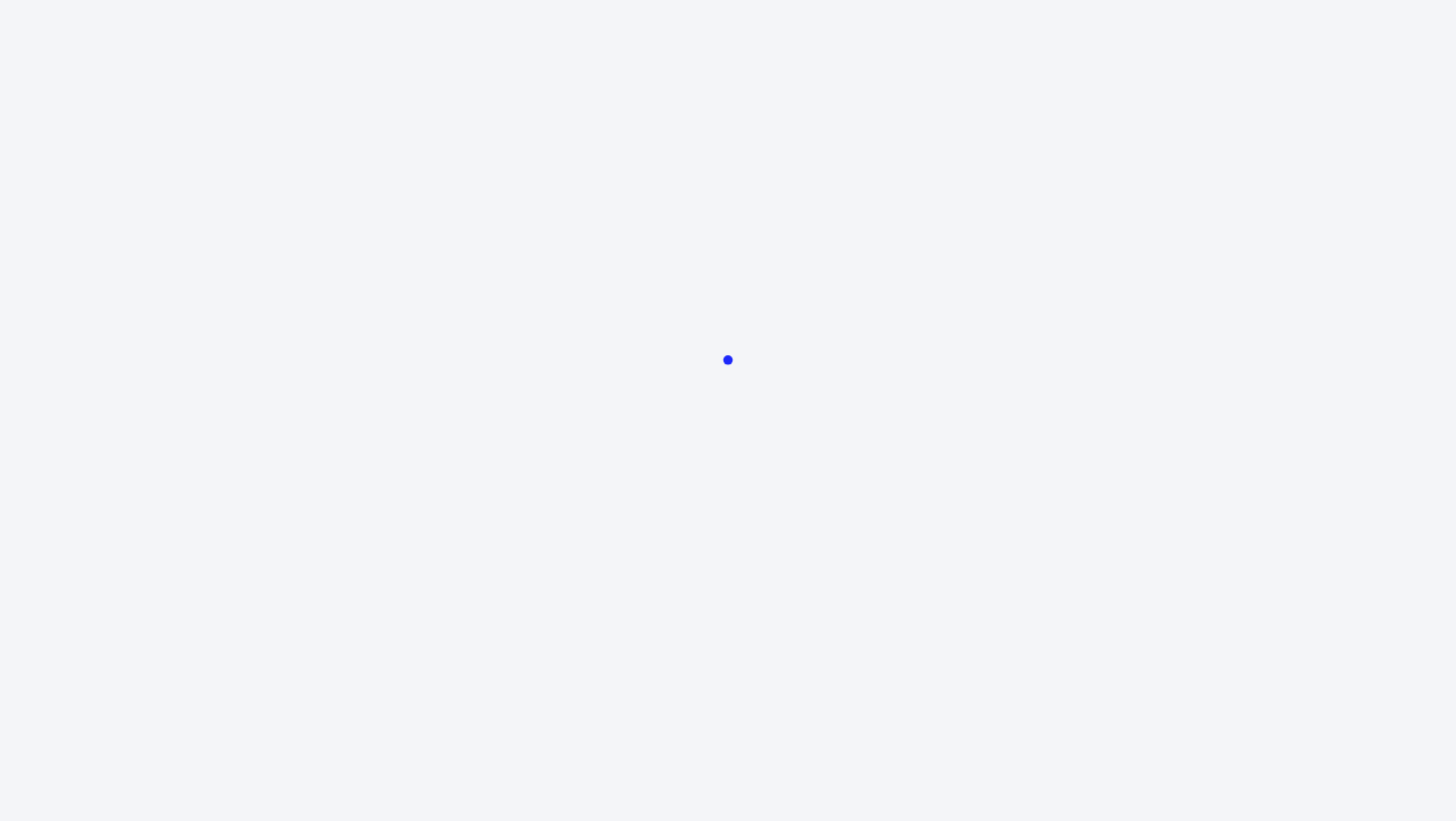 scroll, scrollTop: 0, scrollLeft: 0, axis: both 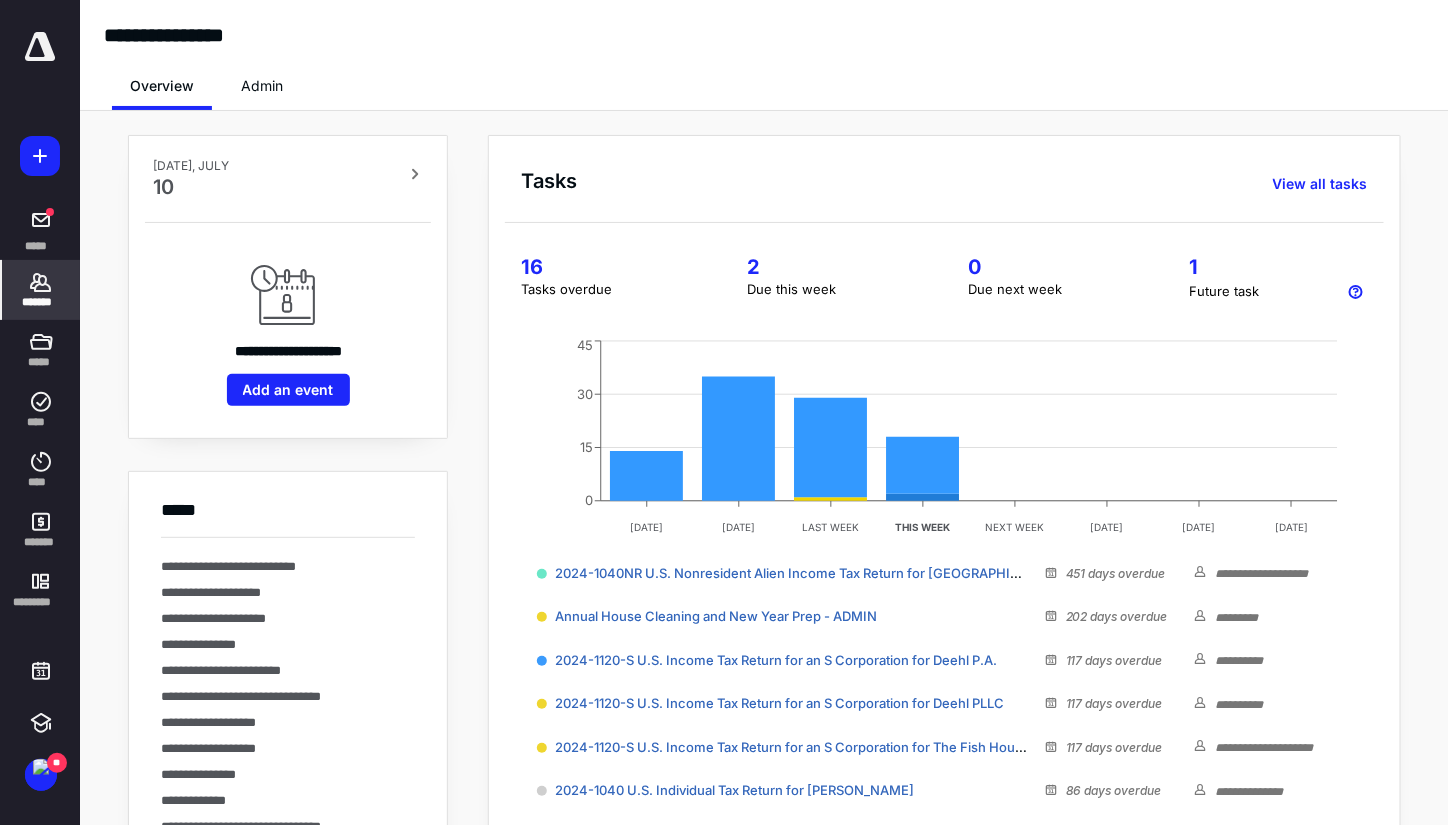 click 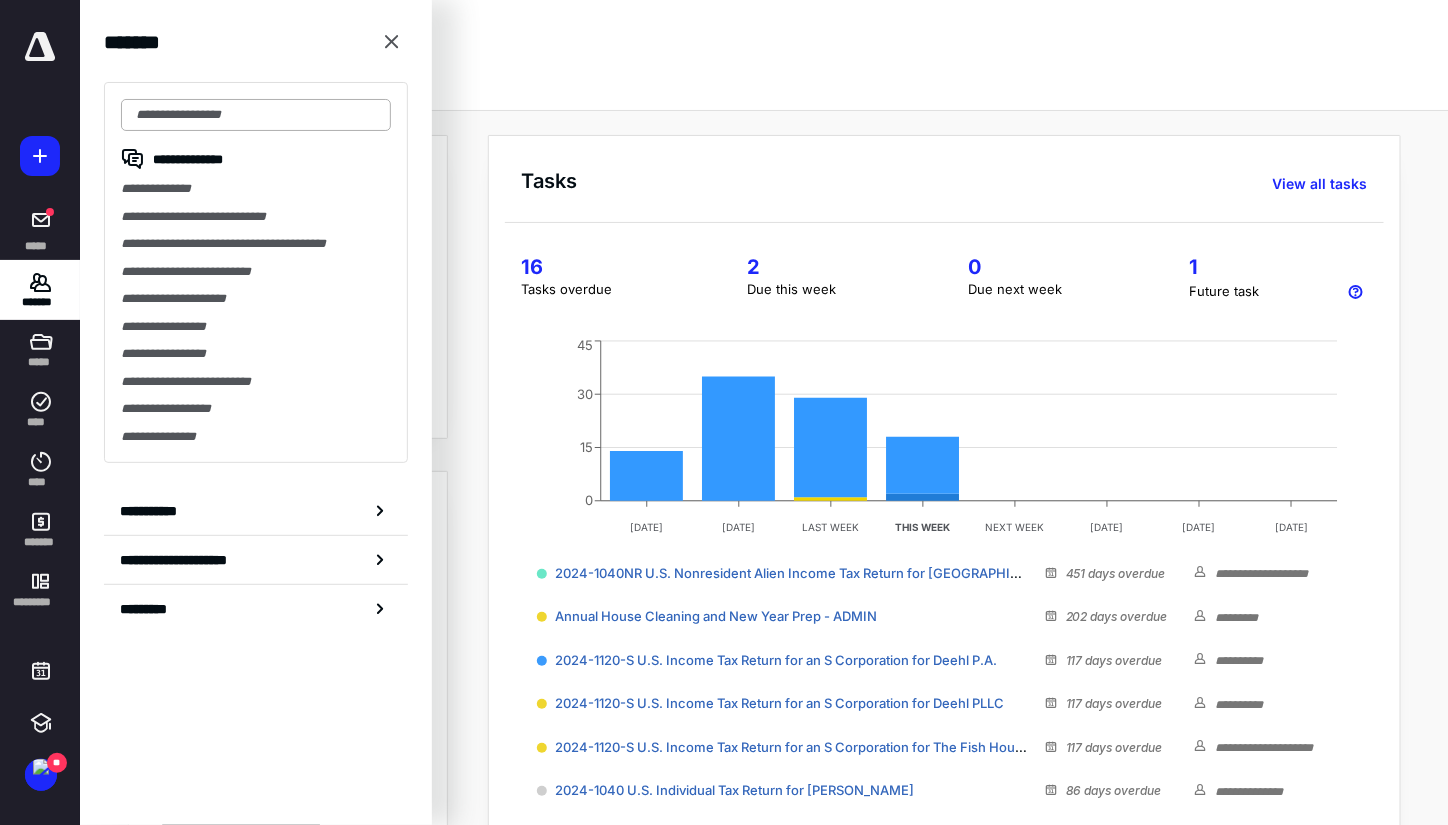 click at bounding box center [256, 115] 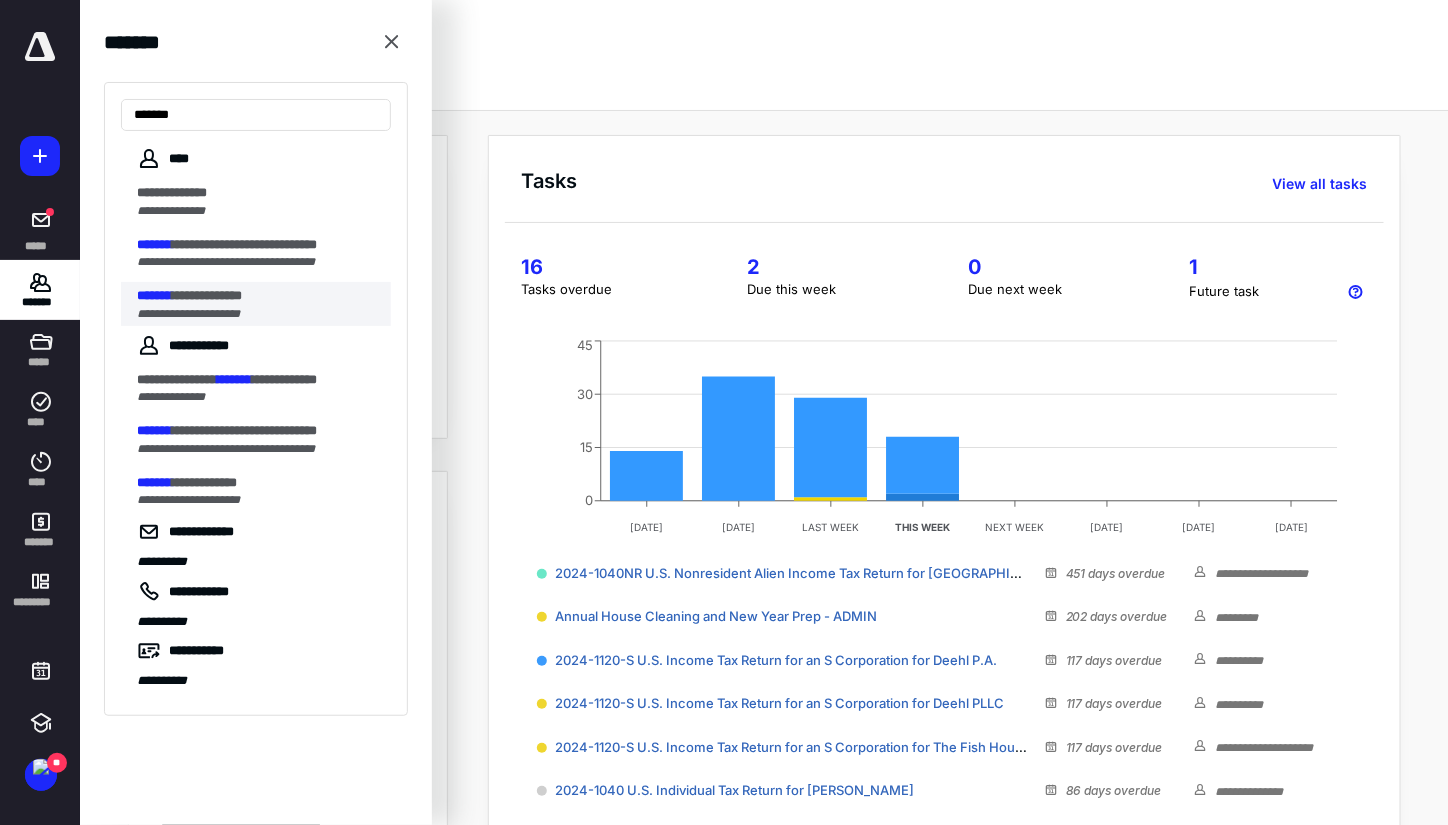 type on "*******" 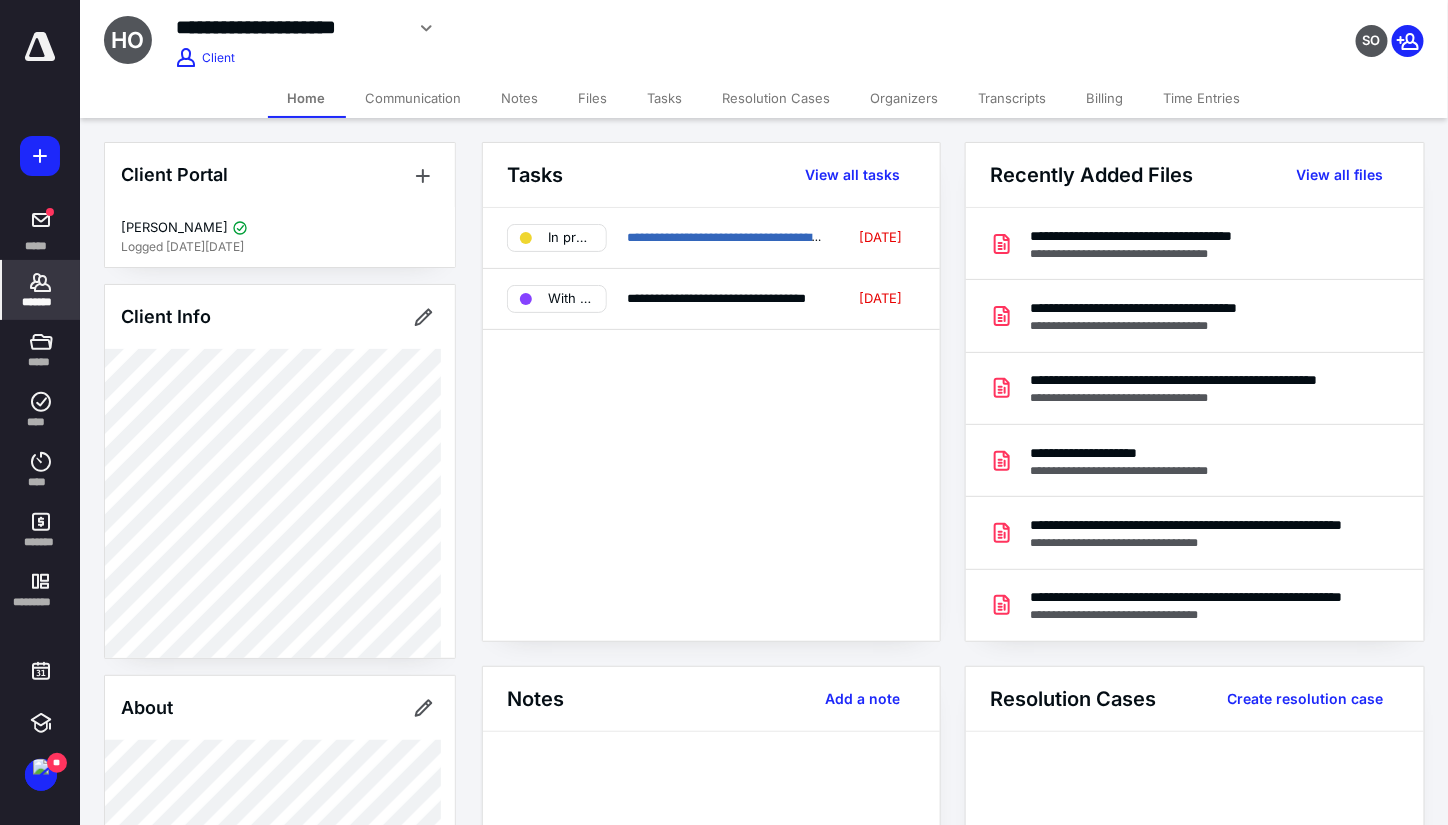 click on "Files" at bounding box center [593, 98] 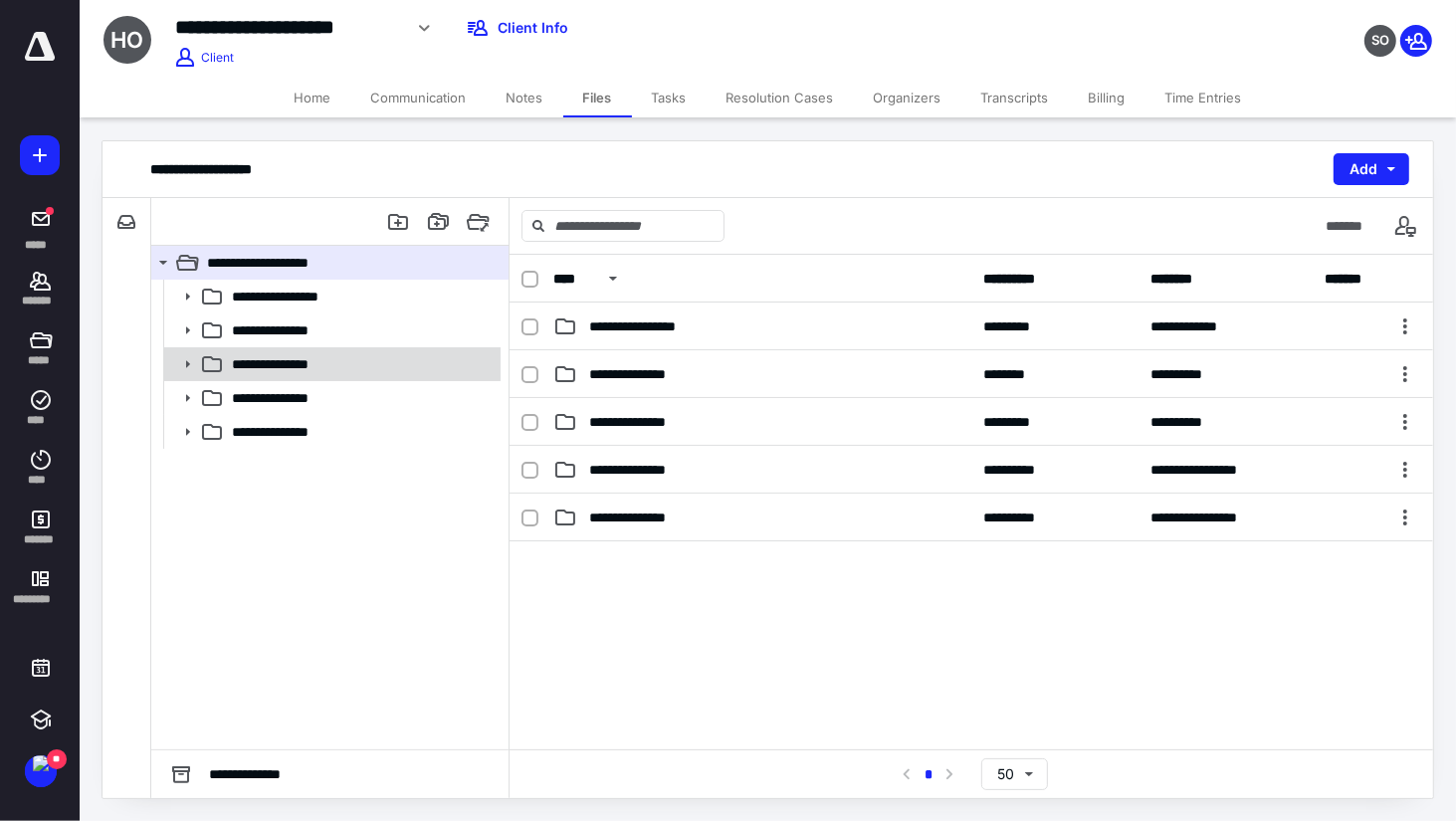 click 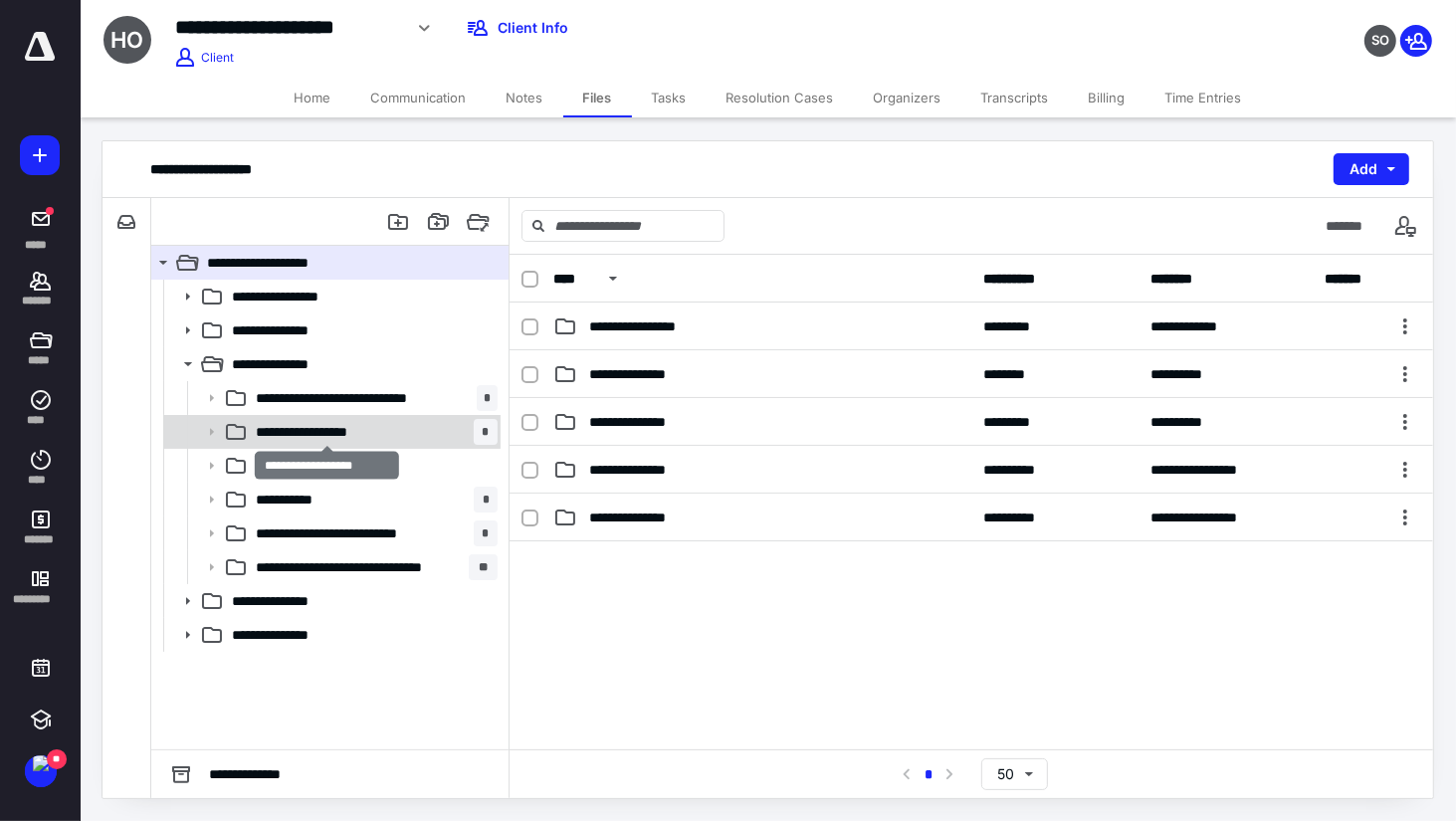 click on "**********" at bounding box center (327, 432) 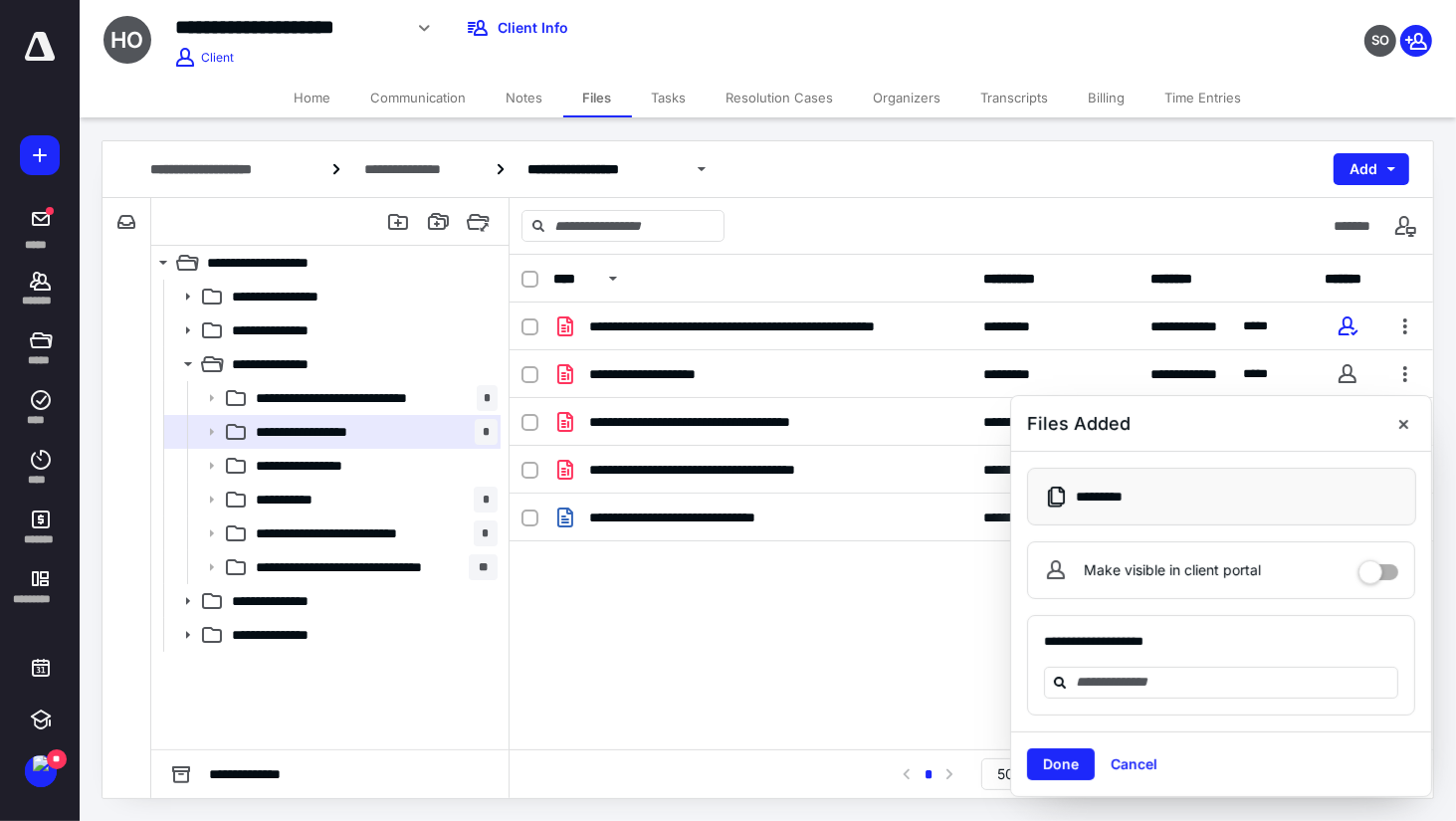 click on "Files Added" at bounding box center (1221, 424) 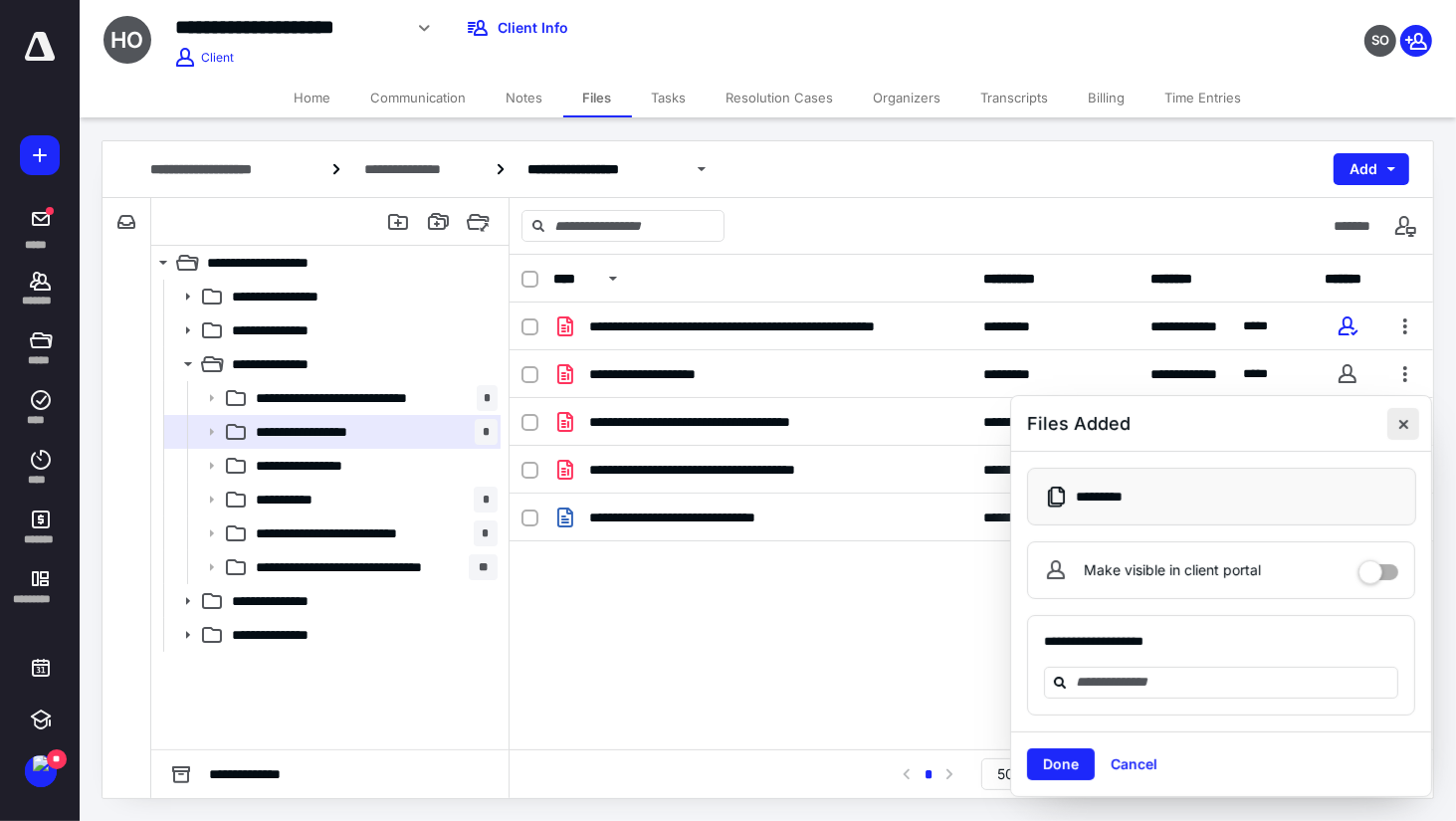 click at bounding box center [1403, 424] 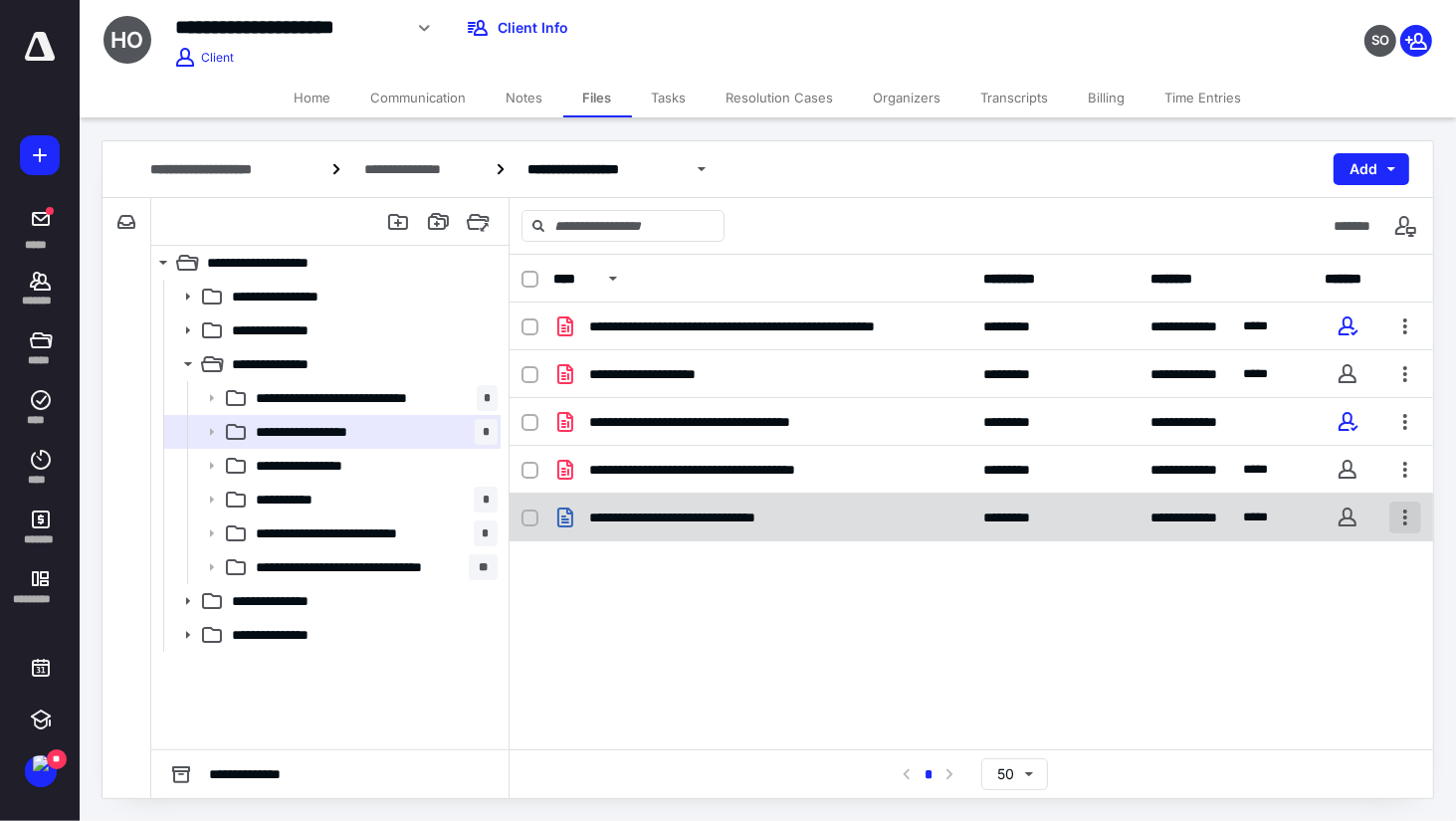 click at bounding box center (1405, 517) 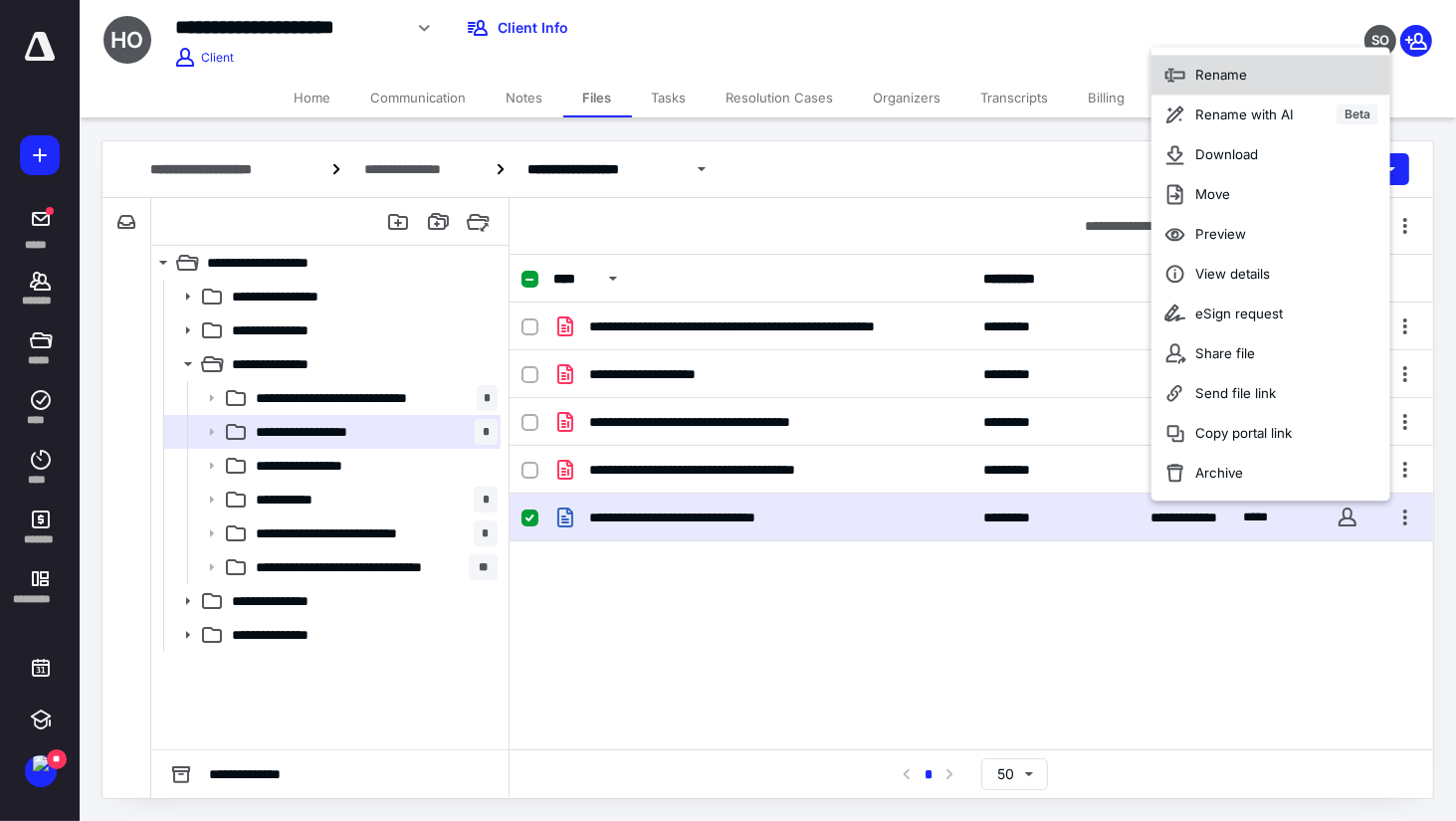 click on "Rename" at bounding box center (1221, 75) 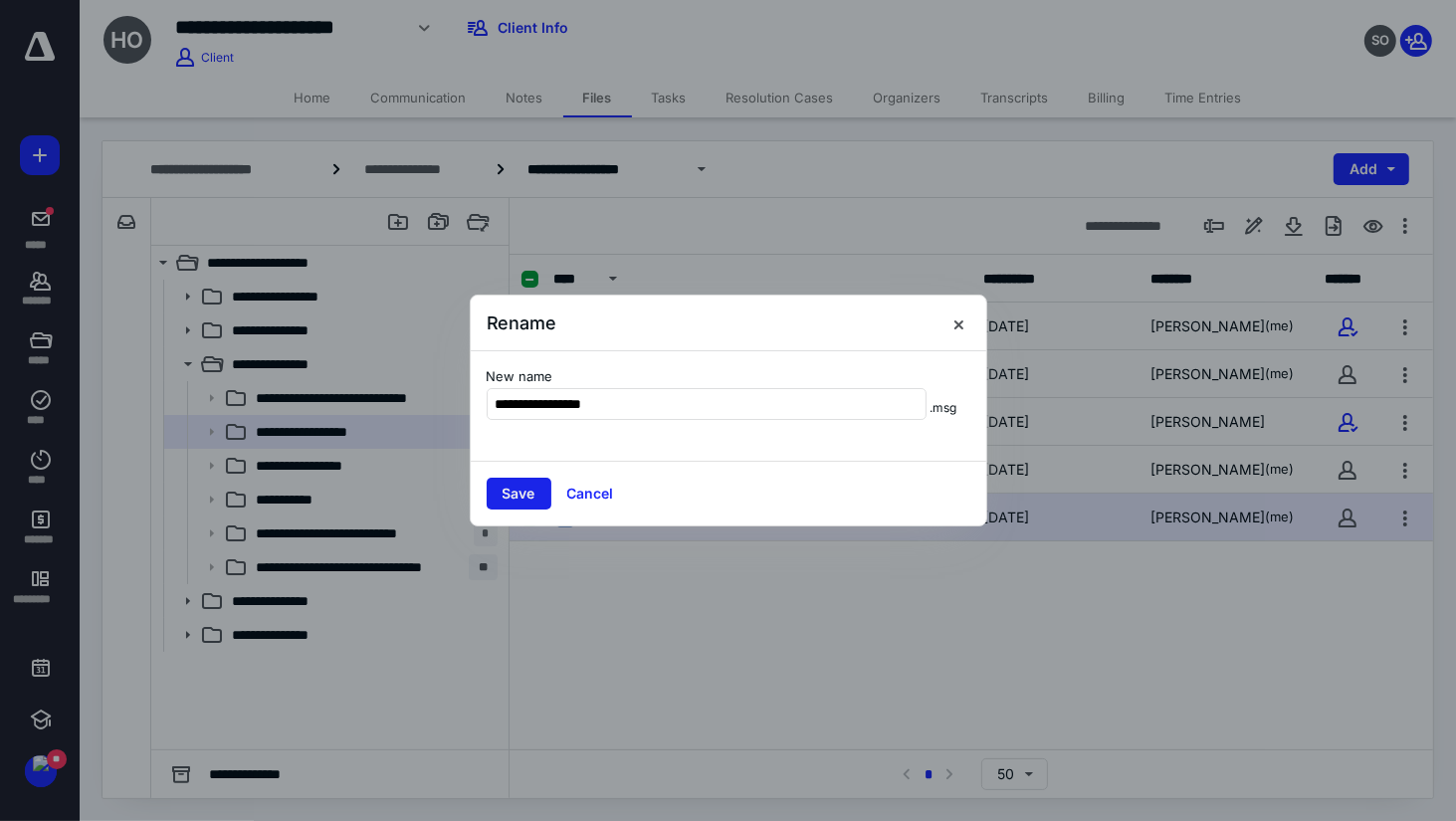 type on "**********" 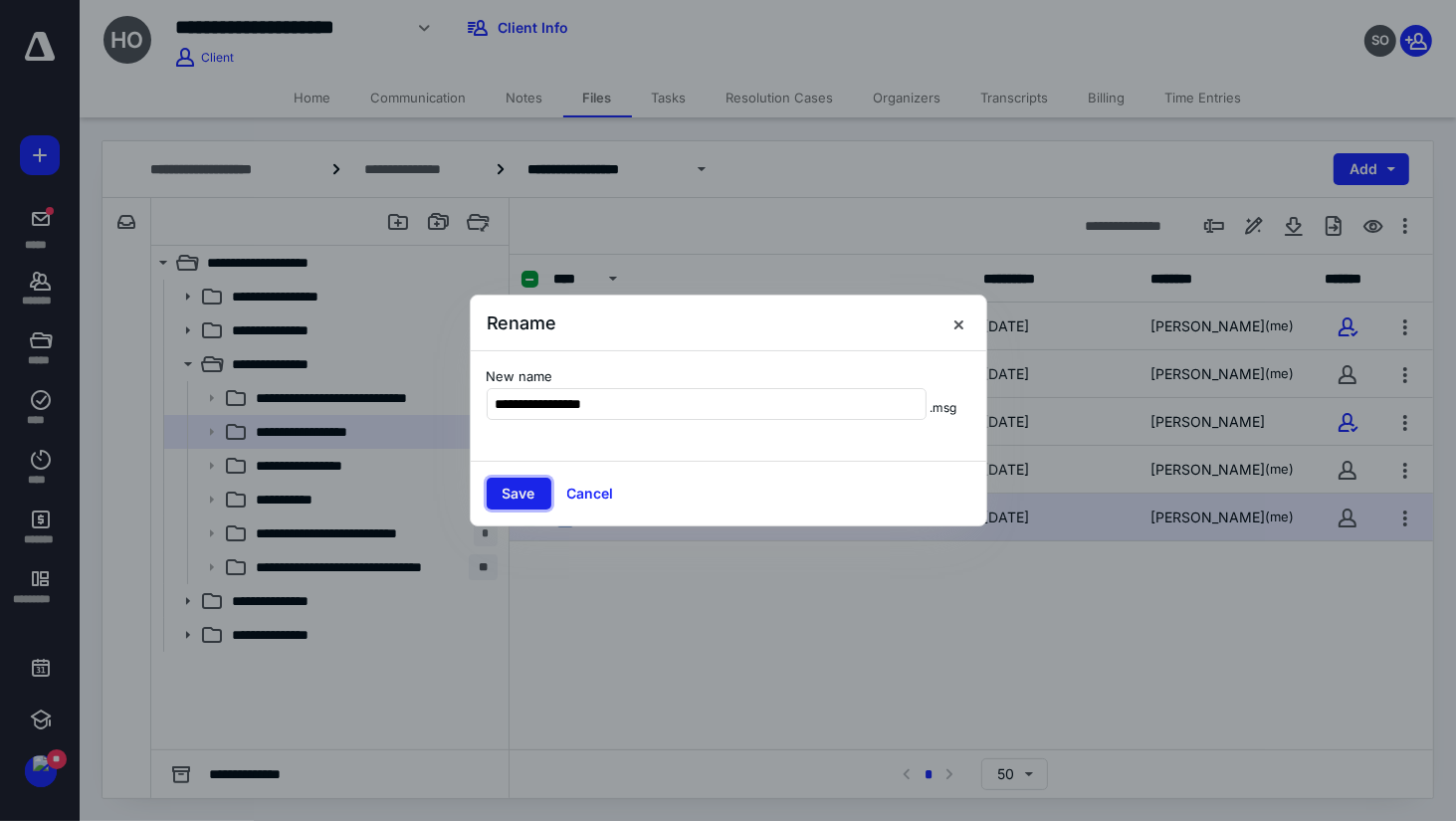 click on "Save" at bounding box center (519, 494) 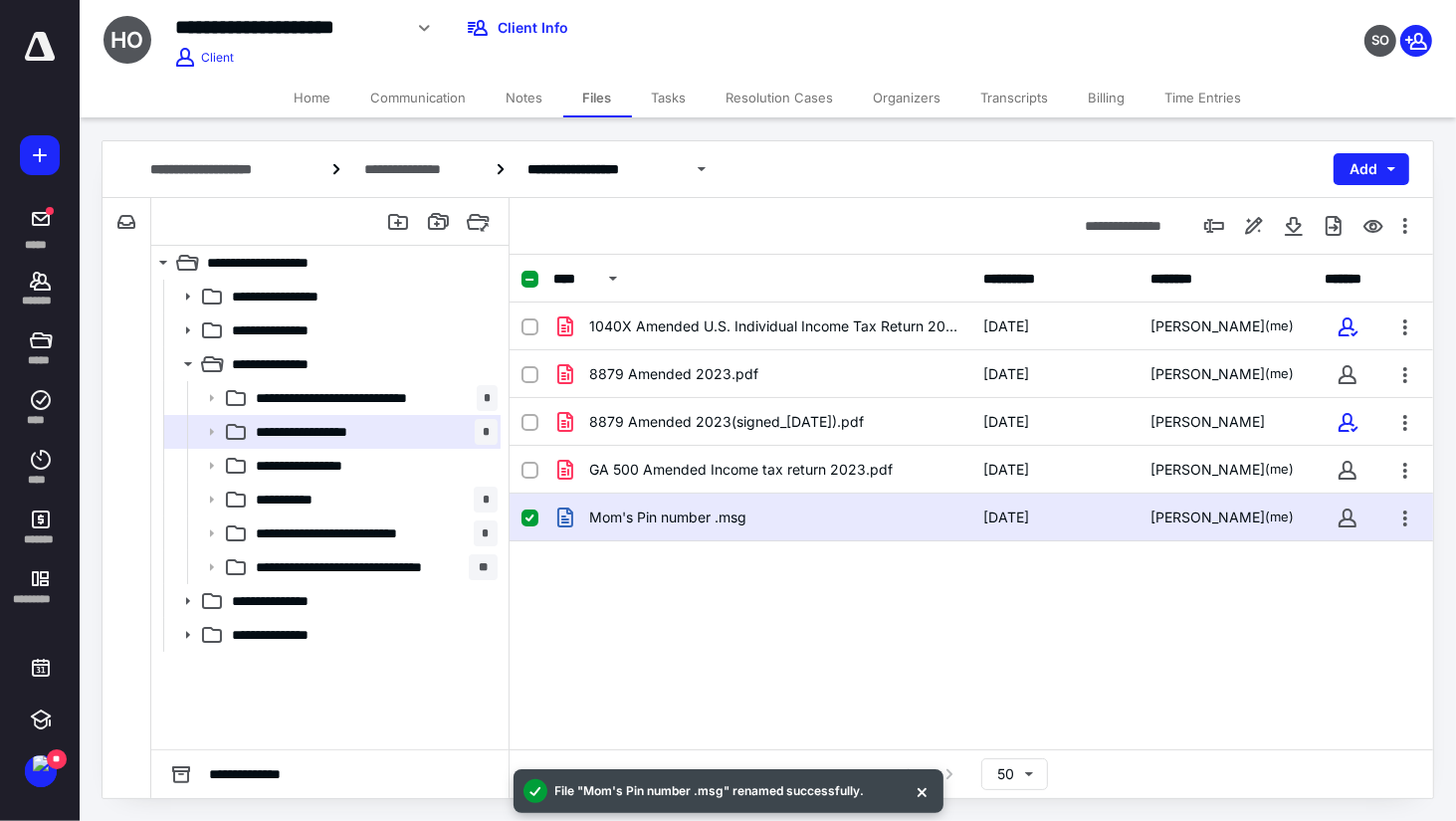 click on "Mom's Pin number .msg" at bounding box center [668, 517] 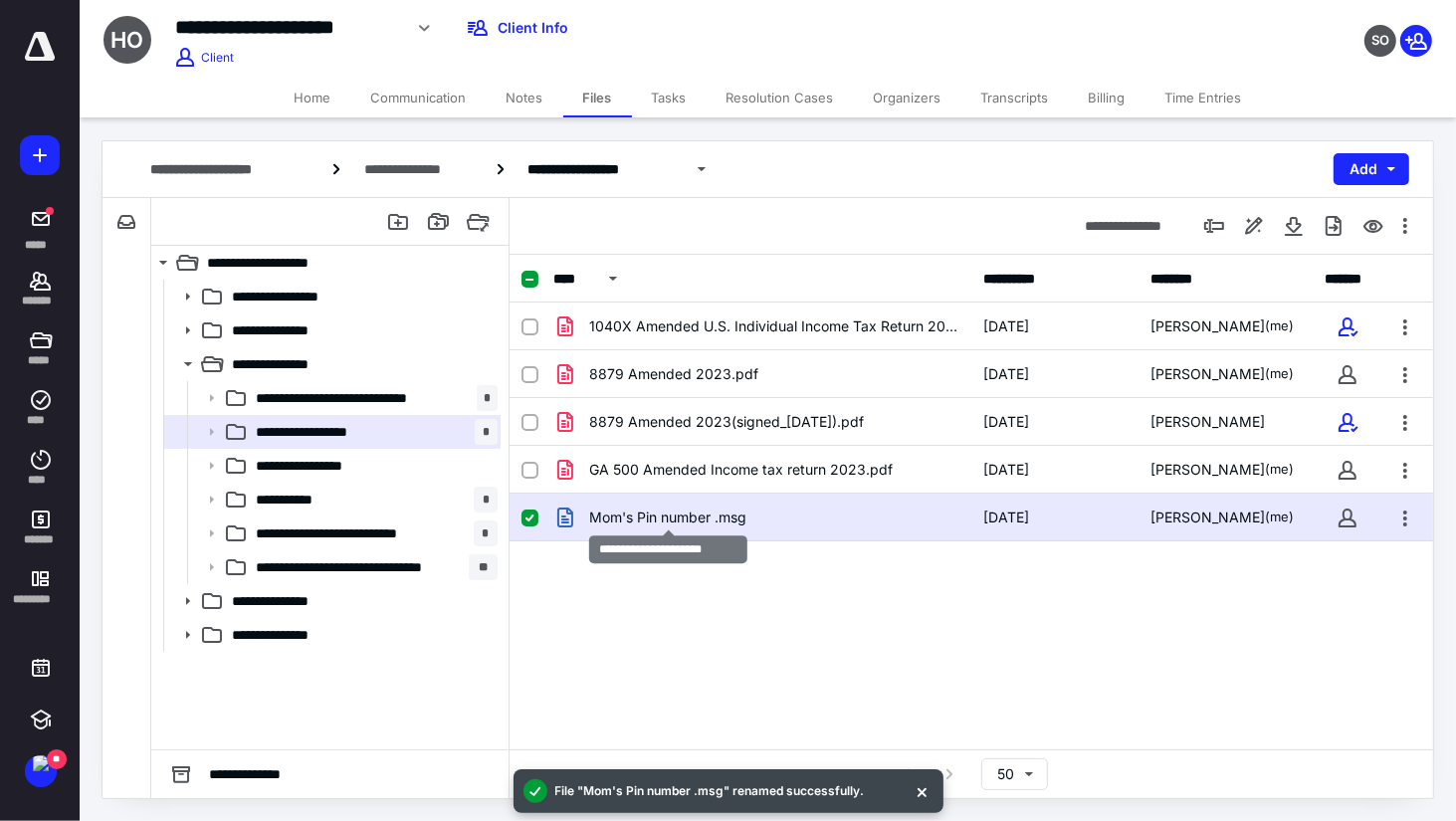 click on "Mom's Pin number .msg" at bounding box center [668, 517] 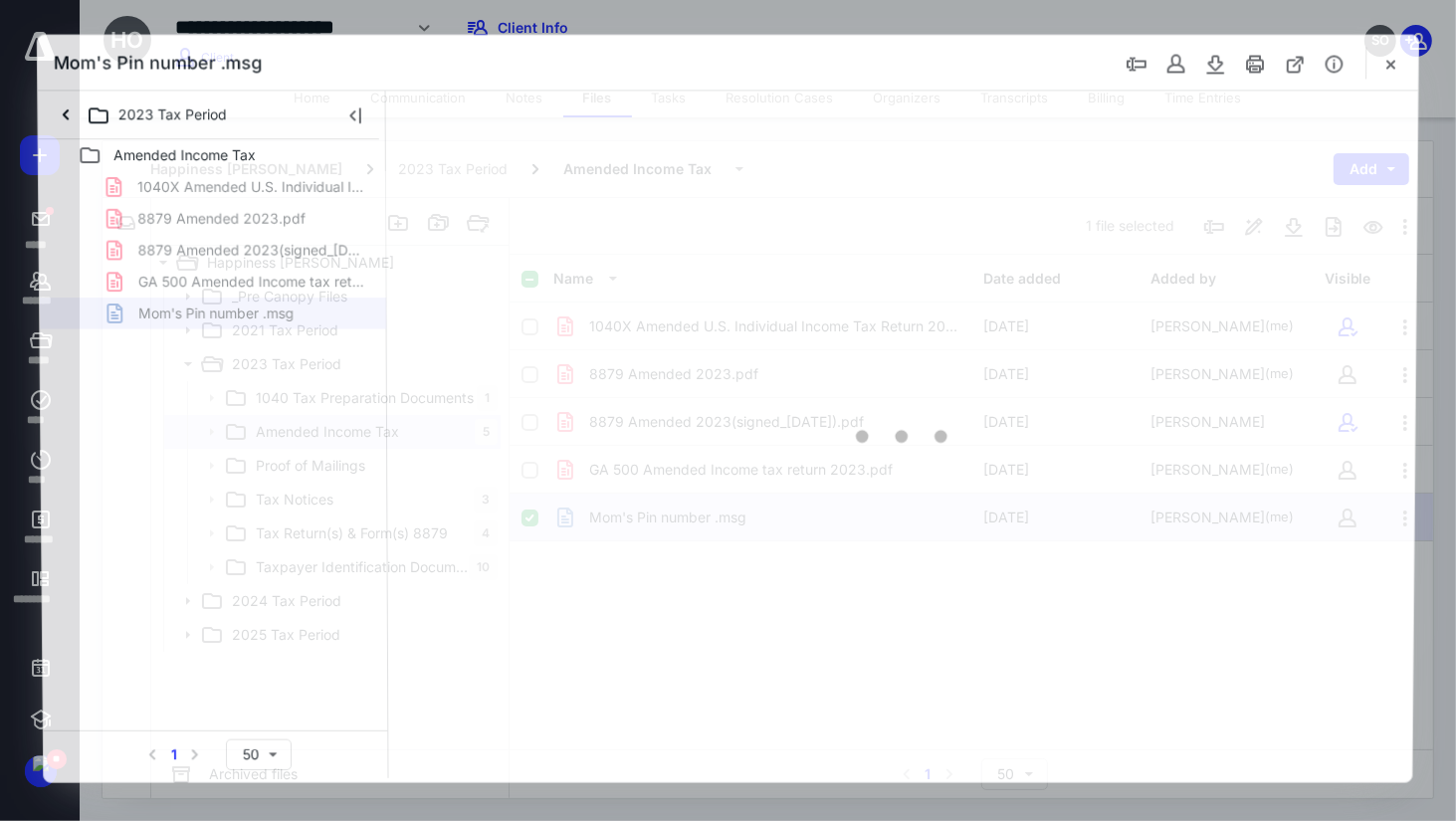 scroll, scrollTop: 0, scrollLeft: 0, axis: both 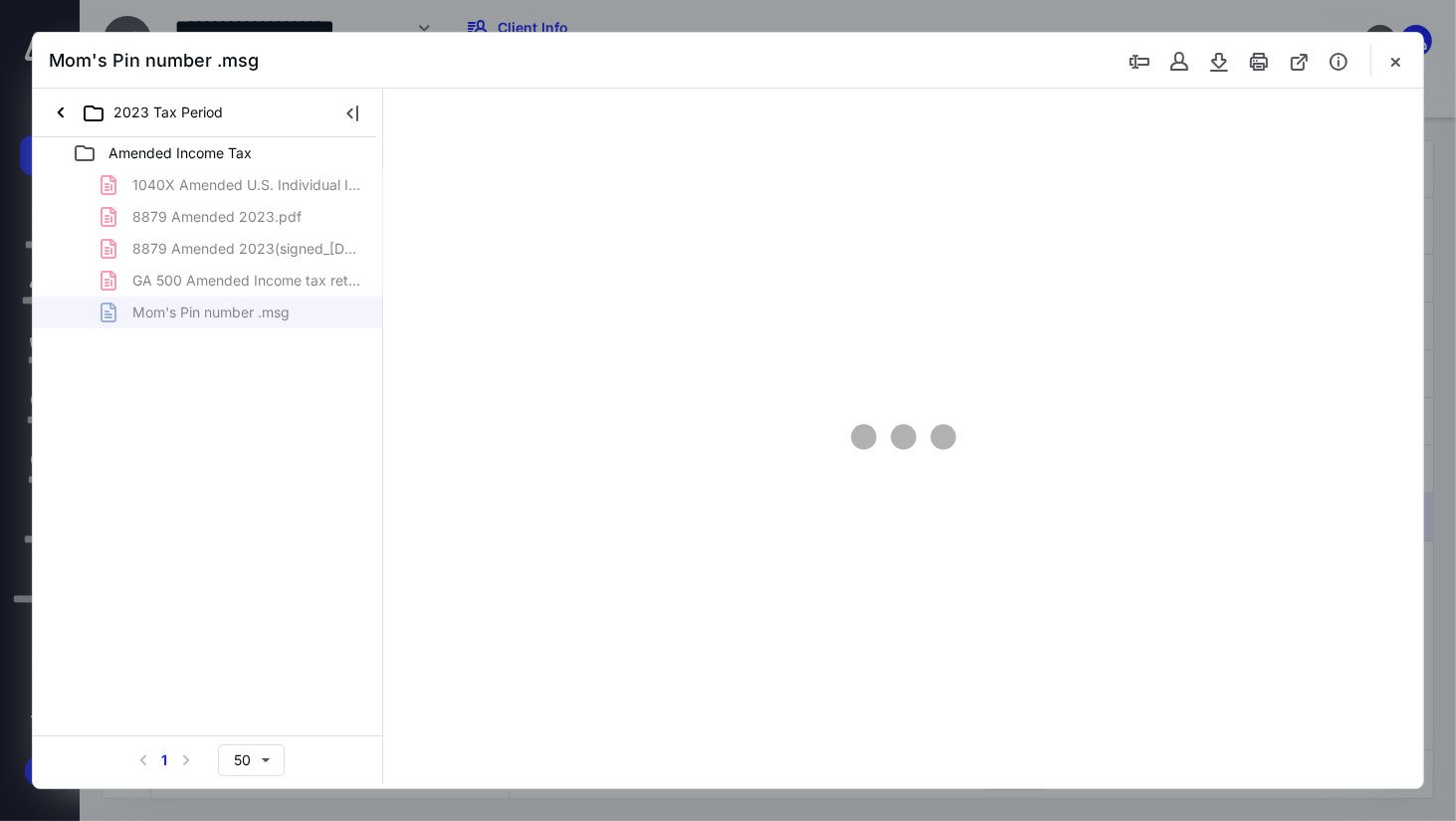 type on "78" 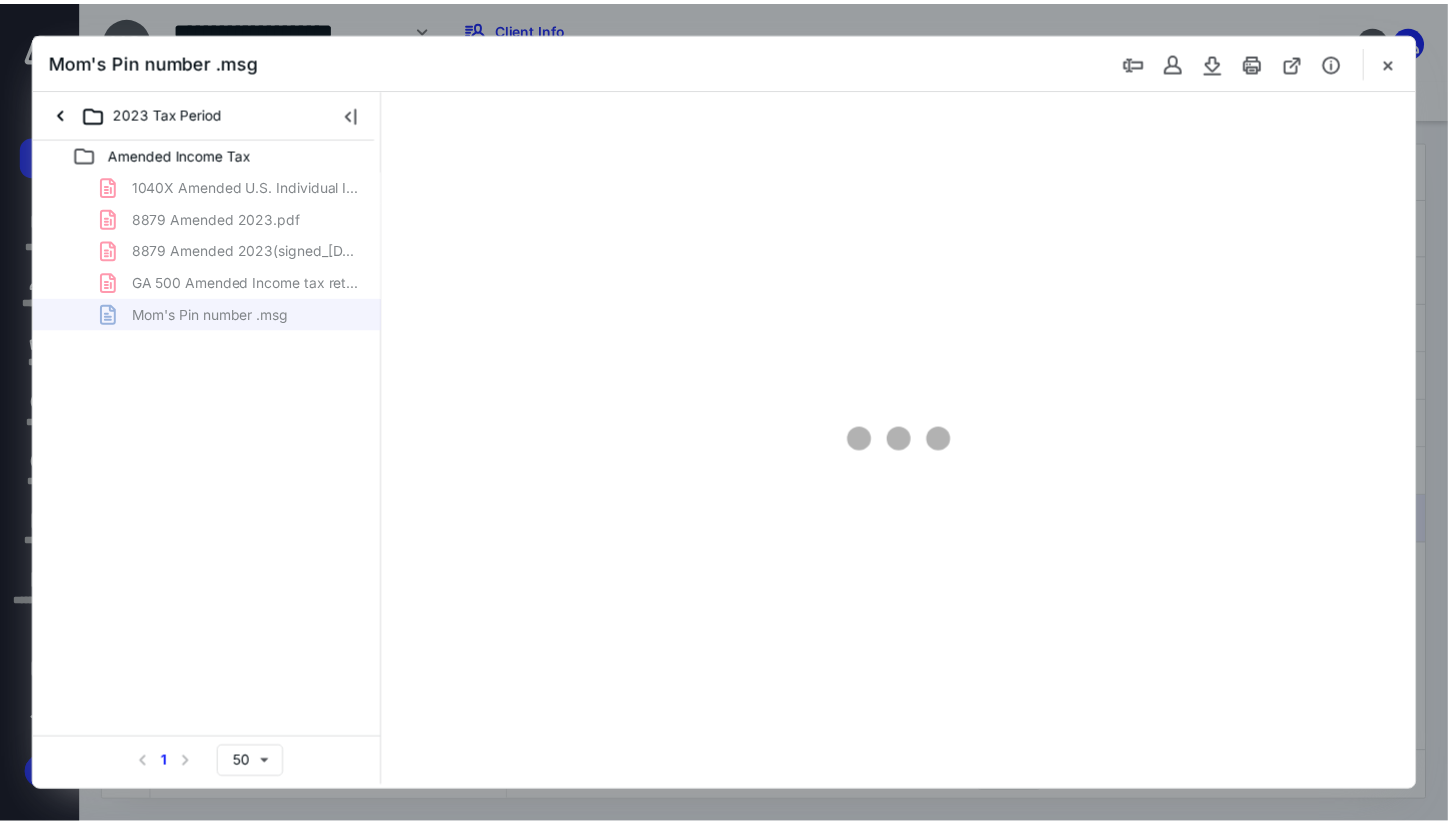 scroll, scrollTop: 78, scrollLeft: 0, axis: vertical 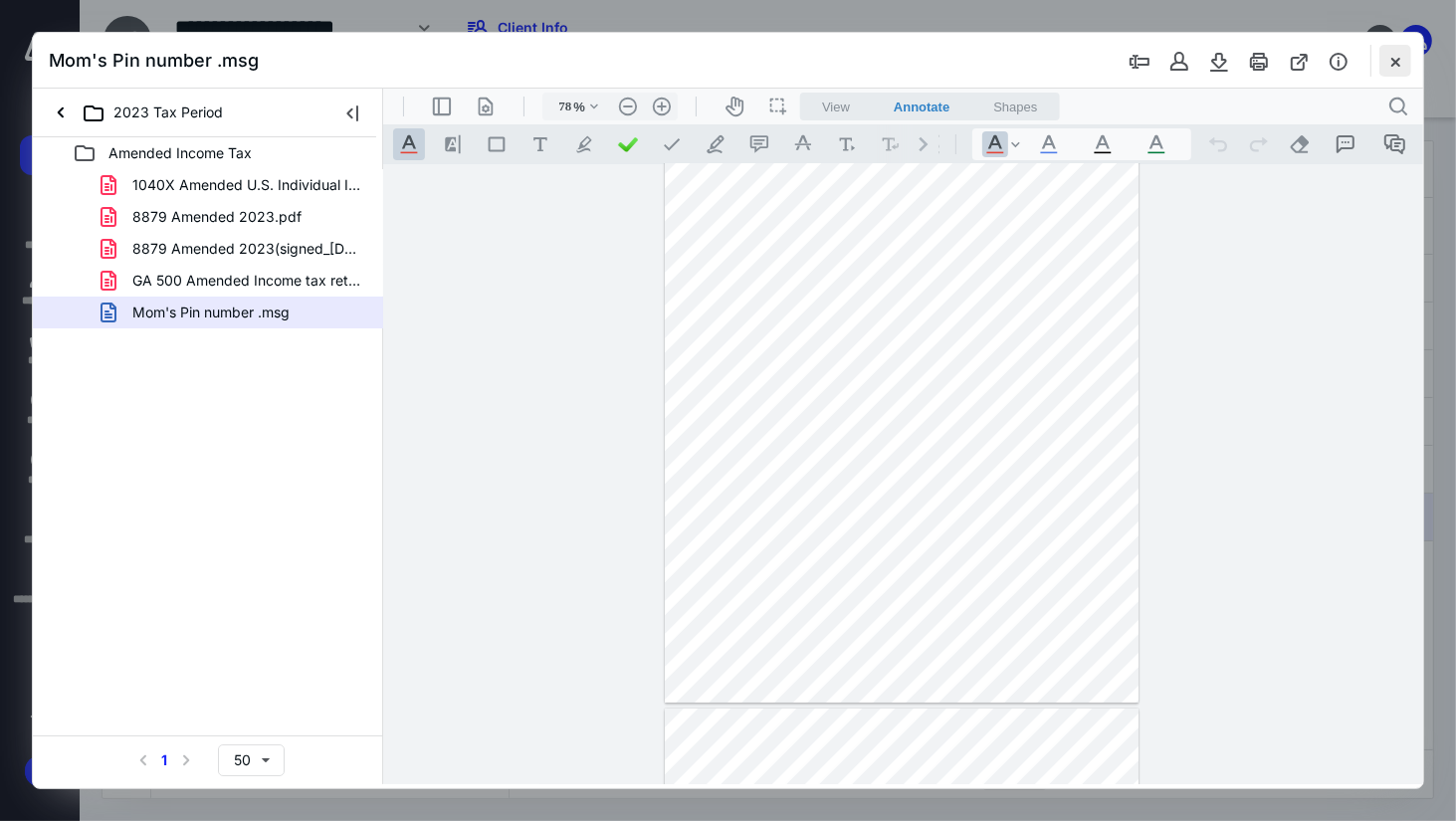 click at bounding box center [1395, 61] 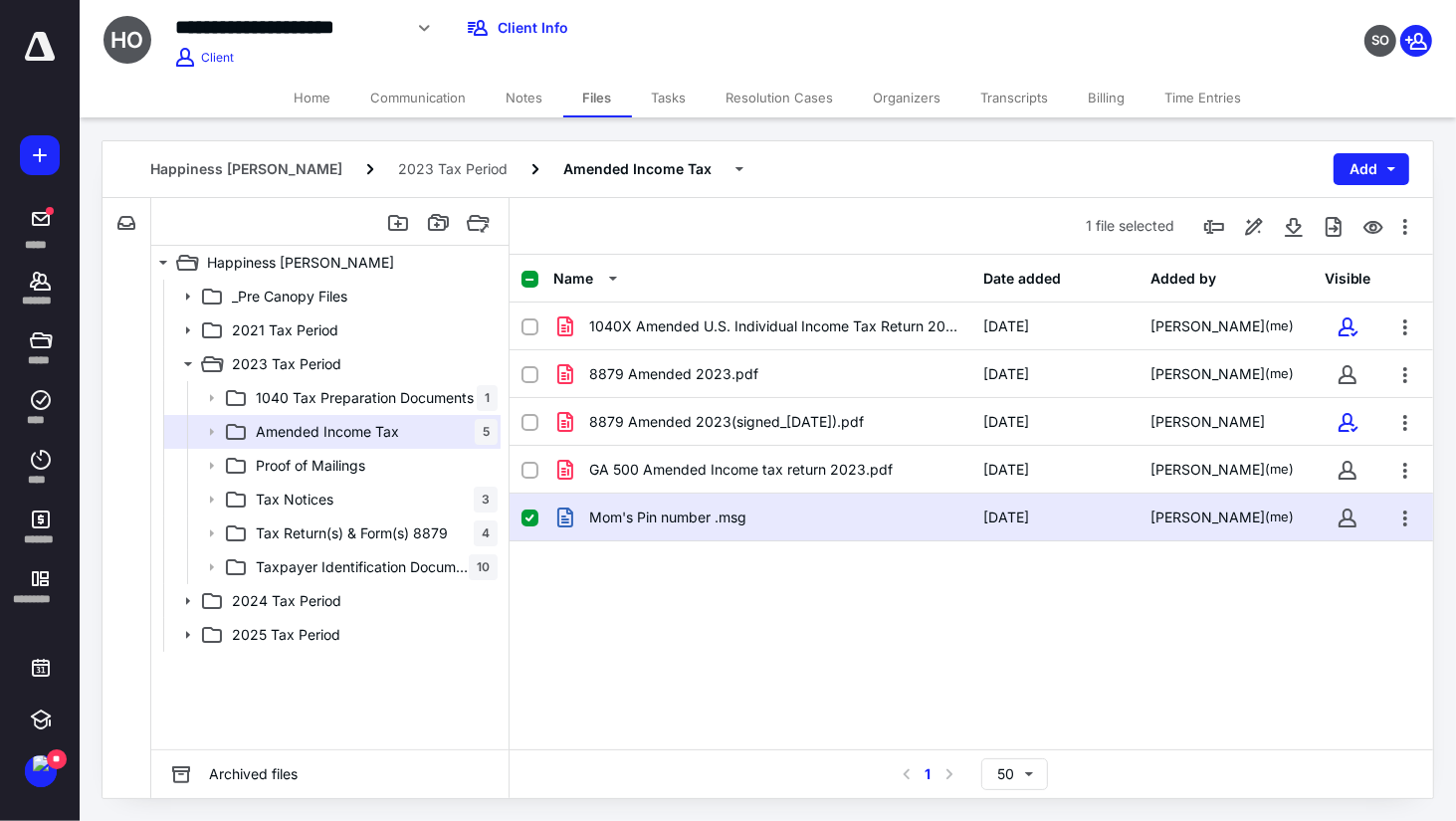 click on "1040X Amended  U.S. Individual Income Tax Return 2023.pdf 6/12/2025 Yamila Nelson  (me) 8879 Amended 2023.pdf 6/12/2025 Yamila Nelson  (me) 8879 Amended 2023(signed_06-13-2025).pdf 6/13/2025 Erica Barkley GA 500 Amended Income tax return 2023.pdf 6/12/2025 Yamila Nelson  (me) Mom's Pin number .msg 7/10/2025 Yamila Nelson  (me)" at bounding box center [971, 452] 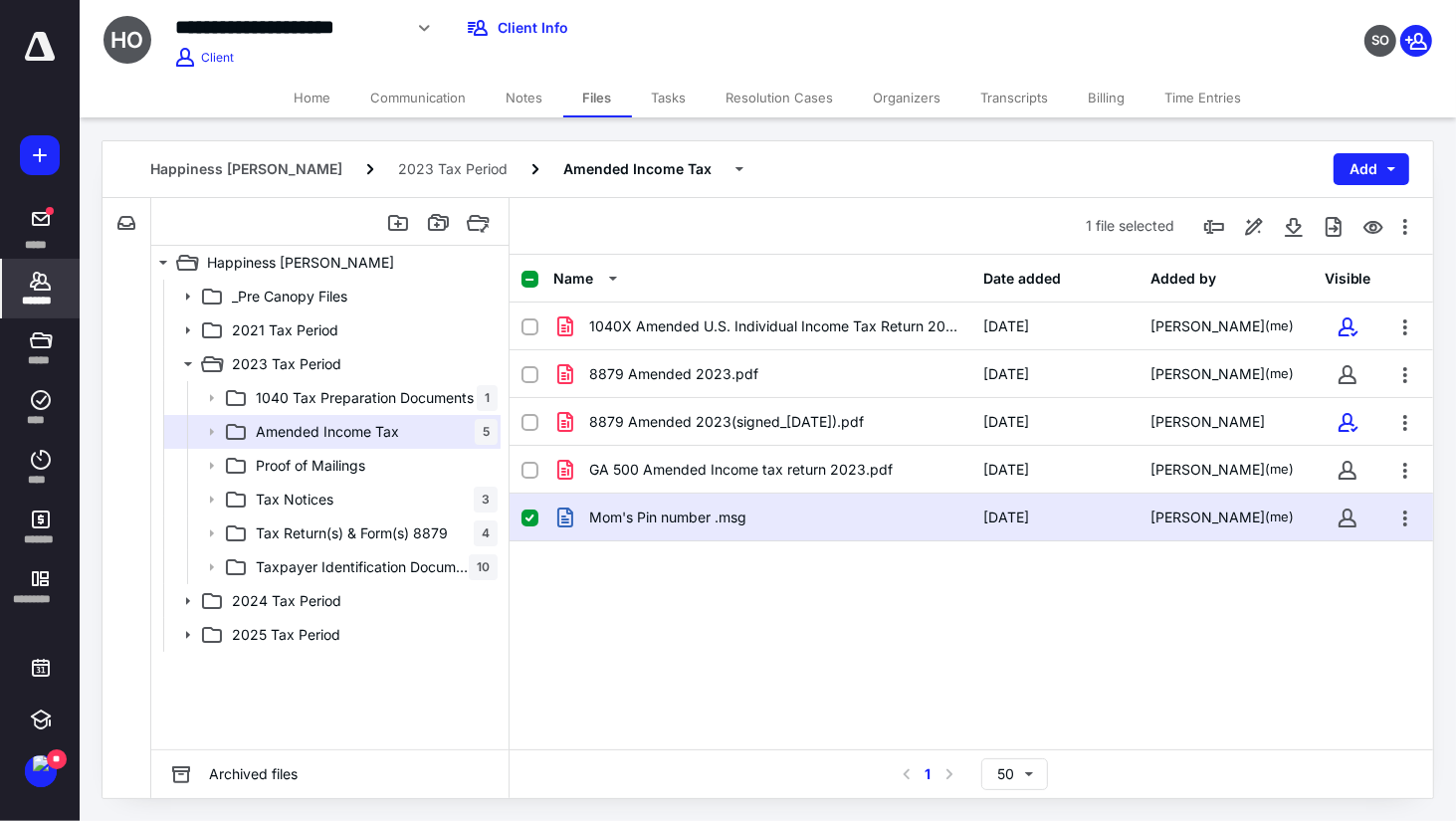 click on "*******" at bounding box center [41, 289] 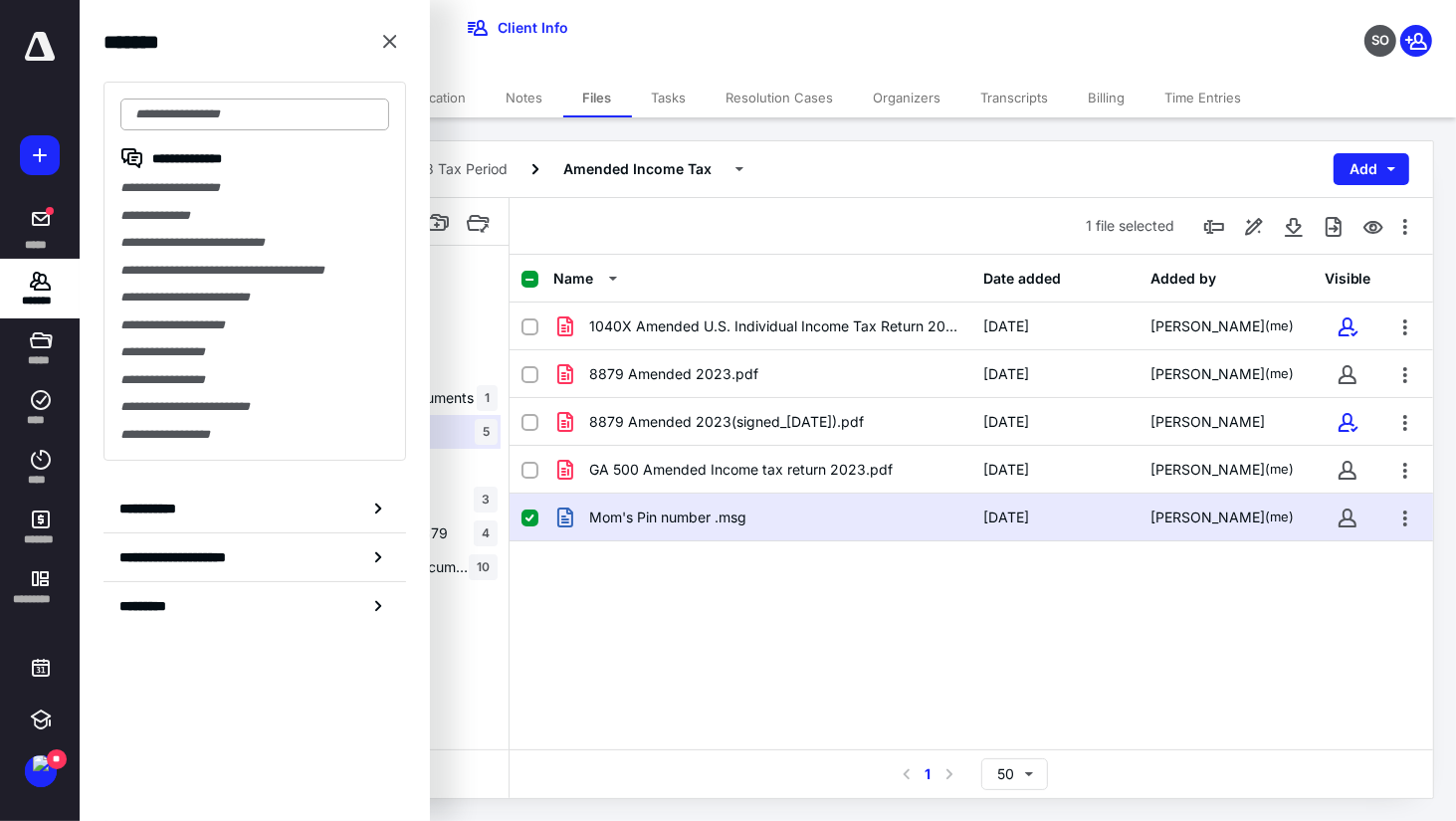 click at bounding box center [255, 114] 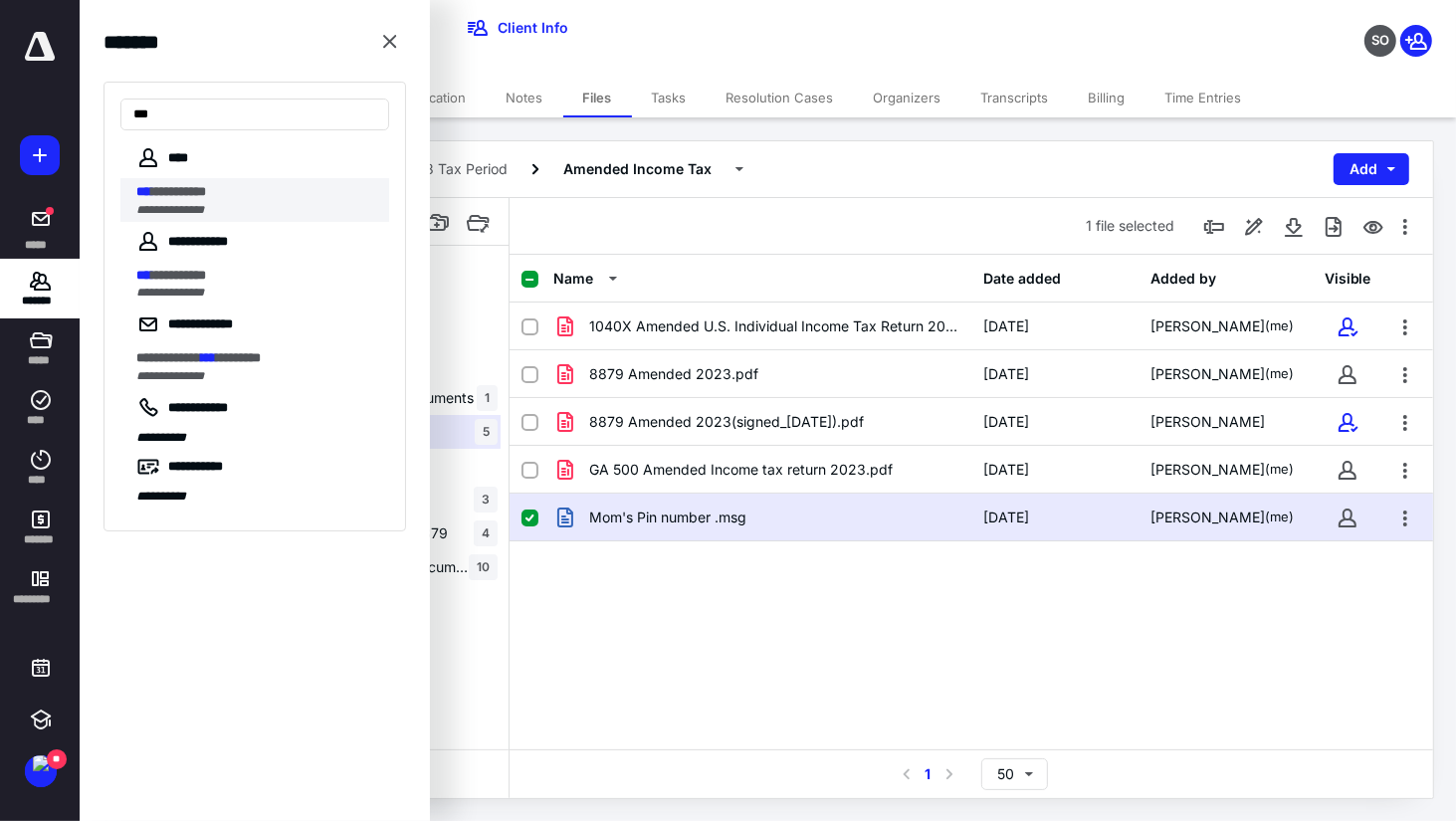 type on "***" 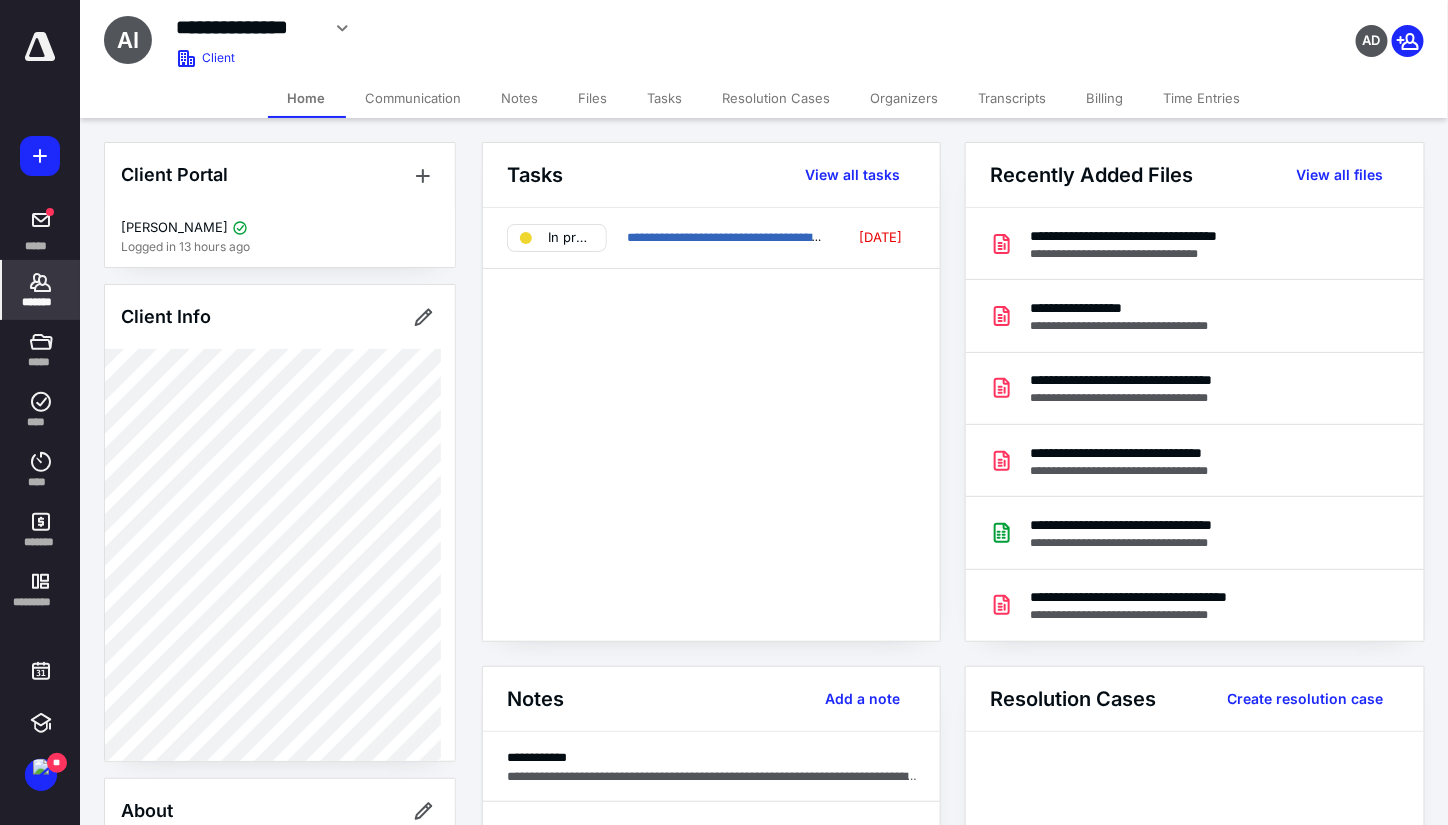 click on "Billing" at bounding box center (1105, 98) 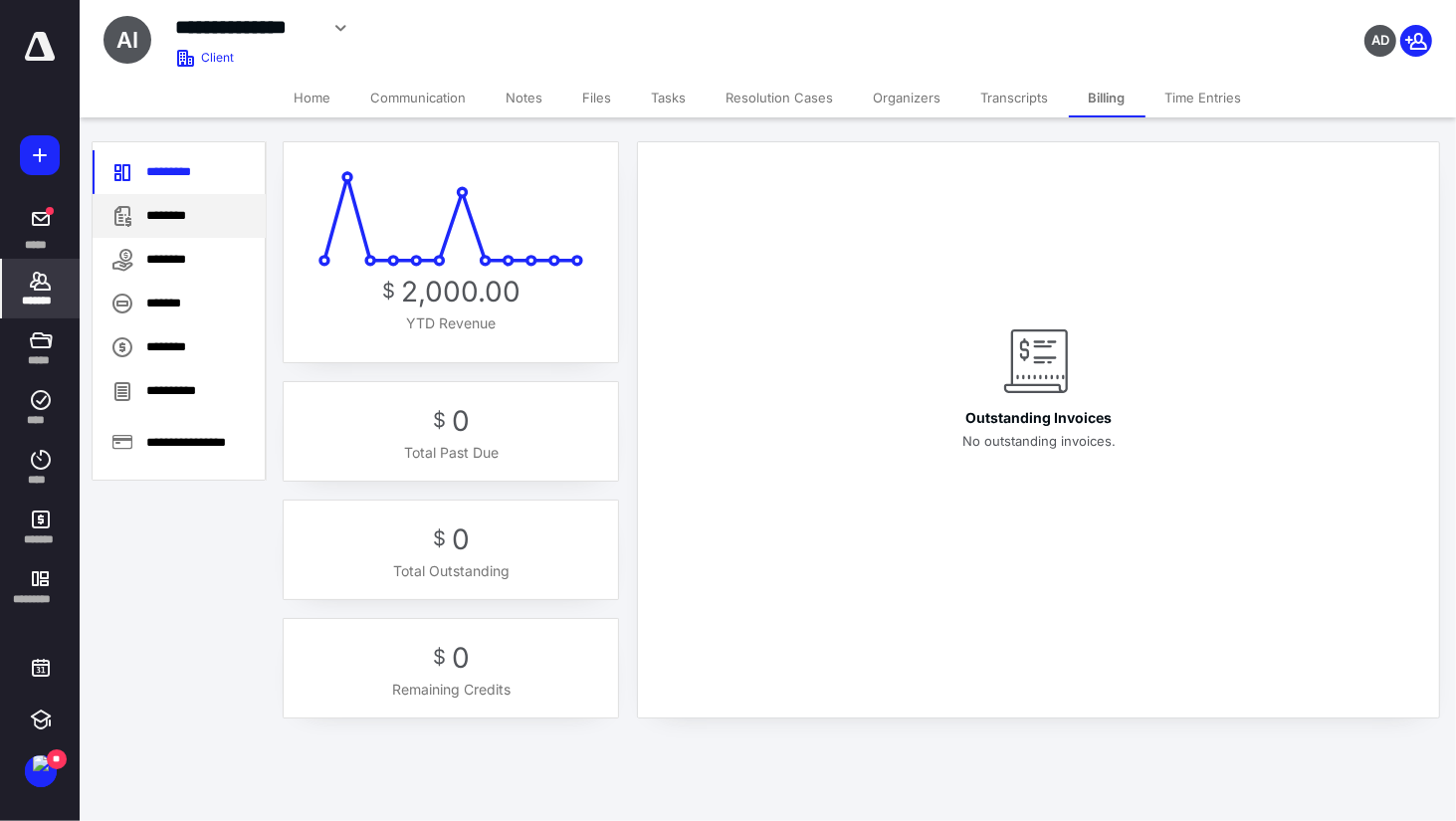 click on "********" at bounding box center [179, 216] 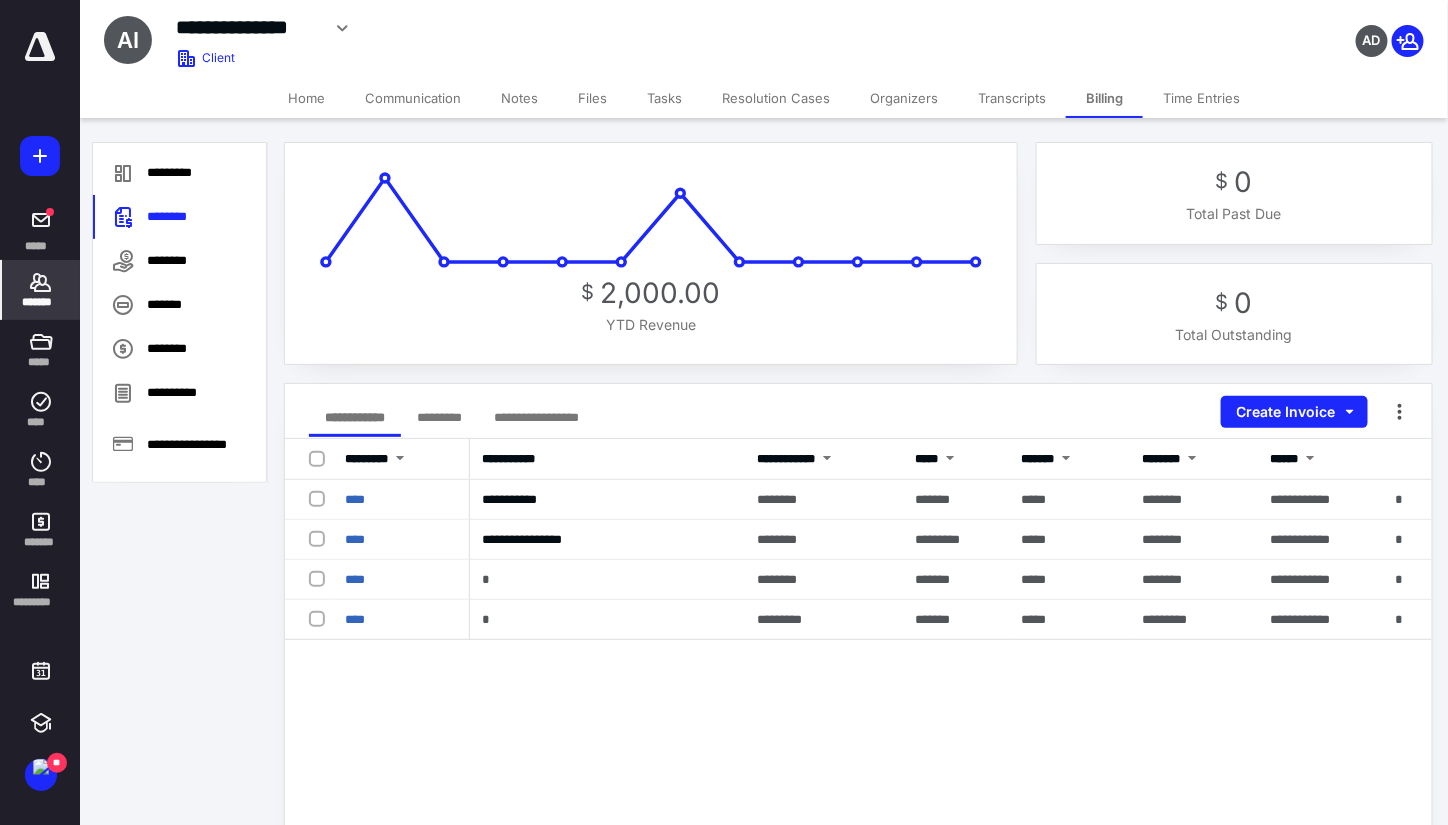 click 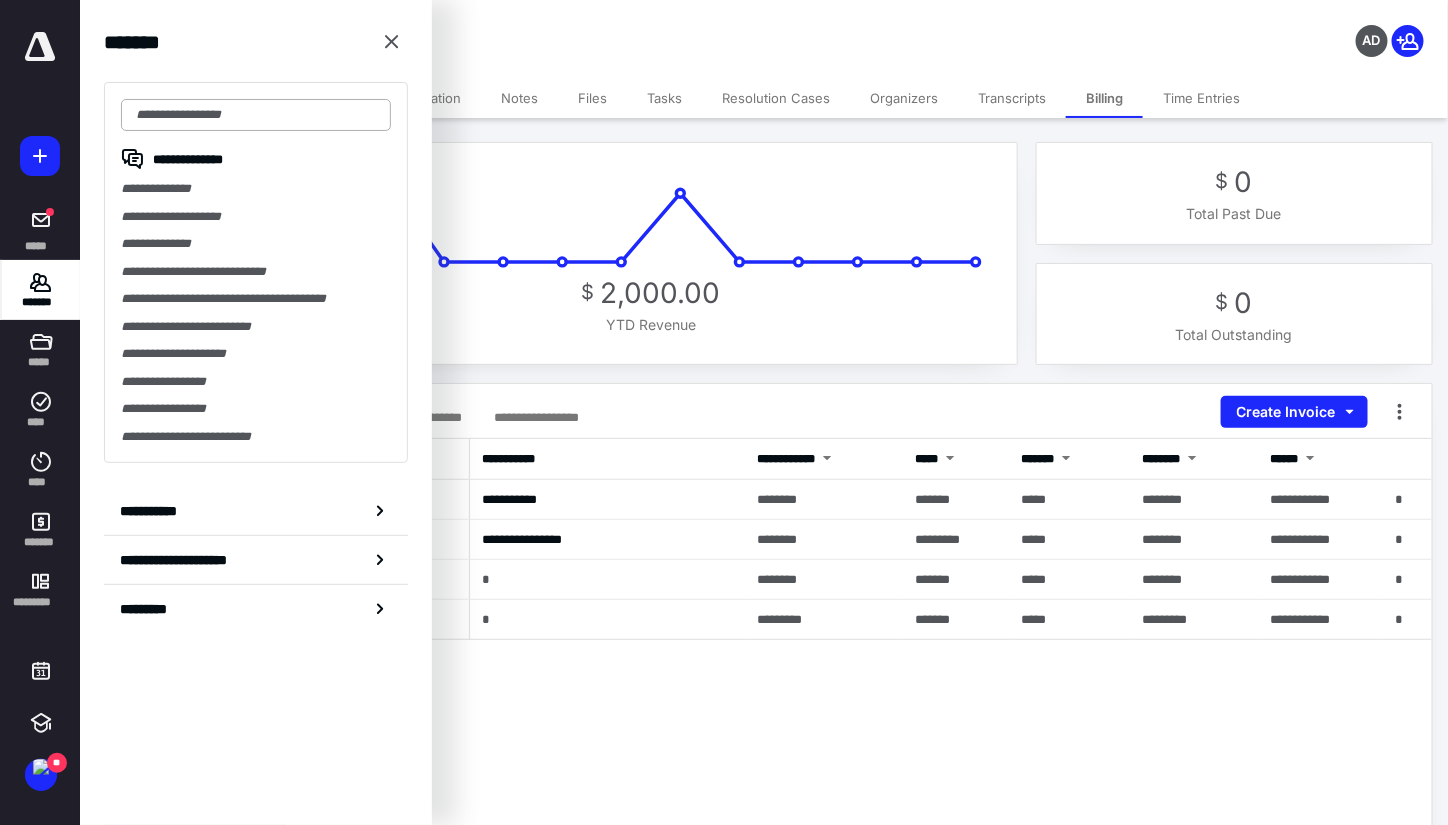click at bounding box center [256, 115] 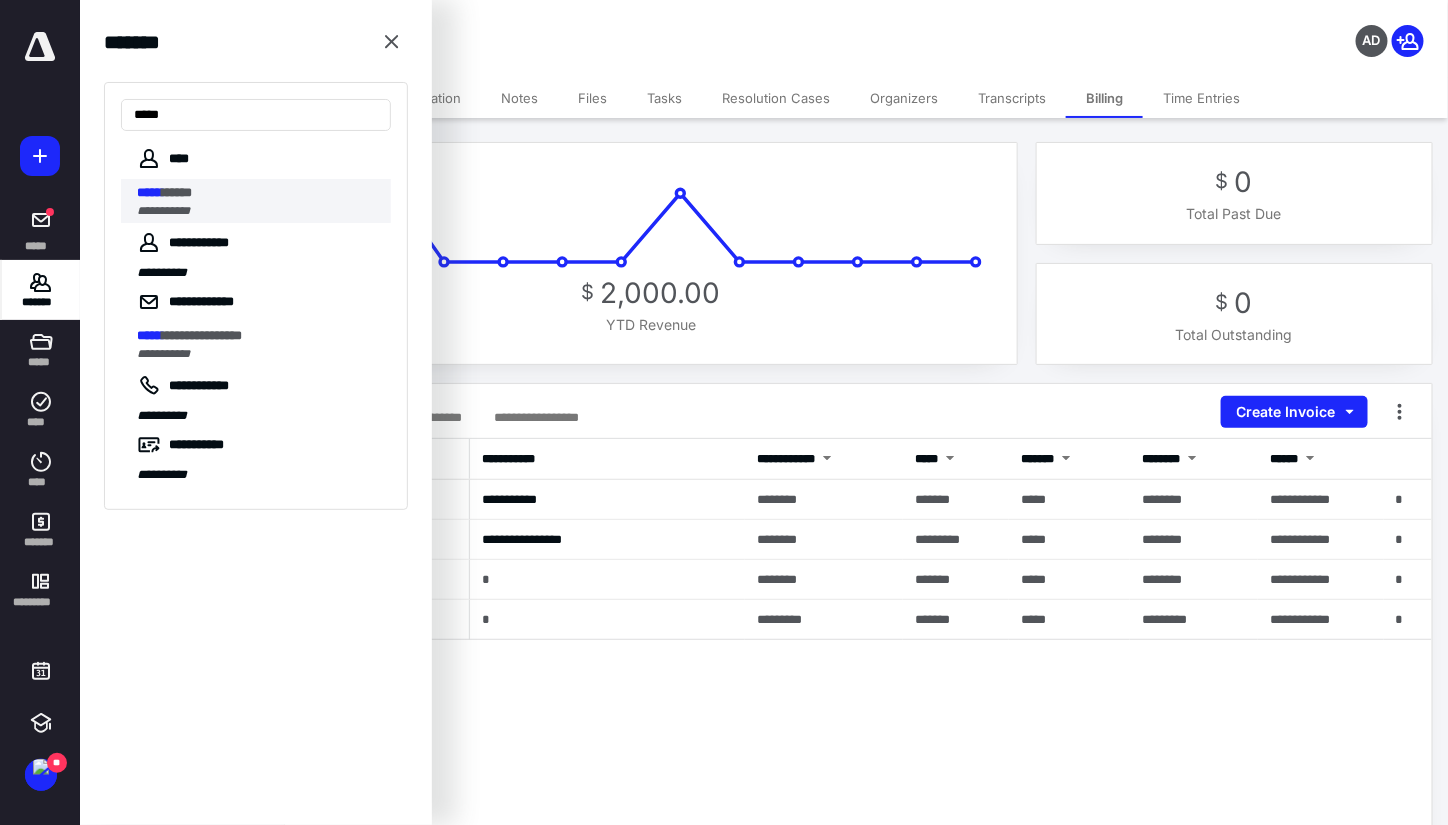 type on "*****" 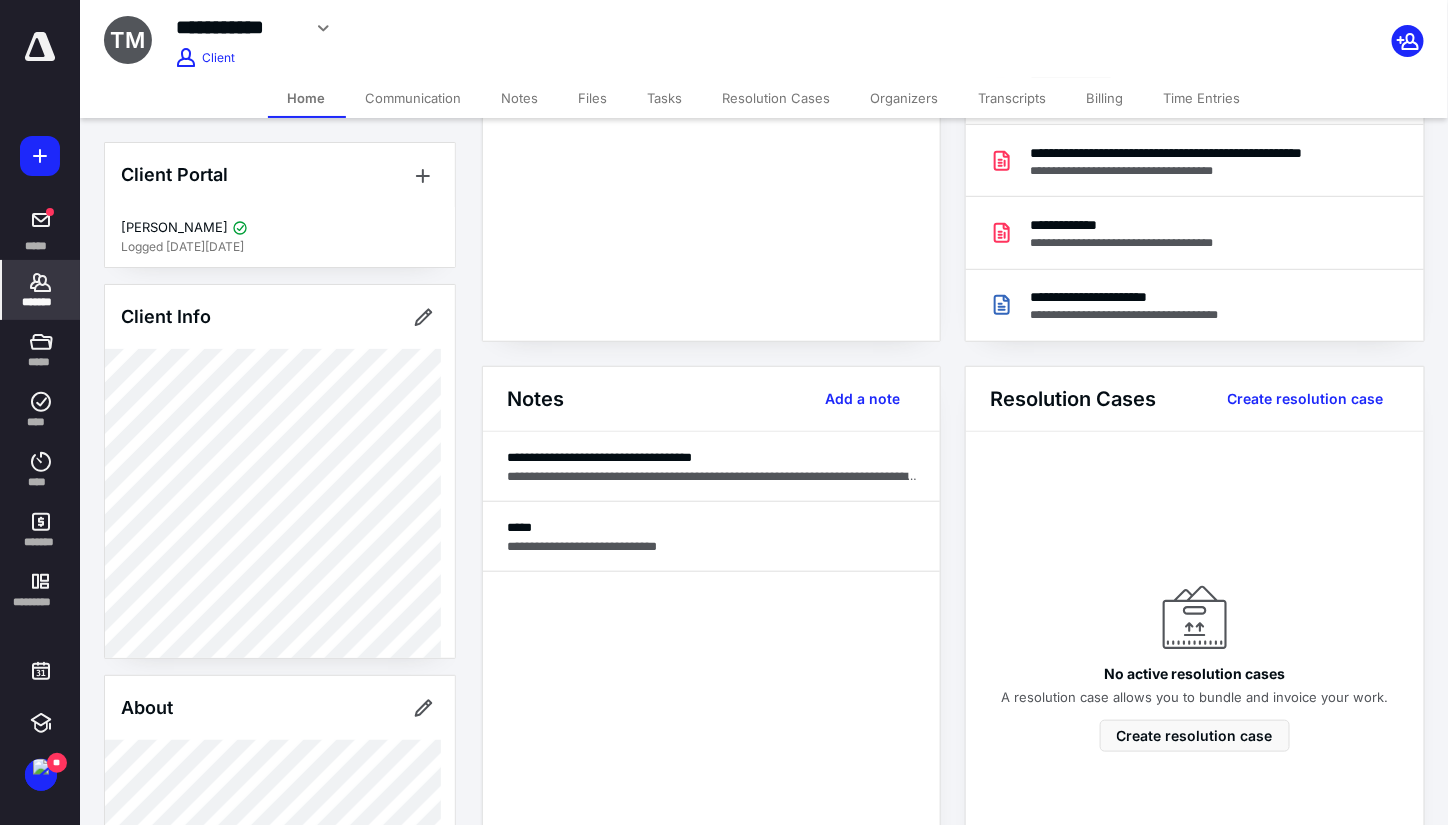 scroll, scrollTop: 0, scrollLeft: 0, axis: both 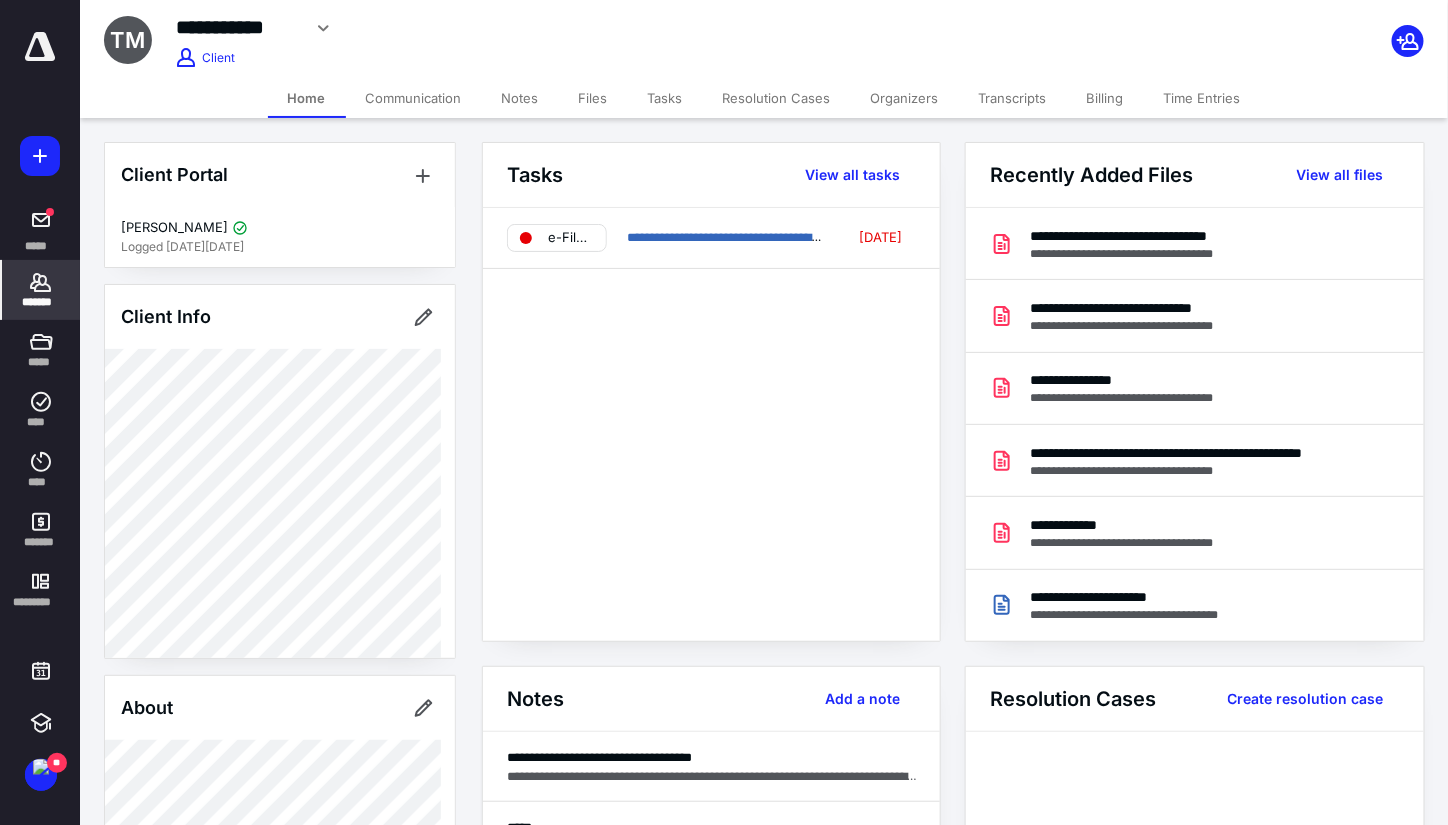 click on "**********" at bounding box center (711, 424) 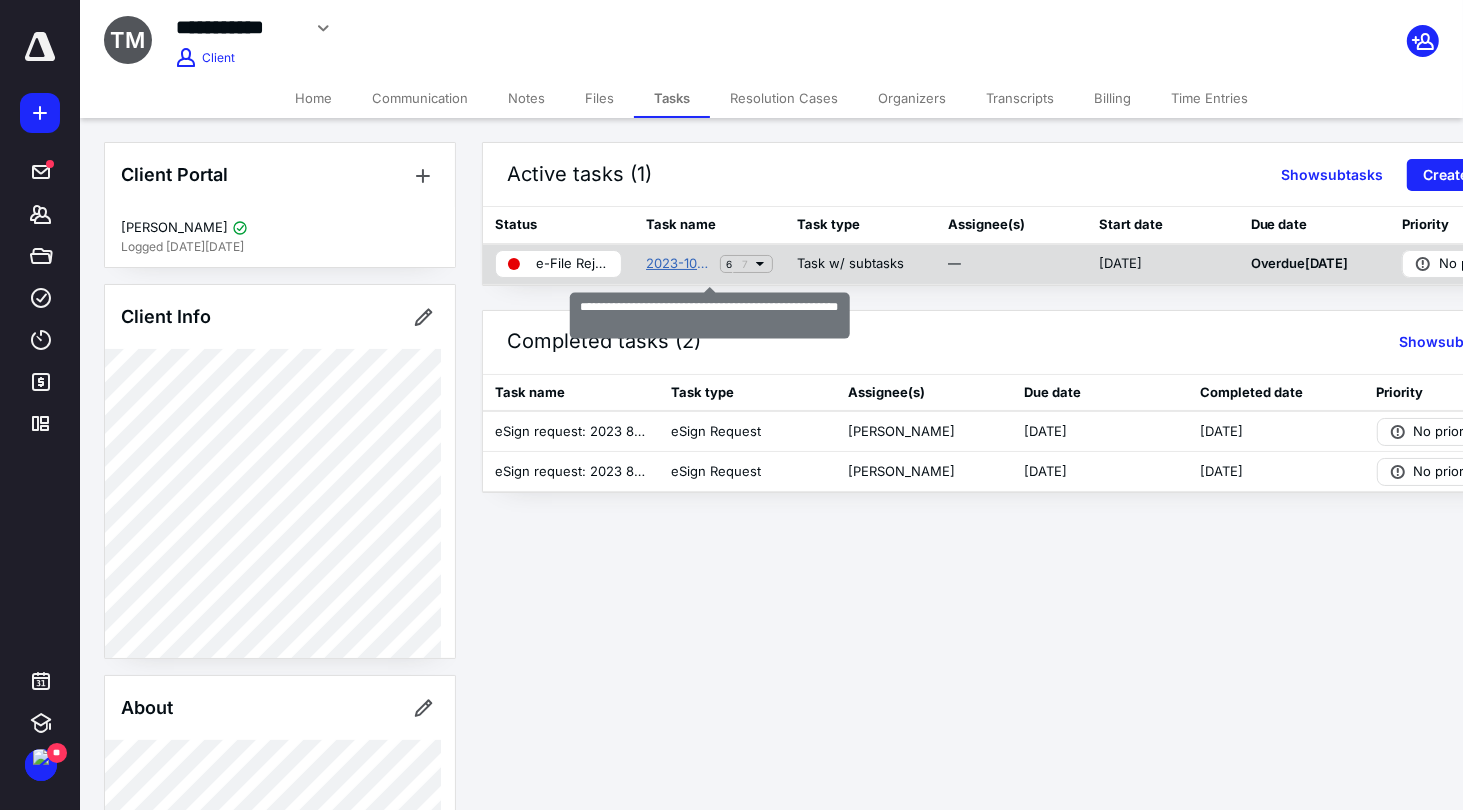 click on "2023-1040 U.S. Individual Tax Return for Terry McKee" at bounding box center (679, 264) 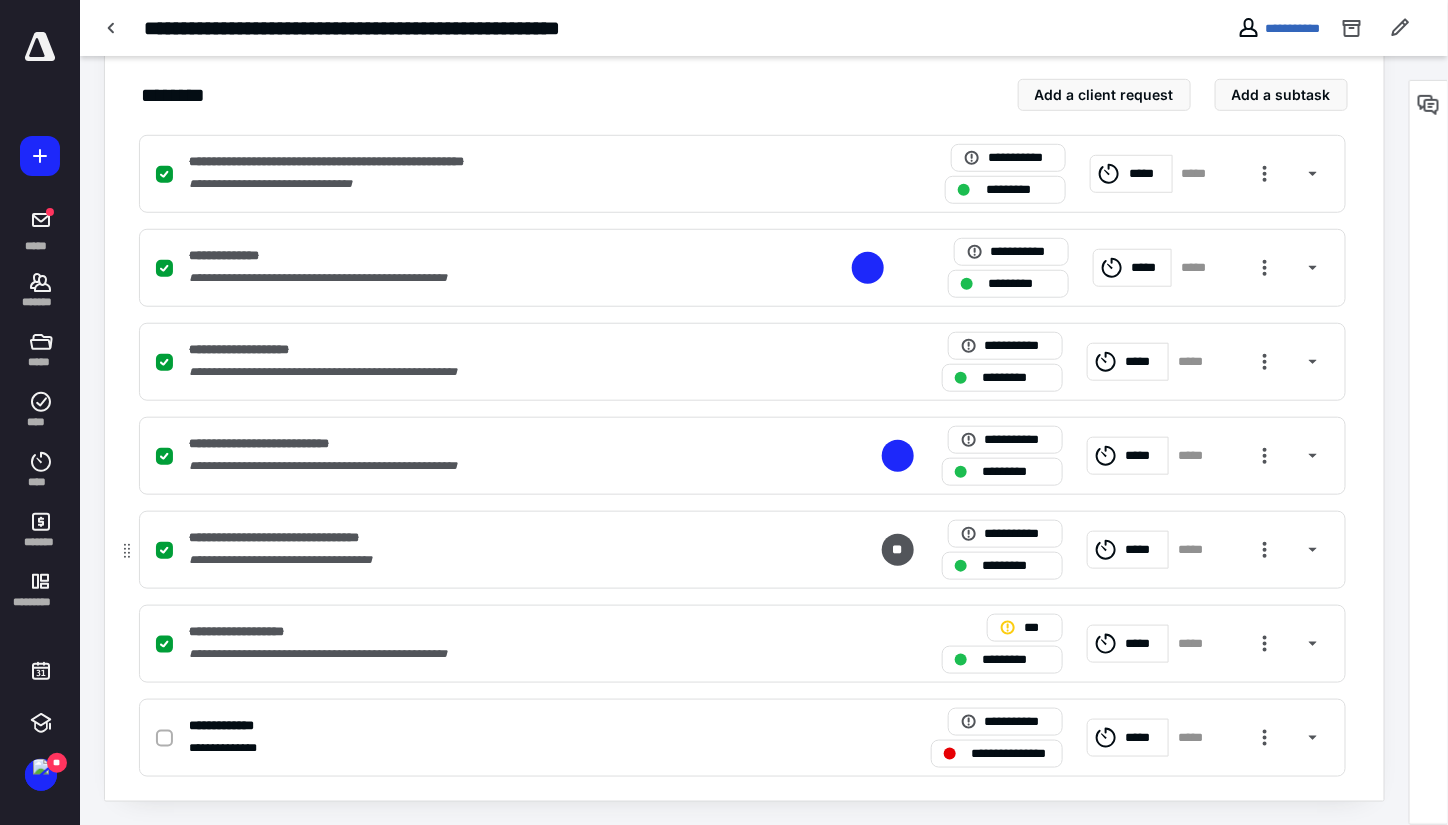 scroll, scrollTop: 143, scrollLeft: 0, axis: vertical 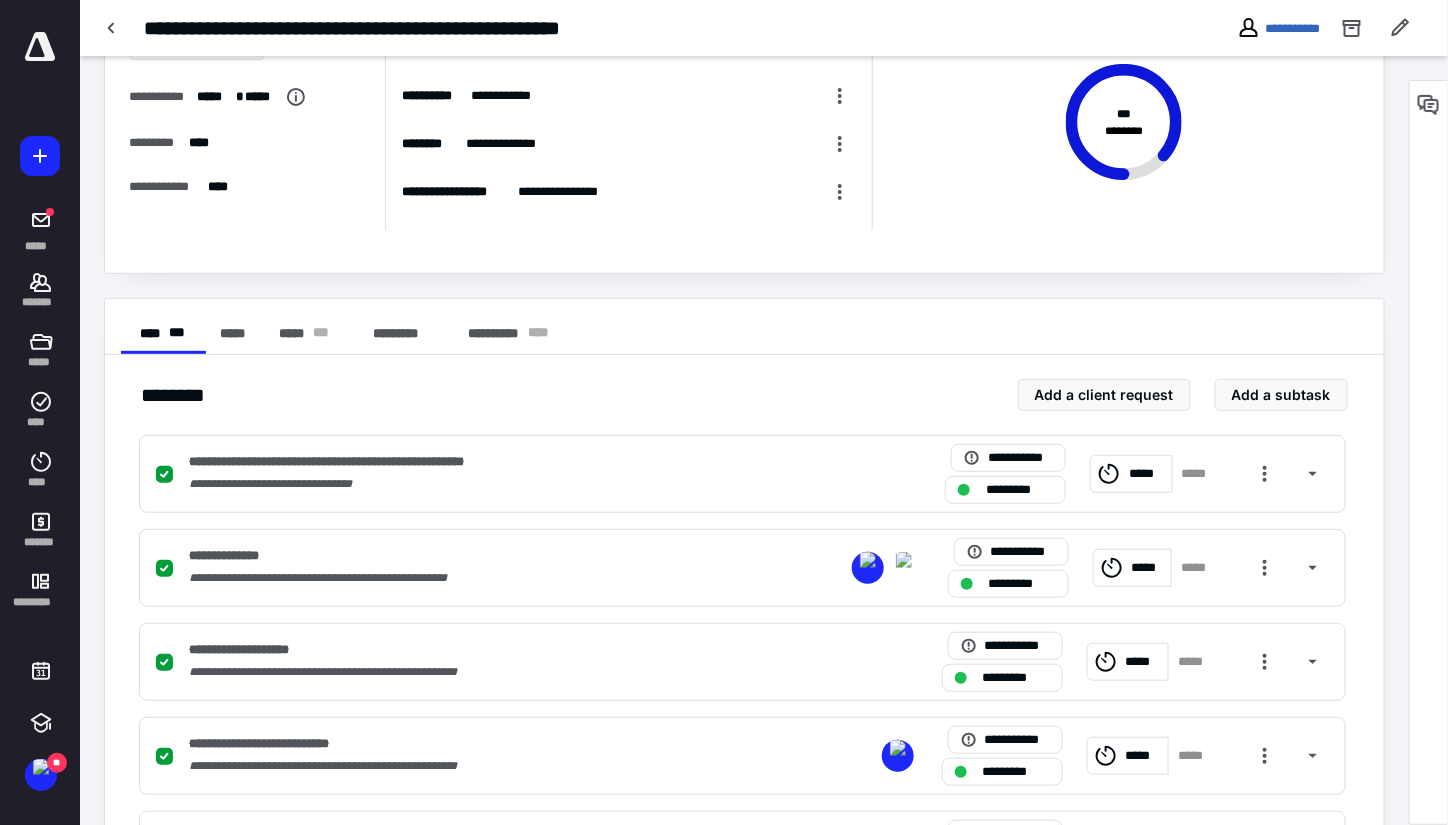 click on "**********" at bounding box center (744, 105) 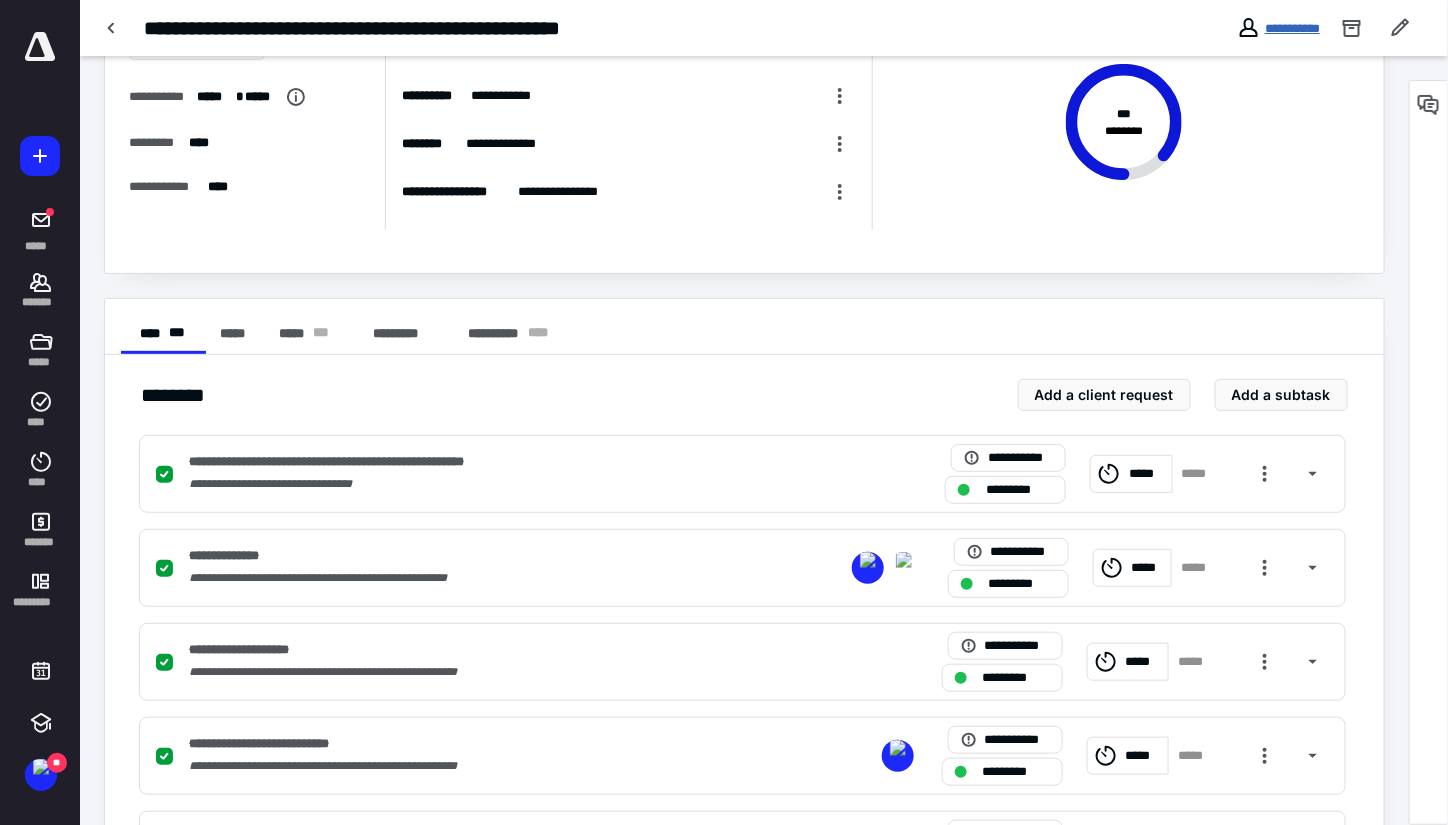click on "**********" at bounding box center [1292, 28] 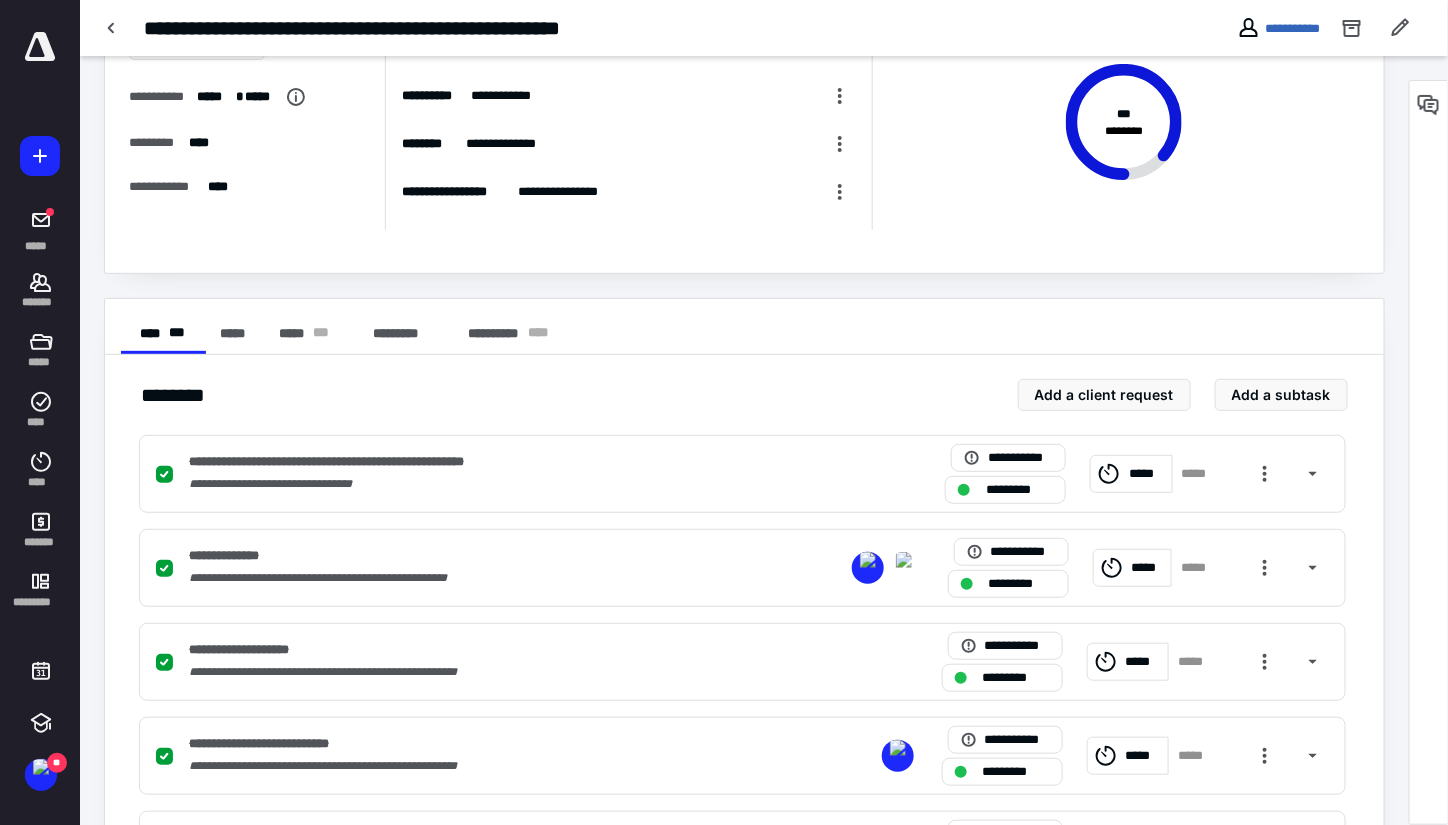 scroll, scrollTop: 0, scrollLeft: 0, axis: both 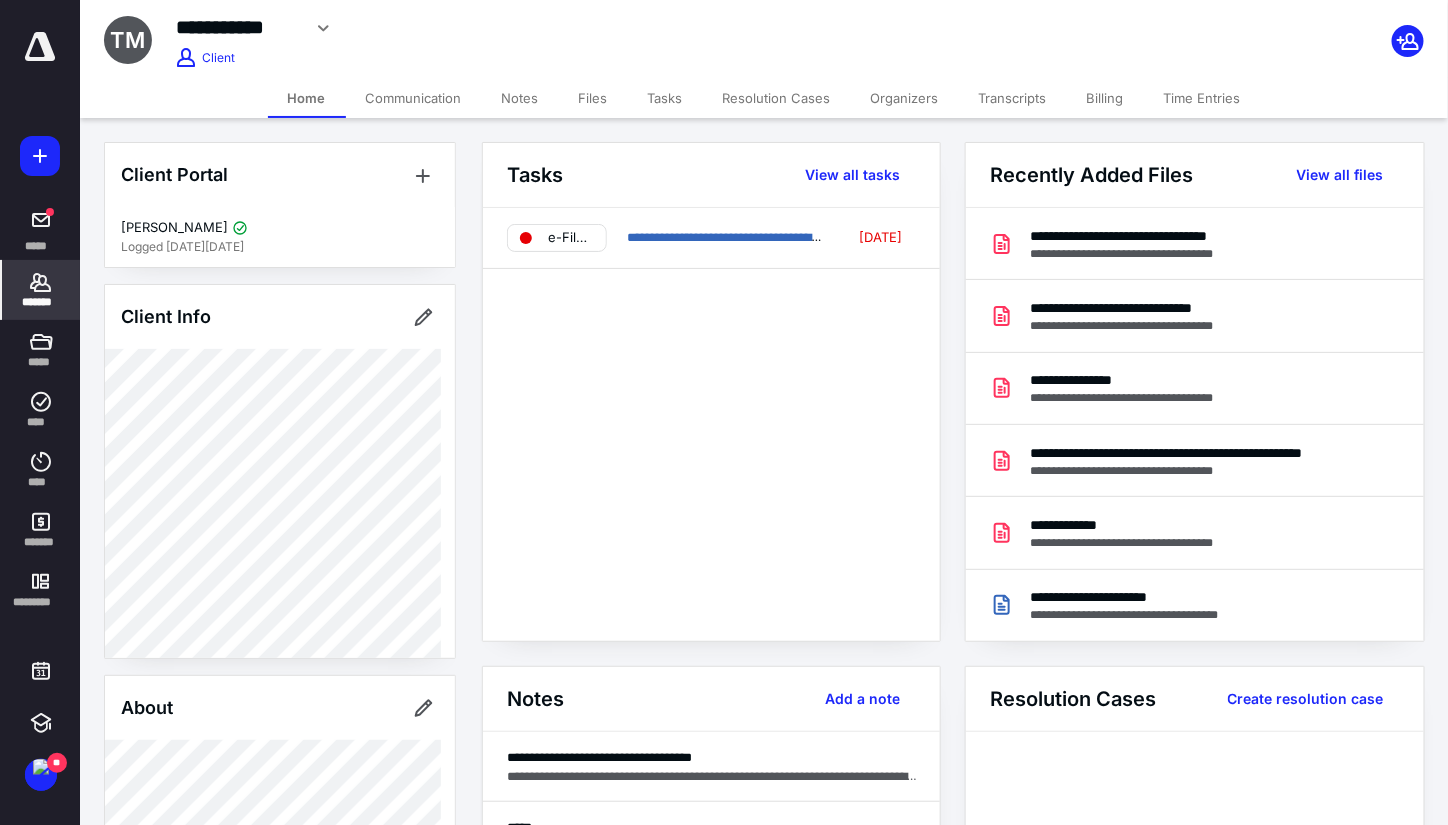 click on "**********" at bounding box center (711, 424) 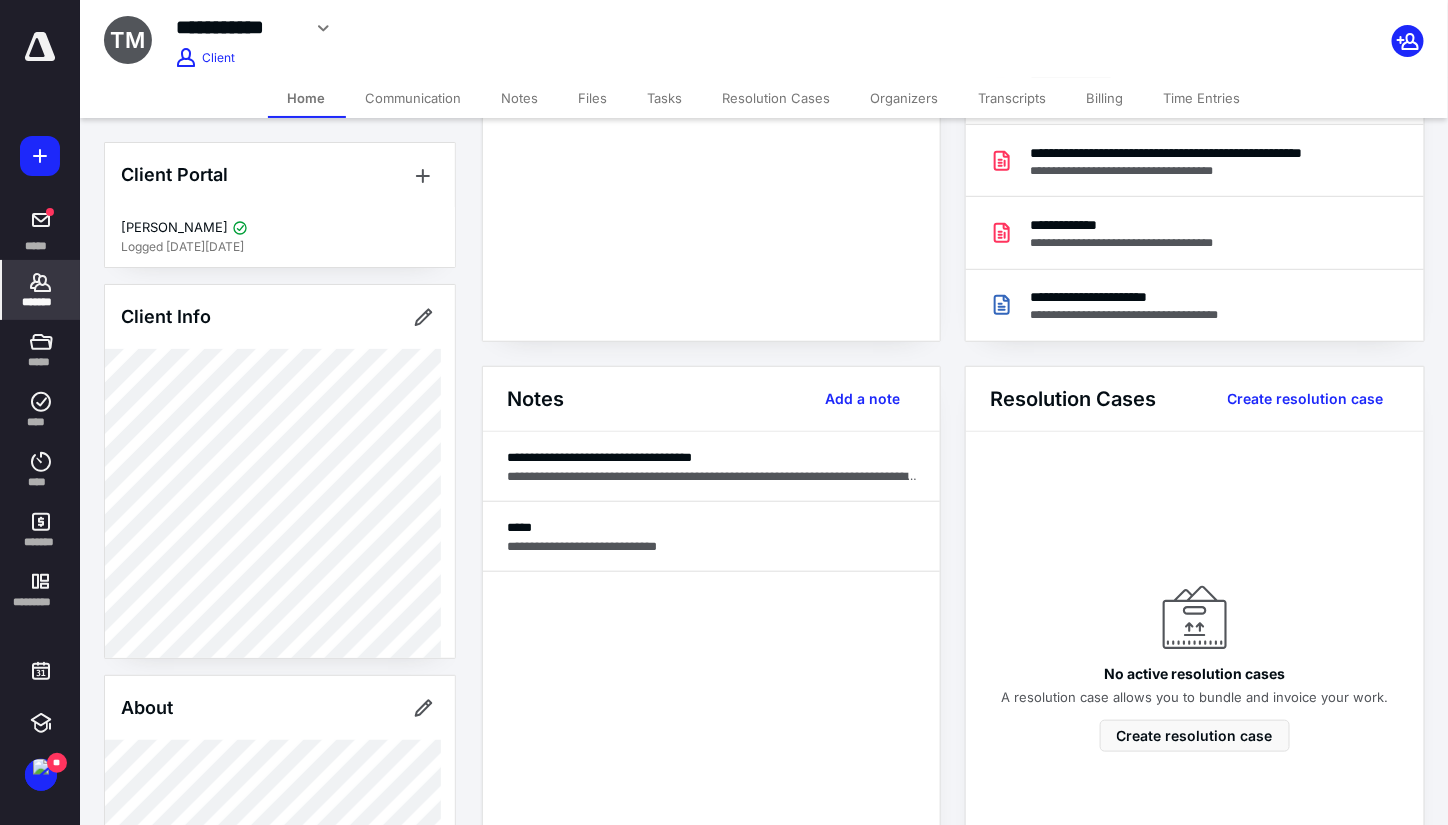 scroll, scrollTop: 0, scrollLeft: 0, axis: both 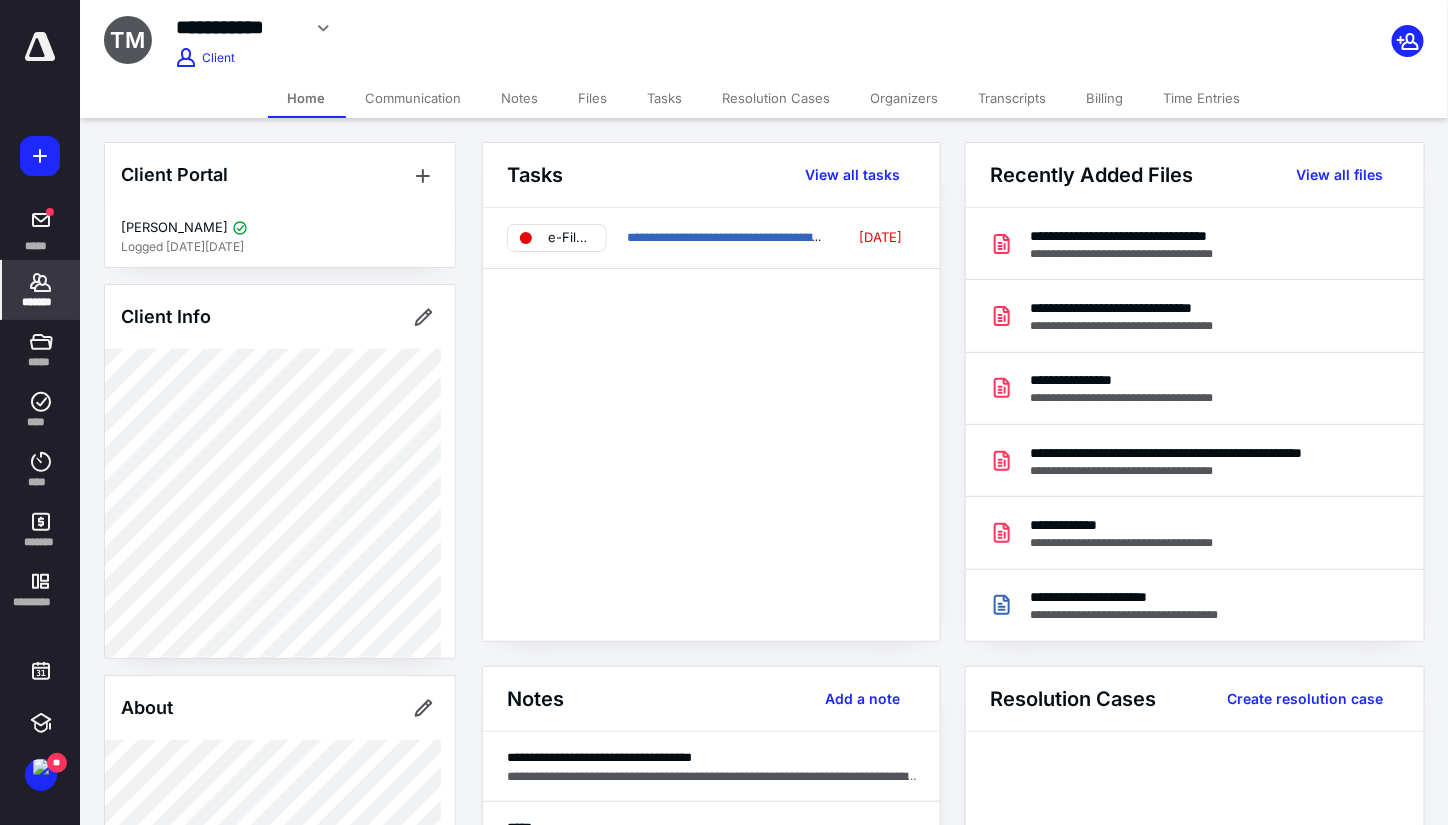 click on "Files" at bounding box center (593, 98) 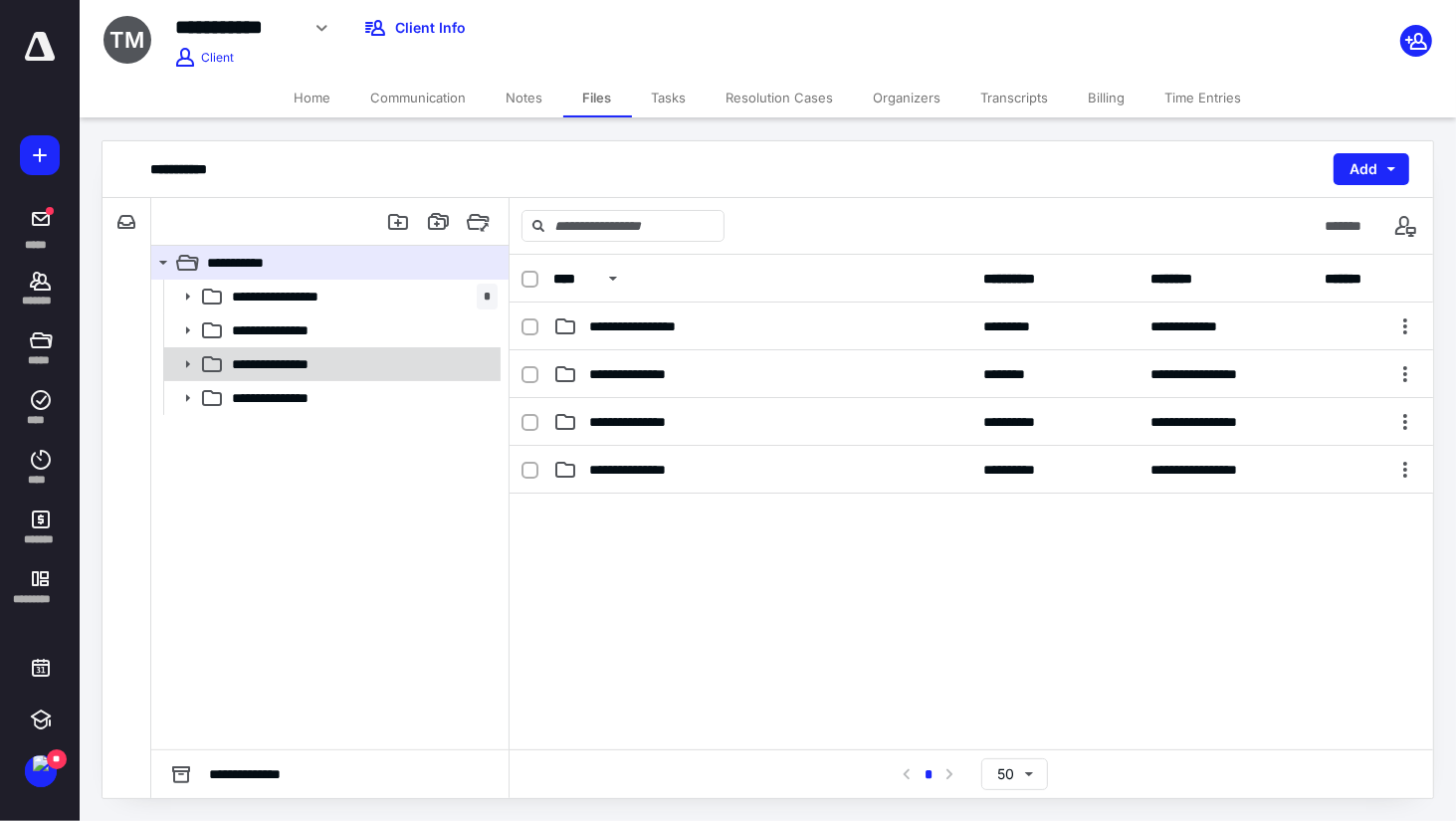click 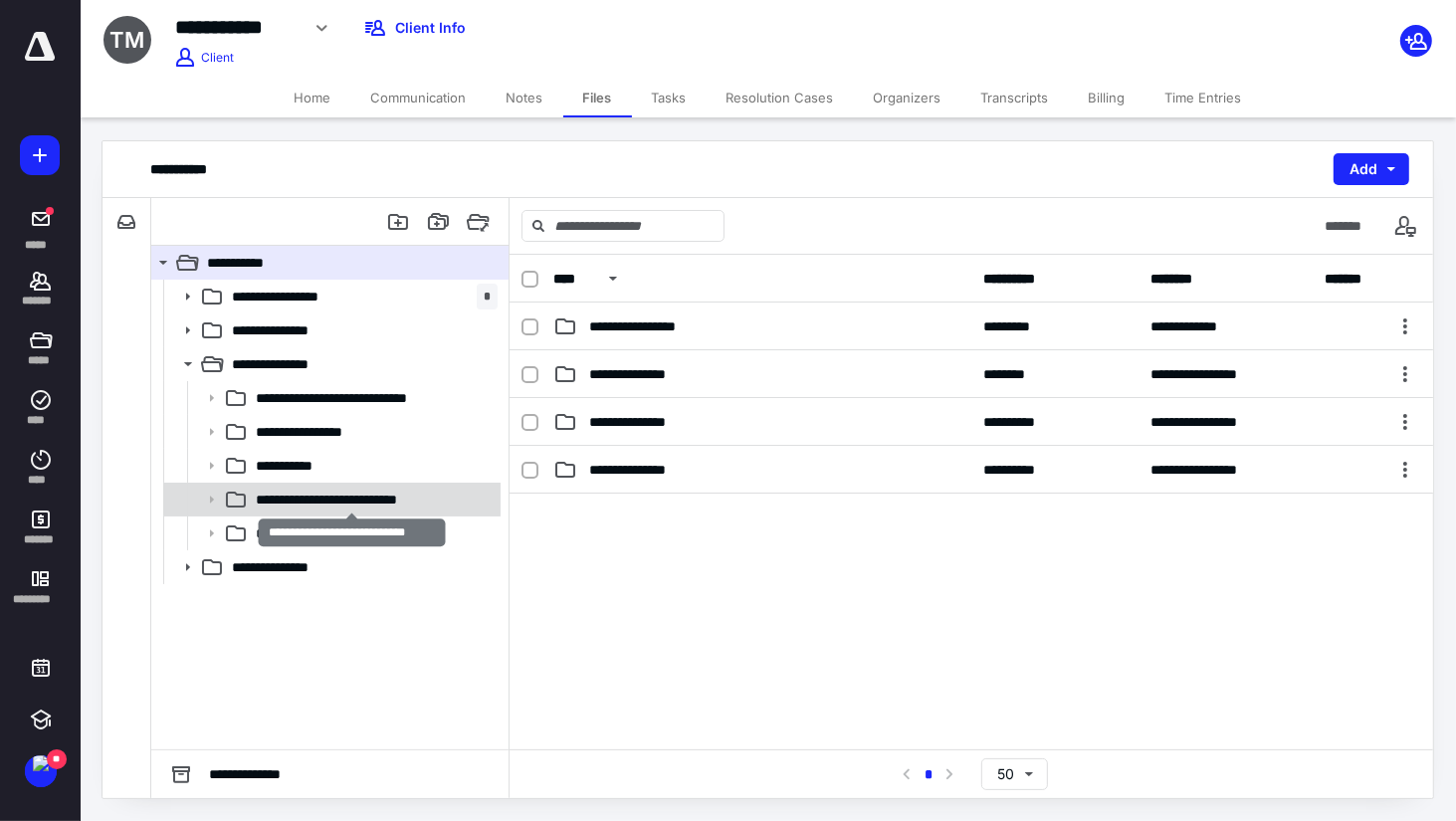 click on "**********" at bounding box center [352, 500] 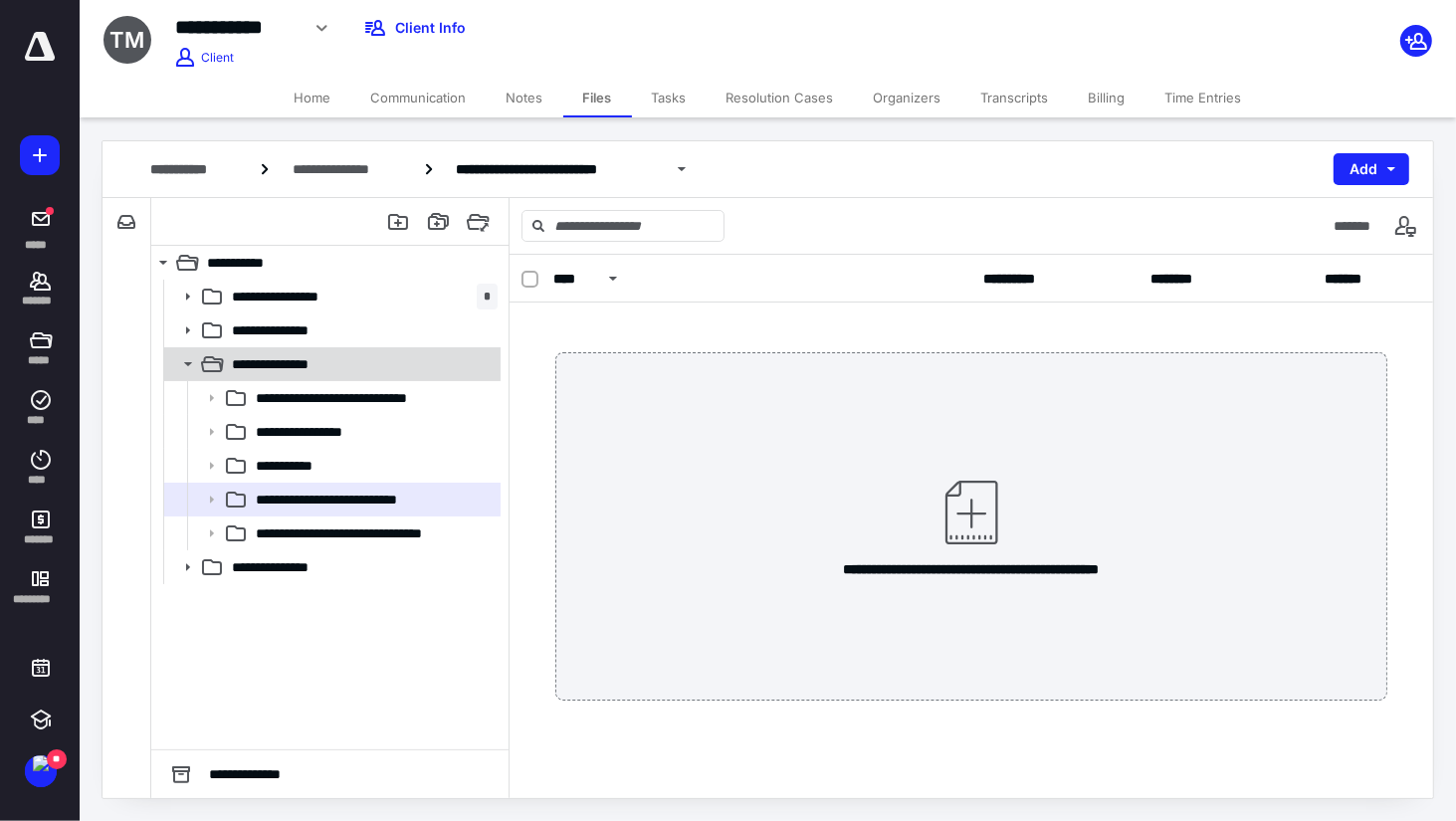 click 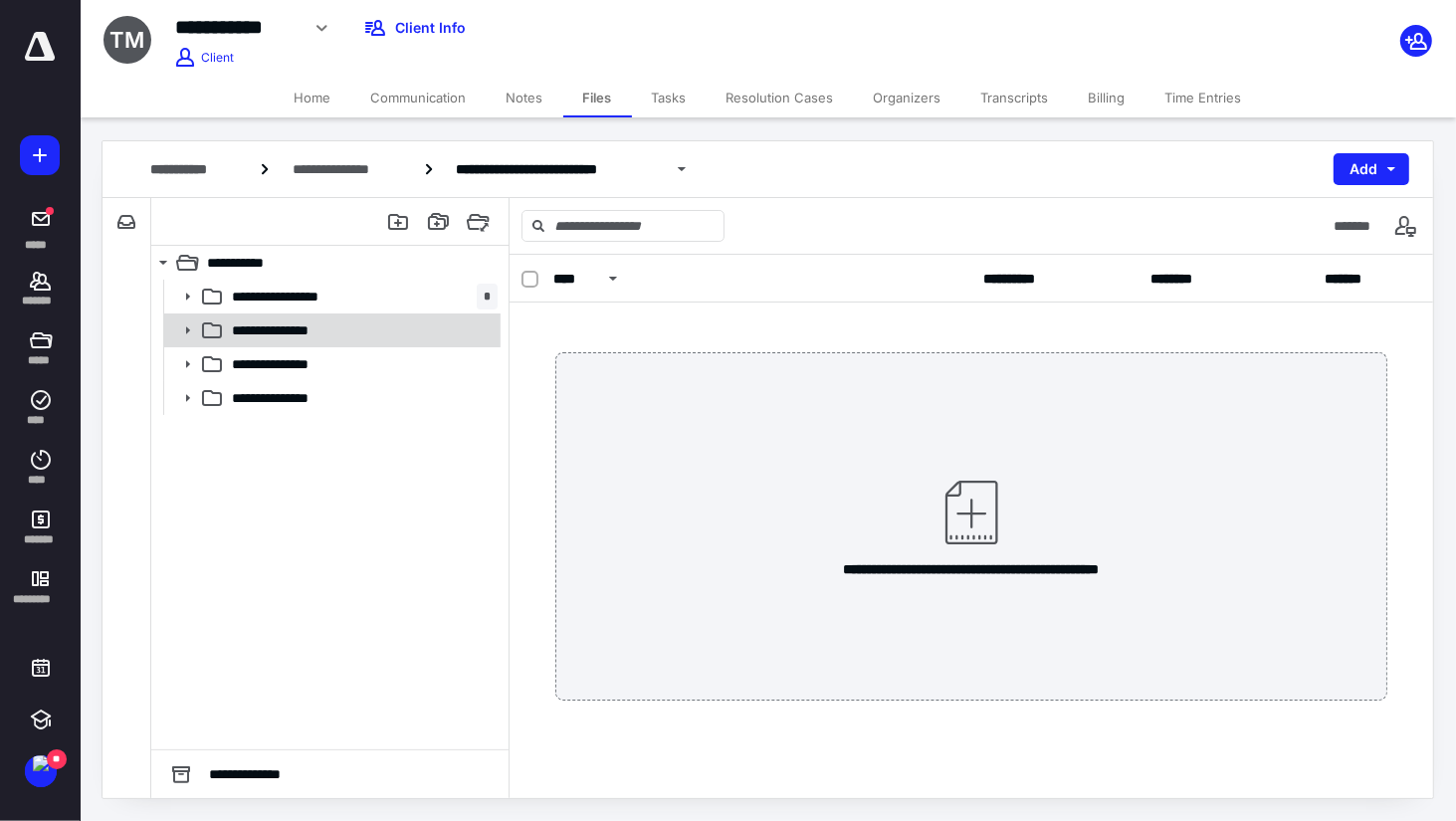 click 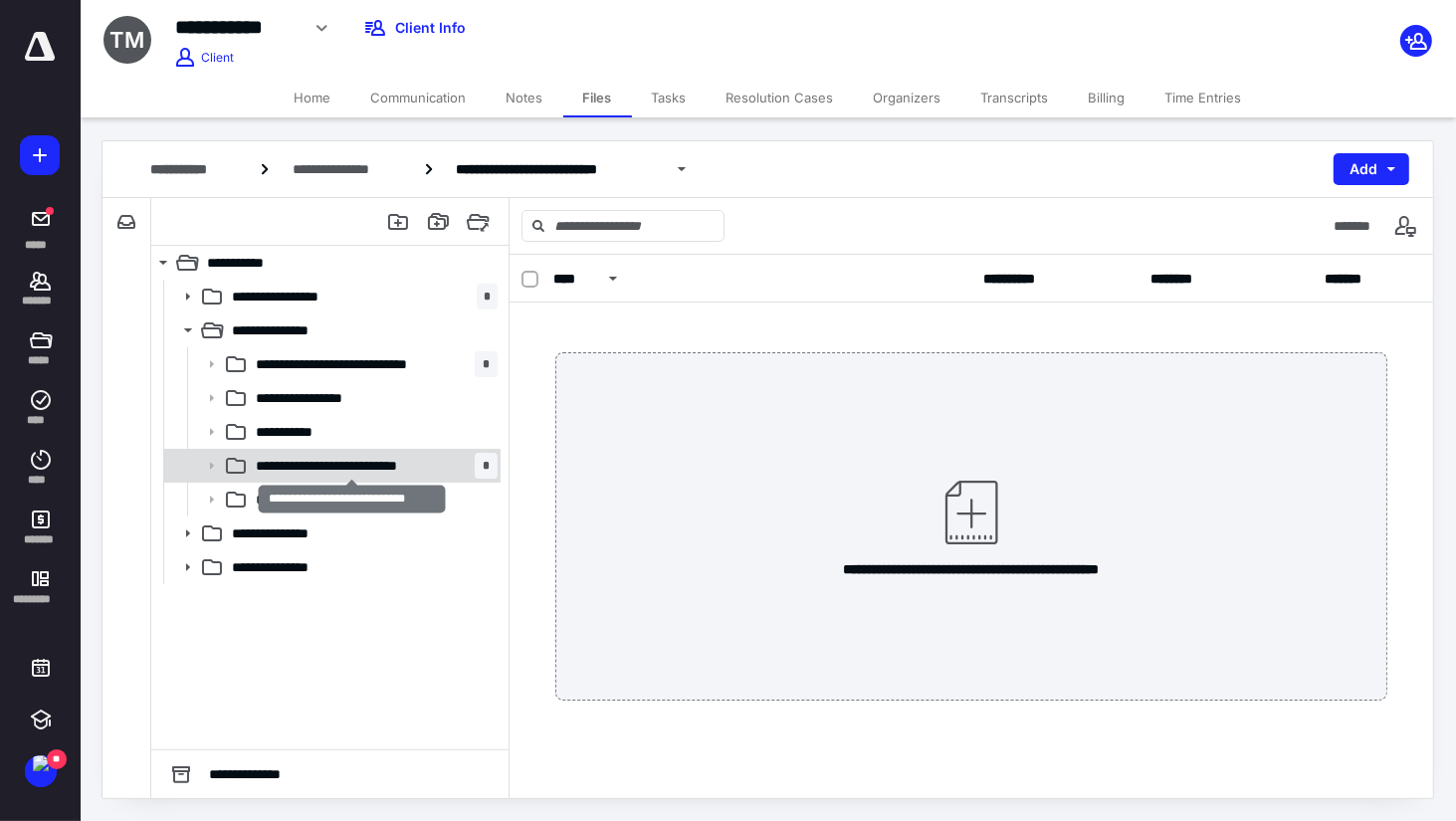 click on "**********" at bounding box center [352, 466] 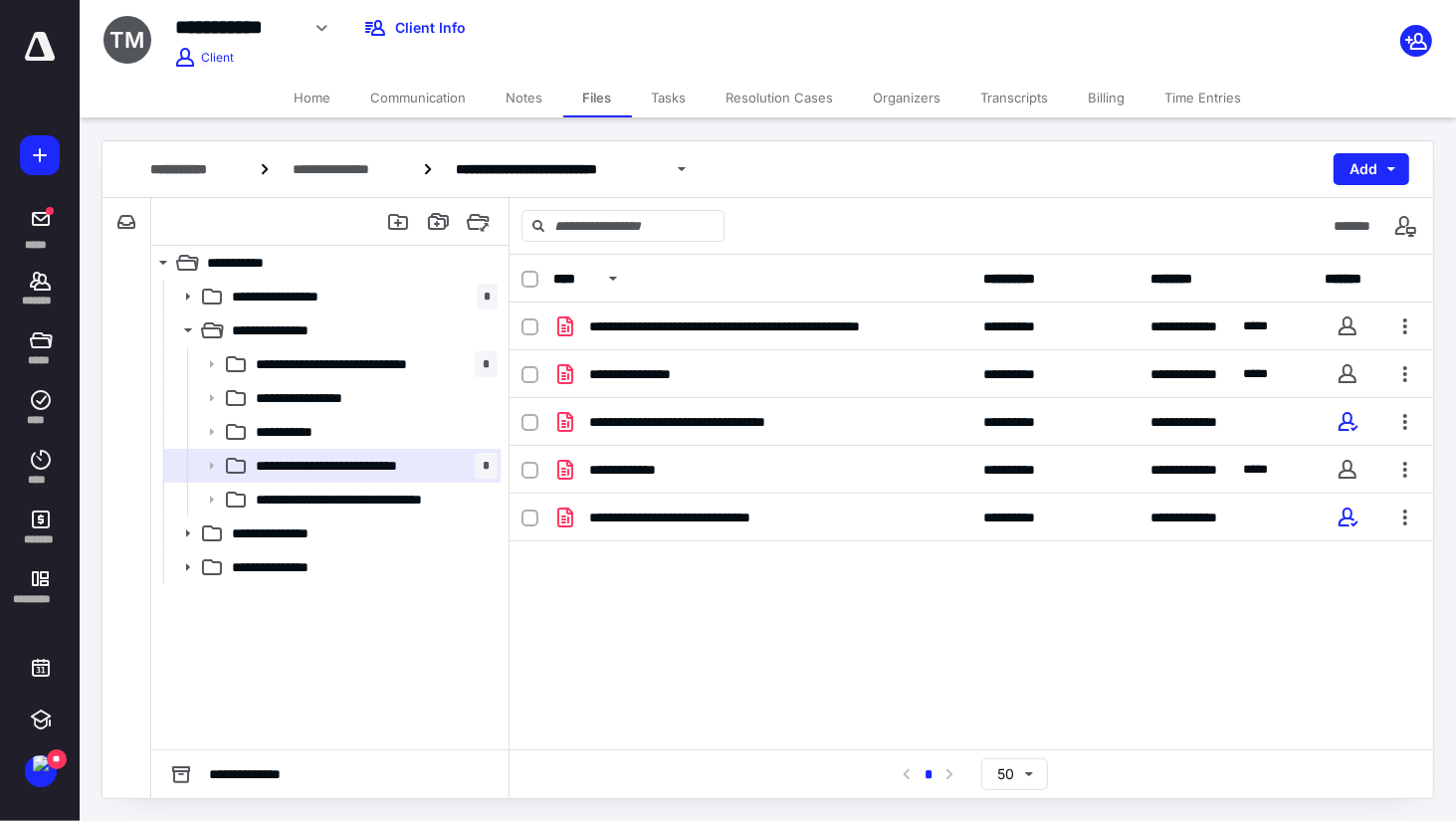 click on "Tasks" at bounding box center [669, 98] 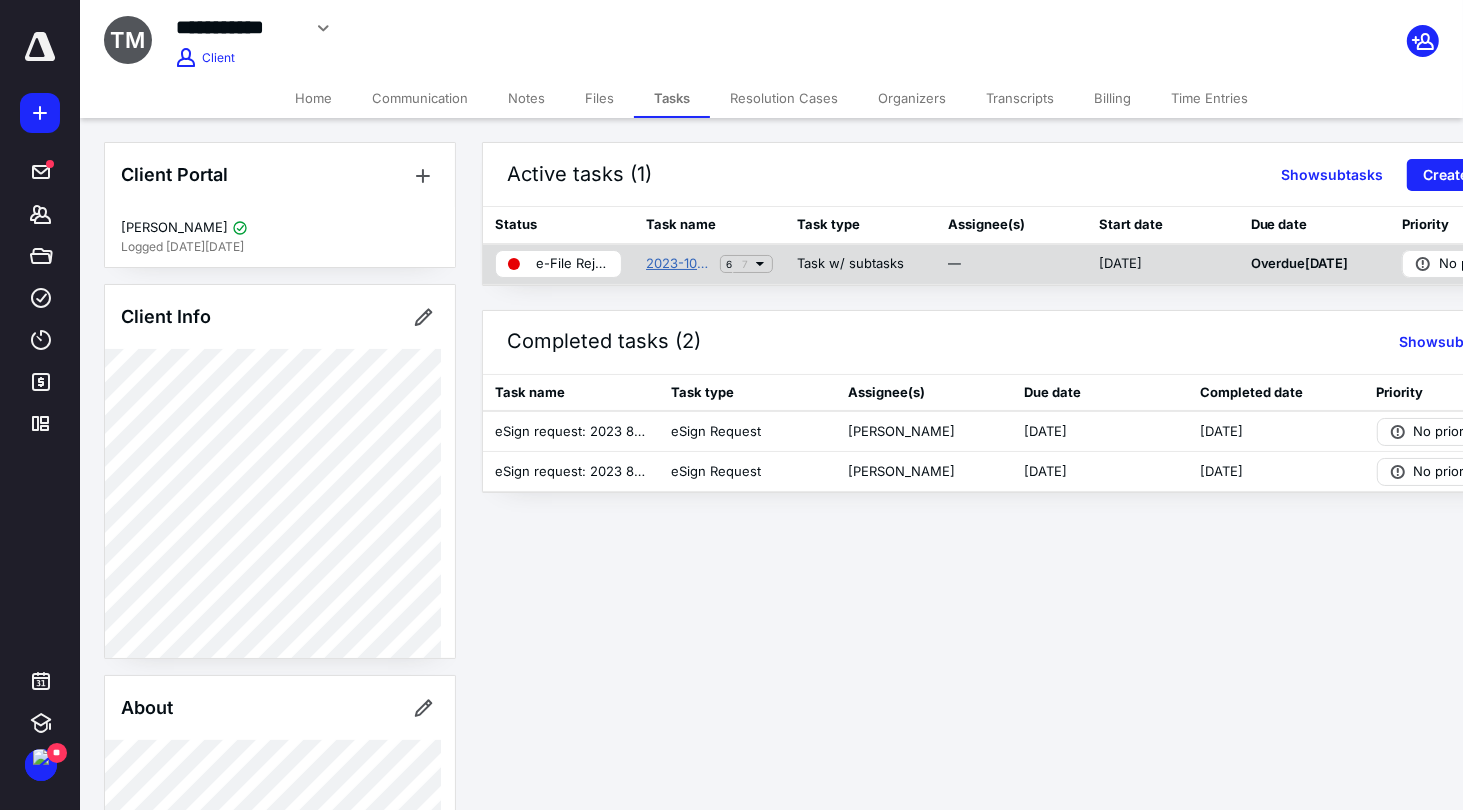 click on "2023-1040 U.S. Individual Tax Return for Terry McKee" at bounding box center (679, 264) 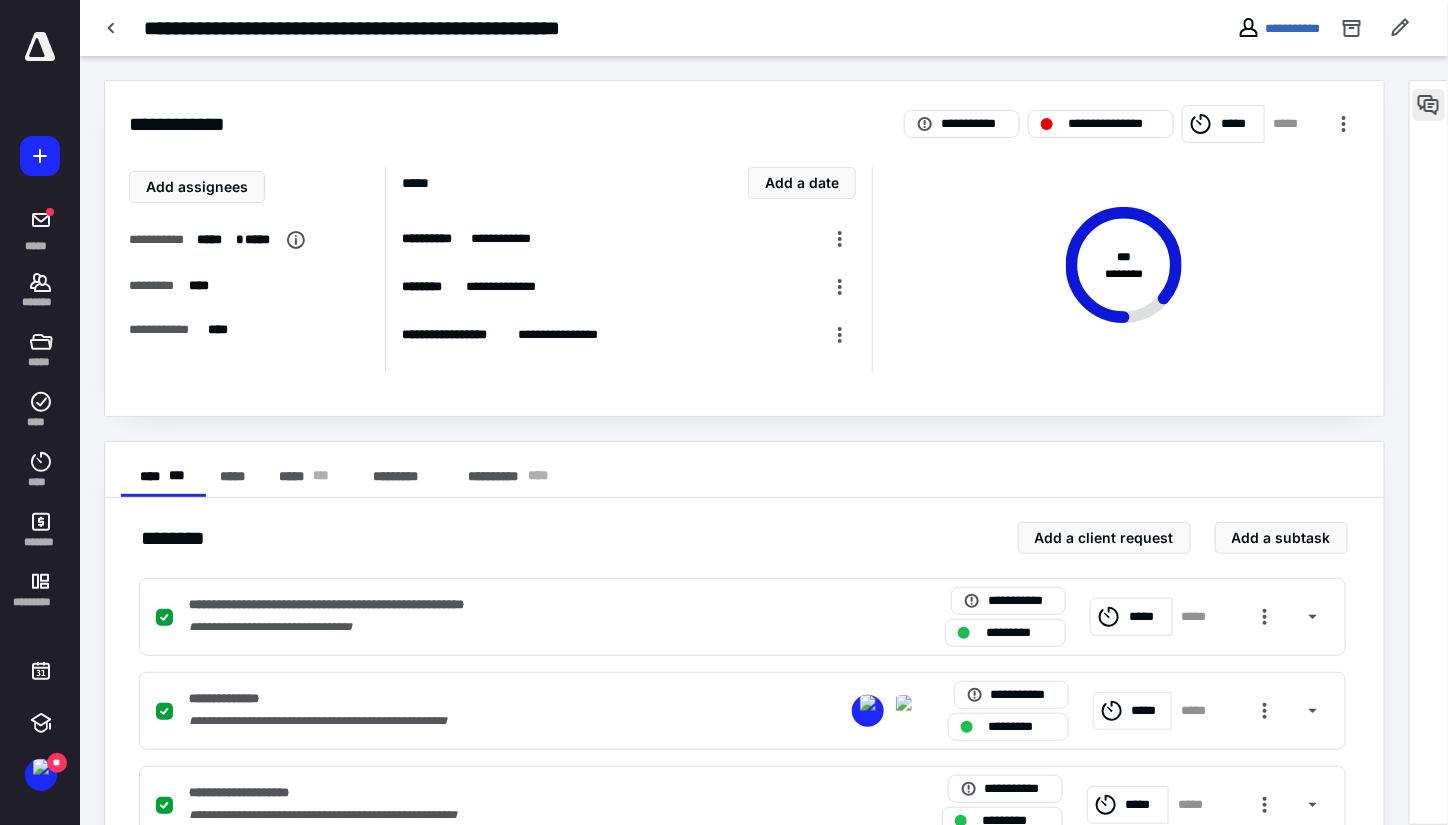 click at bounding box center [1429, 105] 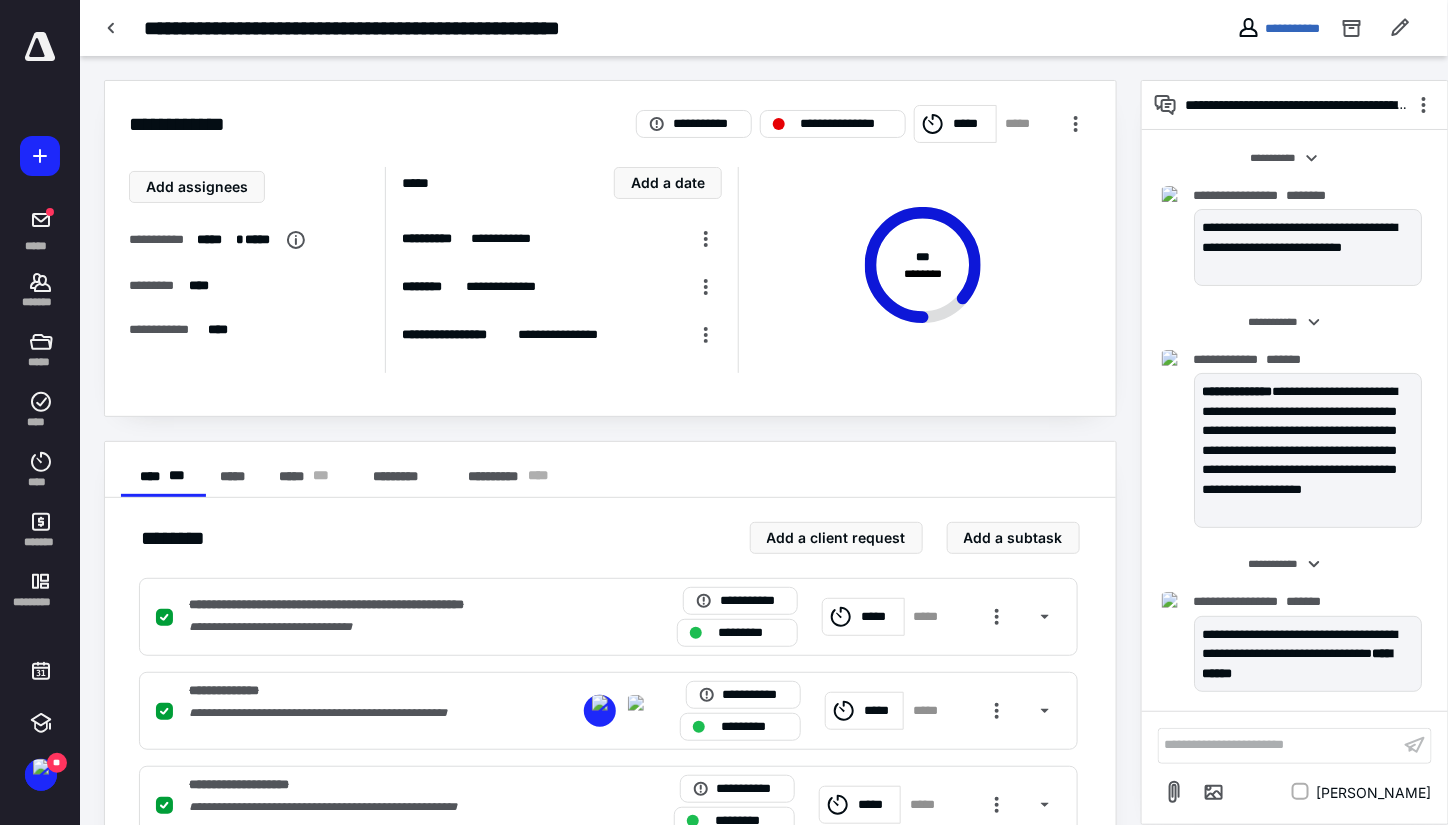 scroll, scrollTop: 1844, scrollLeft: 0, axis: vertical 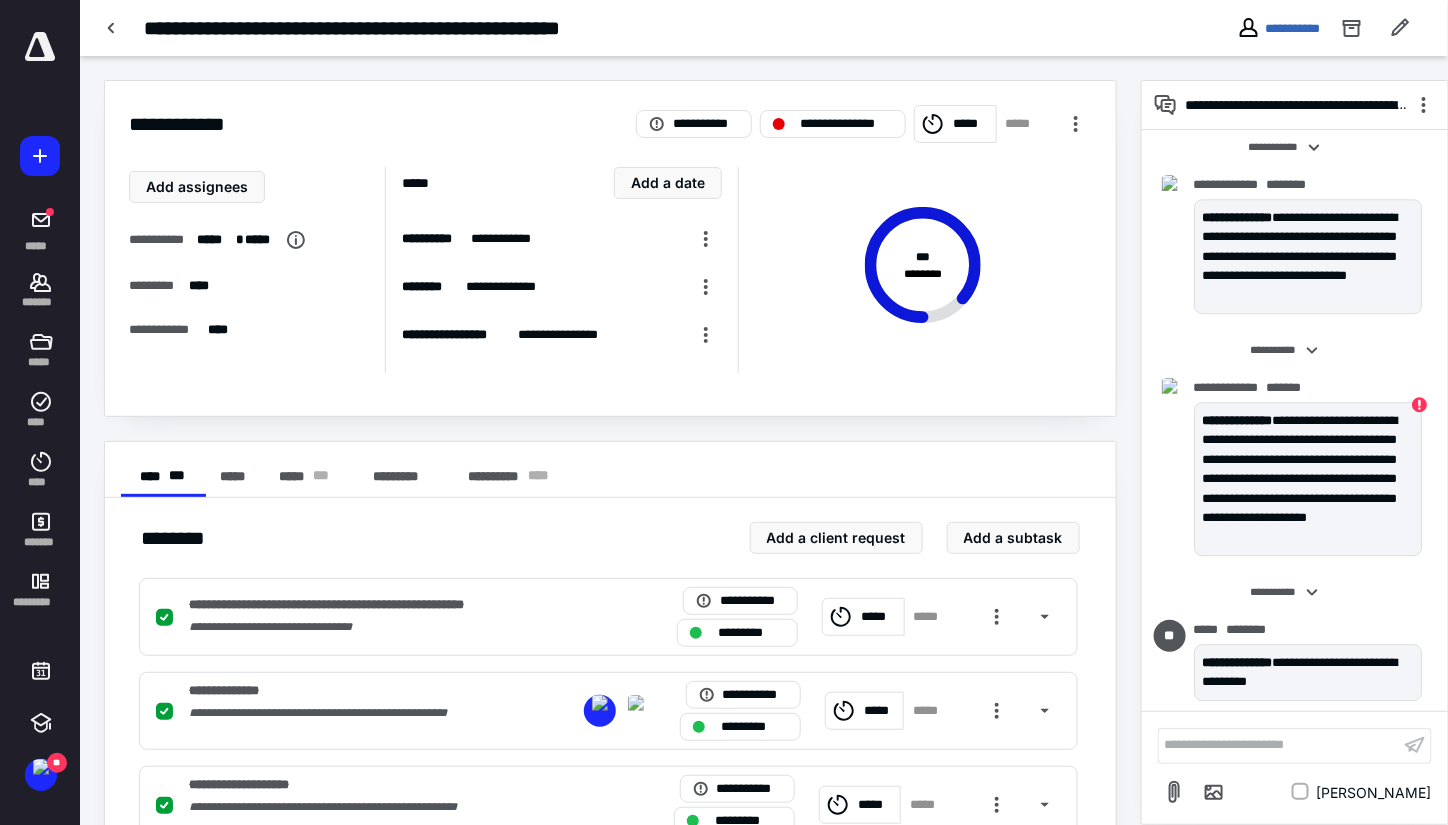 click on "**********" at bounding box center [1279, 745] 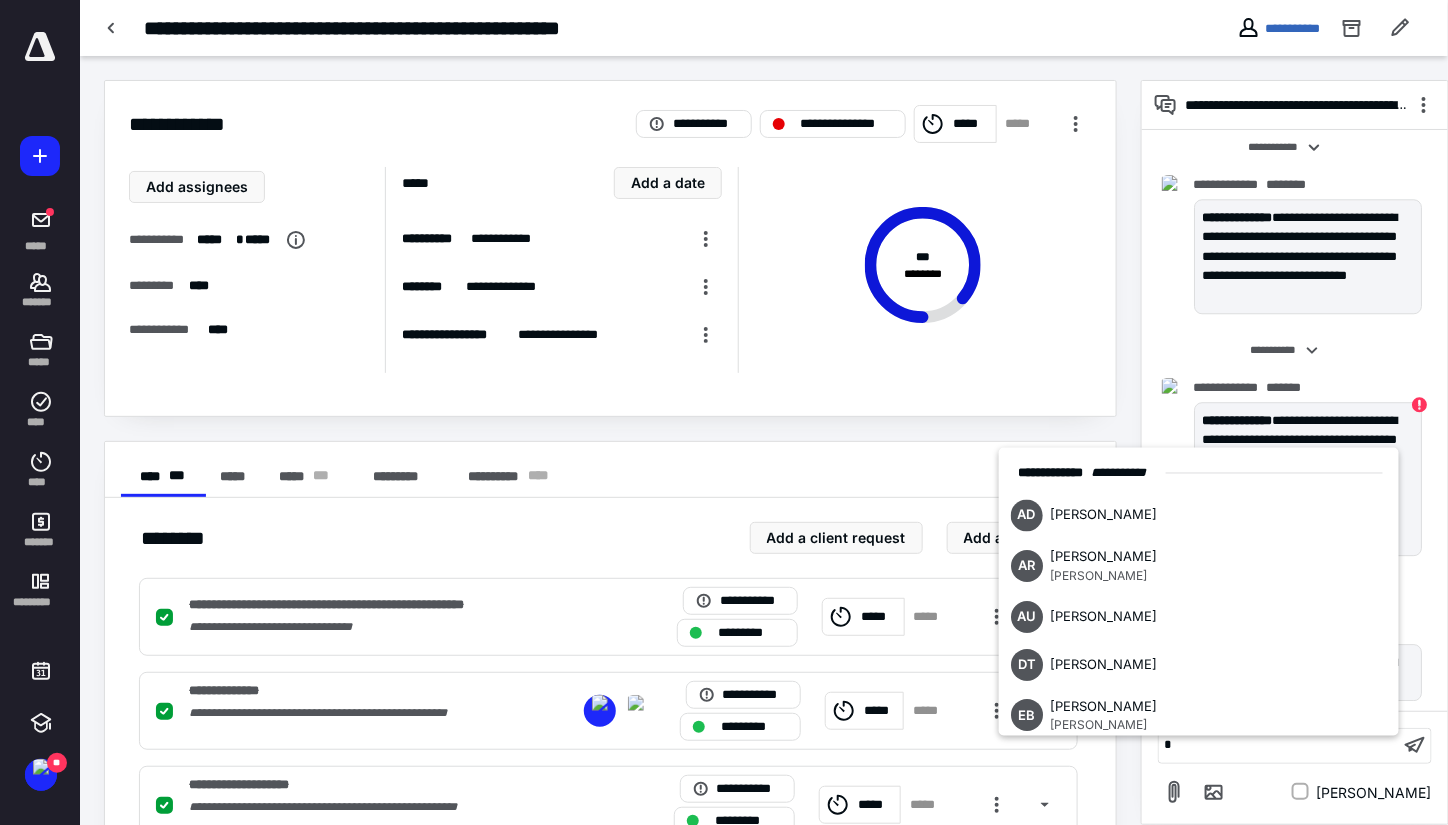 drag, startPoint x: 962, startPoint y: 377, endPoint x: 988, endPoint y: 429, distance: 58.137768 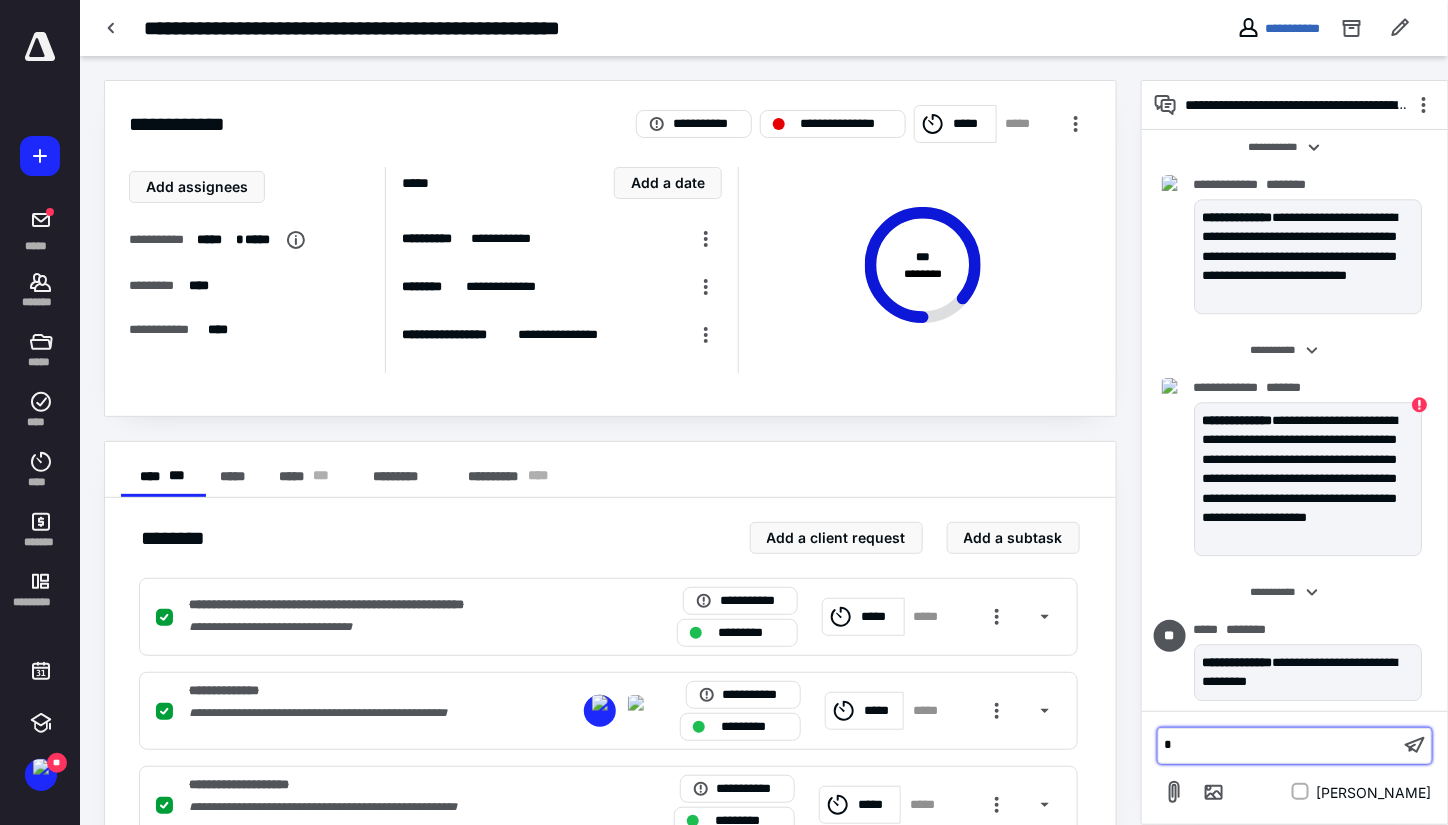 click on "*" at bounding box center (1279, 745) 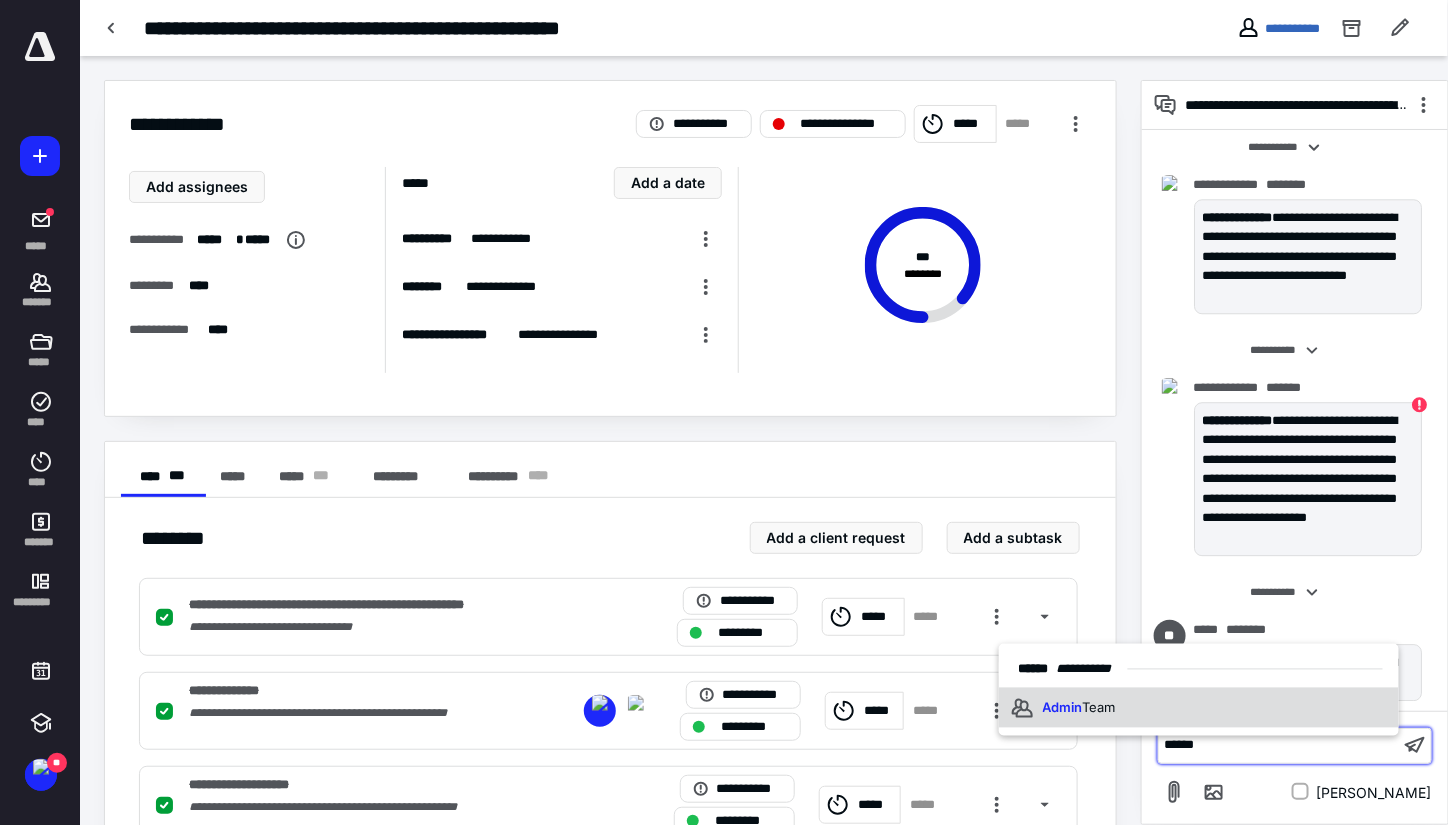 click on "Admin  Team" at bounding box center (1199, 708) 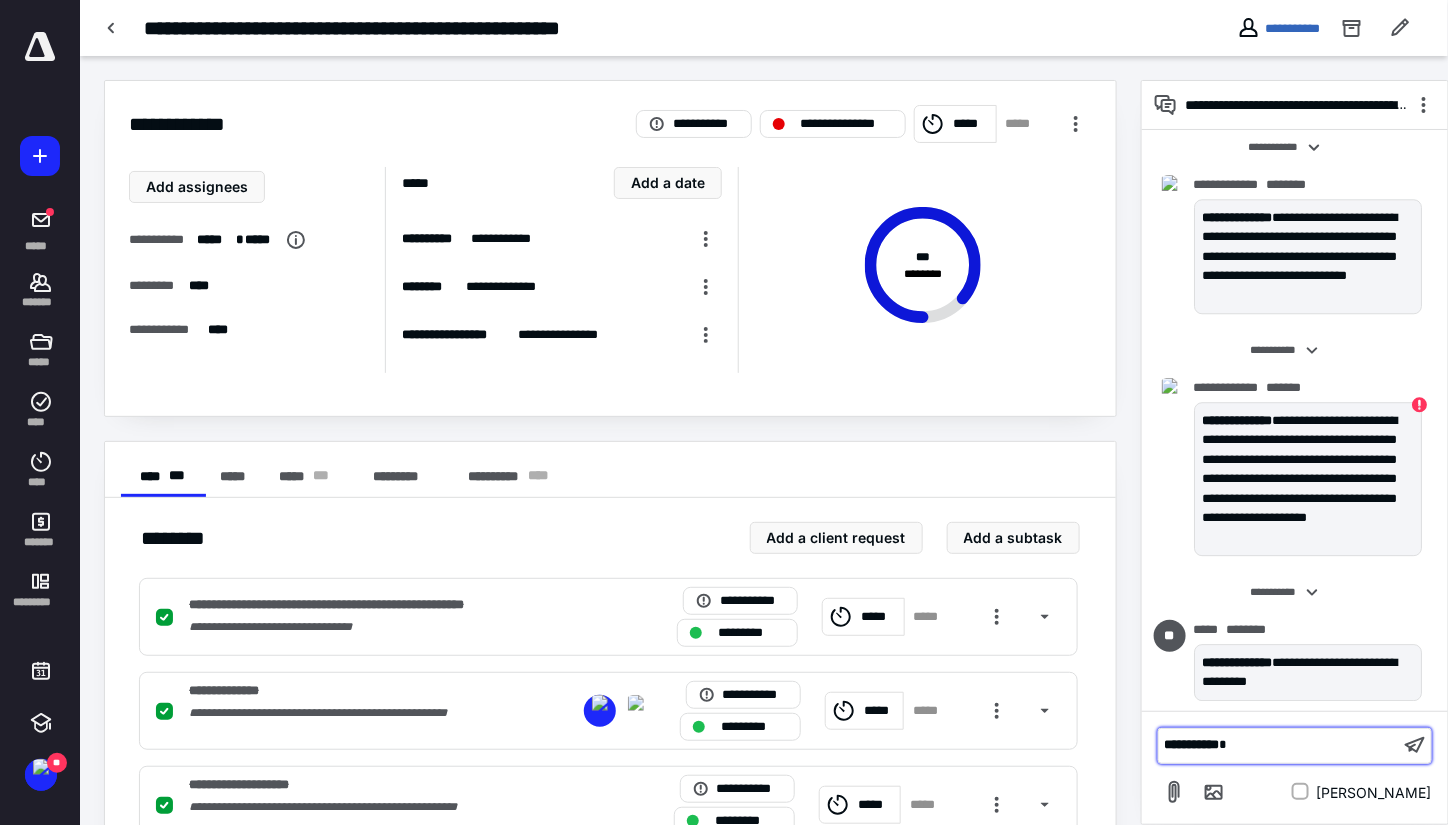 click on "**********" at bounding box center [1279, 745] 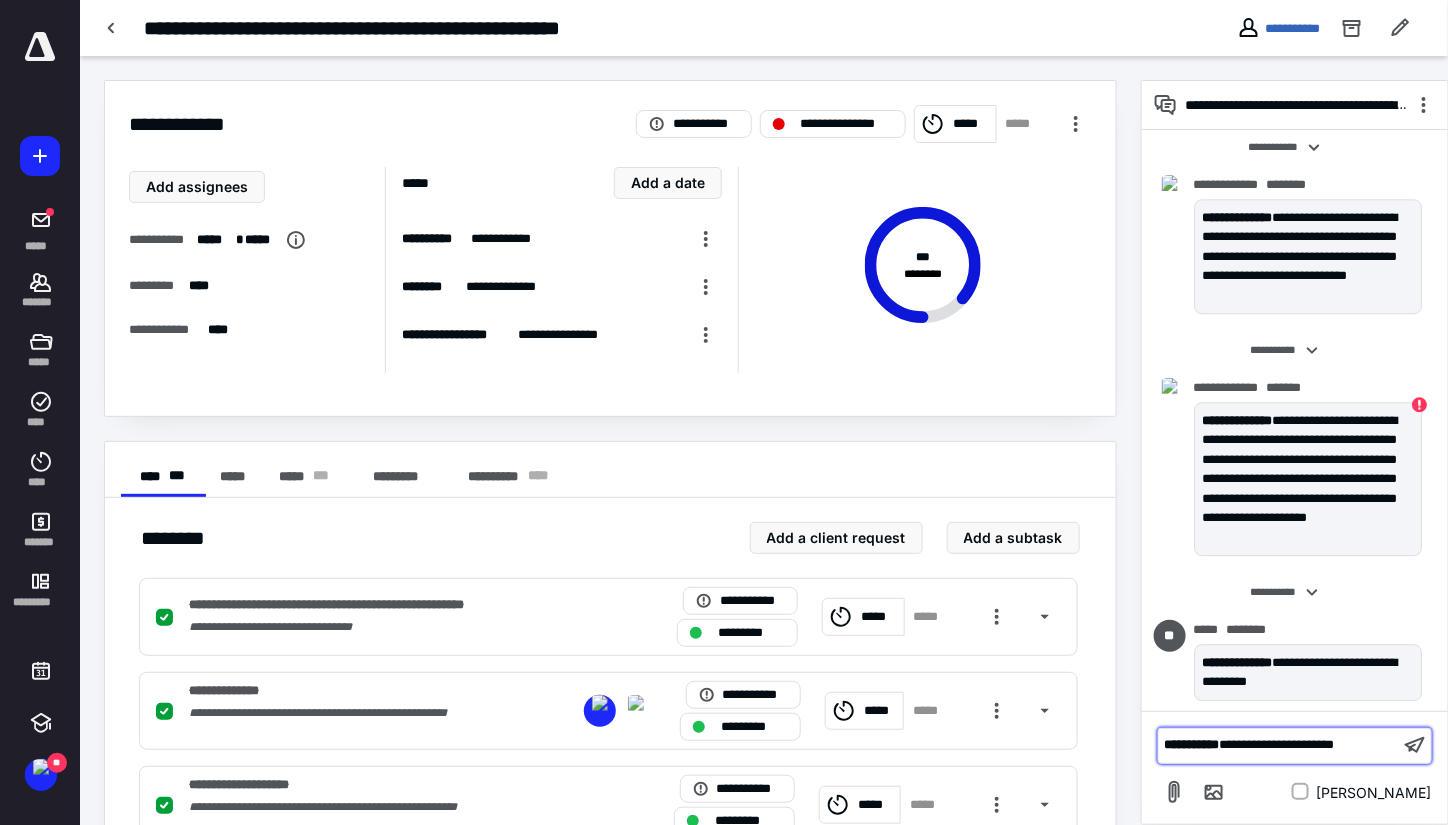 click on "**********" at bounding box center (1279, 745) 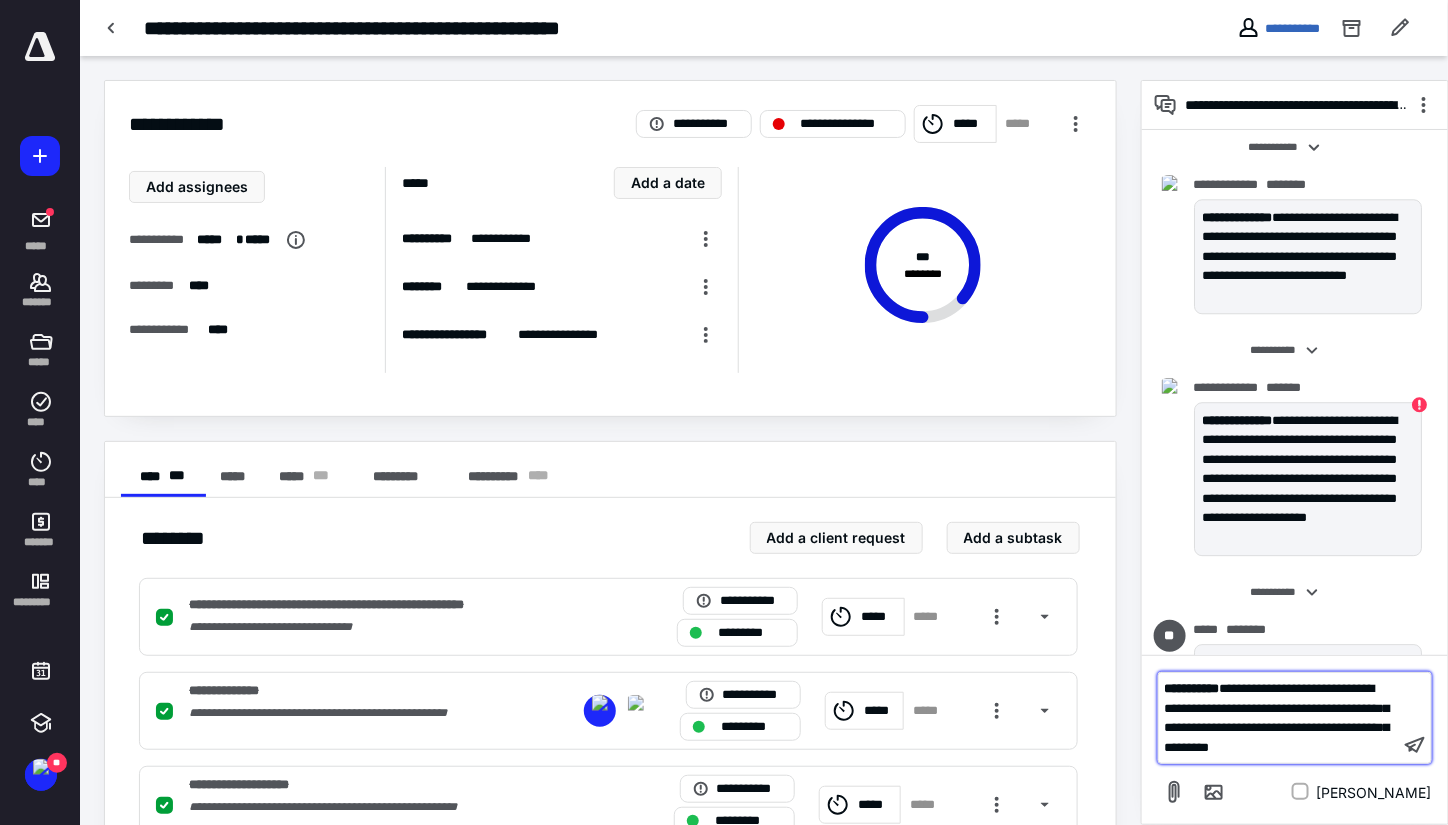 click on "**********" at bounding box center (1277, 718) 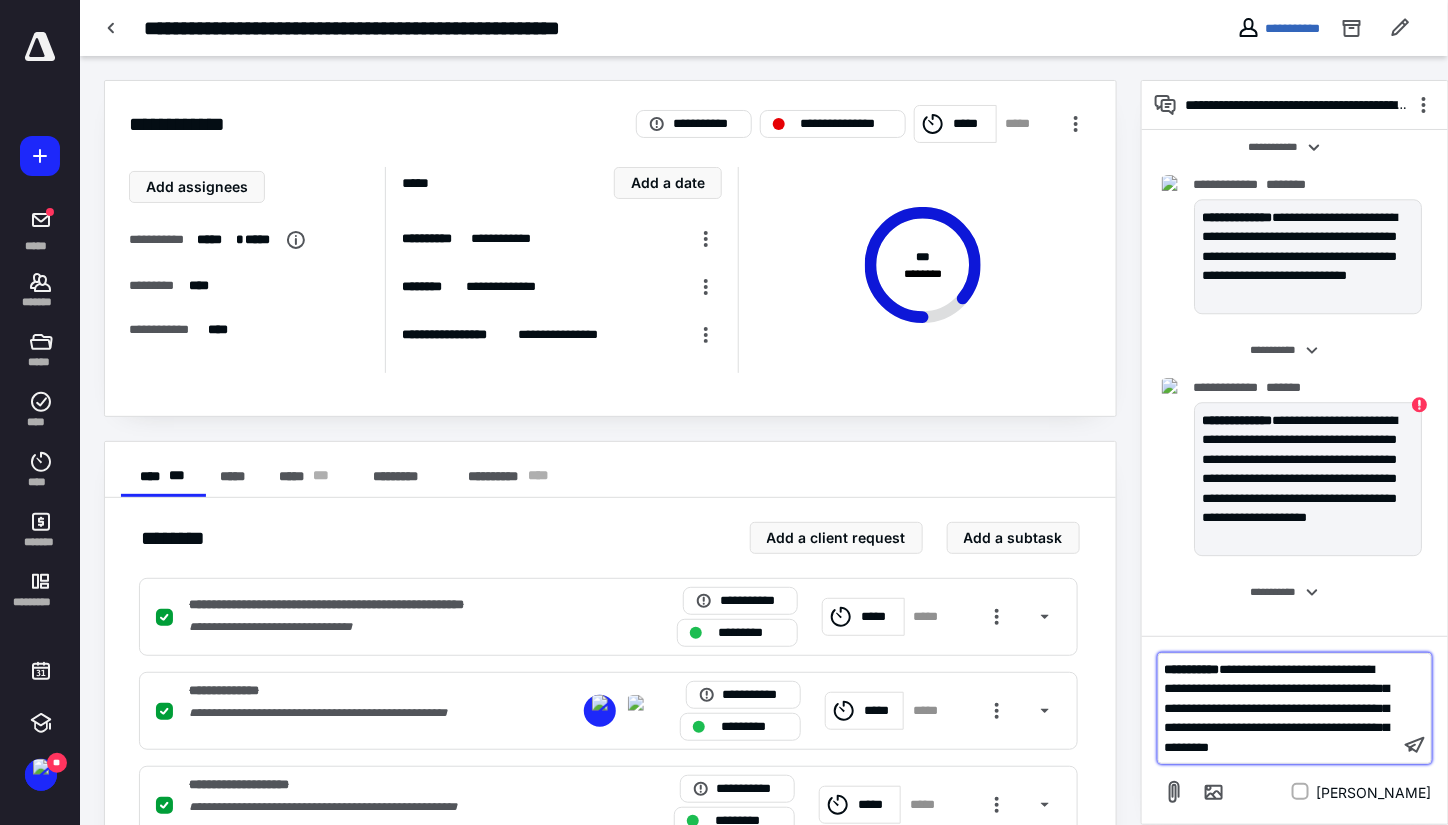 scroll, scrollTop: 2066, scrollLeft: 0, axis: vertical 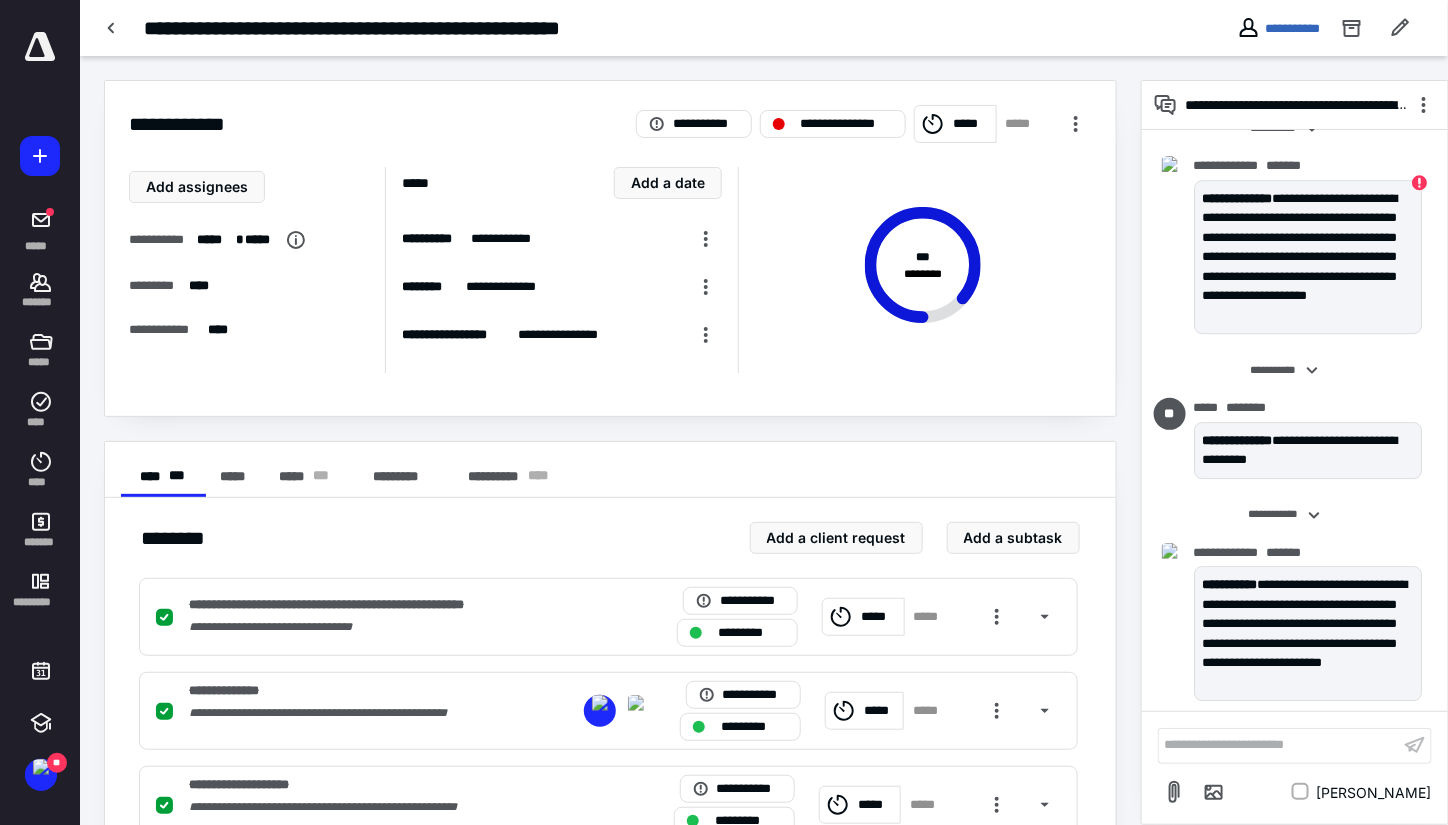 click on "**********" at bounding box center [610, 248] 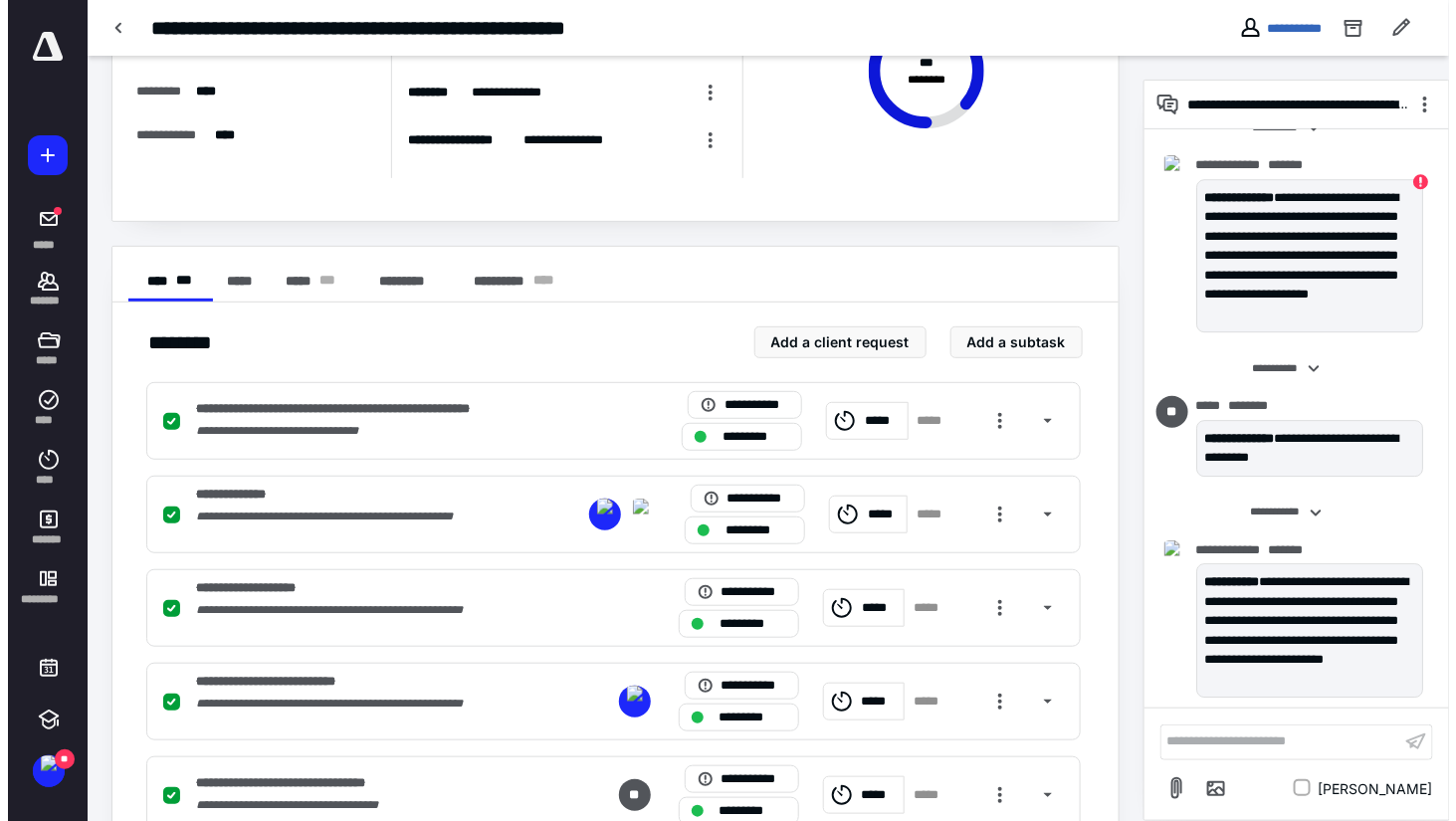 scroll, scrollTop: 0, scrollLeft: 0, axis: both 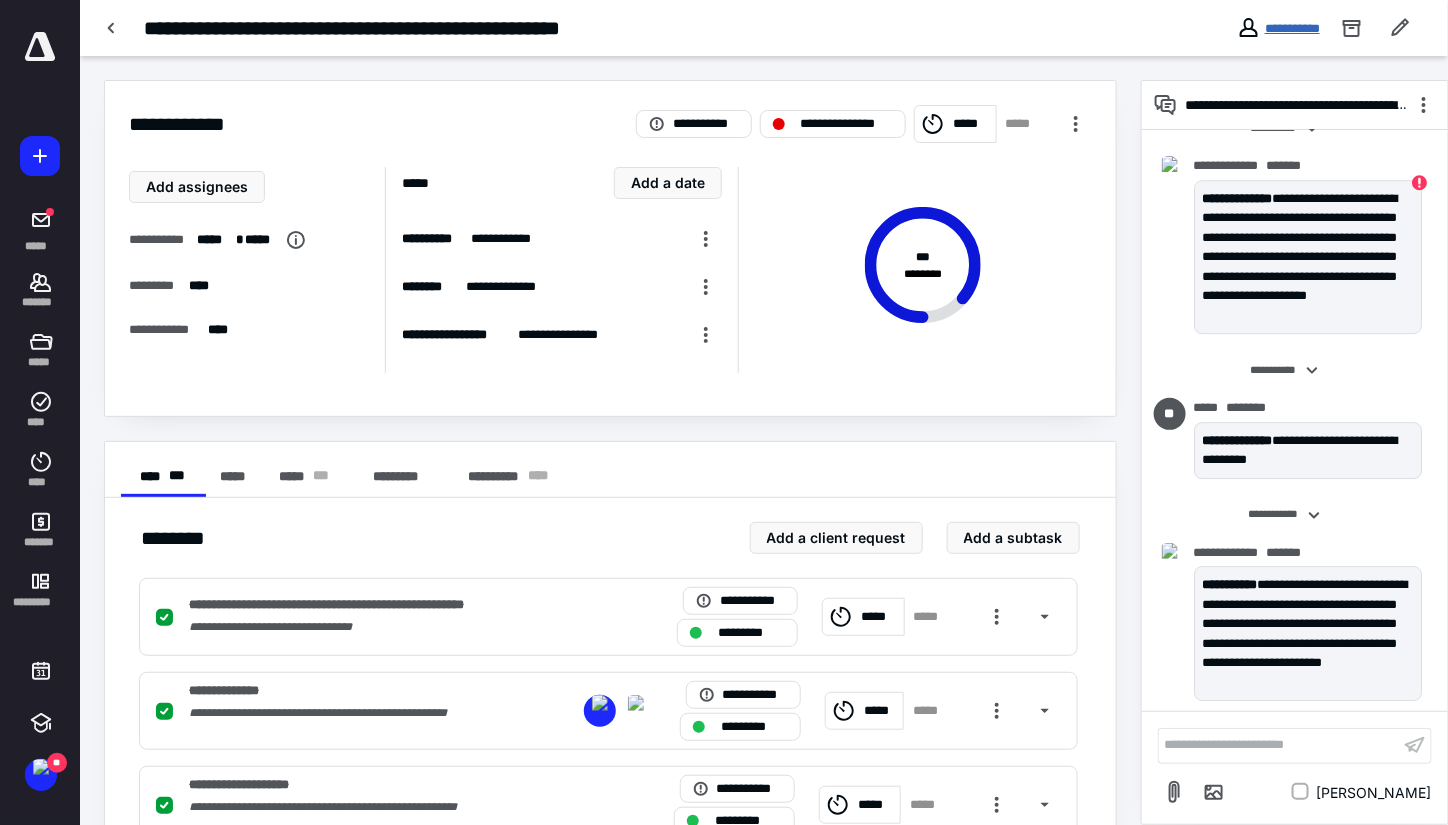 click on "**********" at bounding box center [1292, 28] 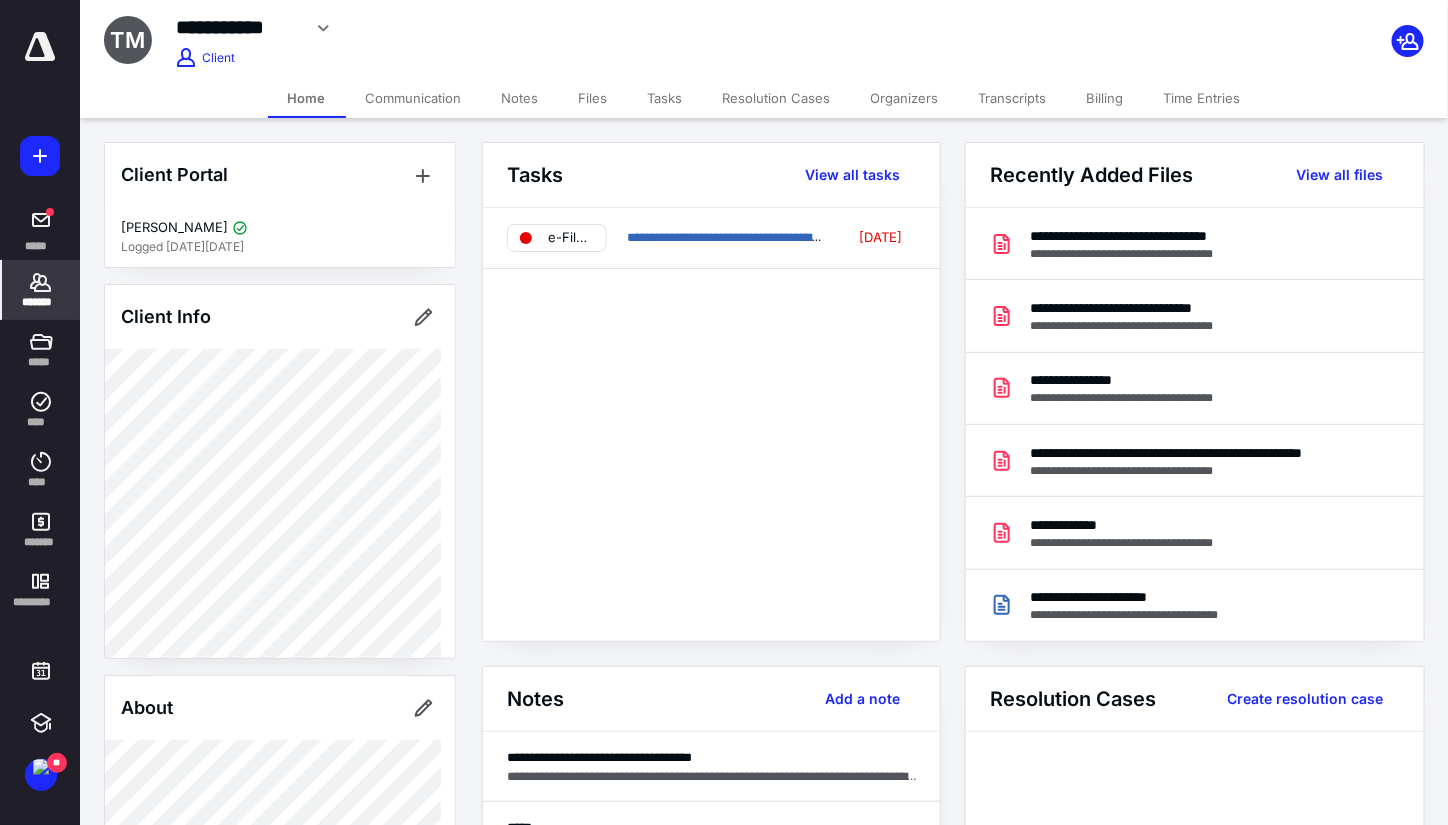 click on "Files" at bounding box center (593, 98) 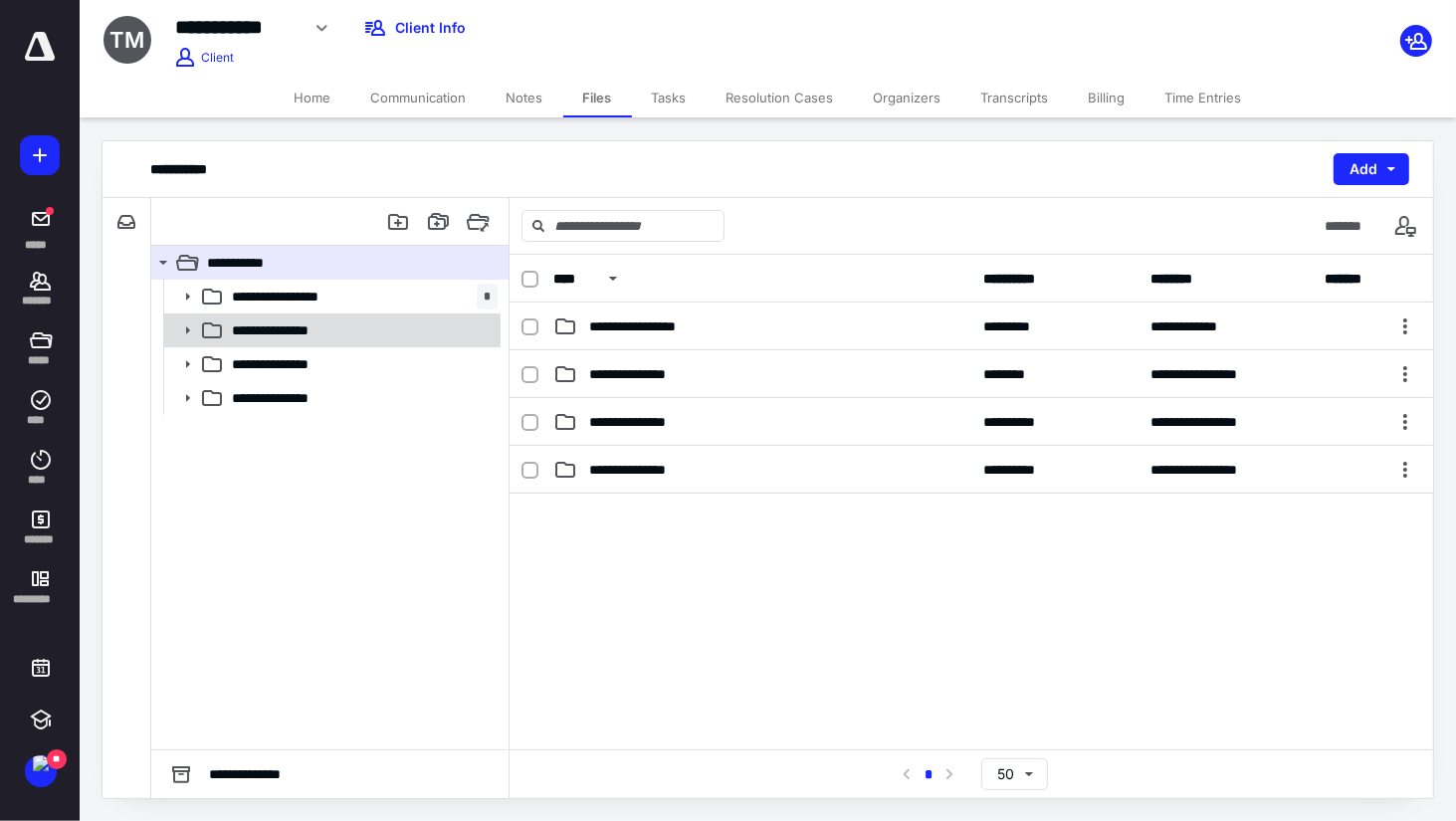 click 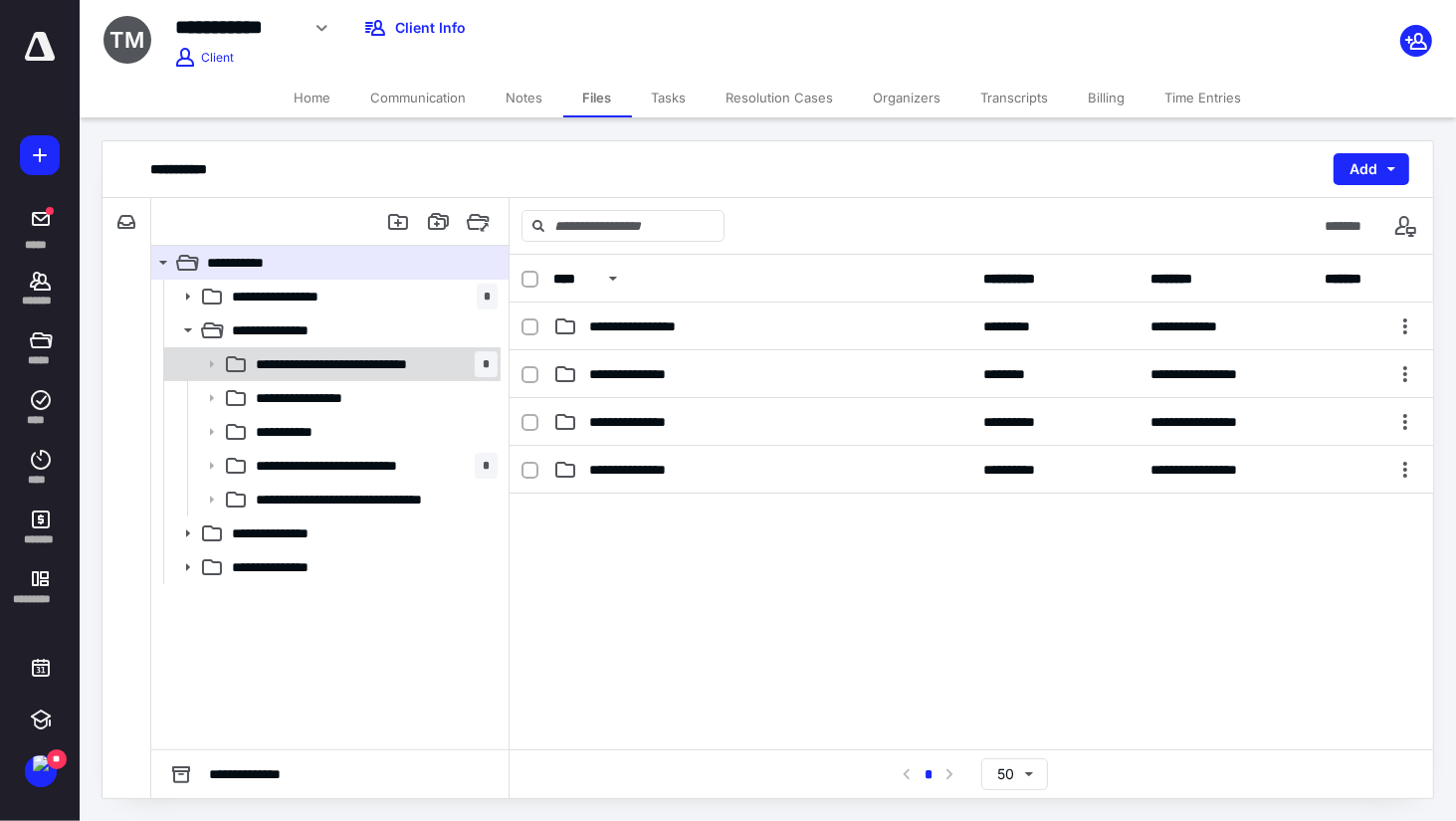 click on "**********" at bounding box center [365, 364] 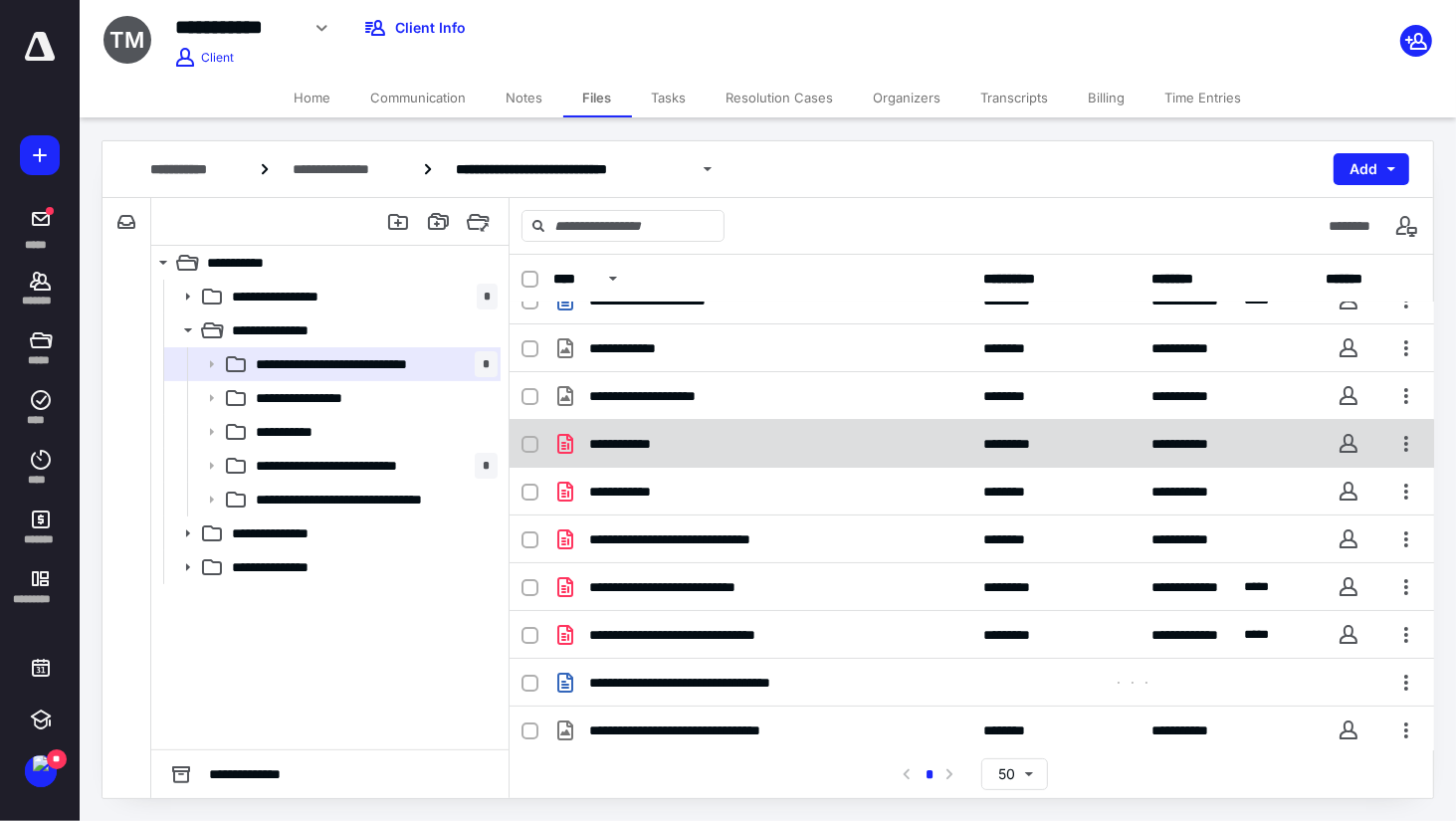 scroll, scrollTop: 27, scrollLeft: 0, axis: vertical 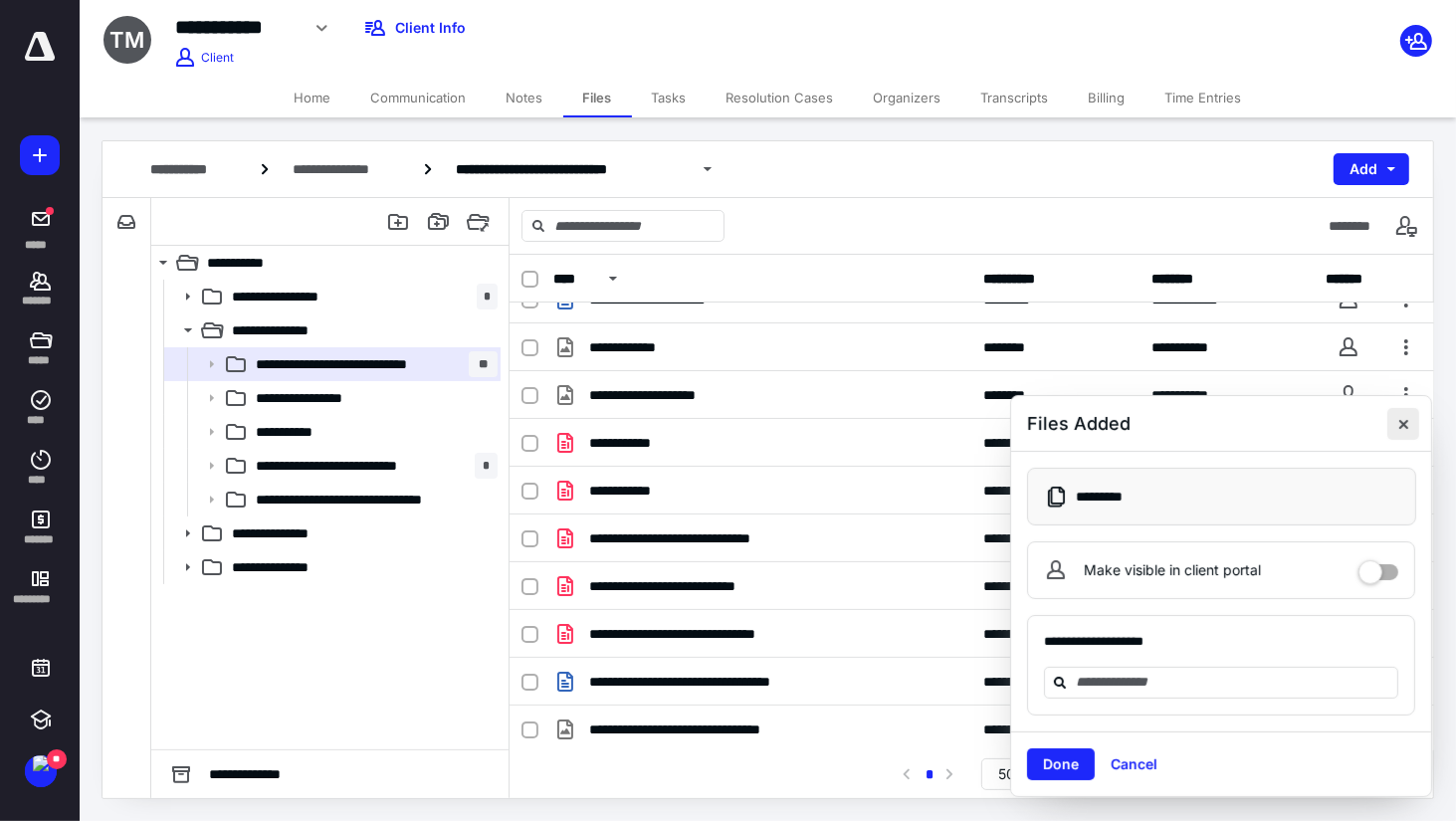 click at bounding box center (1403, 424) 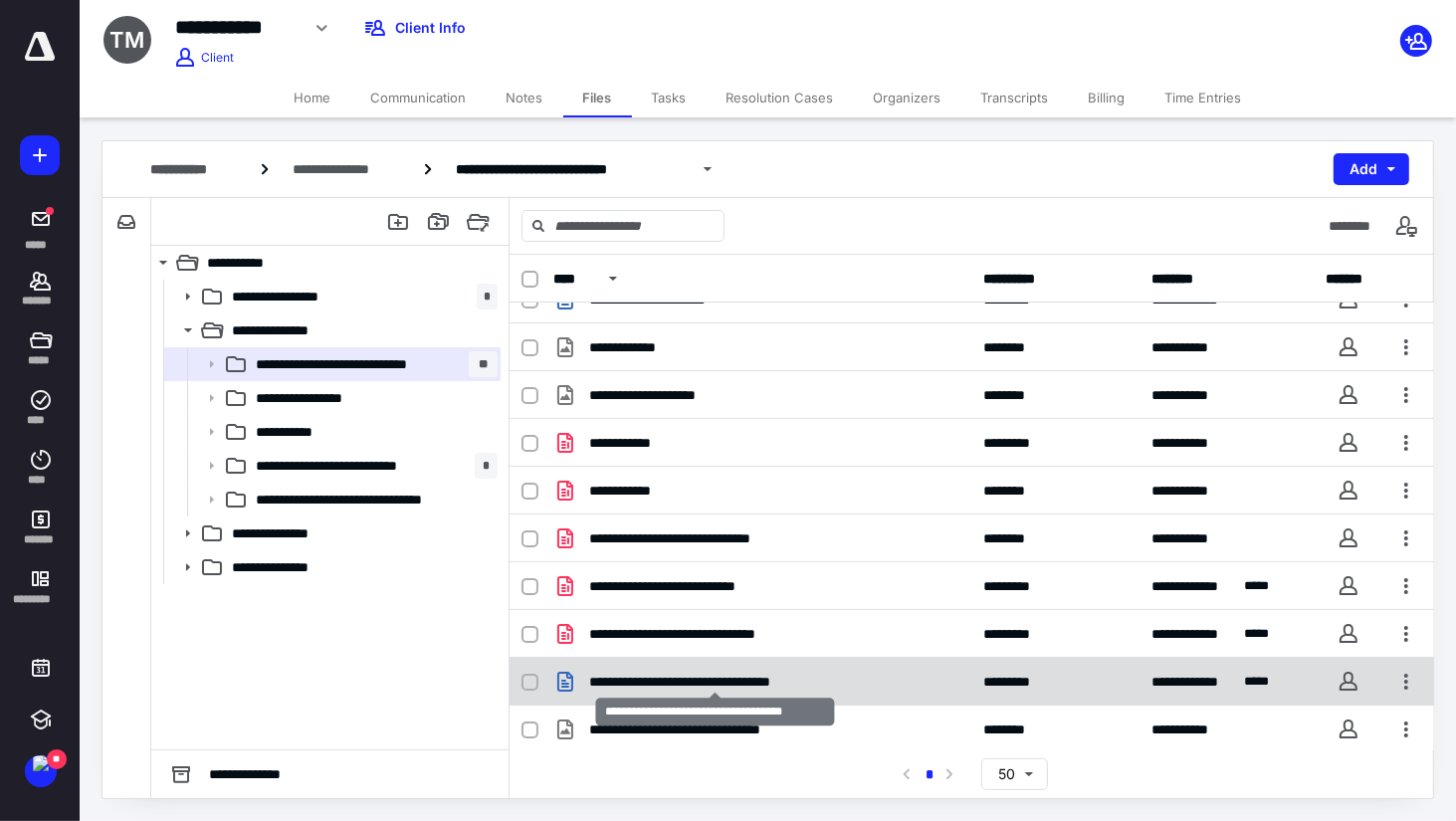 click on "**********" at bounding box center [716, 682] 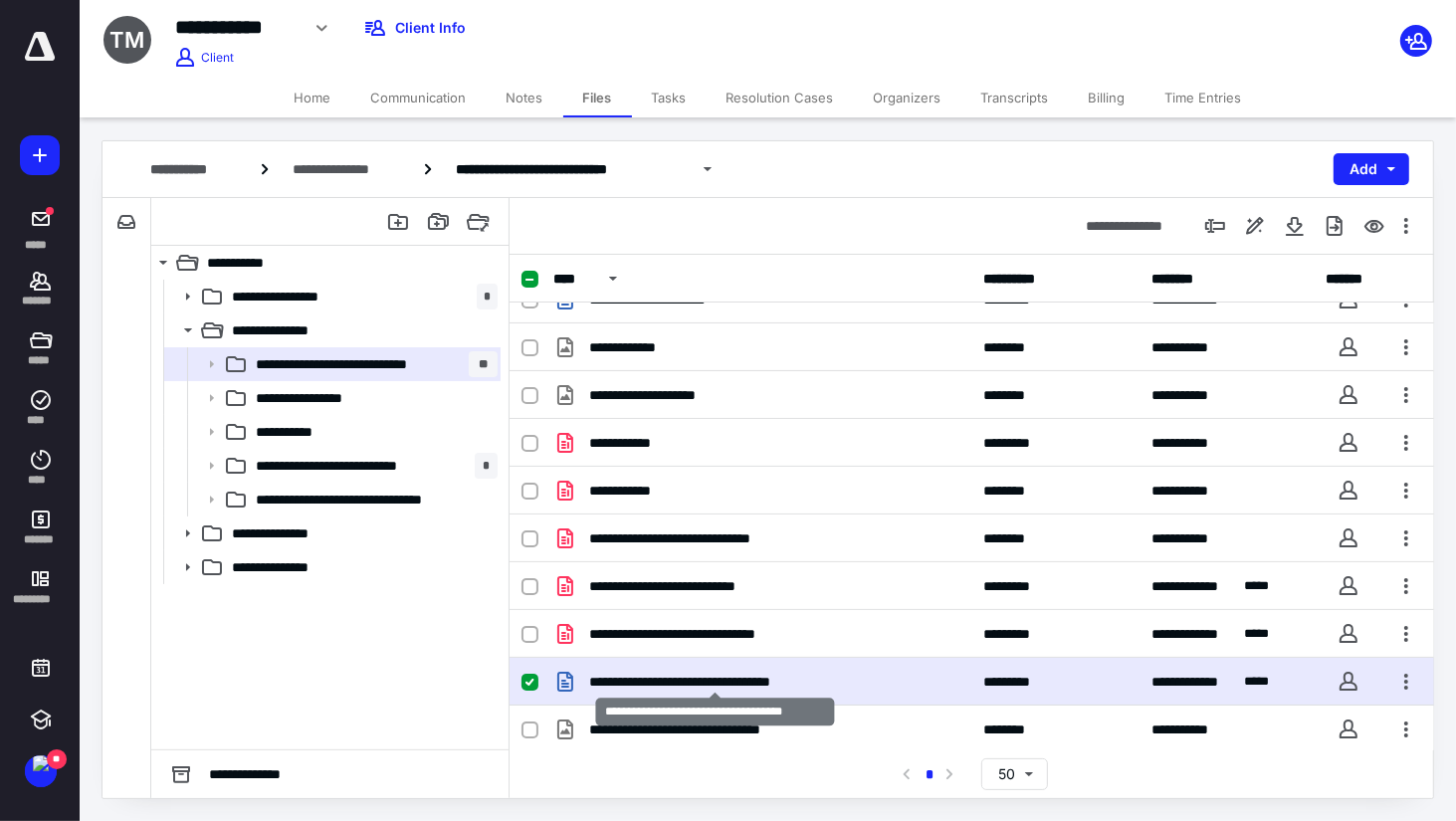 click on "**********" at bounding box center [716, 682] 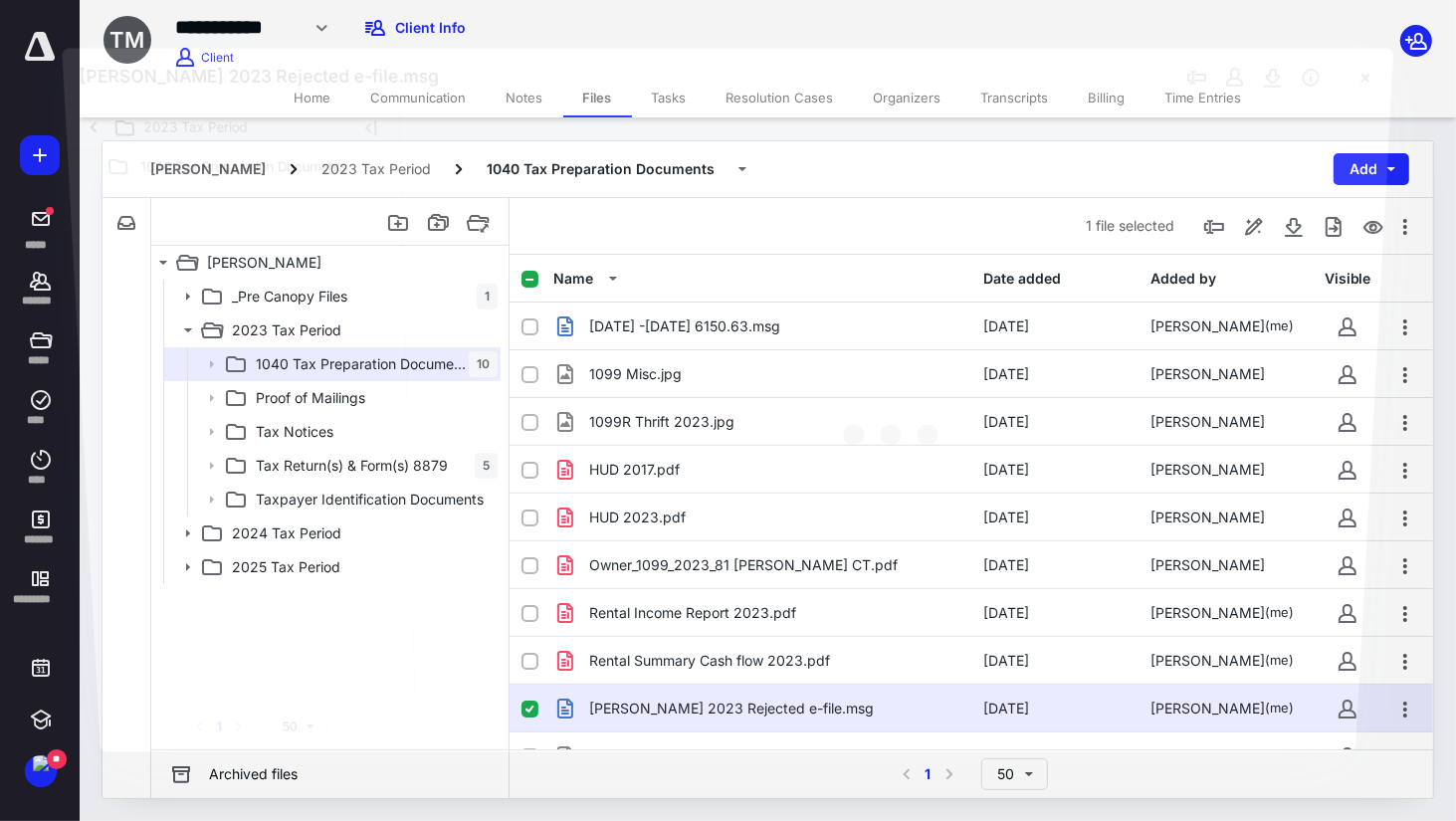 scroll, scrollTop: 27, scrollLeft: 0, axis: vertical 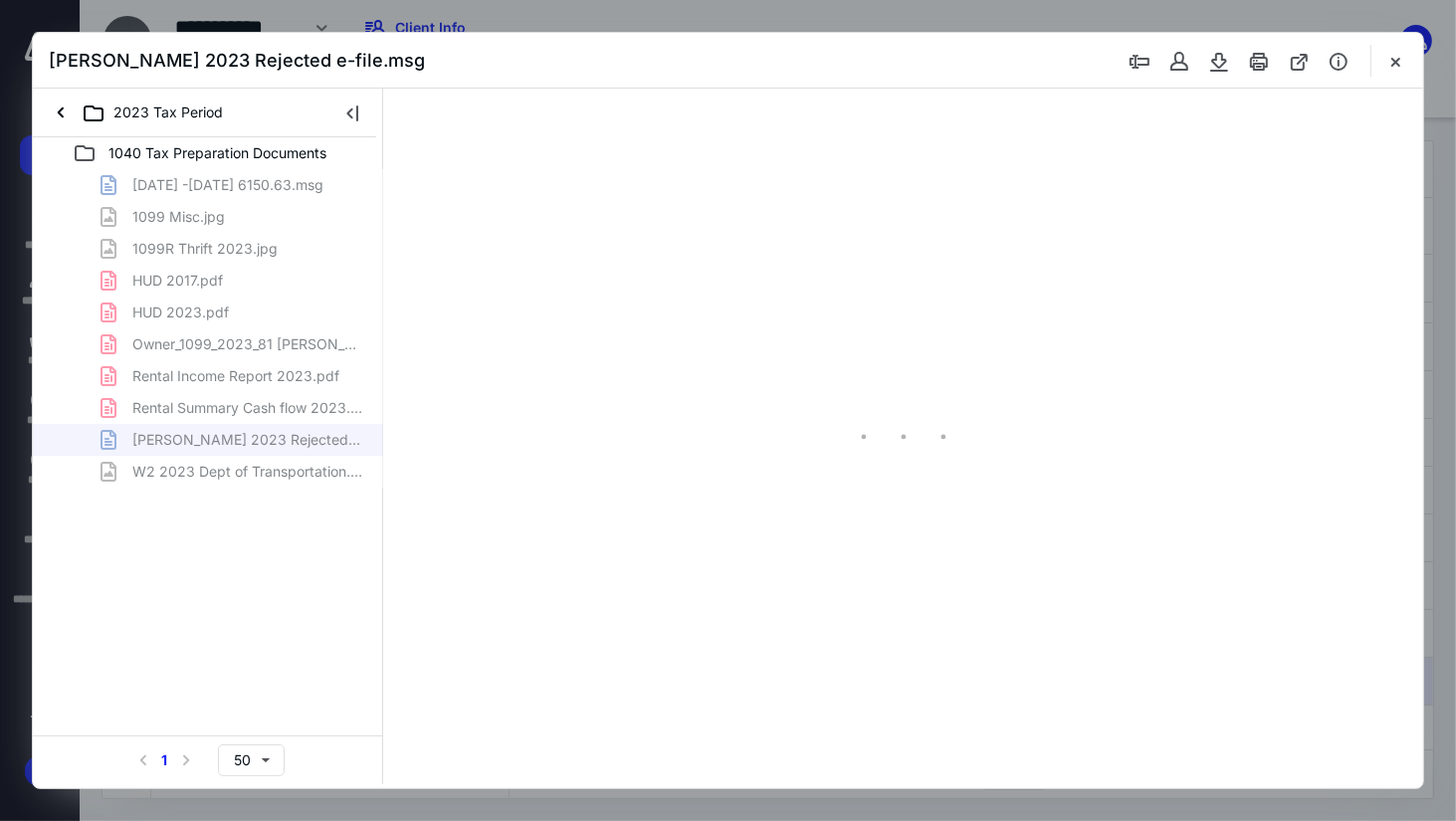type on "78" 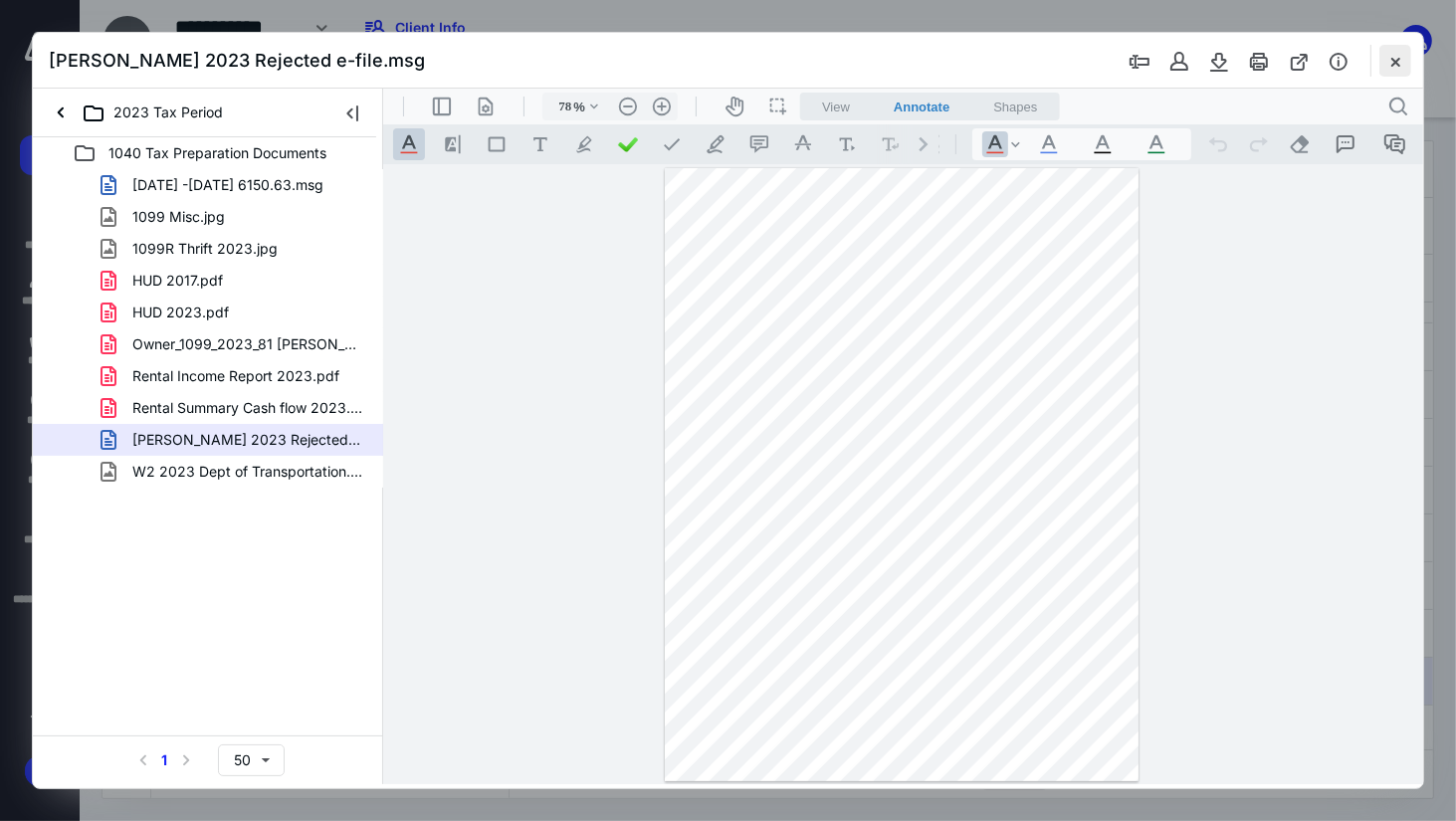 click at bounding box center (1395, 61) 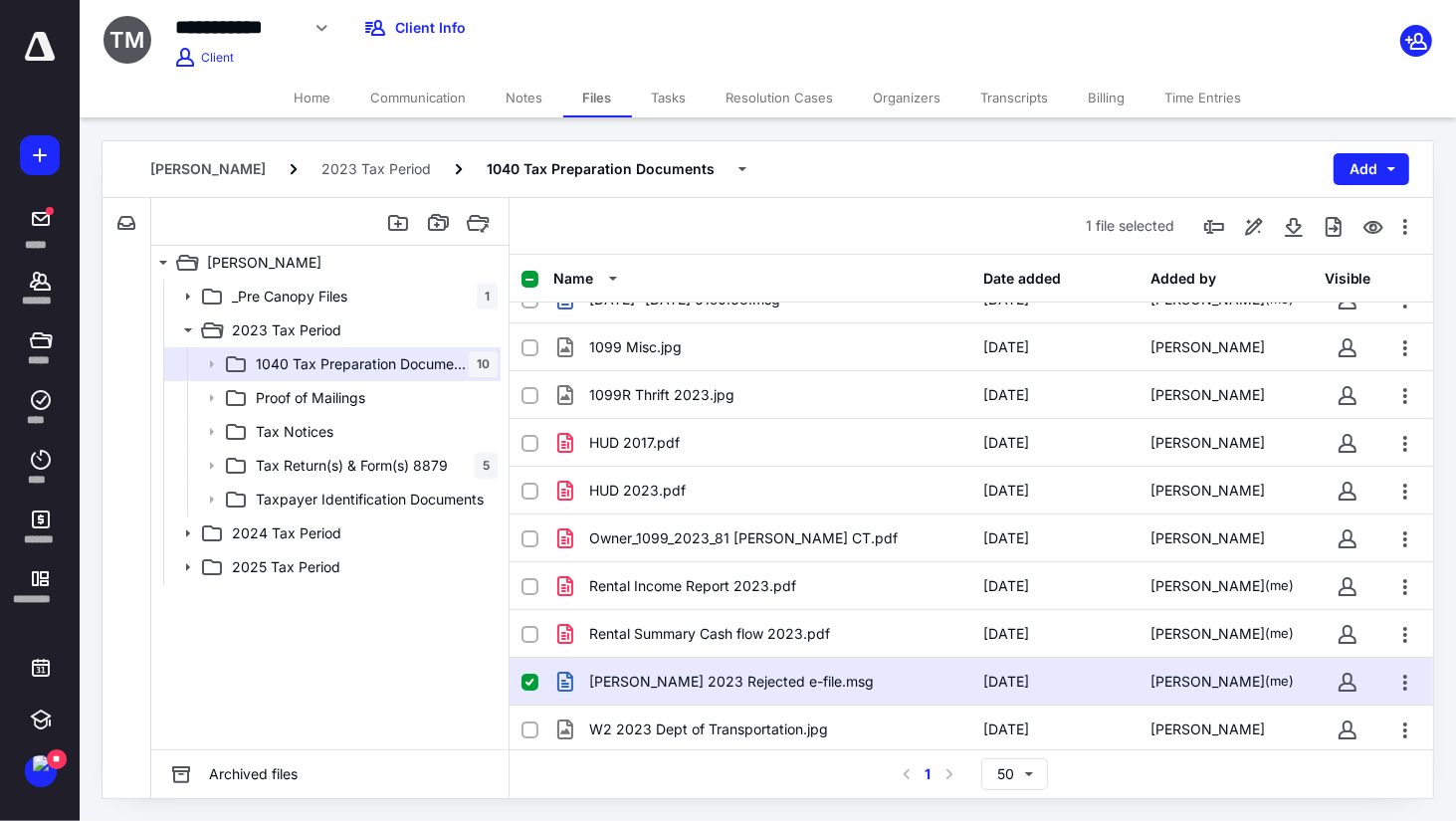 click on "Terry McKee 2023 Tax Period 1040 Tax Preparation Documents   Add" at bounding box center [767, 169] 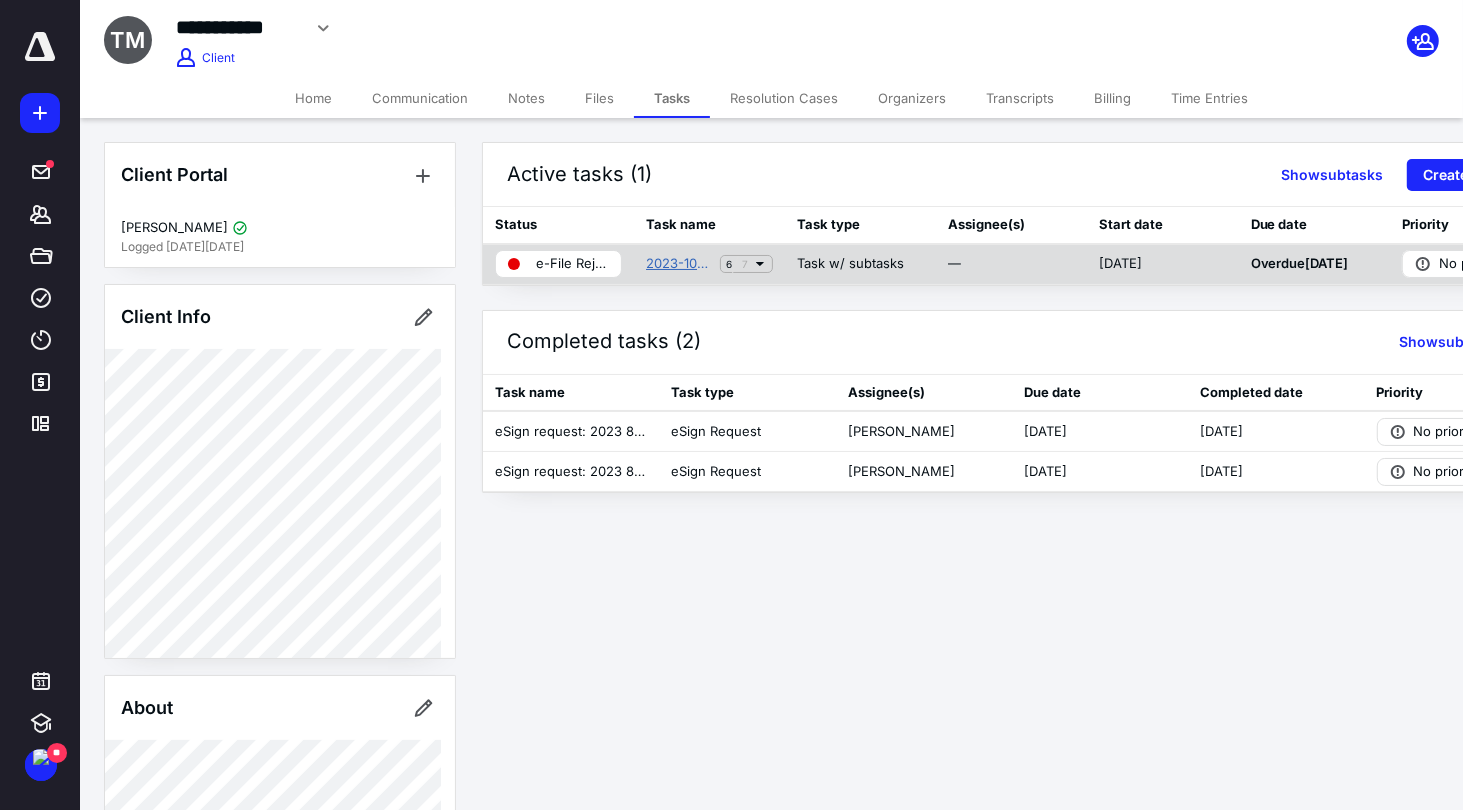 click on "2023-1040 U.S. Individual Tax Return for Terry McKee" at bounding box center (679, 264) 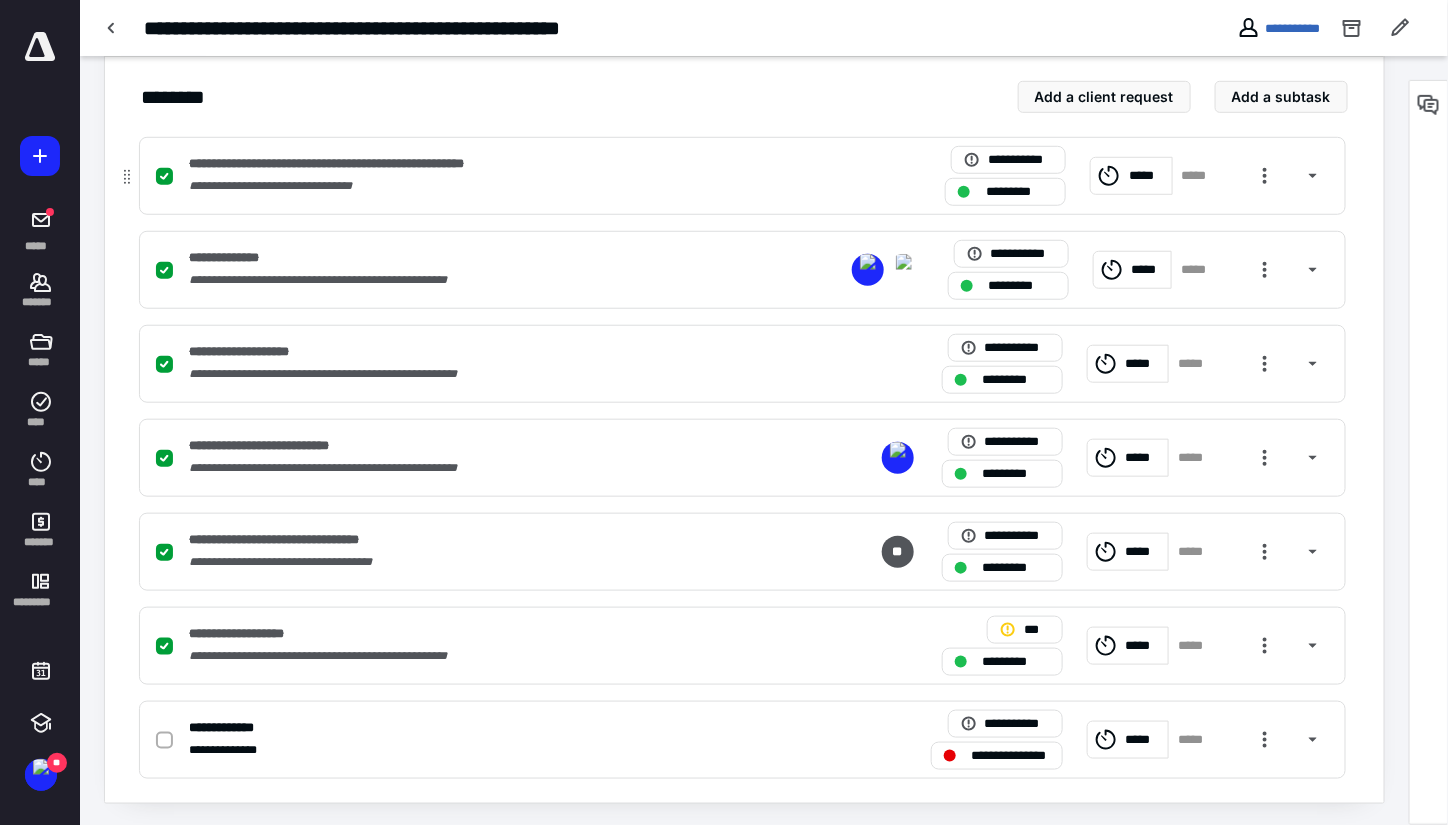scroll, scrollTop: 443, scrollLeft: 0, axis: vertical 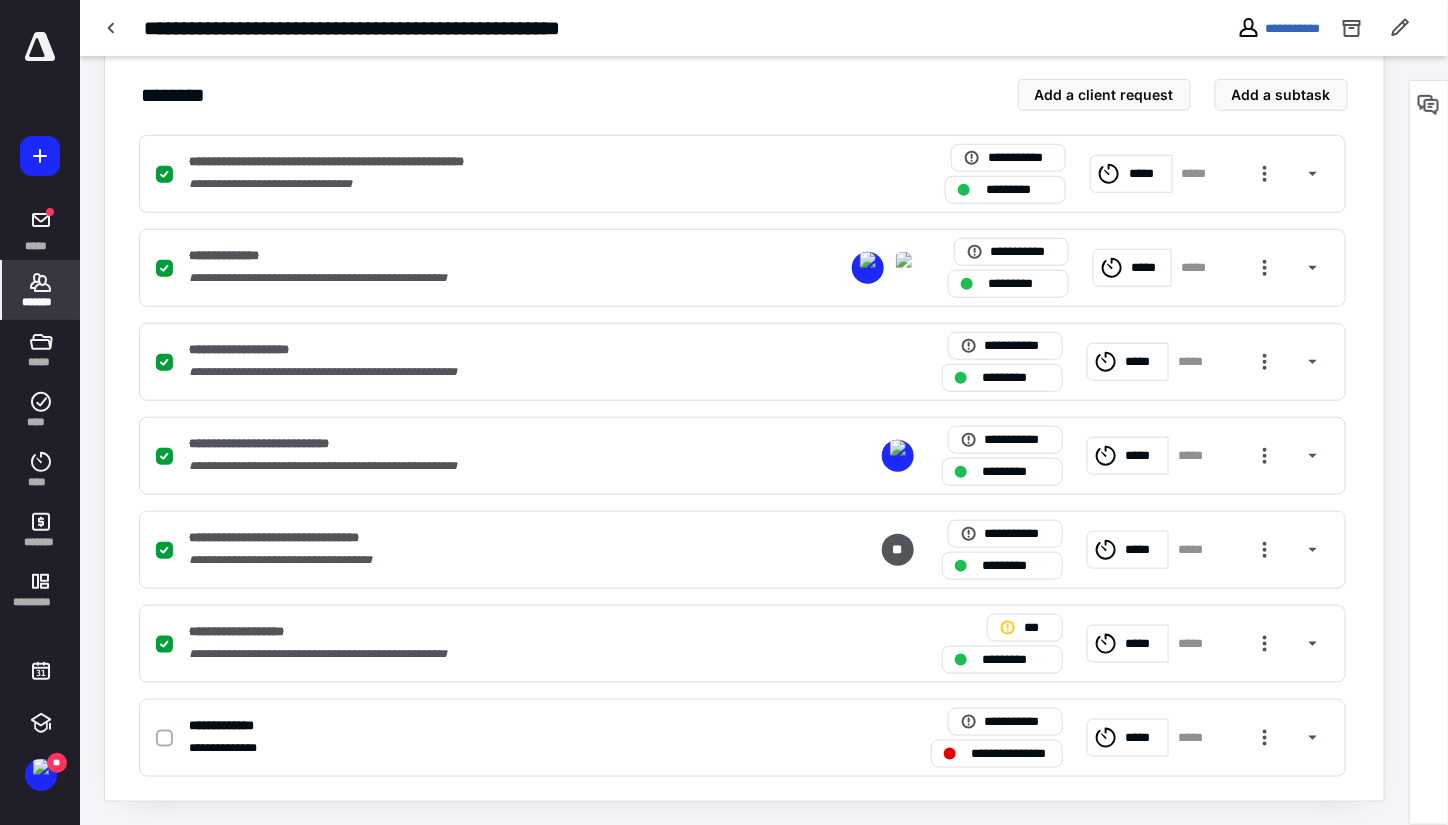 click 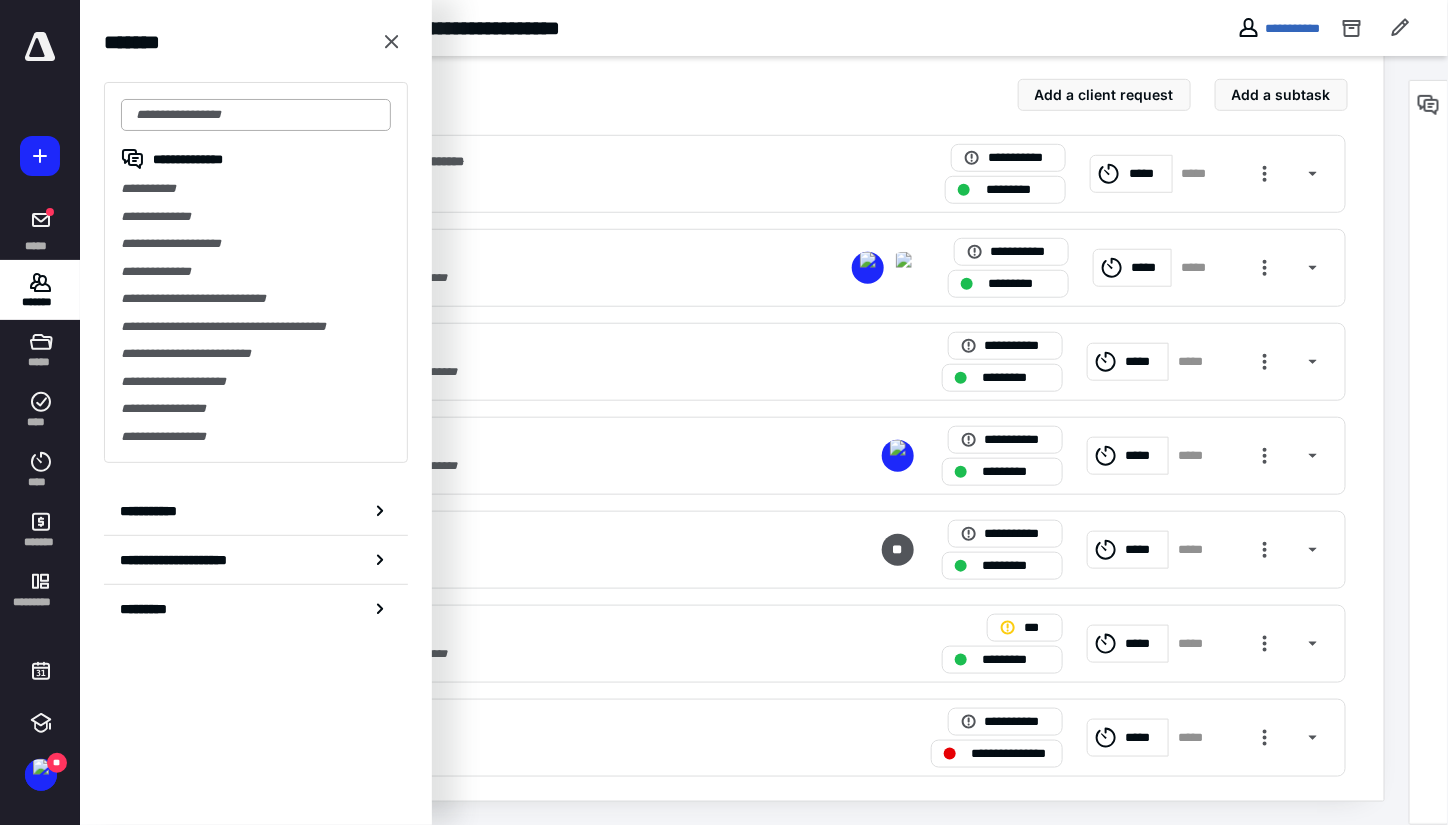 click at bounding box center (256, 115) 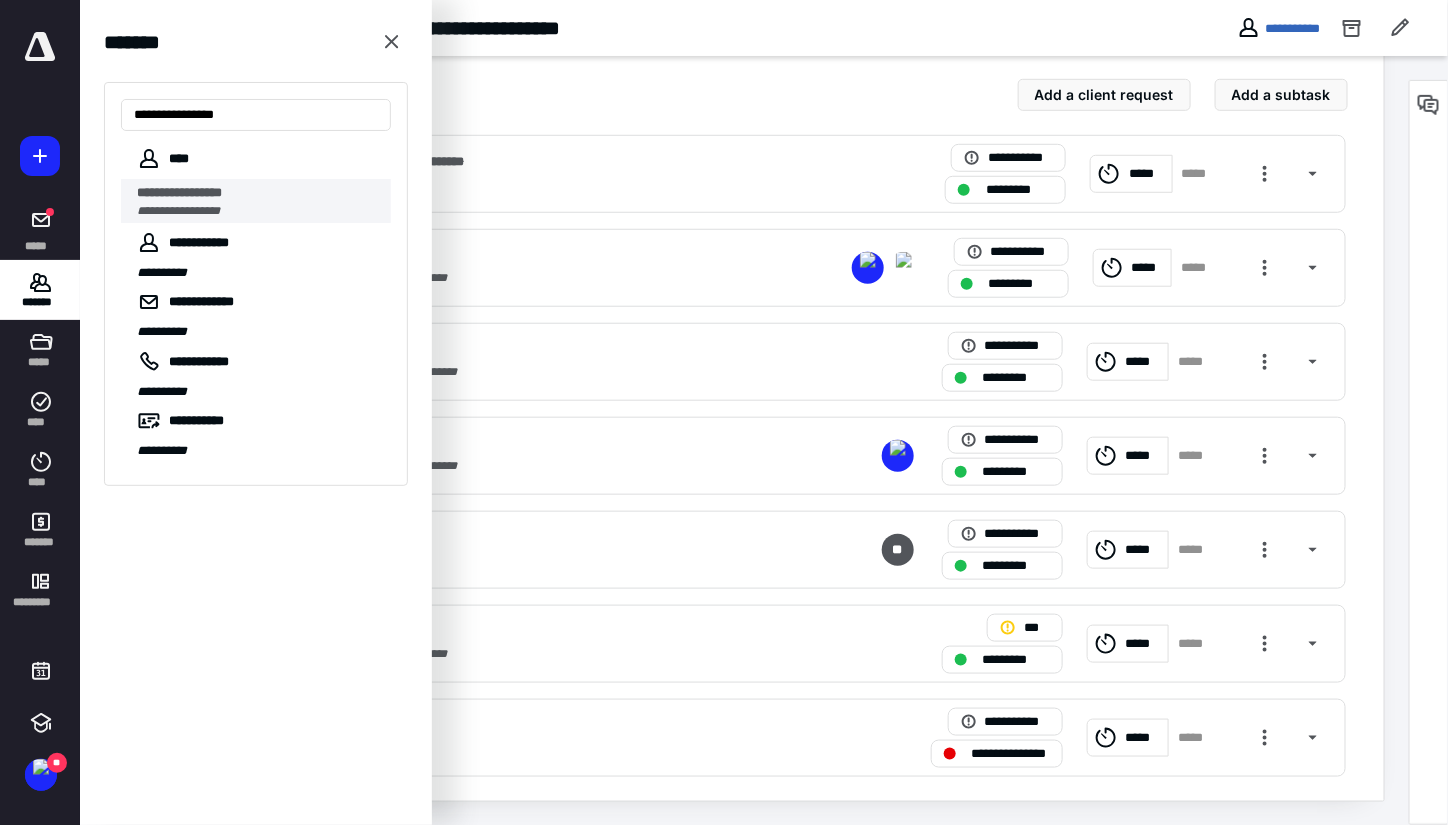 type on "**********" 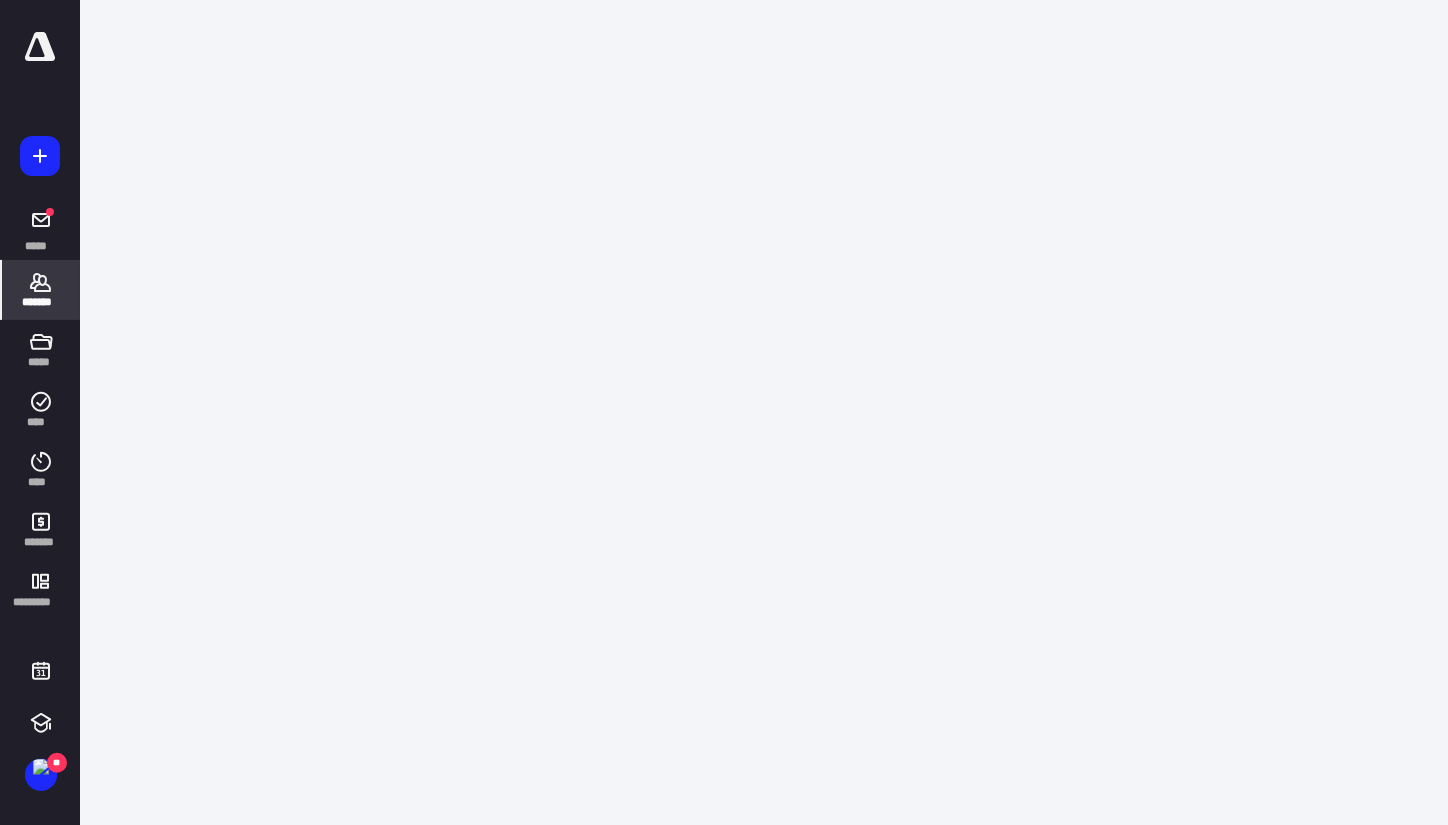scroll, scrollTop: 0, scrollLeft: 0, axis: both 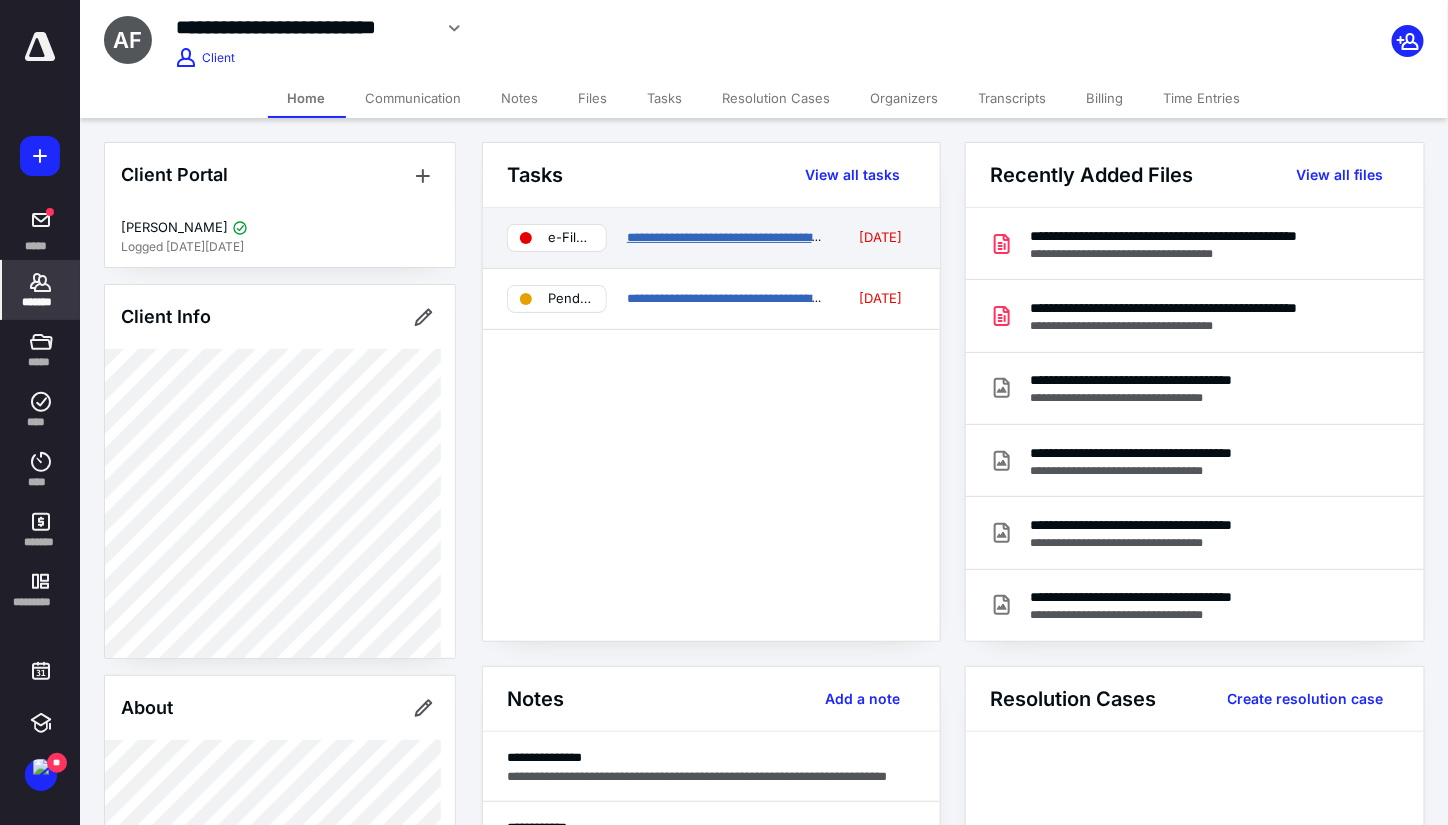 click on "**********" at bounding box center [769, 237] 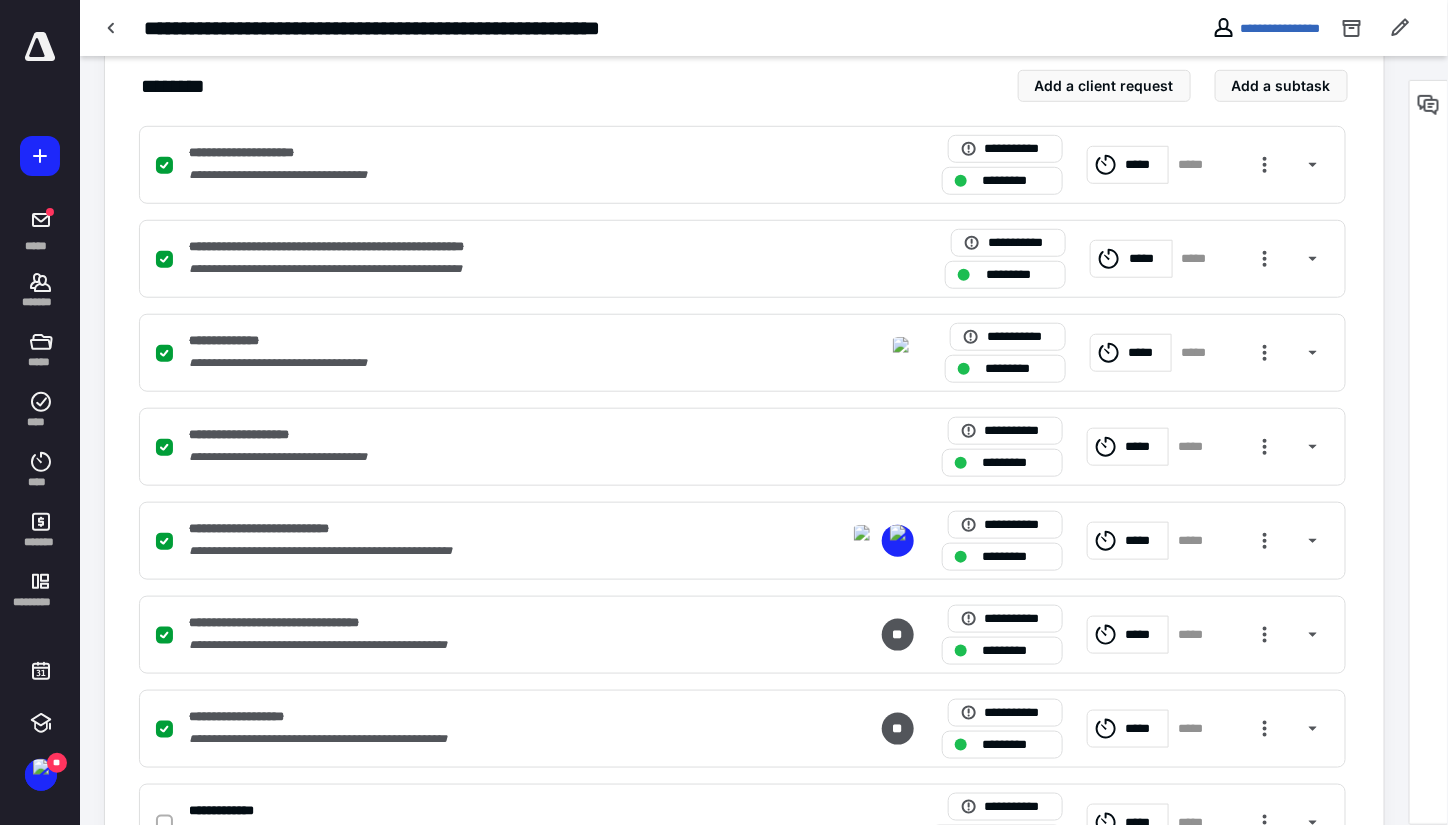scroll, scrollTop: 537, scrollLeft: 0, axis: vertical 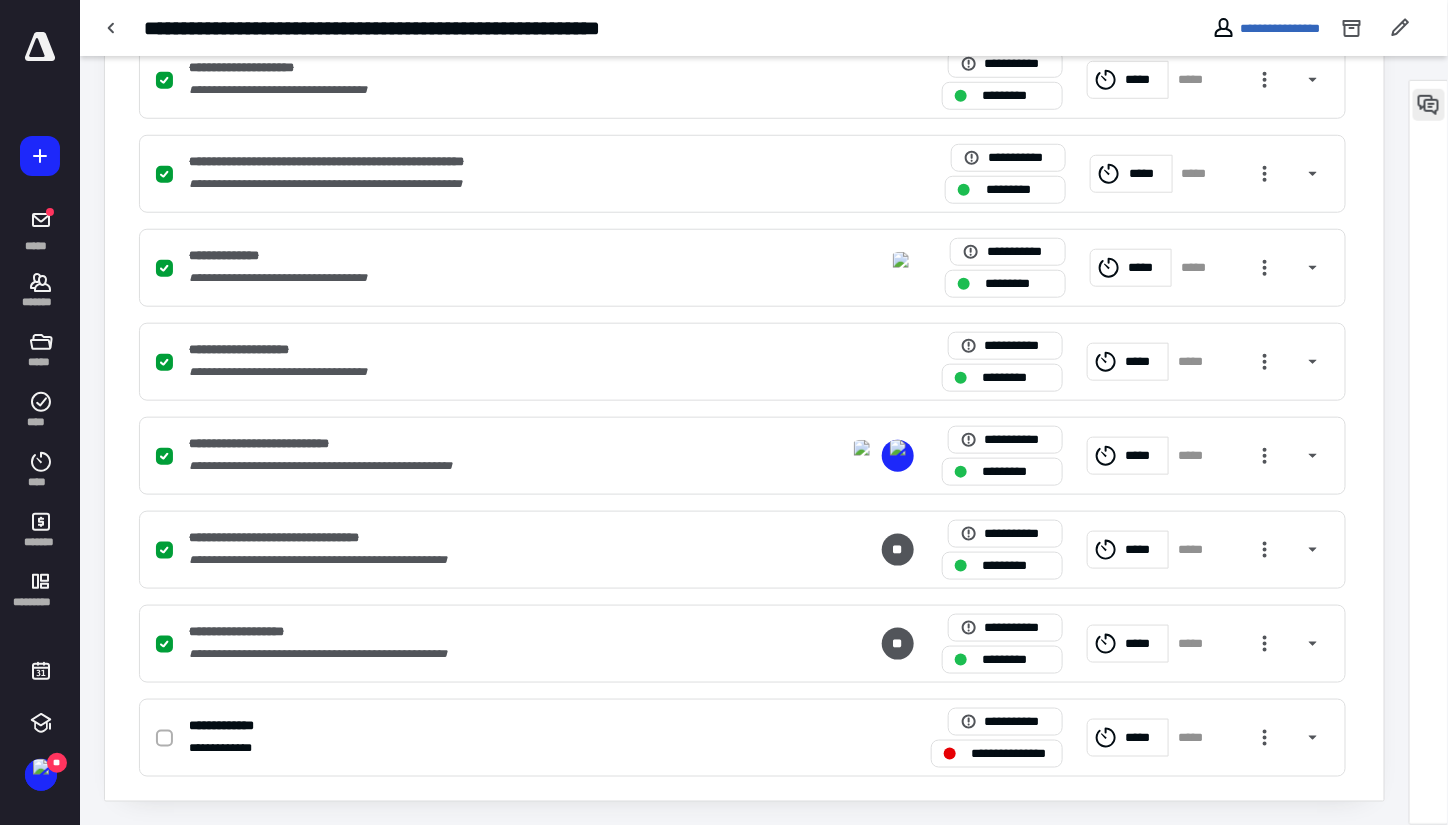 click at bounding box center (1429, 105) 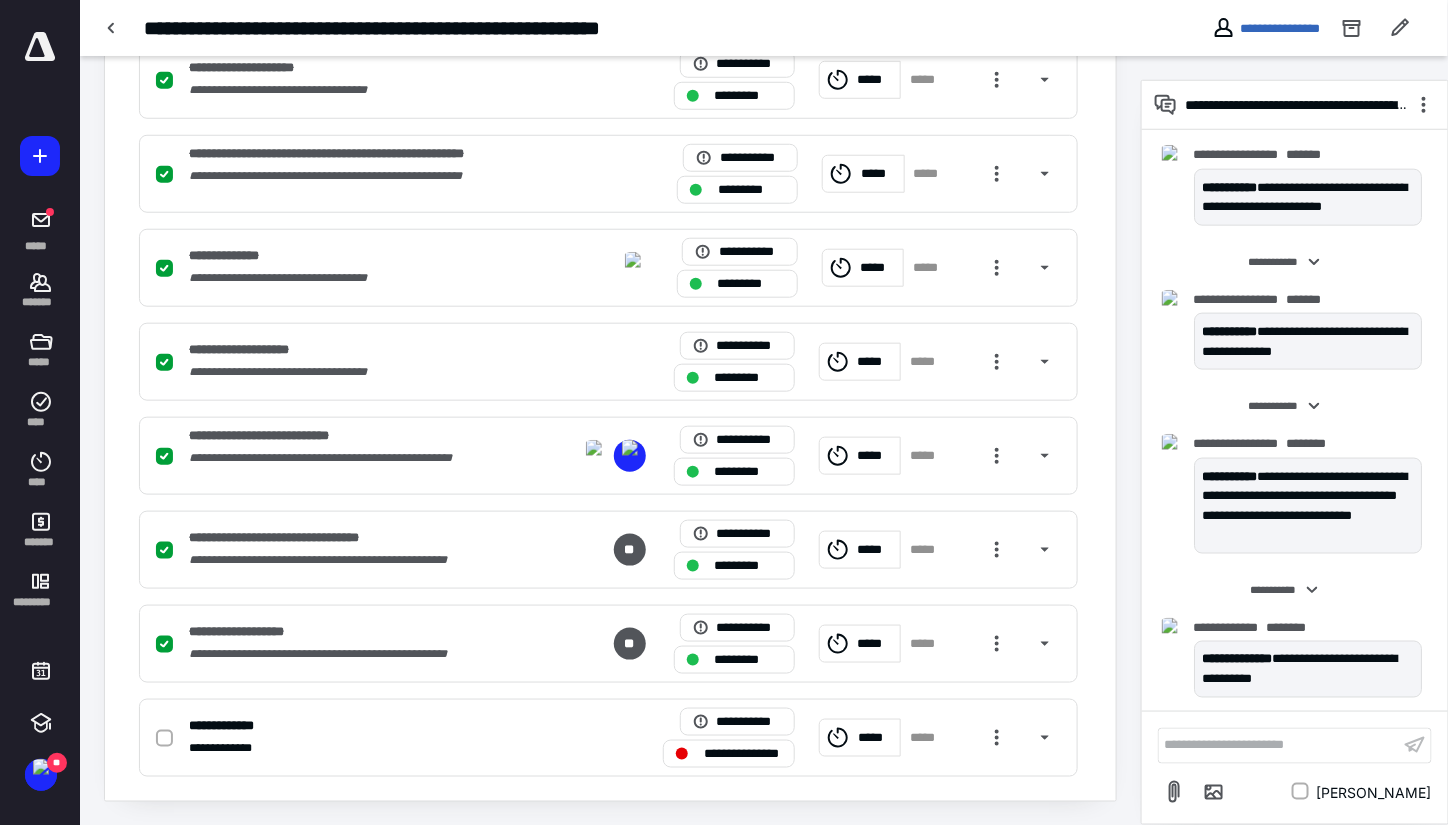 scroll, scrollTop: 872, scrollLeft: 0, axis: vertical 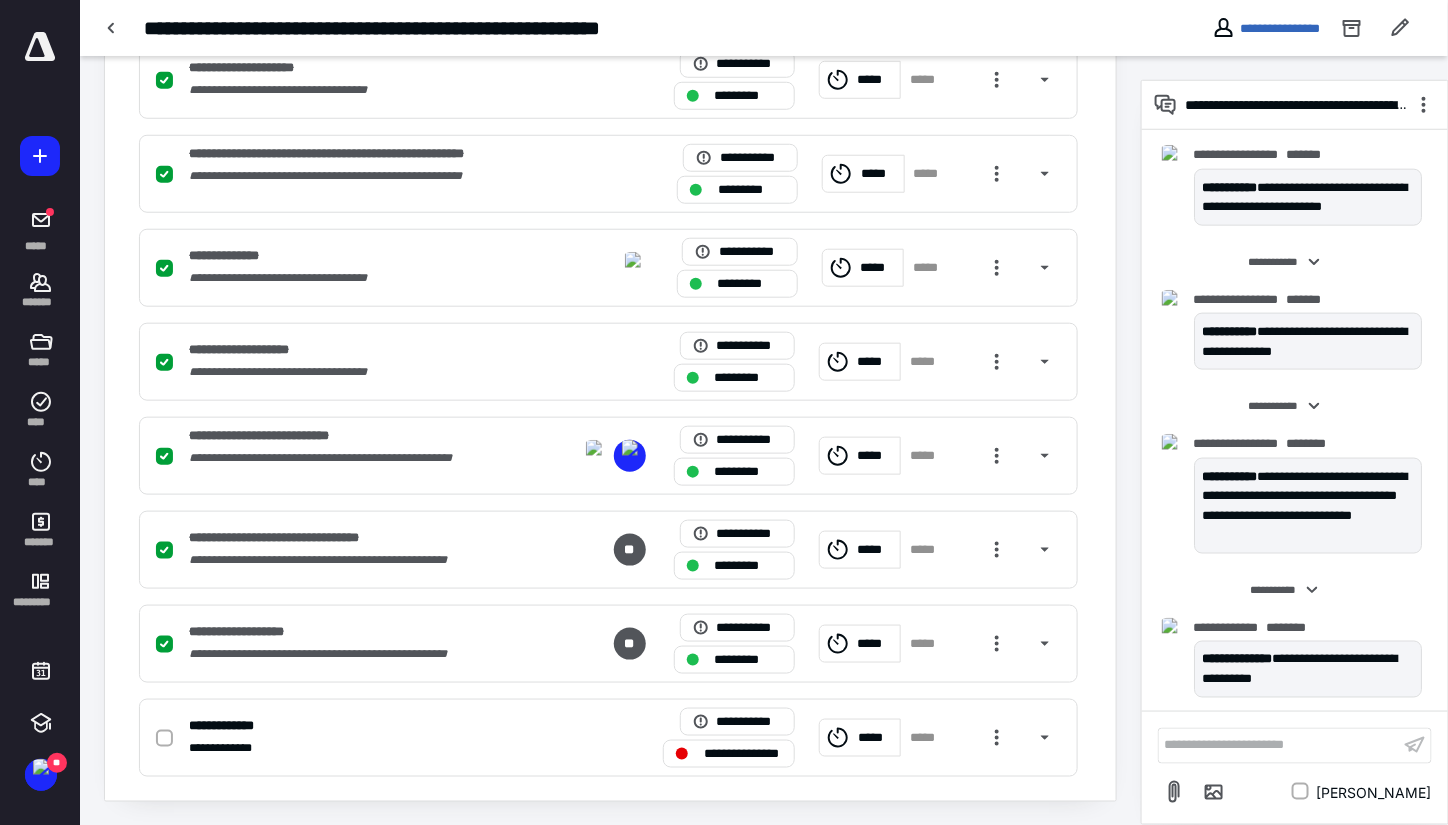 click on "**********" at bounding box center (1279, 745) 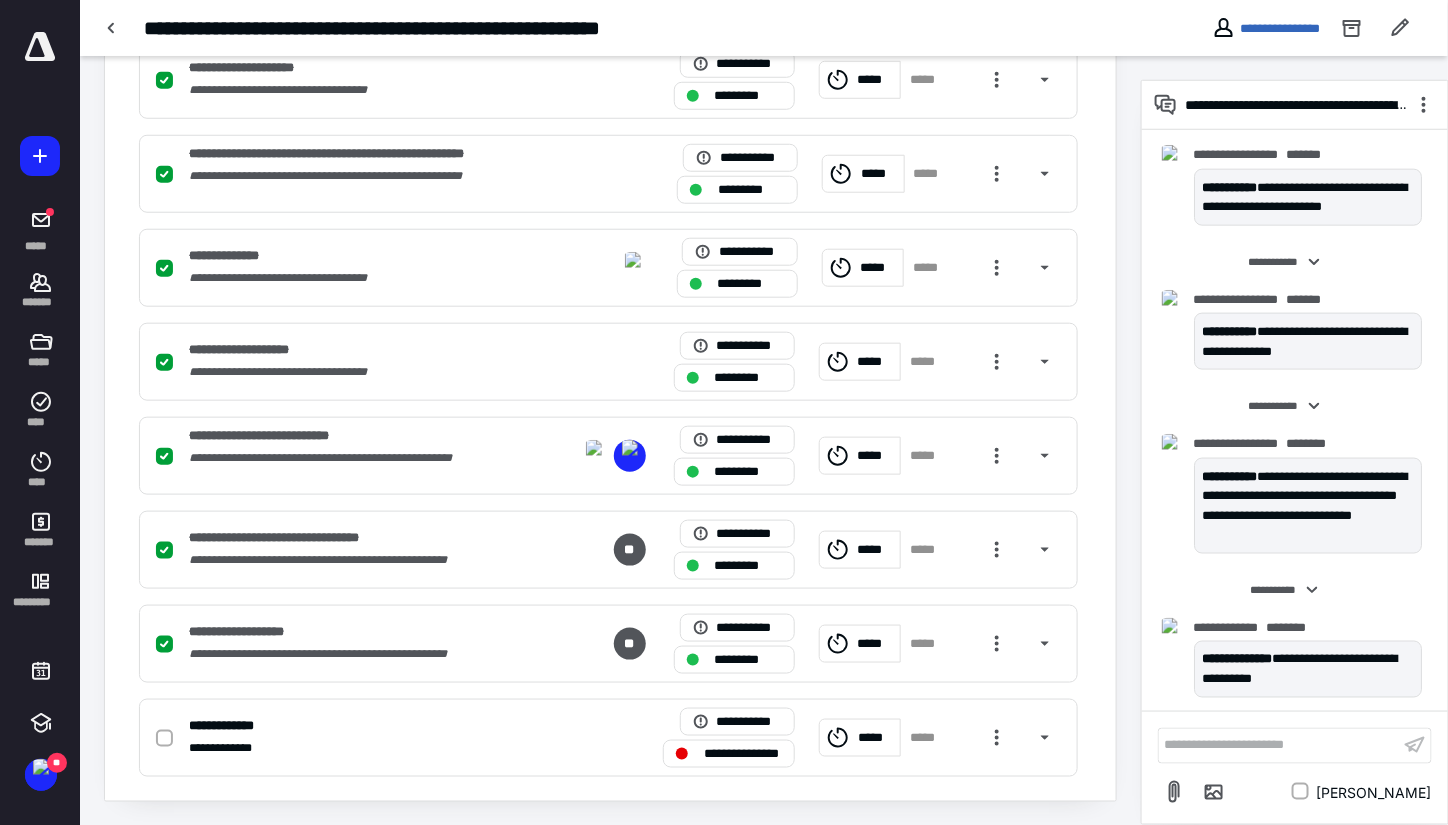 click on "**********" at bounding box center (764, 28) 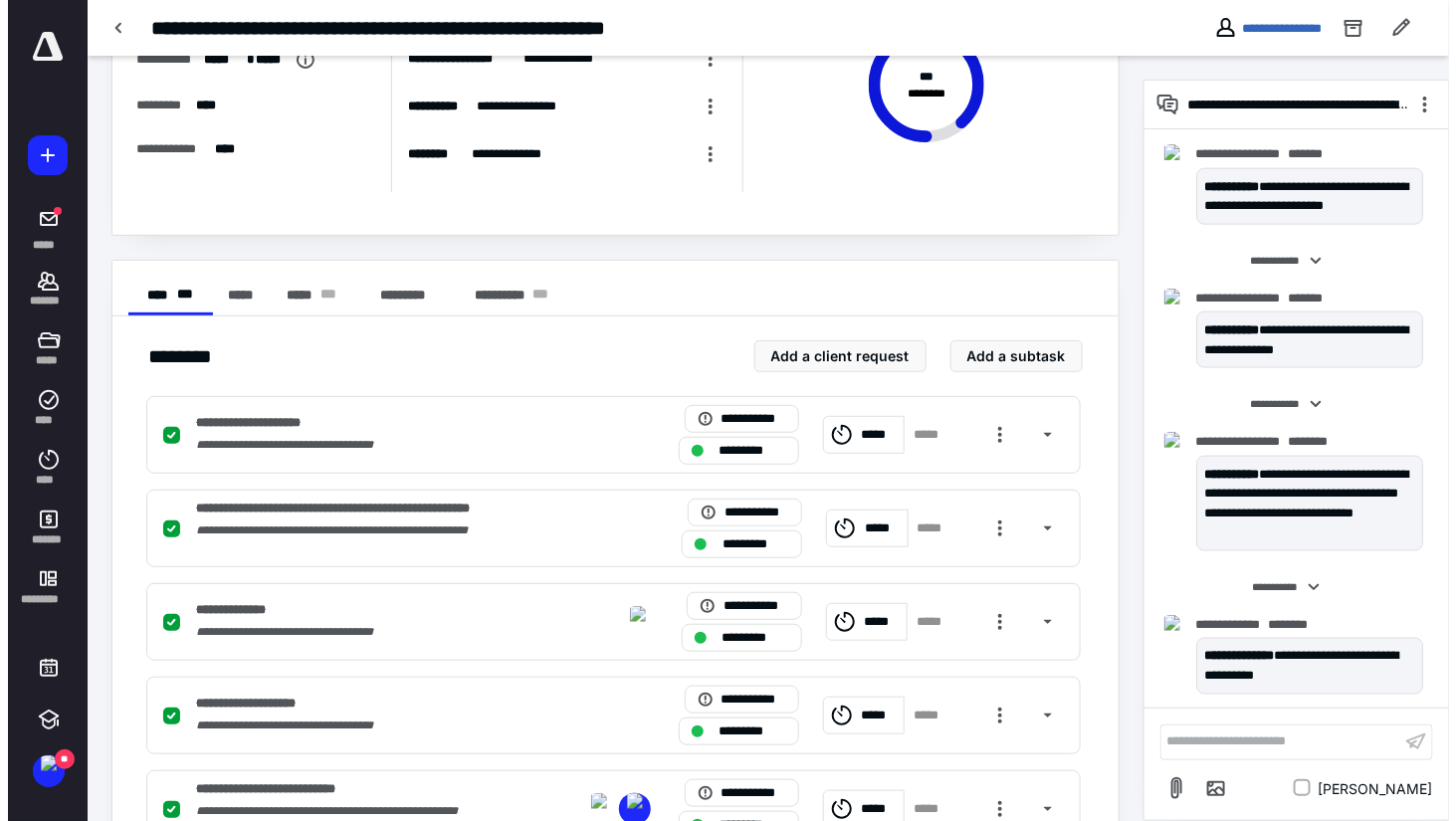 scroll, scrollTop: 0, scrollLeft: 0, axis: both 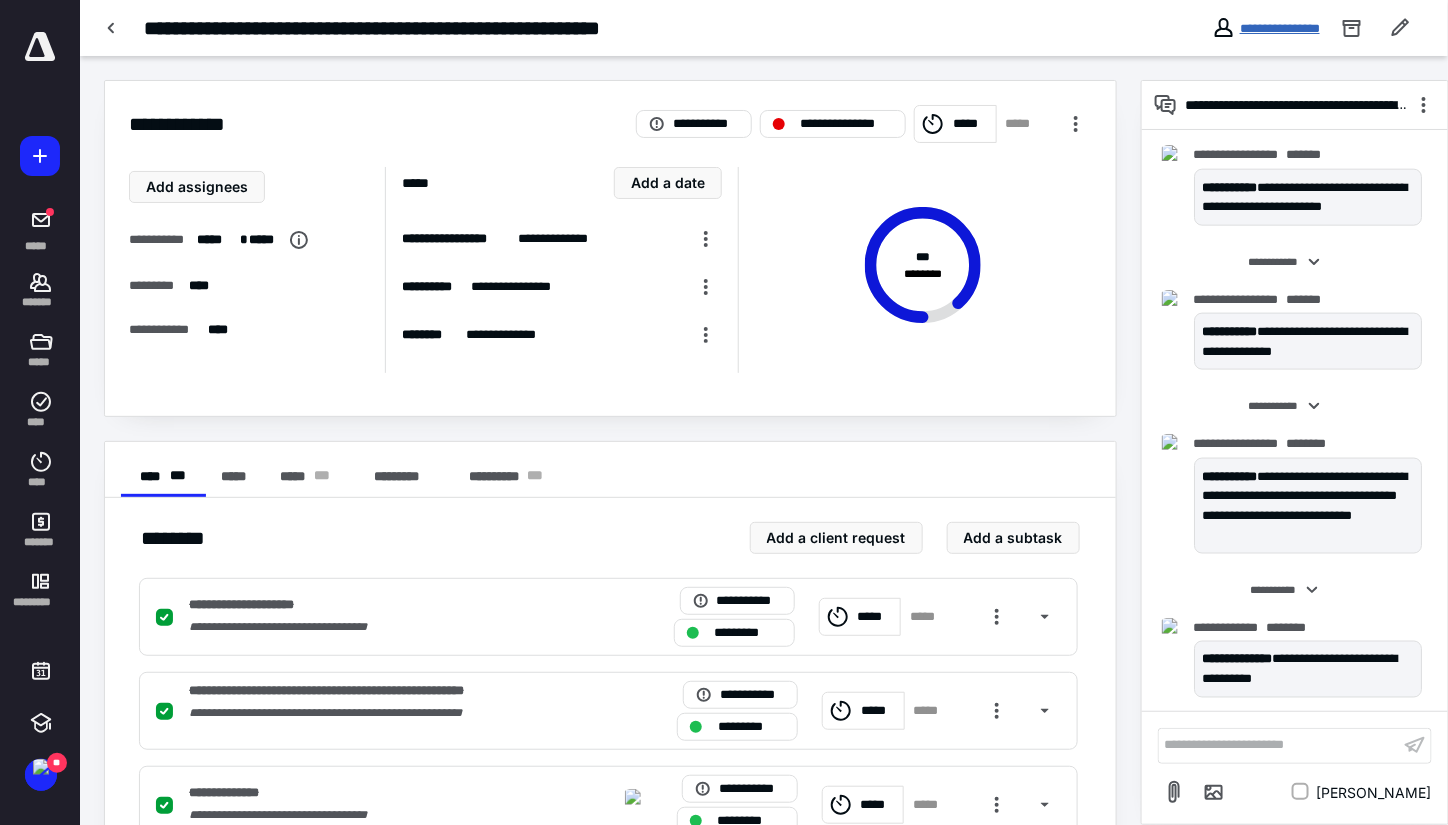 click on "**********" at bounding box center [1280, 28] 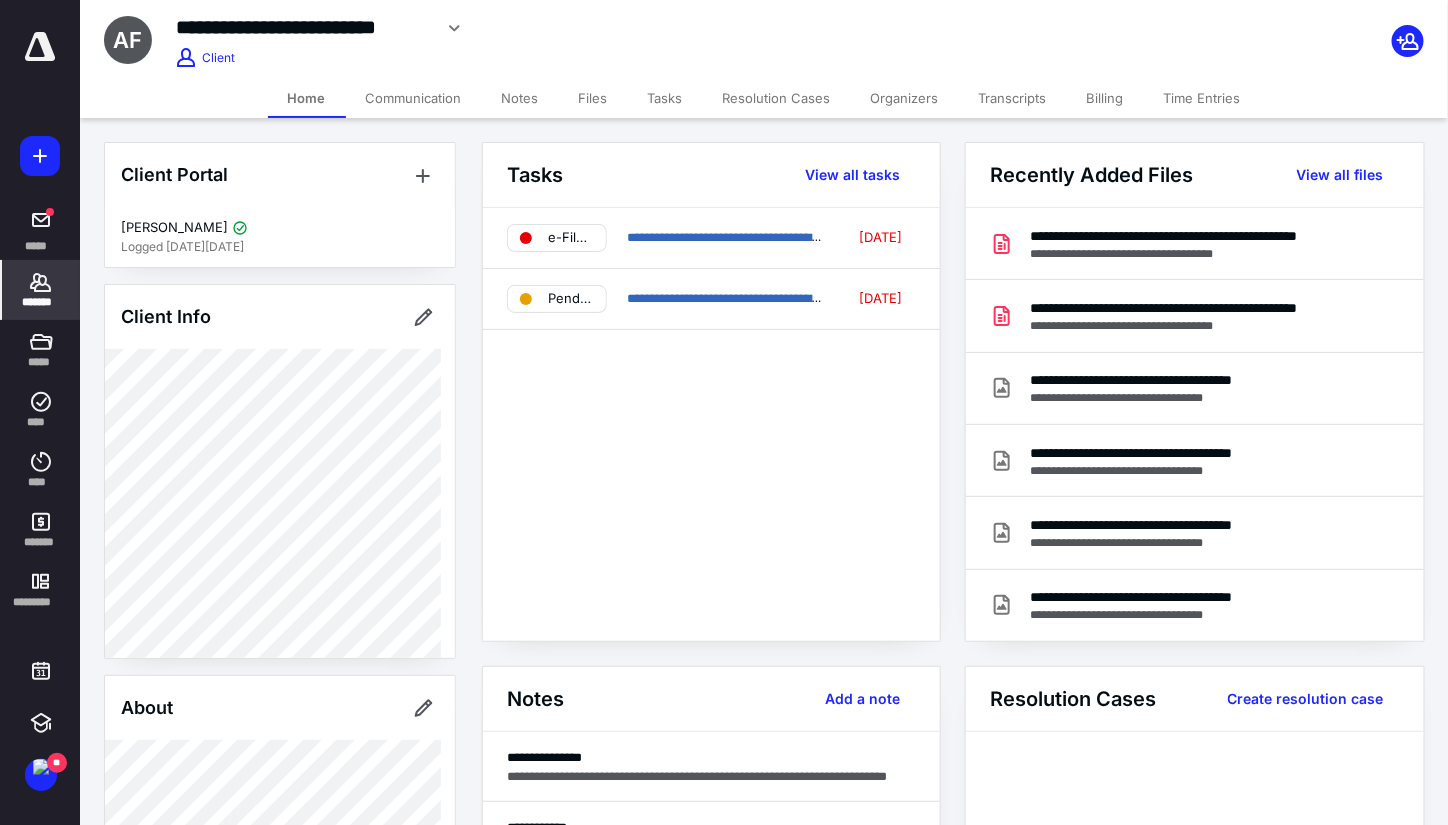 click on "Files" at bounding box center (593, 98) 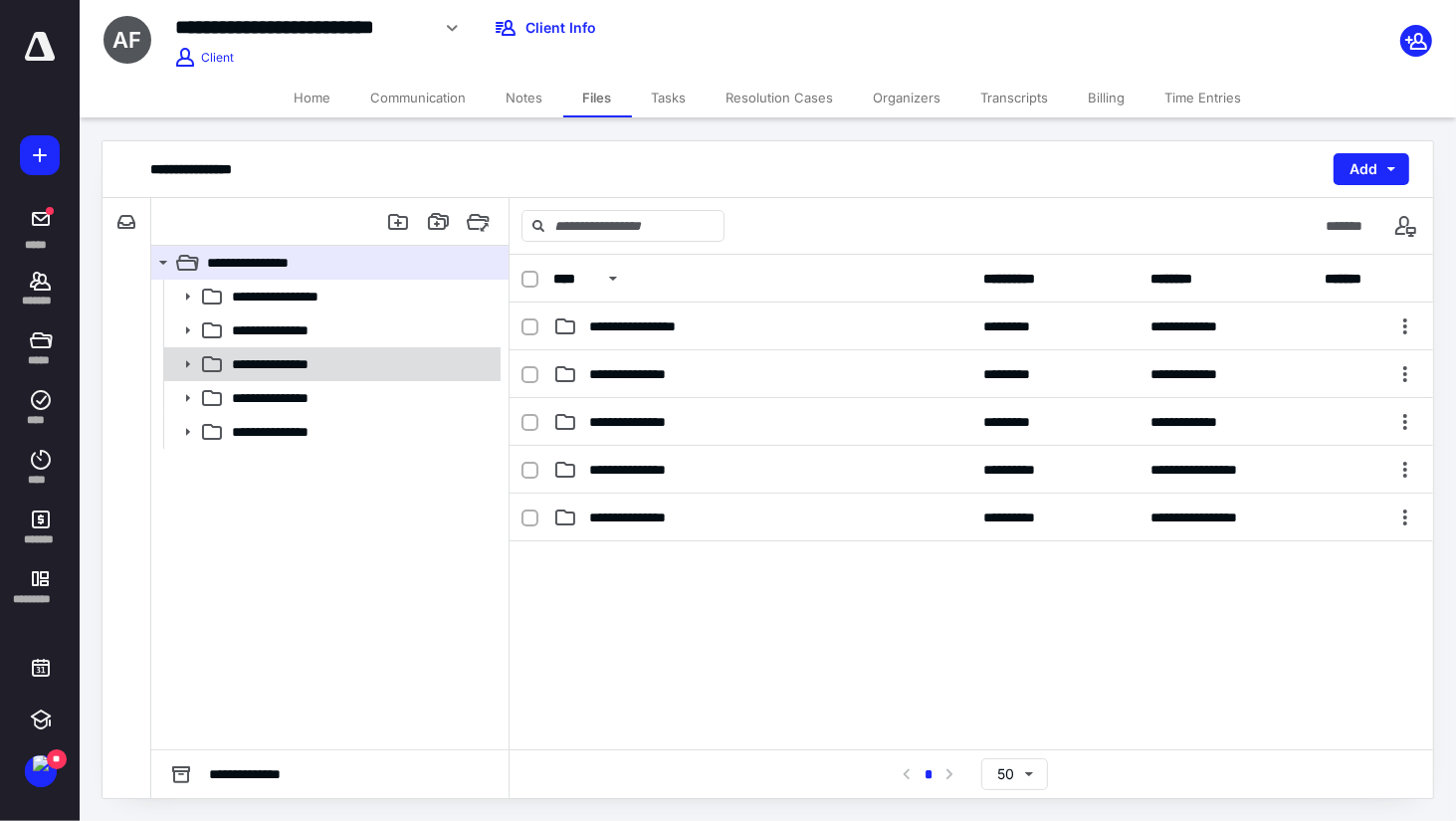 click 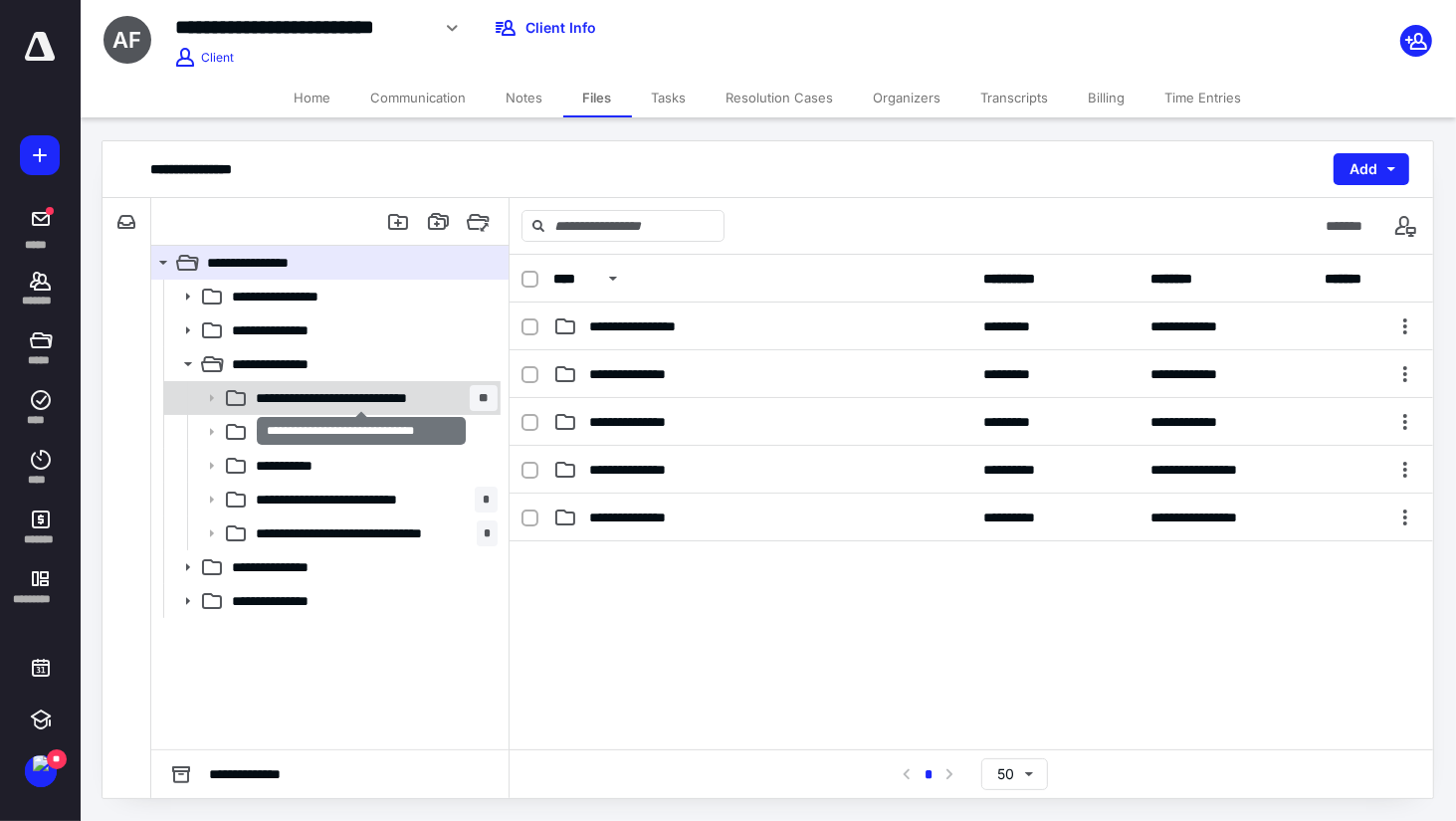 click on "**********" at bounding box center (362, 398) 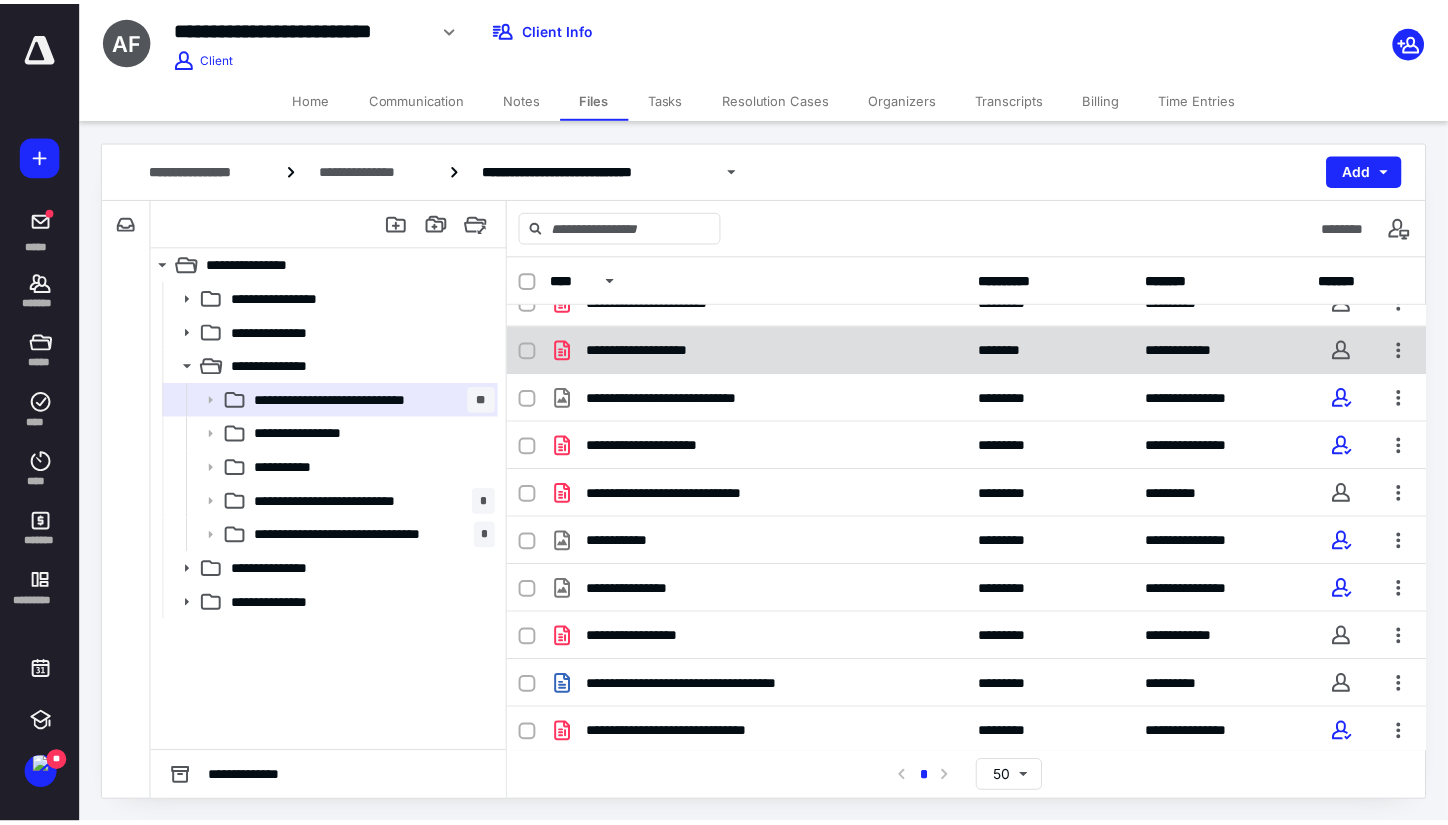 scroll, scrollTop: 0, scrollLeft: 0, axis: both 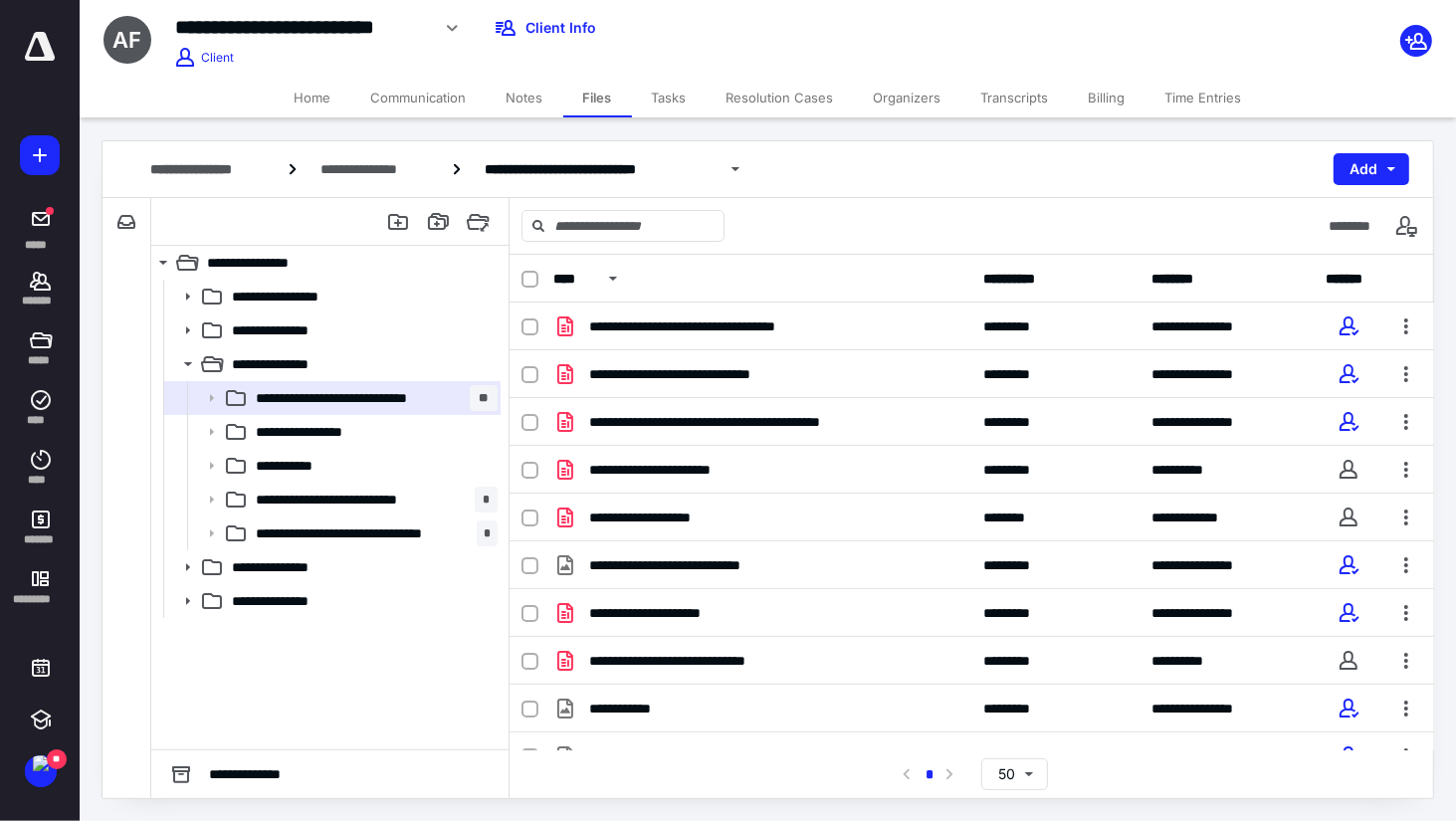 click on "**********" at bounding box center [543, 35] 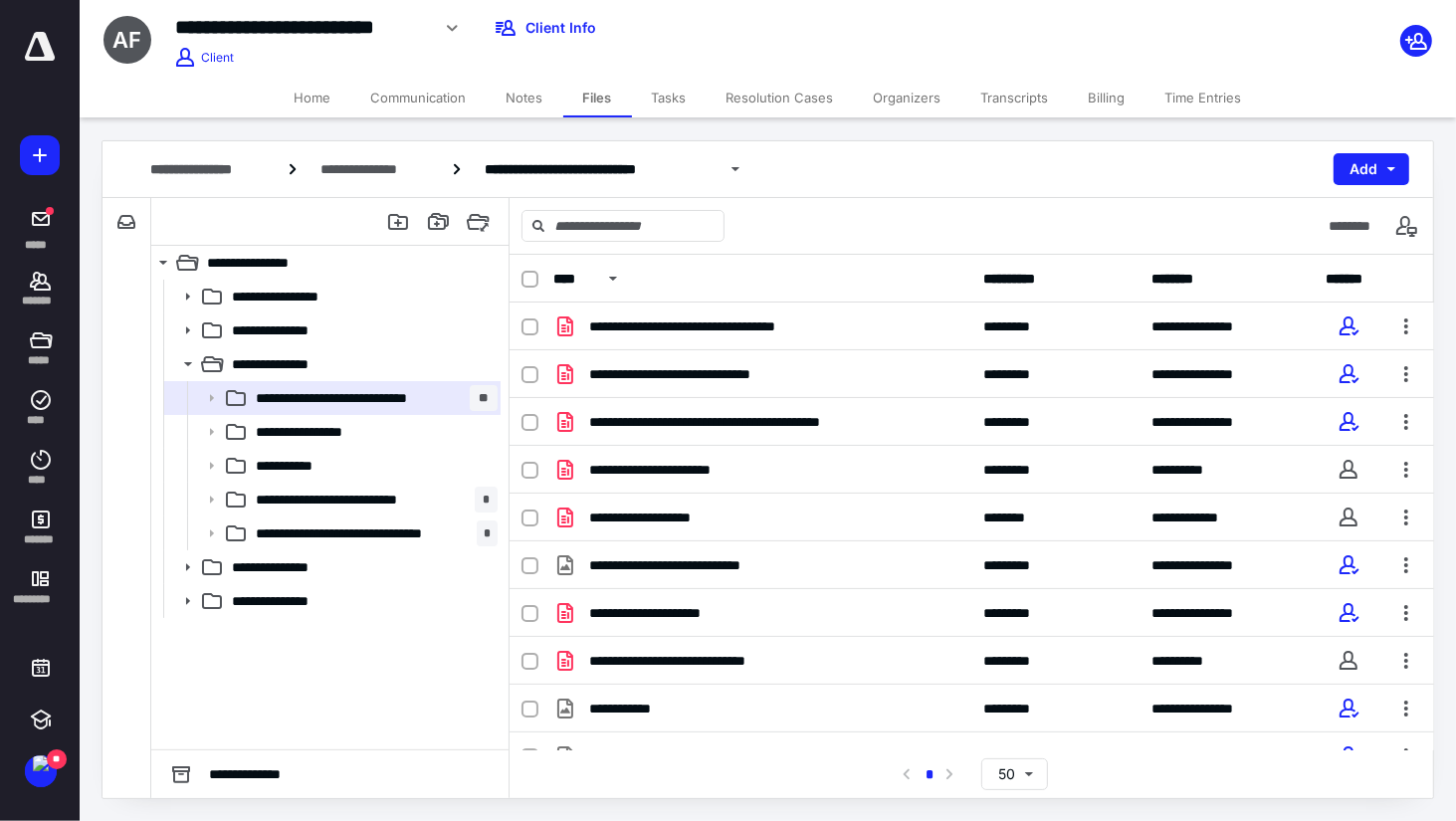 click on "Tasks" at bounding box center (669, 98) 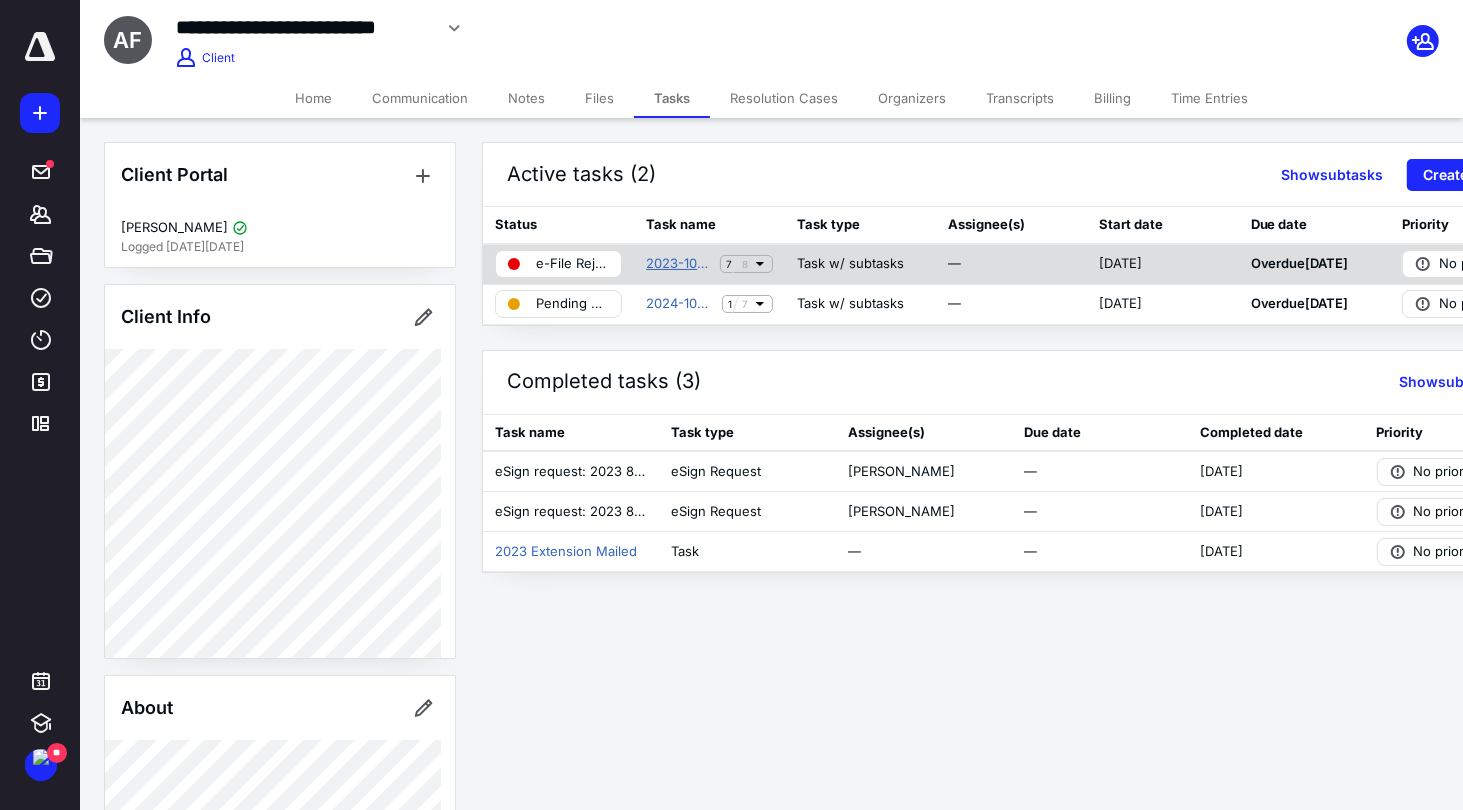 click on "2023-1040 U.S. Individual Tax Return for Alejandro Franco" at bounding box center (679, 264) 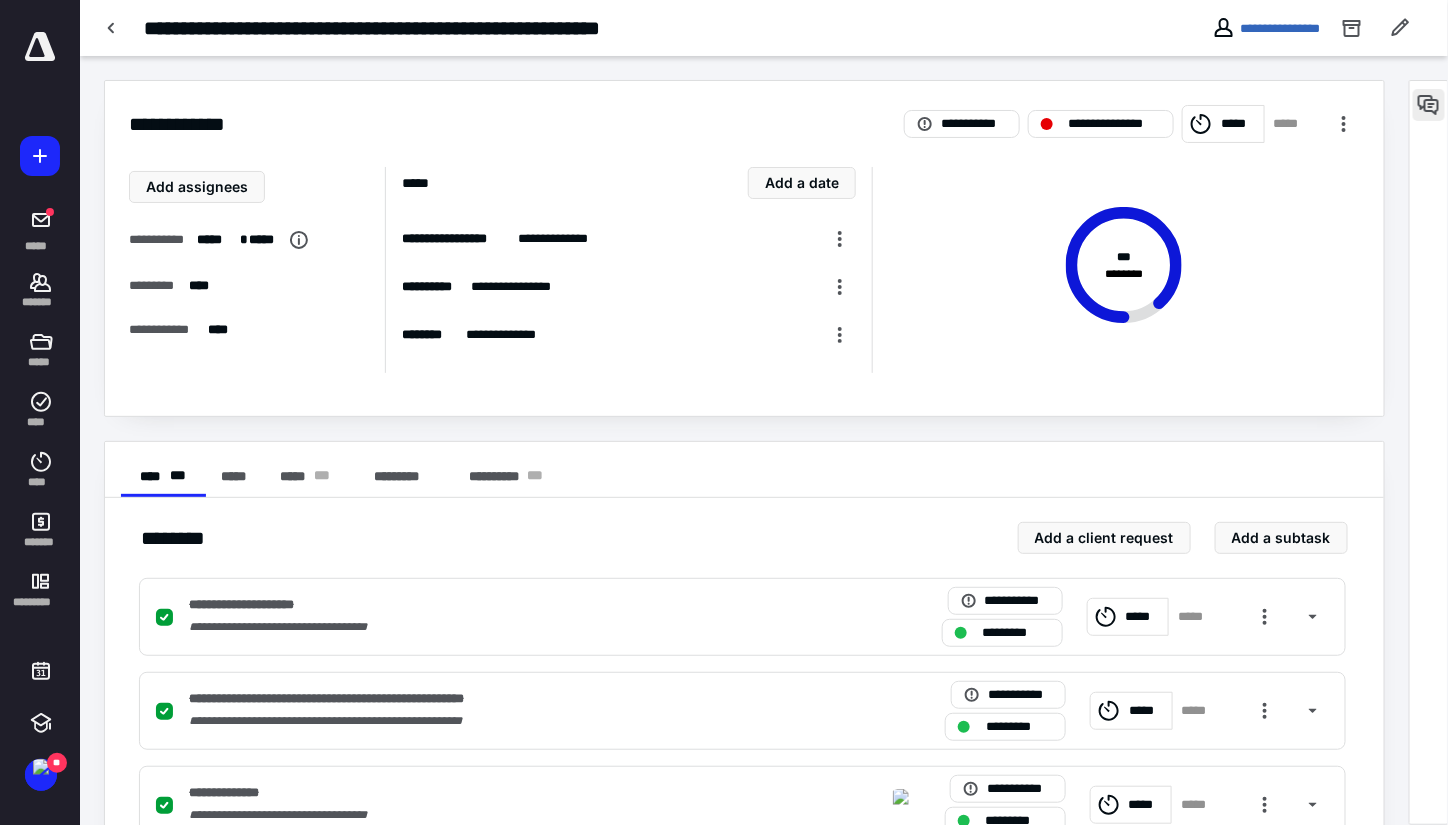 click at bounding box center (1429, 105) 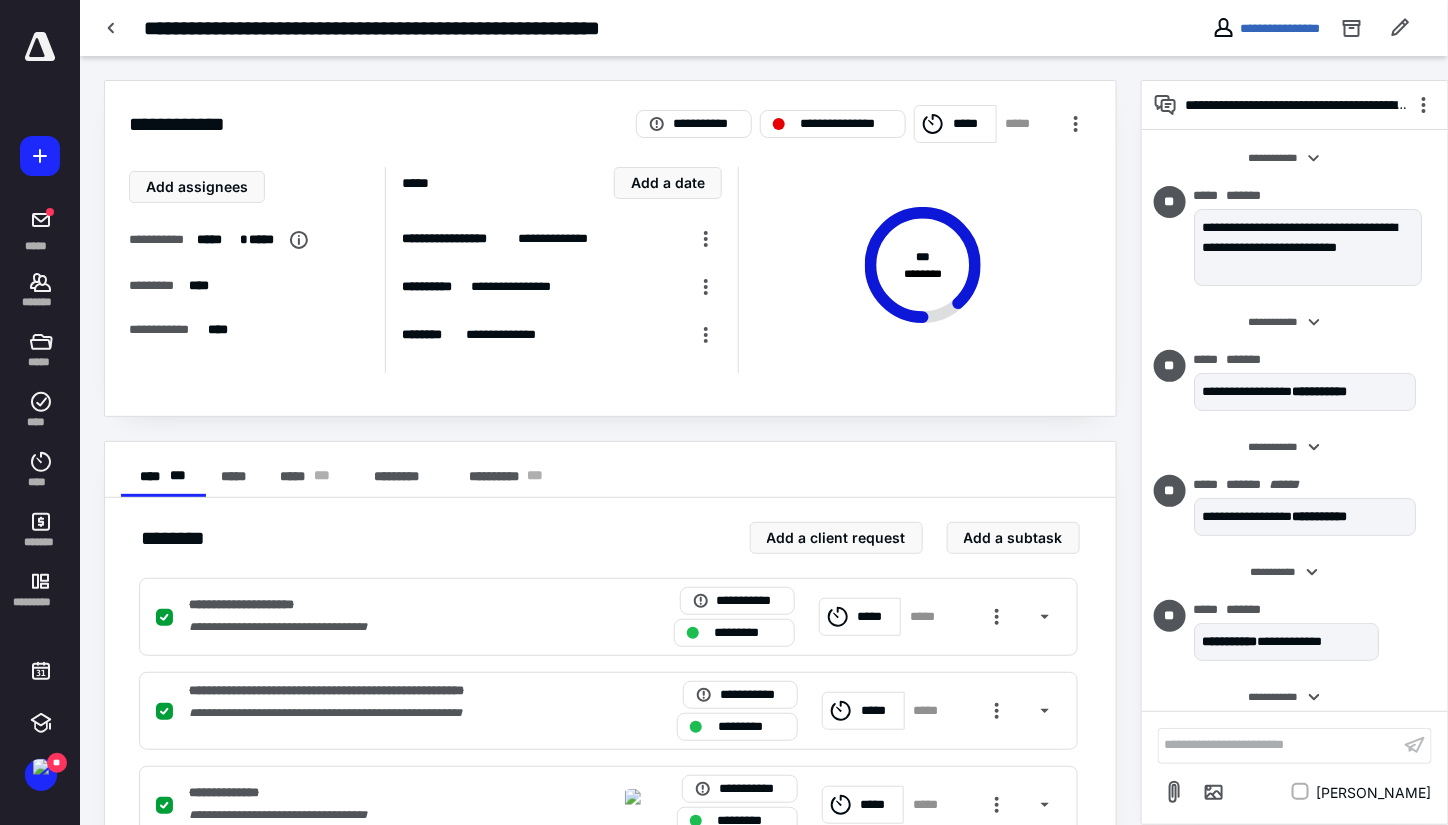 scroll, scrollTop: 872, scrollLeft: 0, axis: vertical 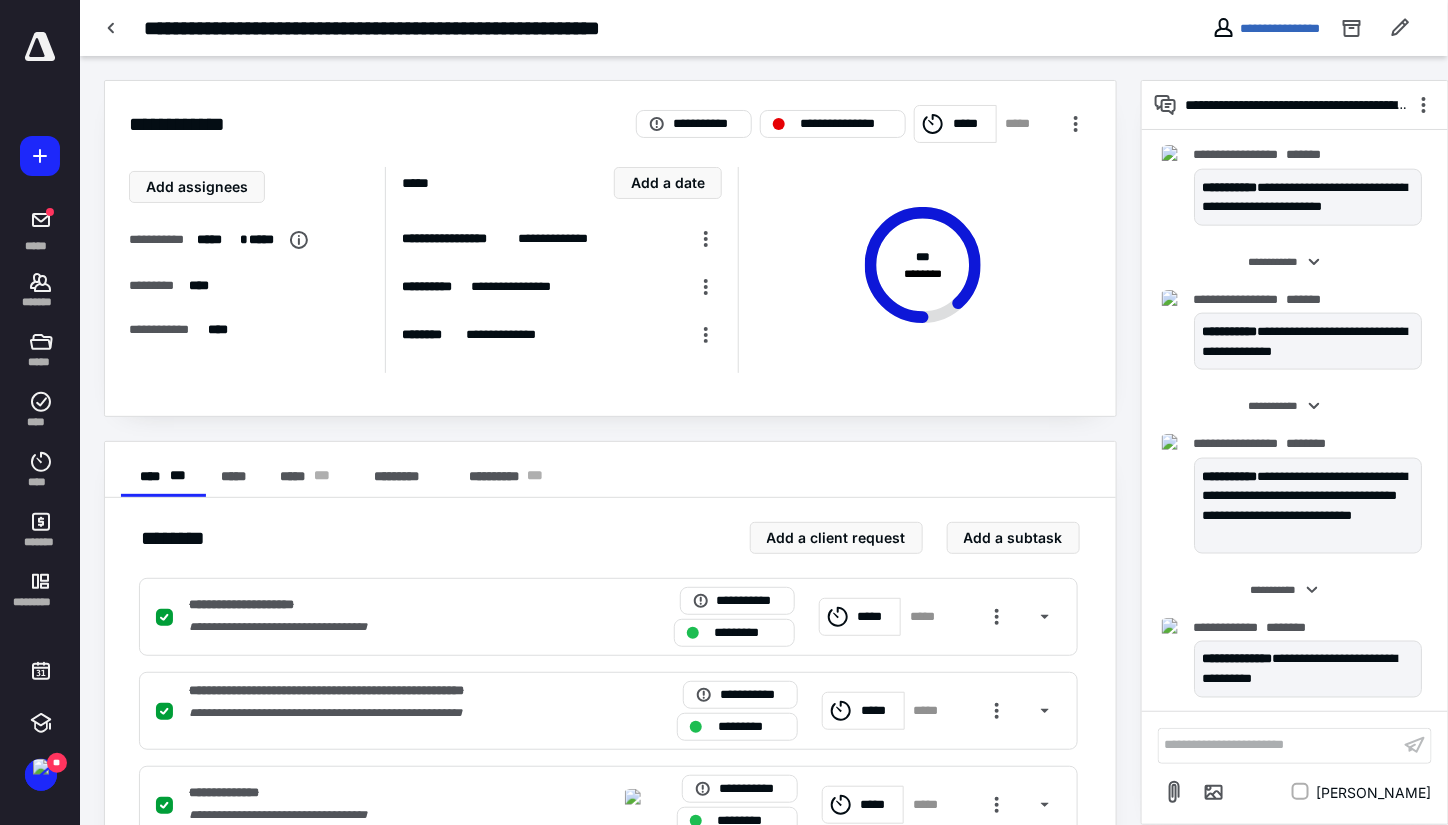 click on "**********" at bounding box center [1279, 745] 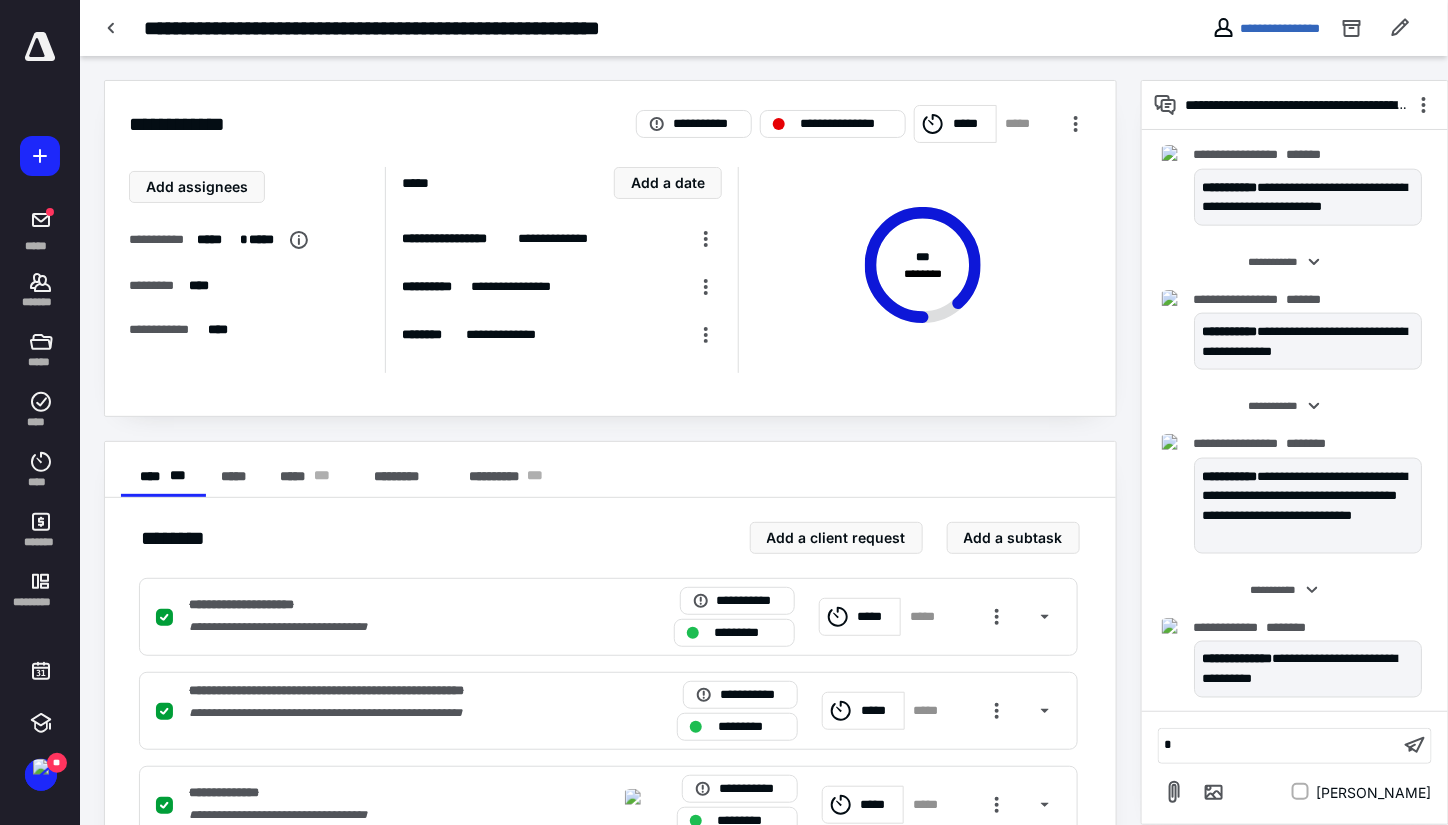type 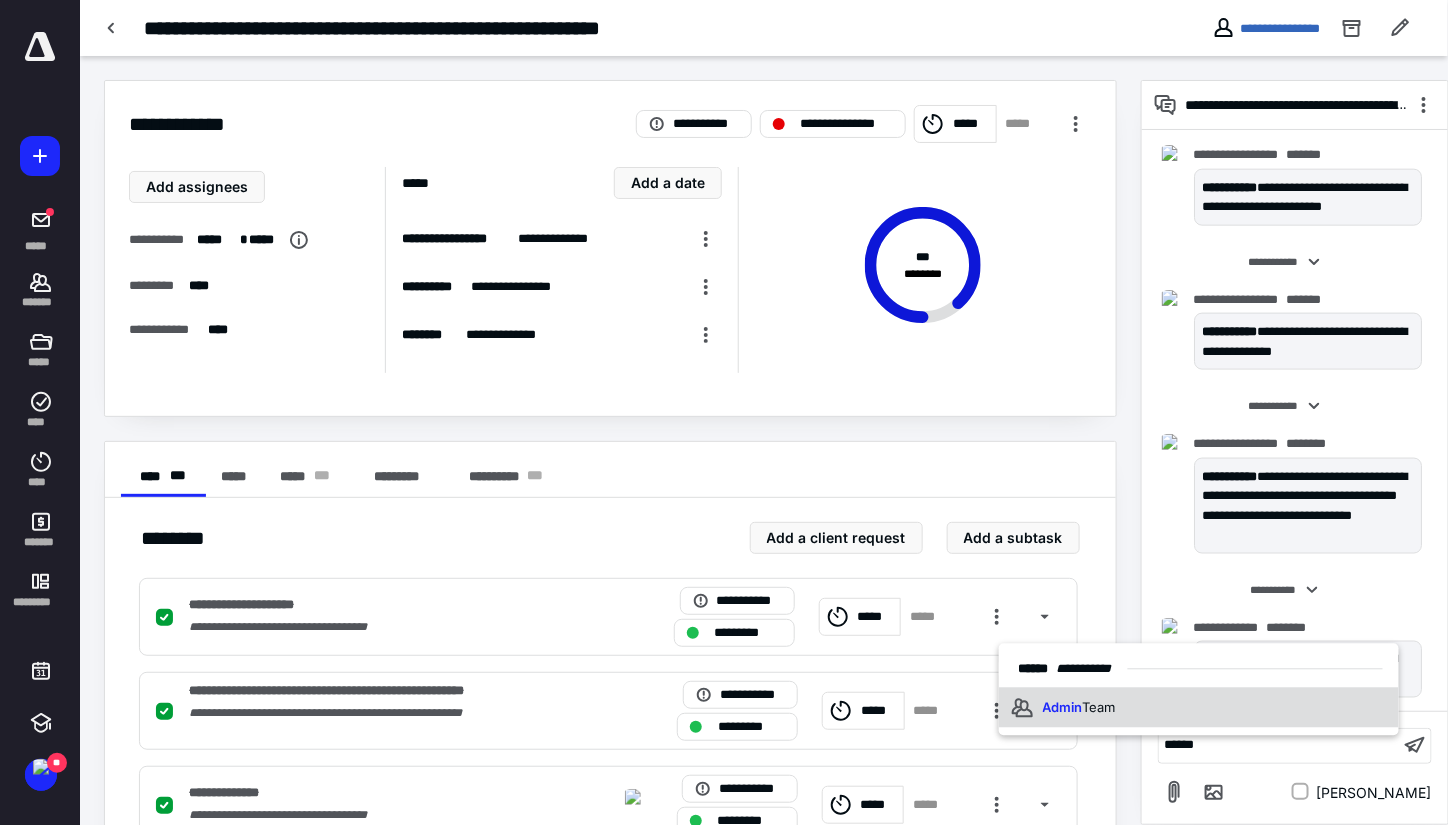 click on "Team" at bounding box center (1099, 707) 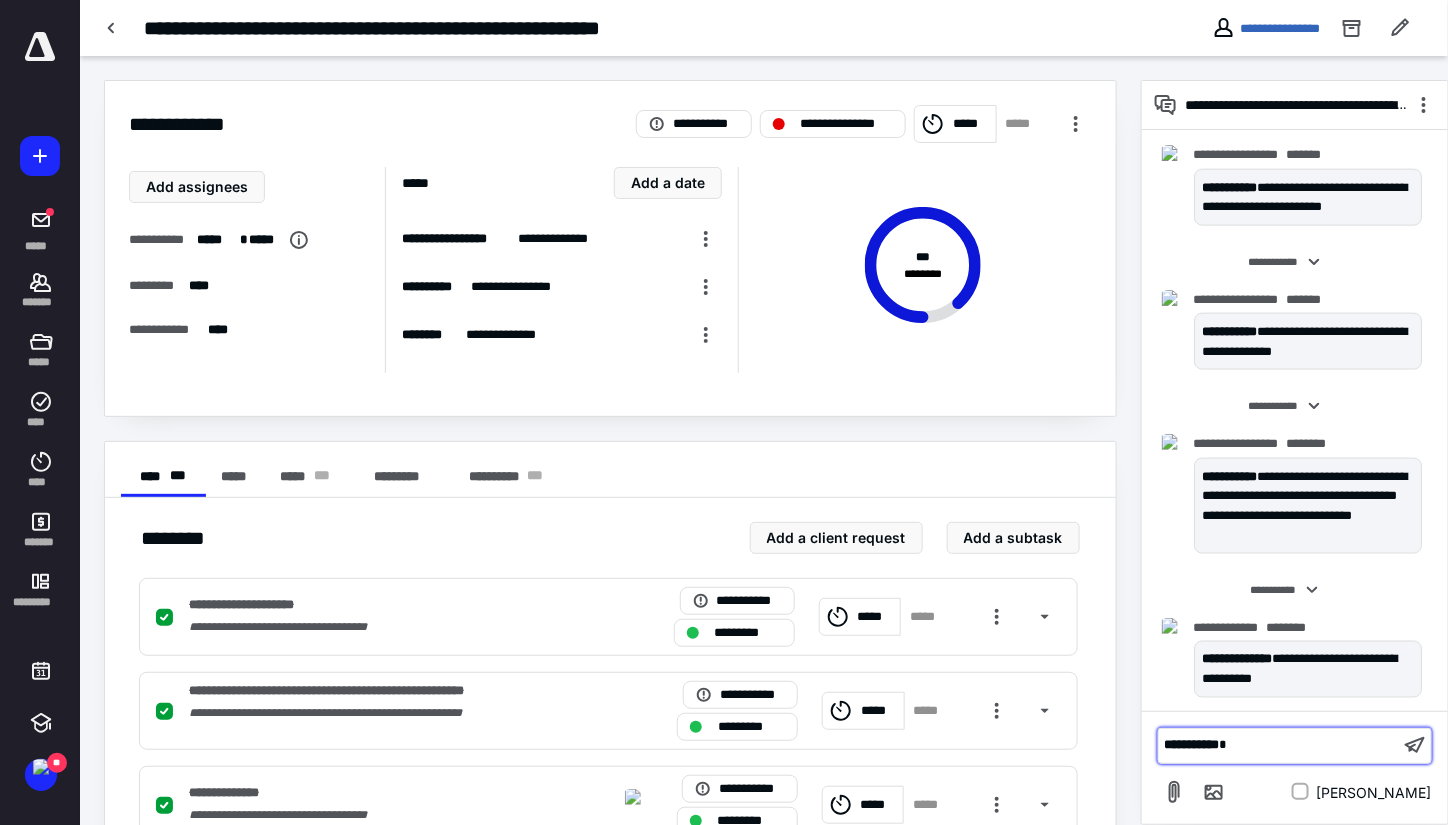 click on "**********" at bounding box center (1279, 745) 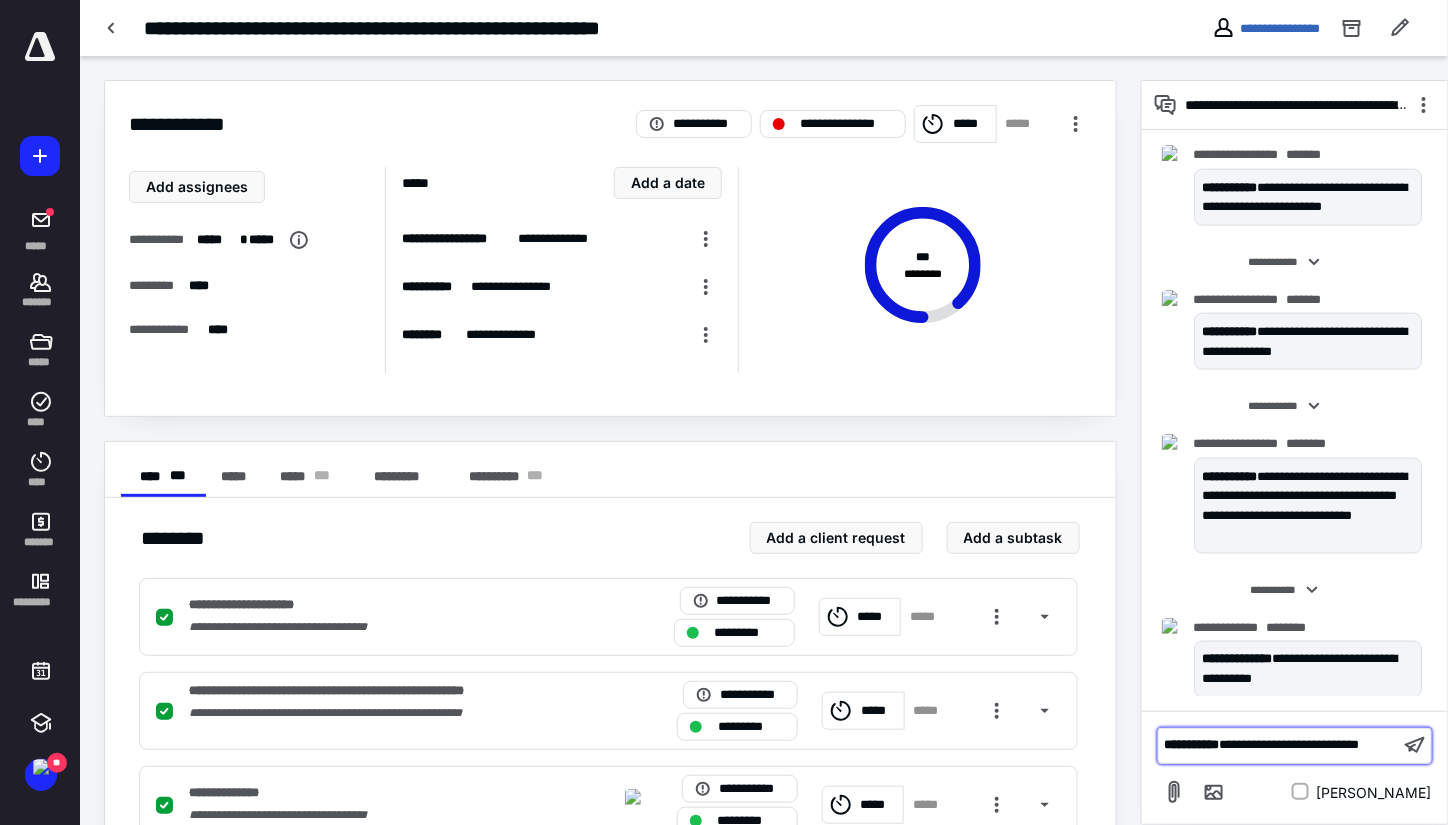 click on "**********" at bounding box center (1279, 745) 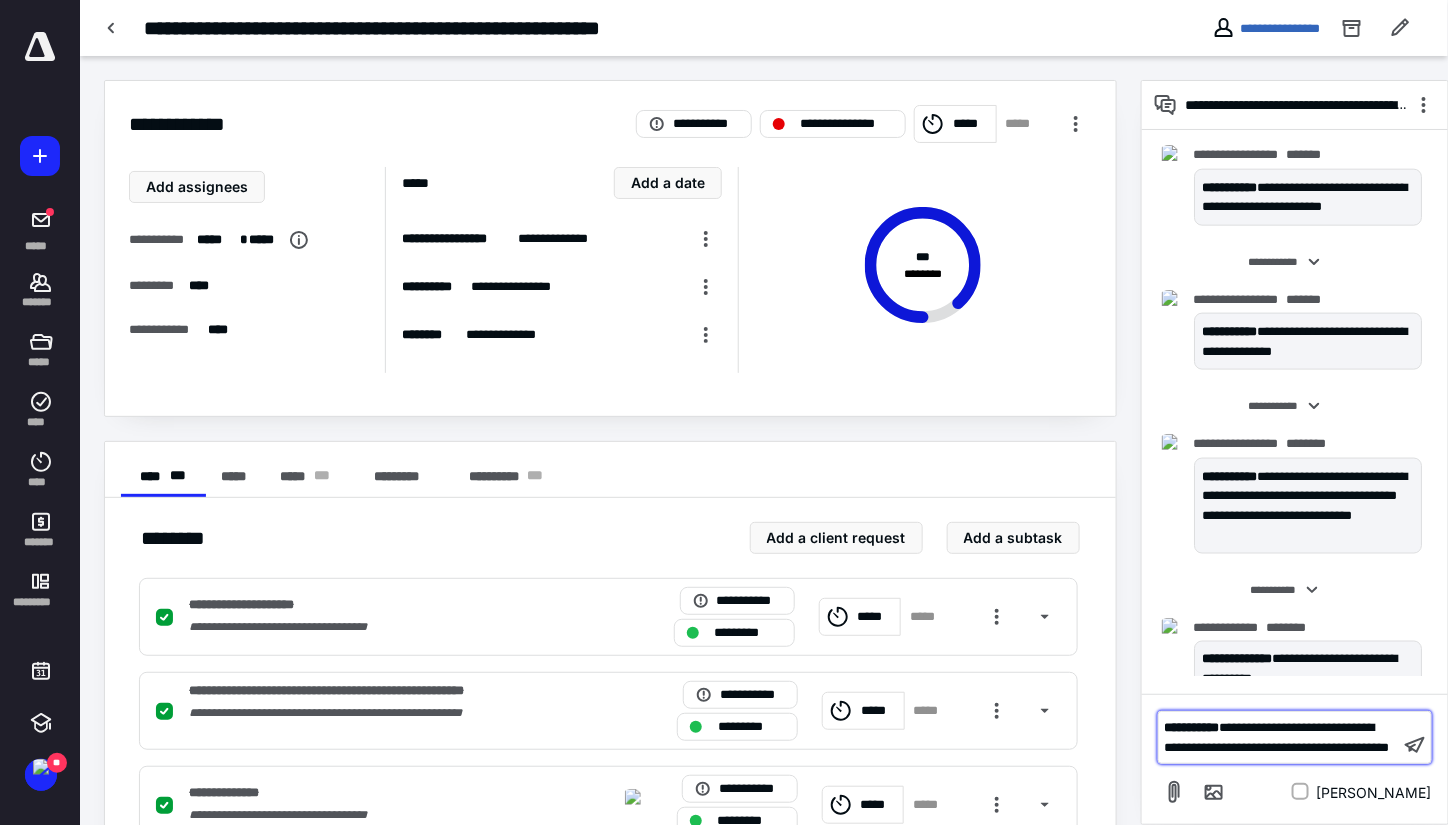 click on "**********" at bounding box center [1279, 737] 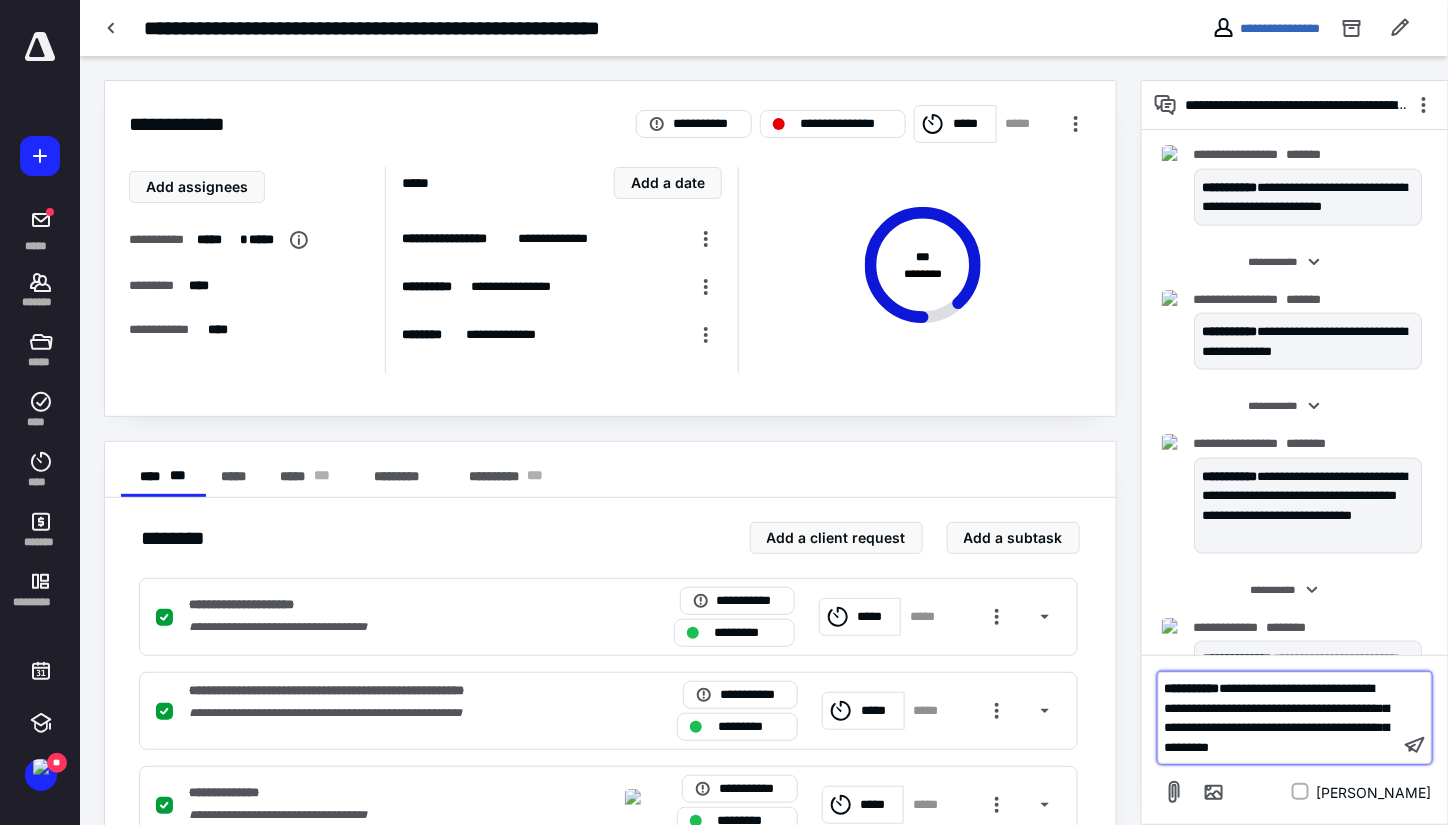 click on "**********" at bounding box center (1277, 718) 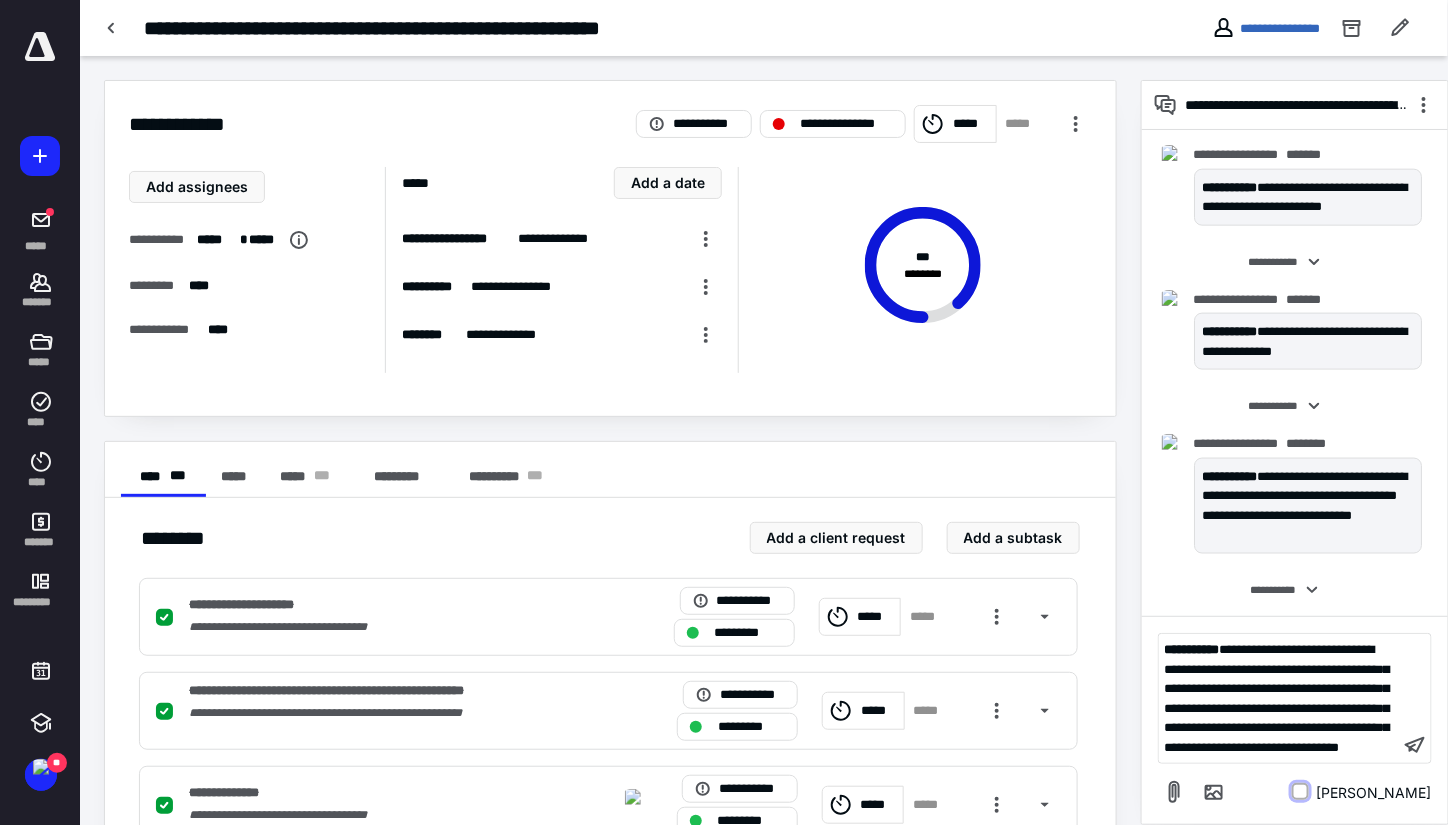 click on "Mark urgent" at bounding box center (1300, 792) 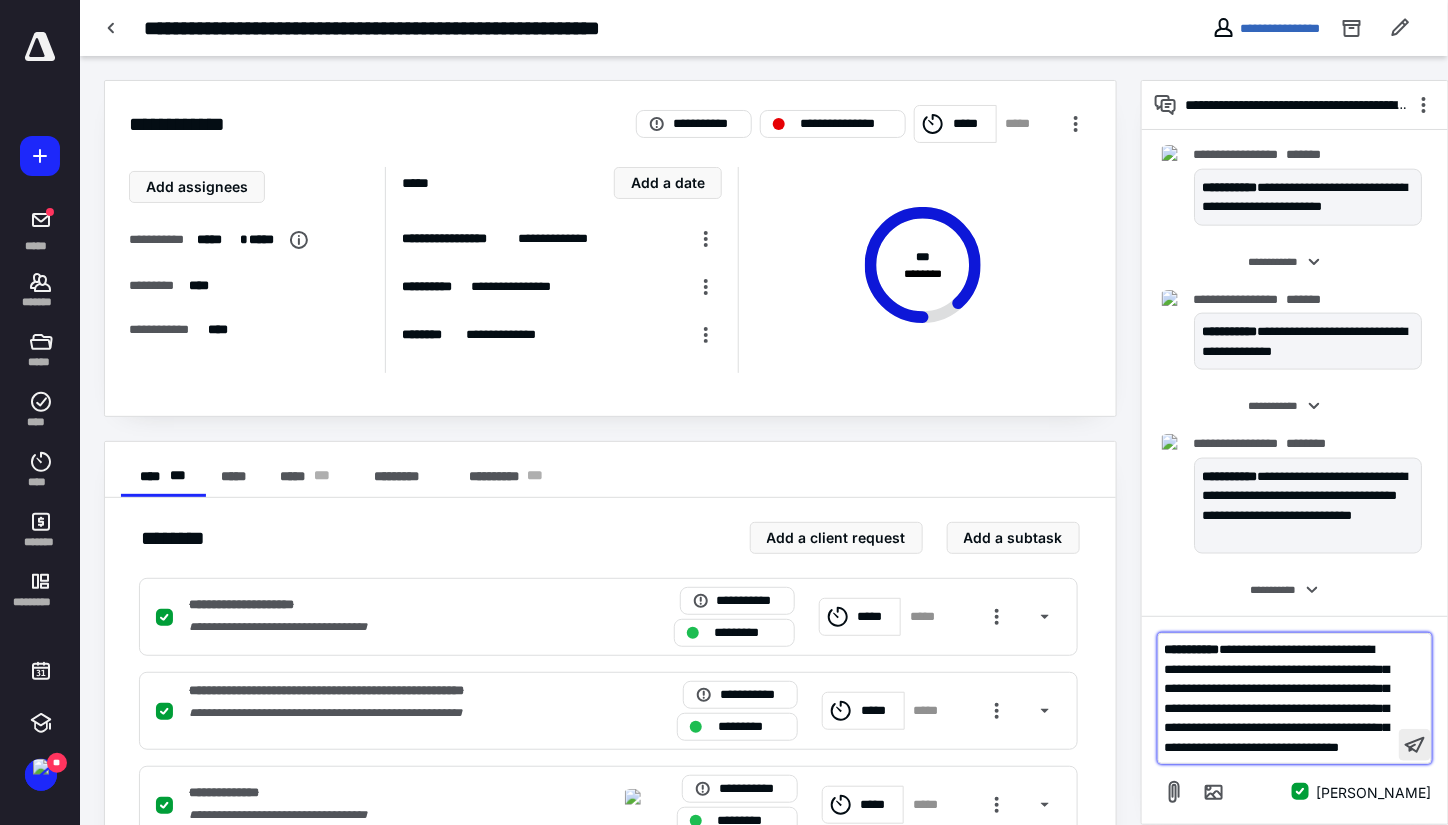 click at bounding box center (1415, 745) 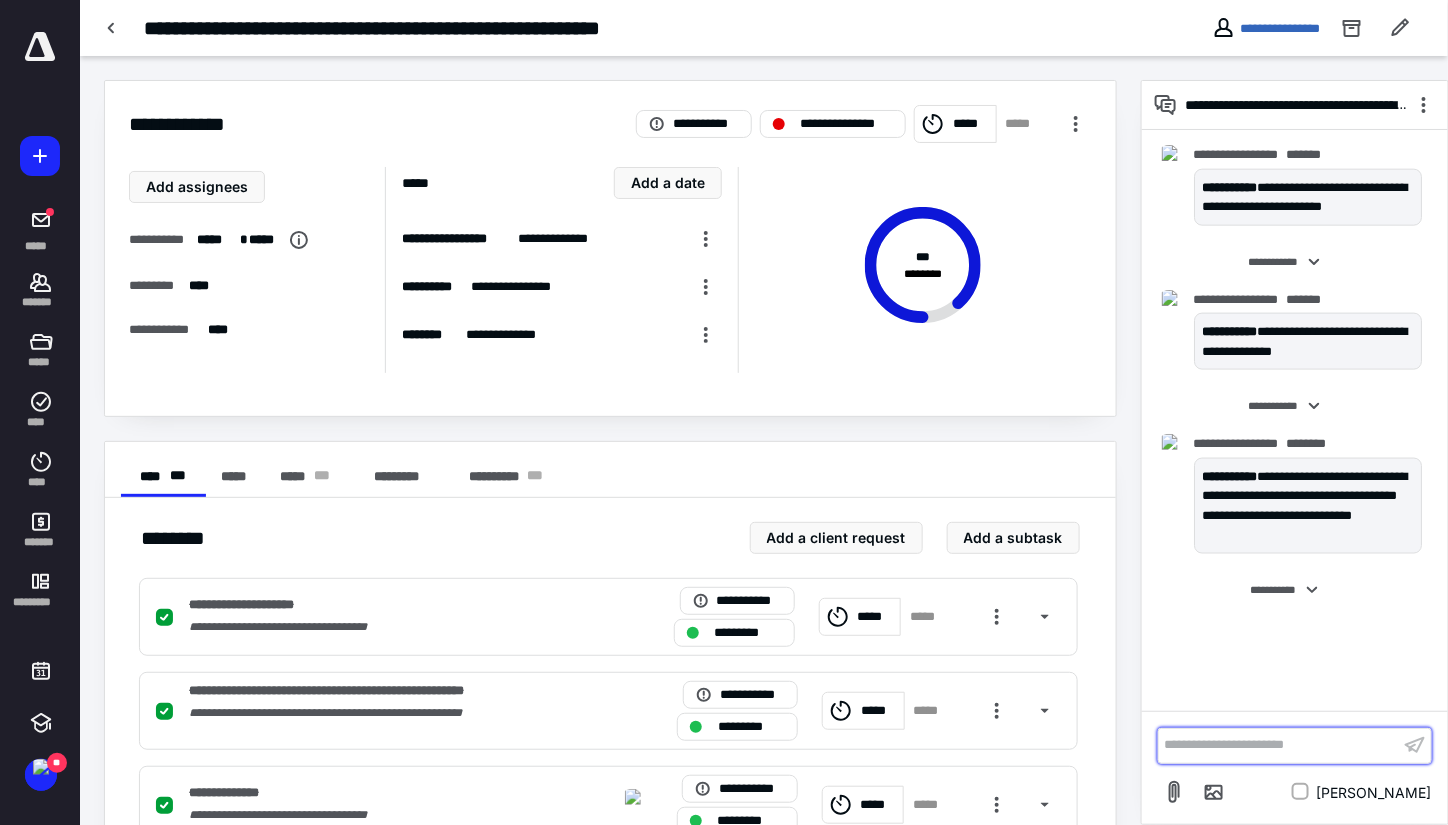 scroll, scrollTop: 1133, scrollLeft: 0, axis: vertical 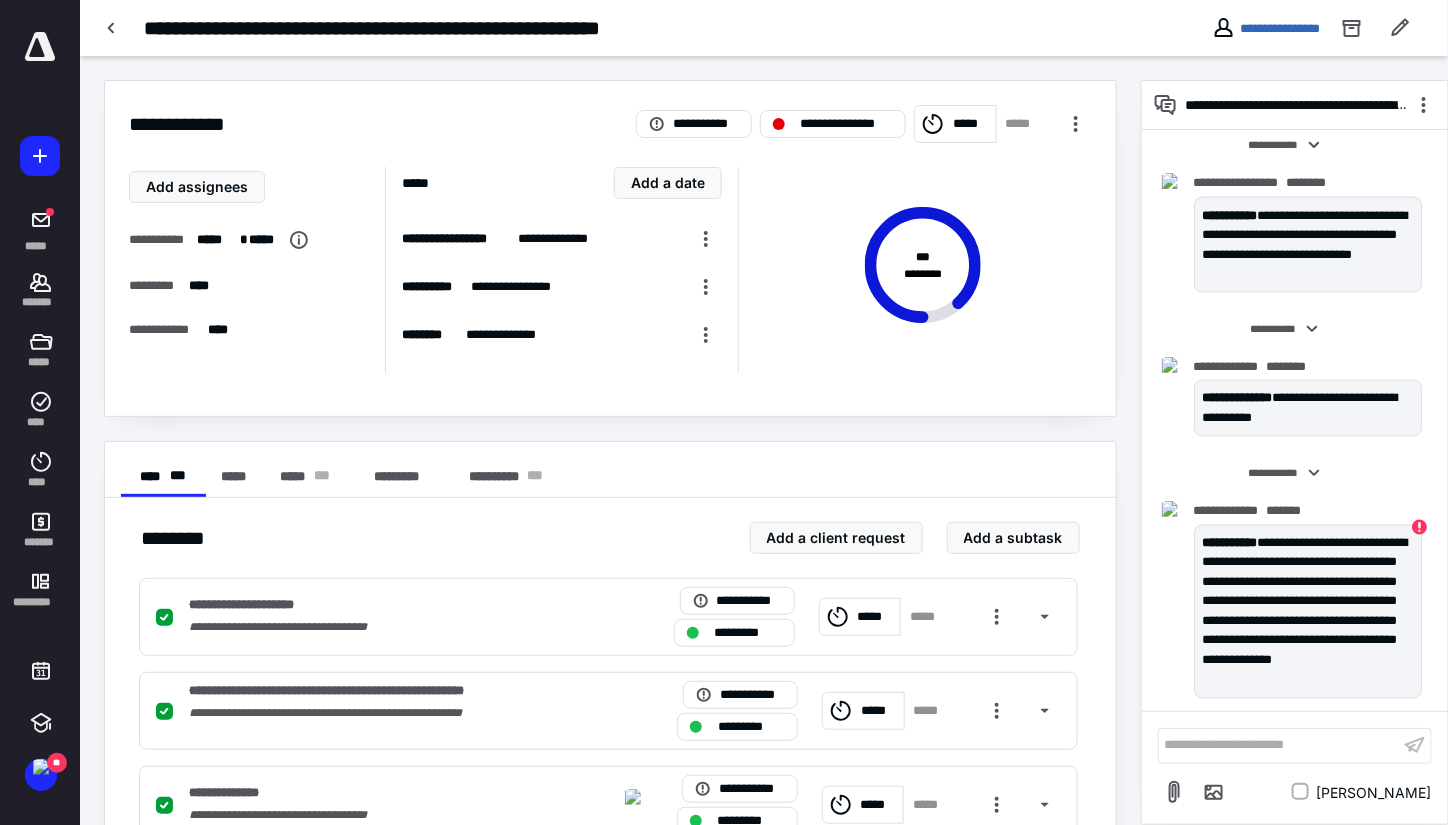 click on "**********" at bounding box center [610, 248] 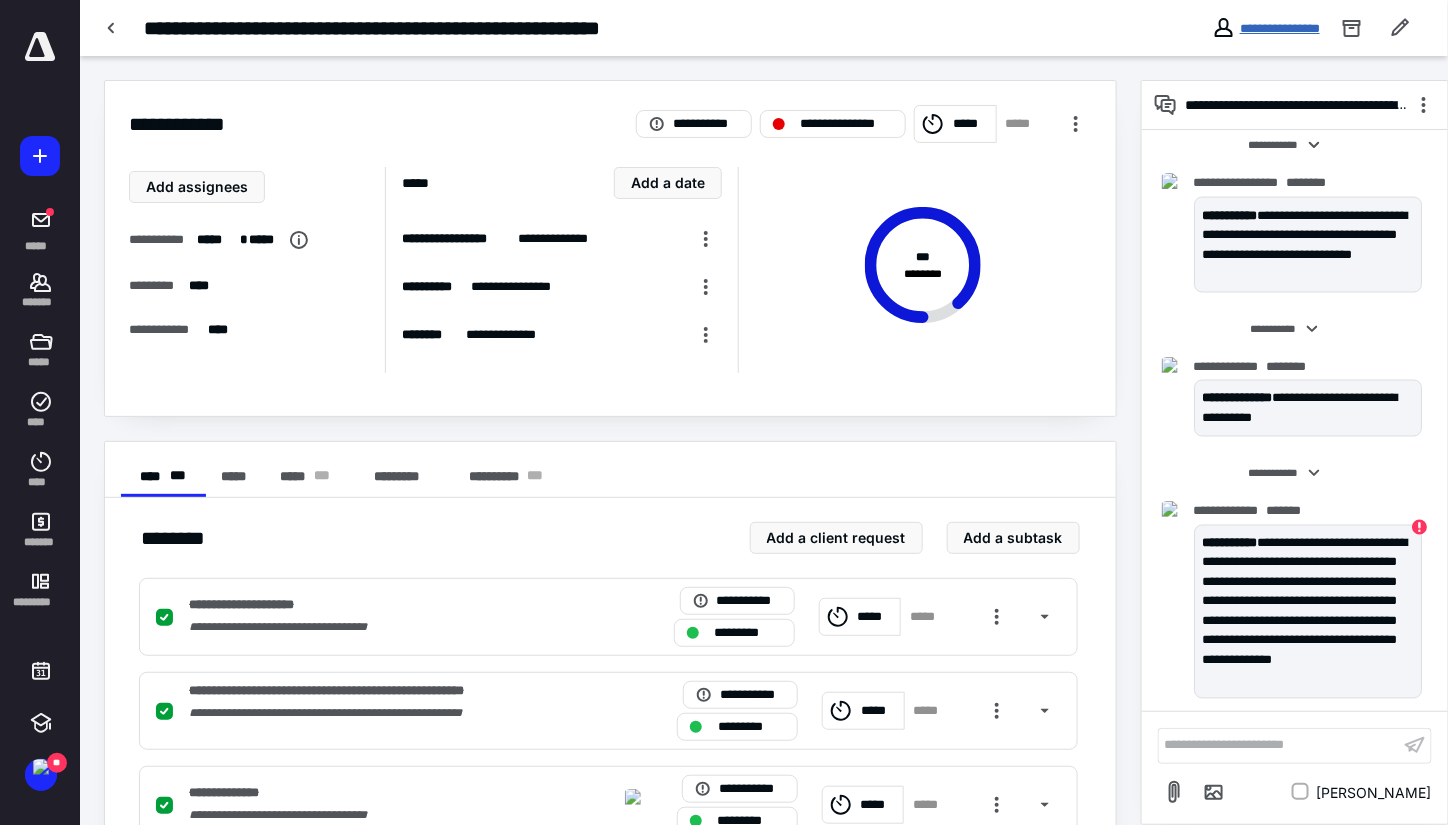 click on "**********" at bounding box center (1280, 28) 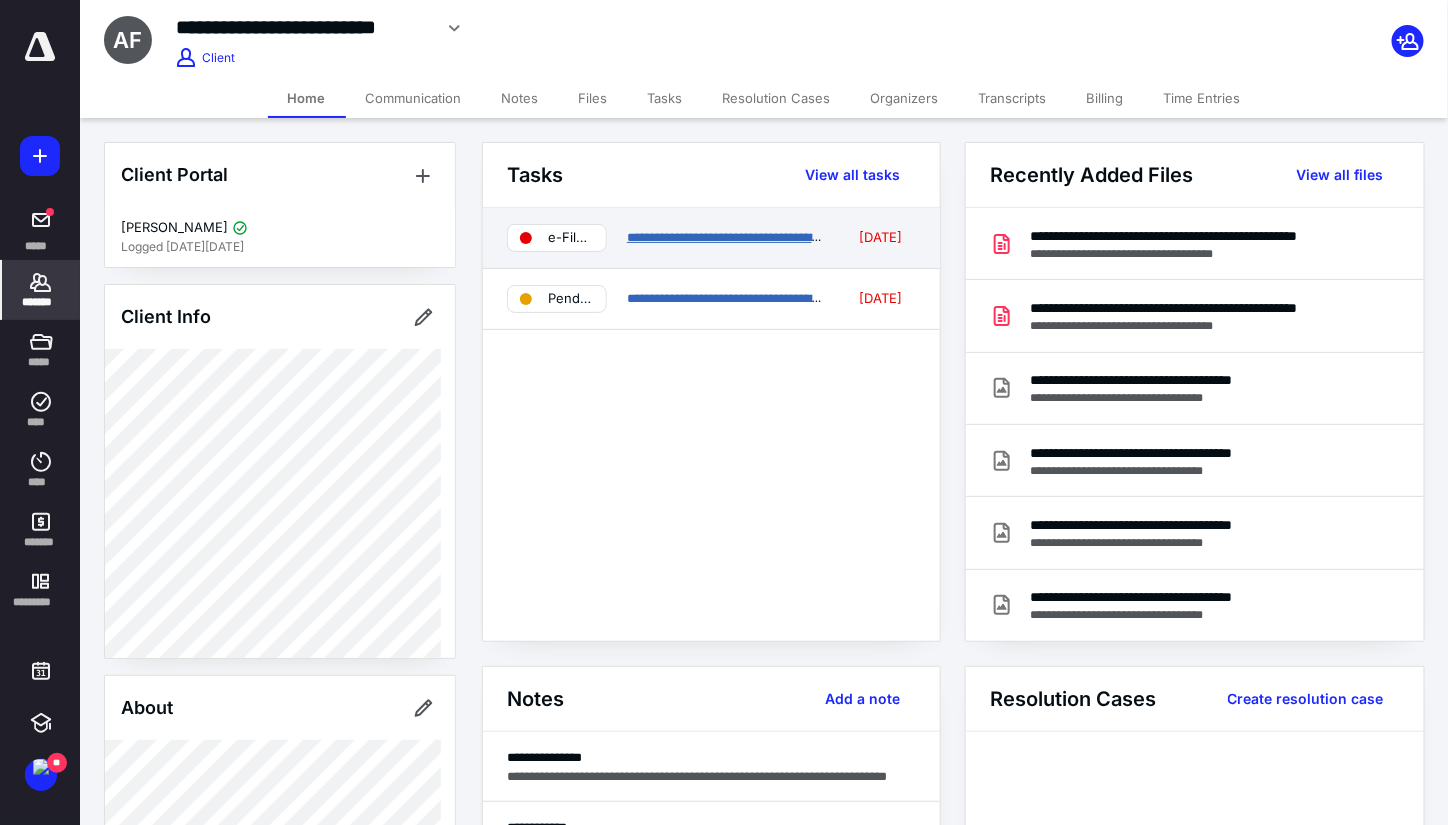 click on "**********" at bounding box center [769, 237] 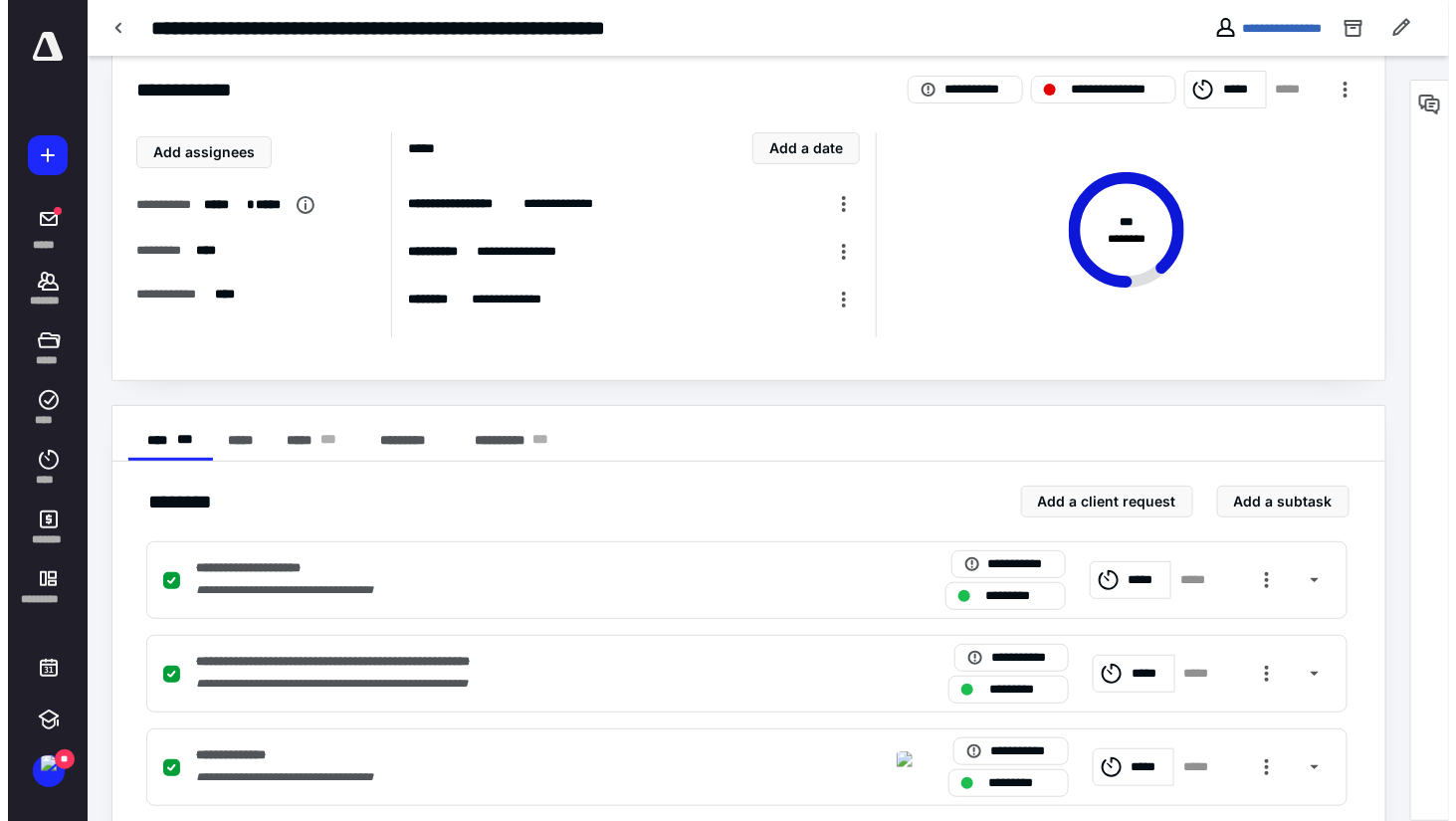 scroll, scrollTop: 0, scrollLeft: 0, axis: both 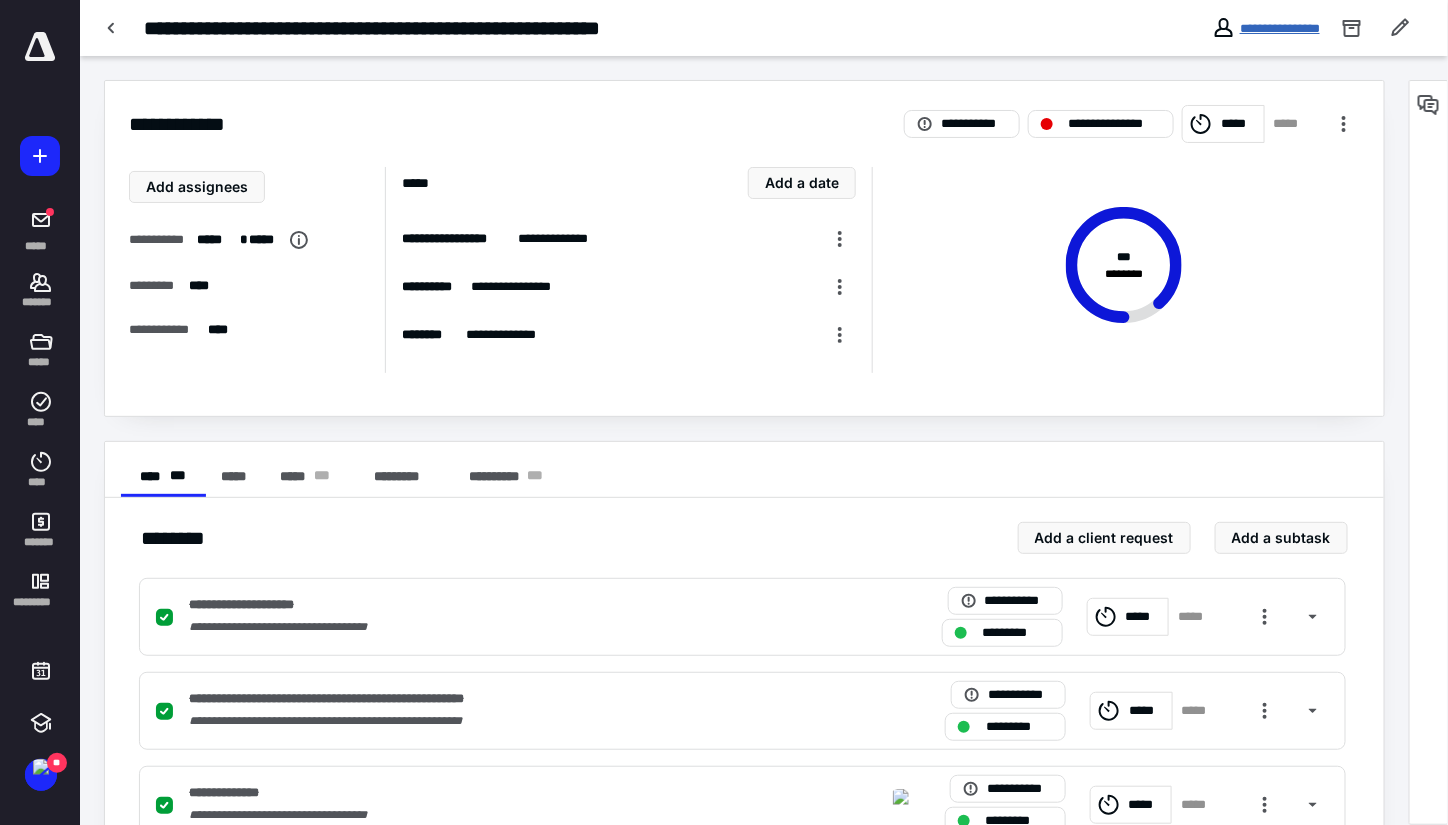 click on "**********" at bounding box center (1280, 28) 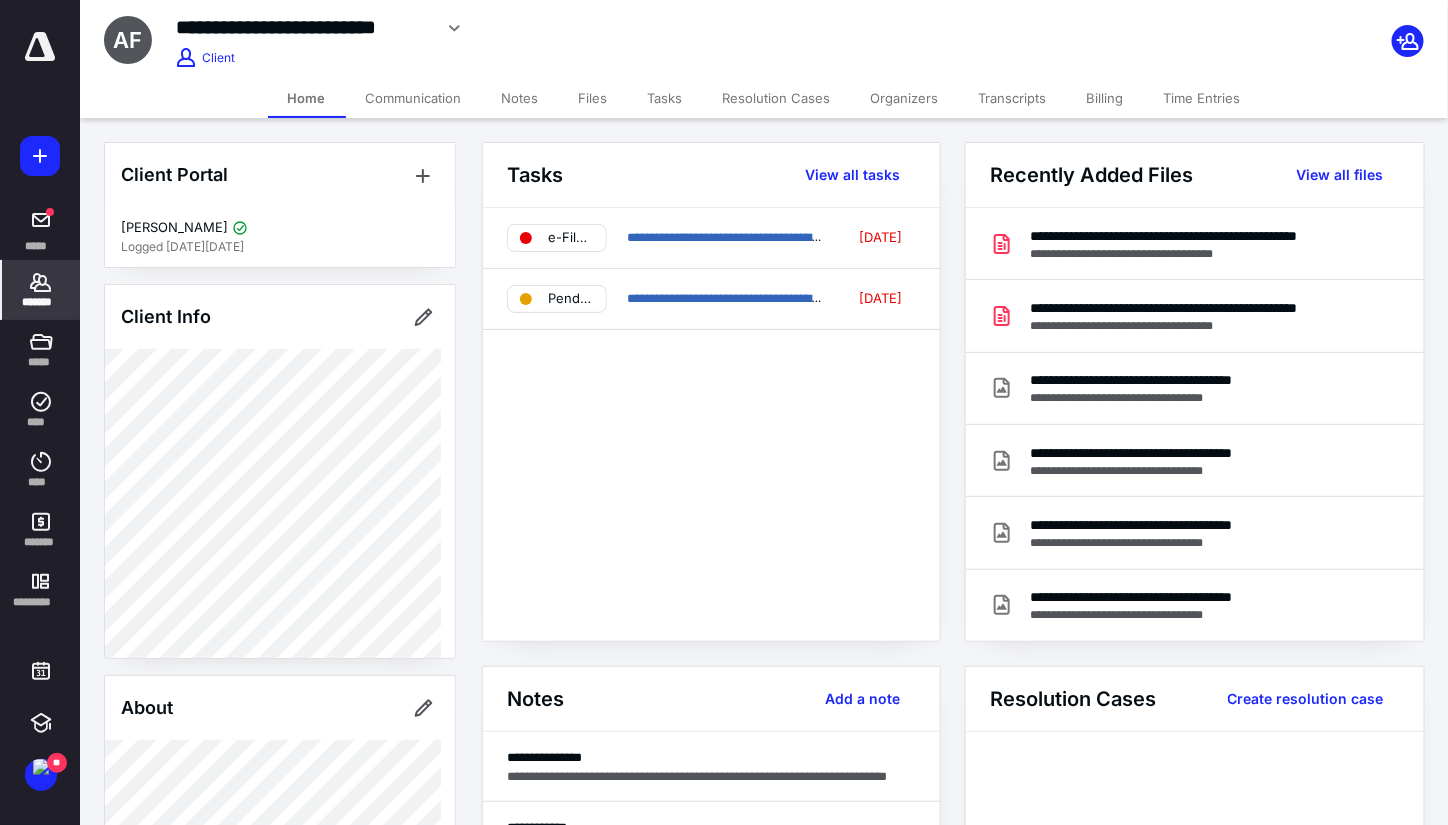 click on "Files" at bounding box center (593, 98) 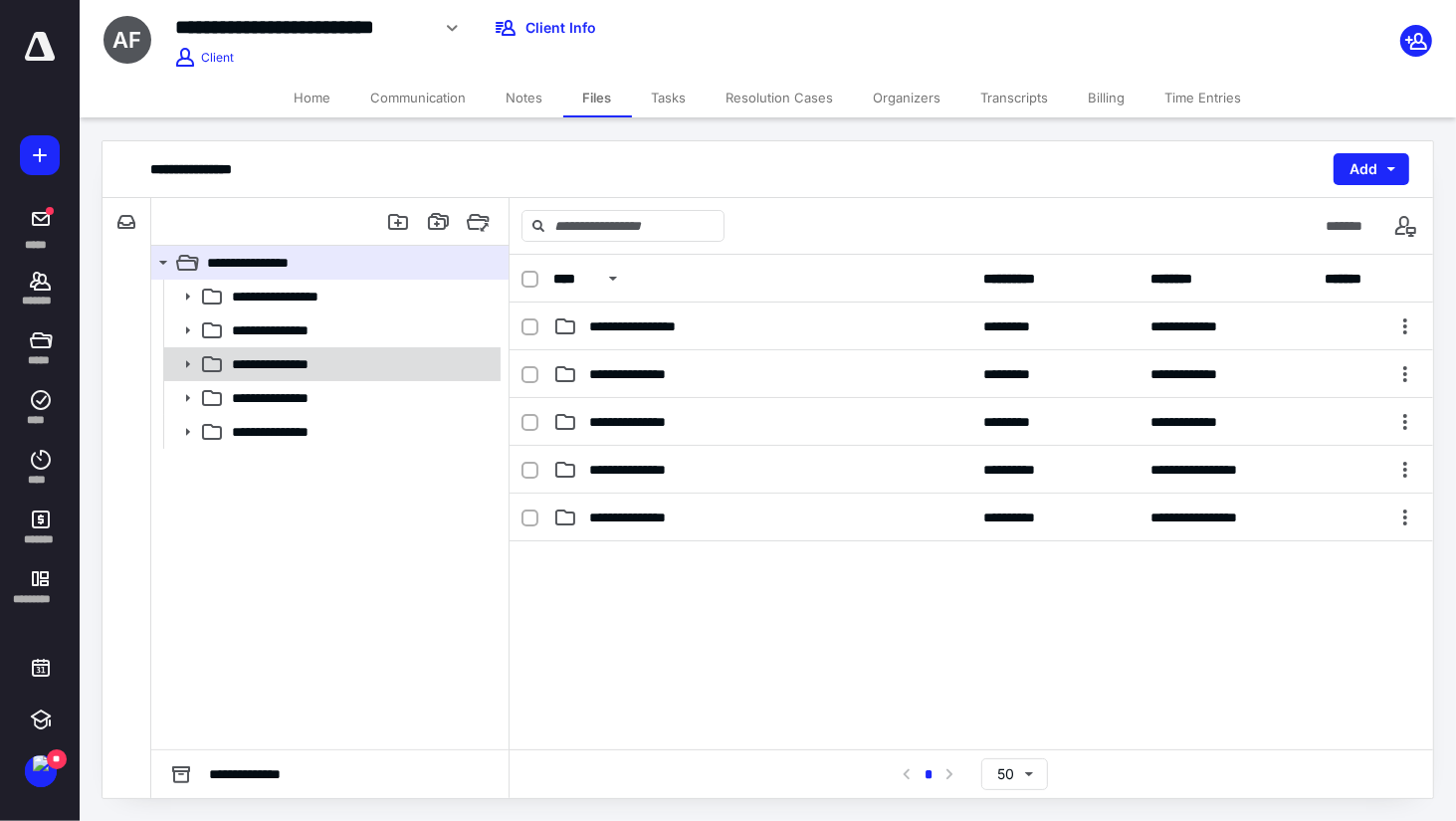 click 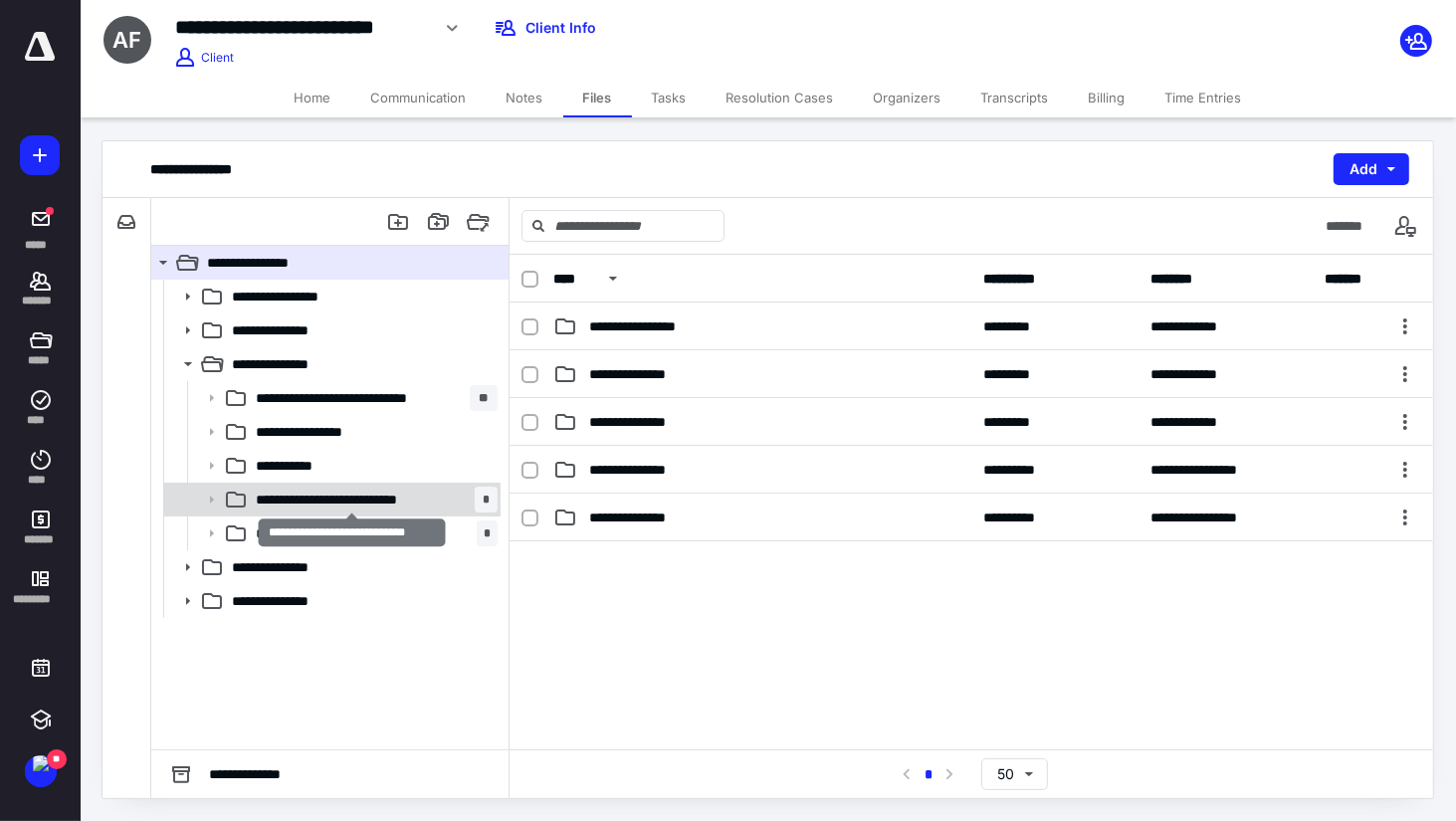 click on "**********" at bounding box center [352, 500] 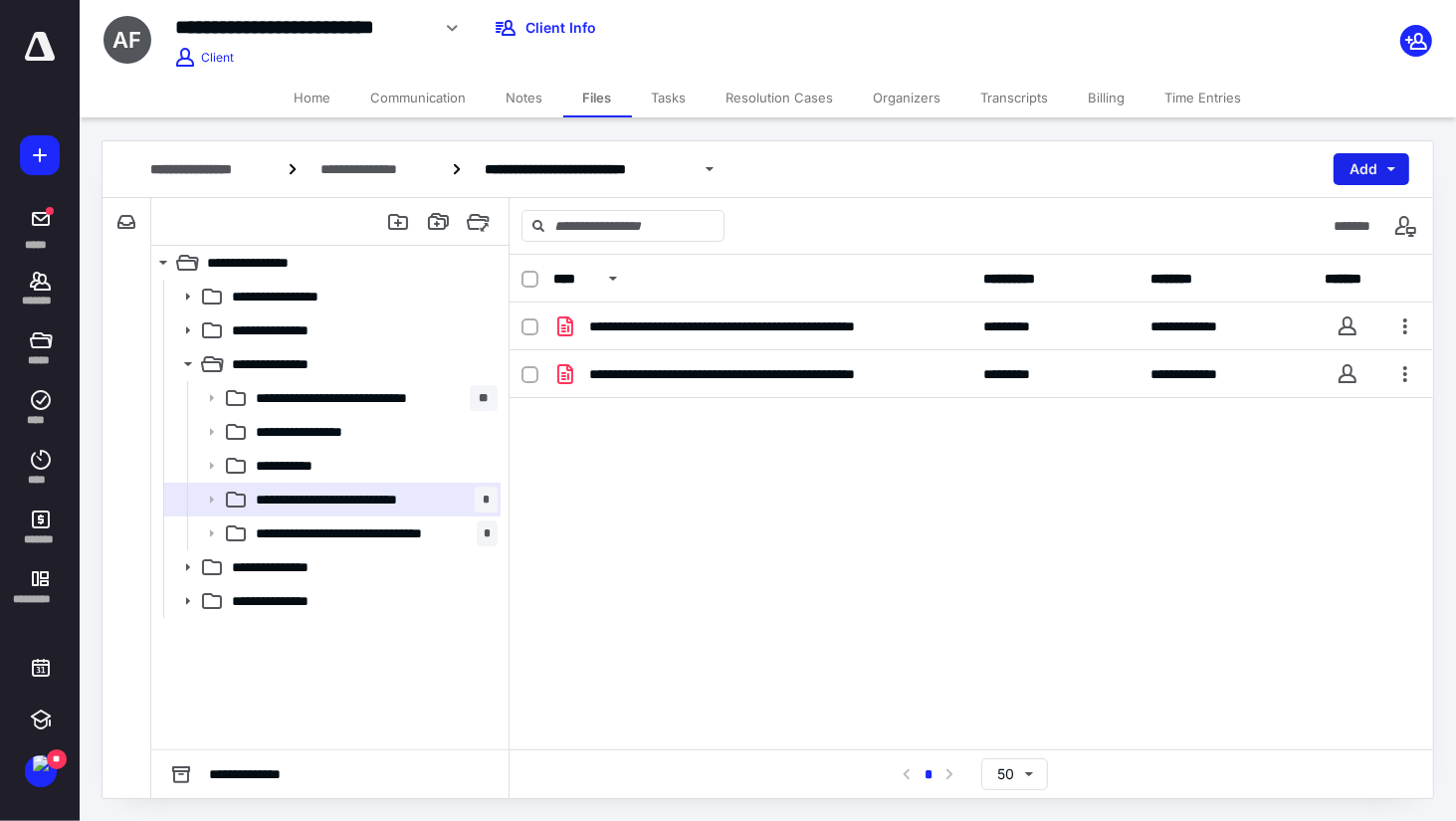 click on "Add" at bounding box center (1371, 169) 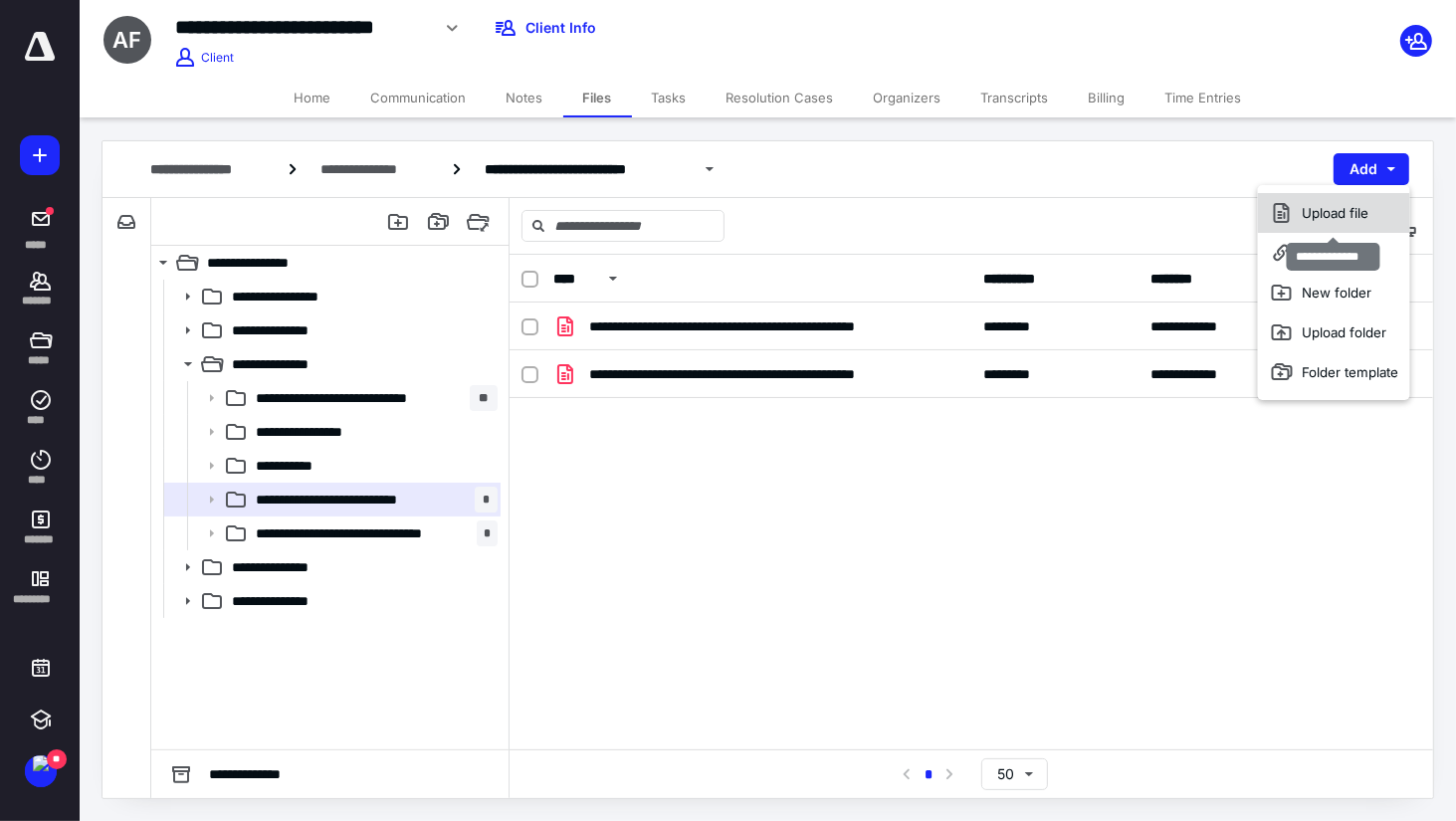 click on "Upload file" at bounding box center (1334, 213) 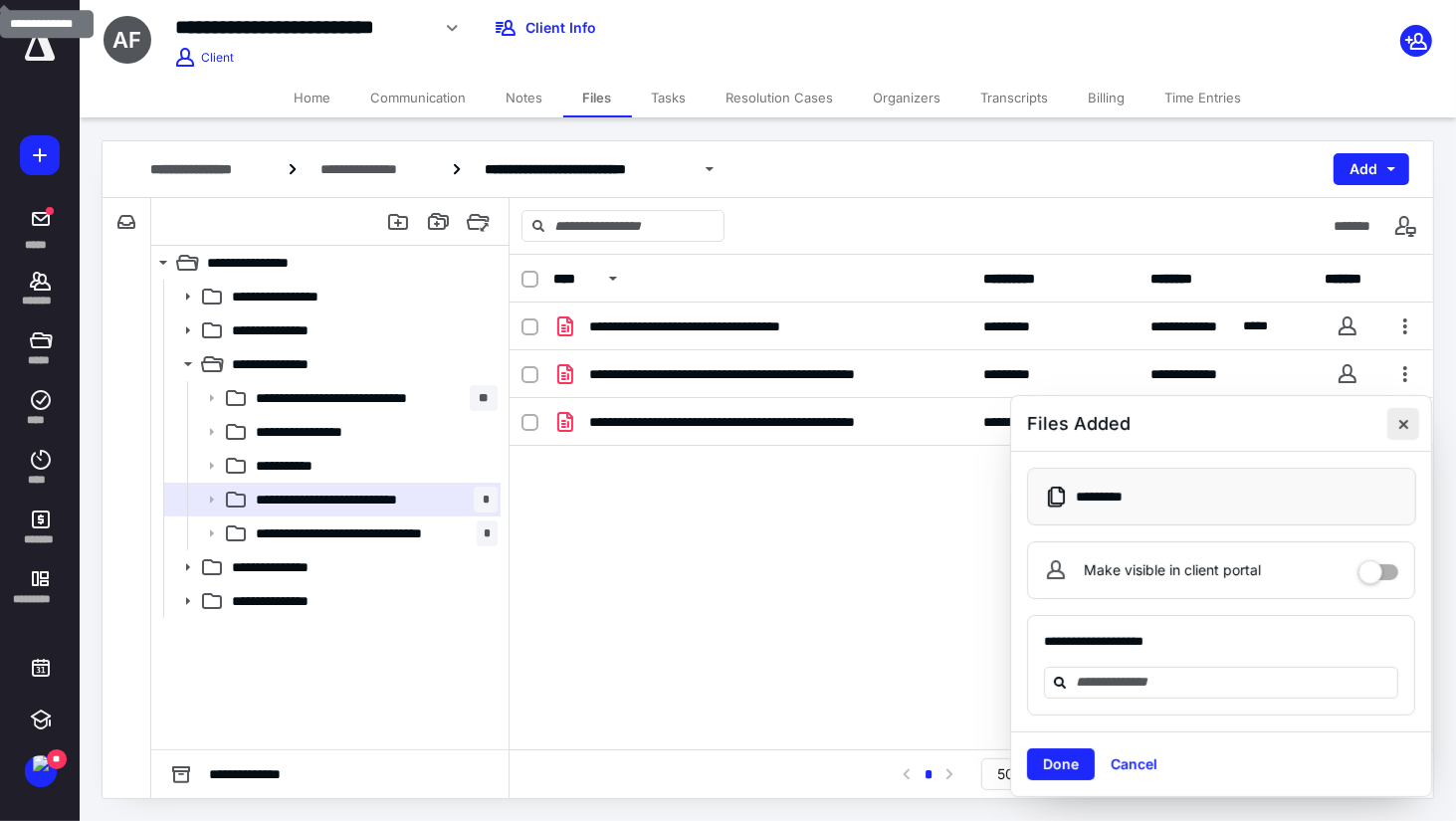 click at bounding box center (1403, 424) 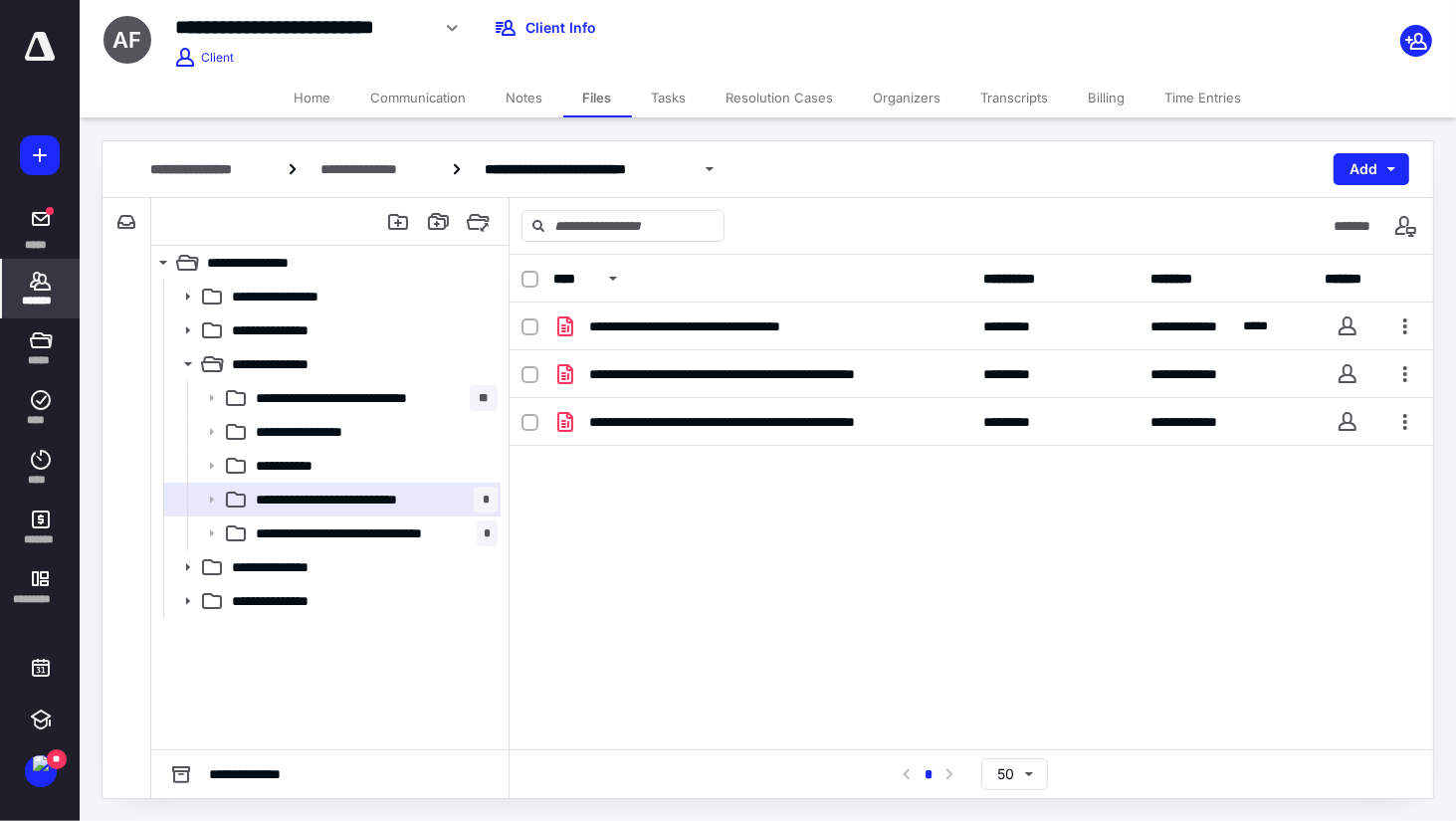 click 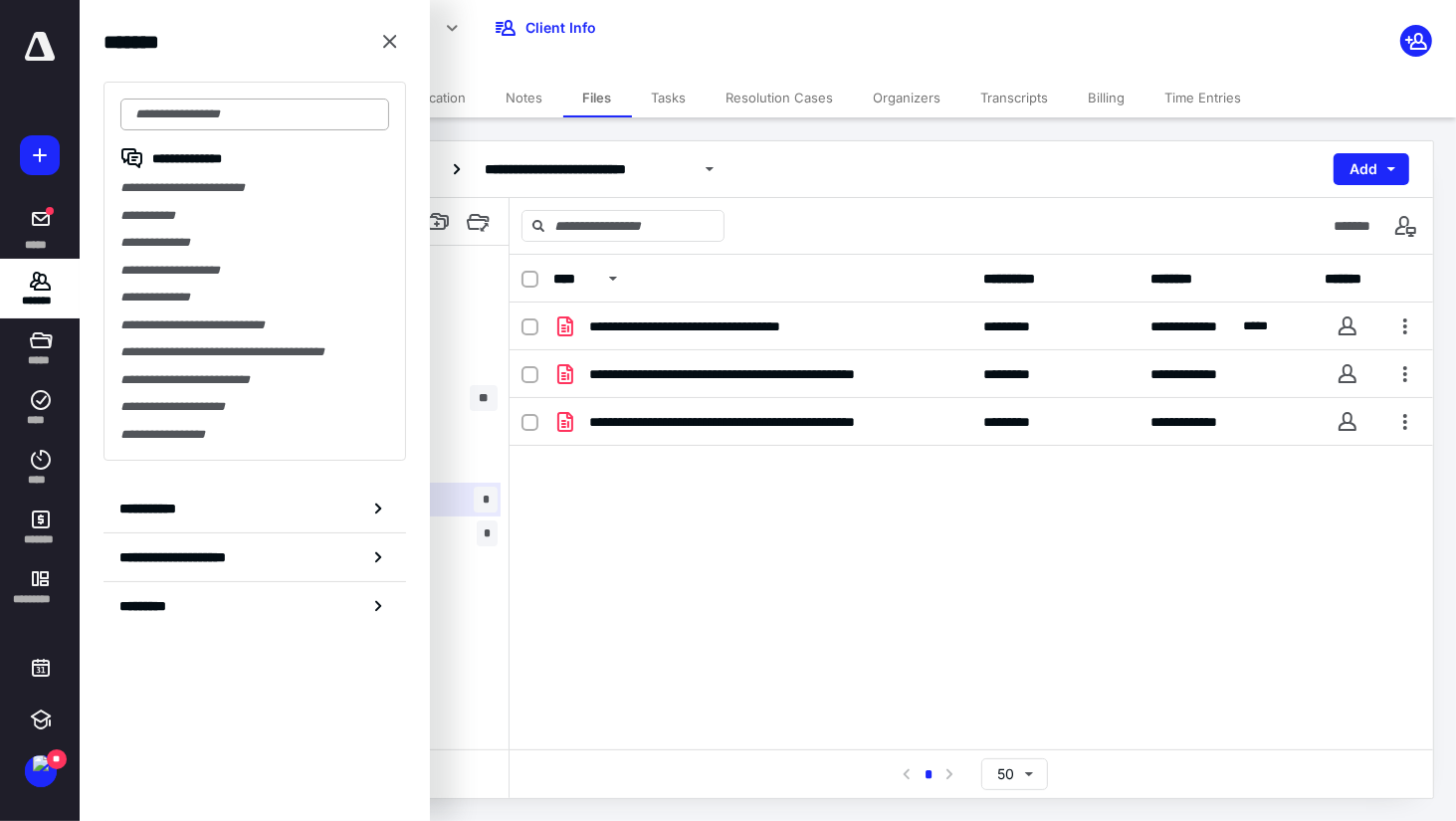 click at bounding box center [255, 114] 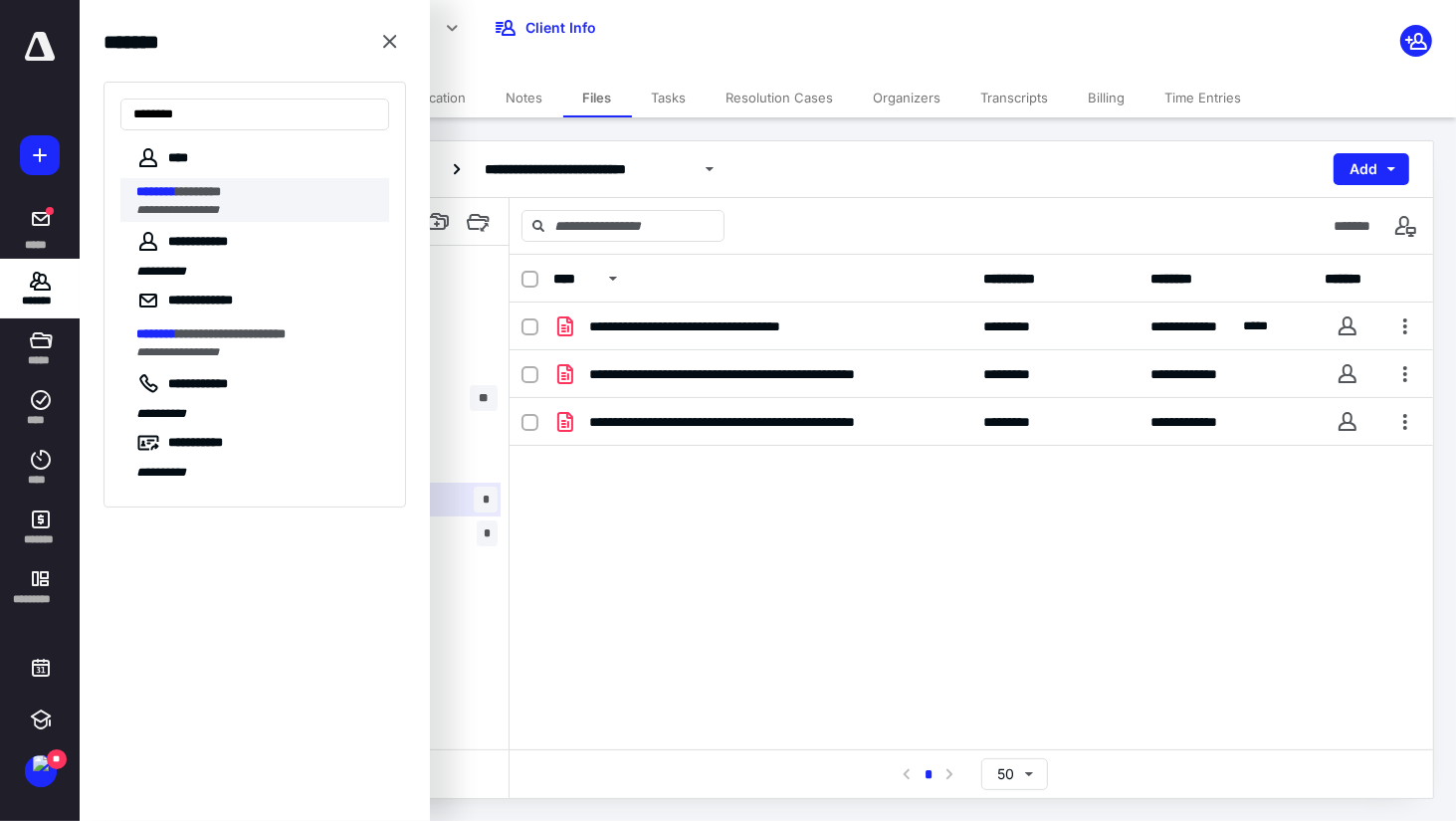 type on "********" 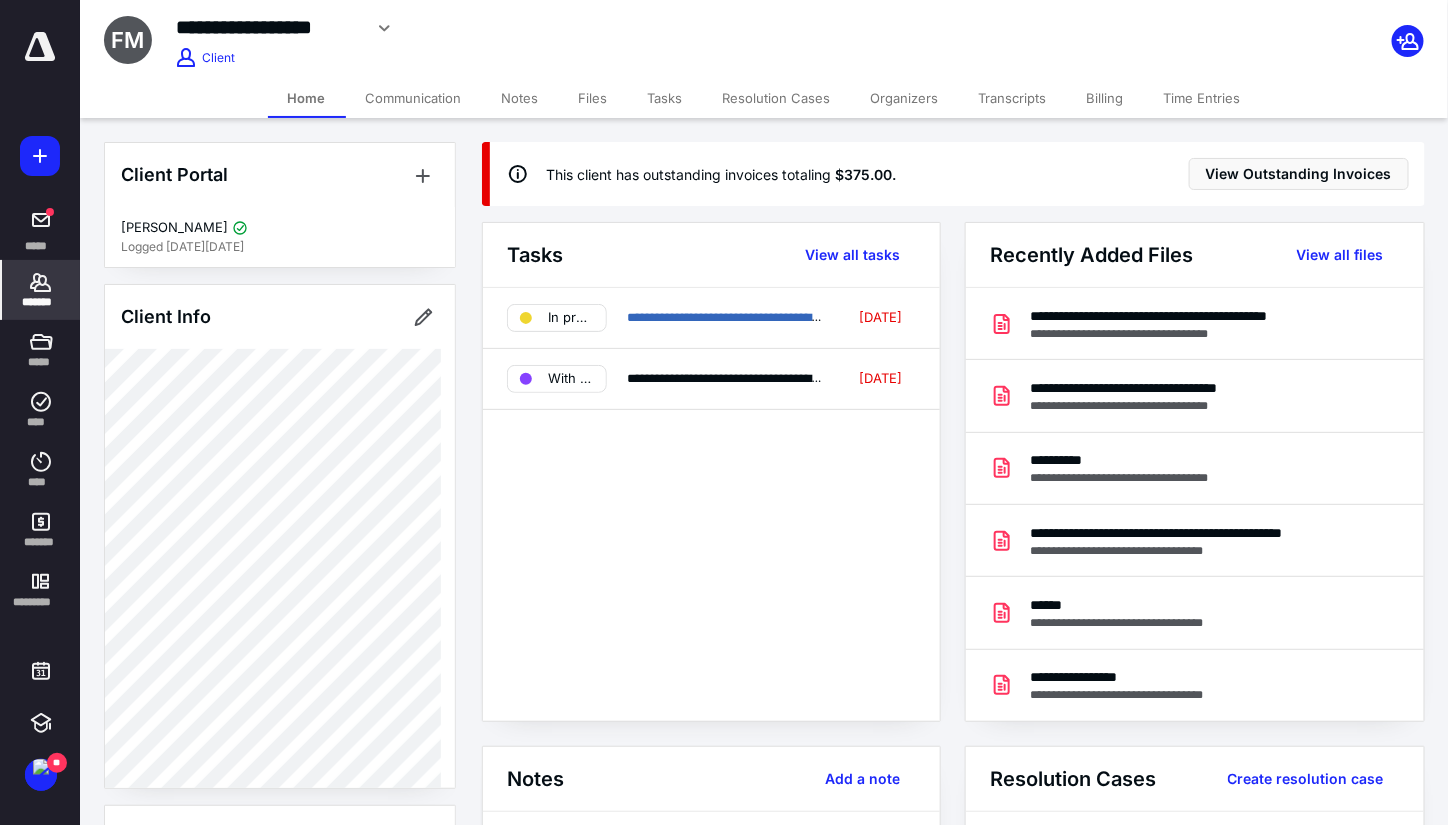 click on "**********" at bounding box center (541, 25) 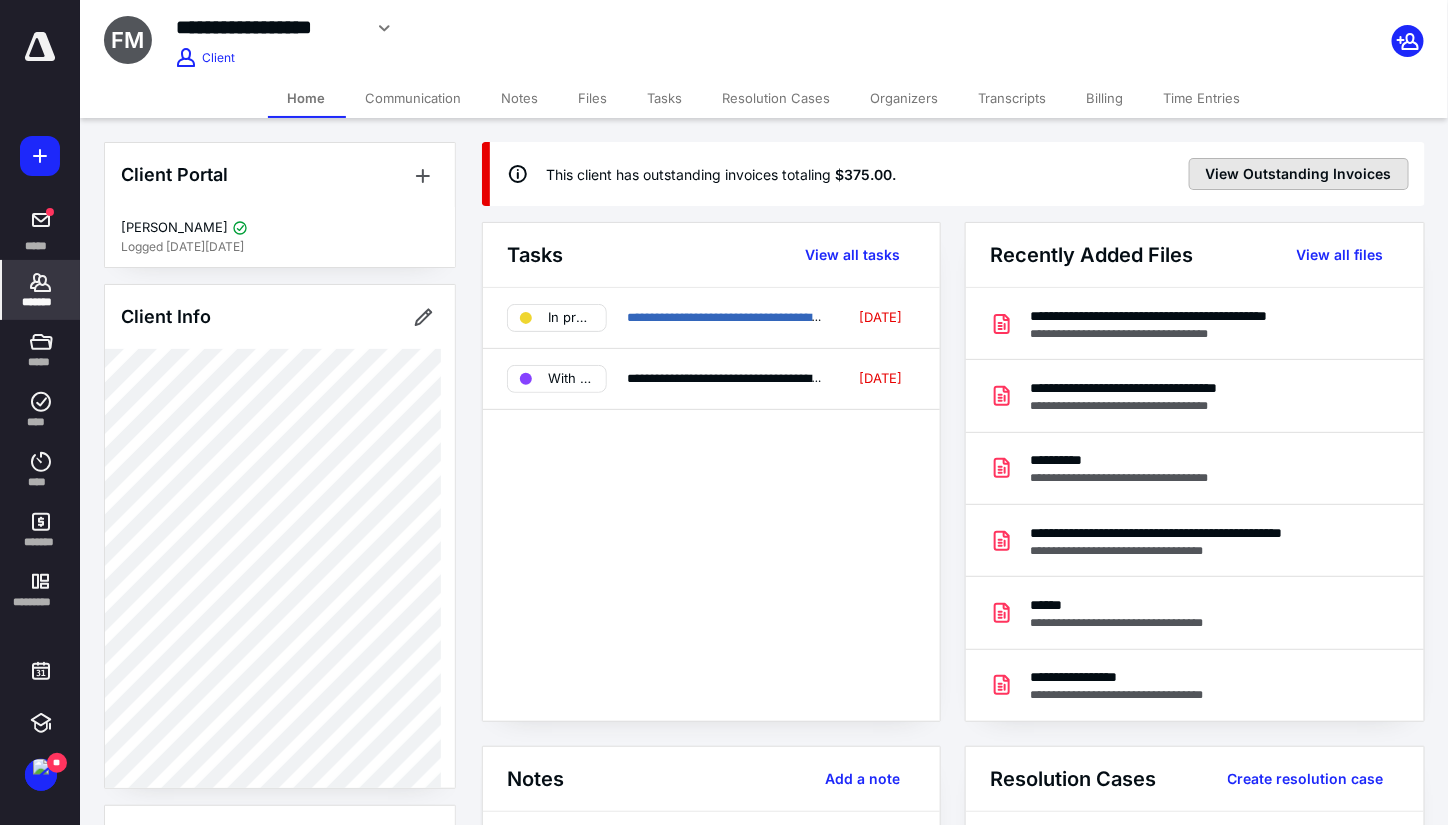 click on "View Outstanding Invoices" at bounding box center (1299, 174) 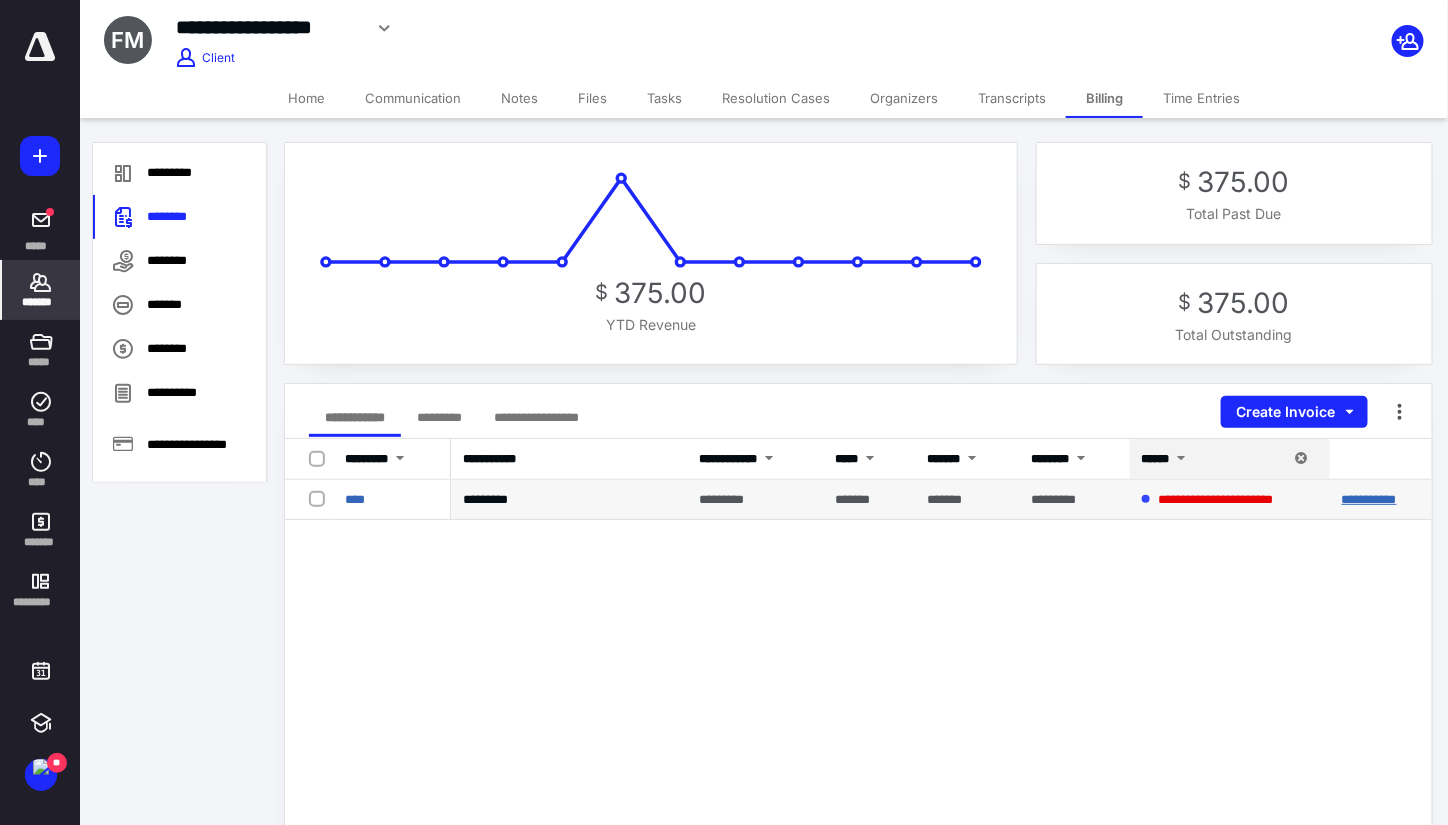 click on "**********" at bounding box center (1369, 499) 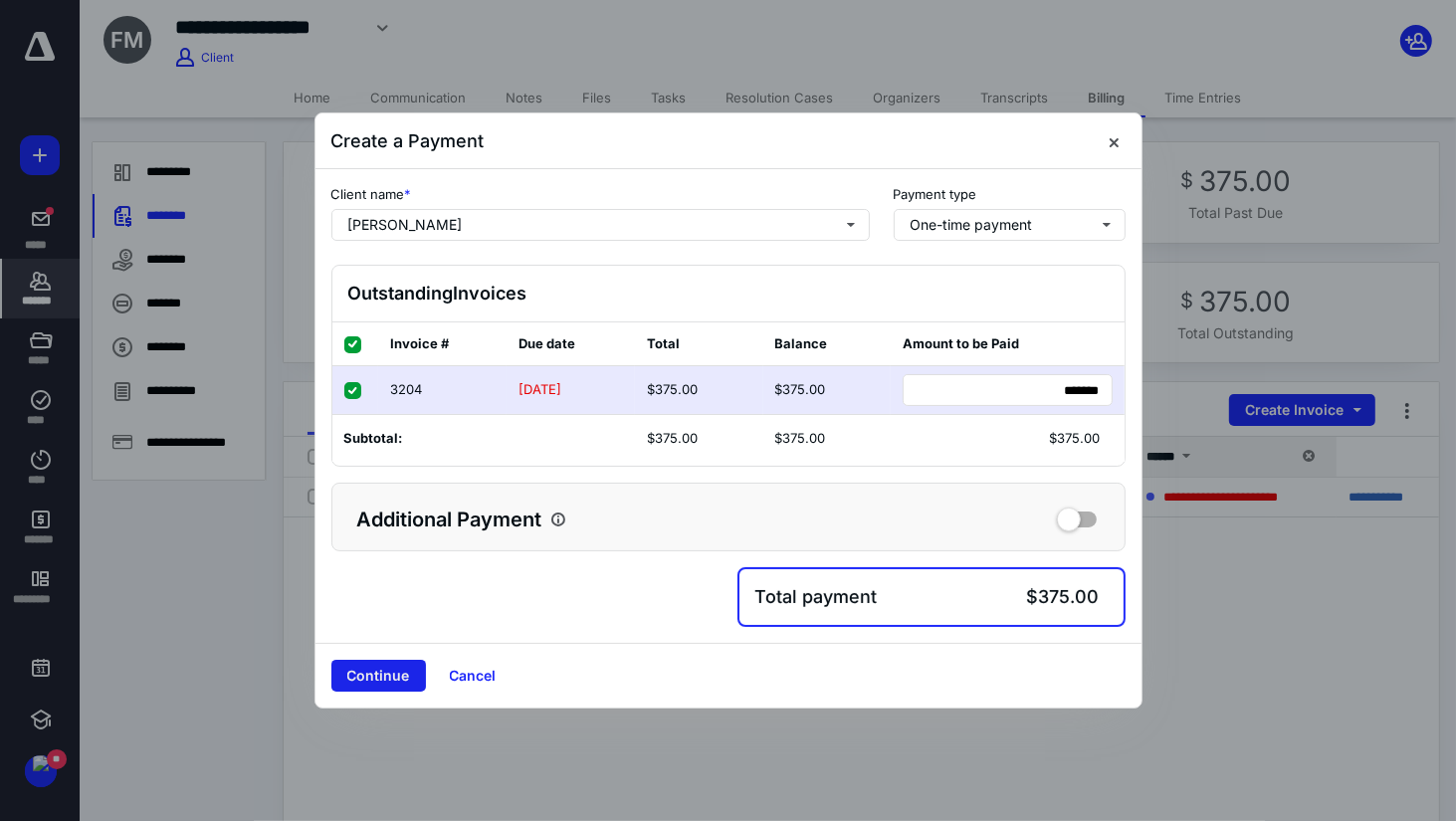 click on "Continue" at bounding box center [378, 676] 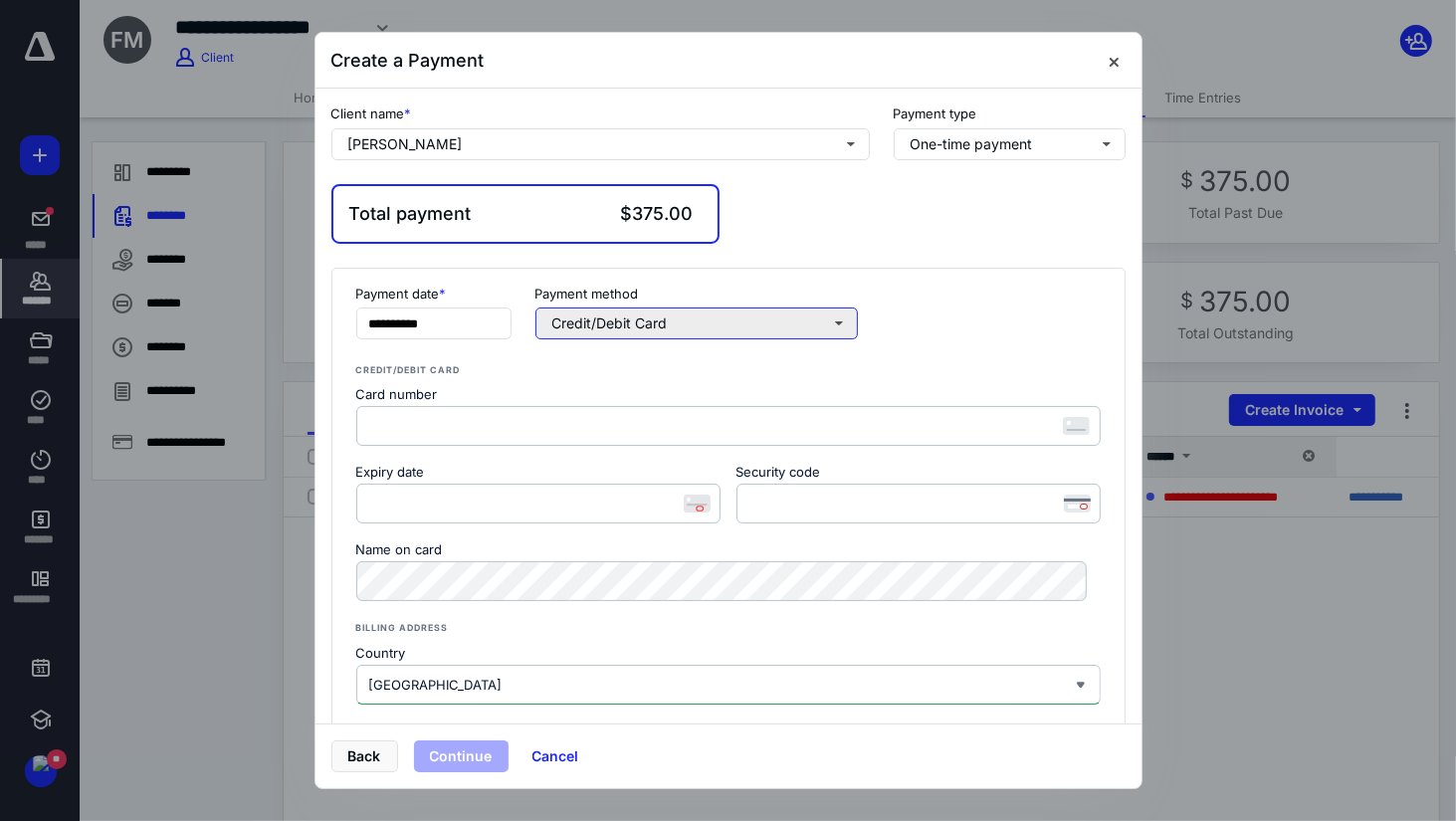 click on "Credit/Debit Card" at bounding box center (697, 323) 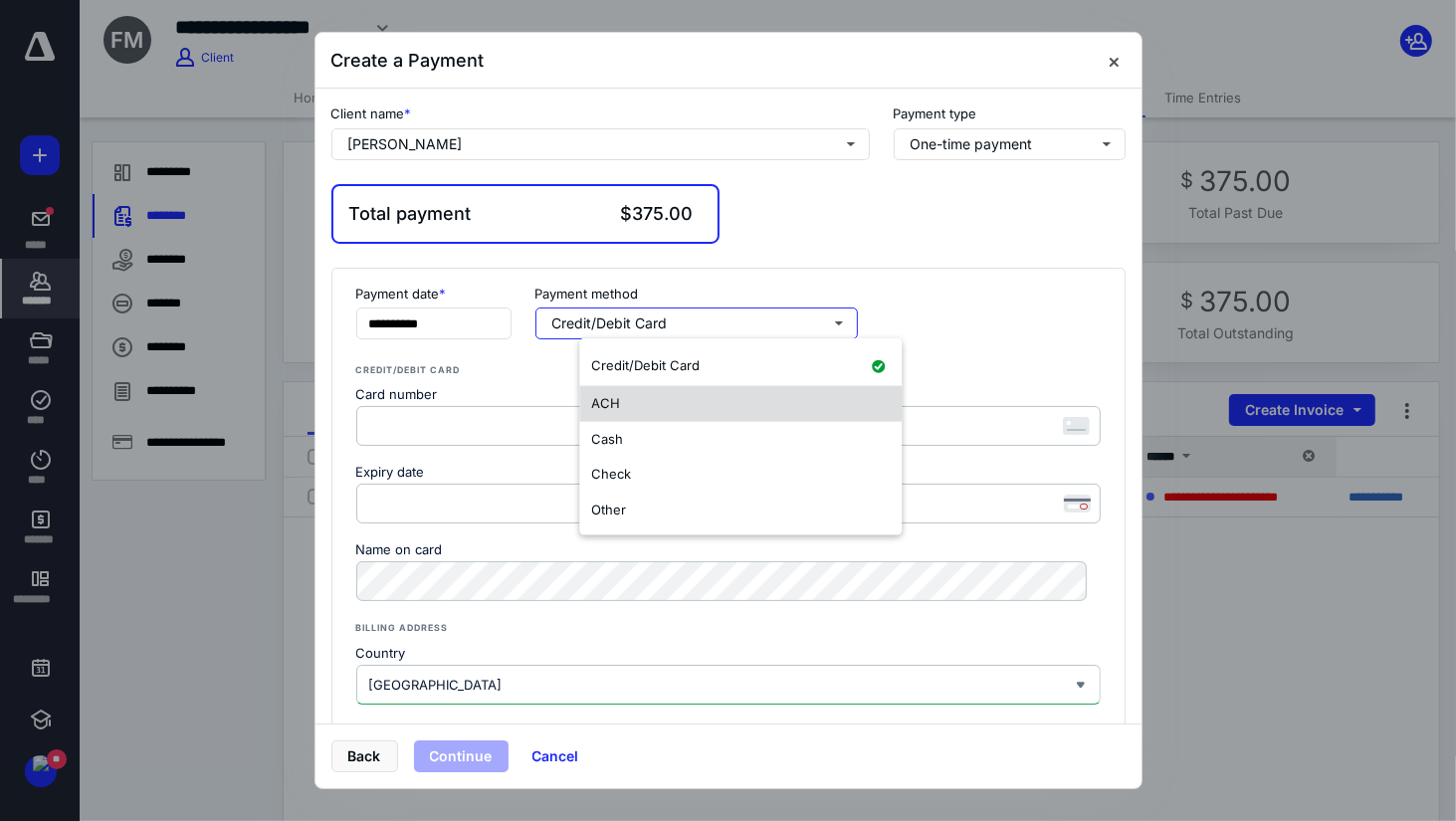 click on "ACH" at bounding box center [740, 404] 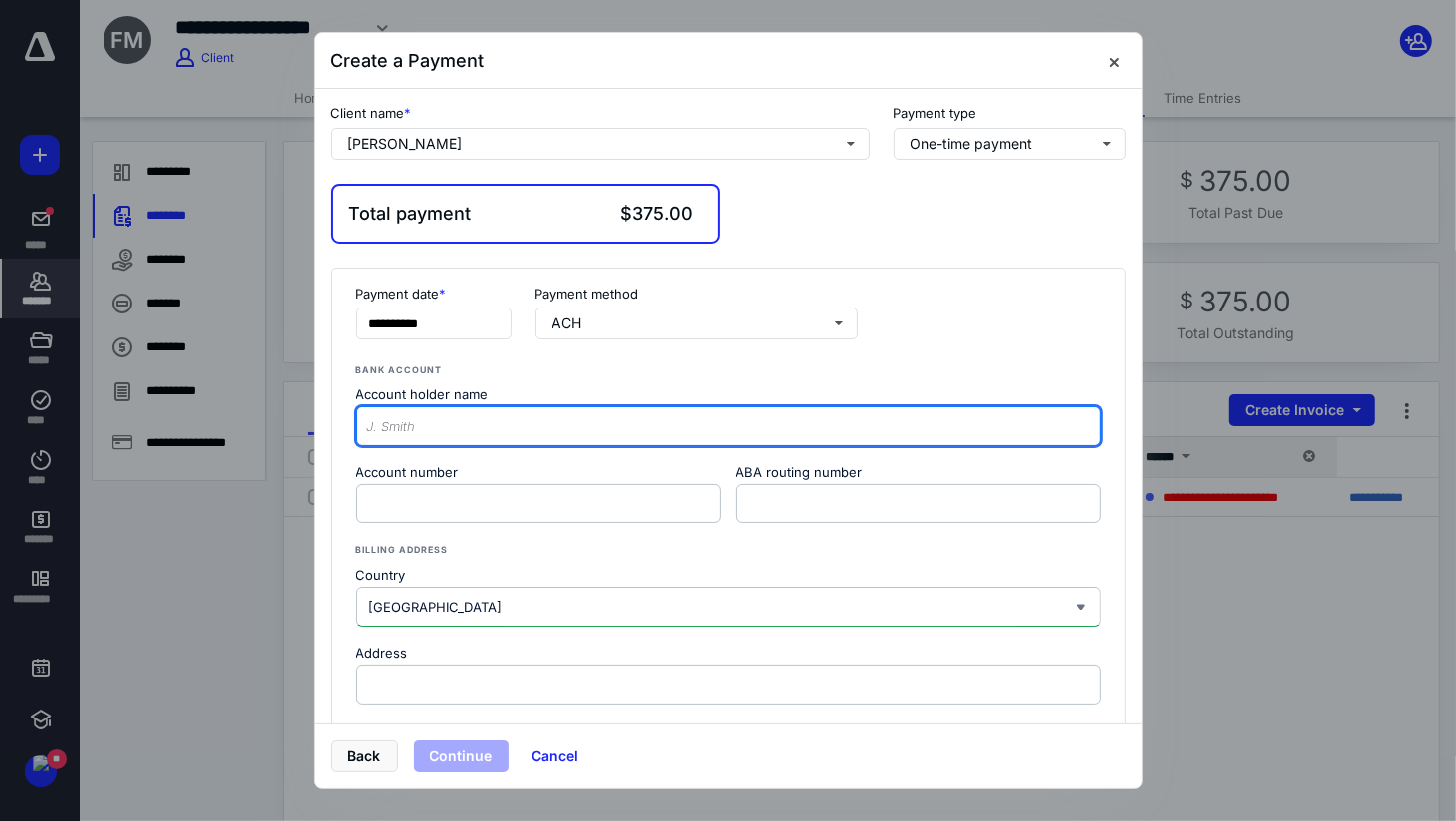 click on "Account holder name" at bounding box center (728, 426) 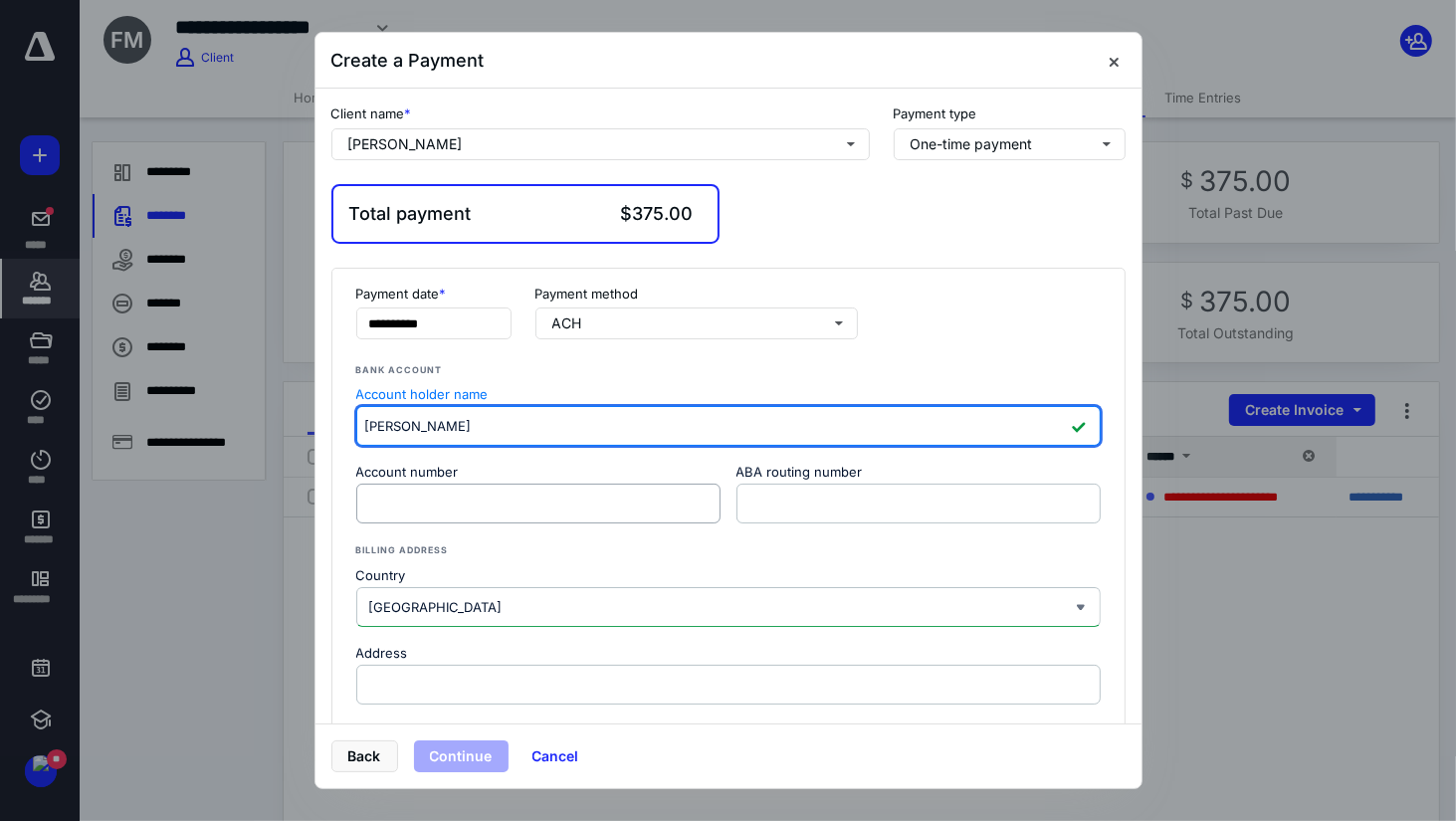 type on "Florinda Menendez" 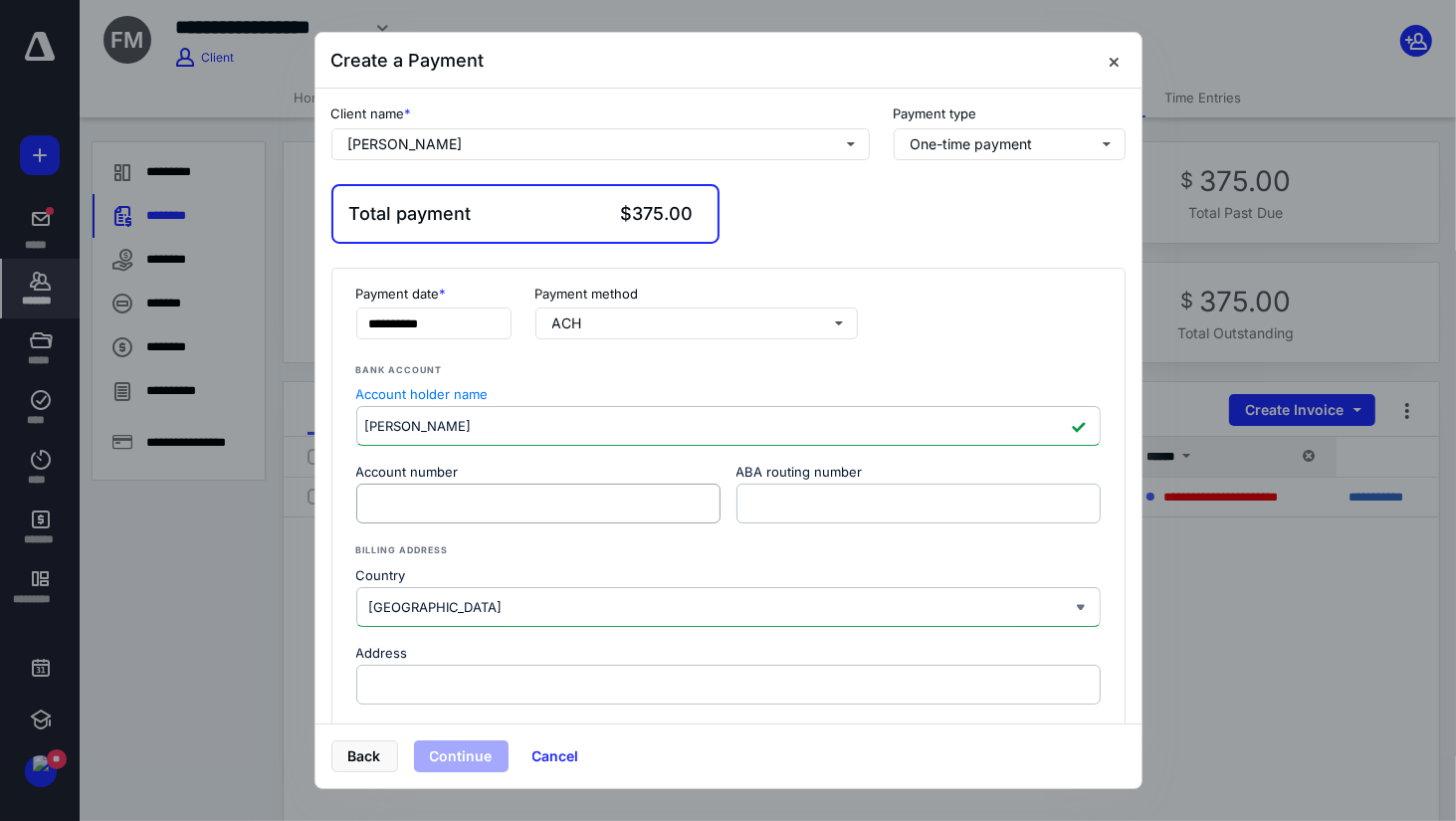 click on "<p>Your browser does not support iframes.</p>" at bounding box center [538, 504] 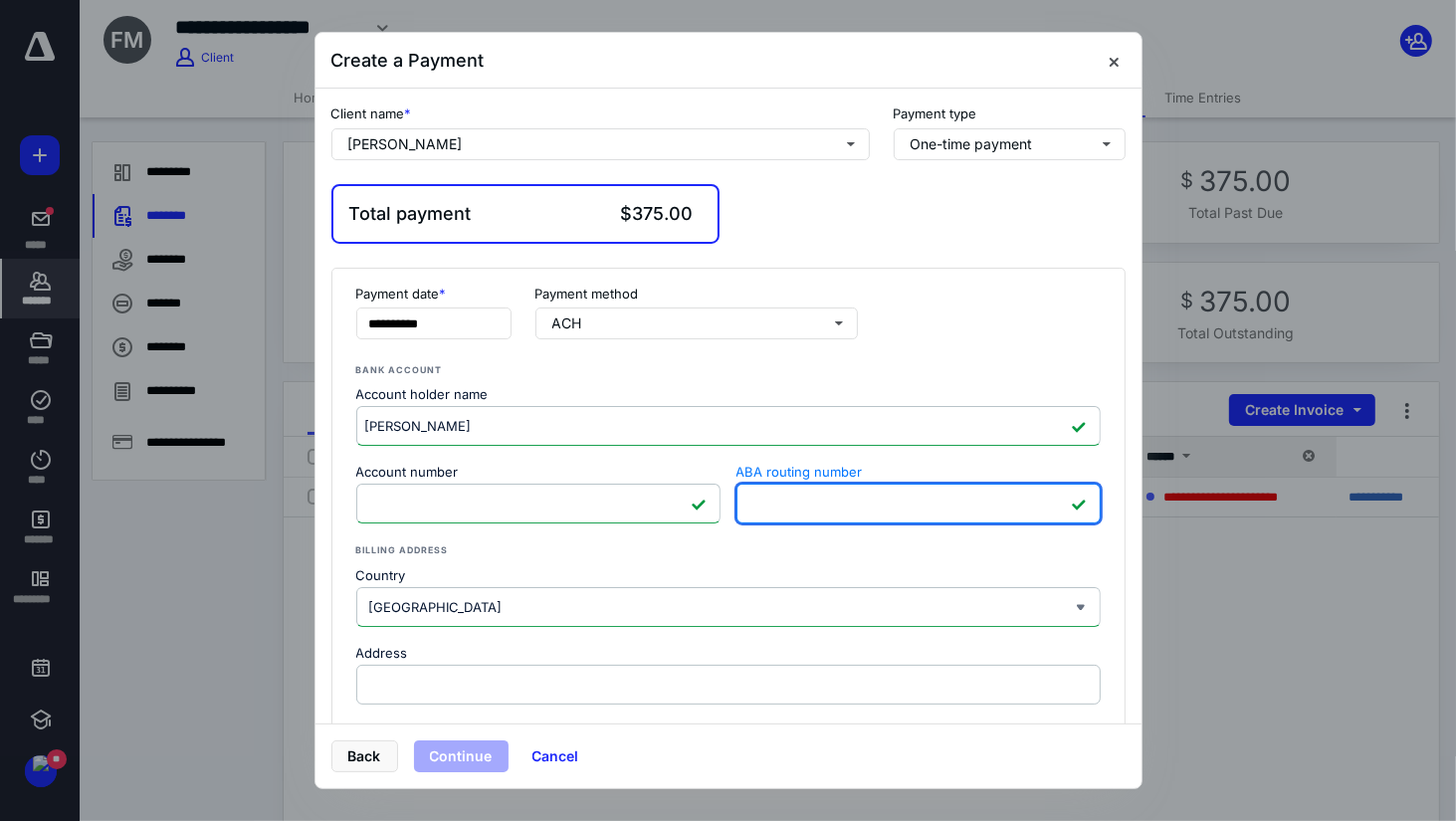 click on "Billing address Country United States Puerto Rico United States Address Apartment / Suite (optional) City State Select state Alabama Alaska Arizona Arkansas California Colorado Connecticut Delaware District of Columbia Florida Georgia Hawaii Idaho Illinois Indiana Iowa Kansas Kentucky Louisiana Maine Maryland Massachusetts Michigan Minnesota Mississippi Missouri Montana Nebraska Nevada New Hampshire New Jersey New Mexico New York North Carolina North Dakota Ohio Oklahoma Oregon Pennsylvania Rhode Island South Carolina South Dakota Tennessee Texas Utah Vermont Virginia Washington West Virginia Wisconsin Wyoming Zip code" at bounding box center (728, 741) 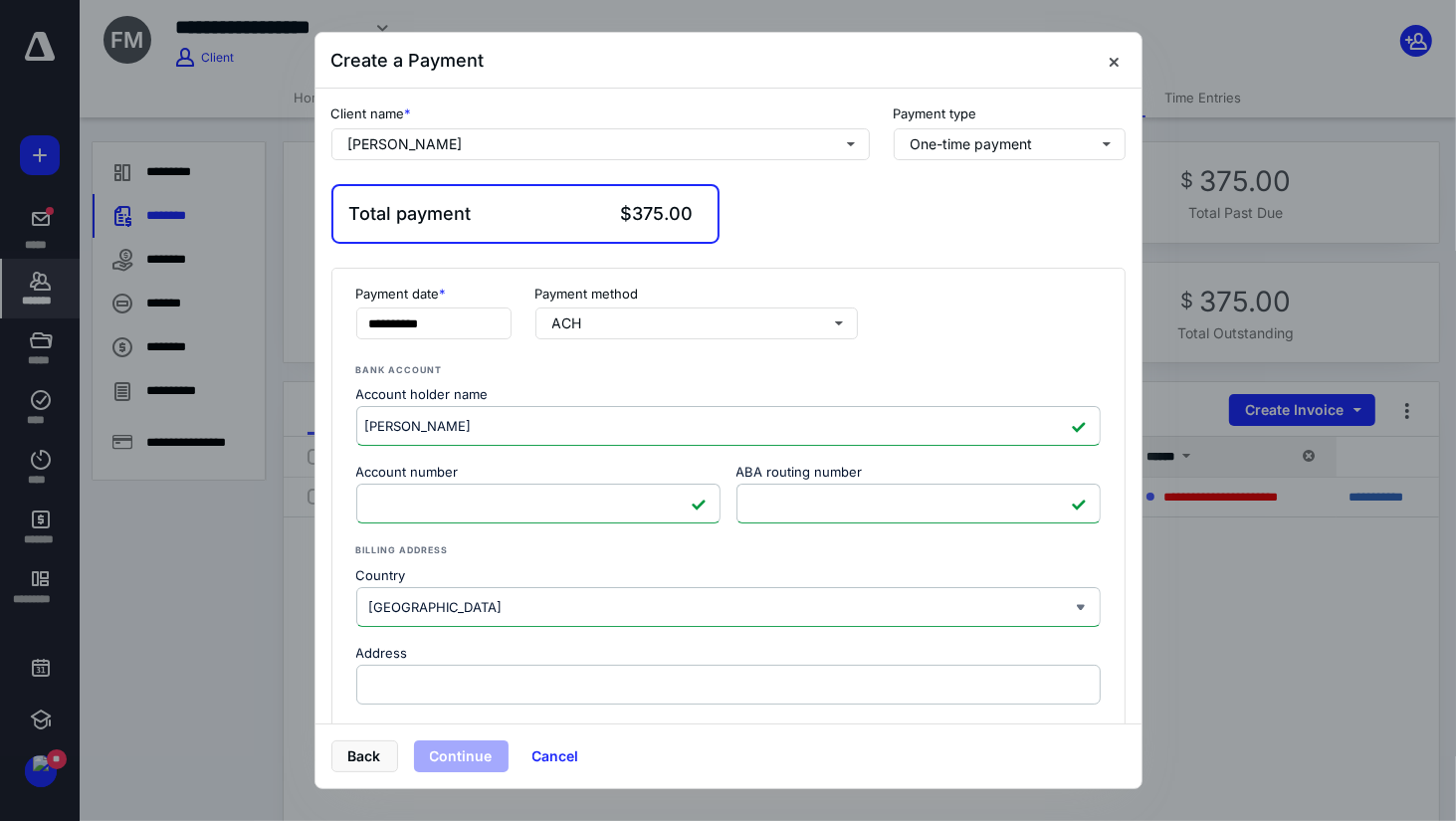 scroll, scrollTop: 299, scrollLeft: 0, axis: vertical 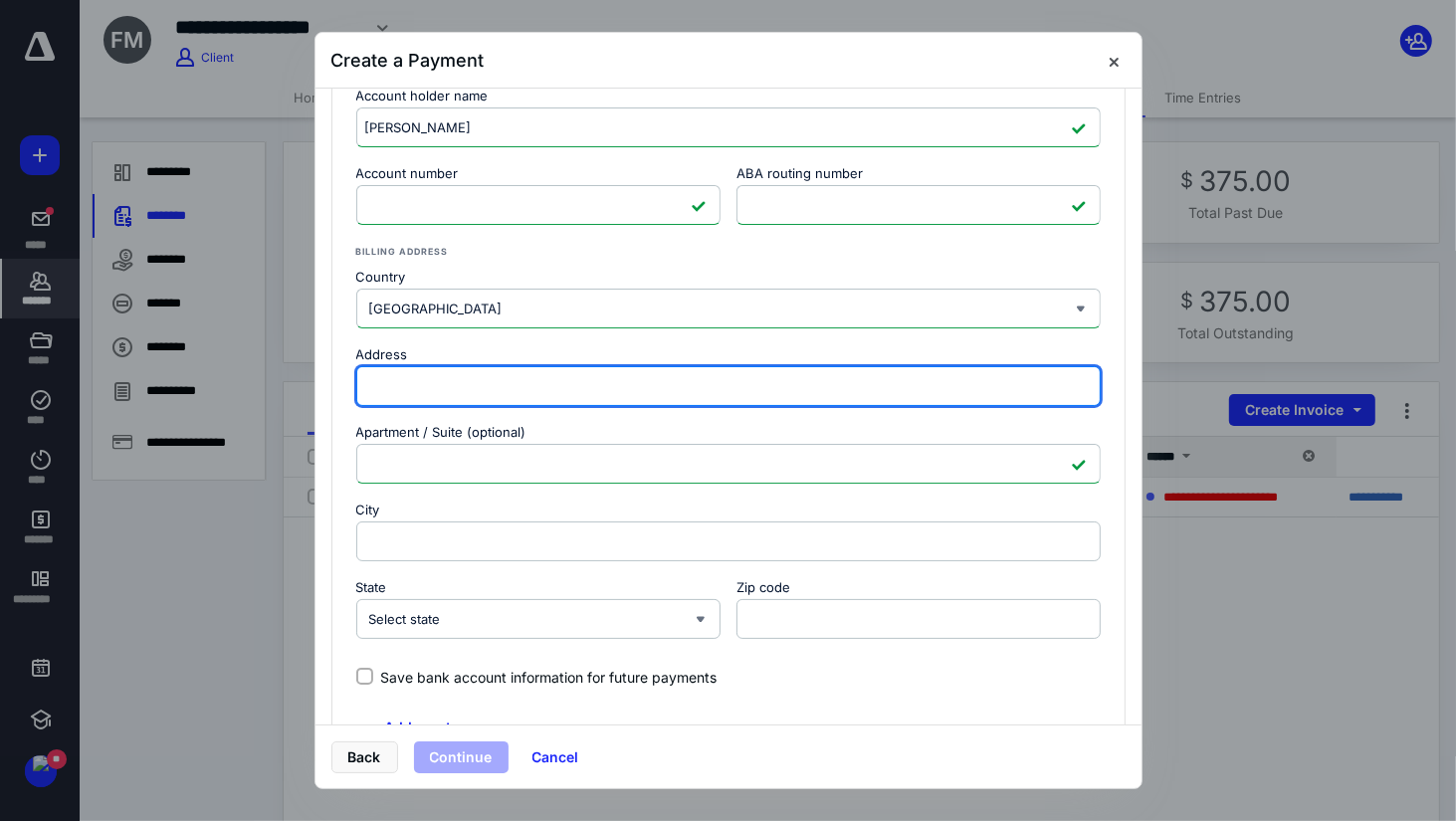 click on "Address" at bounding box center (728, 386) 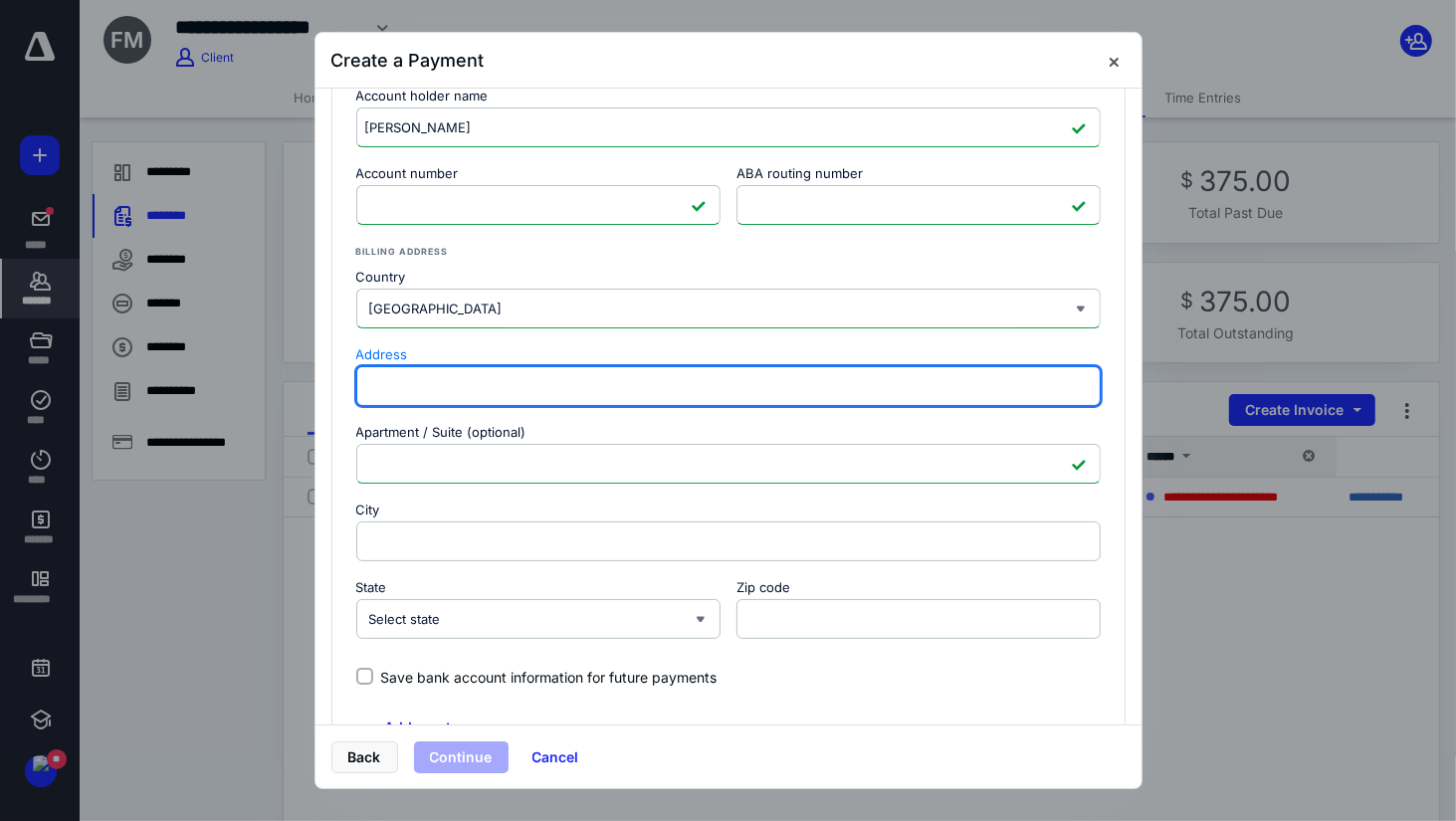 paste on "2451 BRICKELL AVE" 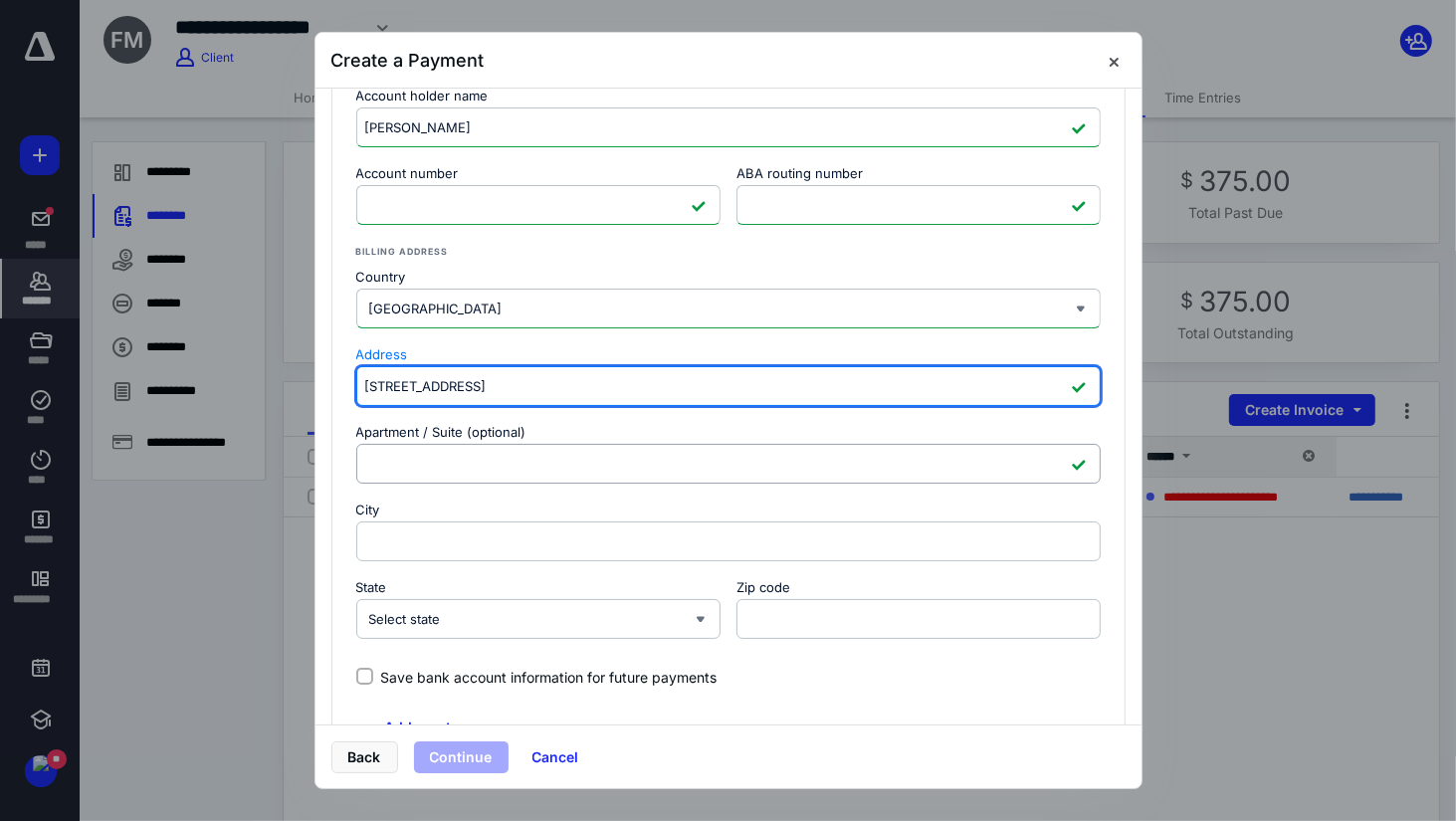 type on "2451 BRICKELL AVE" 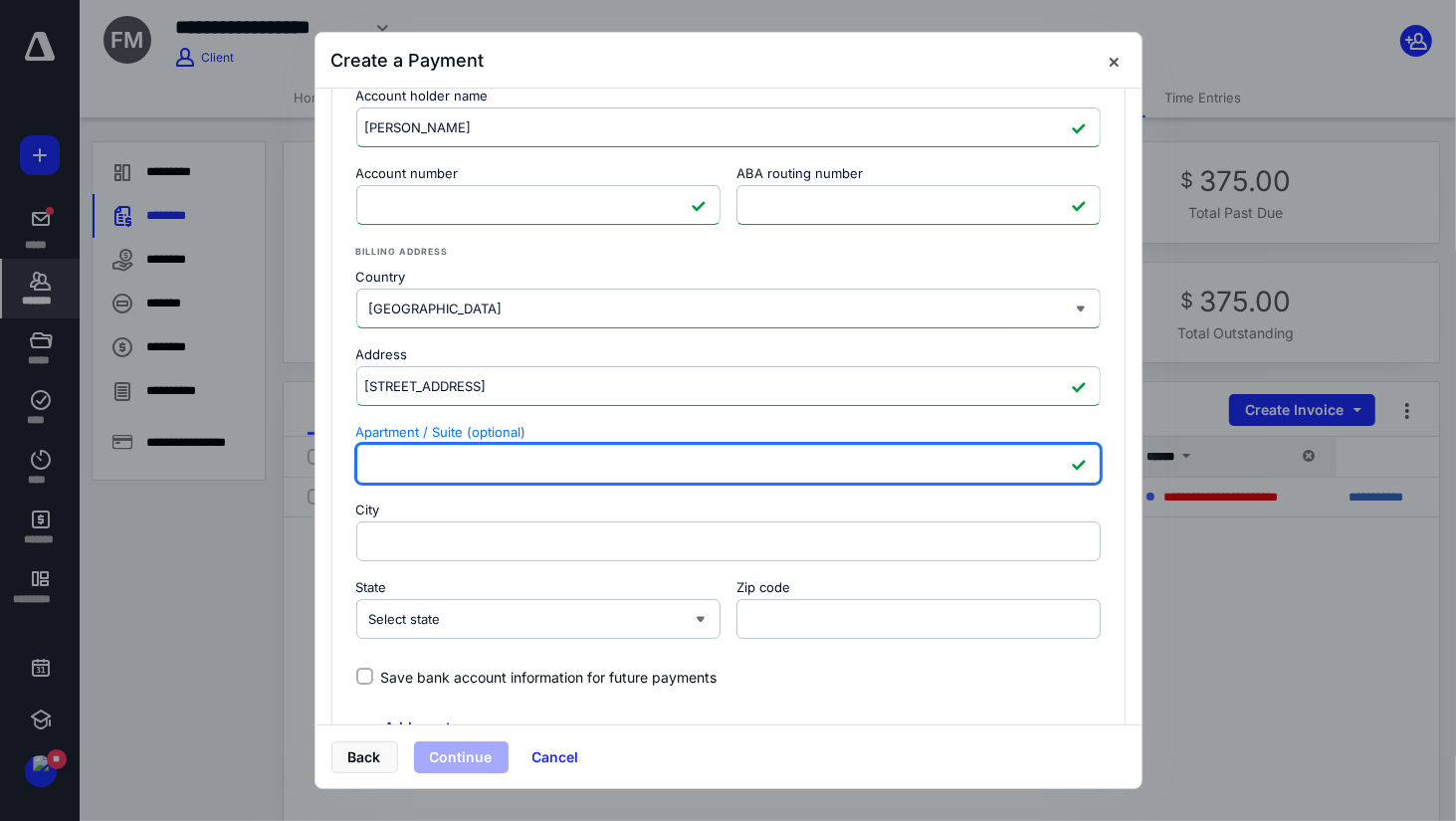 click on "Apartment / Suite (optional)" at bounding box center (728, 464) 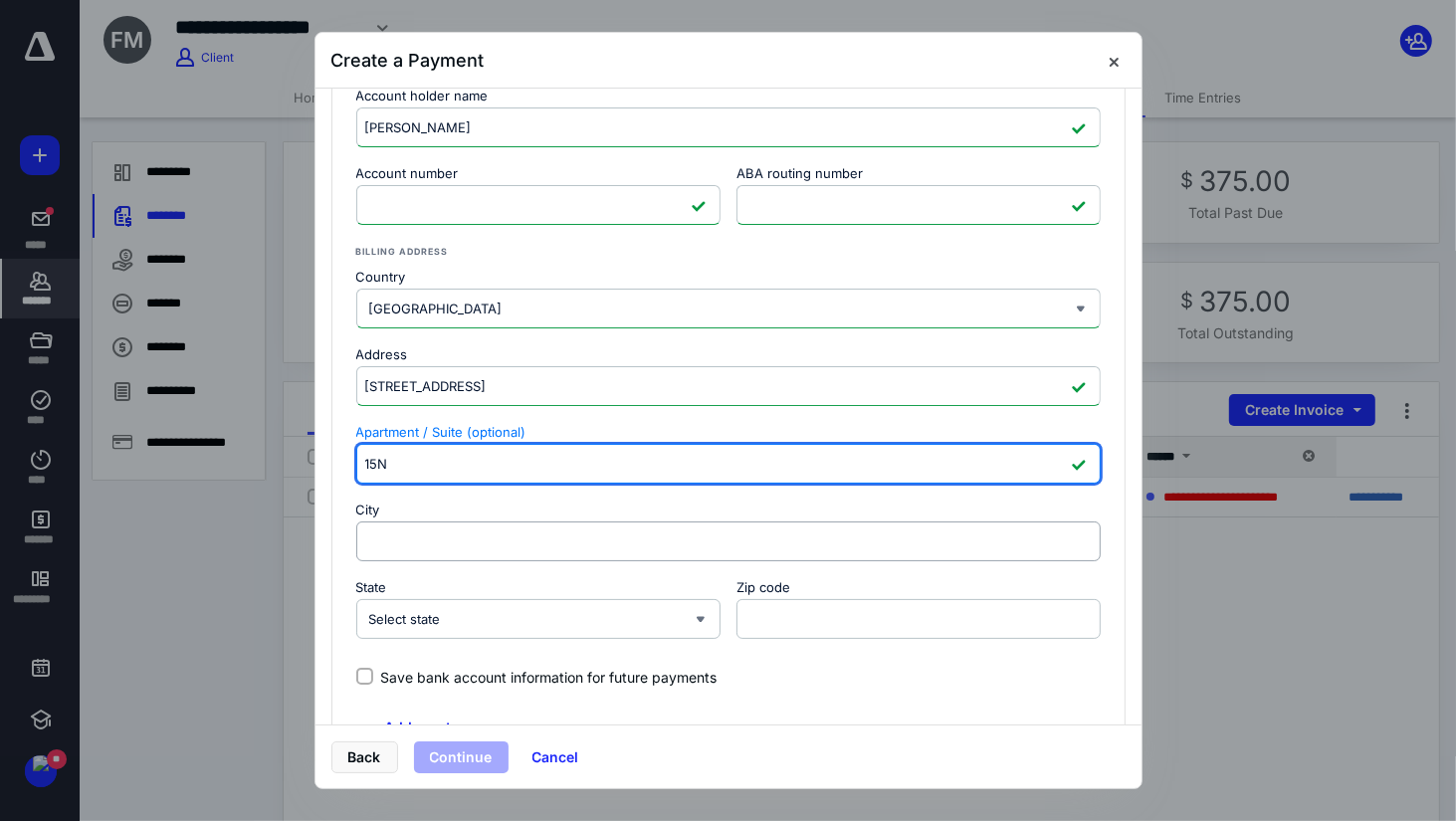 type on "15N" 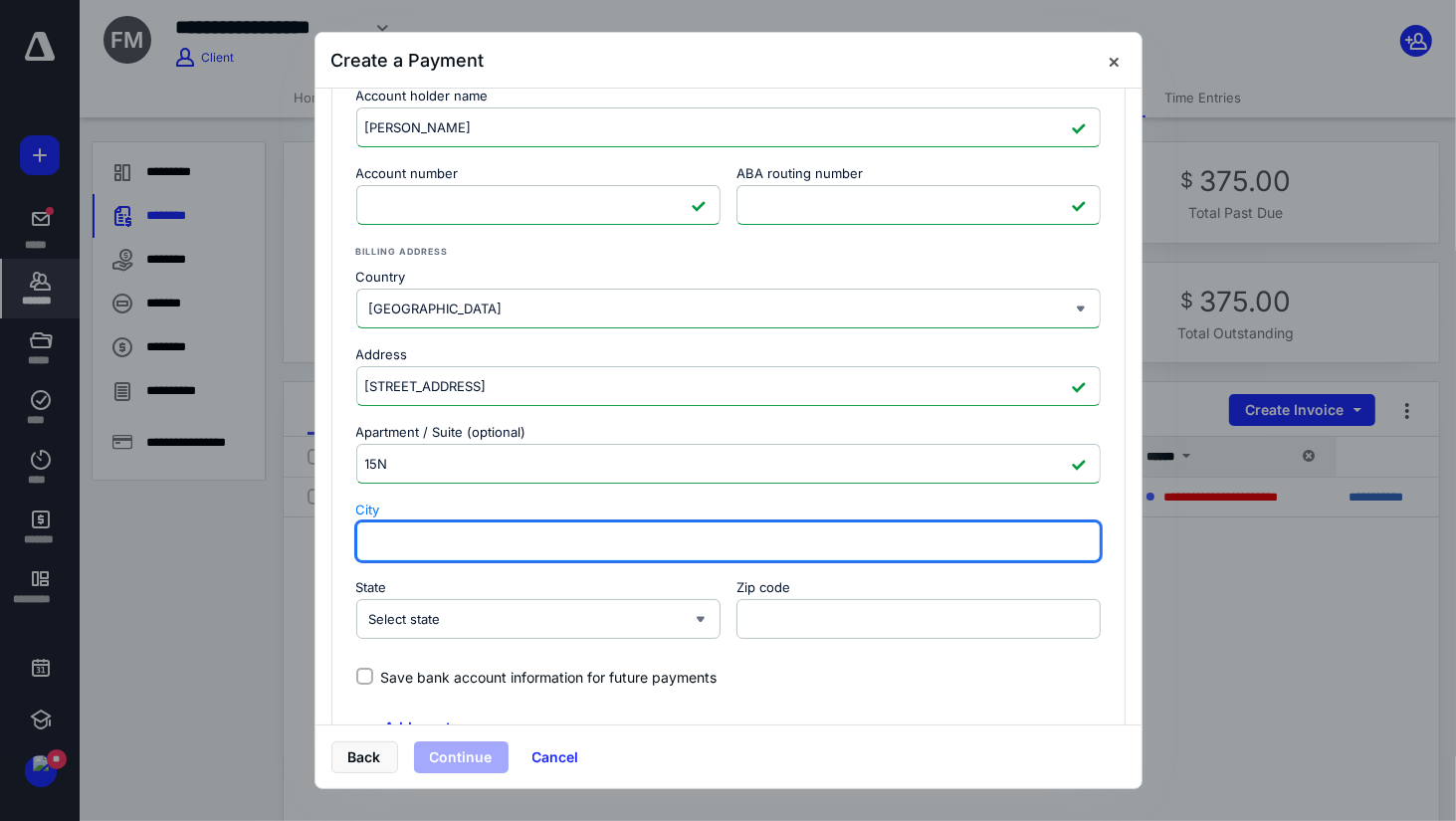 click on "City" at bounding box center (728, 541) 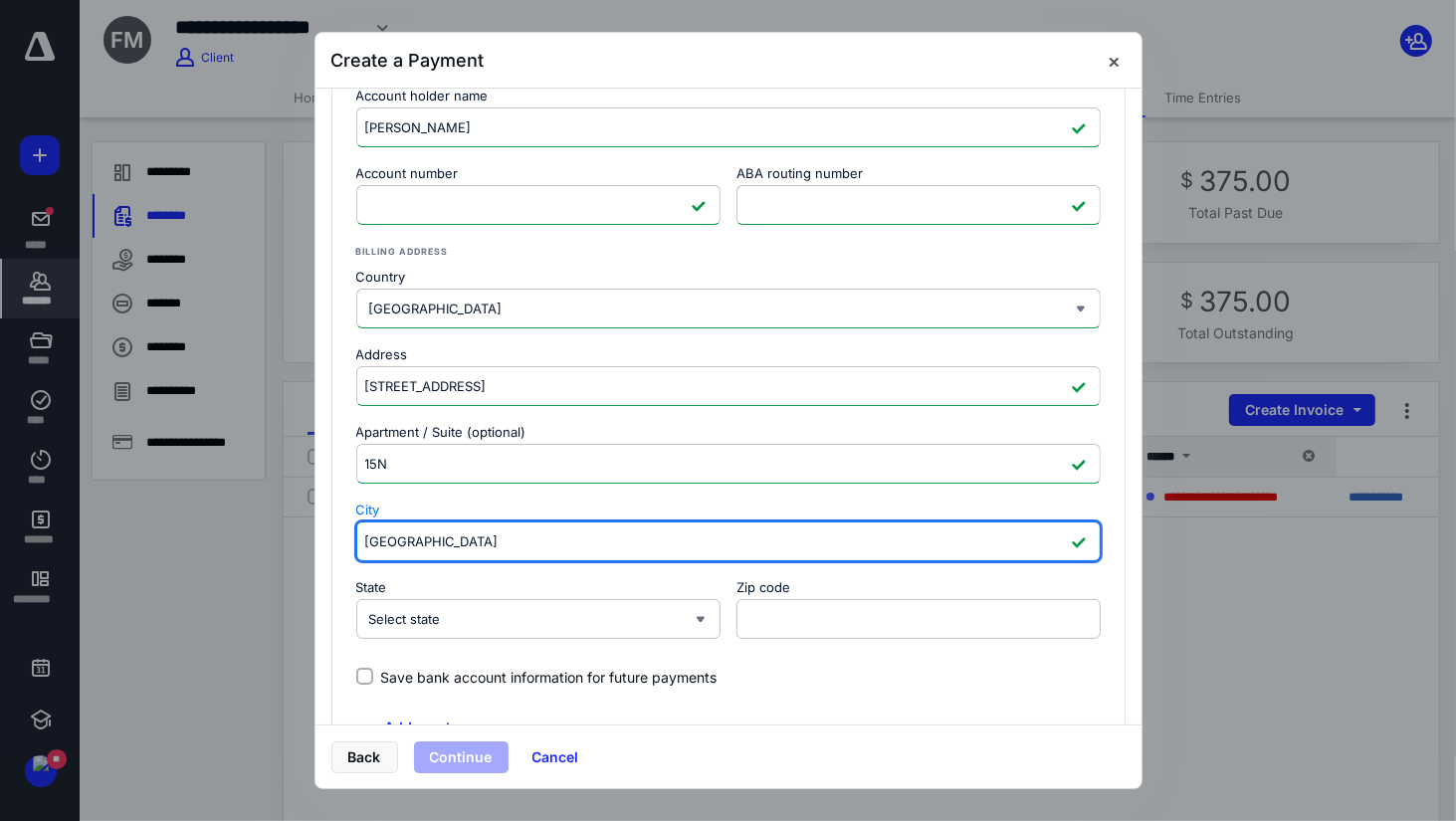 type on "Miami" 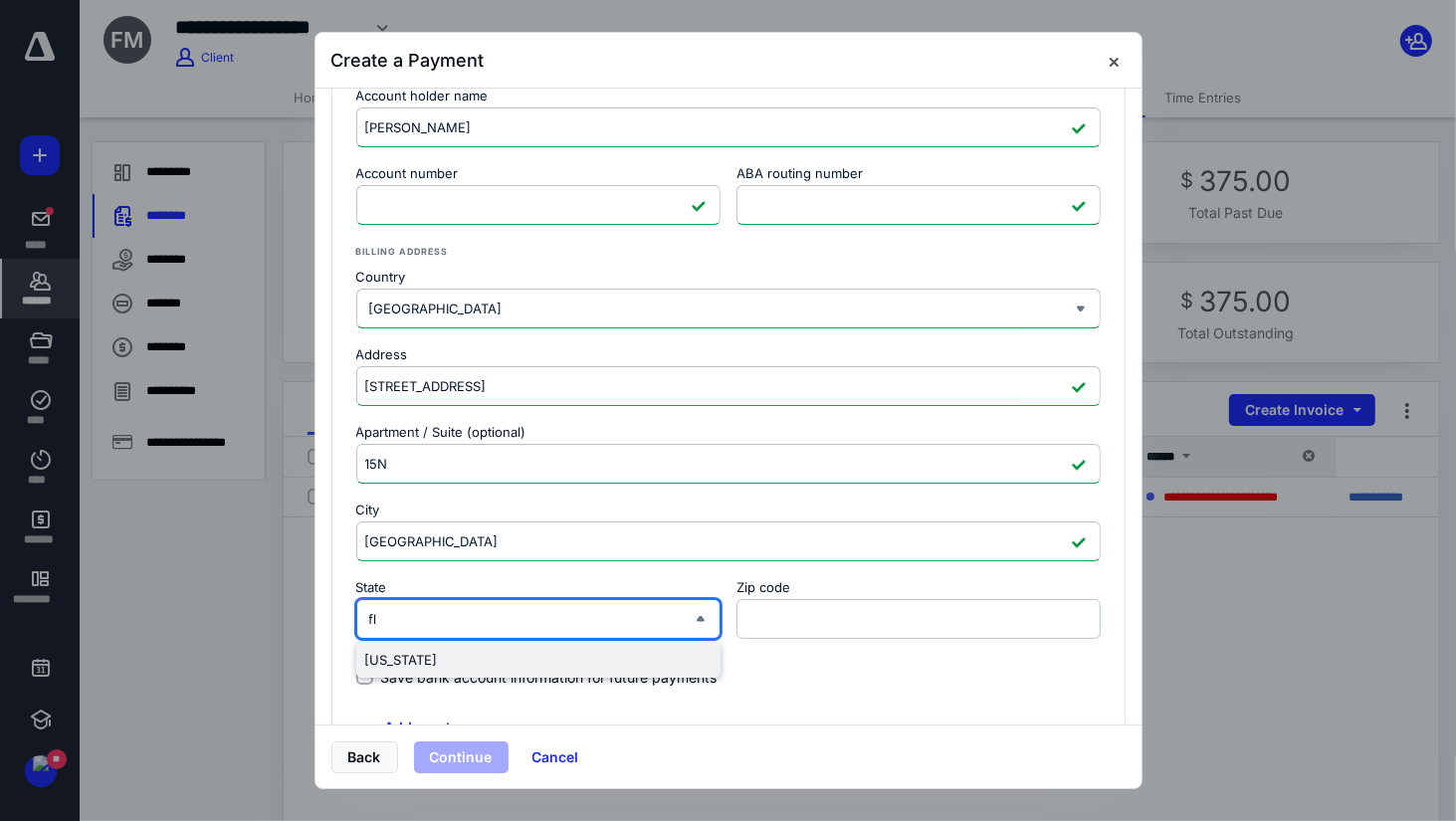 click on "Florida" at bounding box center (538, 660) 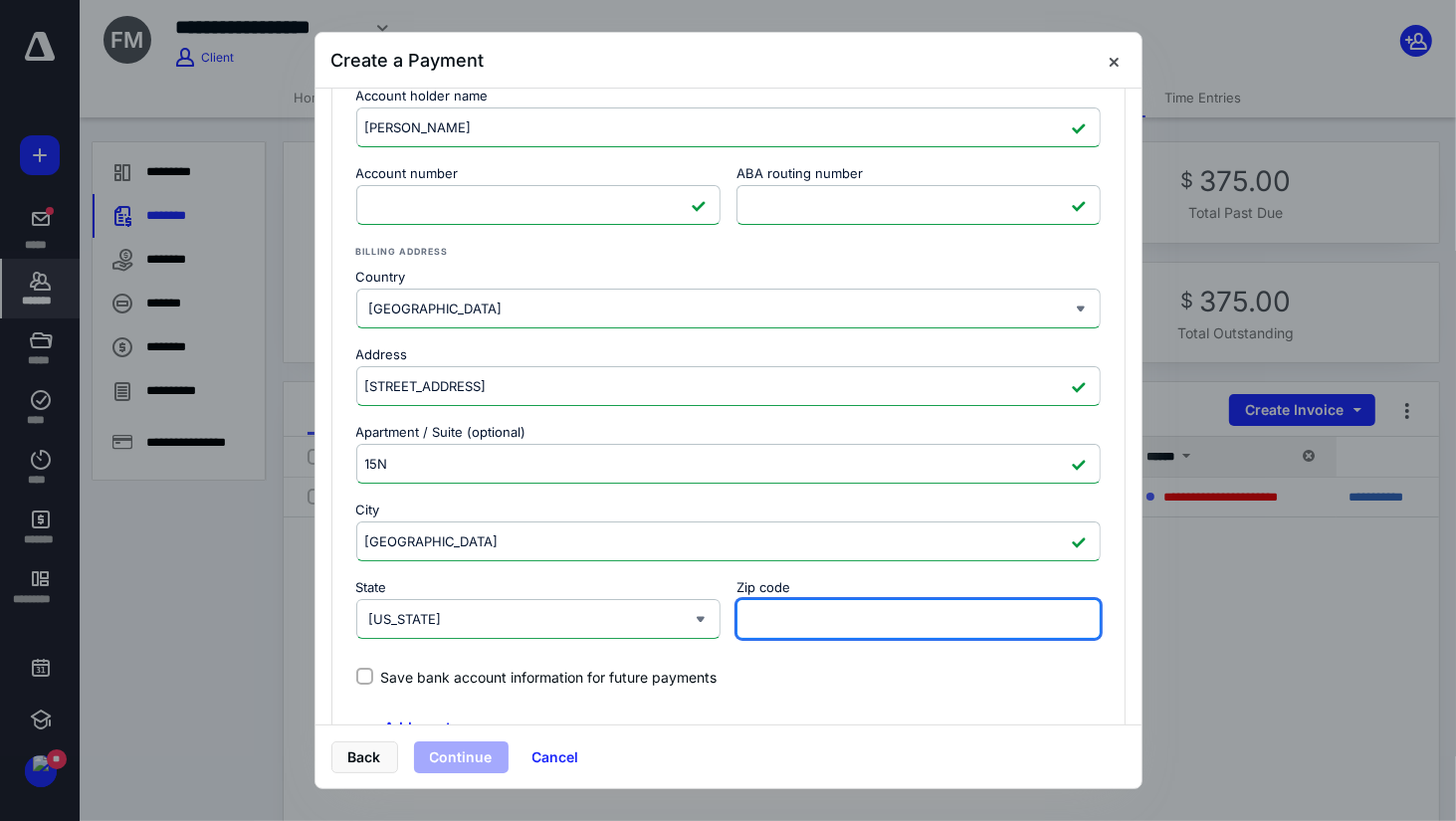 click on "Zip code" at bounding box center [919, 619] 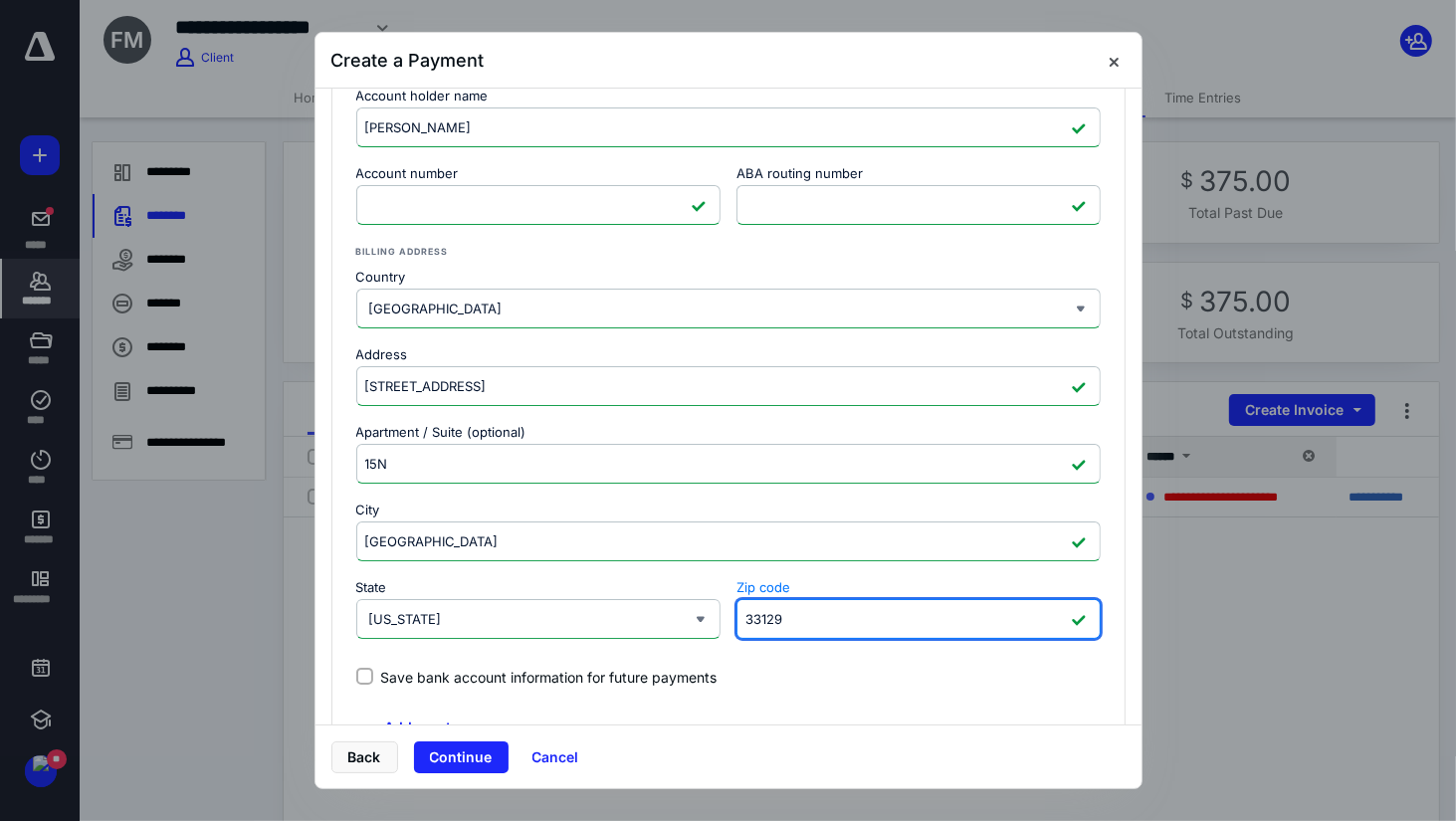 type on "33129" 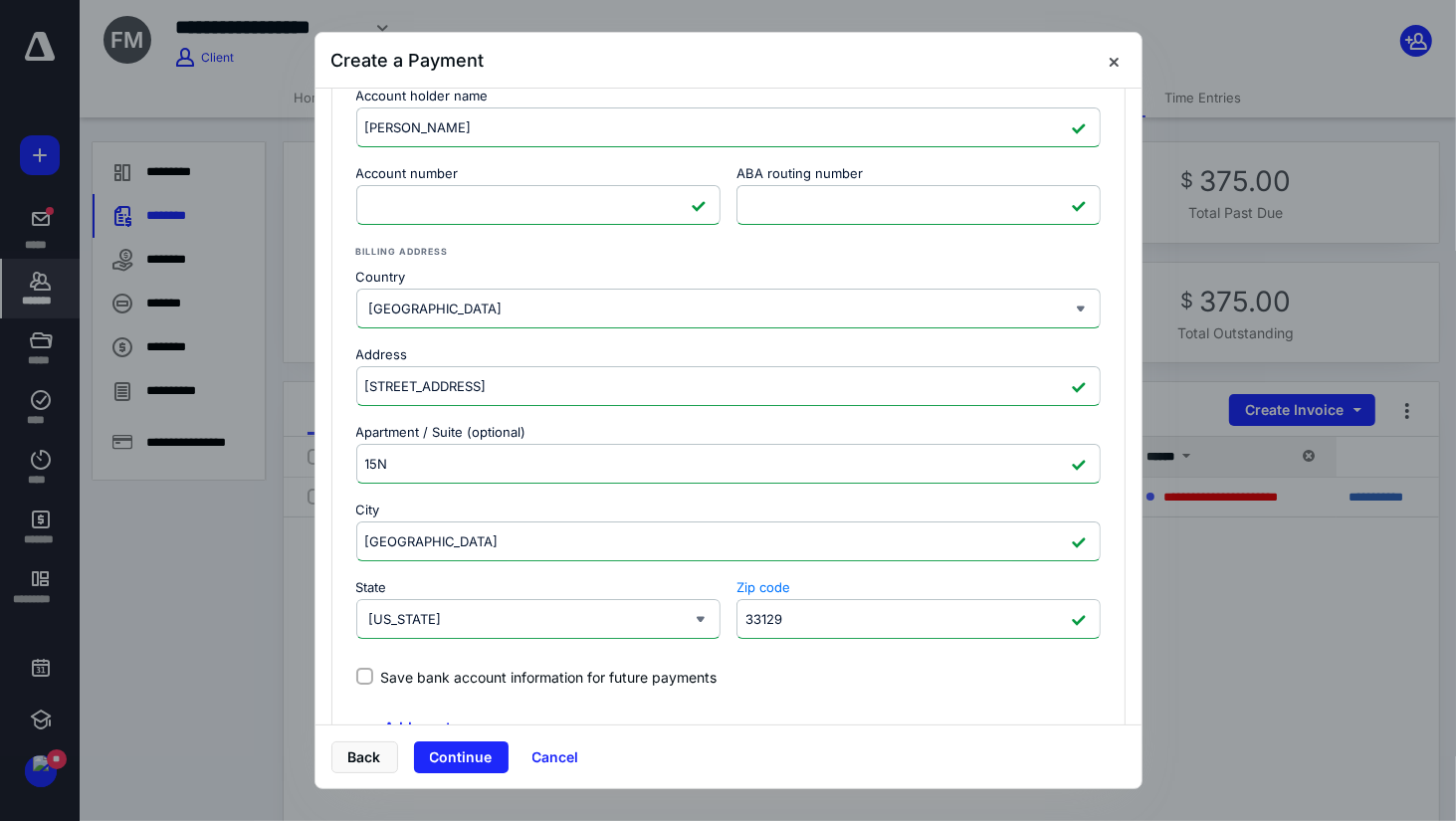 click on "**********" at bounding box center (728, 364) 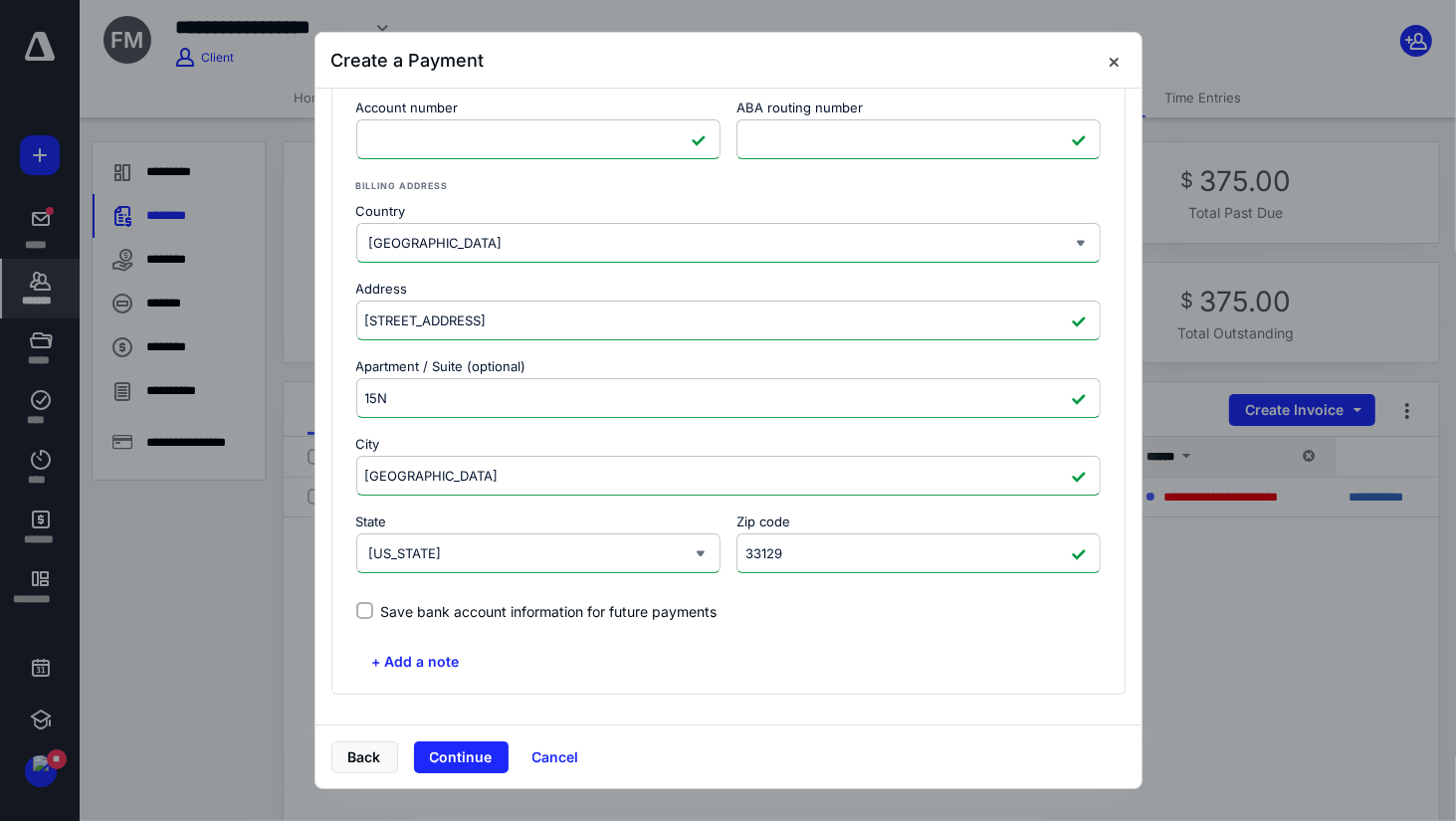 scroll, scrollTop: 371, scrollLeft: 0, axis: vertical 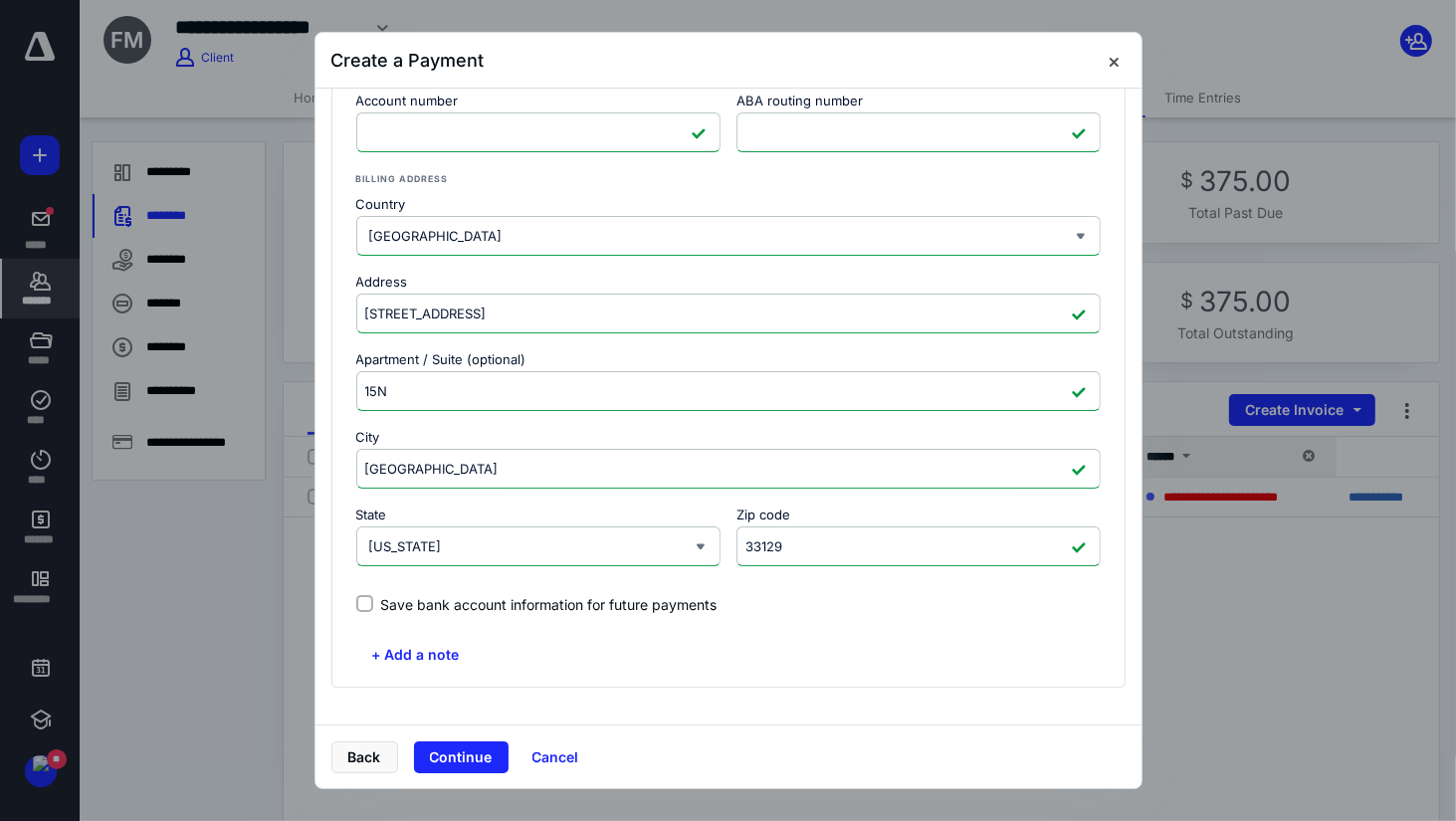 click on "Save bank account information for future payments" at bounding box center (728, 604) 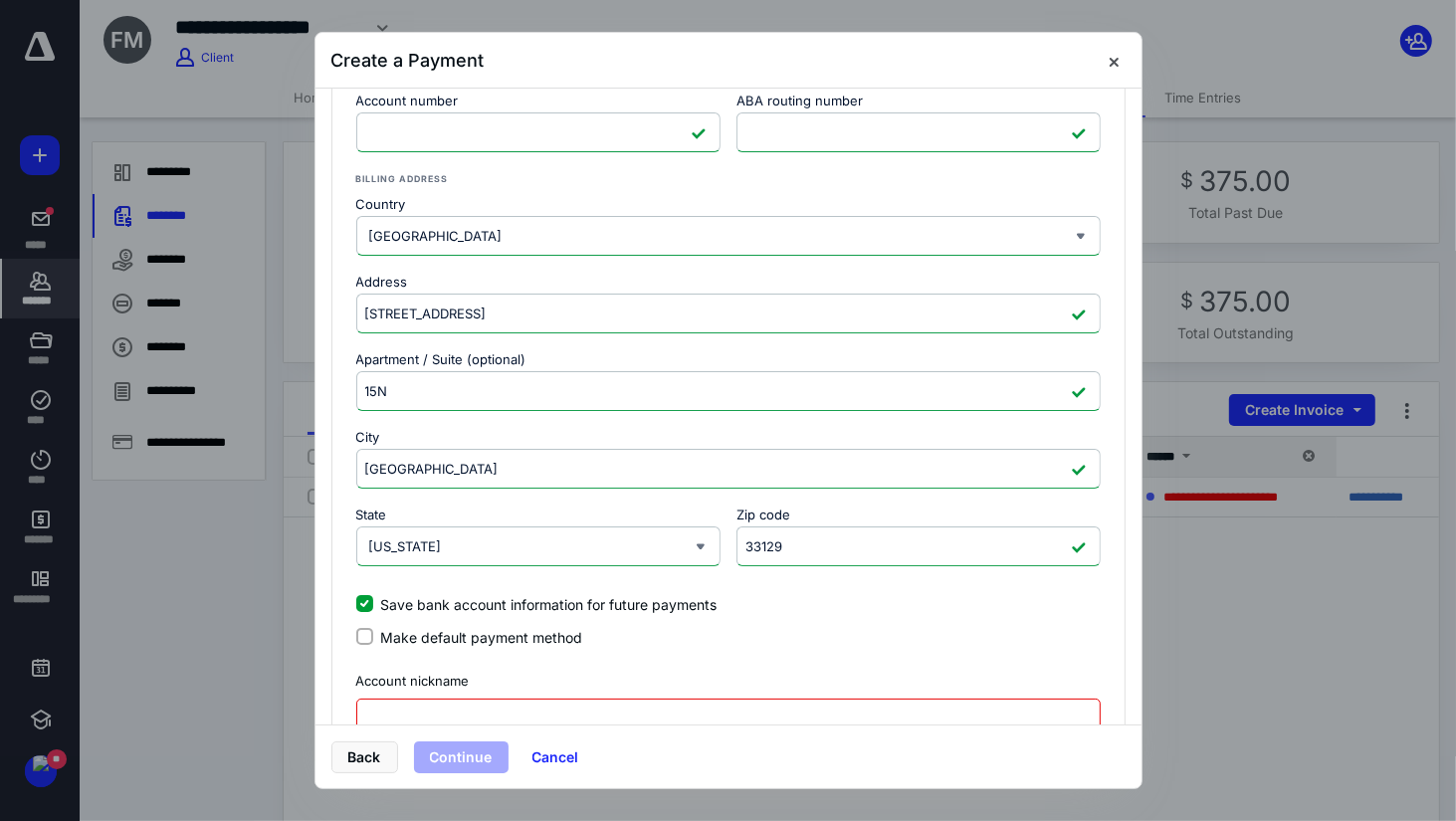 scroll, scrollTop: 521, scrollLeft: 0, axis: vertical 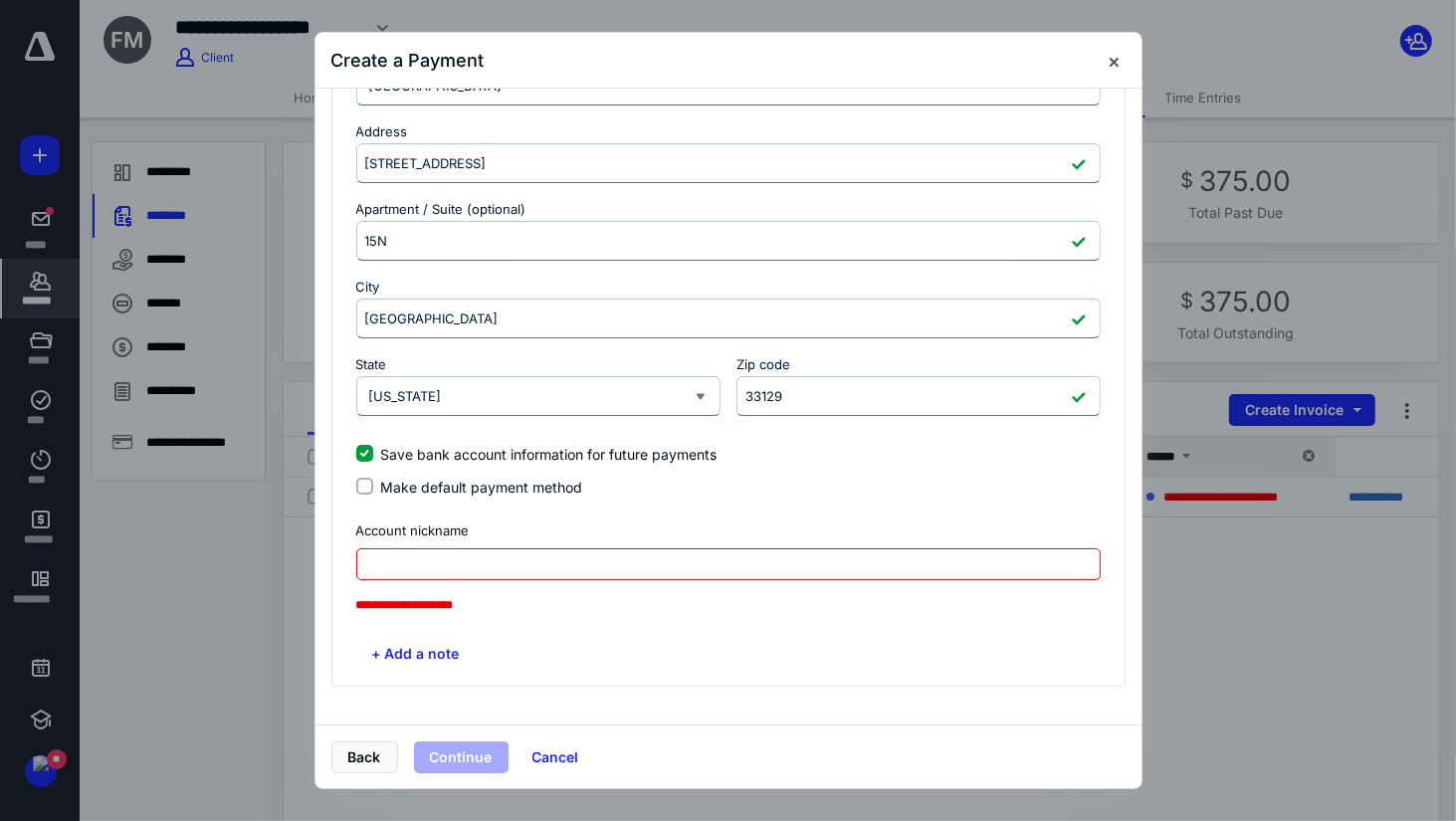 click on "Make default payment method" at bounding box center (364, 487) 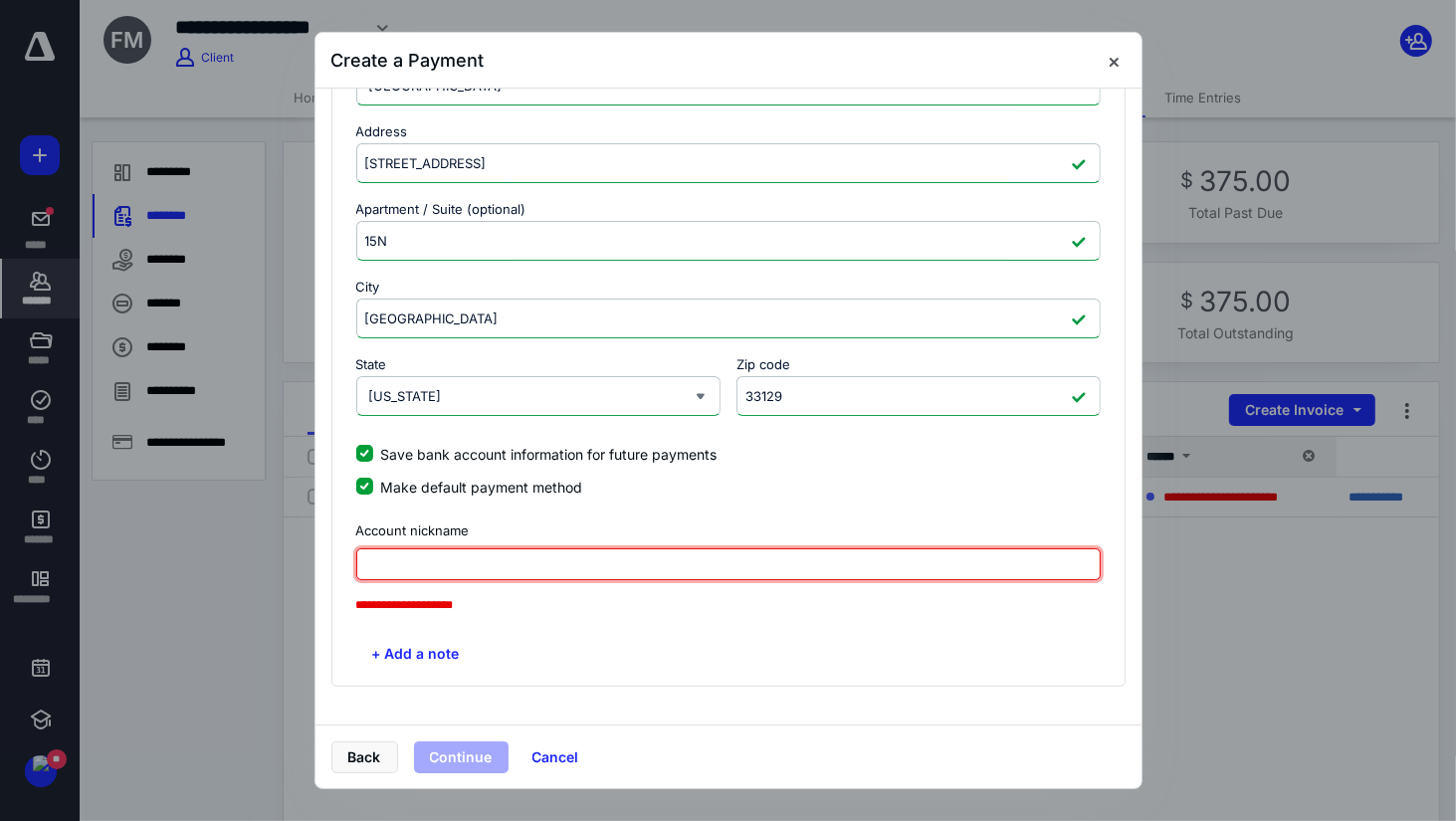 click at bounding box center [728, 564] 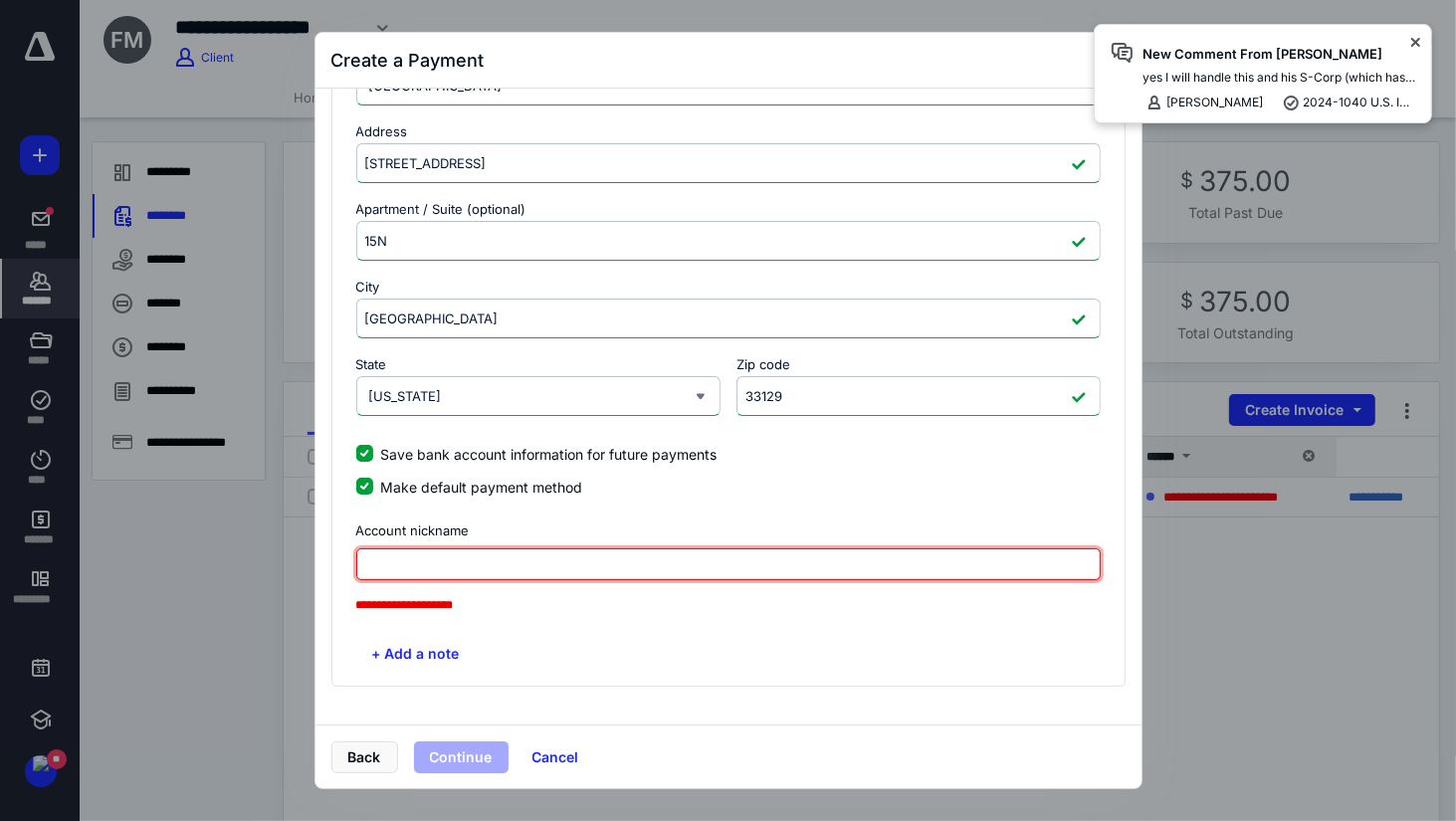 click at bounding box center [728, 564] 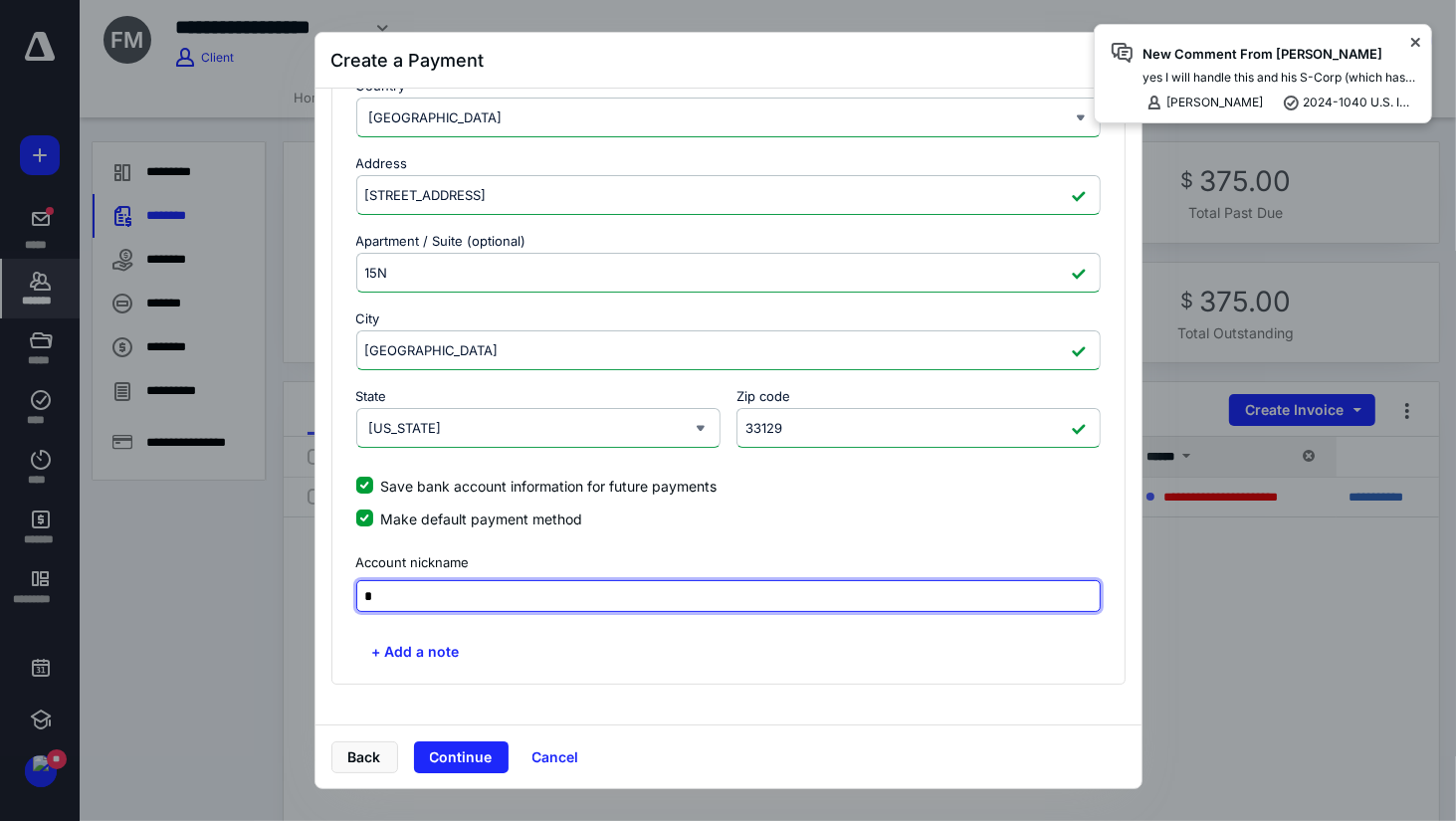 scroll, scrollTop: 488, scrollLeft: 0, axis: vertical 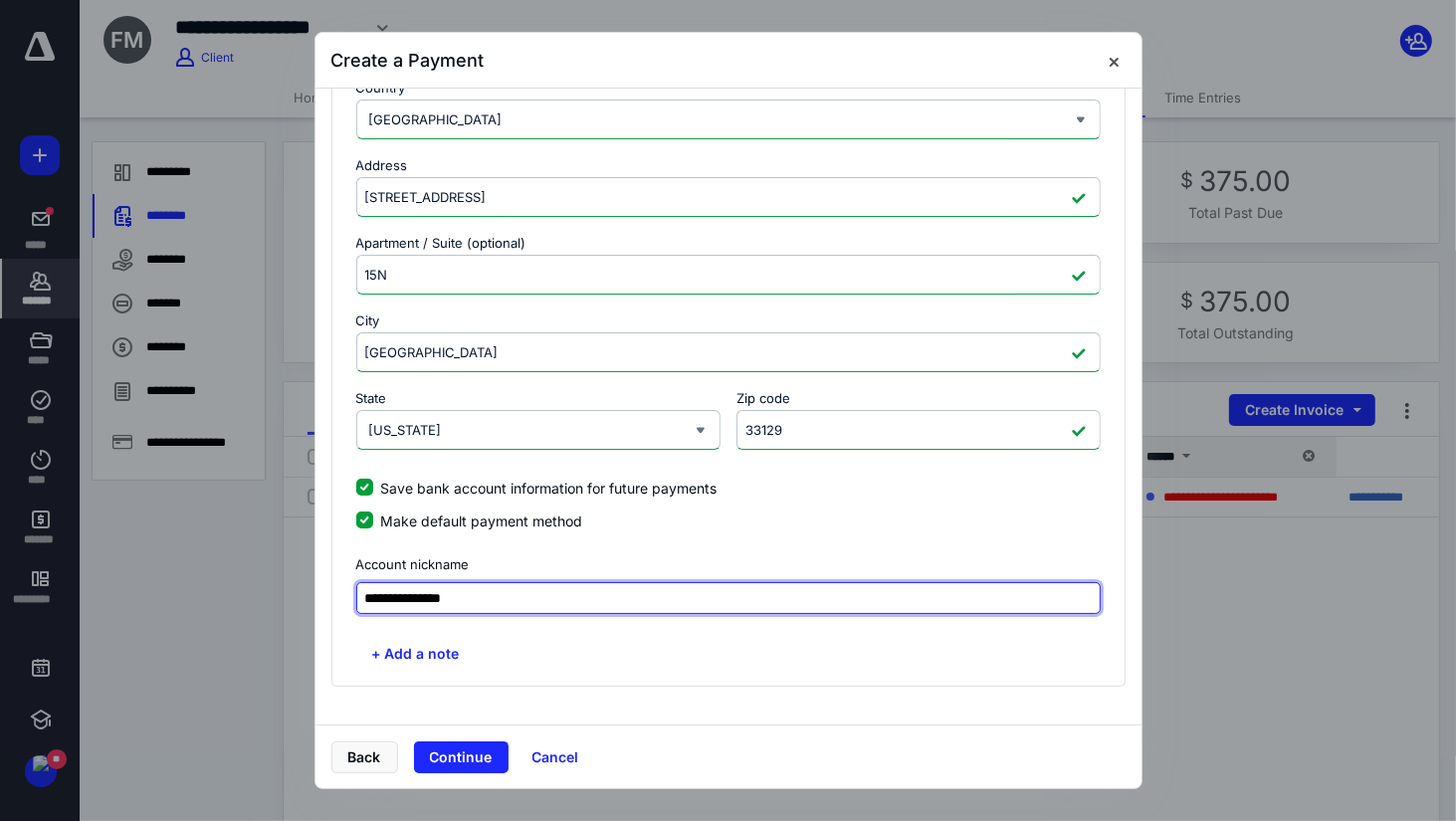 type on "**********" 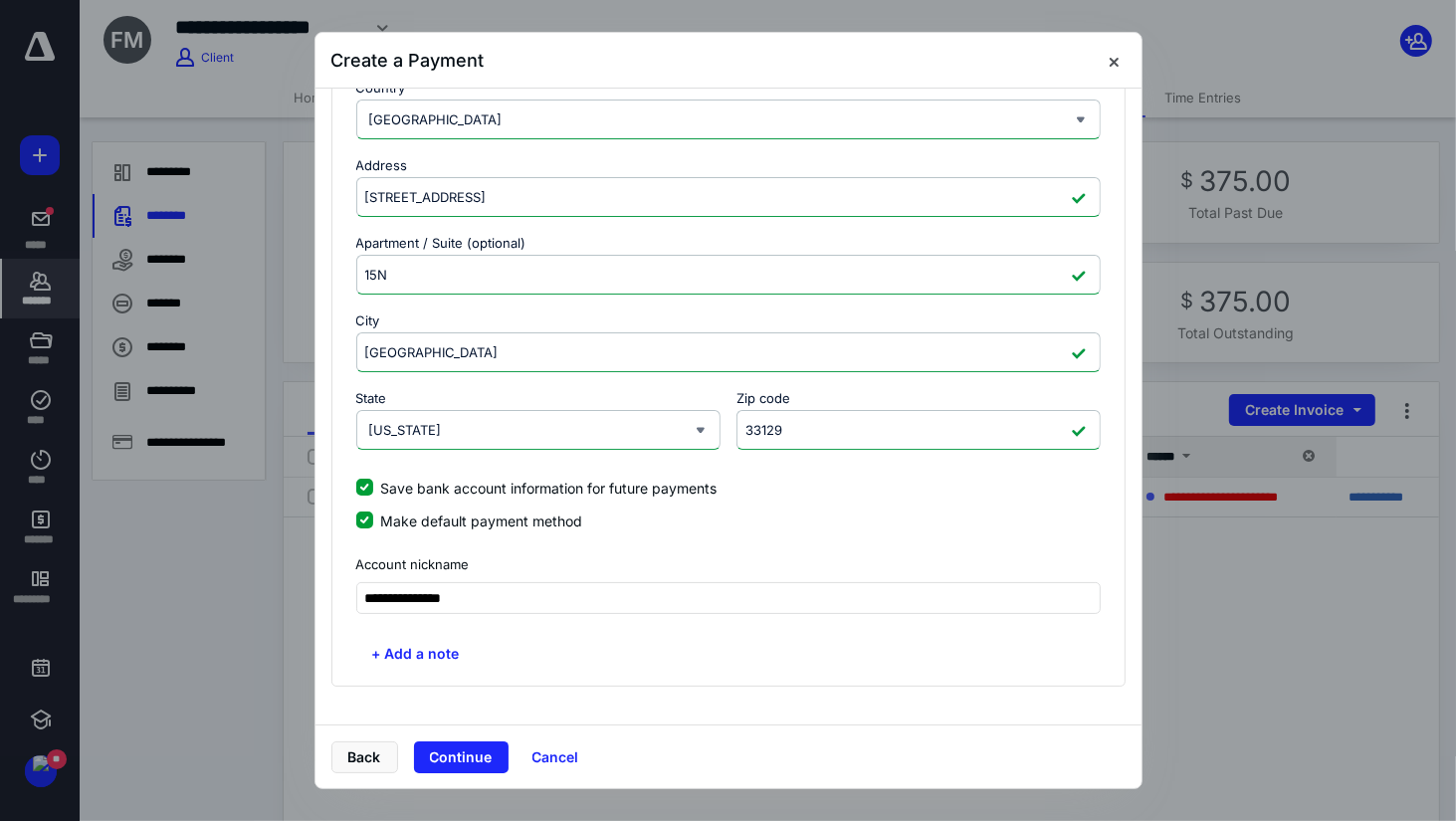 click on "**********" at bounding box center (728, 245) 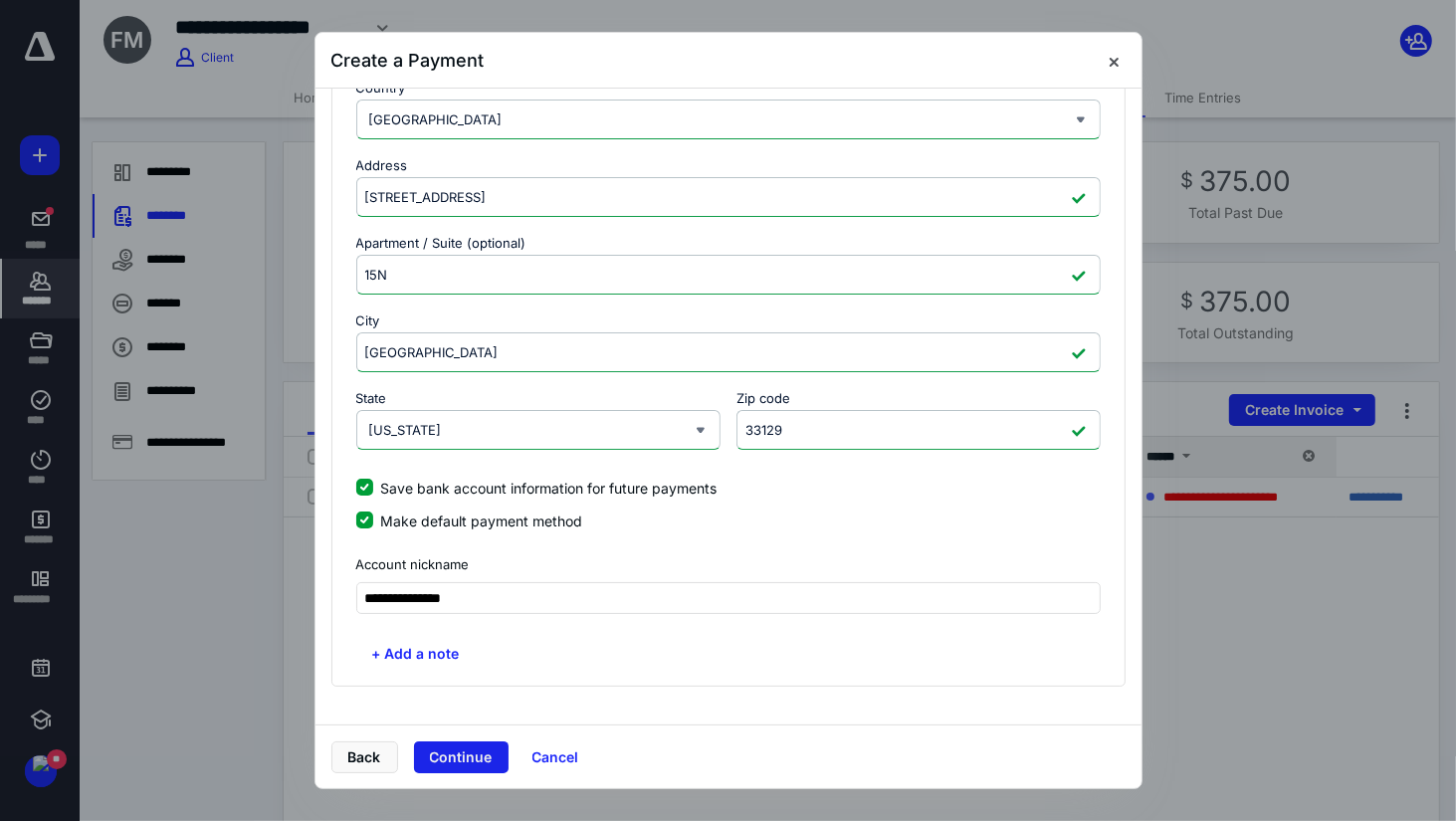 click on "Continue" at bounding box center (461, 757) 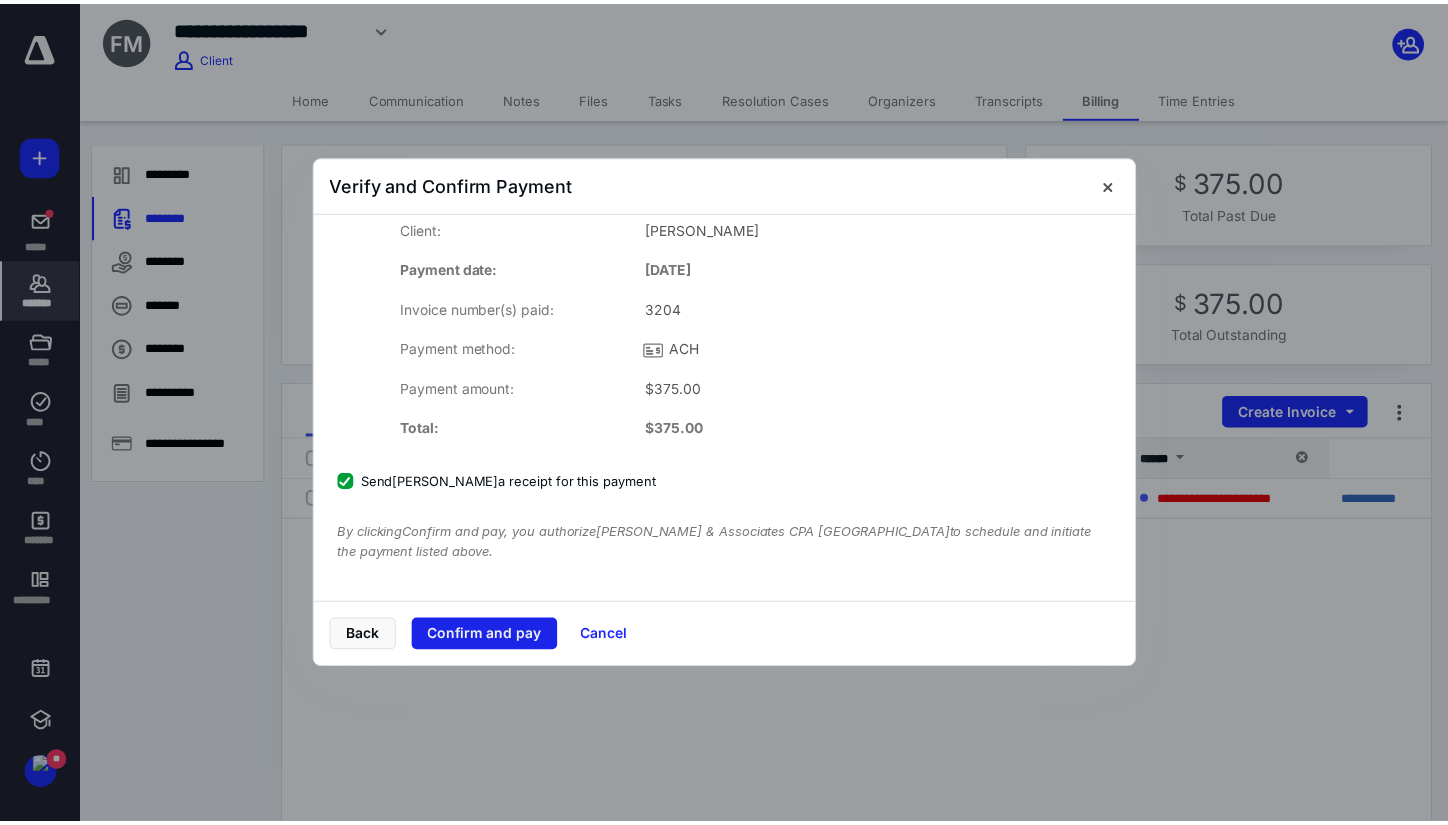scroll, scrollTop: 0, scrollLeft: 0, axis: both 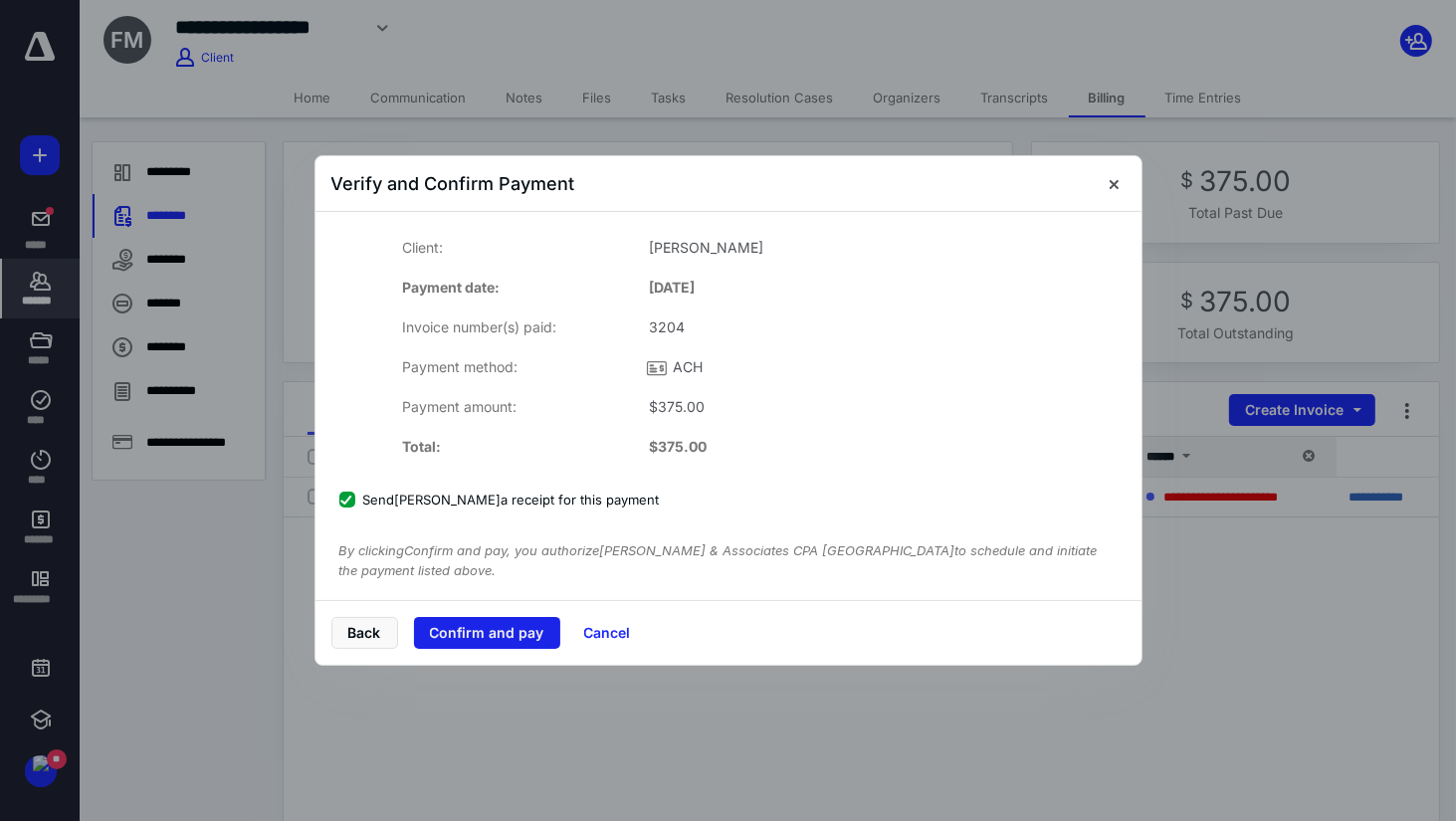 click on "Confirm and pay" at bounding box center [487, 633] 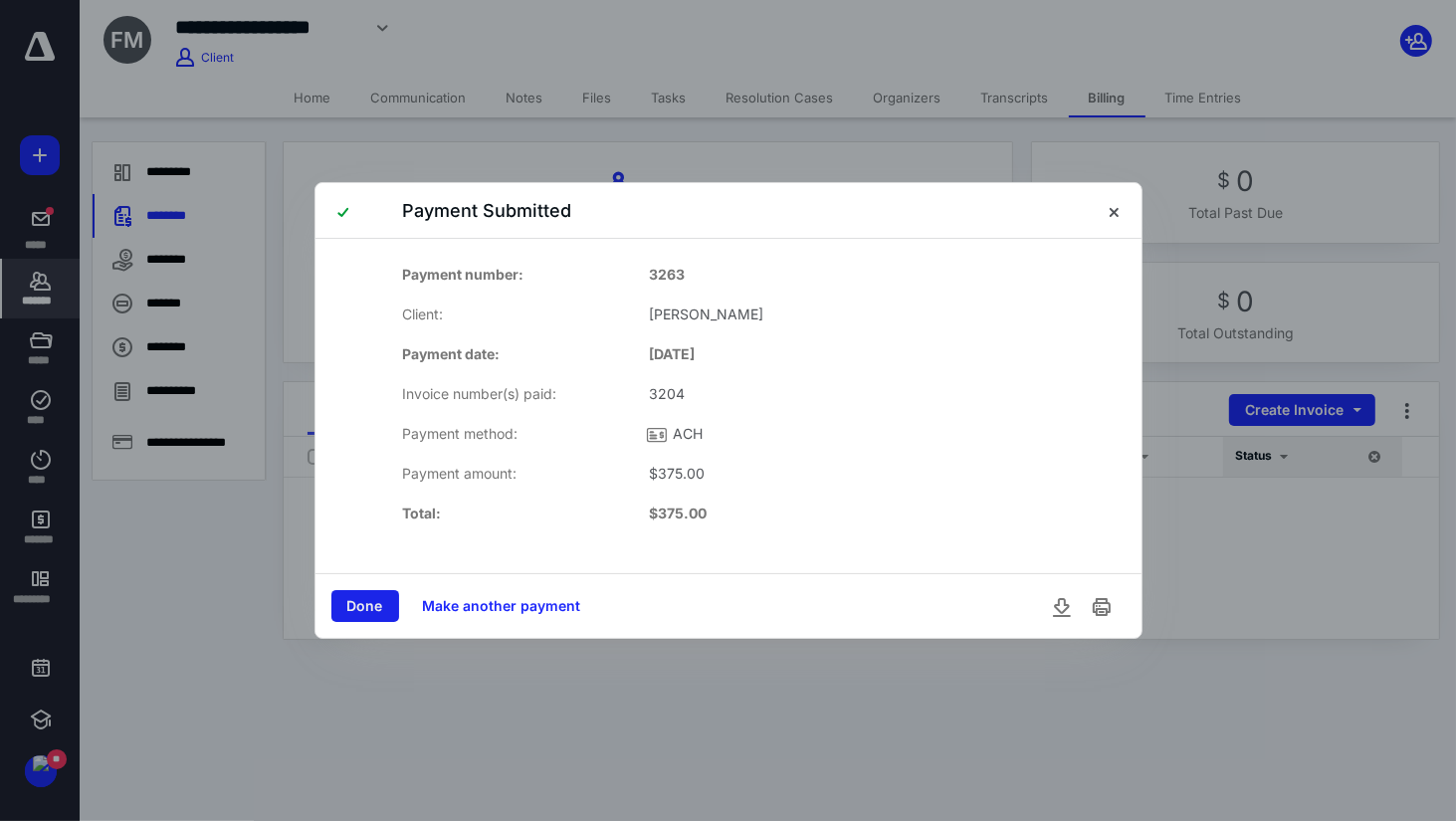 click on "Done" at bounding box center [365, 606] 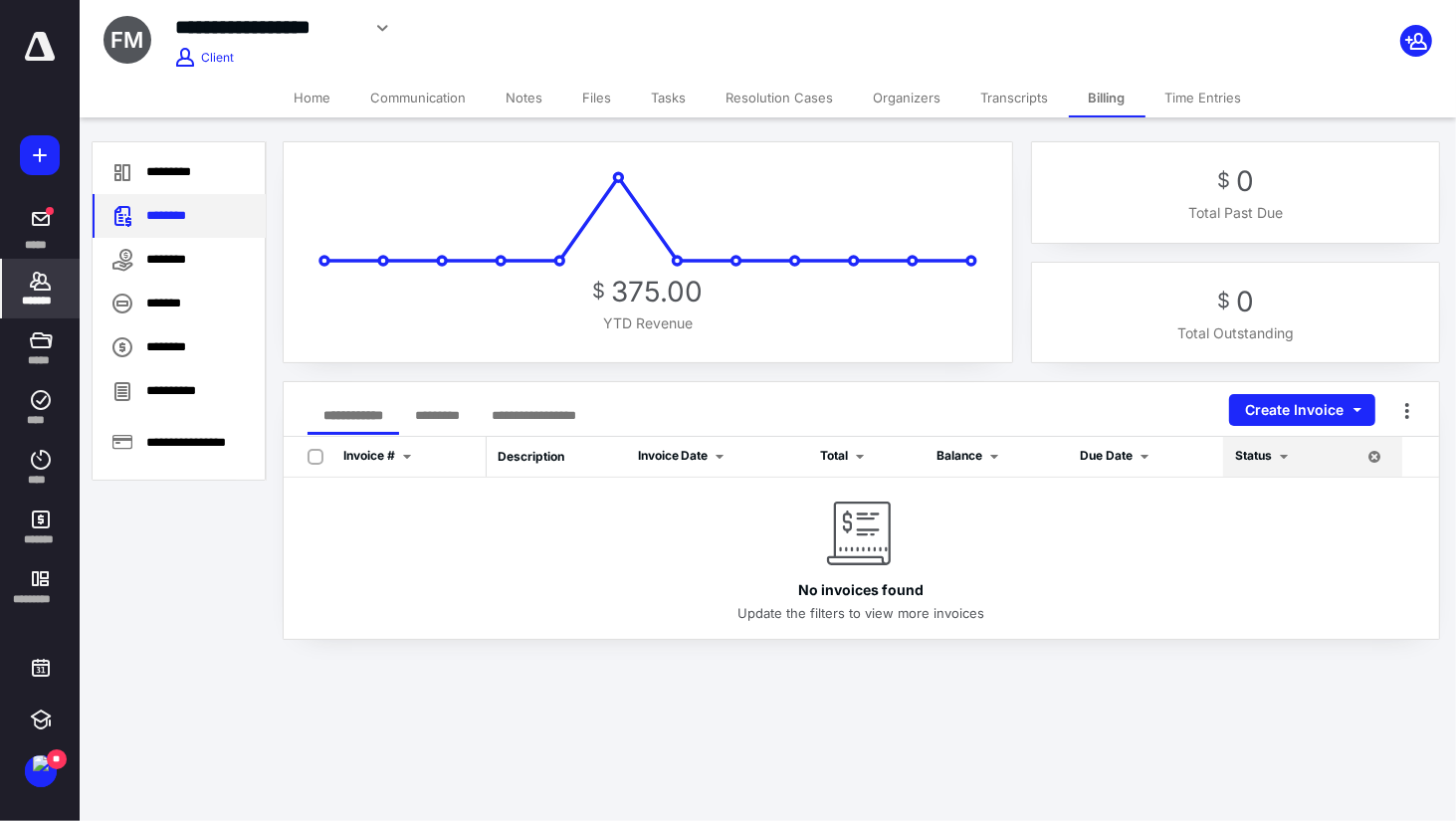 click on "********" at bounding box center [179, 216] 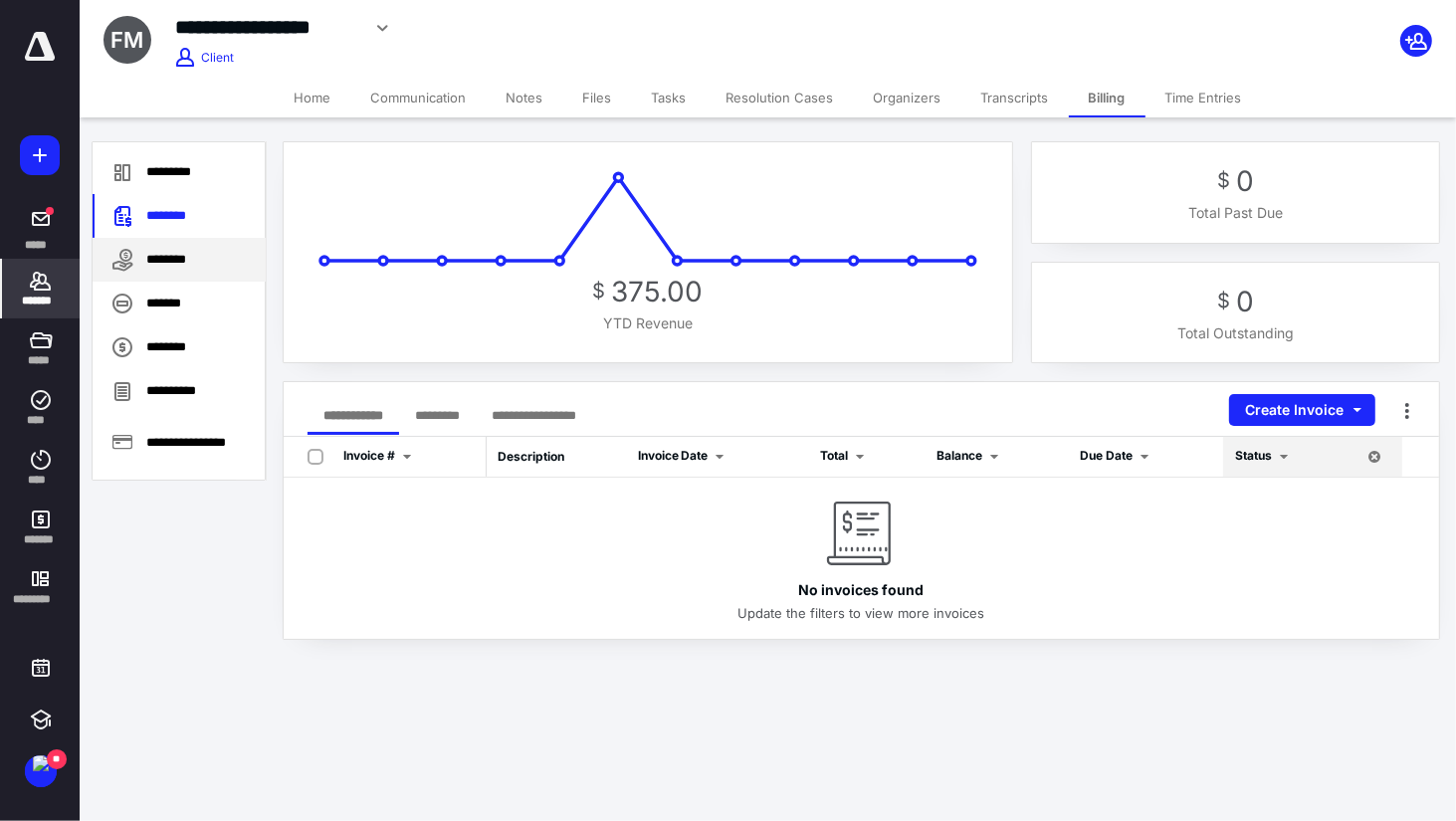 click on "********" at bounding box center [179, 260] 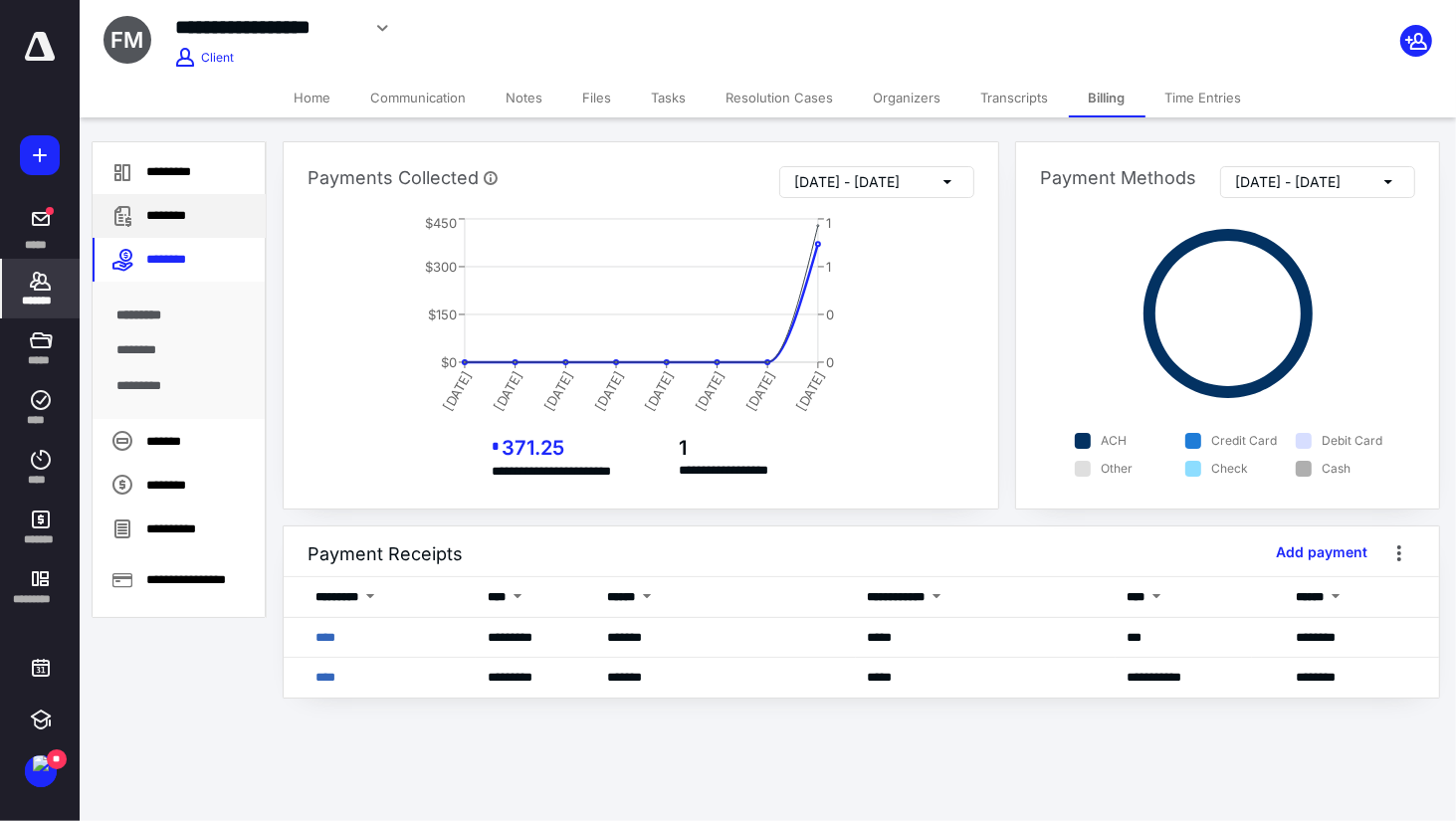 click on "********" at bounding box center [179, 216] 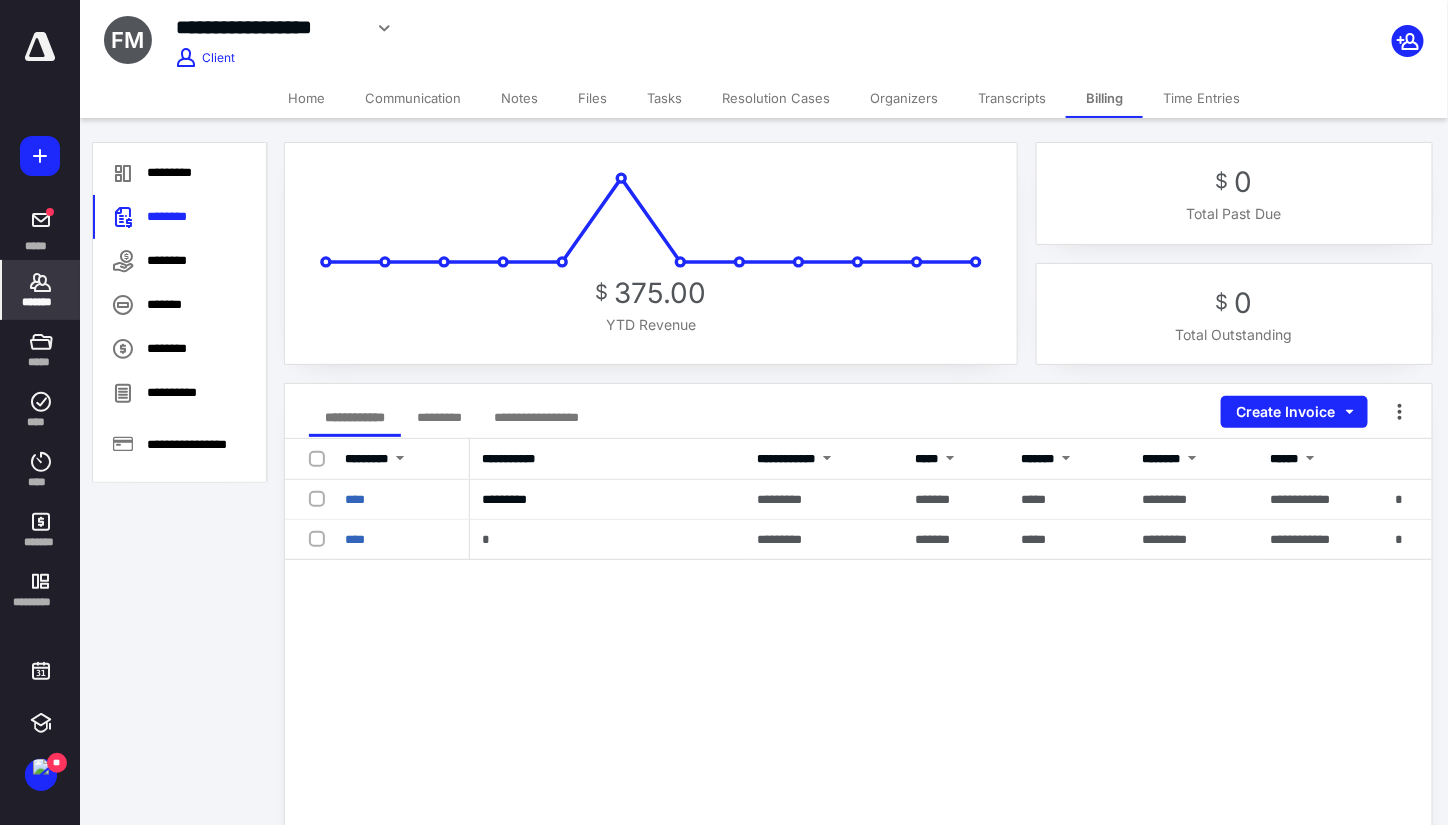 click on "Tasks" at bounding box center (664, 98) 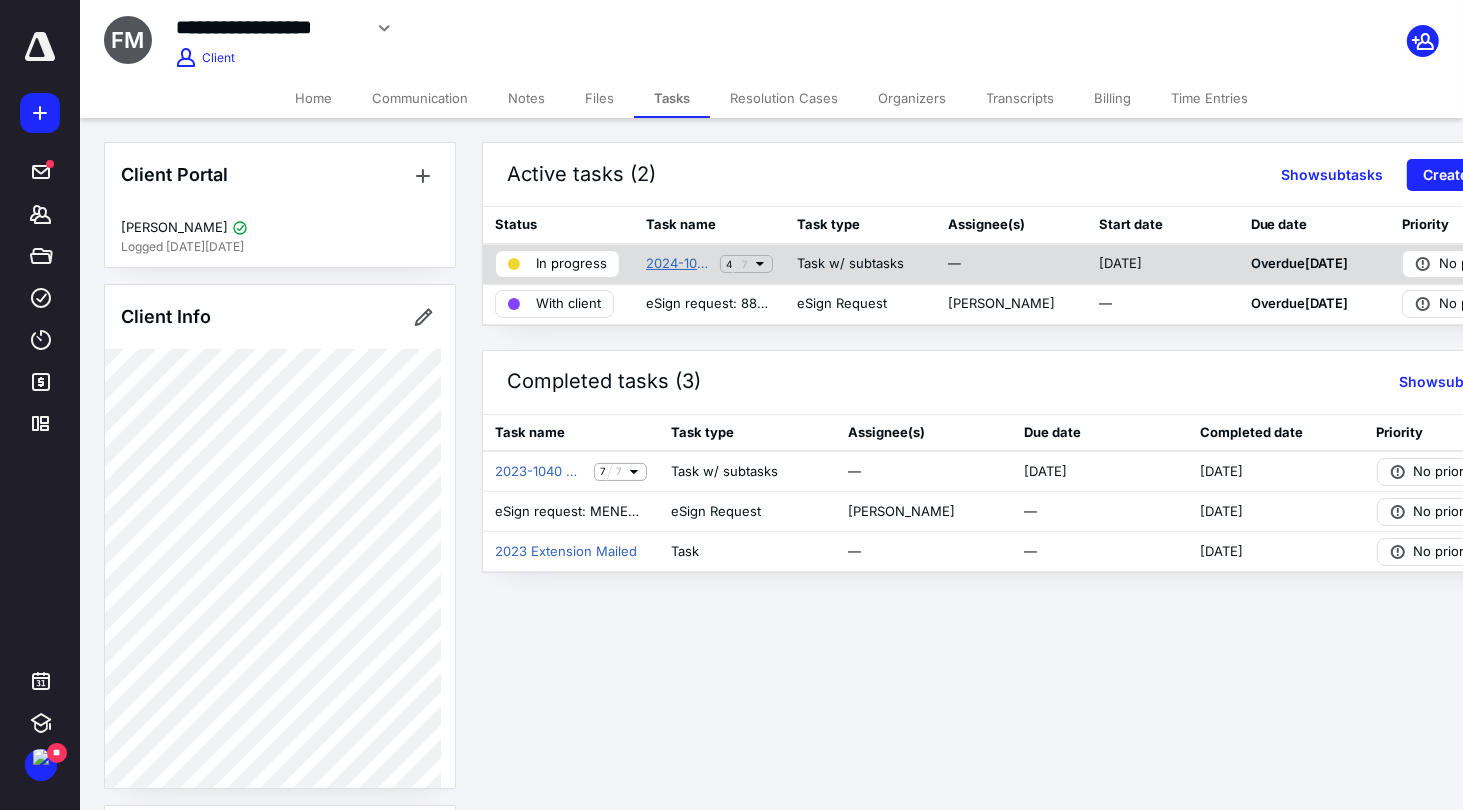 click on "2024-1040 U.S. Individual Tax Return for Florinda Menendez" at bounding box center (679, 264) 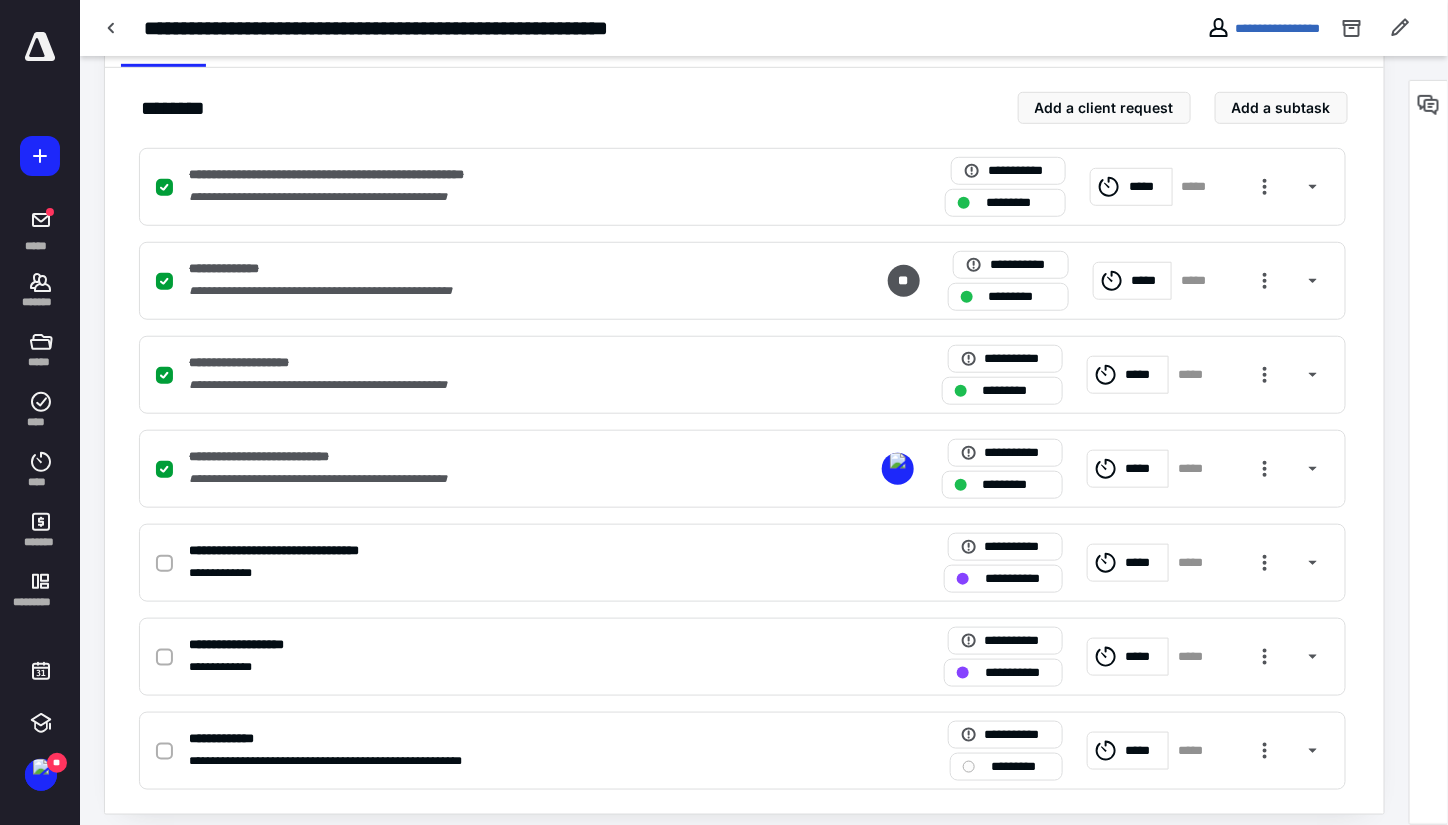 scroll, scrollTop: 443, scrollLeft: 0, axis: vertical 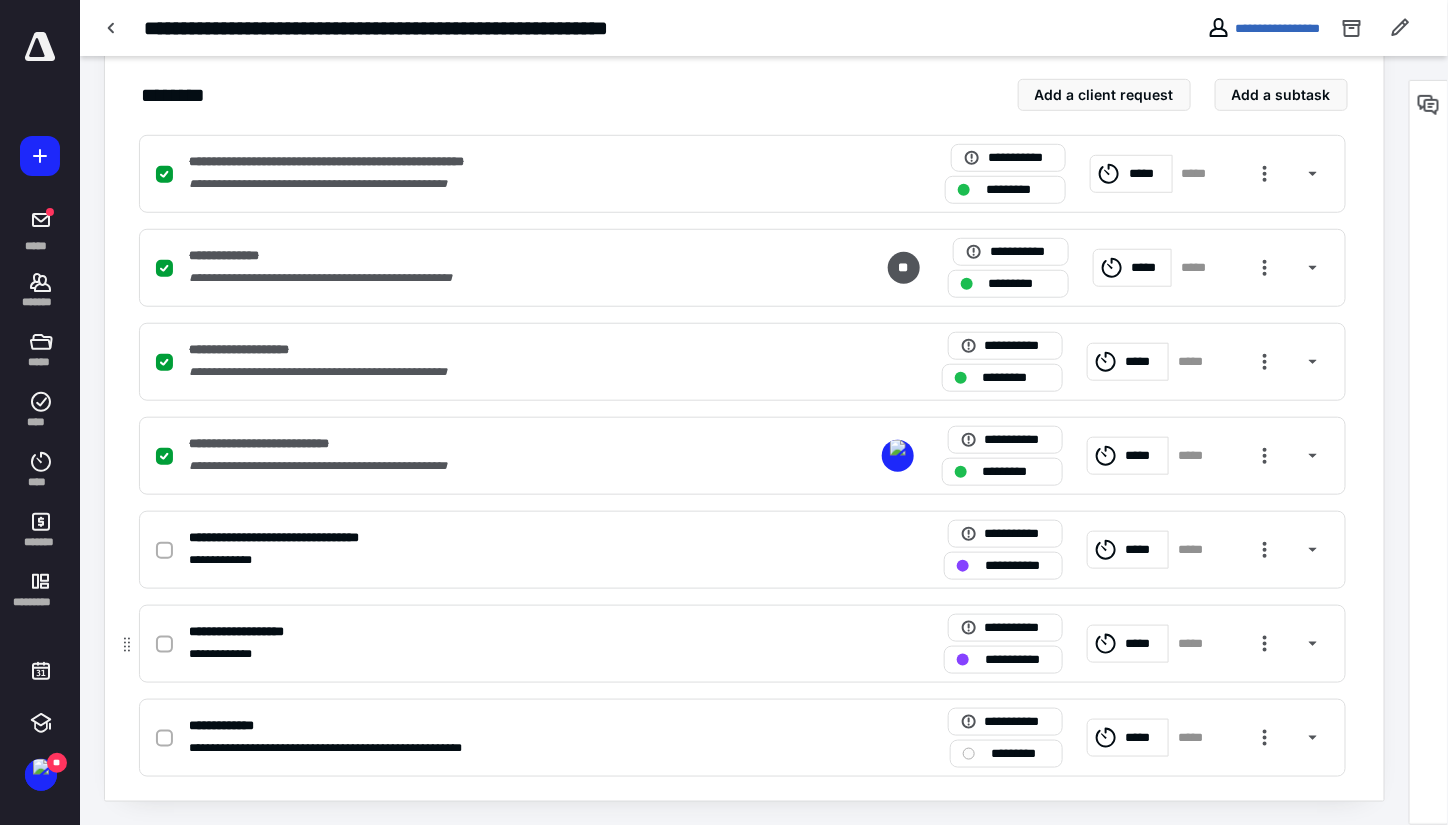 click at bounding box center [164, 645] 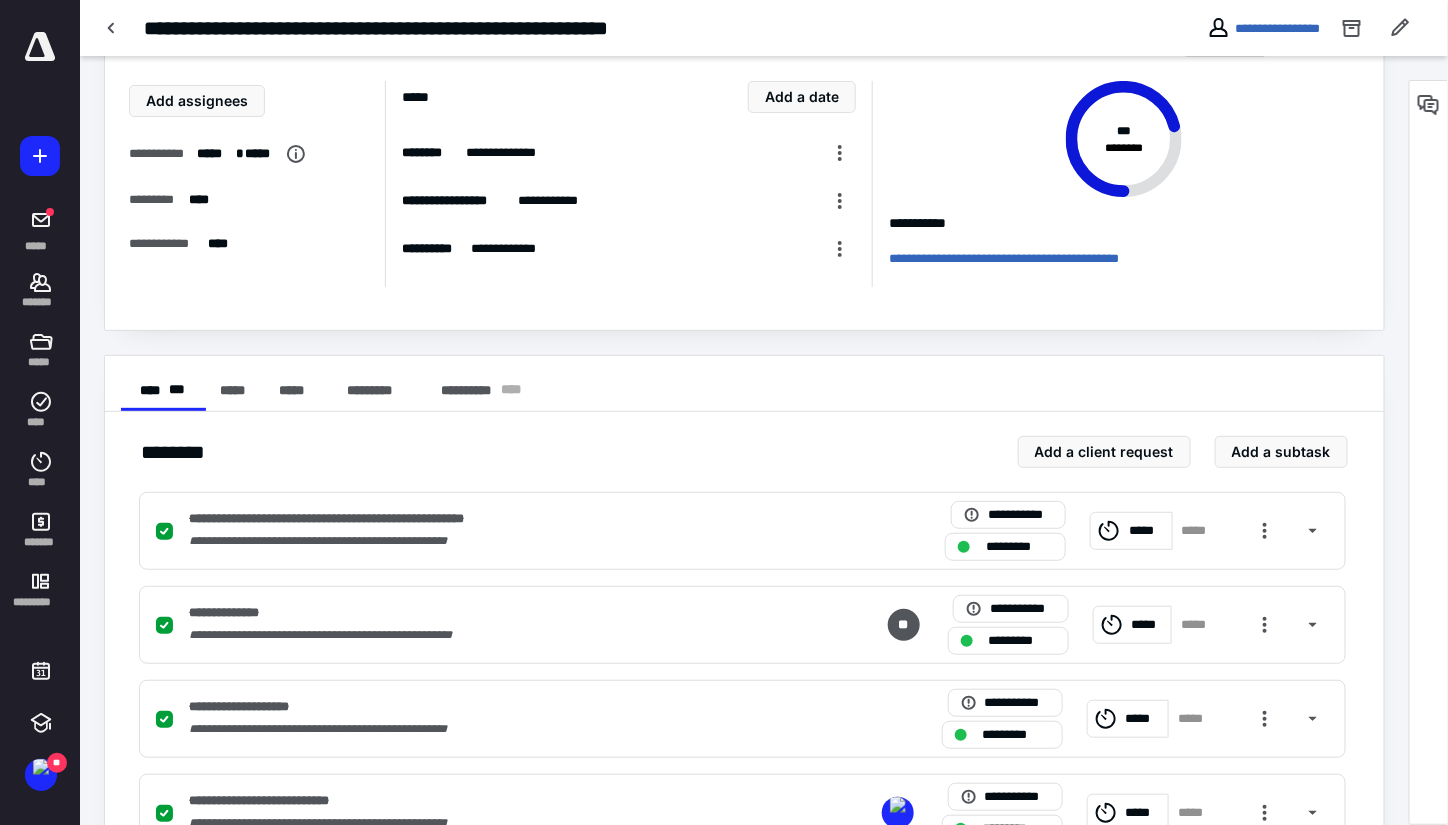 scroll, scrollTop: 0, scrollLeft: 0, axis: both 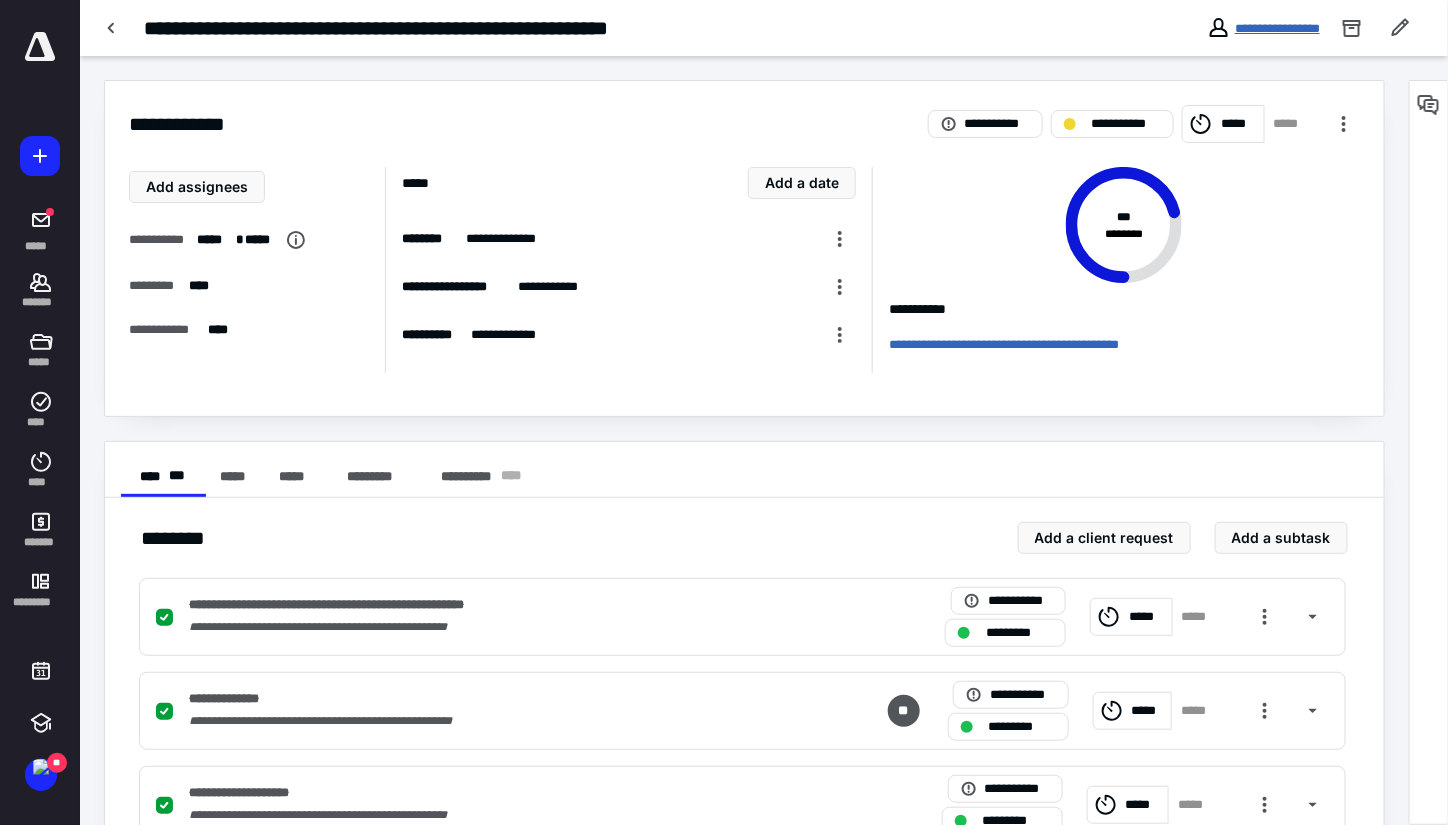 click on "**********" at bounding box center (1277, 28) 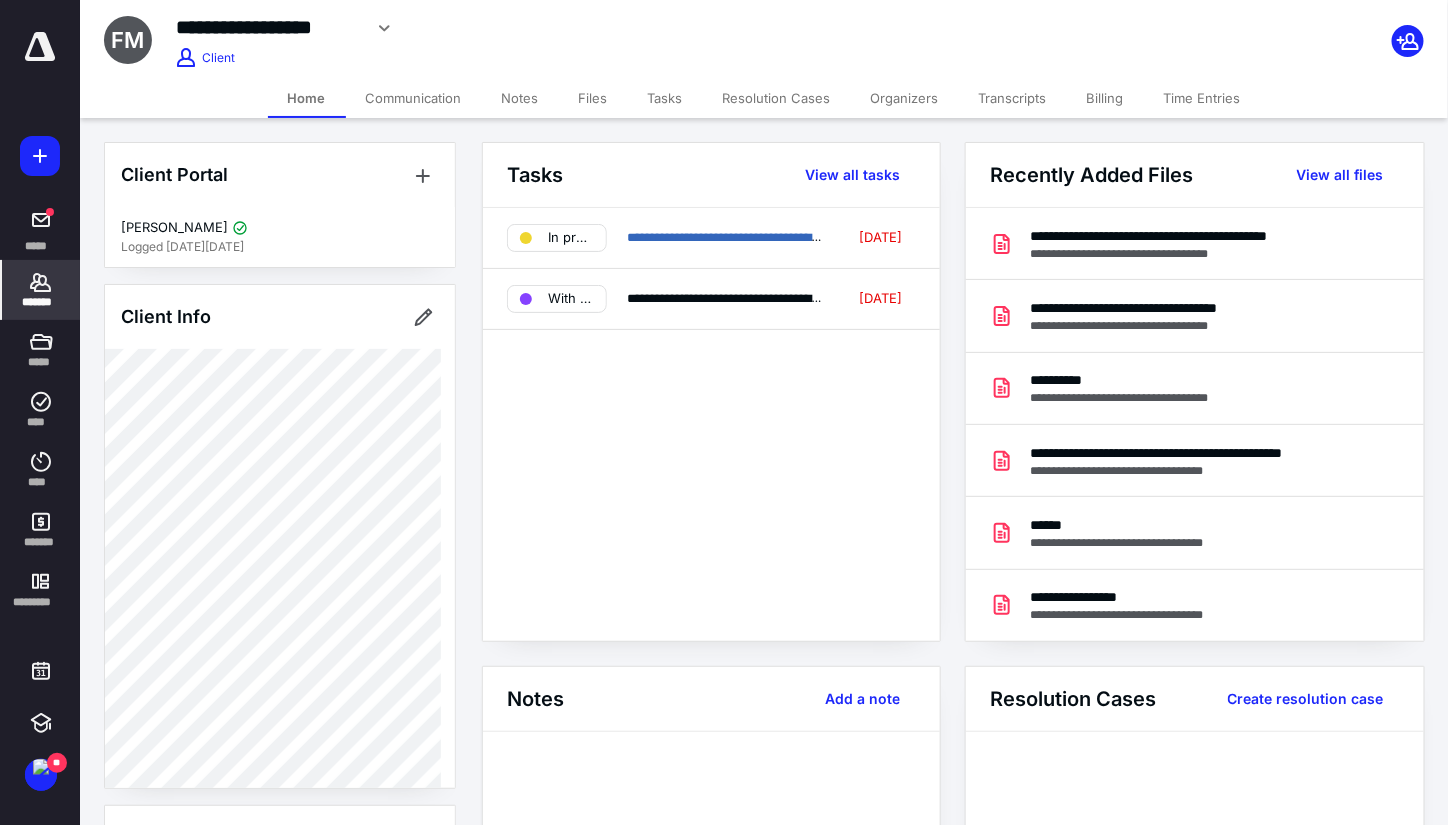 click on "Files" at bounding box center [593, 98] 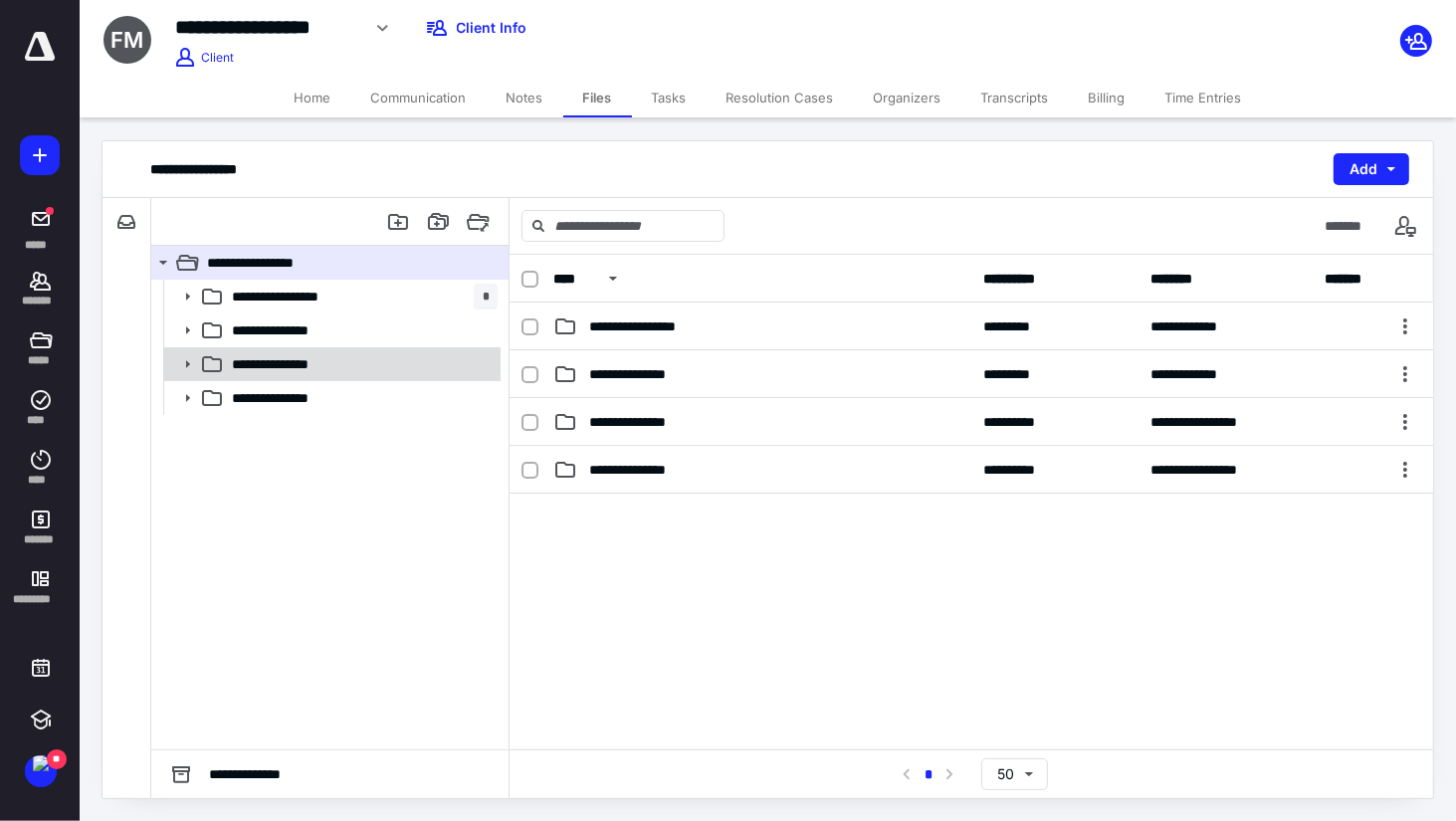 click 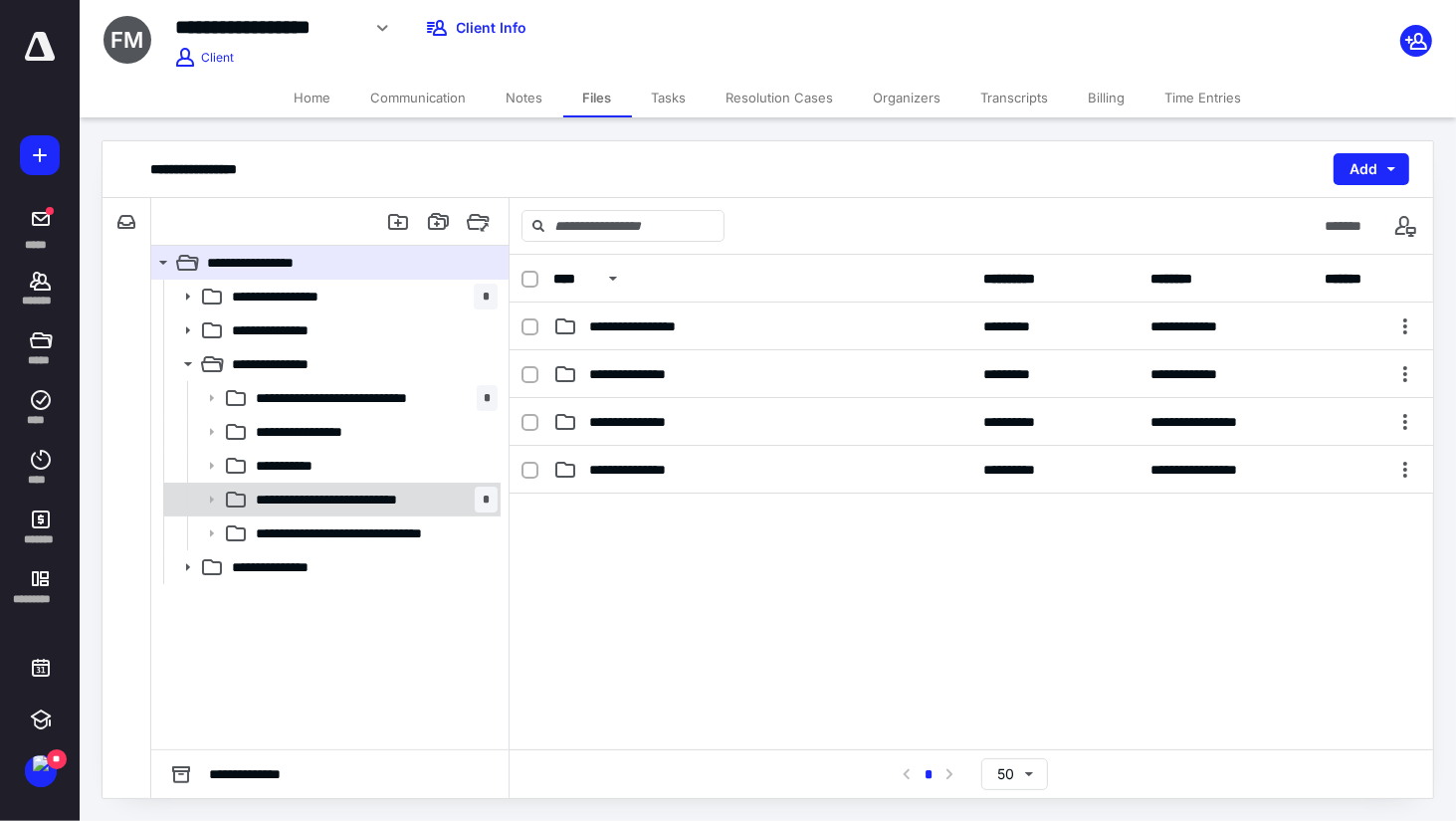 click on "**********" at bounding box center [352, 500] 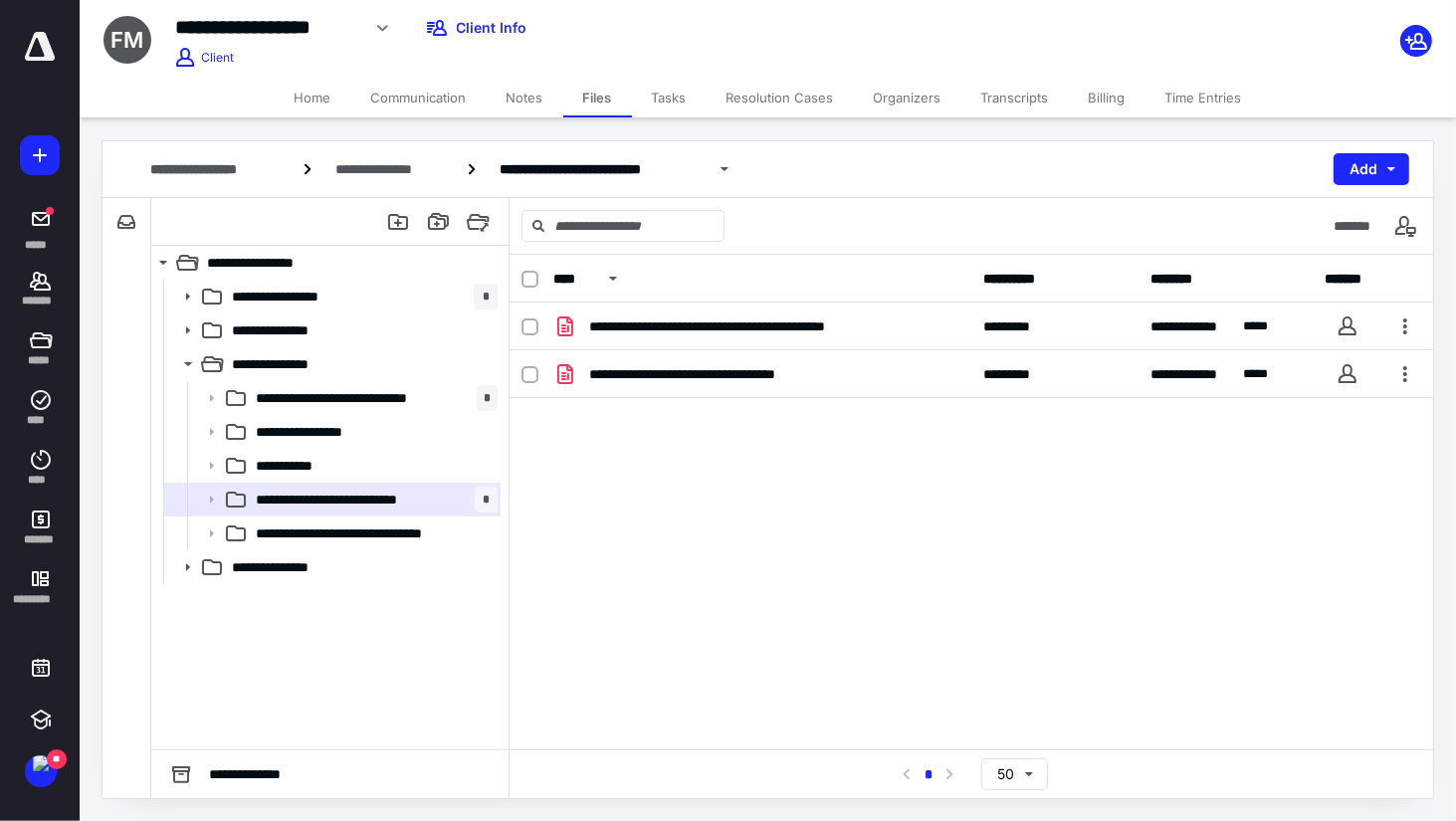 click on "**********" at bounding box center [971, 452] 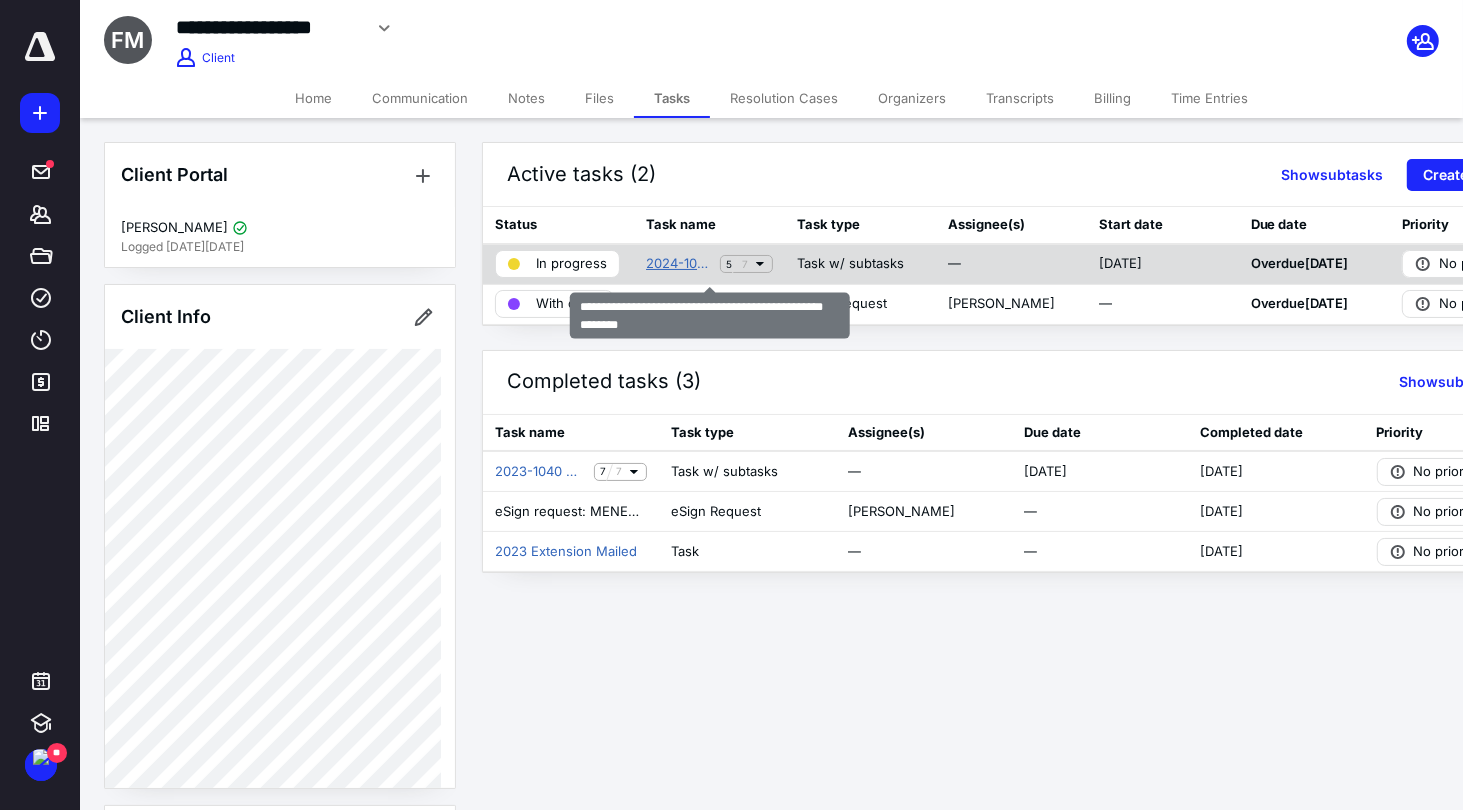 click on "2024-1040 U.S. Individual Tax Return for Florinda Menendez" at bounding box center [679, 264] 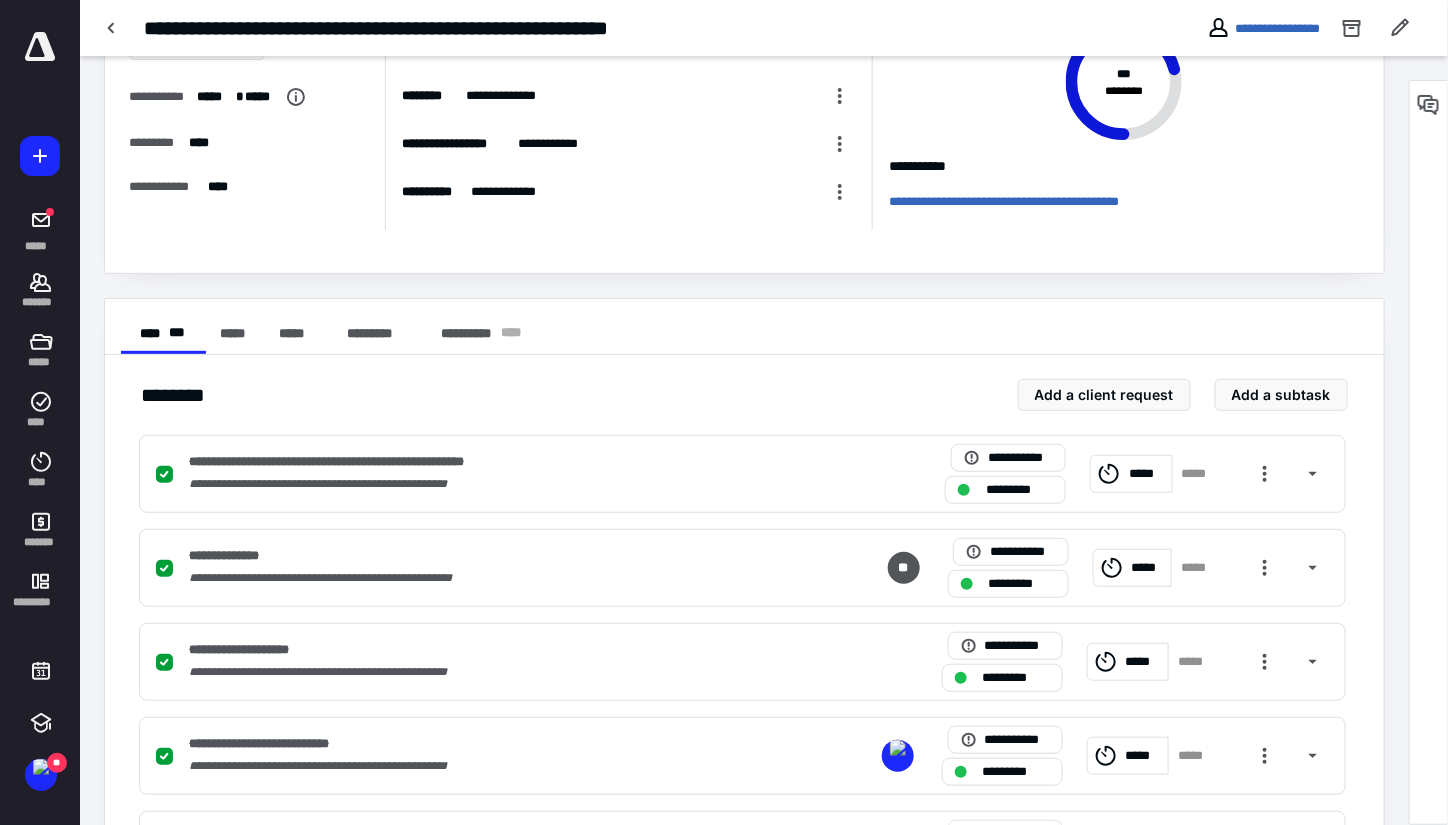 scroll, scrollTop: 443, scrollLeft: 0, axis: vertical 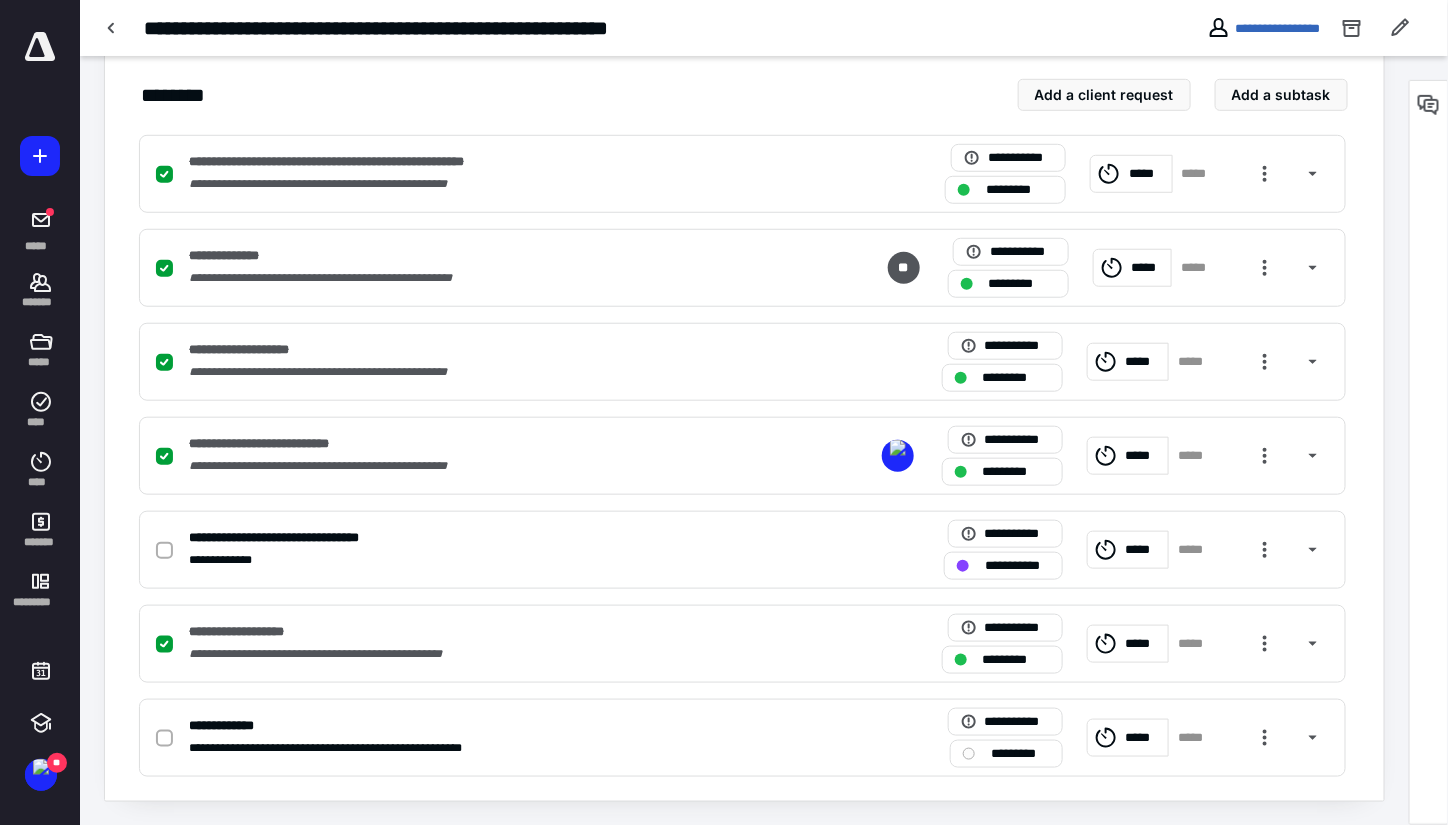 click on "******** Add a client request Add a subtask" at bounding box center (744, 95) 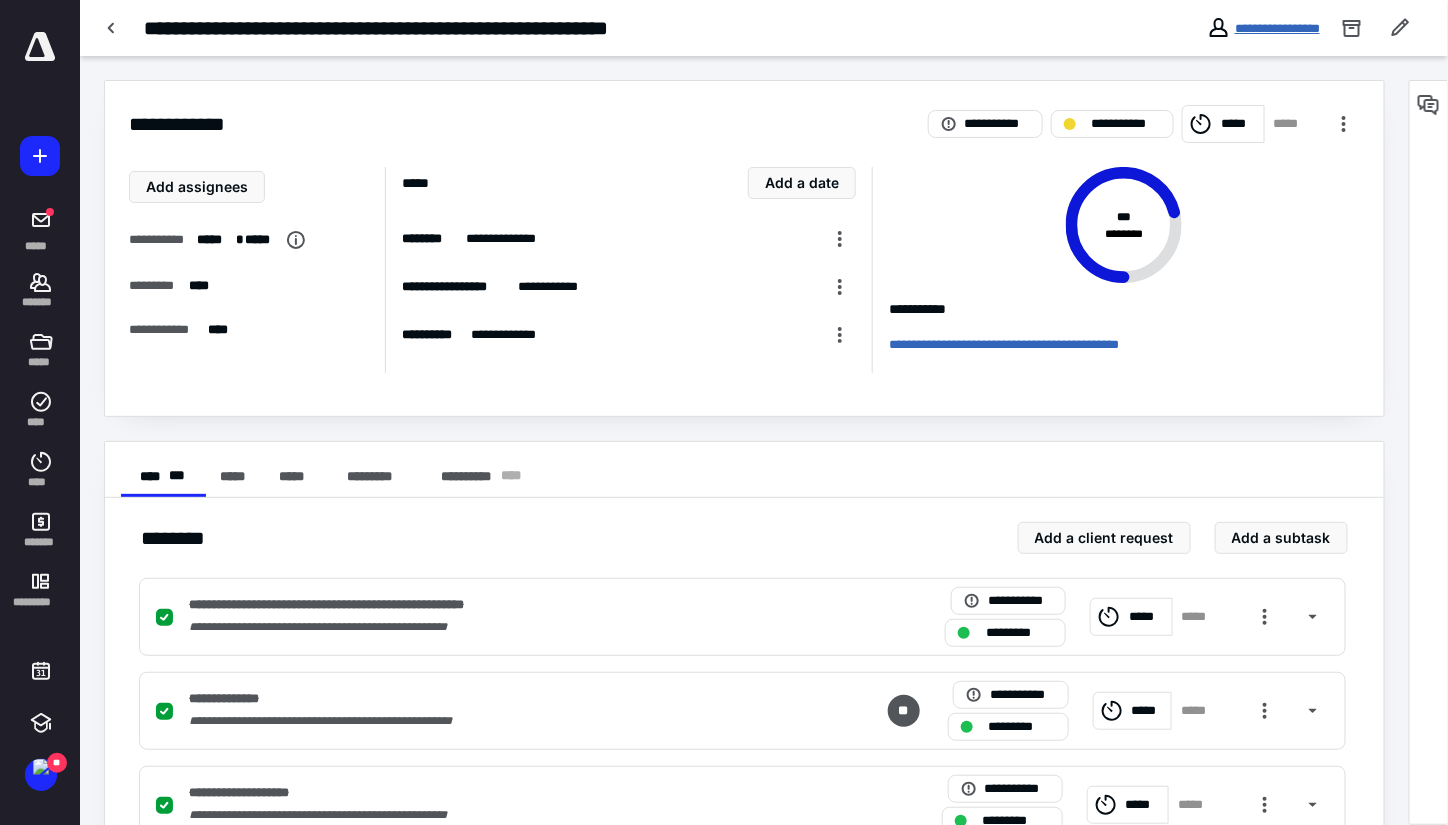 click on "**********" at bounding box center (1277, 28) 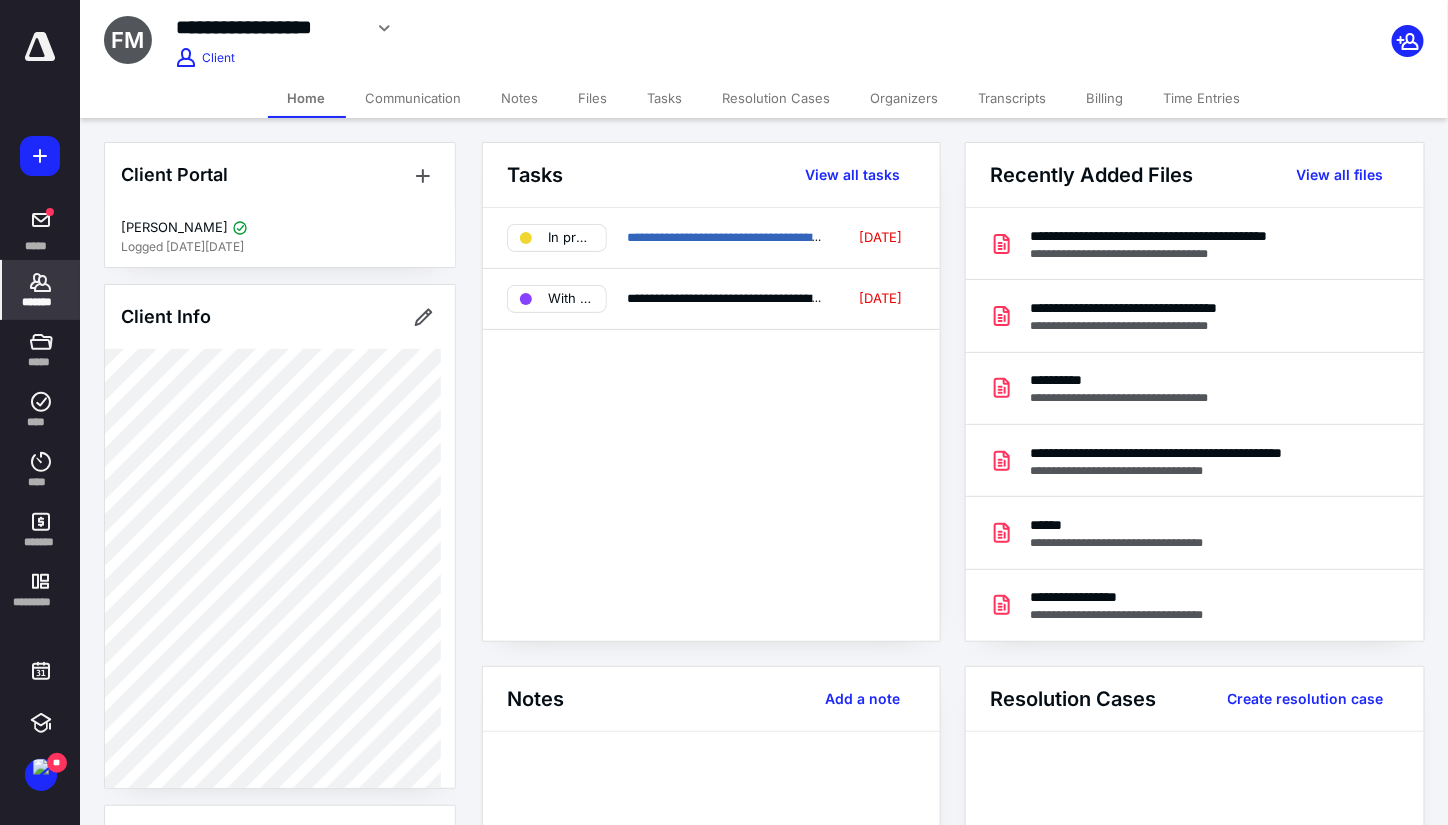 click on "Files" at bounding box center [593, 98] 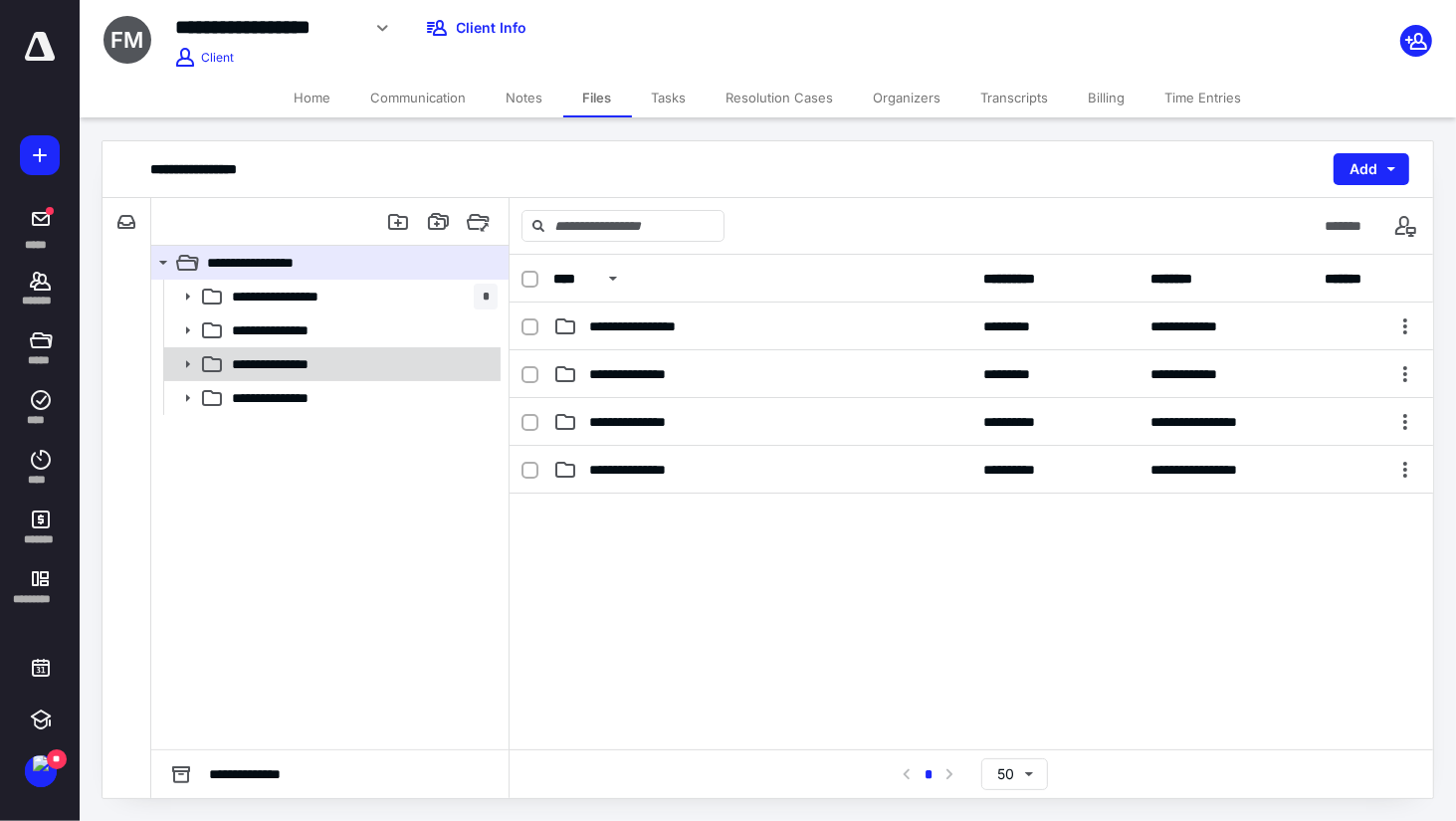 click at bounding box center [181, 364] 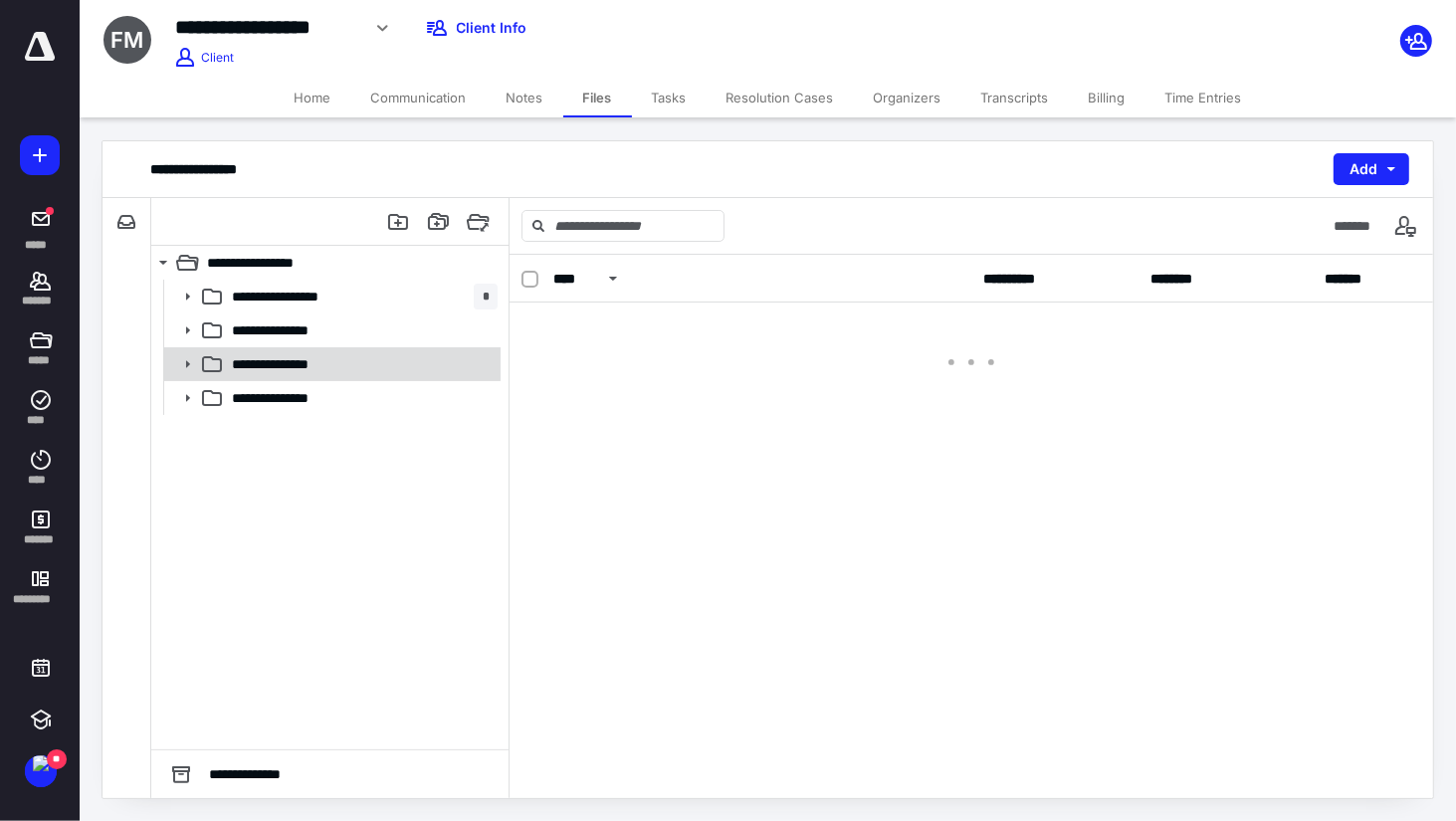 click 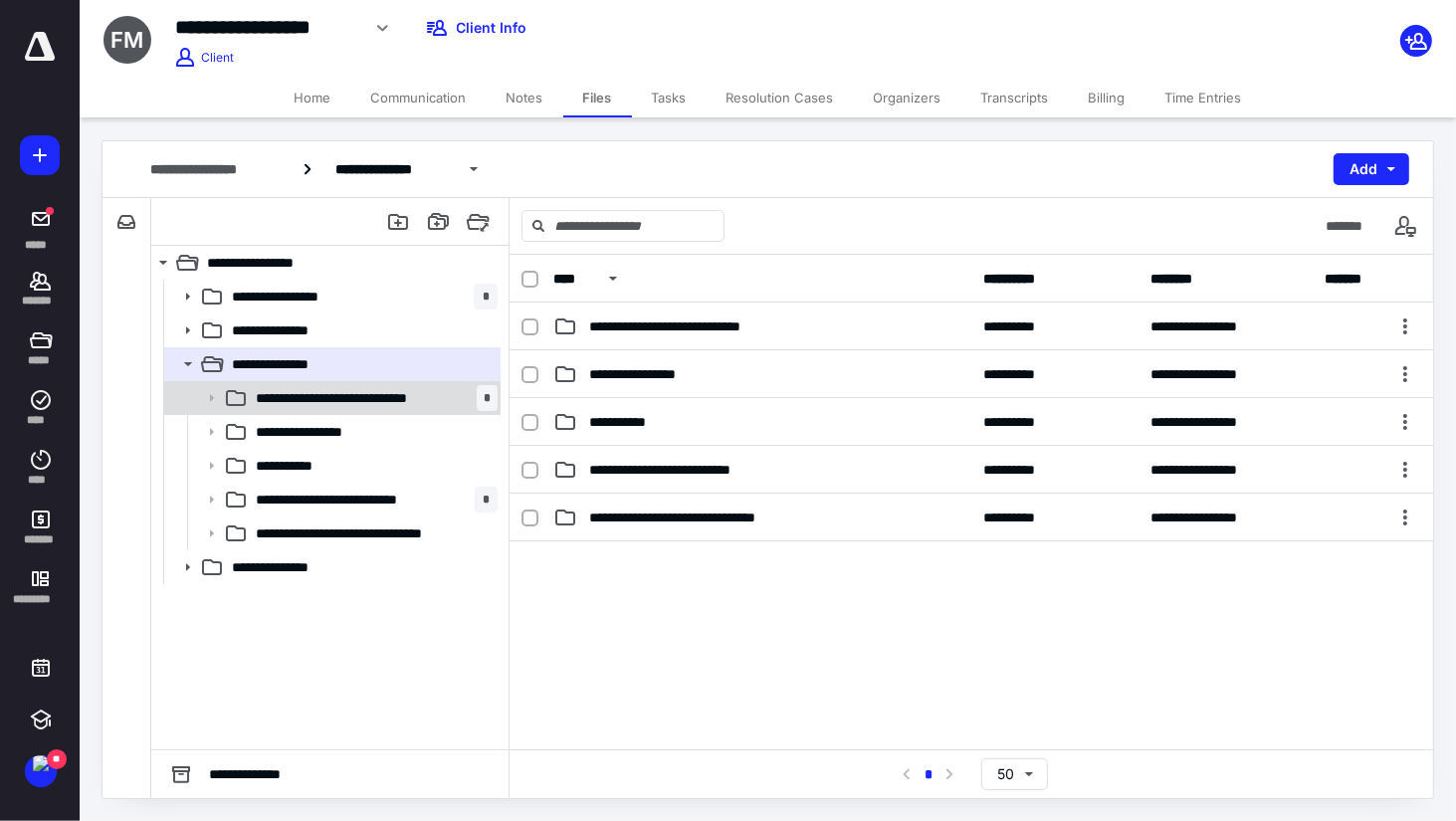 click on "**********" at bounding box center (365, 398) 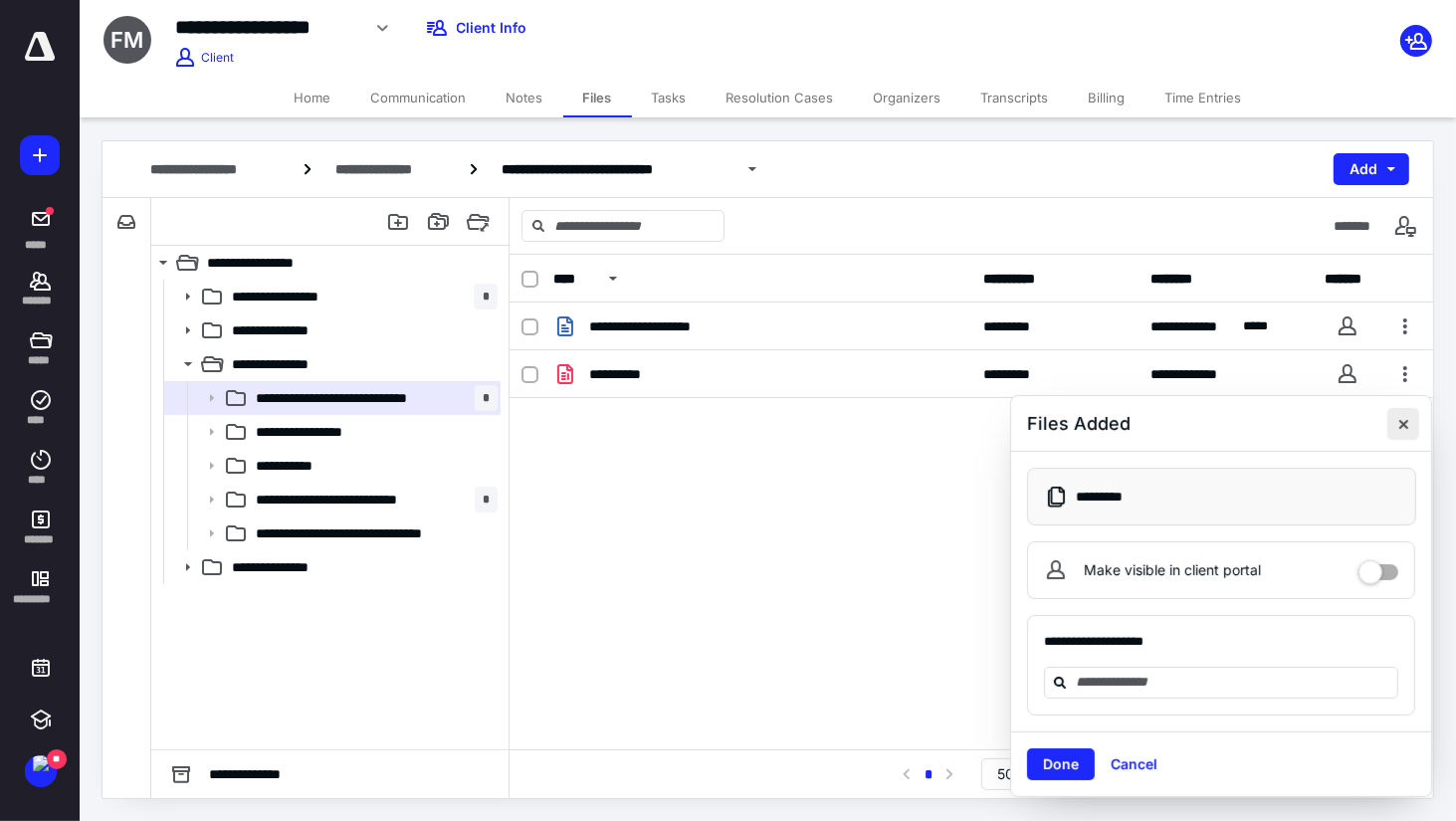 click at bounding box center [1403, 424] 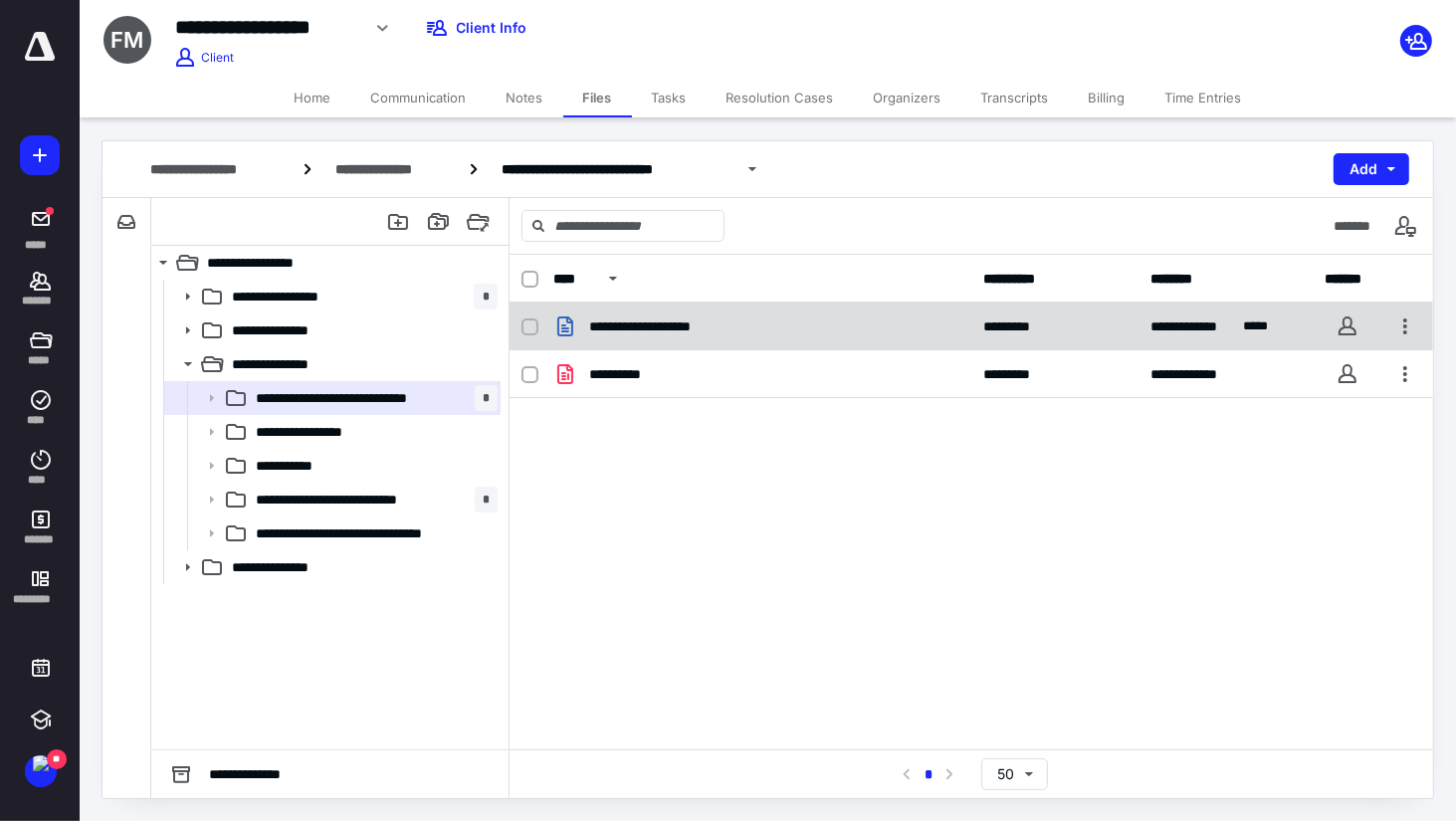 checkbox on "true" 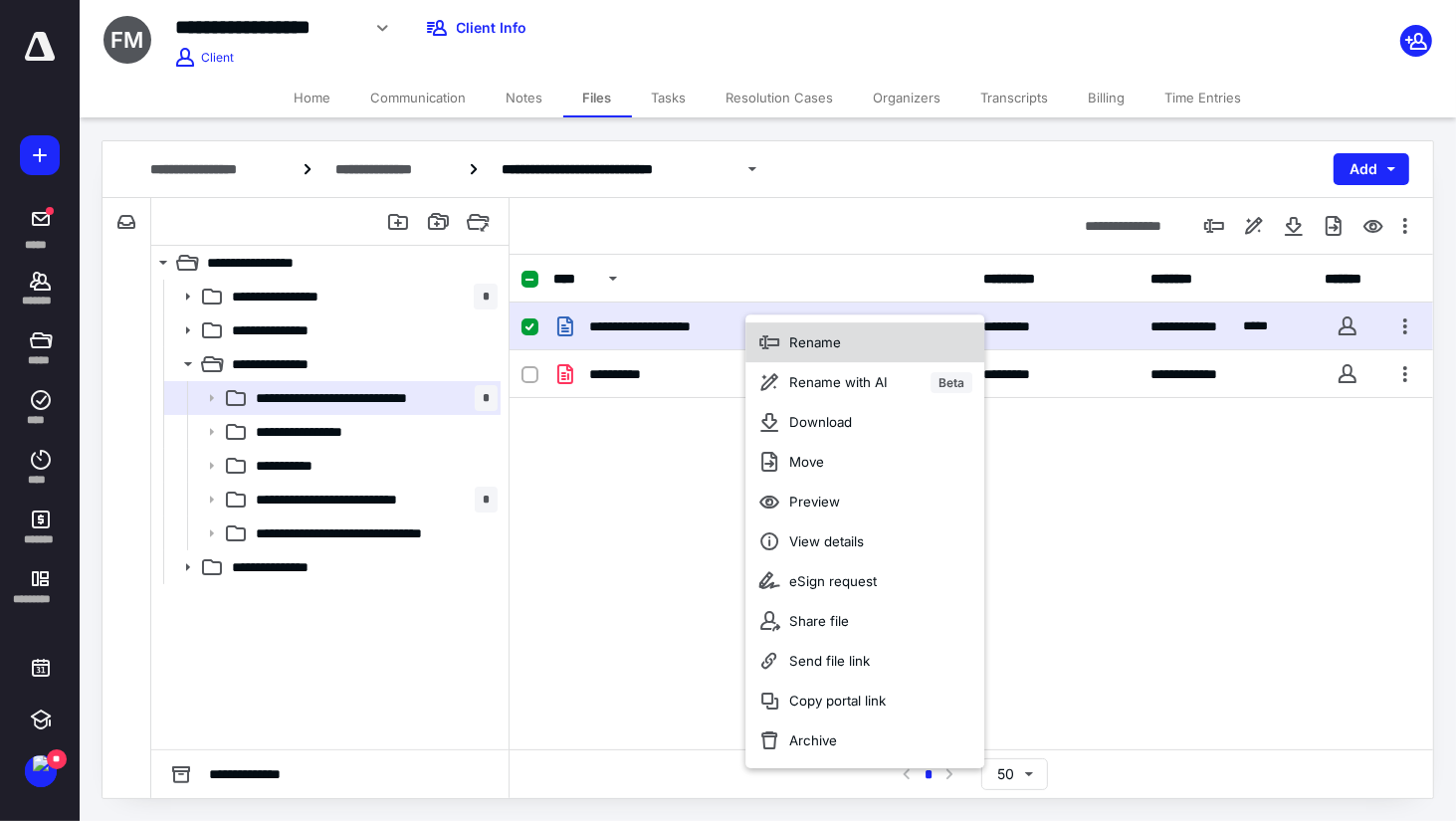 click on "Rename" at bounding box center (815, 342) 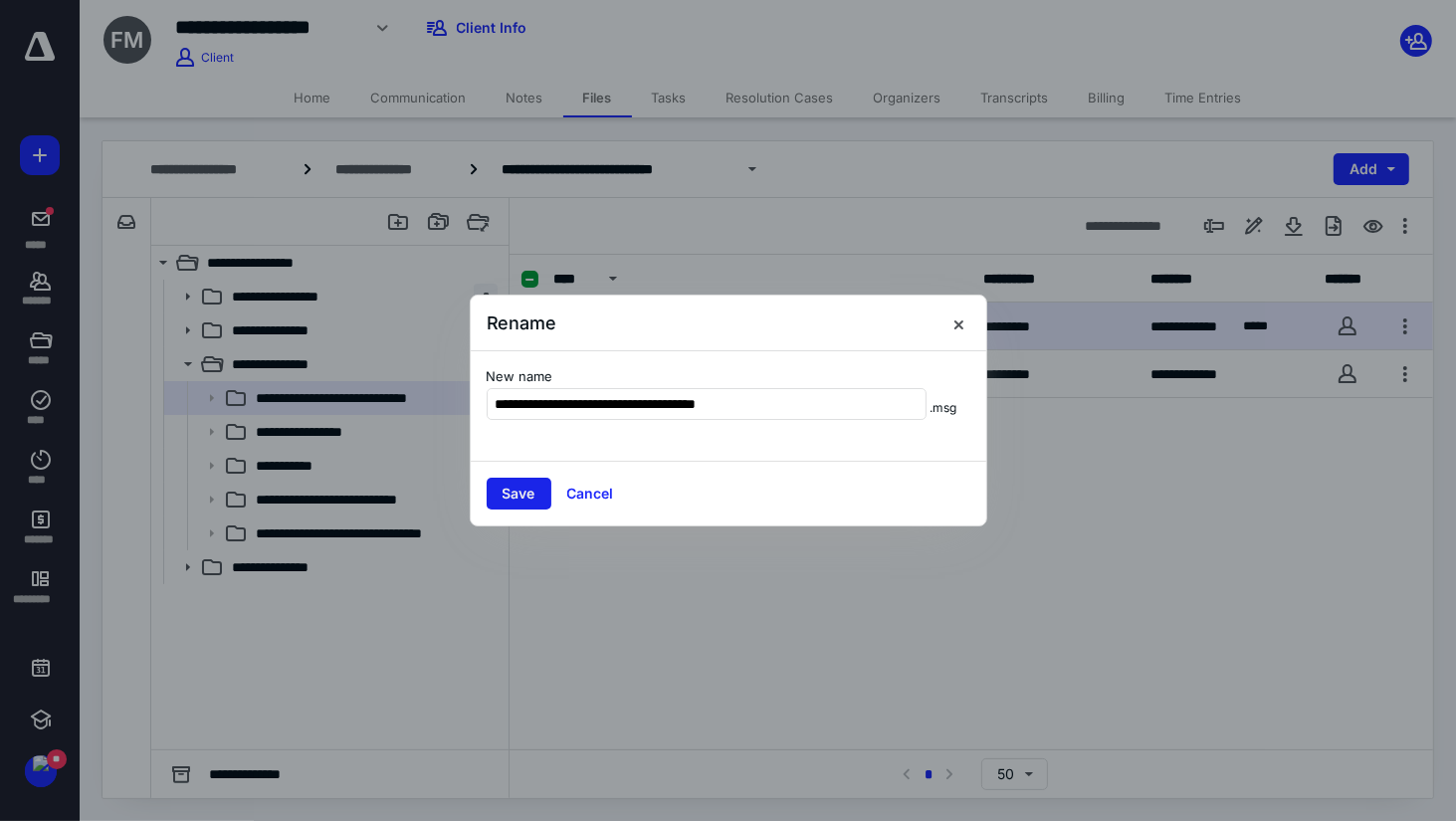 type on "**********" 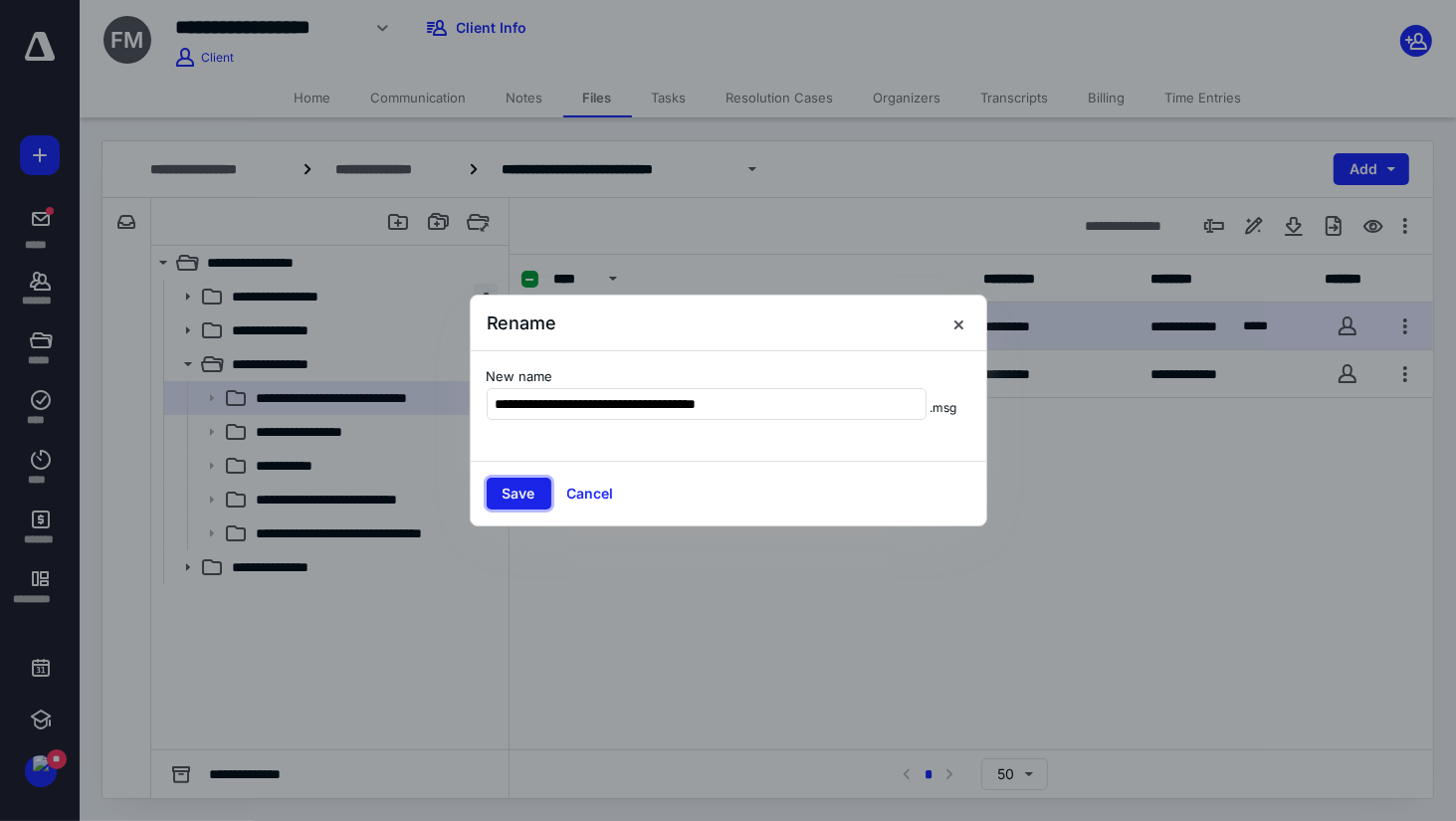 click on "Save" at bounding box center [519, 494] 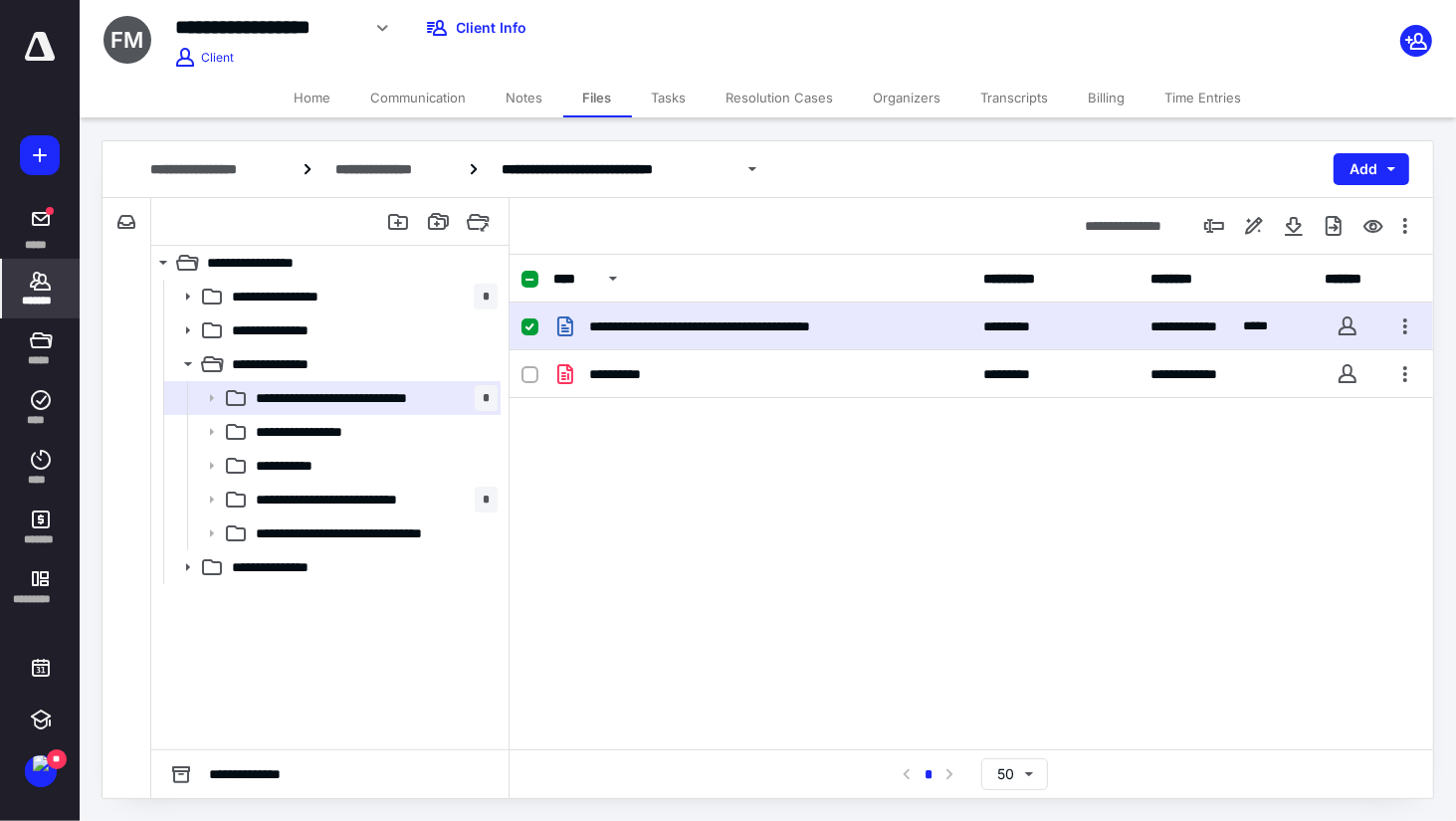 click 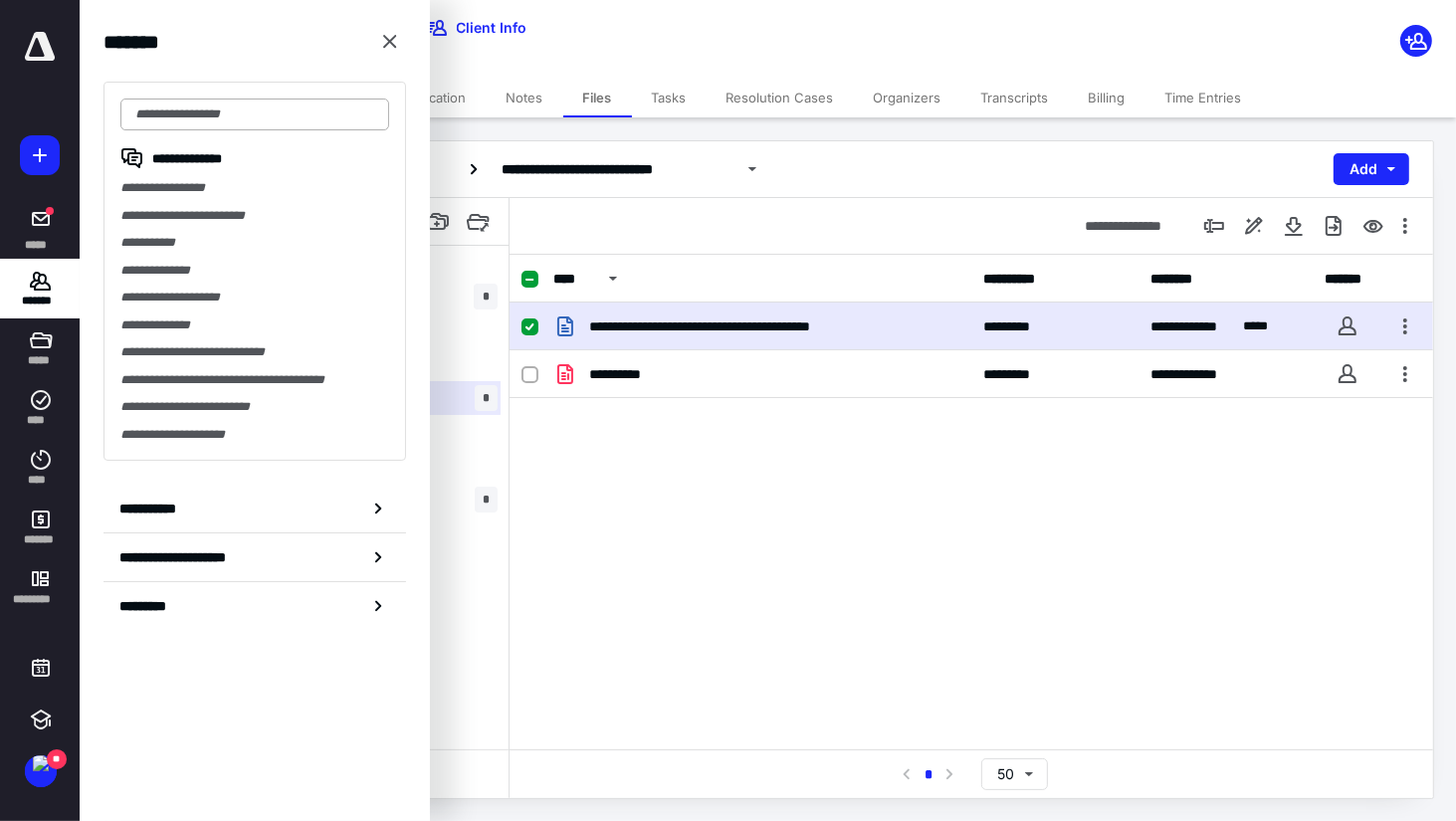 click at bounding box center (255, 114) 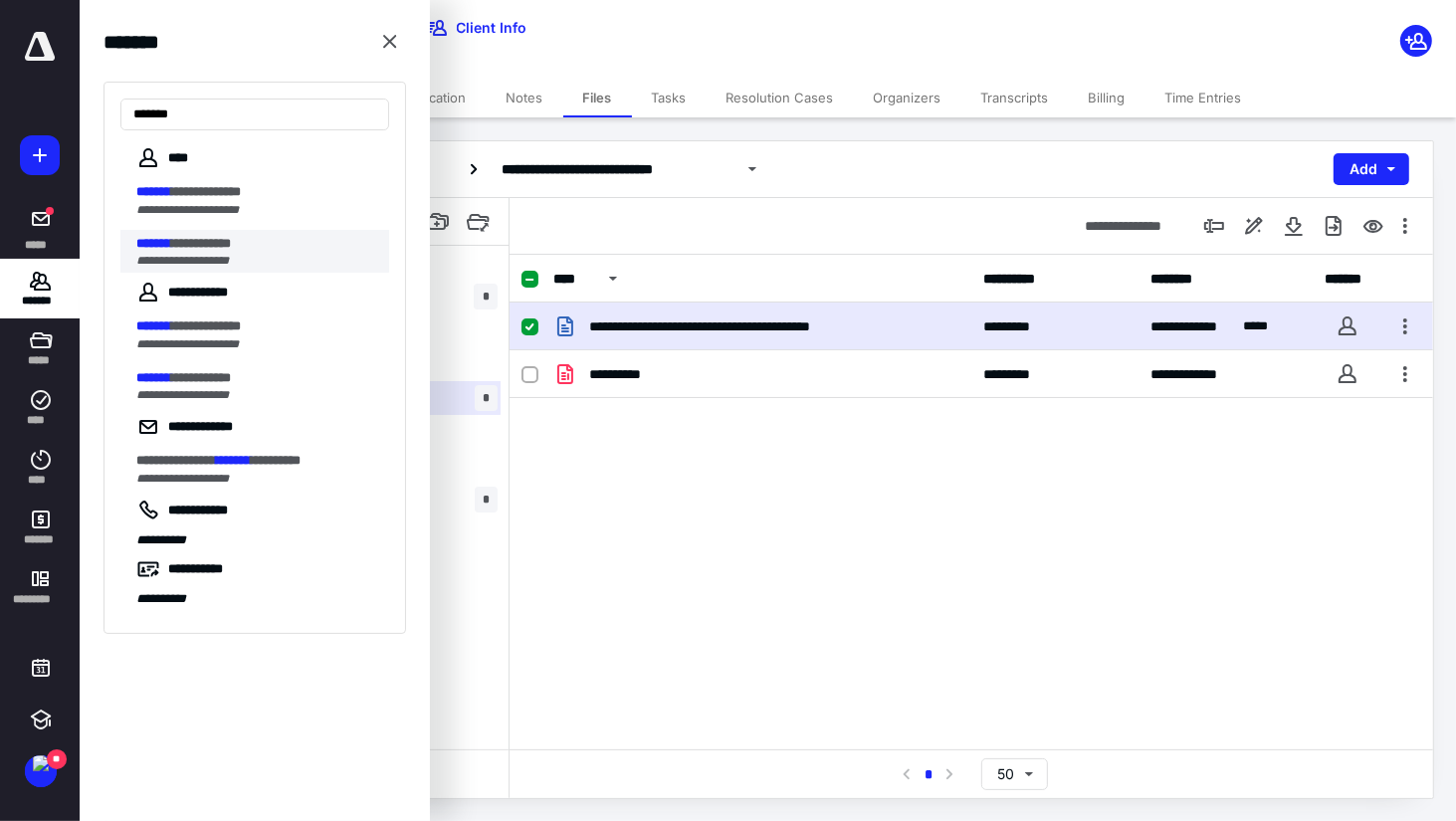 type on "*******" 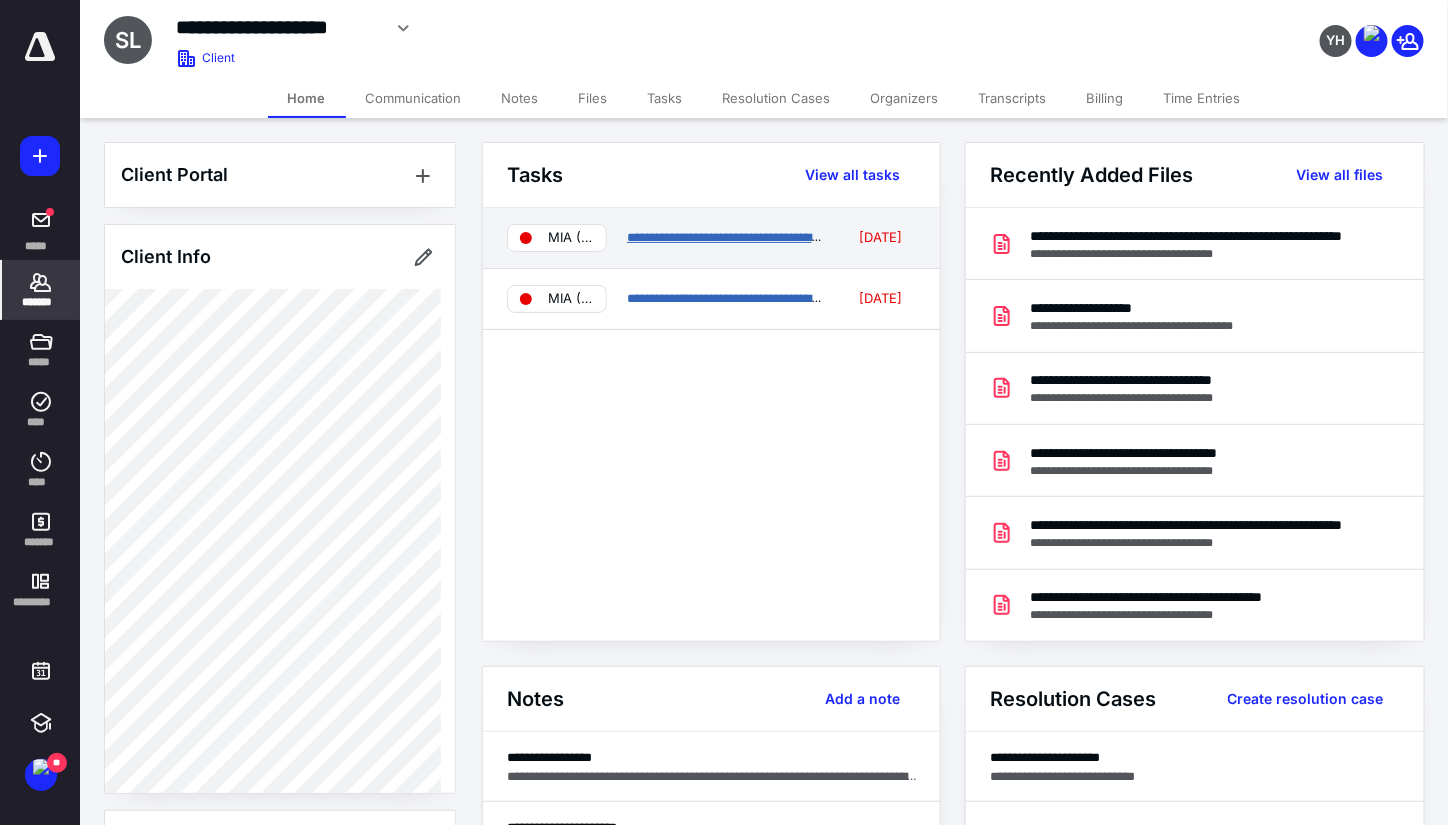 click on "**********" at bounding box center [777, 237] 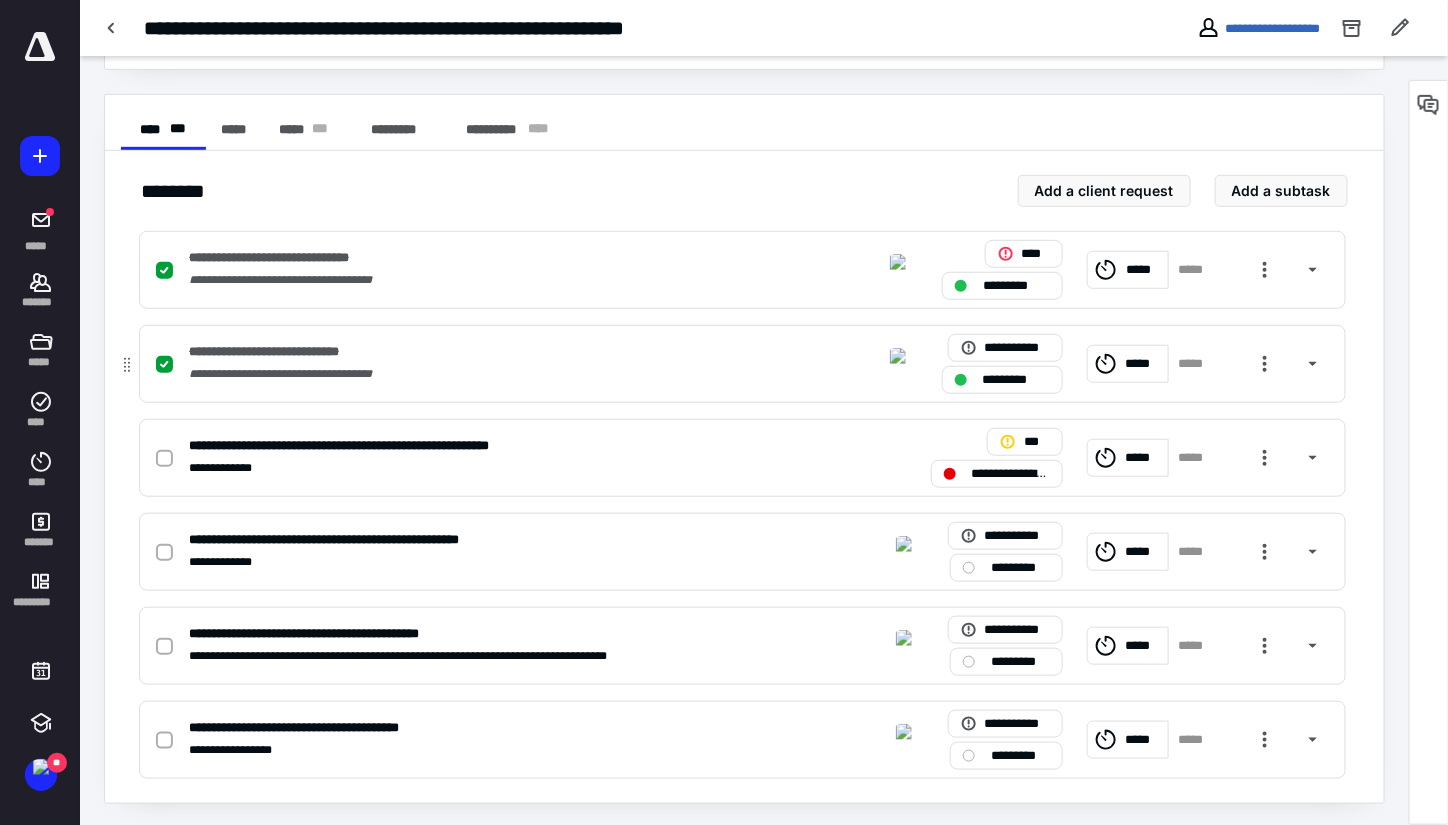 scroll, scrollTop: 349, scrollLeft: 0, axis: vertical 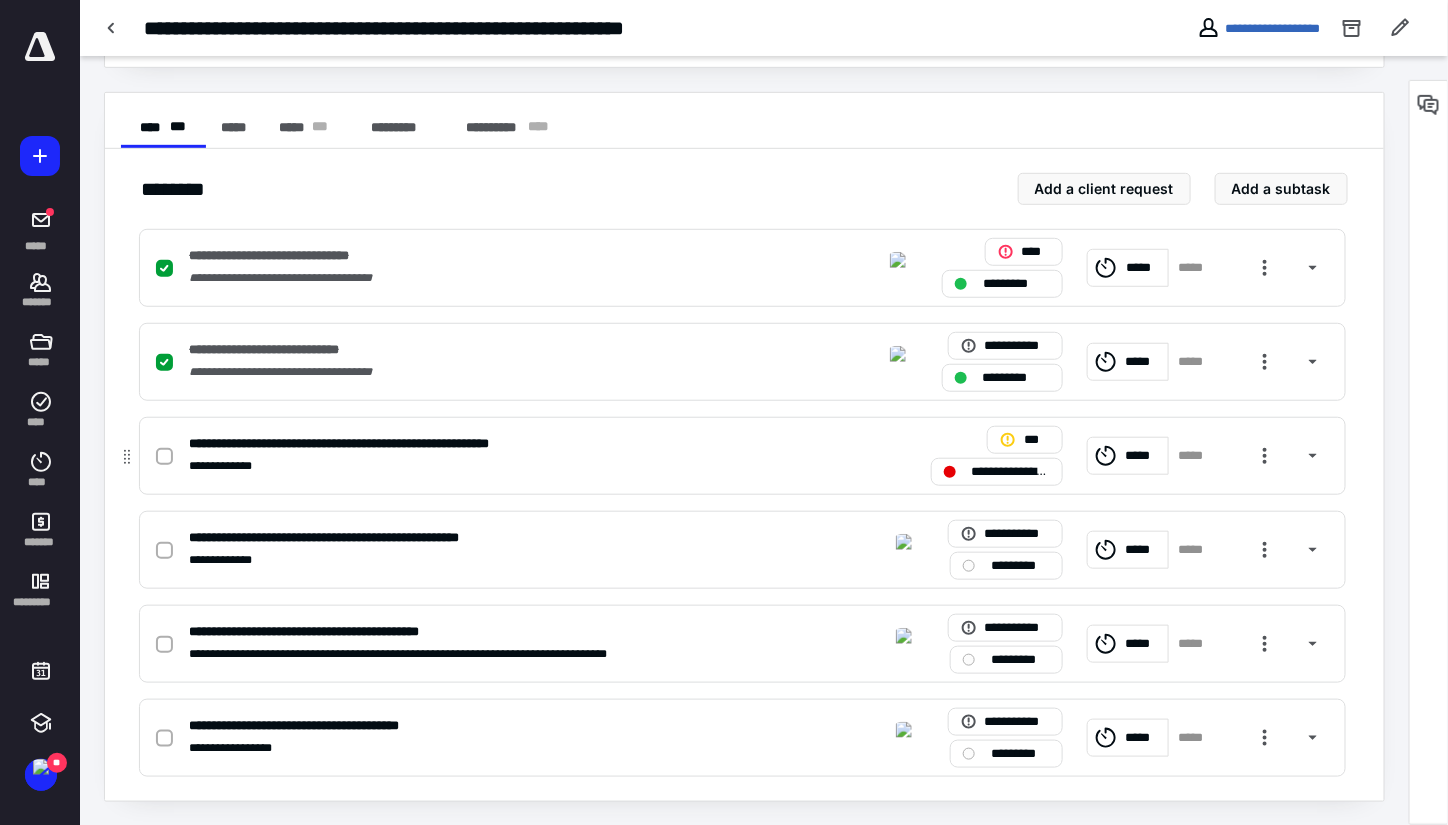 click on "**********" at bounding box center [480, 444] 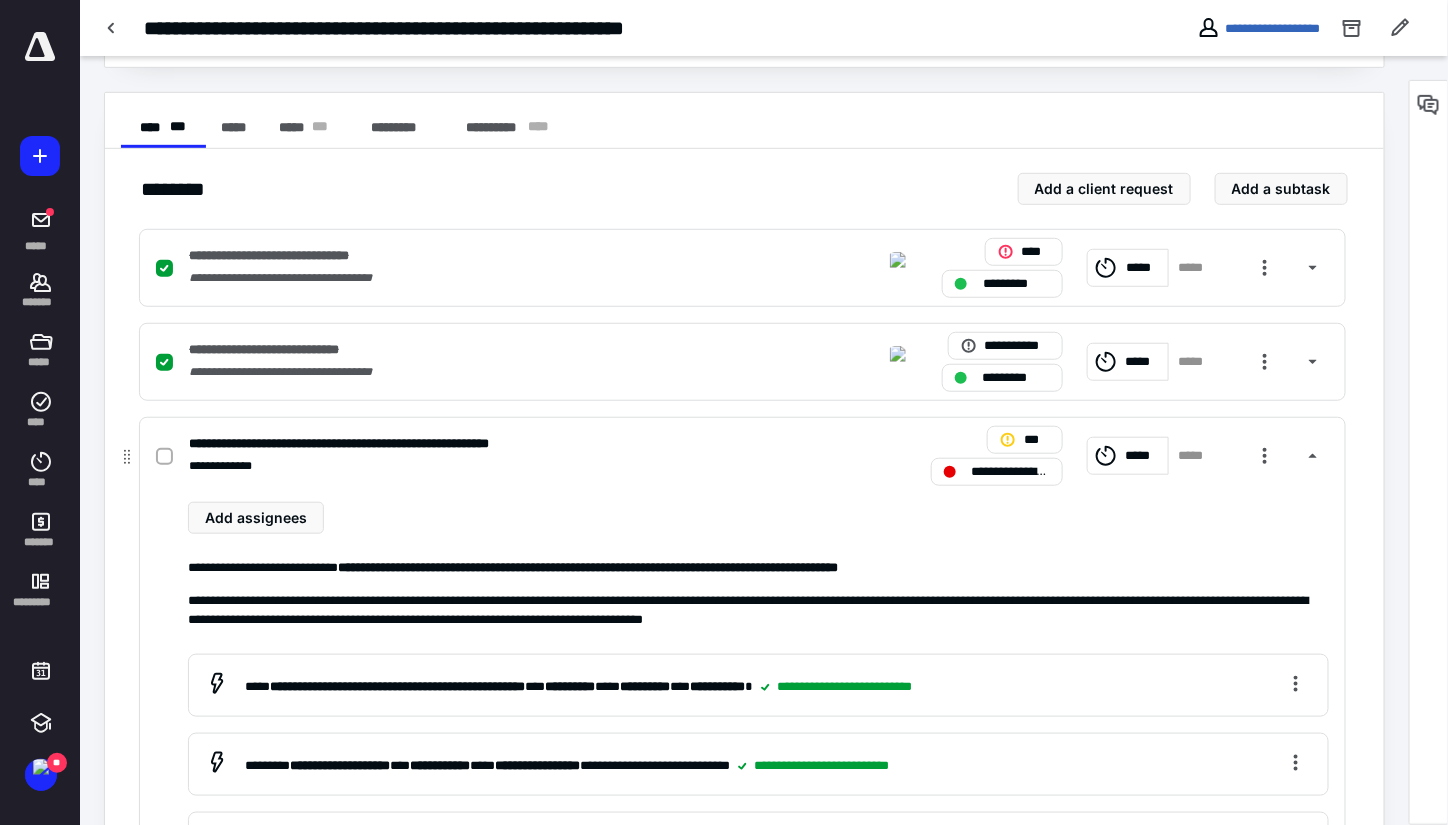 click on "**********" at bounding box center [480, 444] 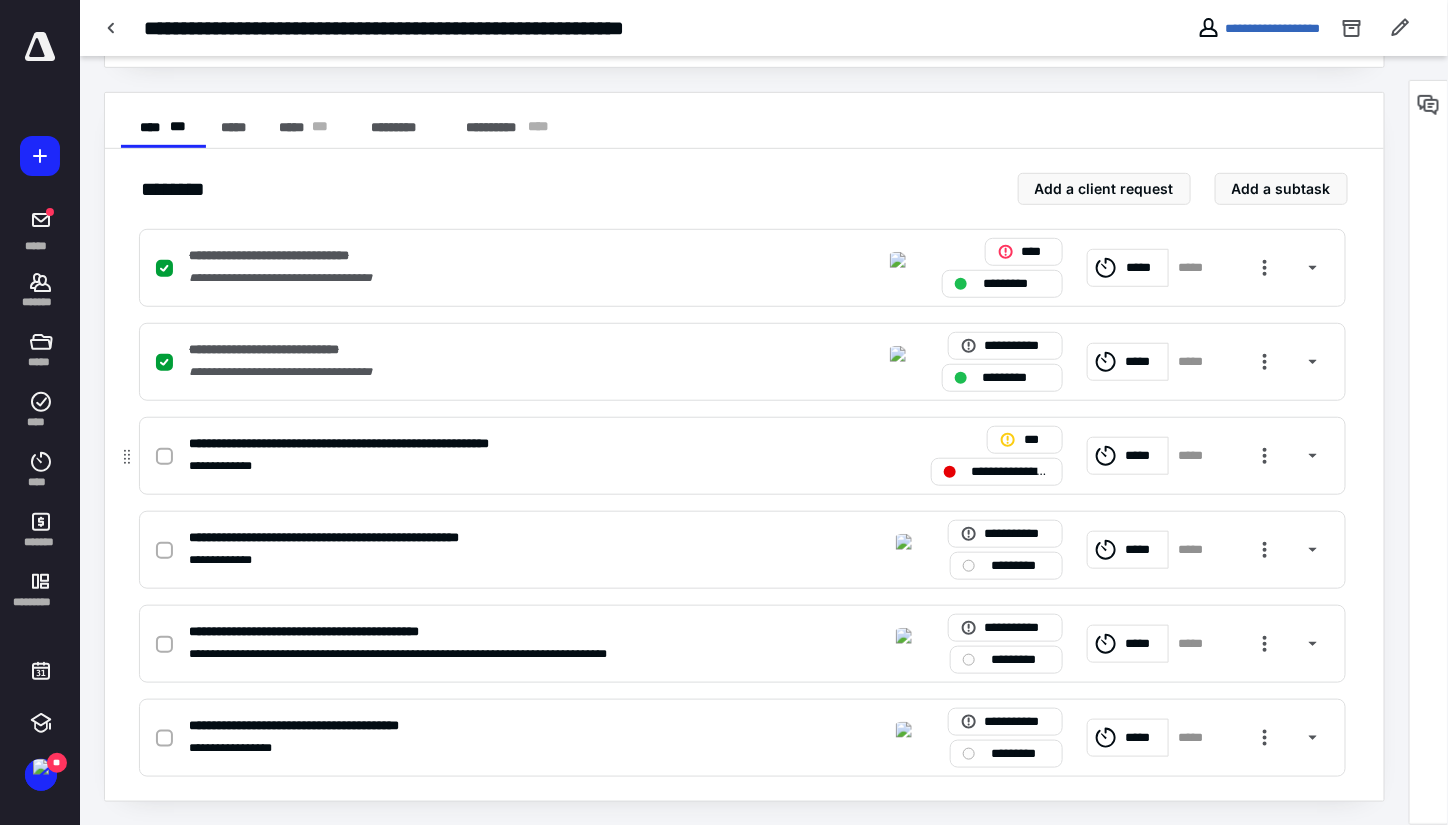 click on "**********" at bounding box center (480, 466) 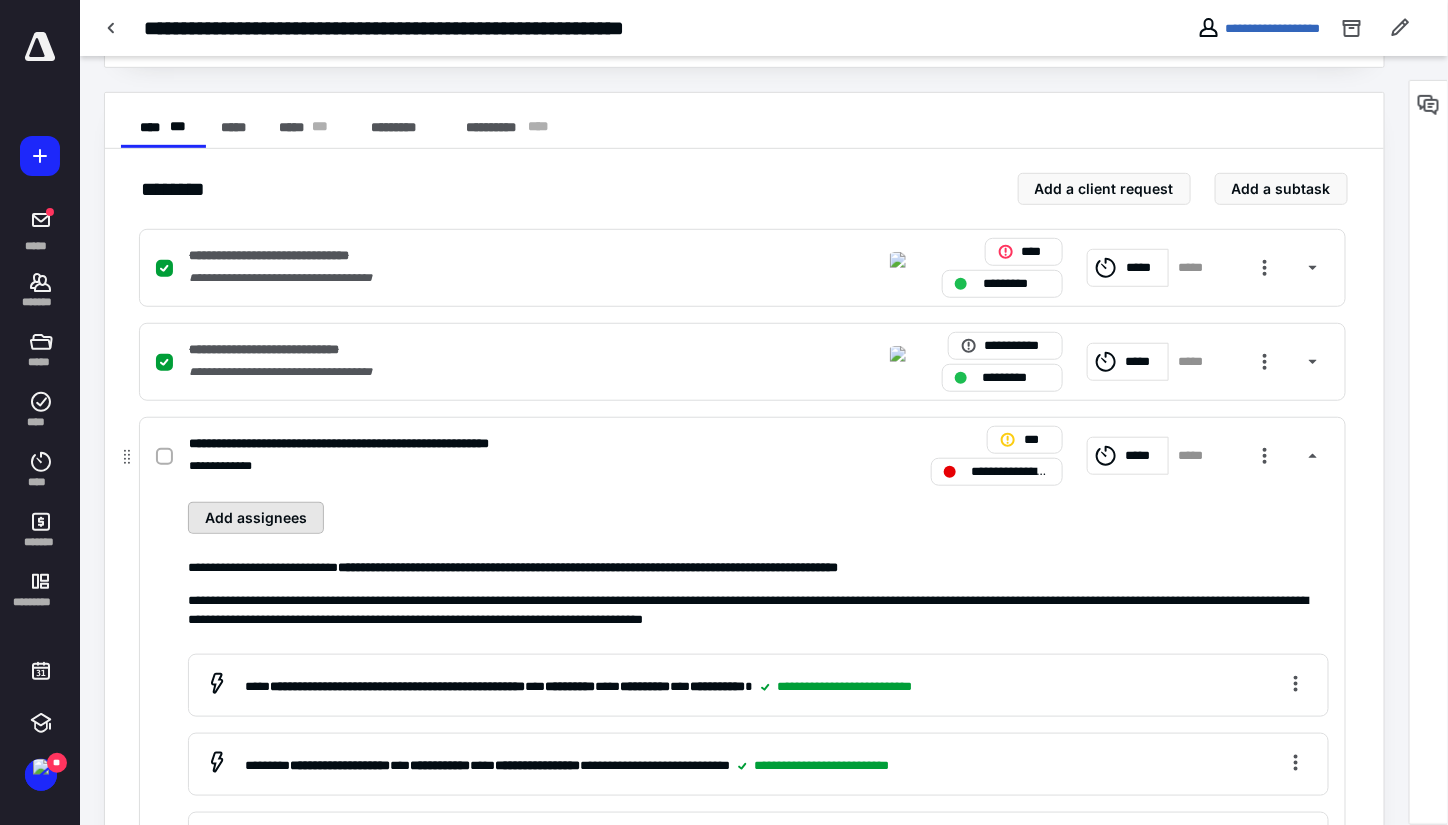 click on "Add assignees" at bounding box center (256, 518) 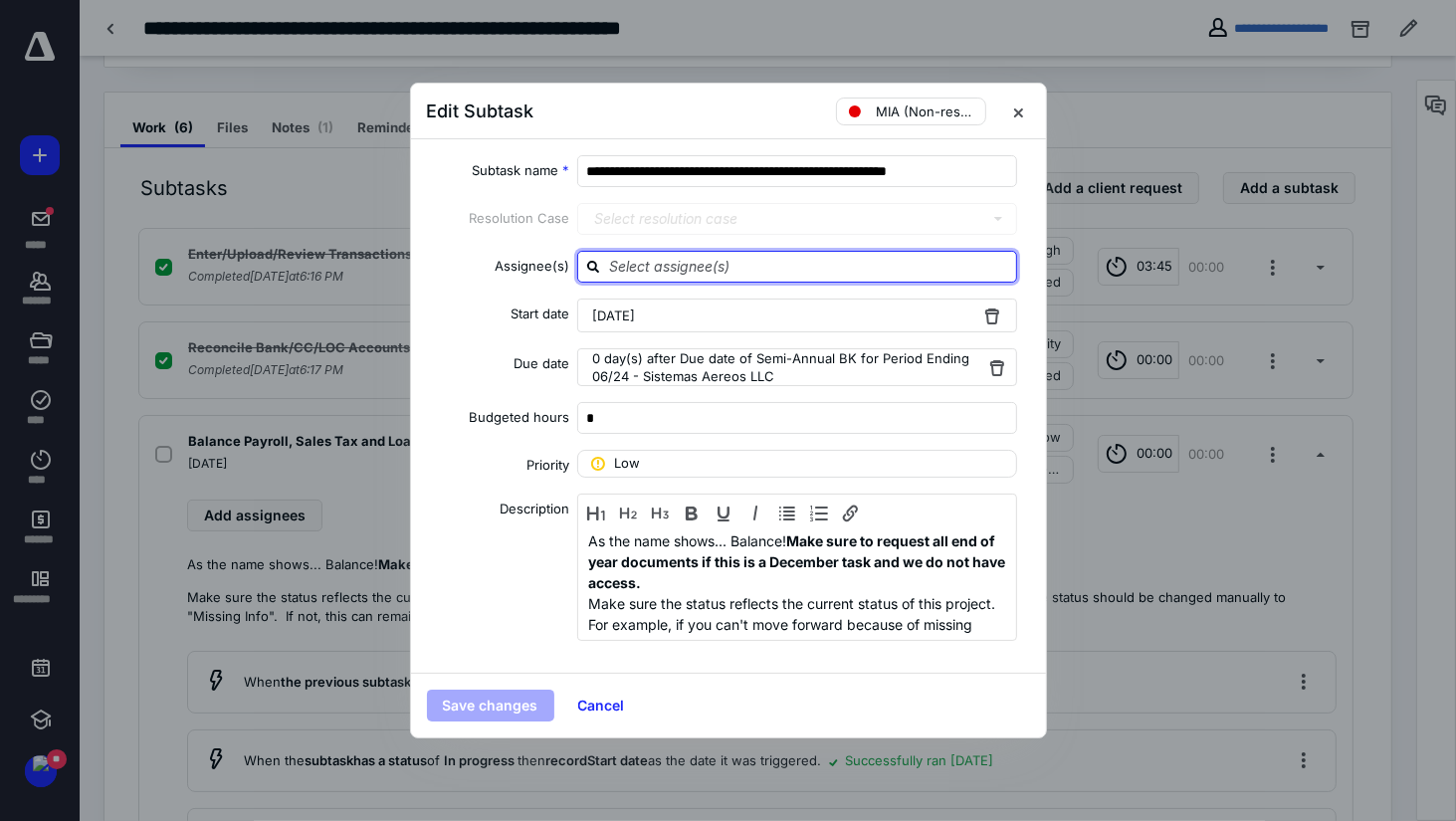 click at bounding box center [809, 266] 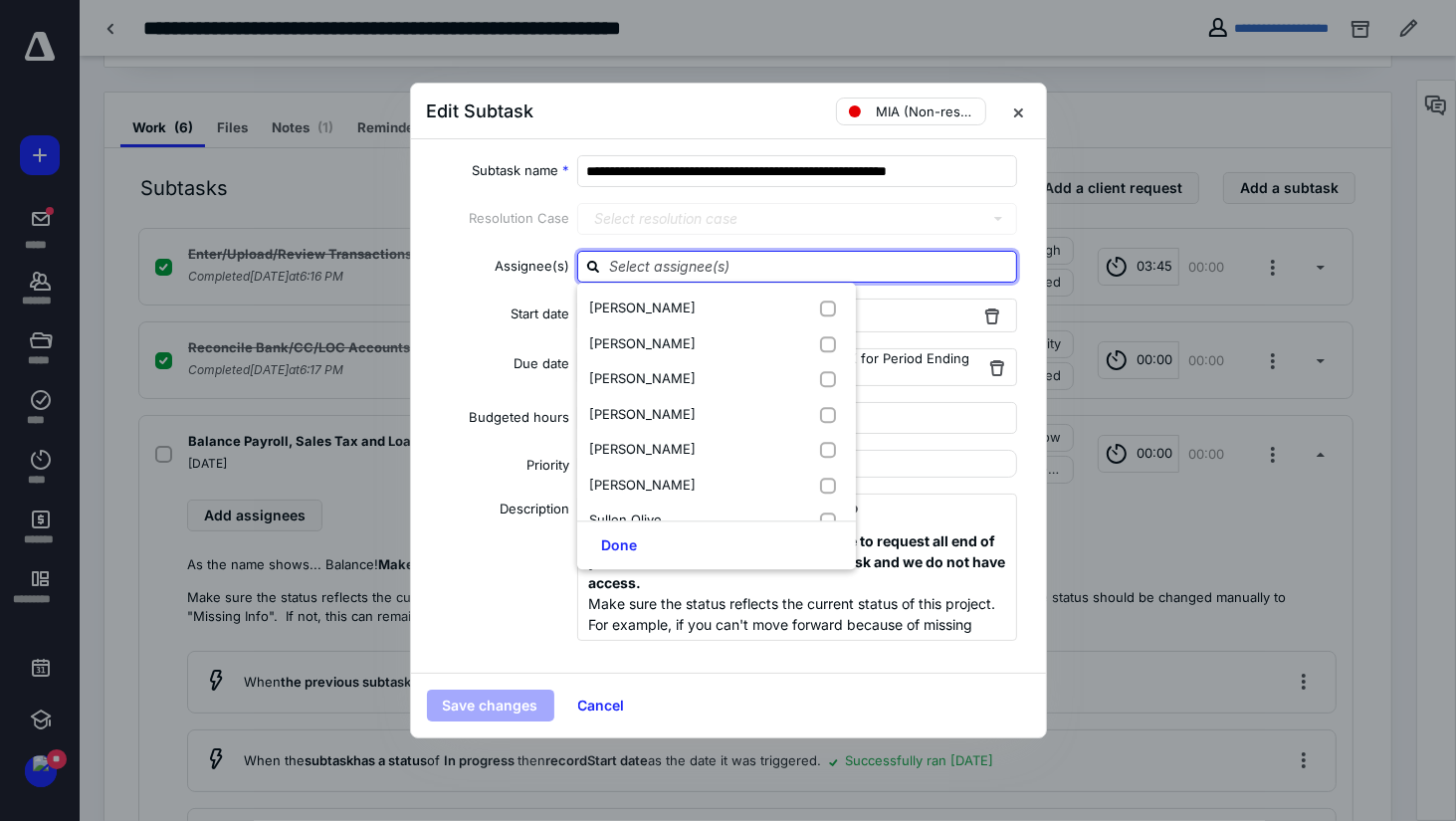 type on "a" 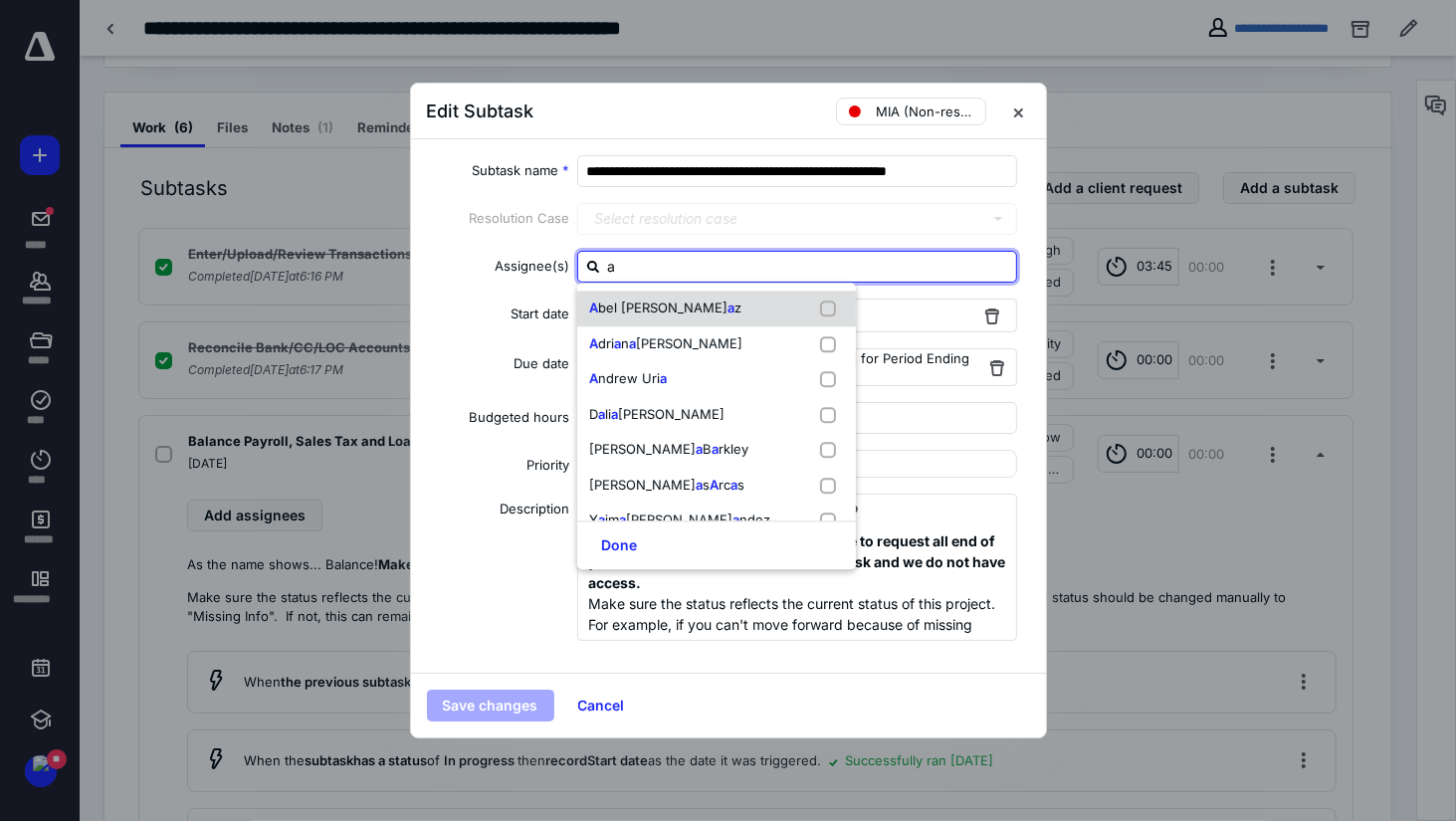 click at bounding box center (832, 308) 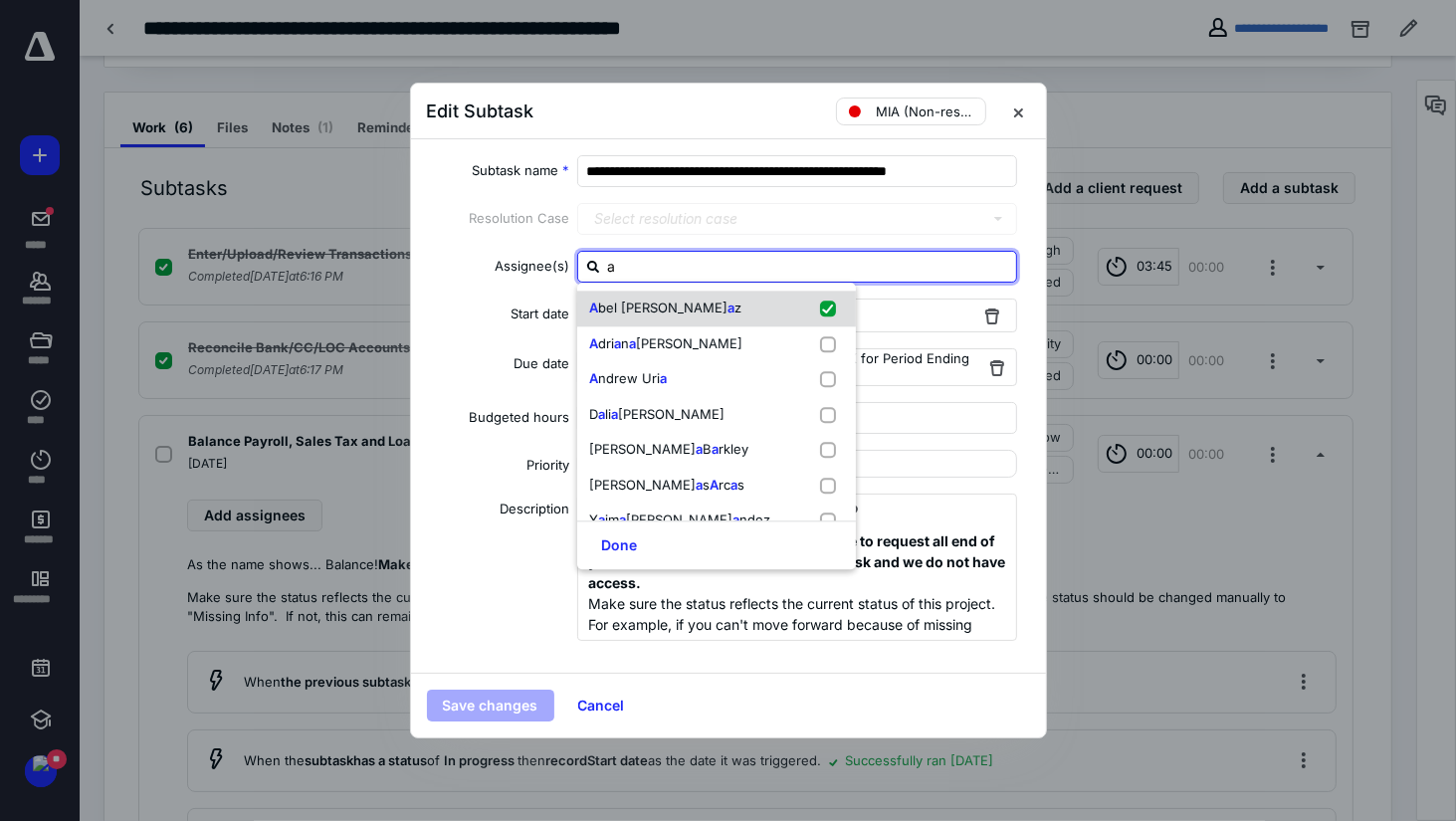 checkbox on "true" 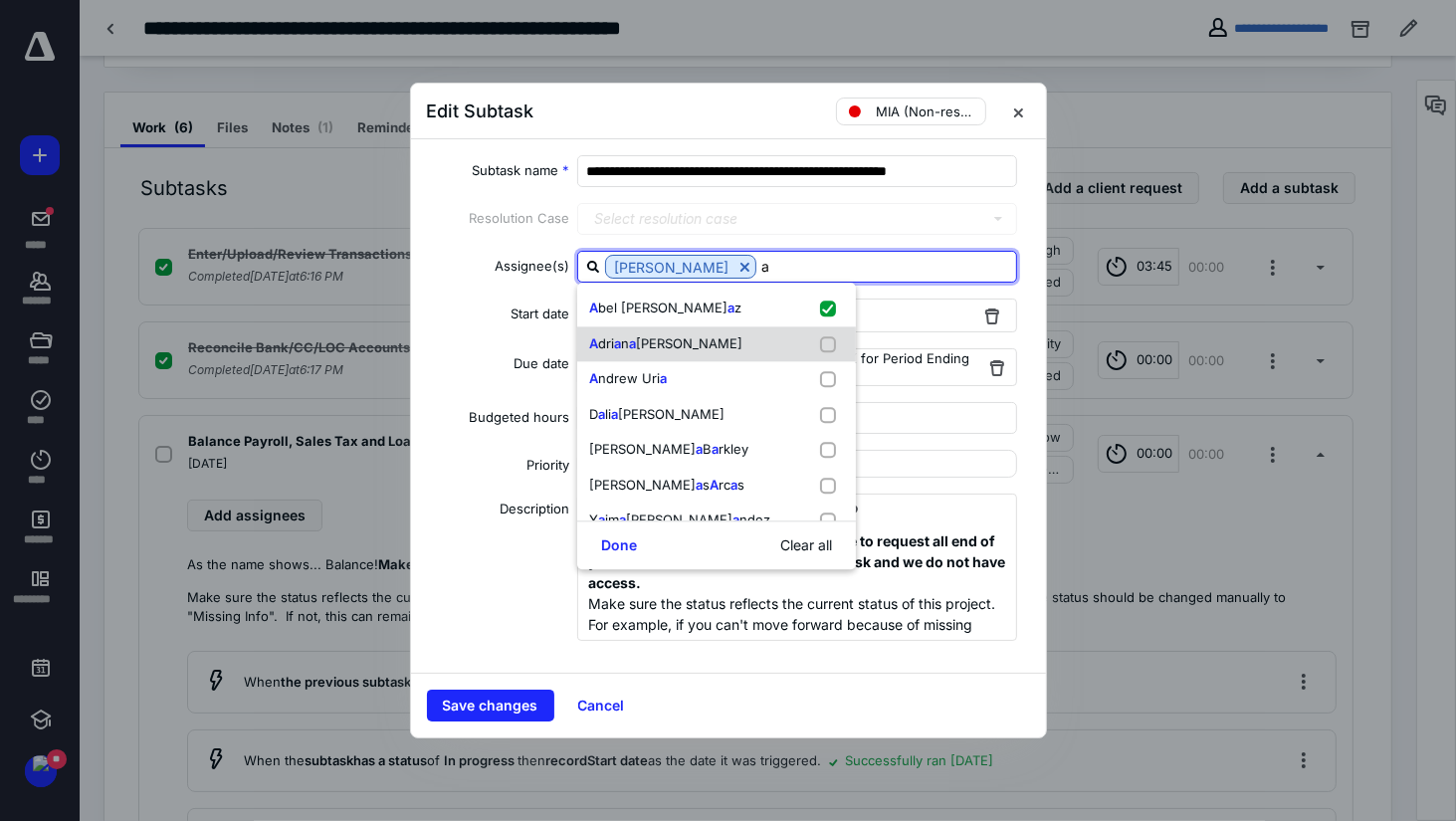 click at bounding box center [832, 344] 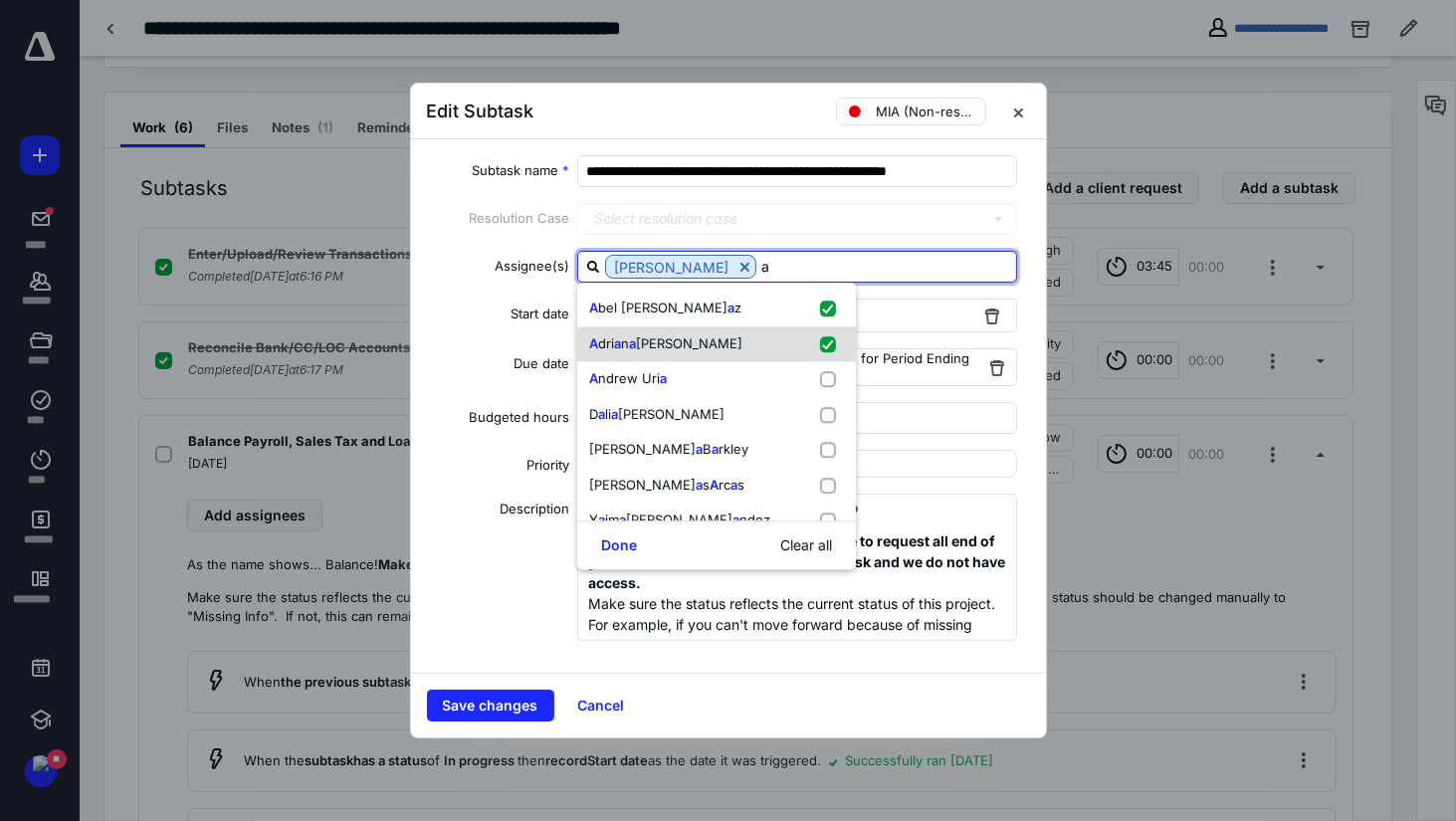 checkbox on "true" 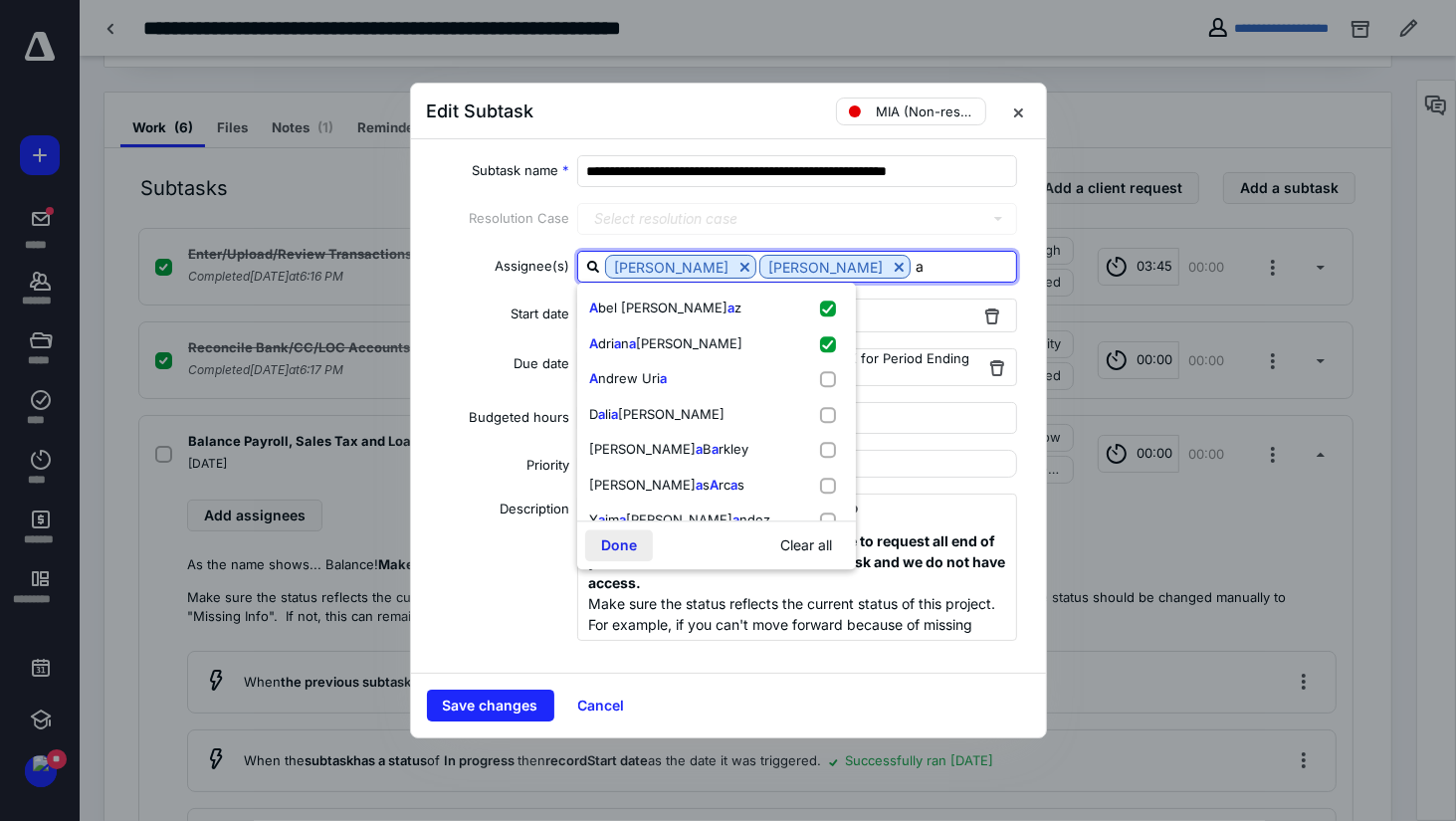 type on "a" 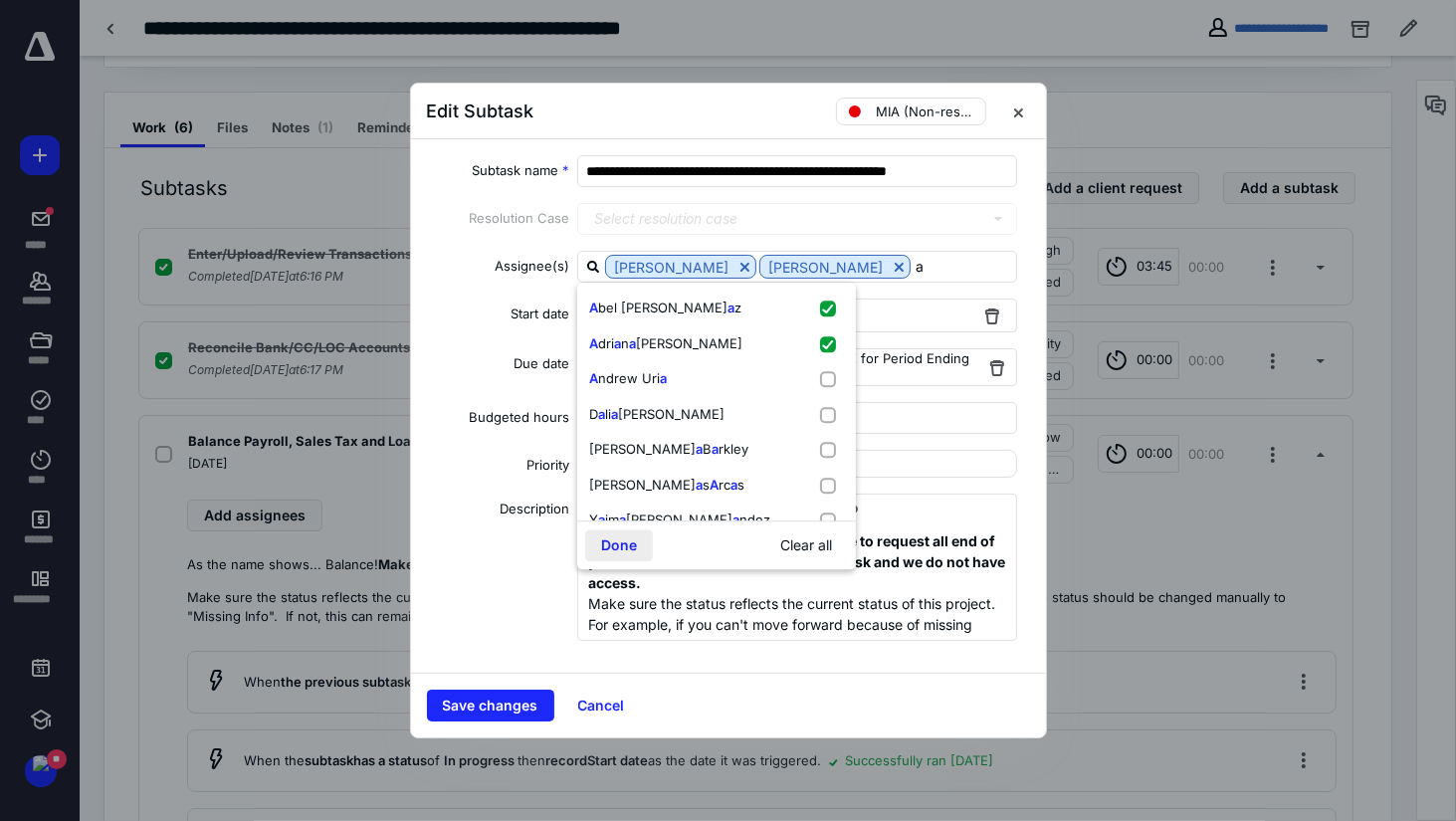 click on "Done" at bounding box center (619, 545) 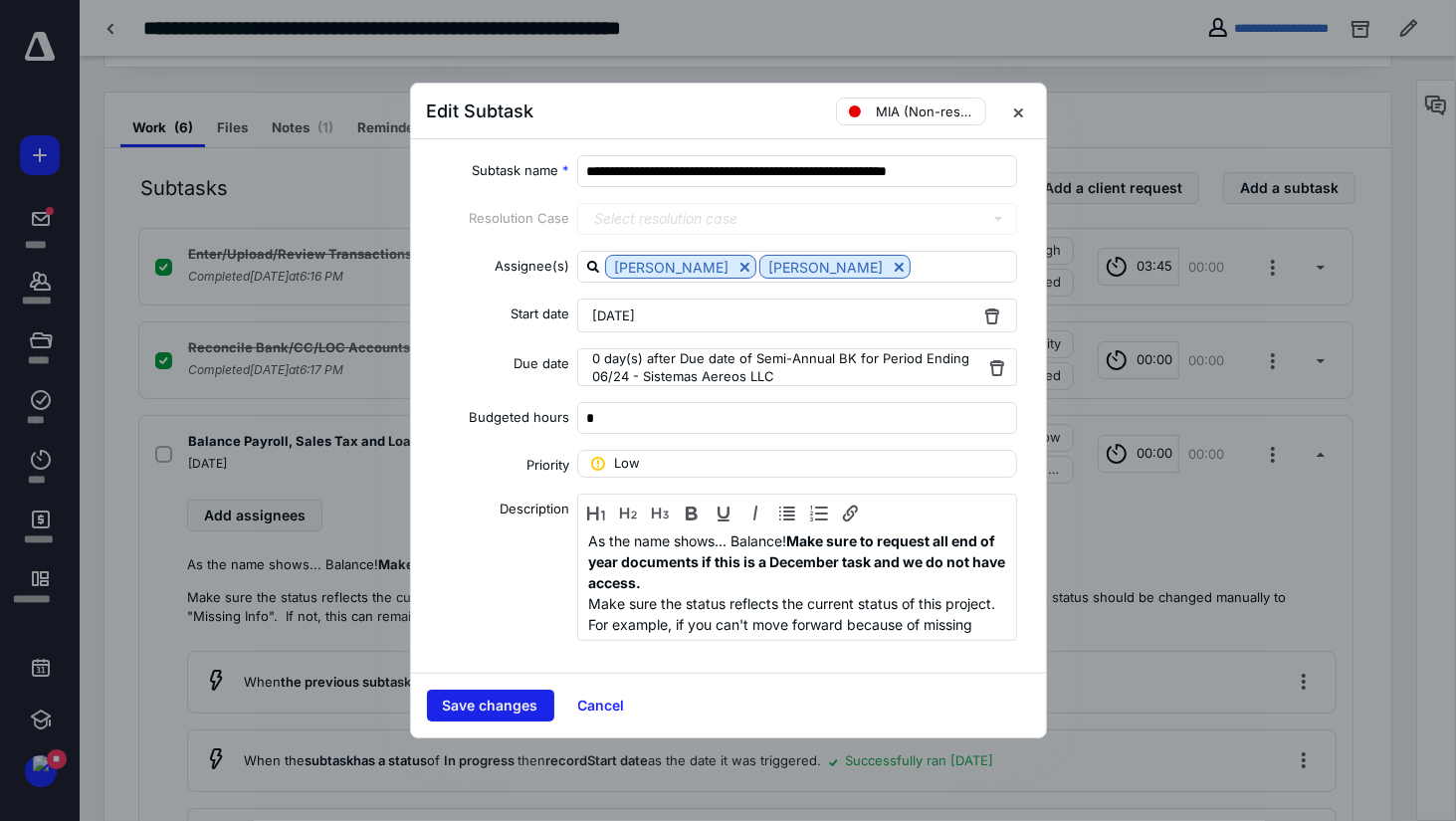 click on "Save changes" at bounding box center (491, 706) 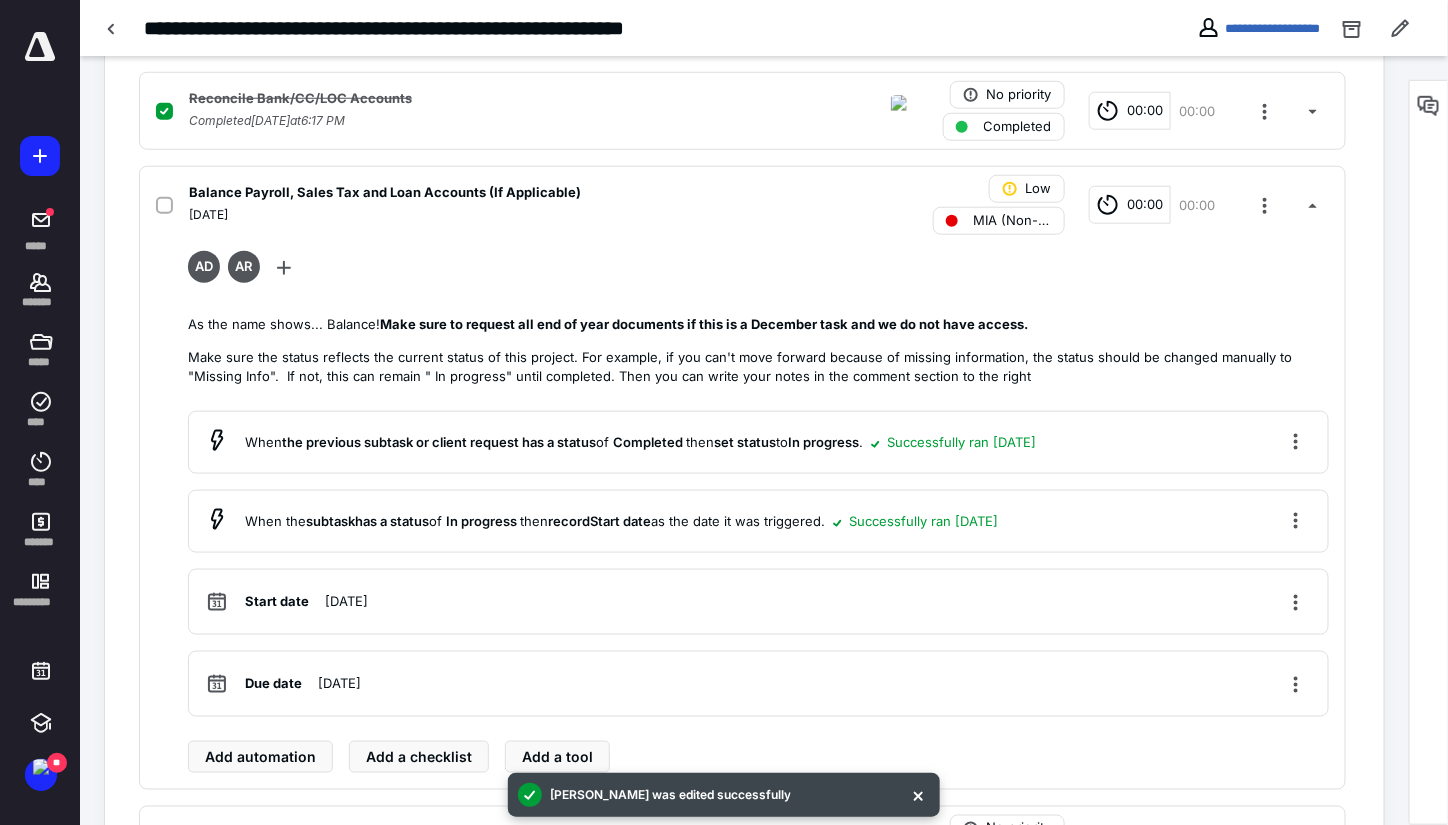scroll, scrollTop: 300, scrollLeft: 0, axis: vertical 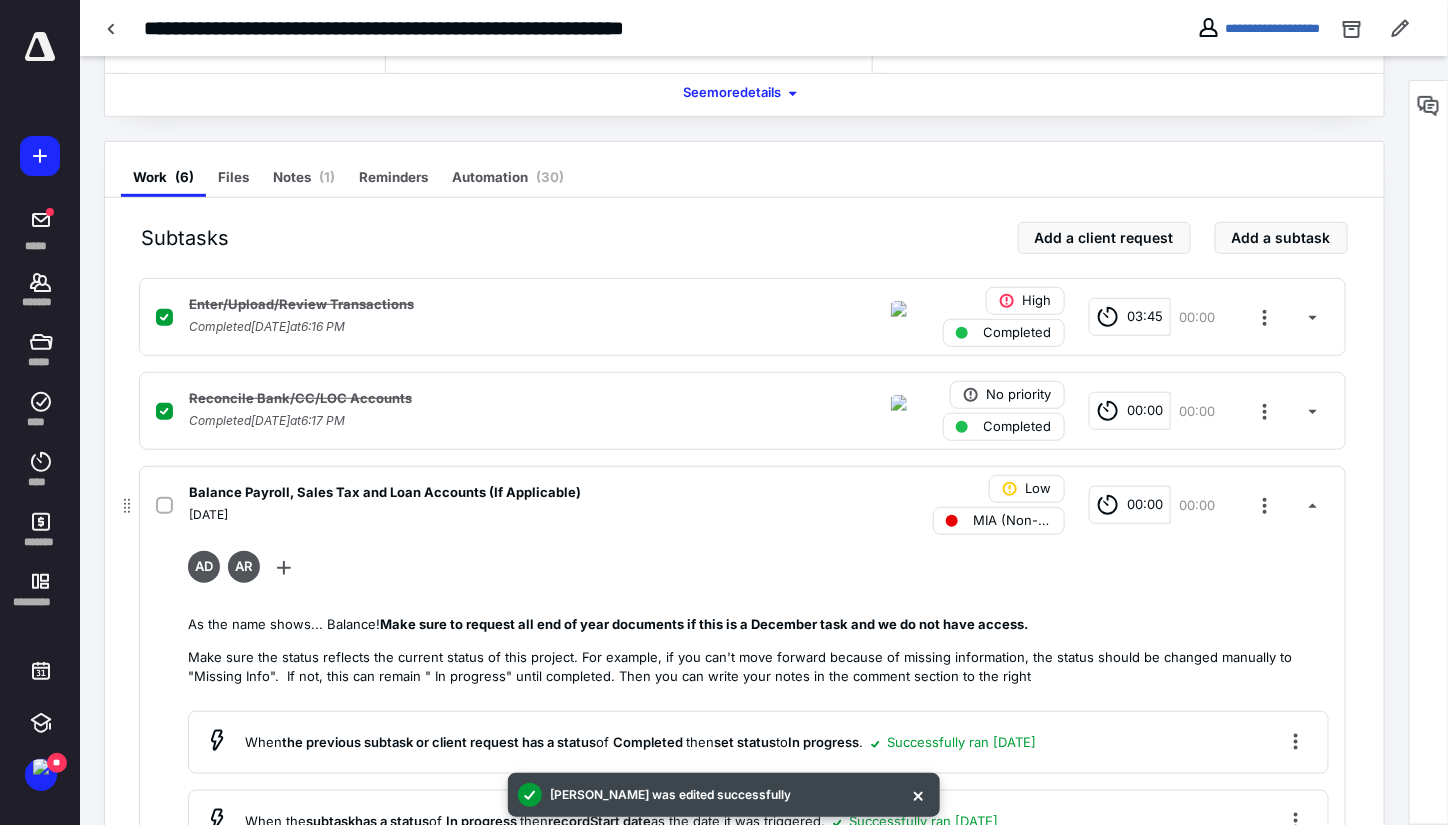 click on "July 28, 2024" at bounding box center [480, 515] 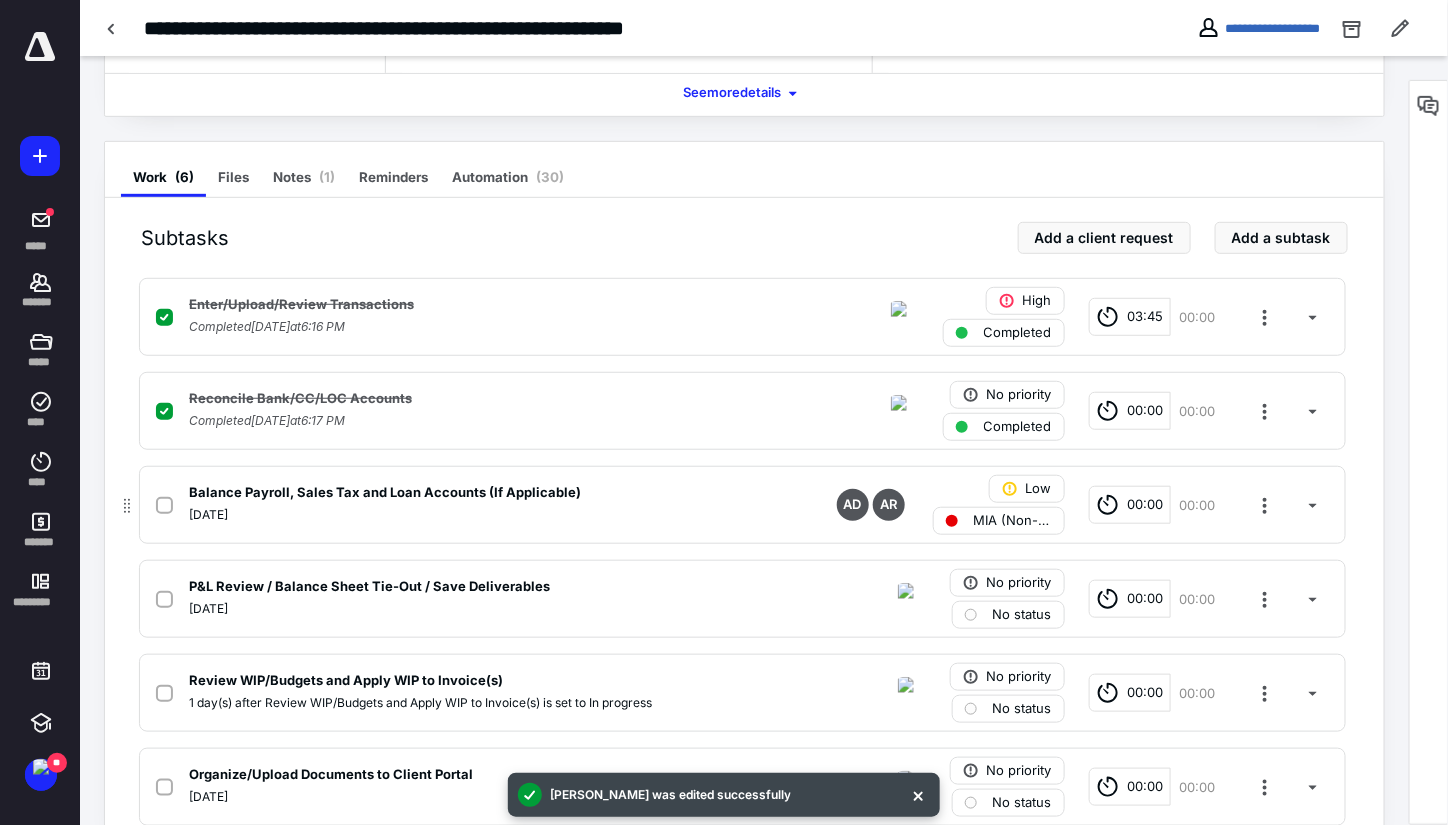 click on "July 28, 2024" at bounding box center [480, 515] 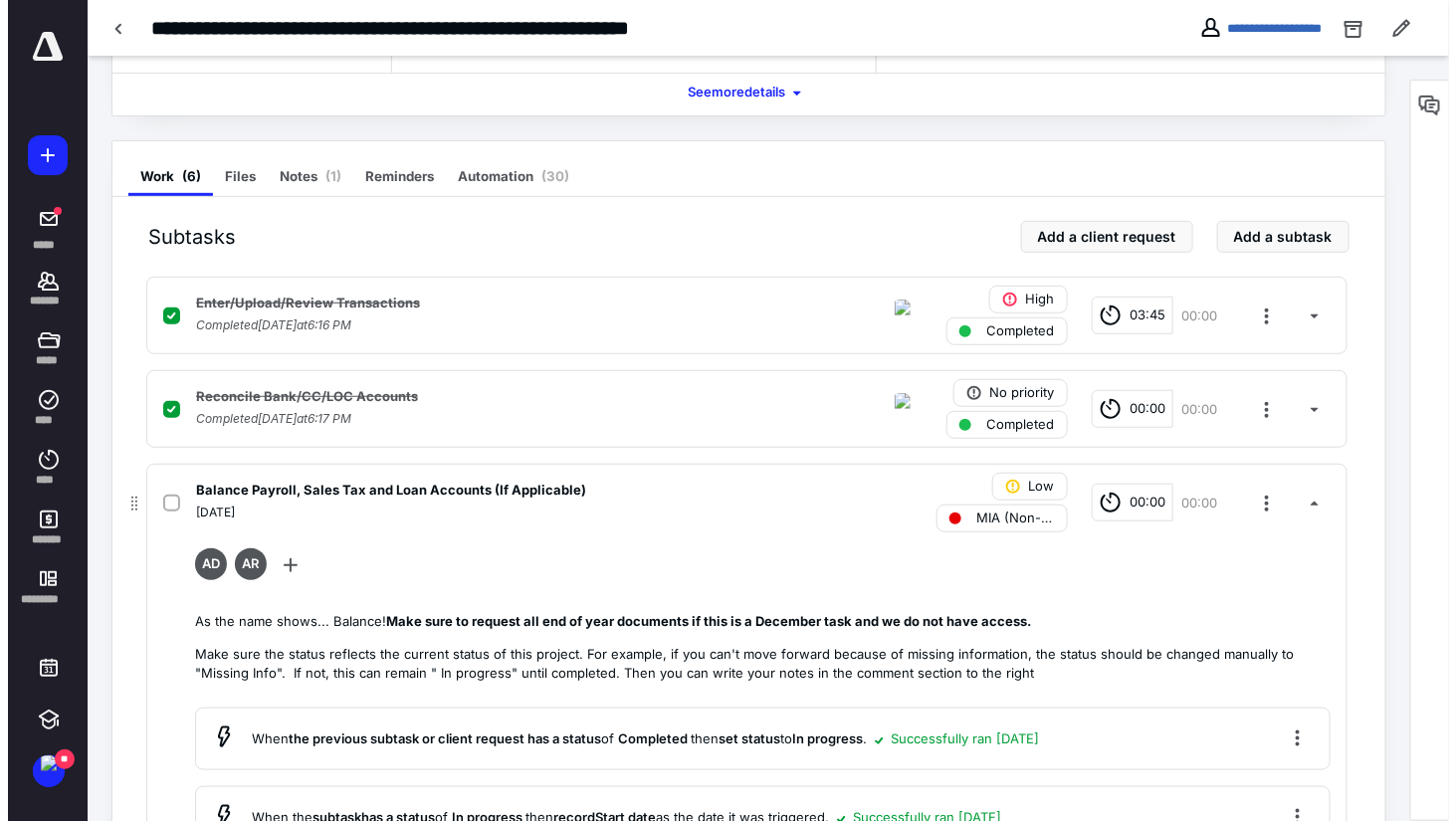 scroll, scrollTop: 597, scrollLeft: 0, axis: vertical 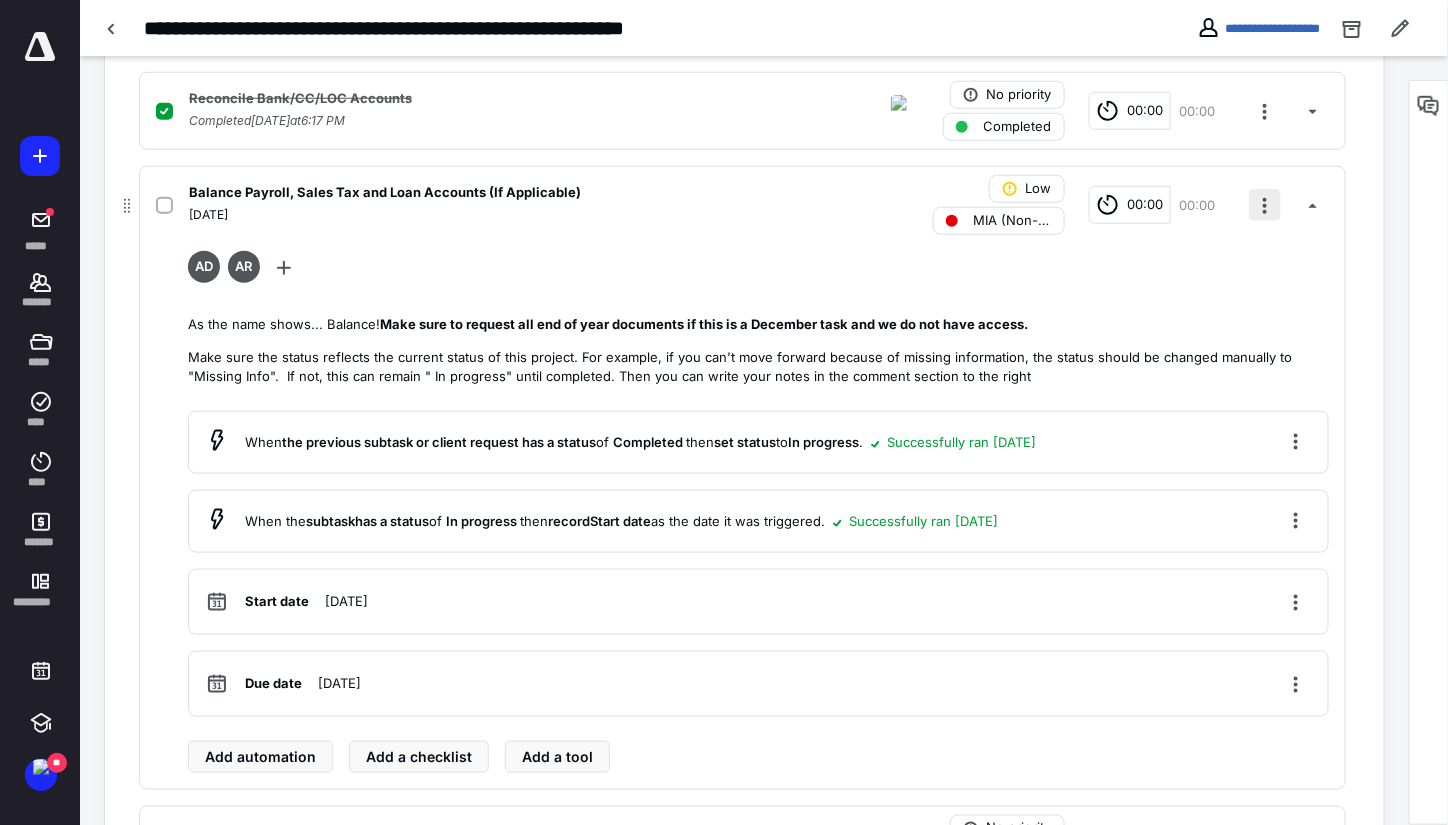 click at bounding box center (1265, 205) 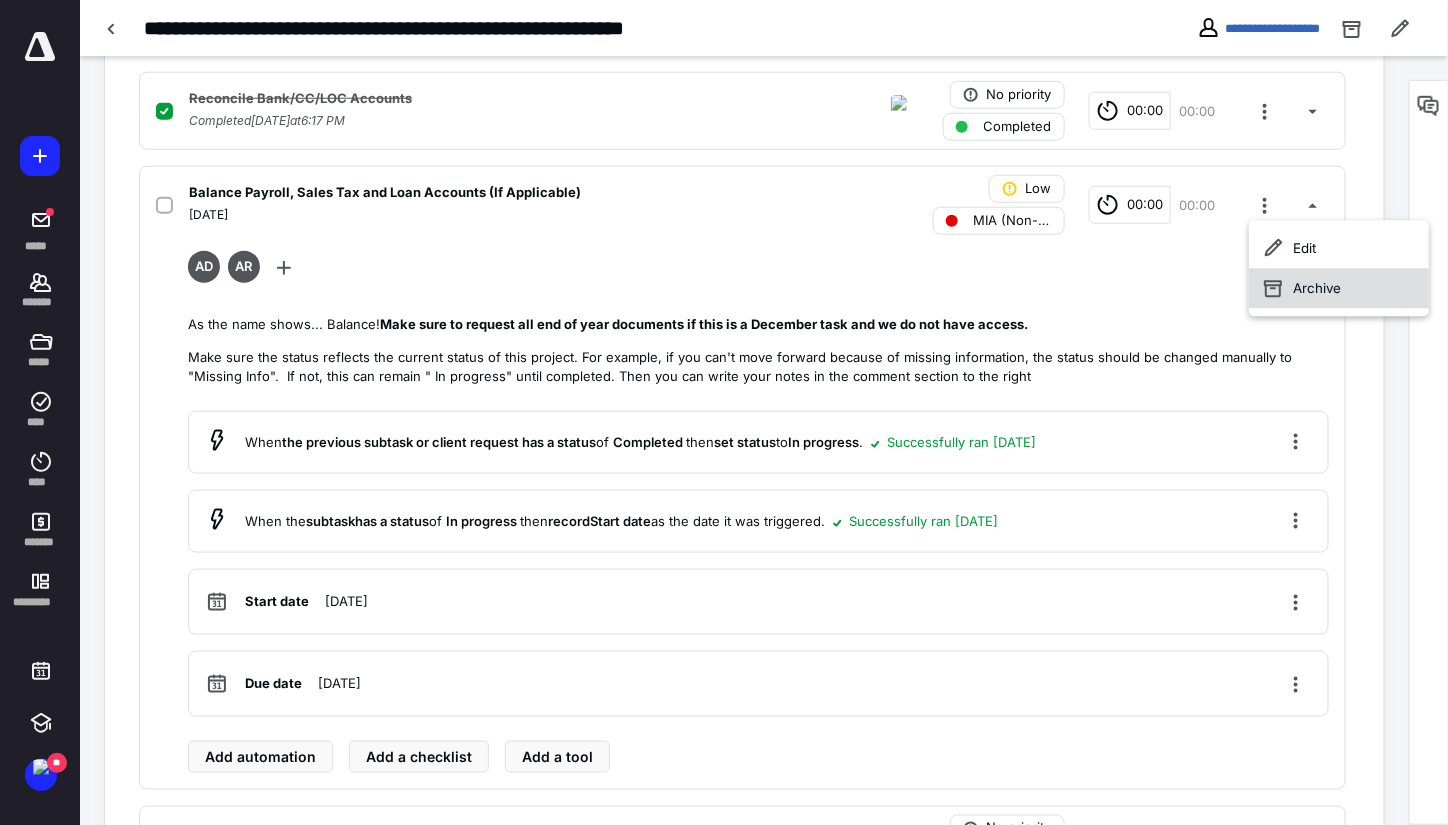 click on "Archive" at bounding box center (1339, 289) 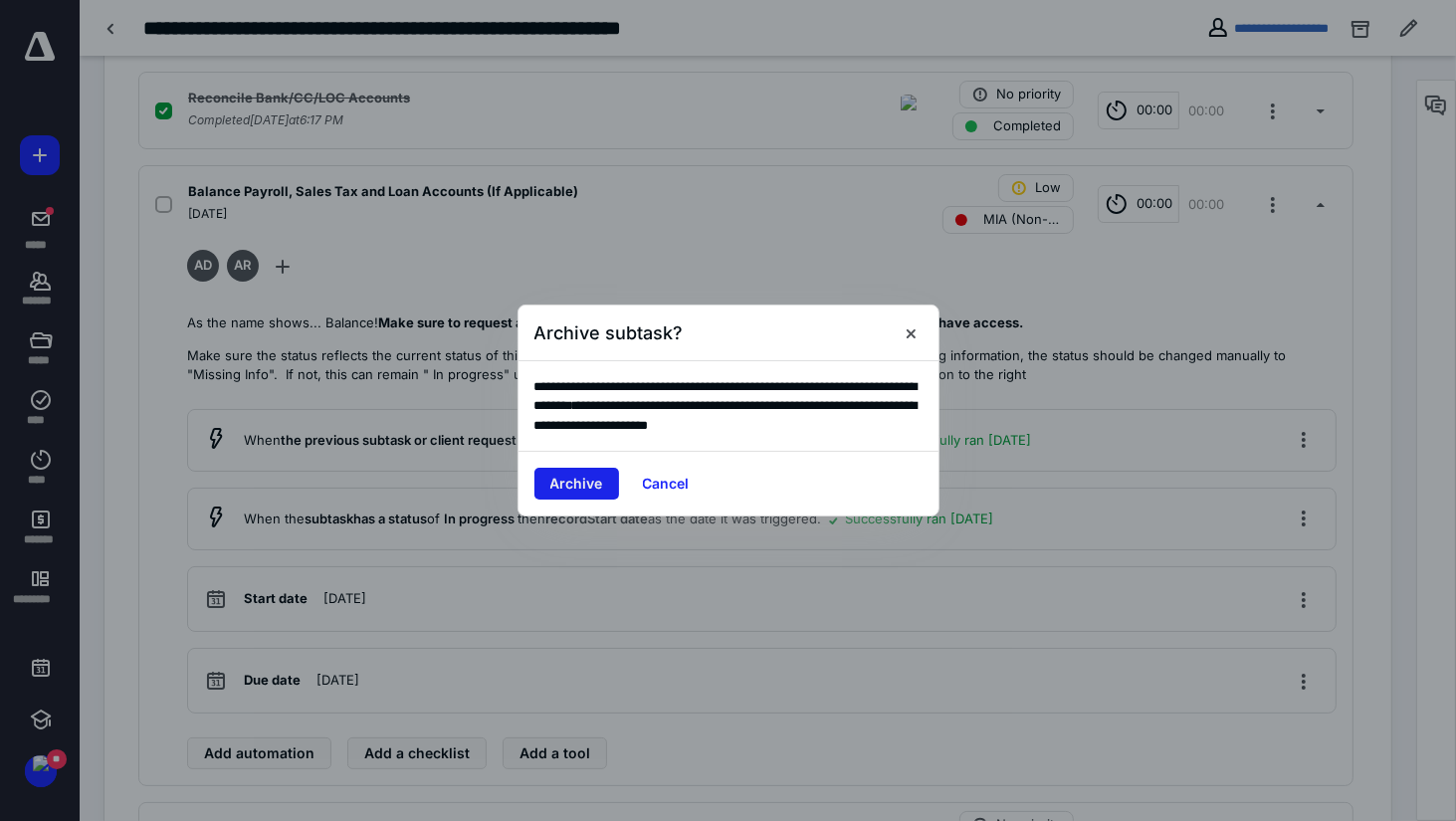 click on "Archive" at bounding box center (576, 484) 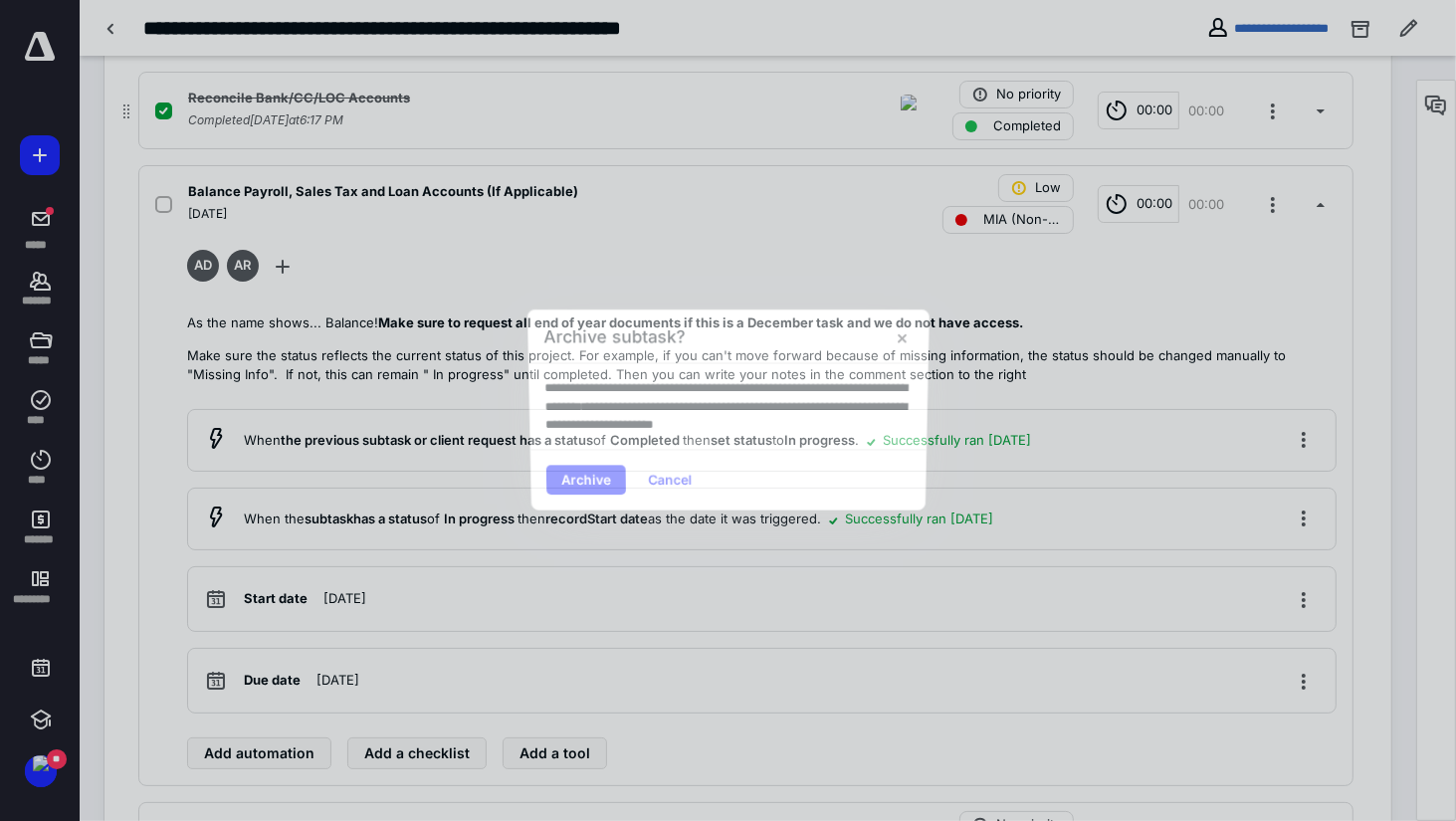 scroll, scrollTop: 254, scrollLeft: 0, axis: vertical 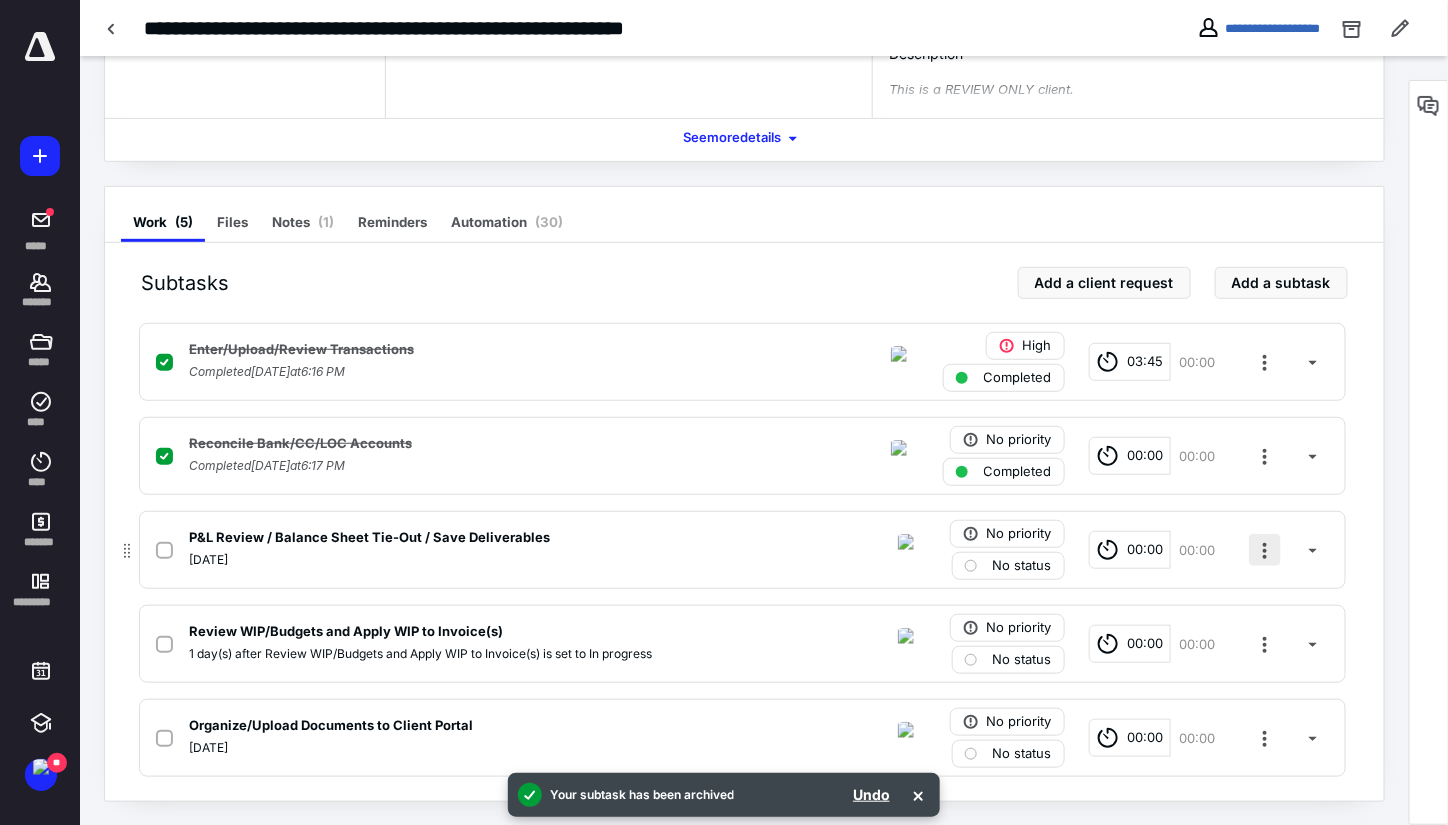 click at bounding box center (1265, 550) 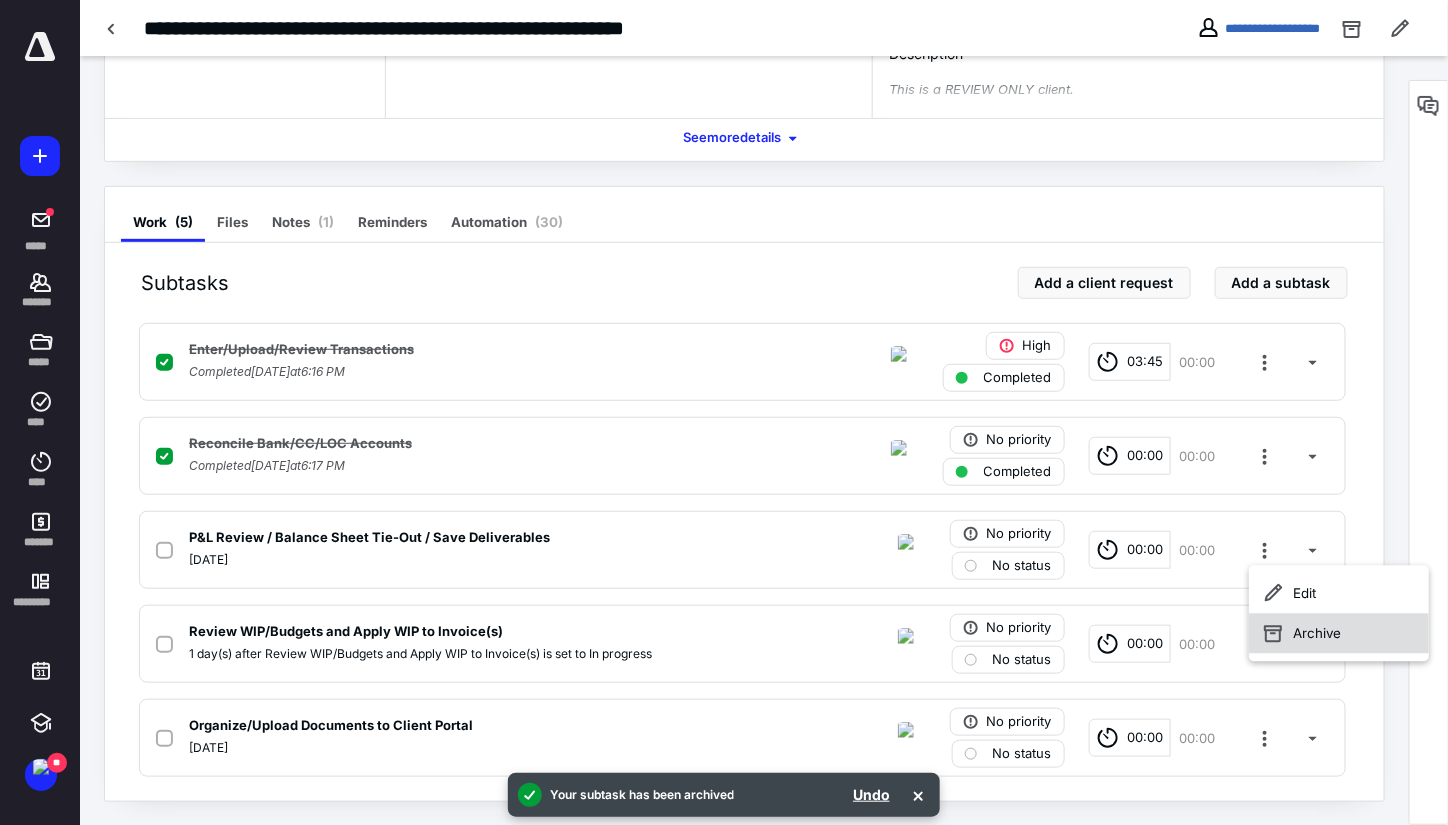 click on "Archive" at bounding box center [1339, 634] 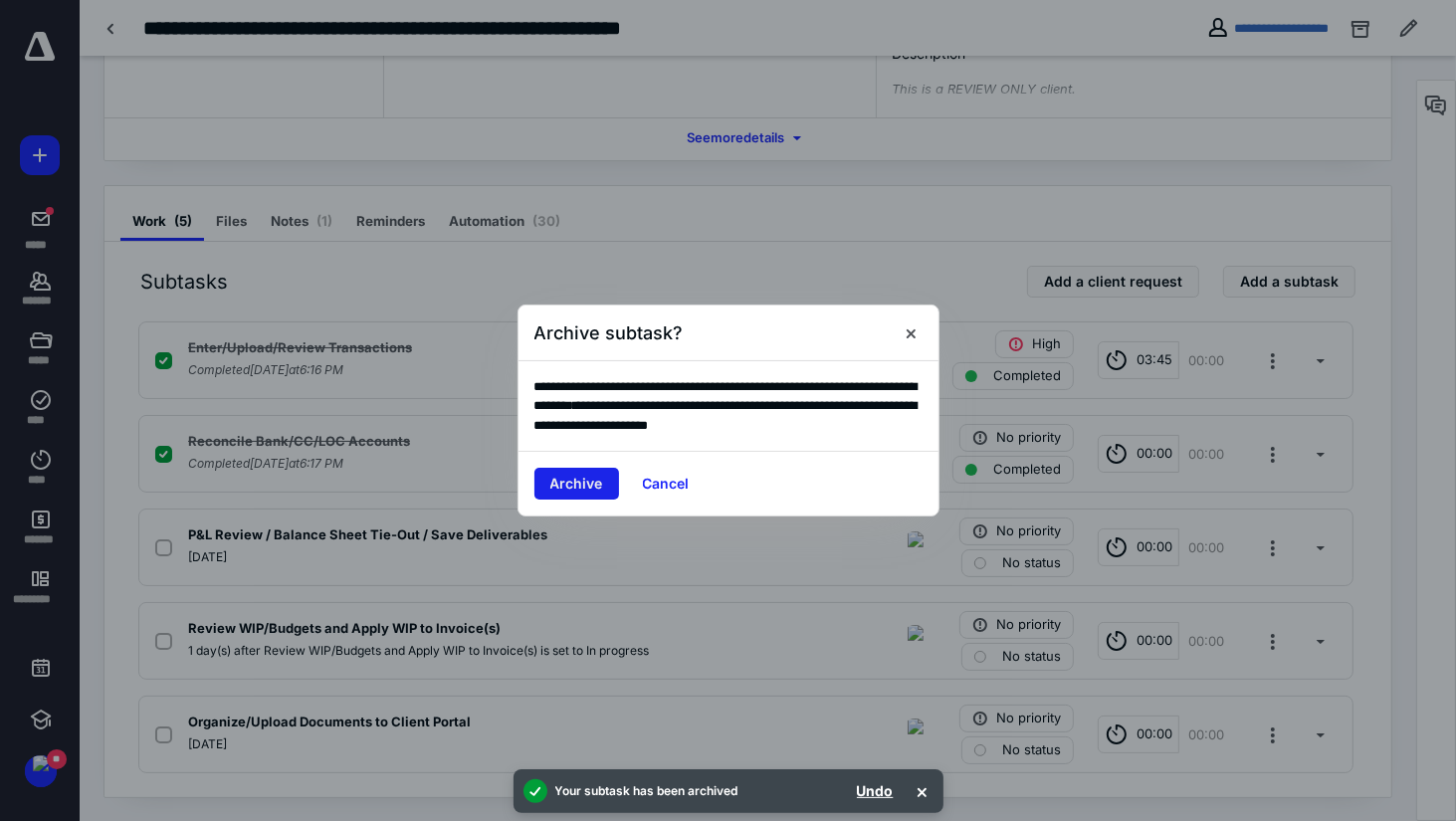 click on "Archive" at bounding box center (576, 484) 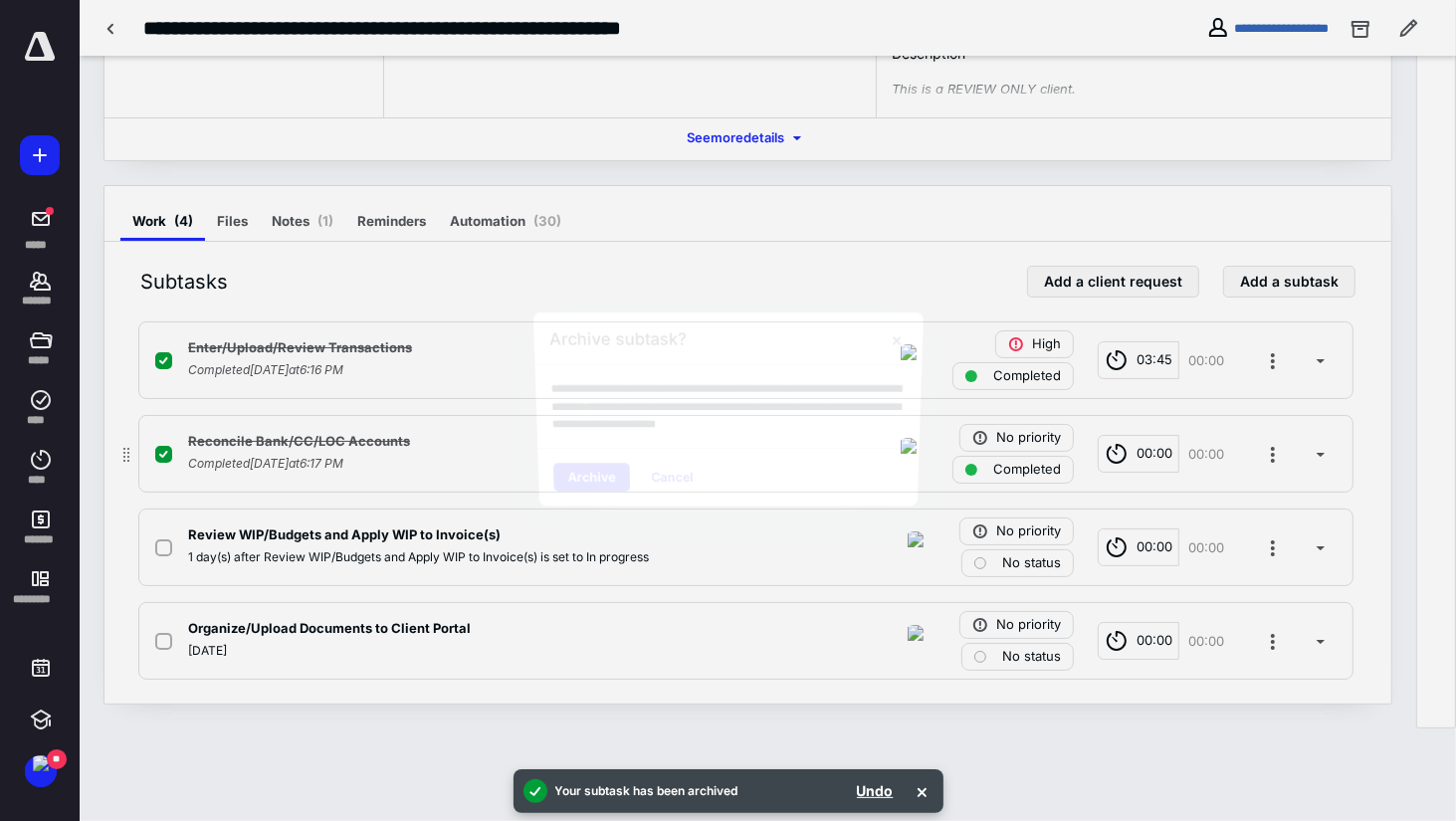 scroll, scrollTop: 160, scrollLeft: 0, axis: vertical 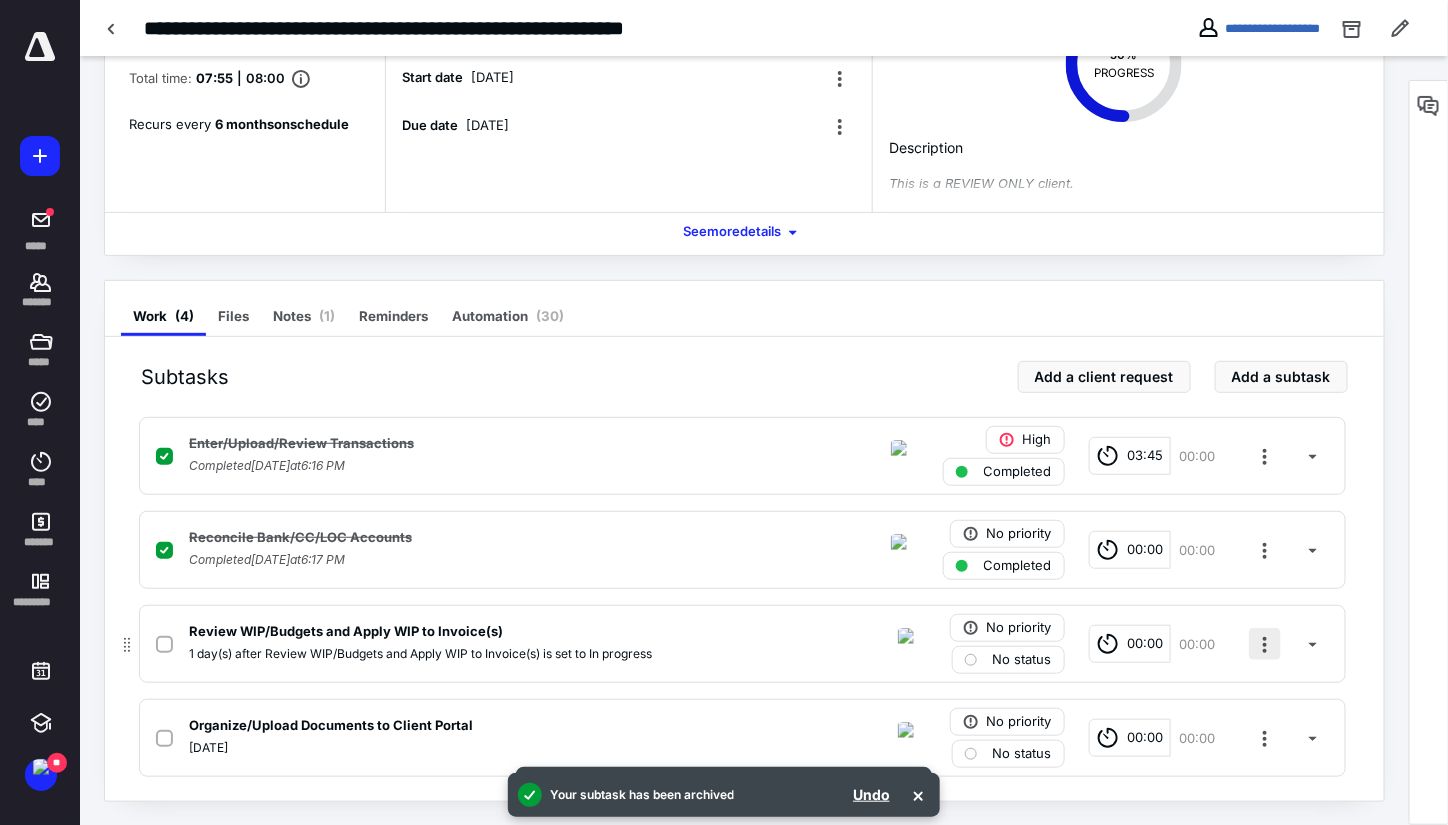 click at bounding box center (1265, 644) 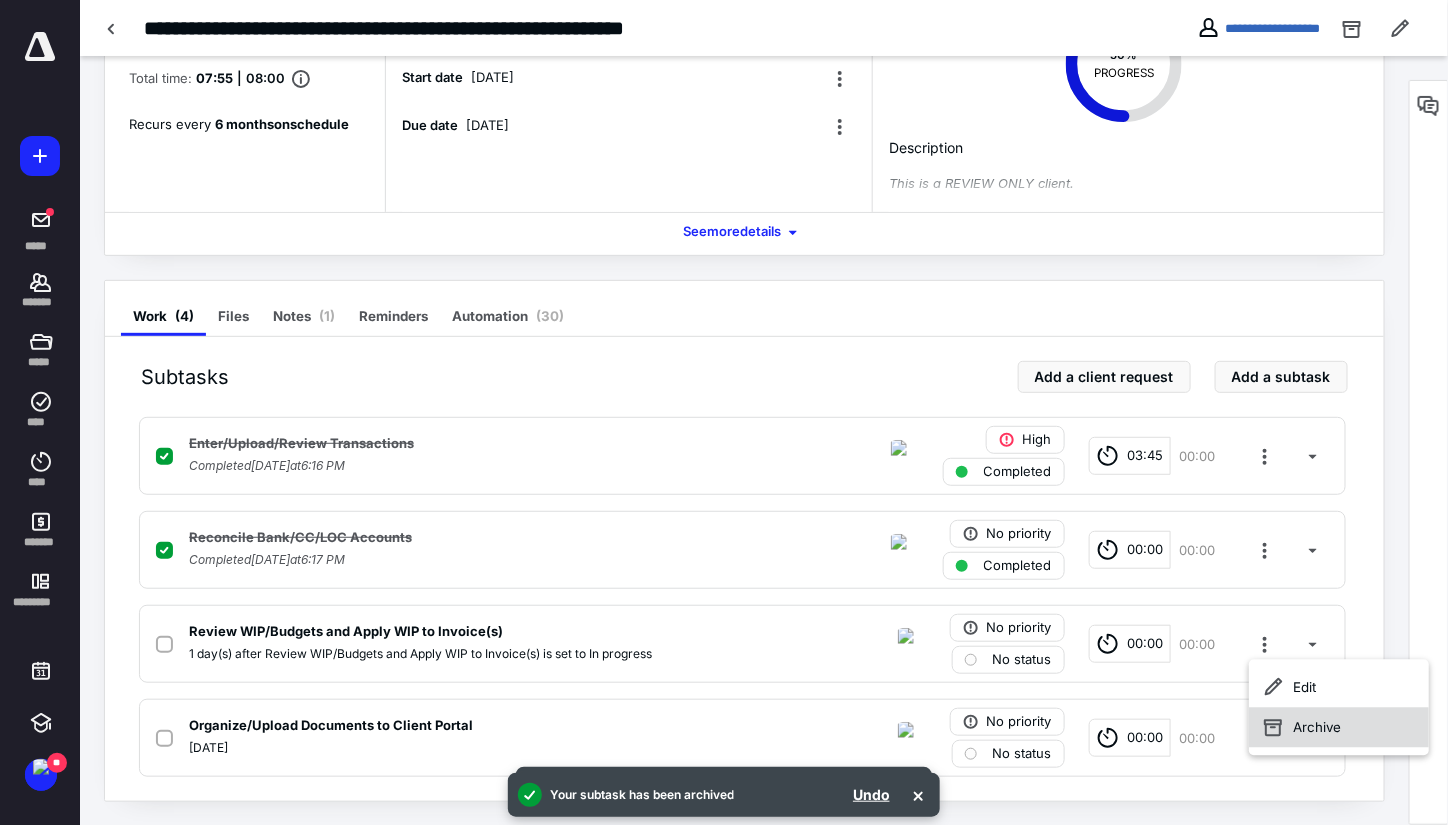 click 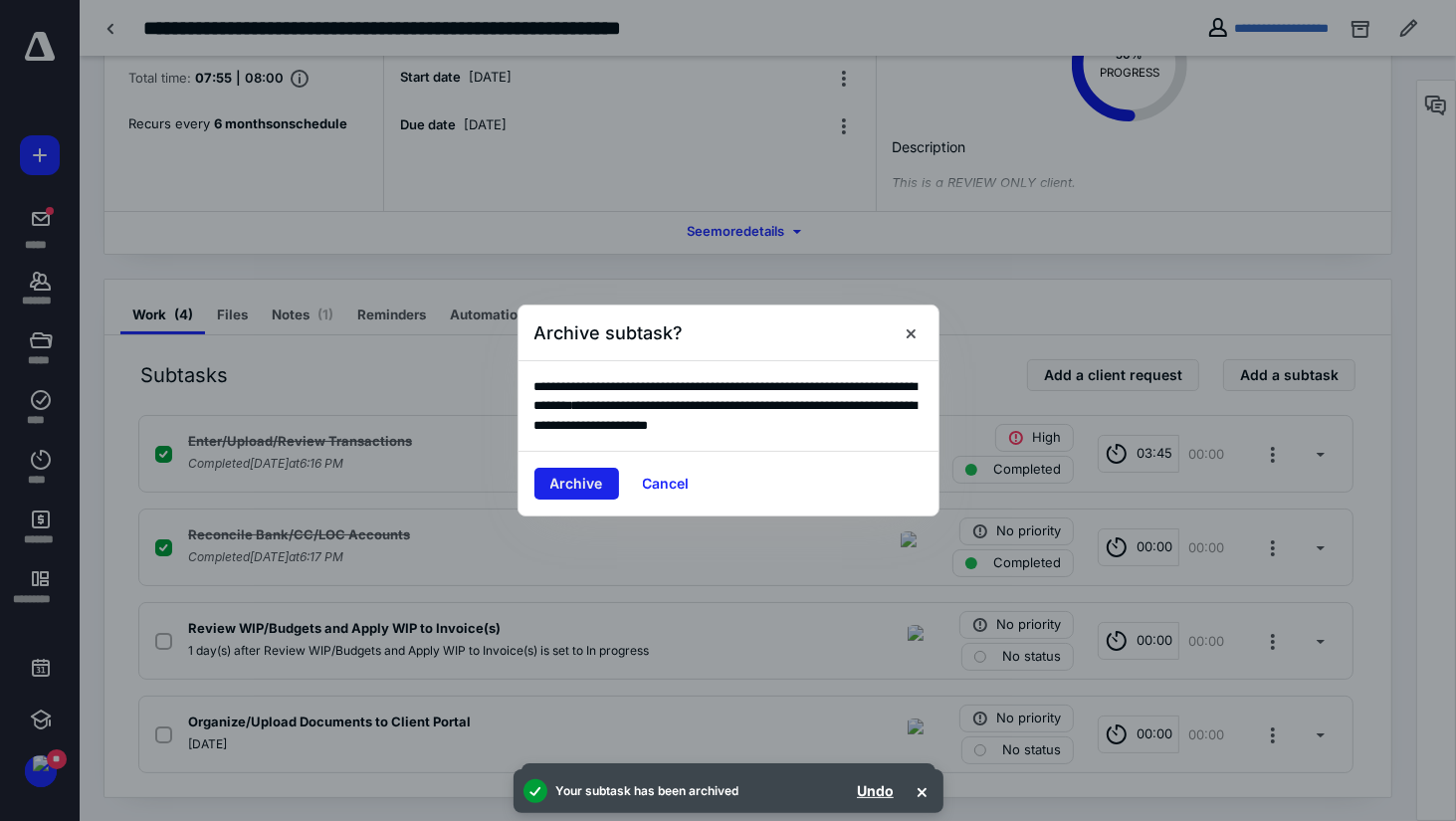 click on "Archive" at bounding box center (576, 484) 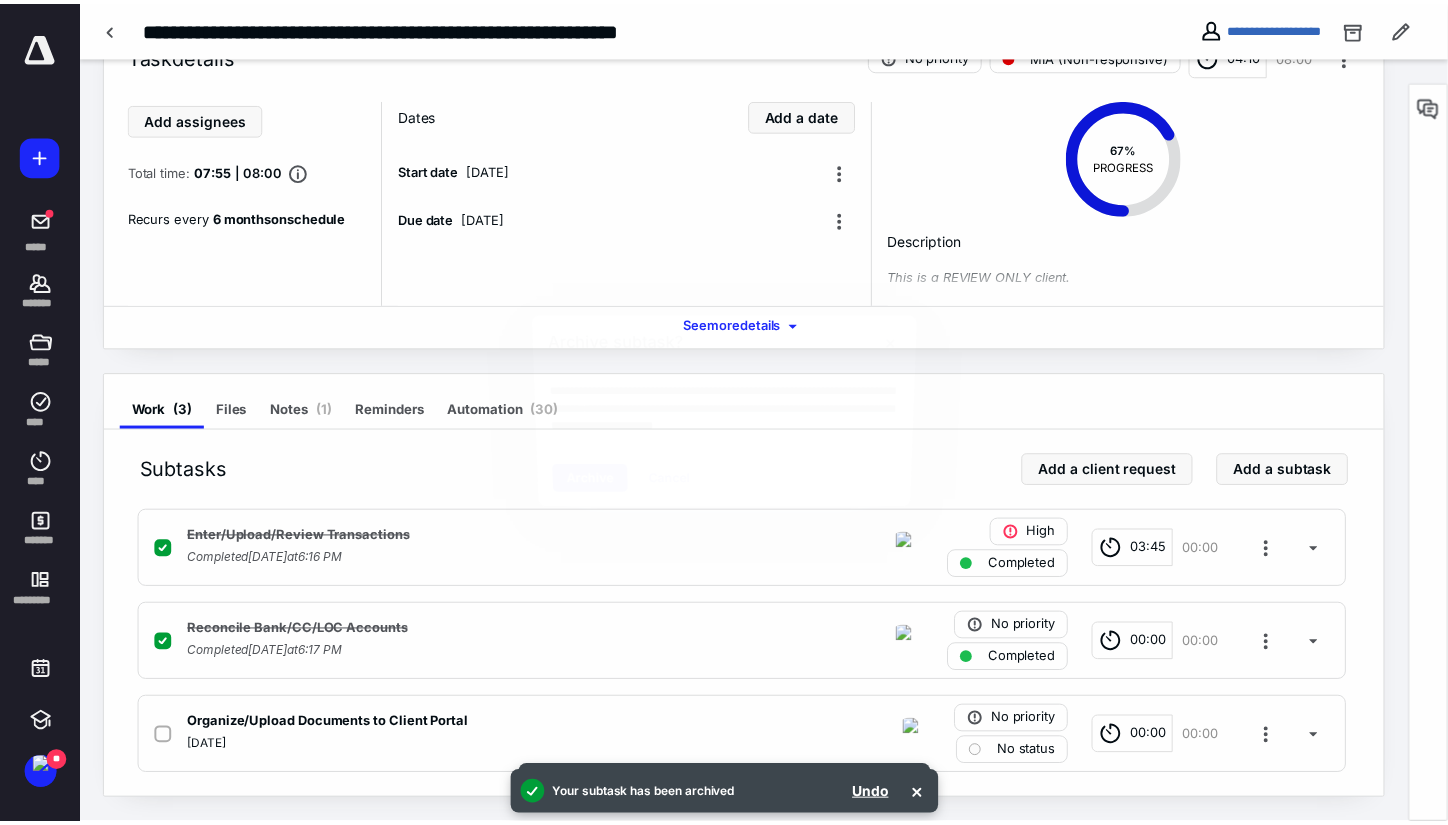 scroll, scrollTop: 67, scrollLeft: 0, axis: vertical 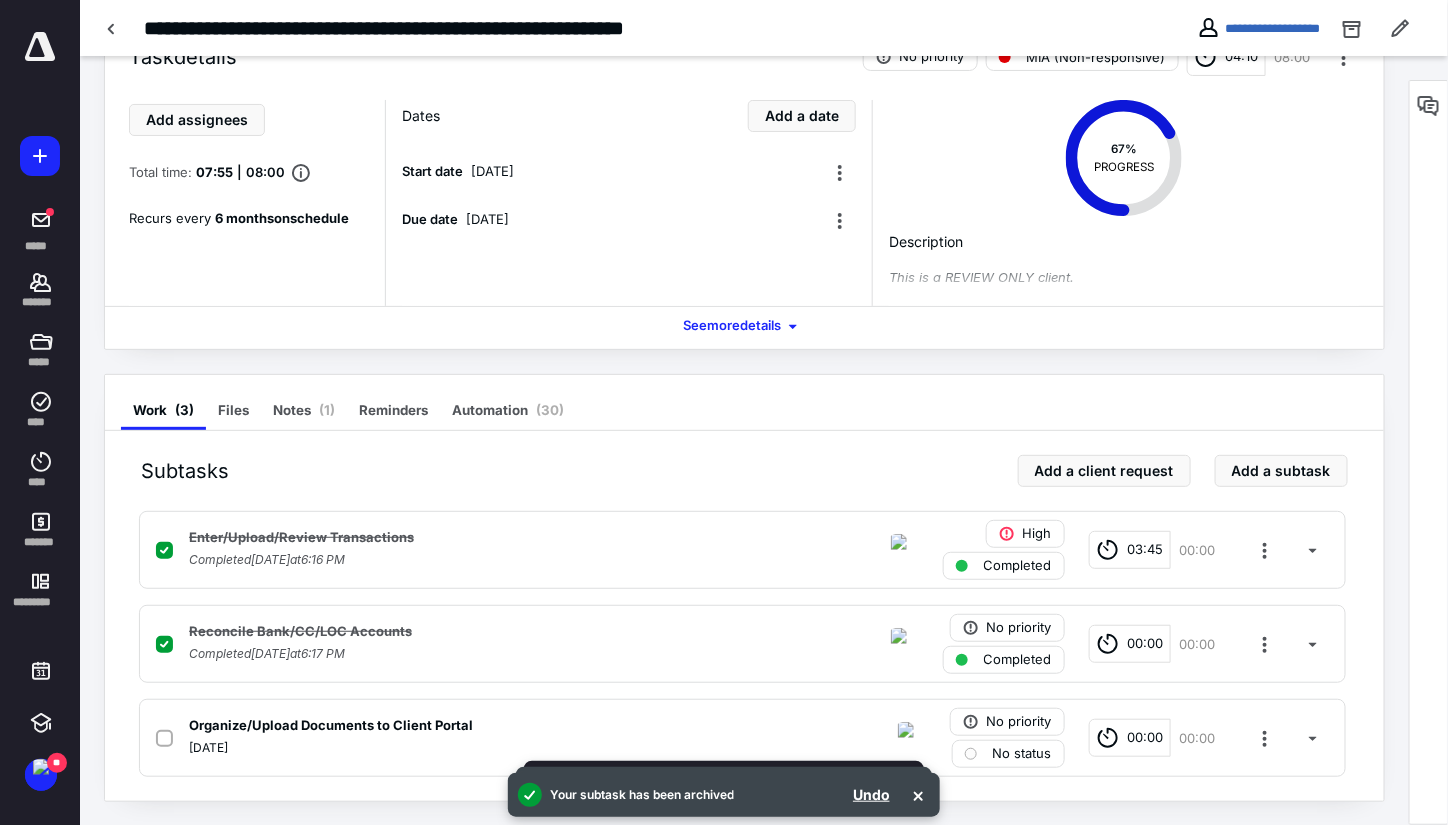 click at bounding box center (1429, 452) 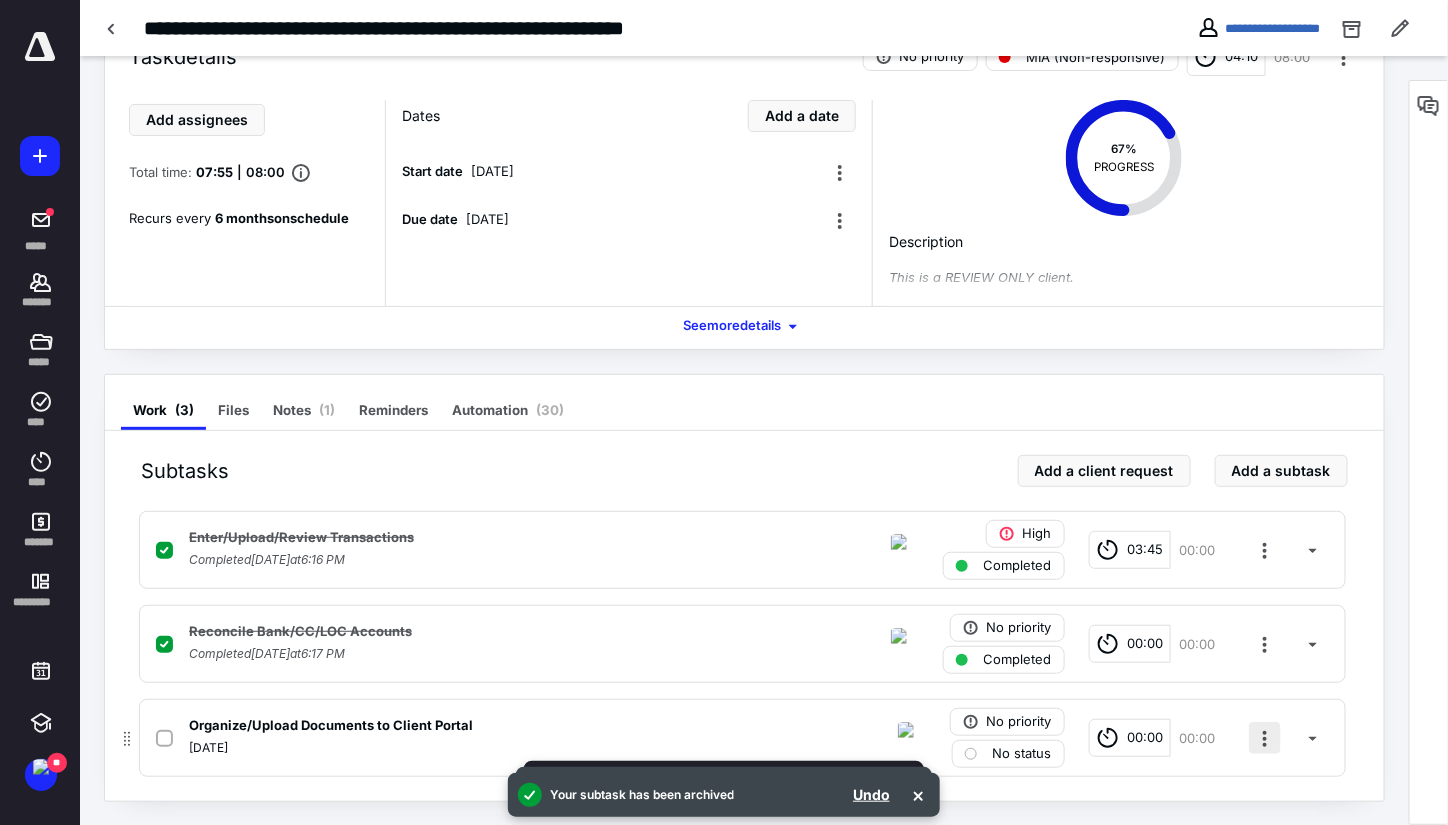 click at bounding box center [1265, 738] 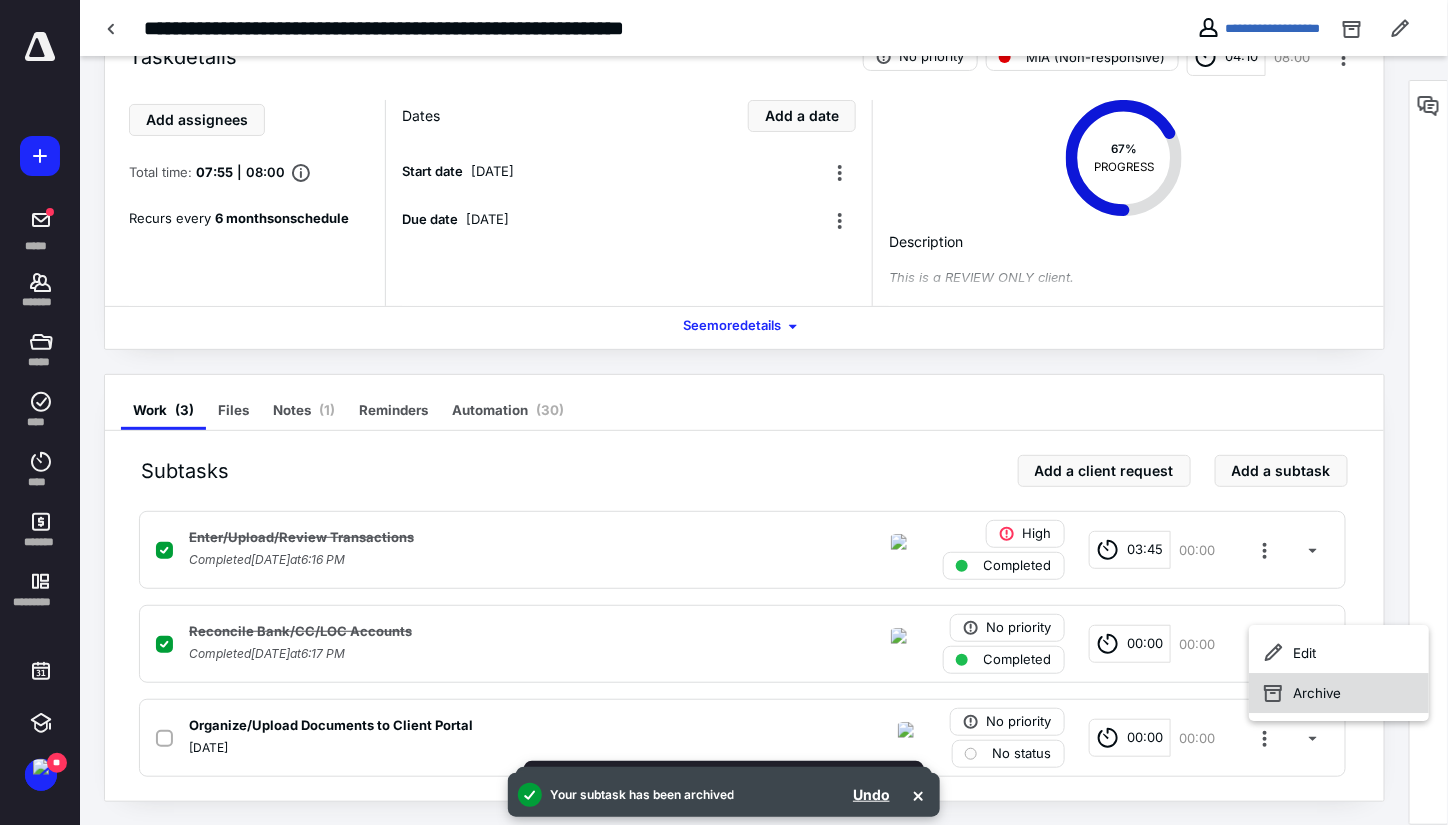 click on "Archive" at bounding box center (1339, 694) 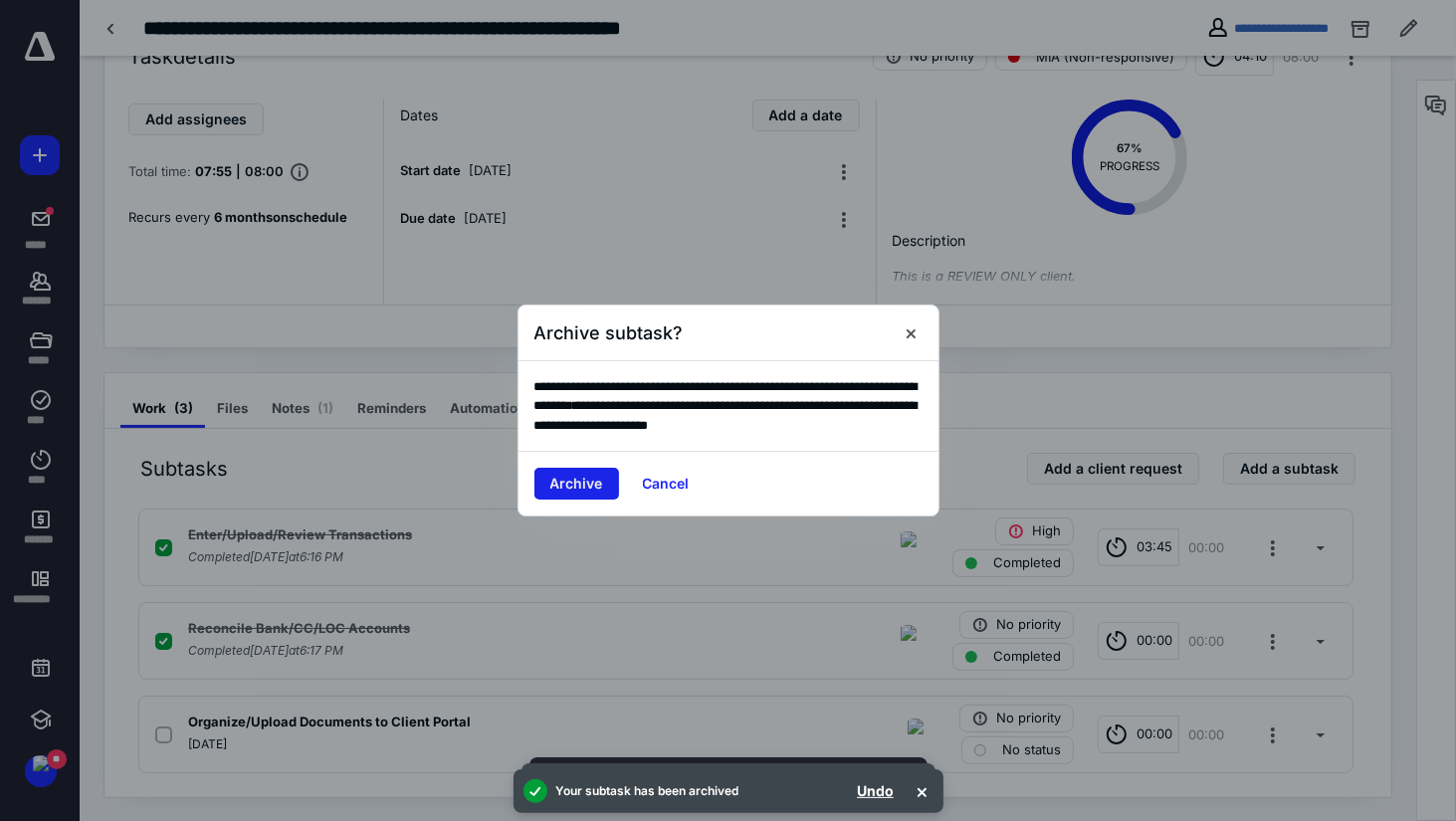 click on "Archive" at bounding box center [576, 484] 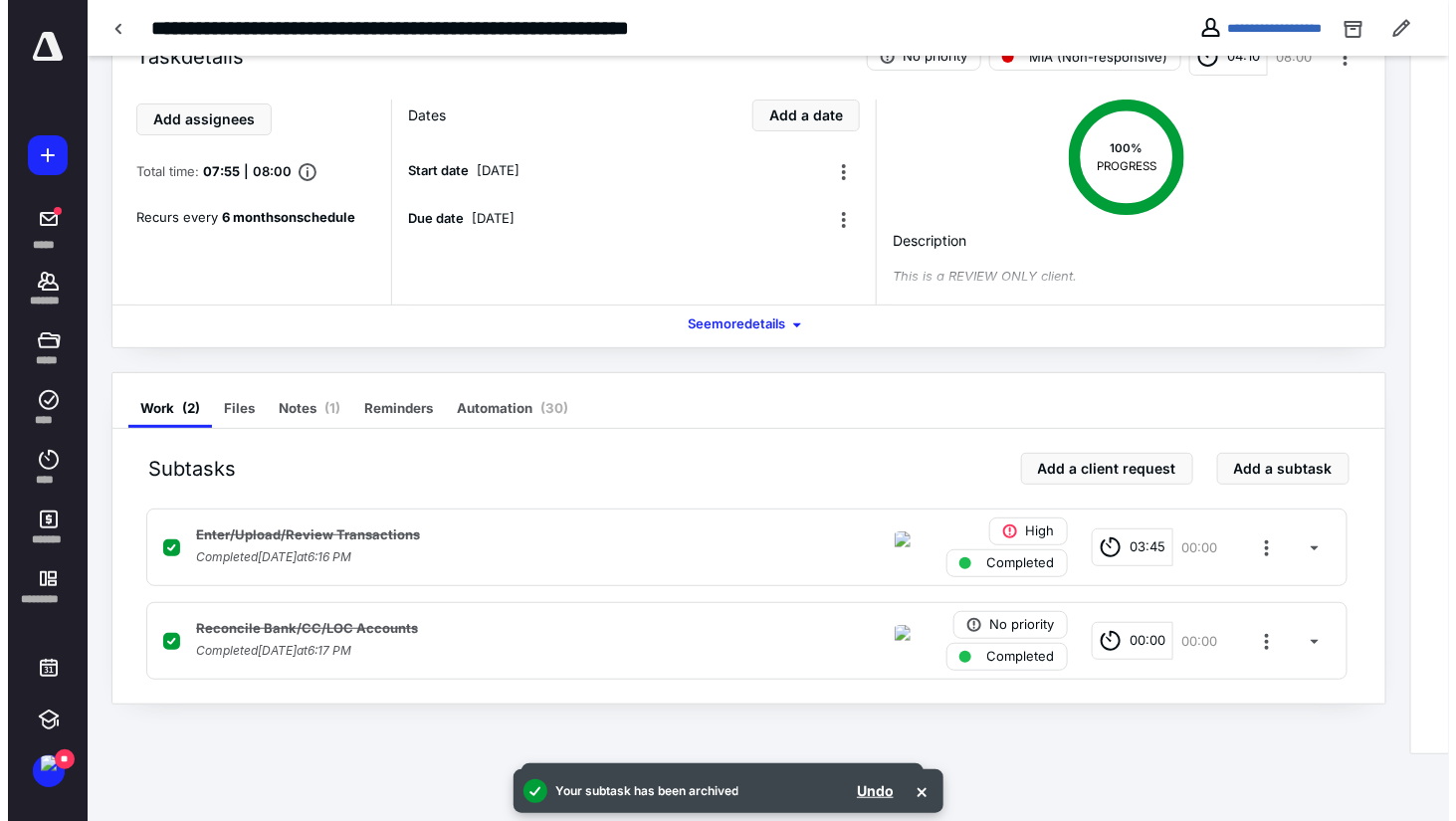 scroll, scrollTop: 0, scrollLeft: 0, axis: both 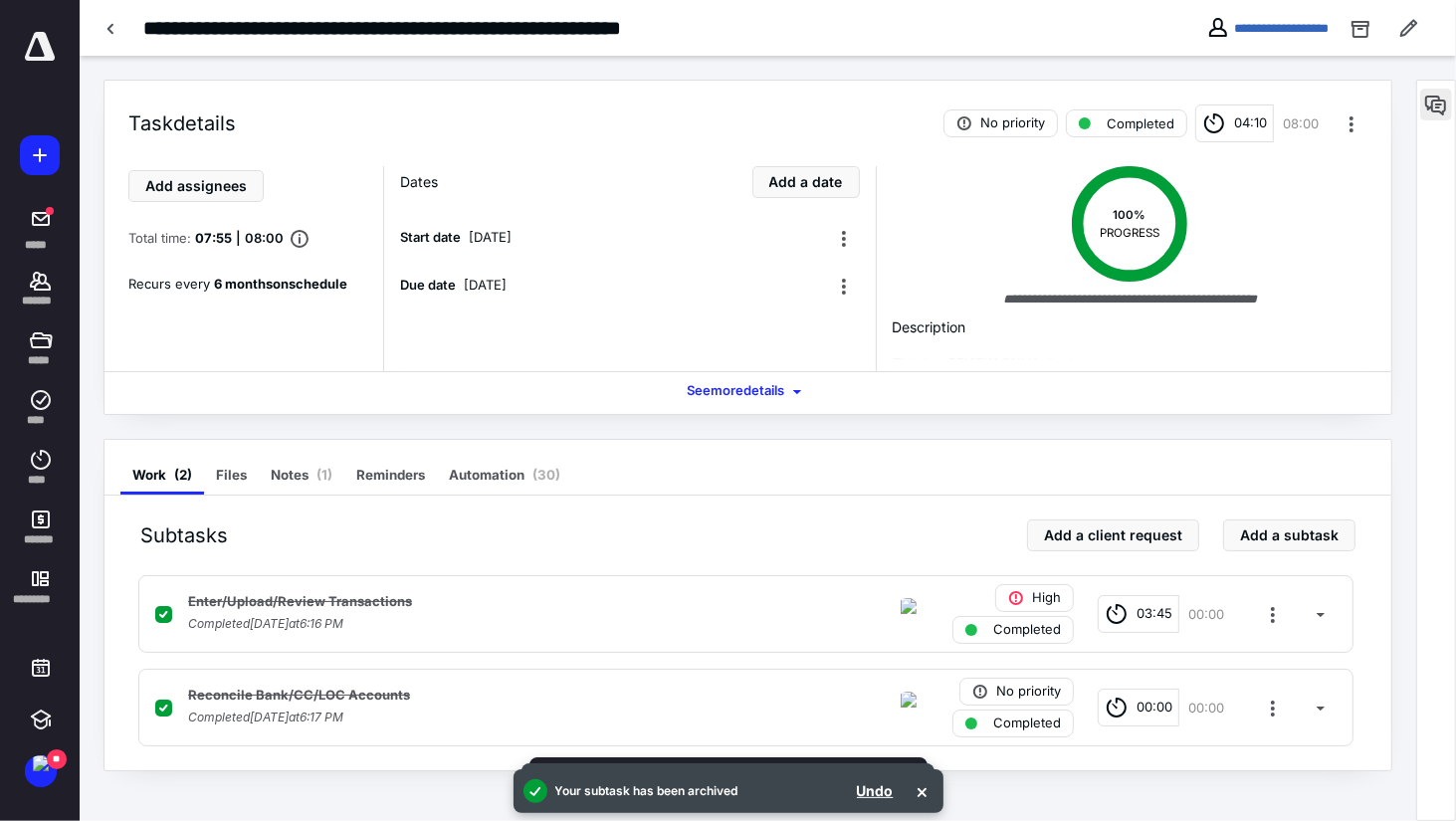 click at bounding box center (1436, 104) 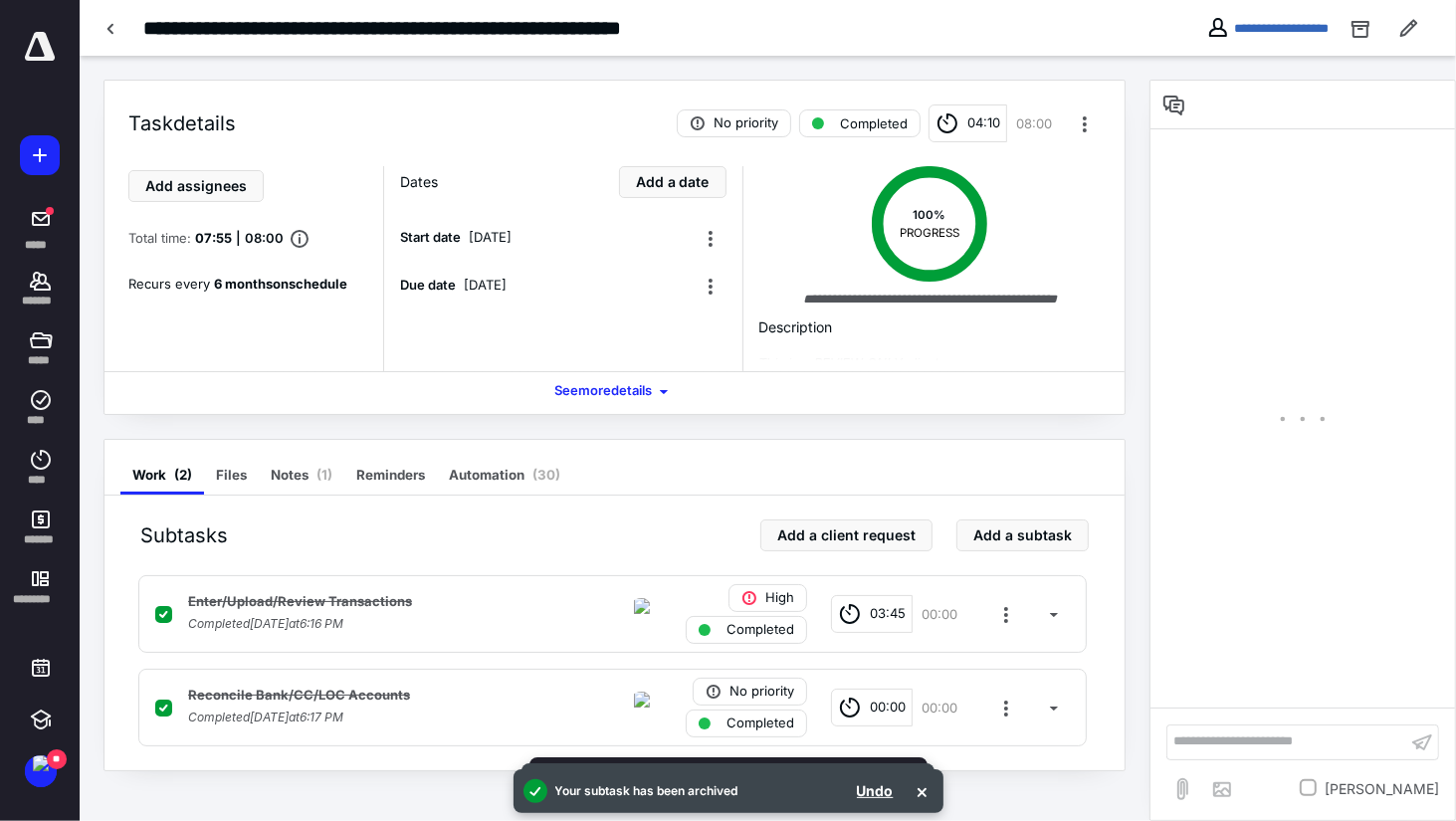 click on "**********" at bounding box center [1287, 741] 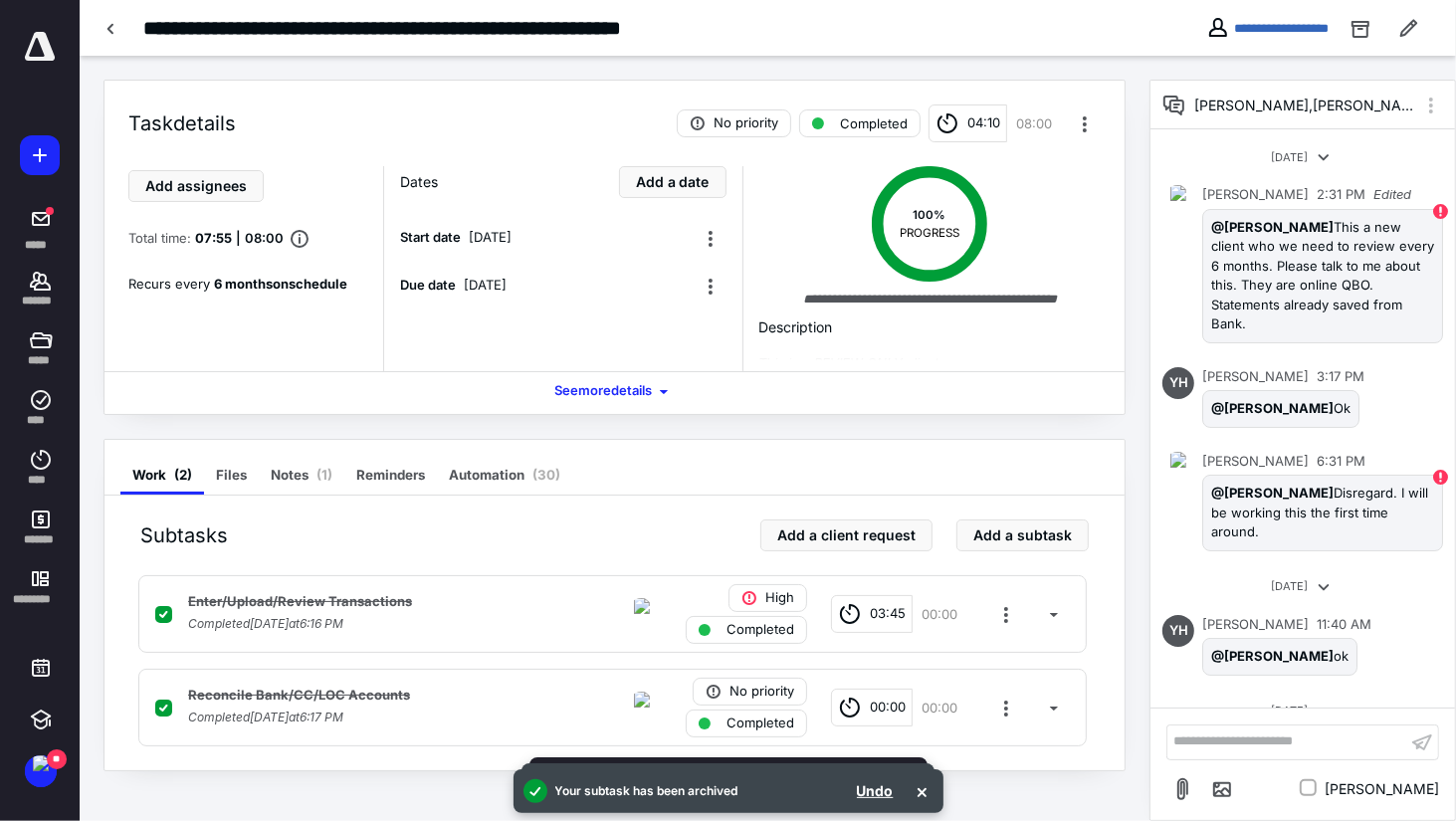 scroll, scrollTop: 107, scrollLeft: 0, axis: vertical 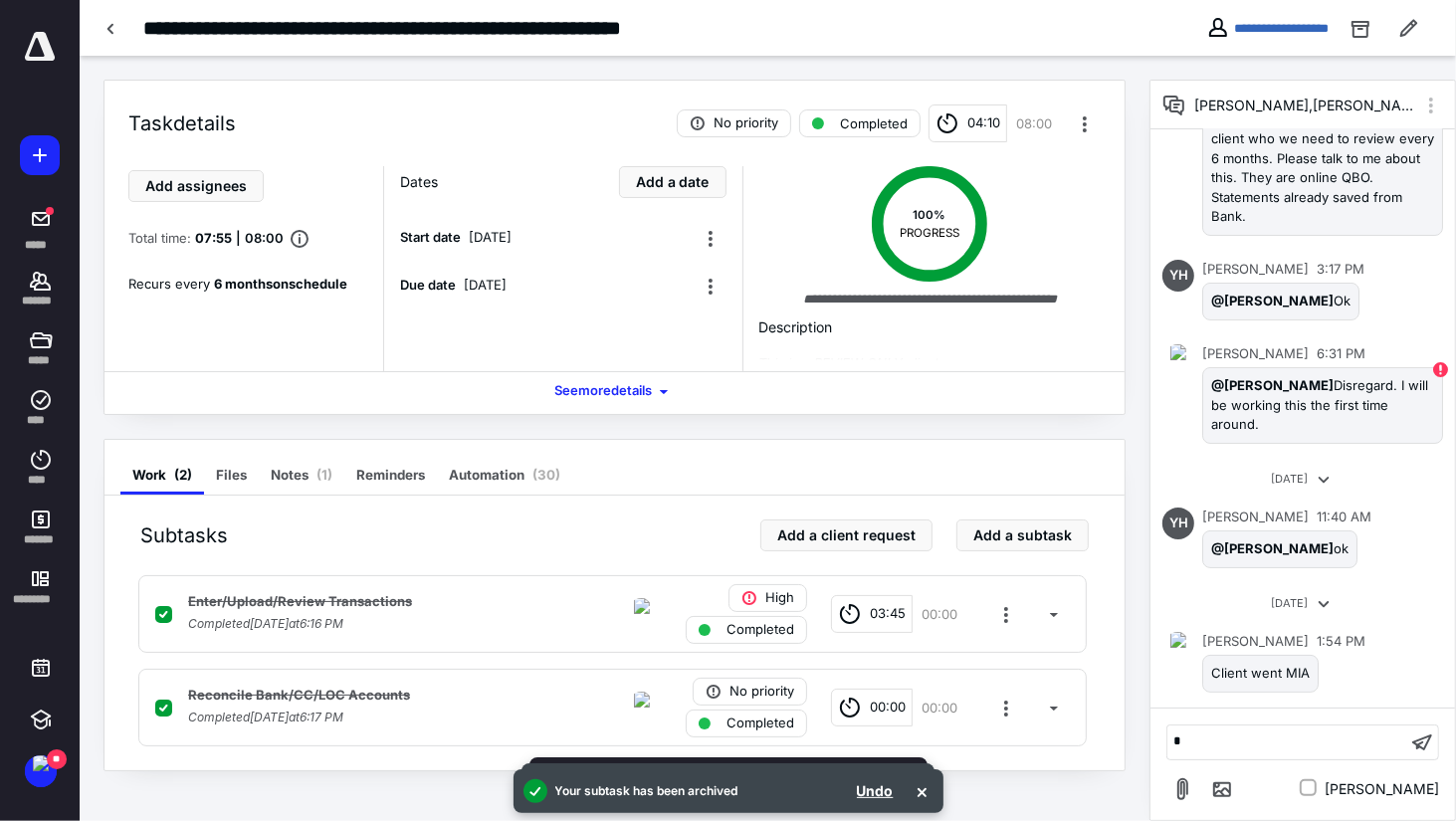 type 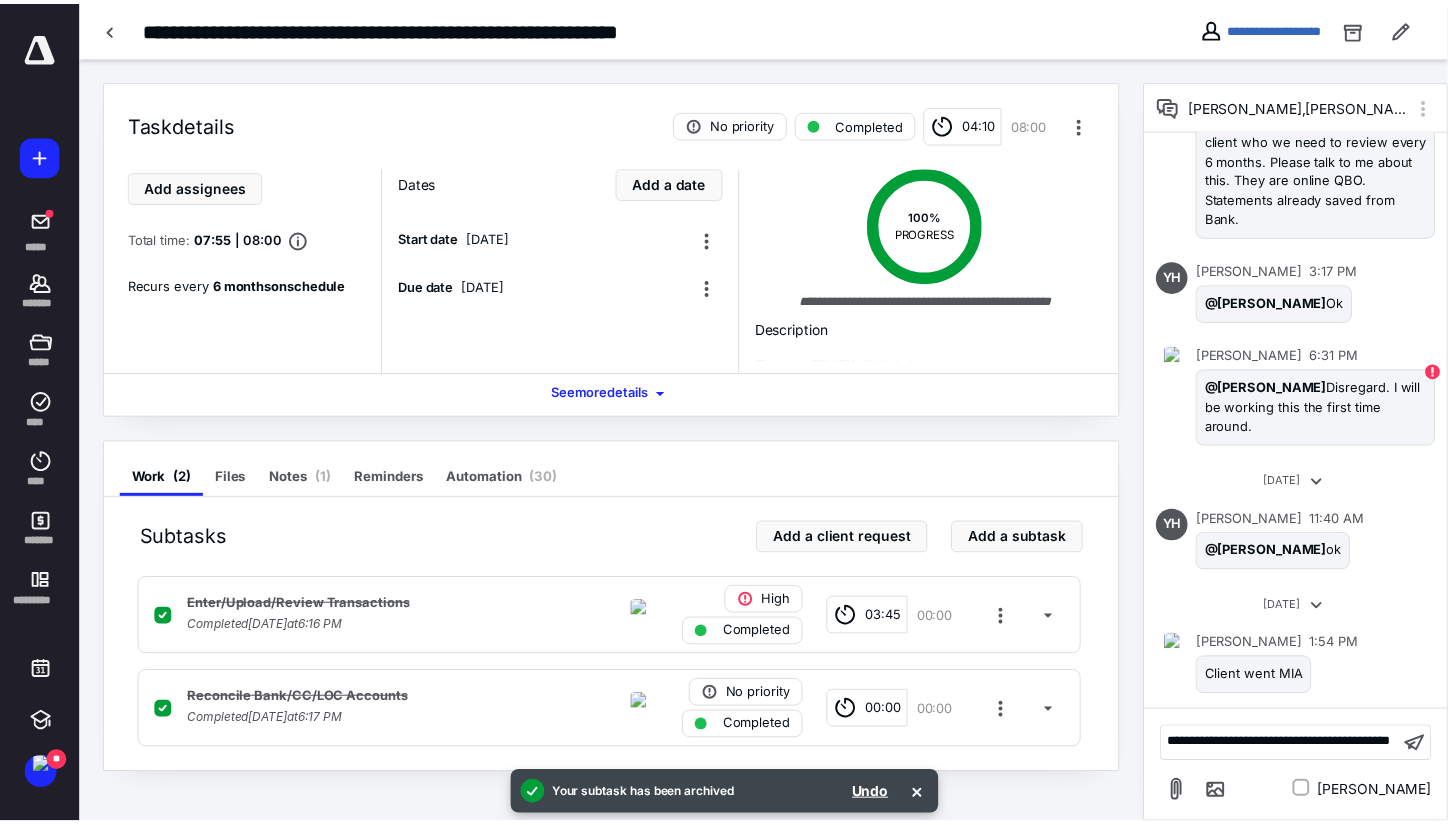 scroll, scrollTop: 252, scrollLeft: 0, axis: vertical 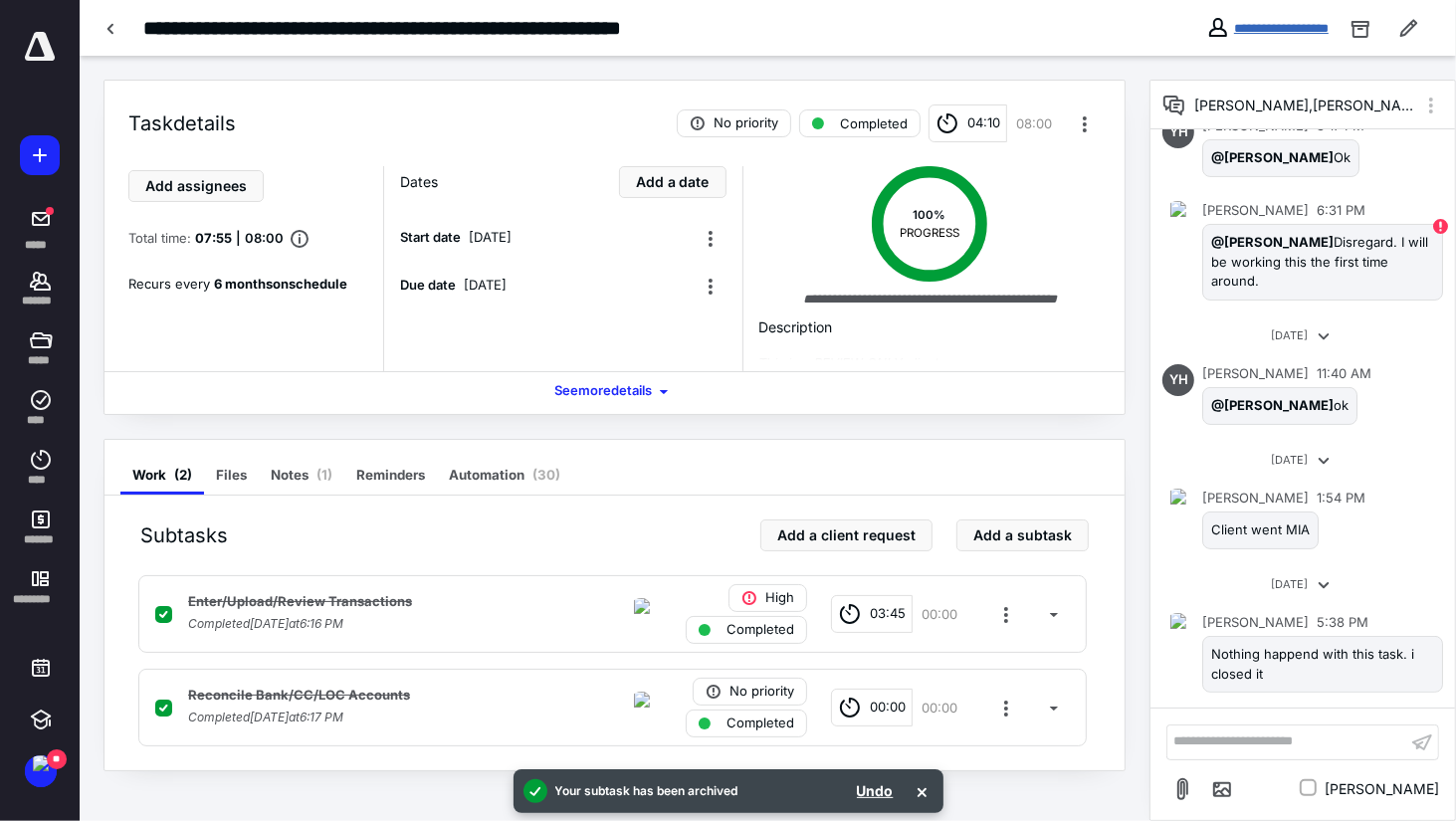 click on "**********" at bounding box center (1281, 28) 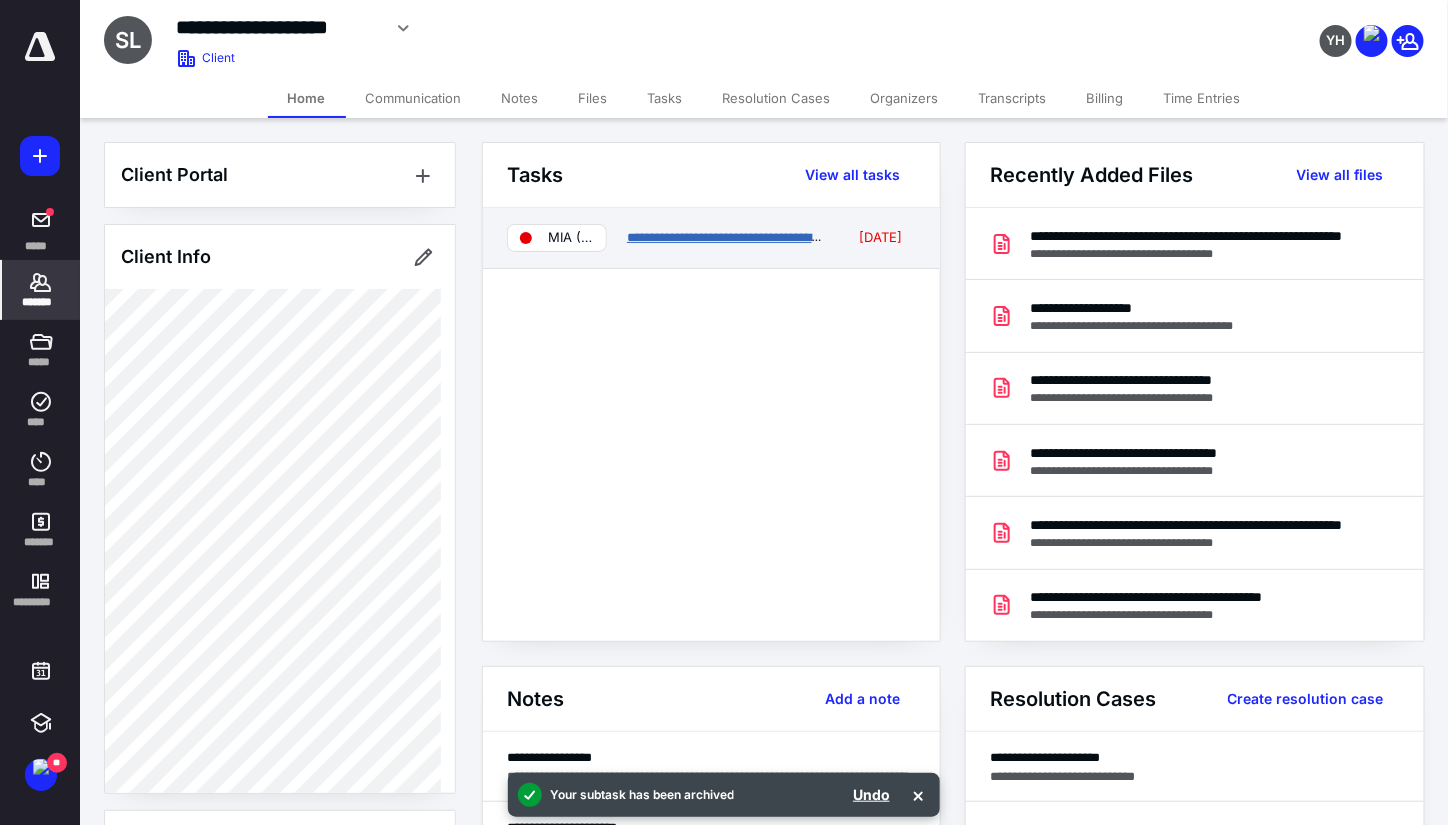 click on "**********" at bounding box center [794, 237] 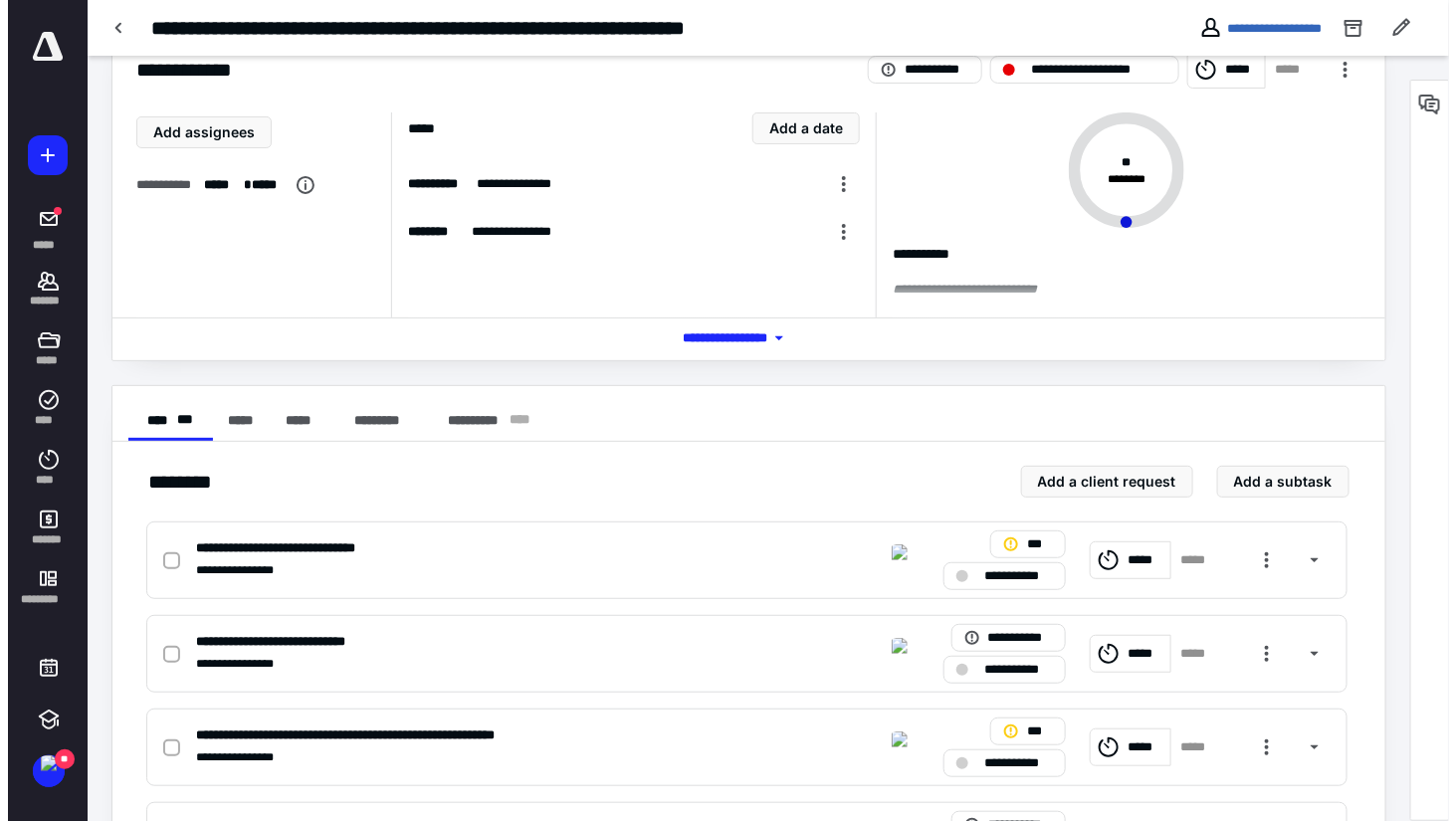 scroll, scrollTop: 0, scrollLeft: 0, axis: both 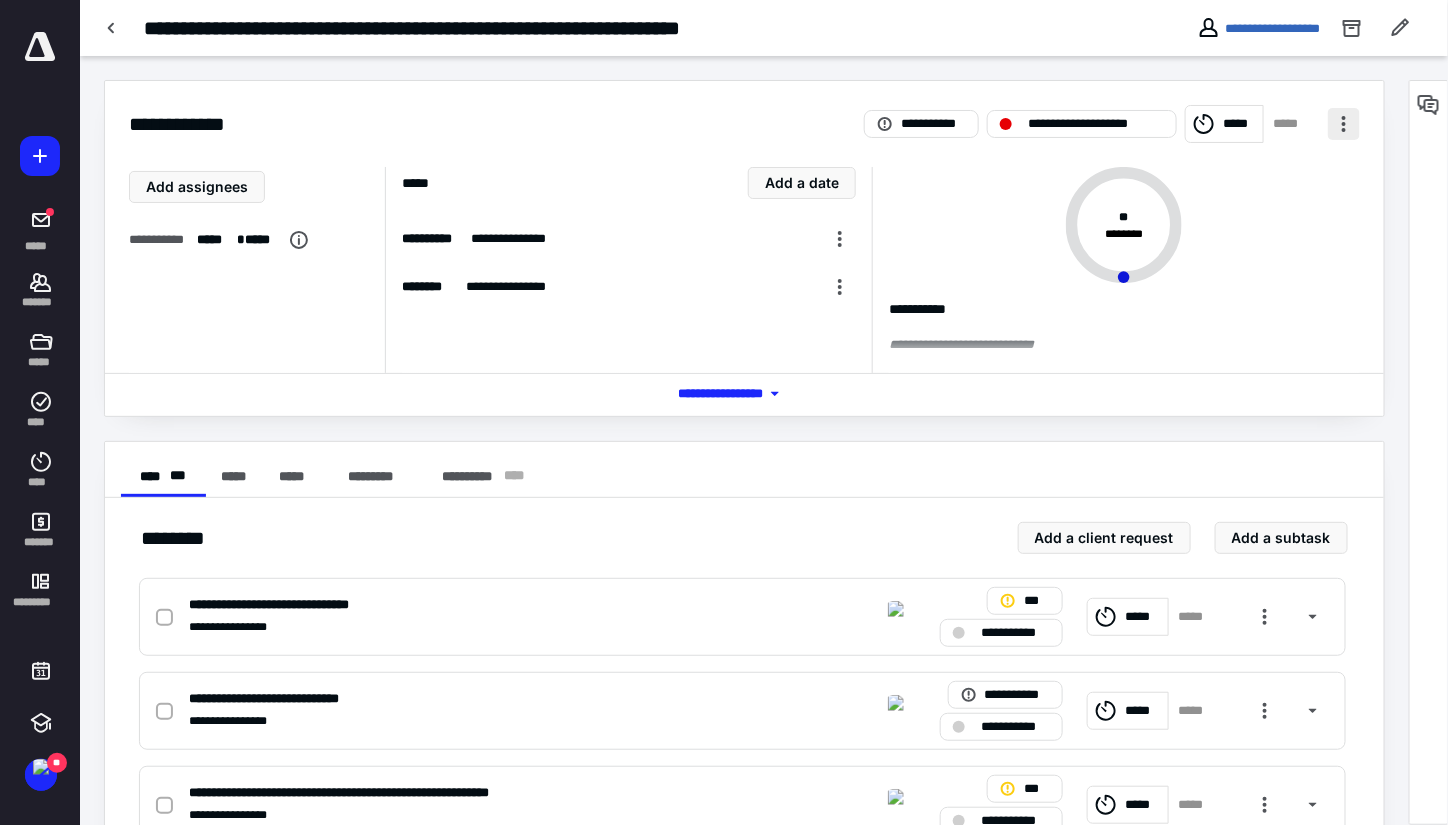 click at bounding box center [1344, 124] 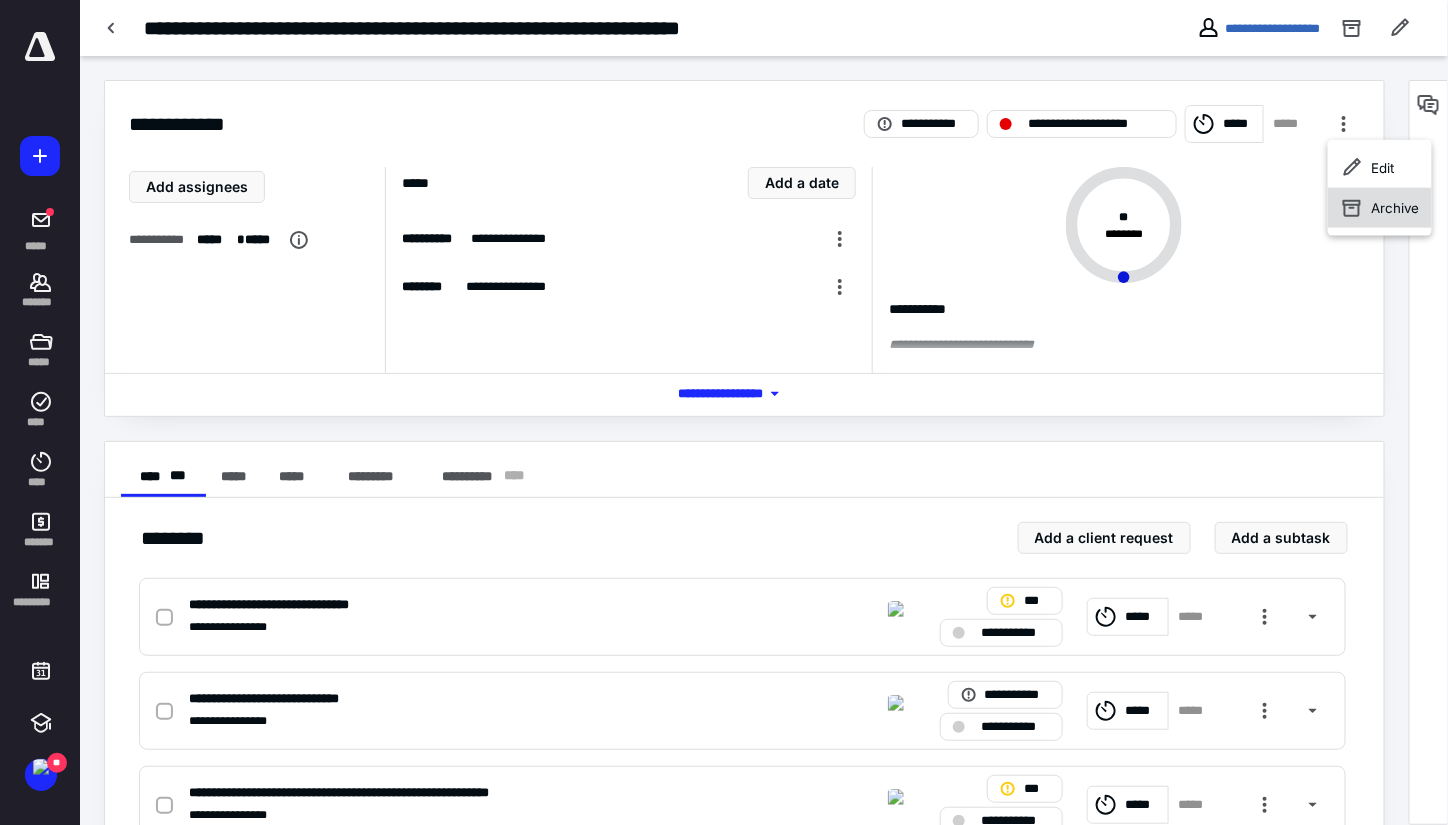 click on "Archive" at bounding box center (1380, 208) 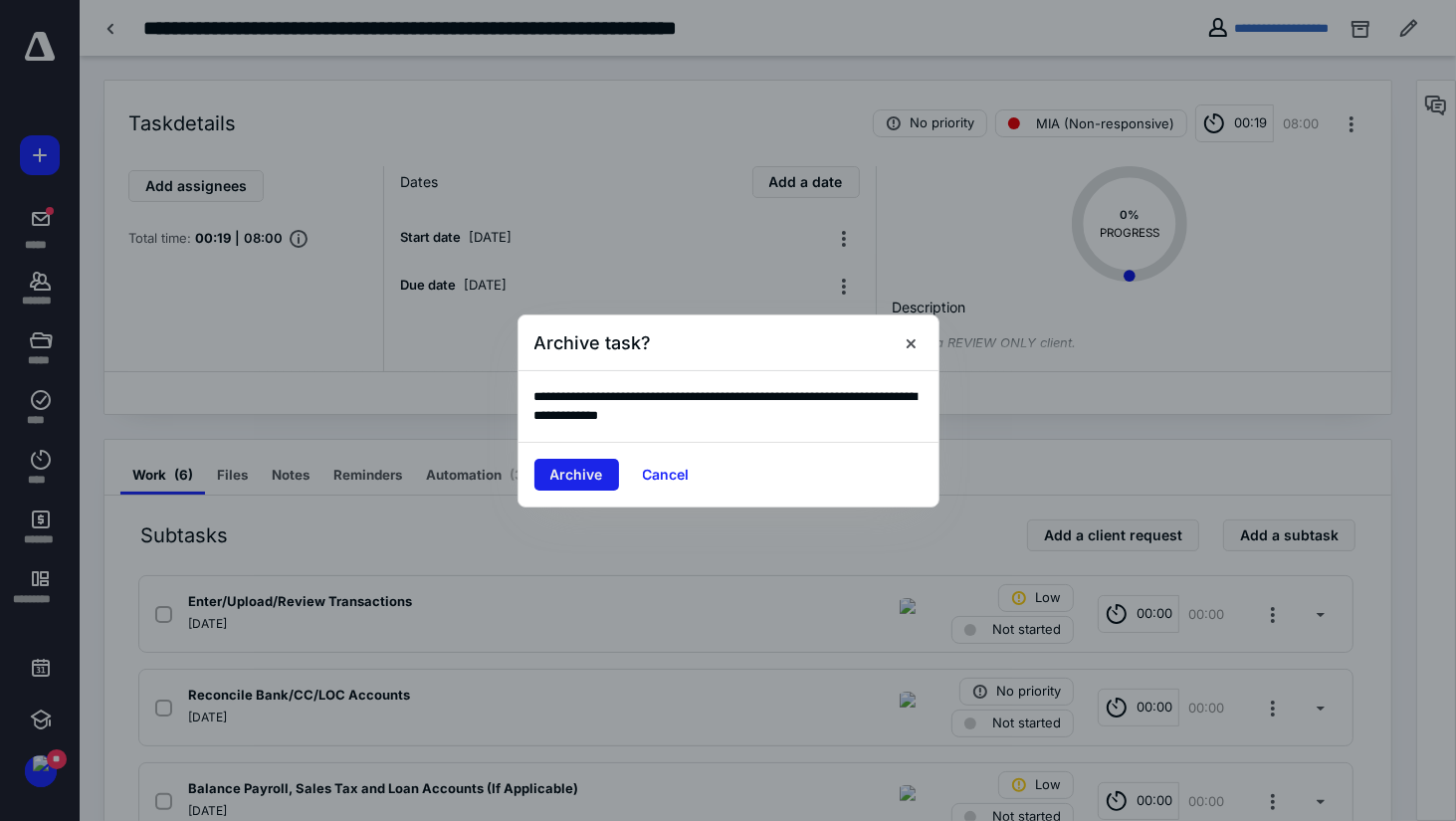 click on "Archive" at bounding box center [576, 475] 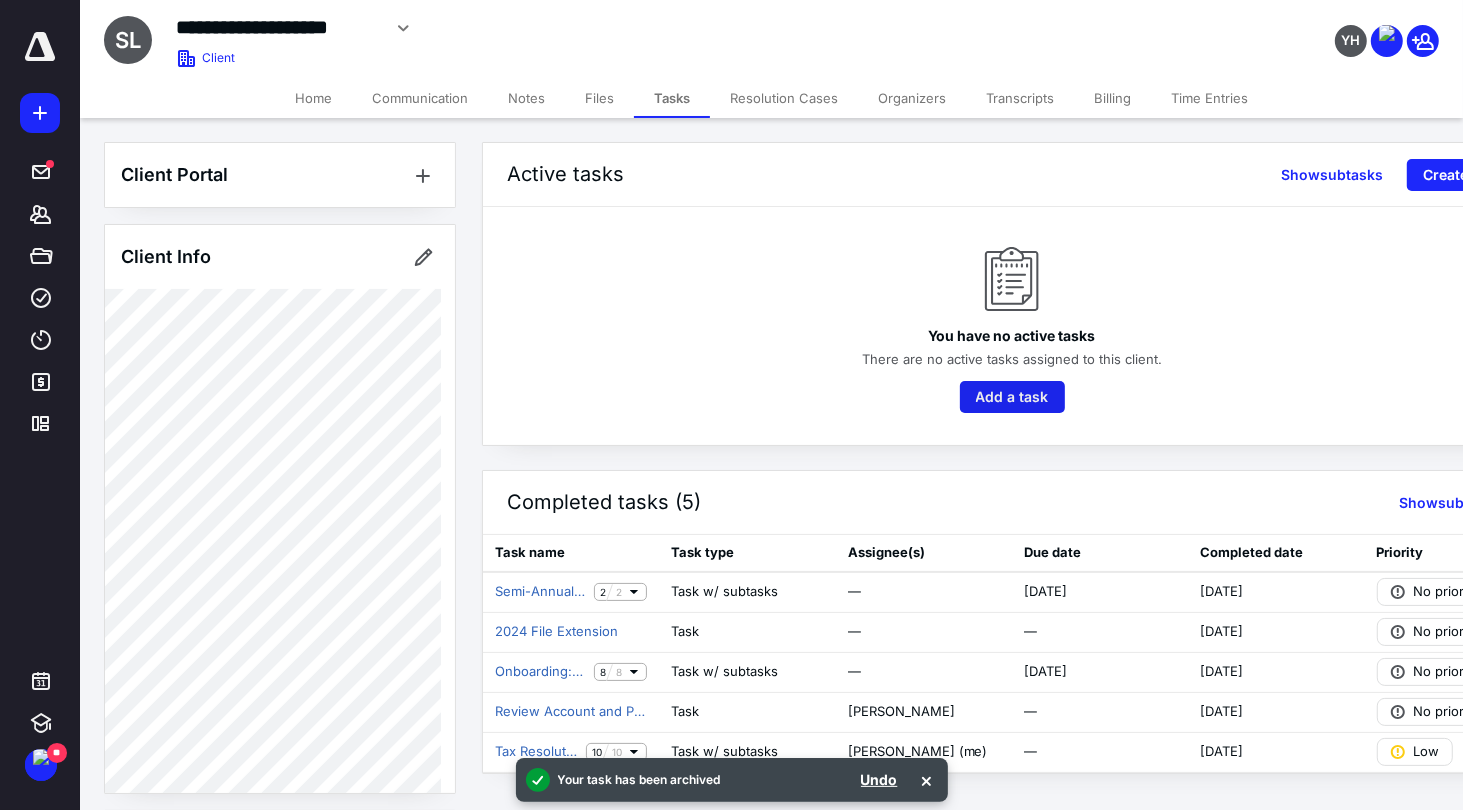 click on "Add a task" at bounding box center [1012, 397] 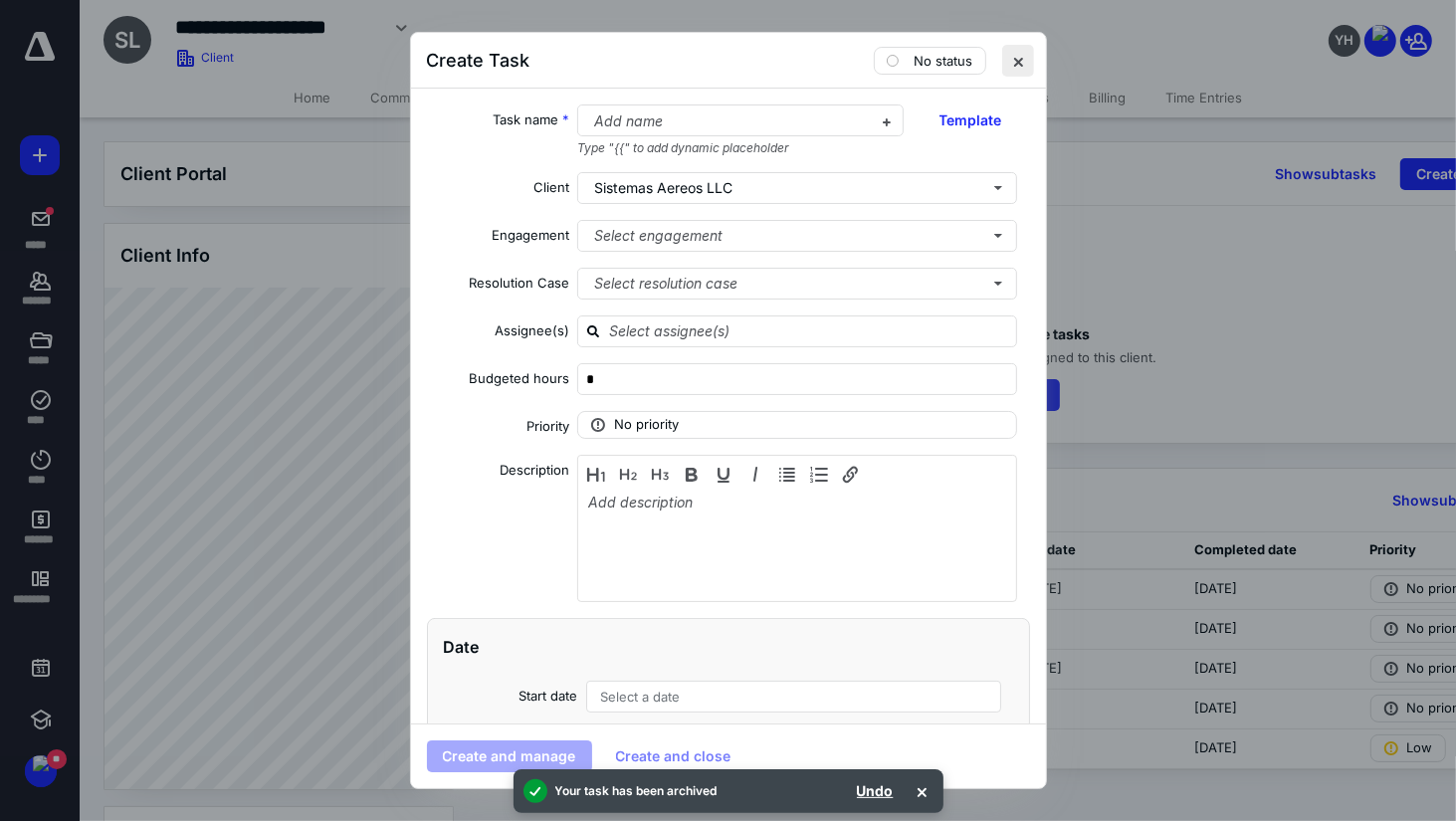 click at bounding box center (1018, 61) 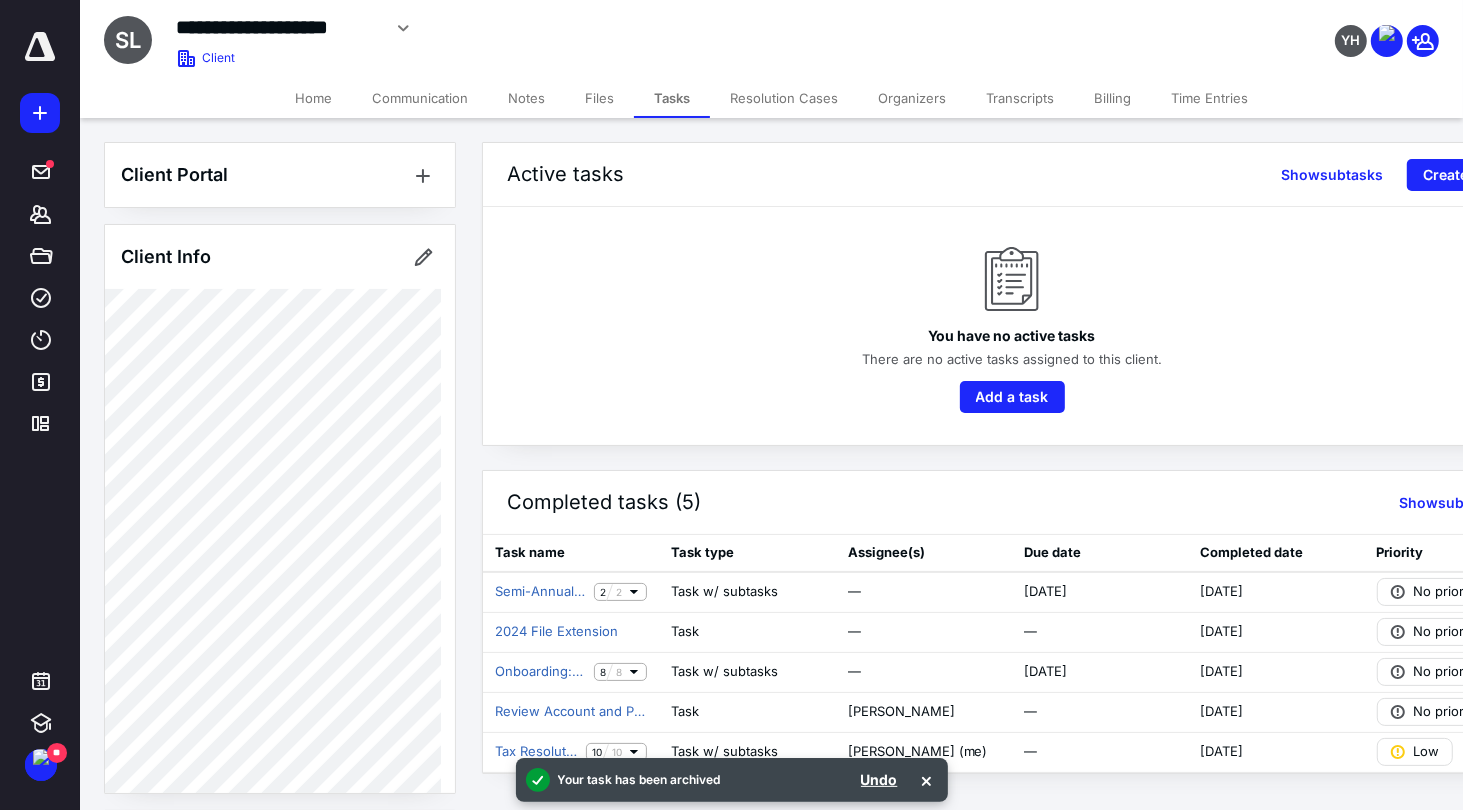 click on "Files" at bounding box center [599, 98] 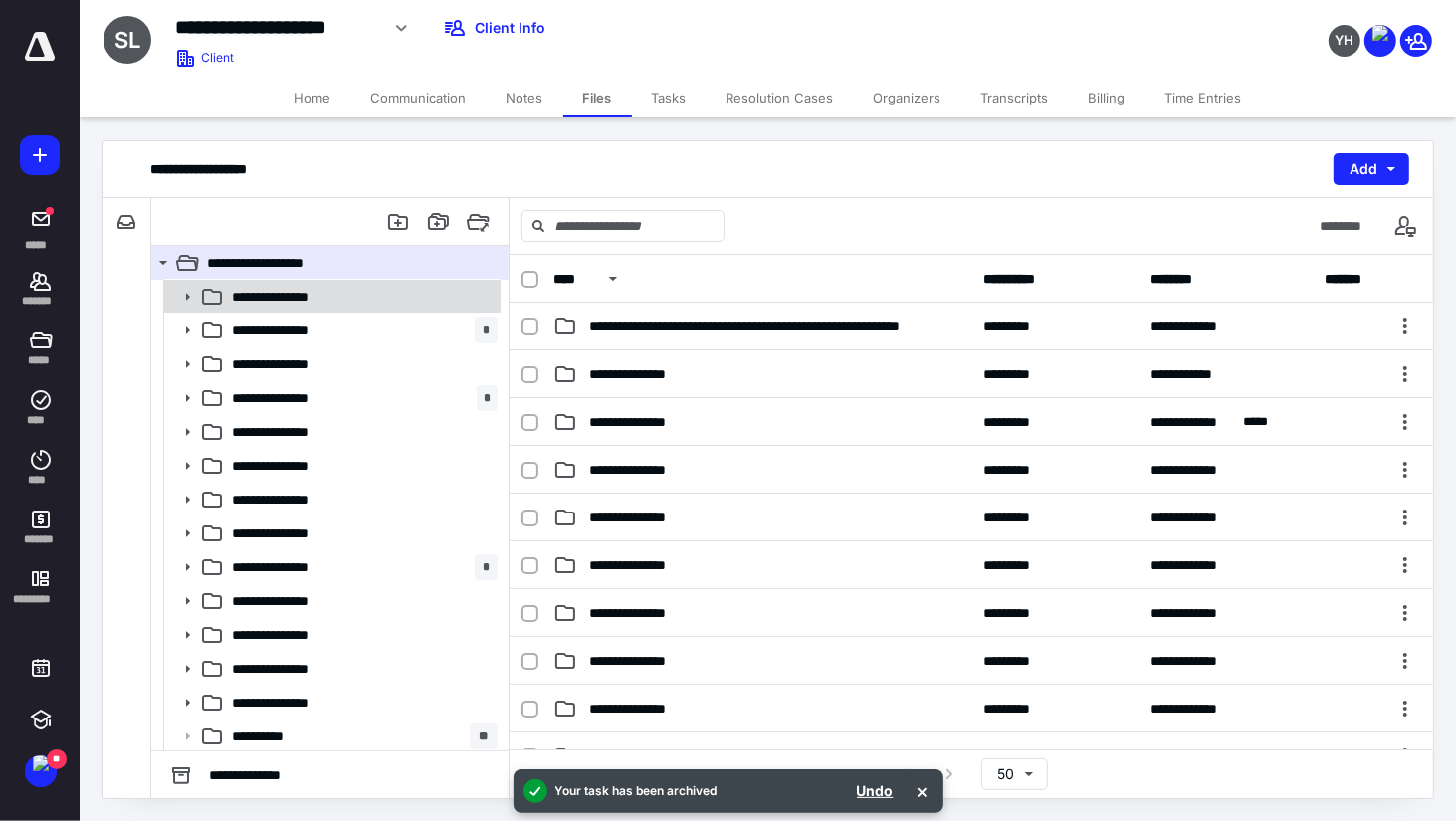 scroll, scrollTop: 70, scrollLeft: 0, axis: vertical 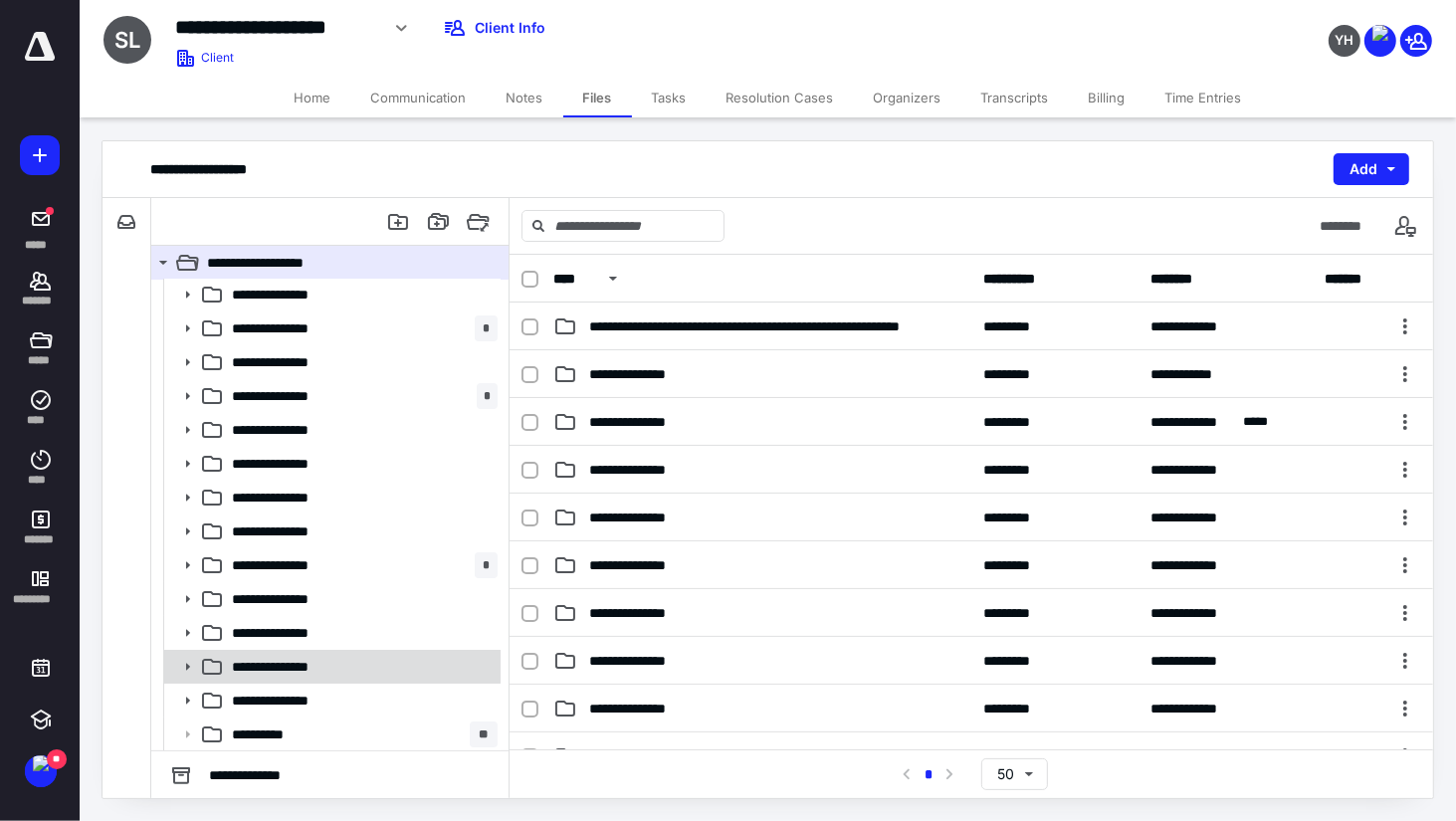 click 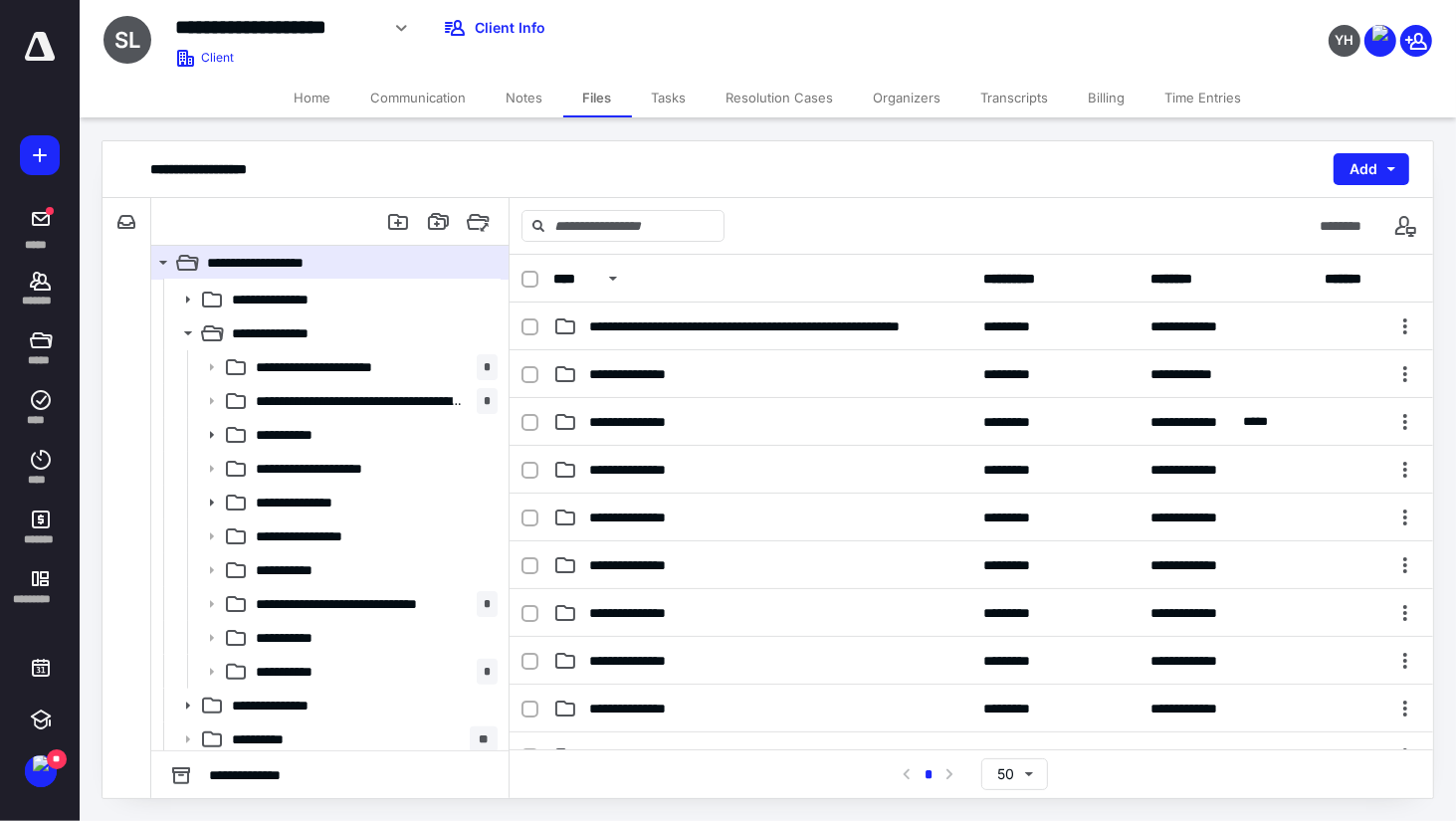 scroll, scrollTop: 408, scrollLeft: 0, axis: vertical 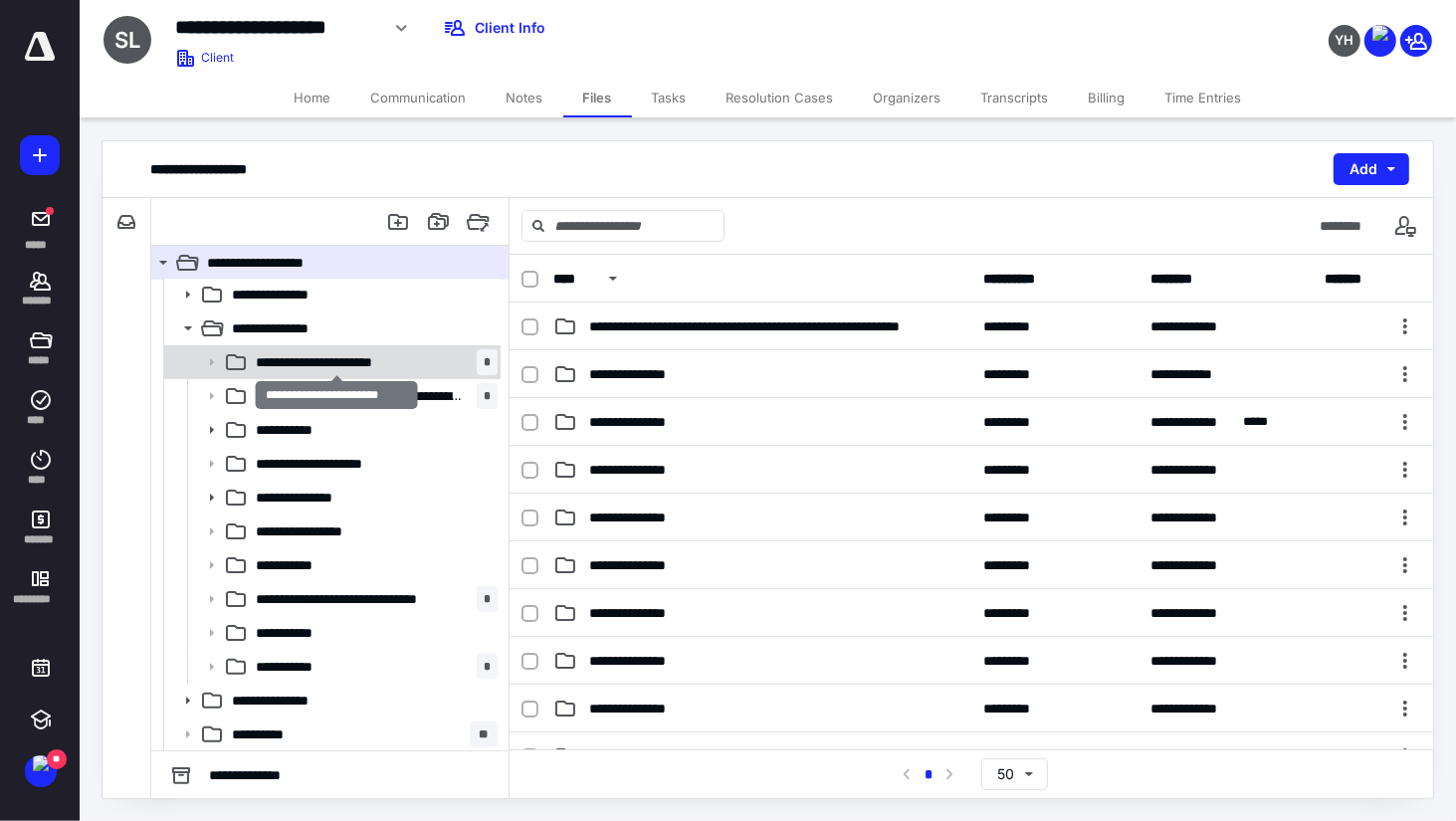 click on "**********" at bounding box center (337, 362) 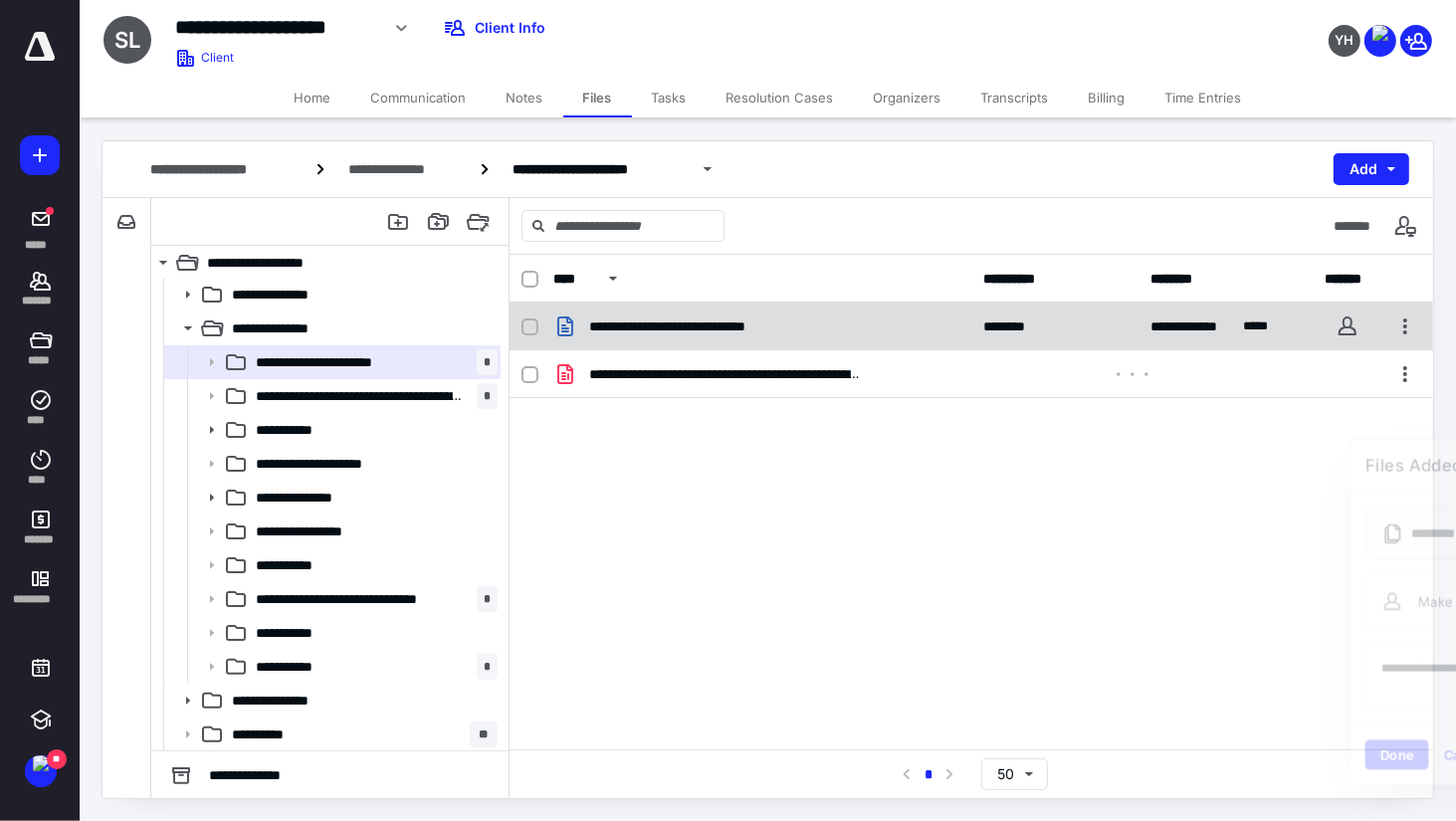 click on "**********" at bounding box center [692, 326] 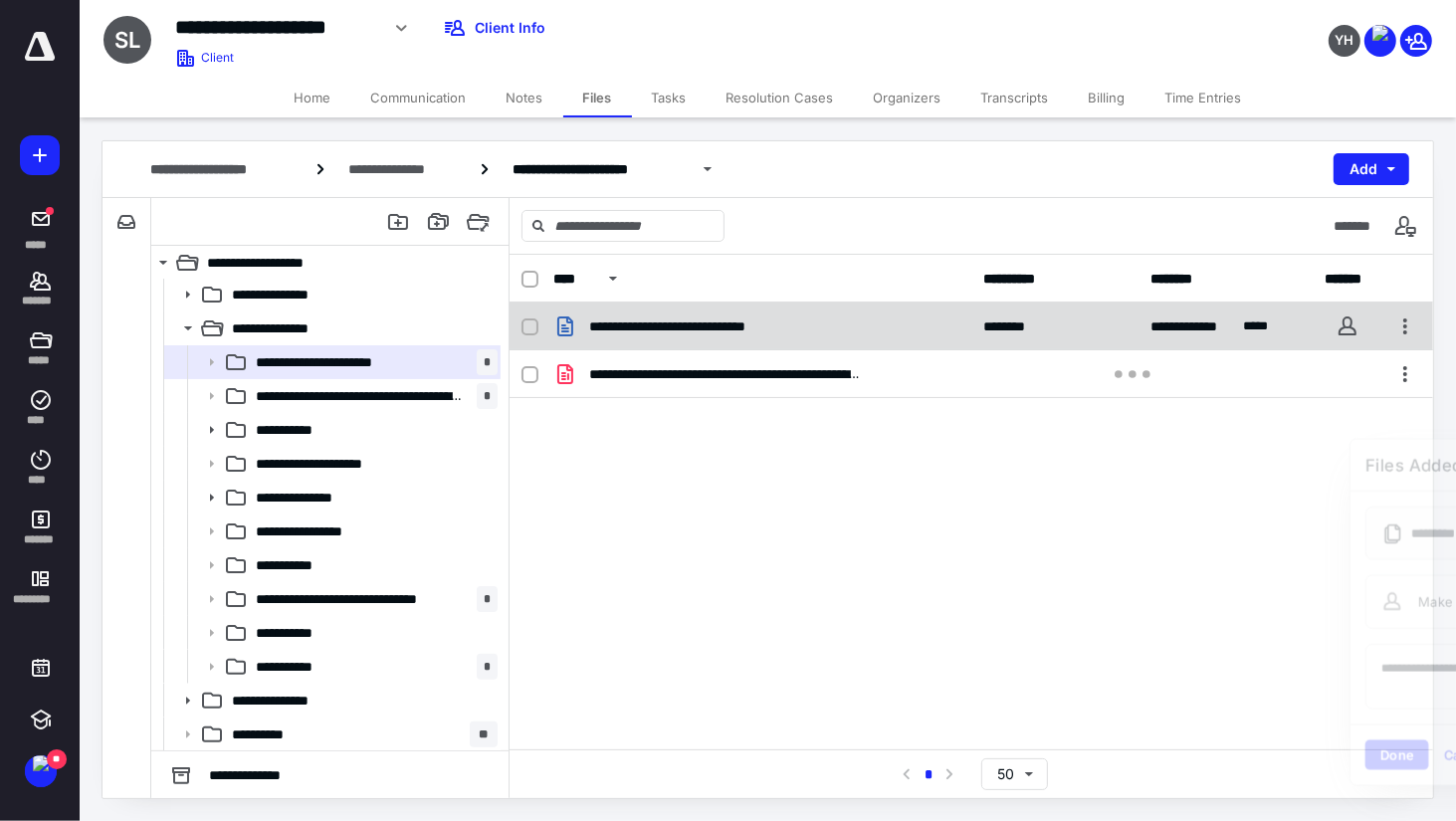 checkbox on "true" 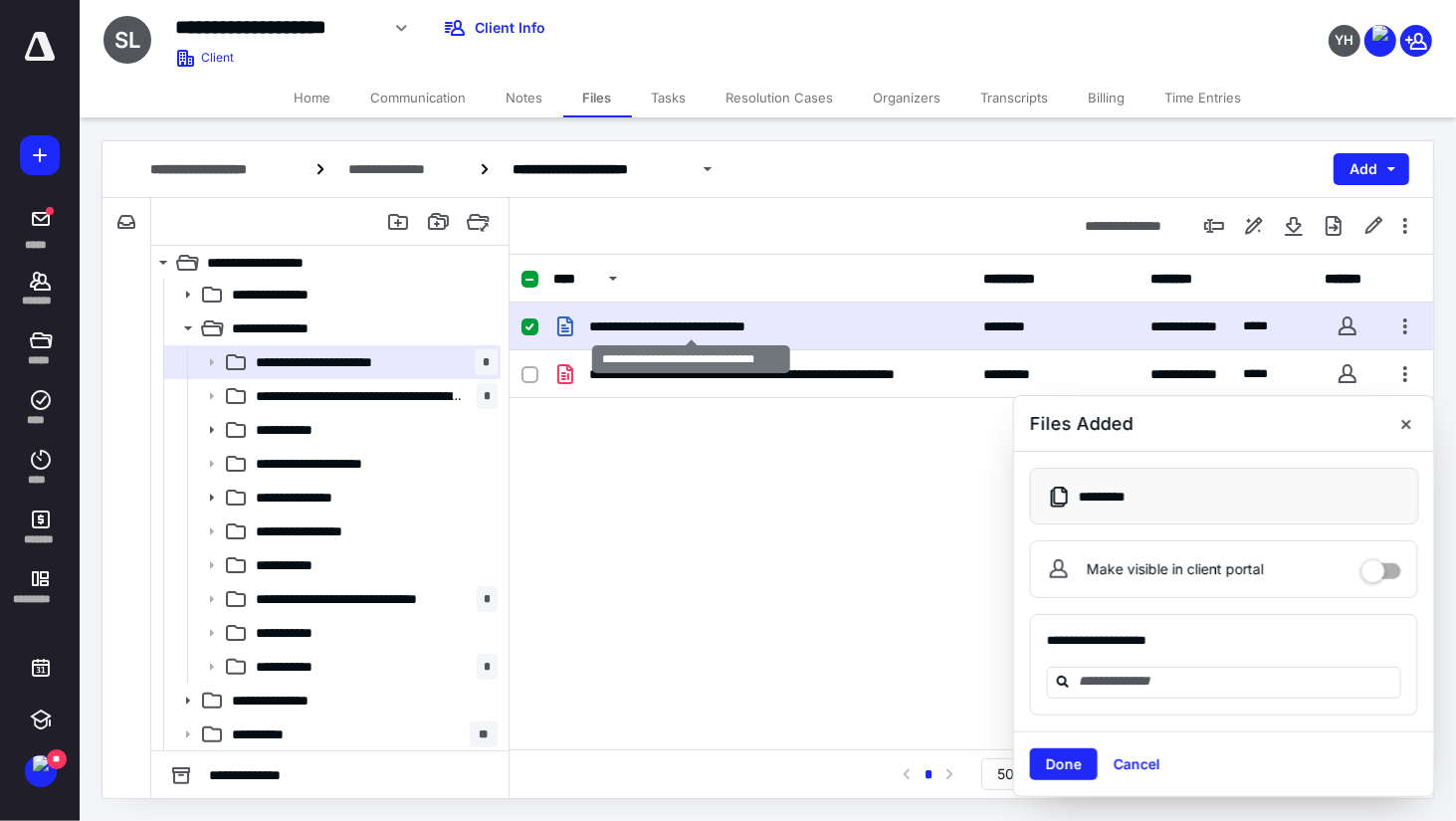 click on "**********" at bounding box center [692, 326] 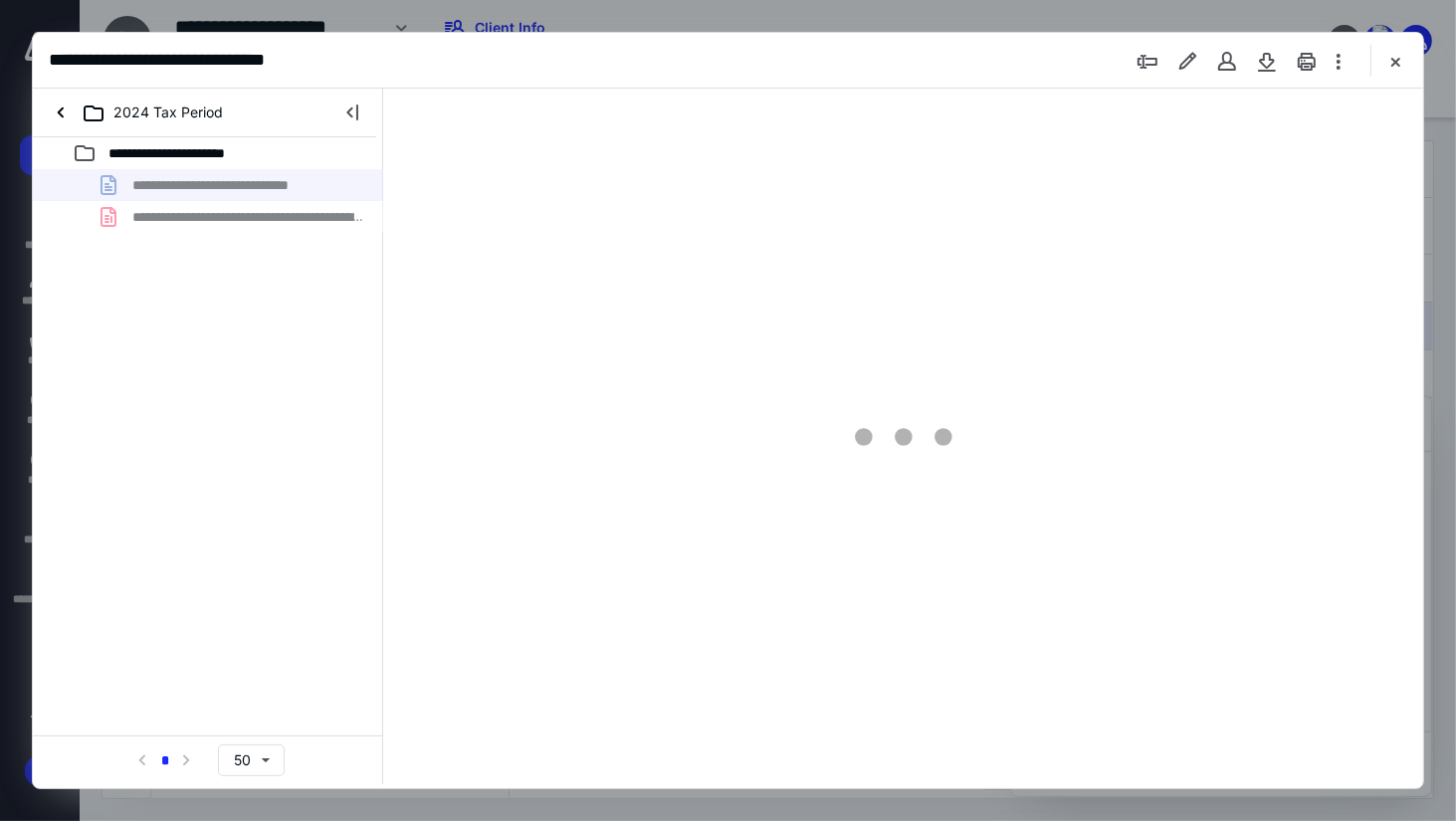 scroll, scrollTop: 0, scrollLeft: 0, axis: both 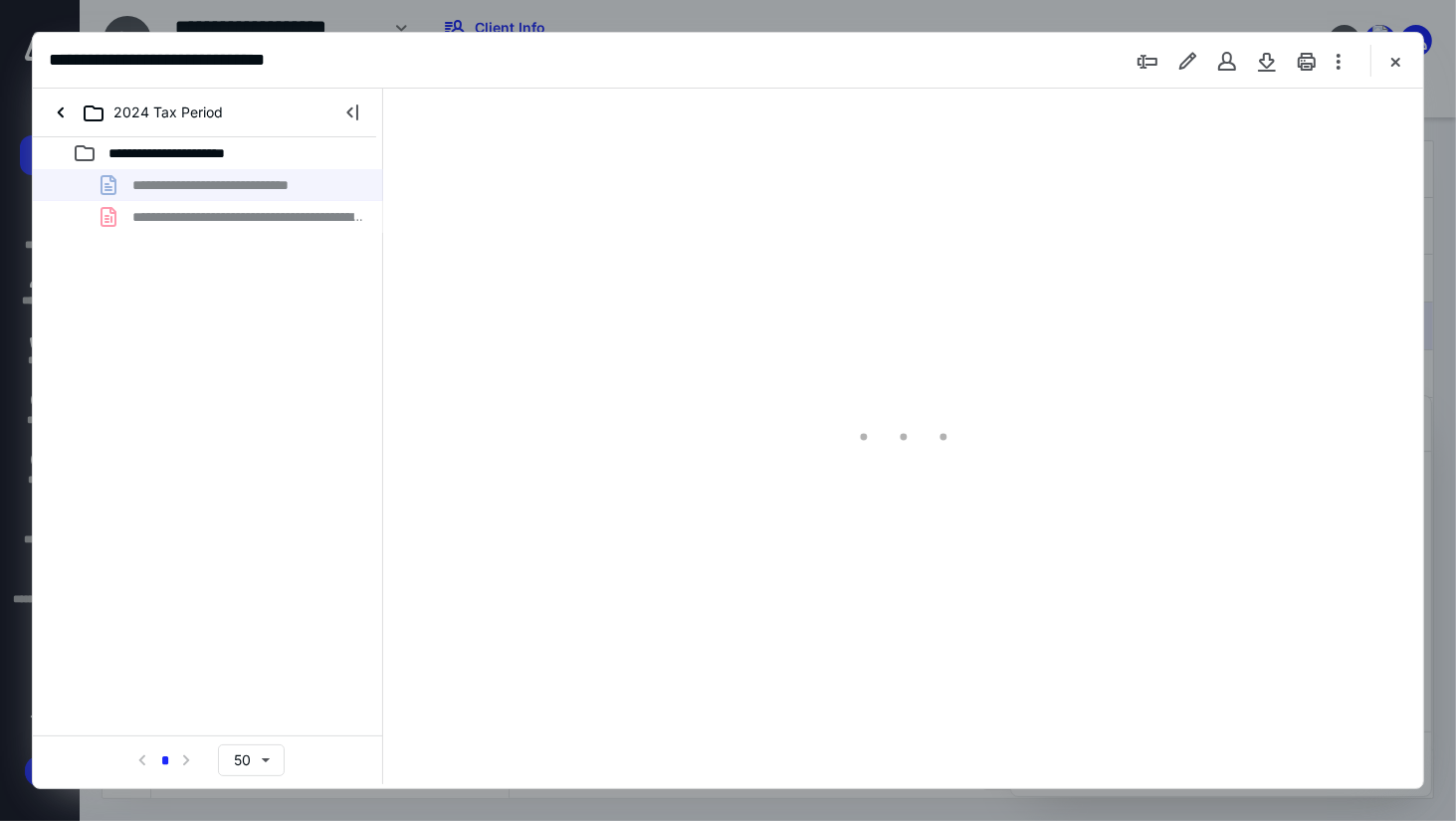 type on "78" 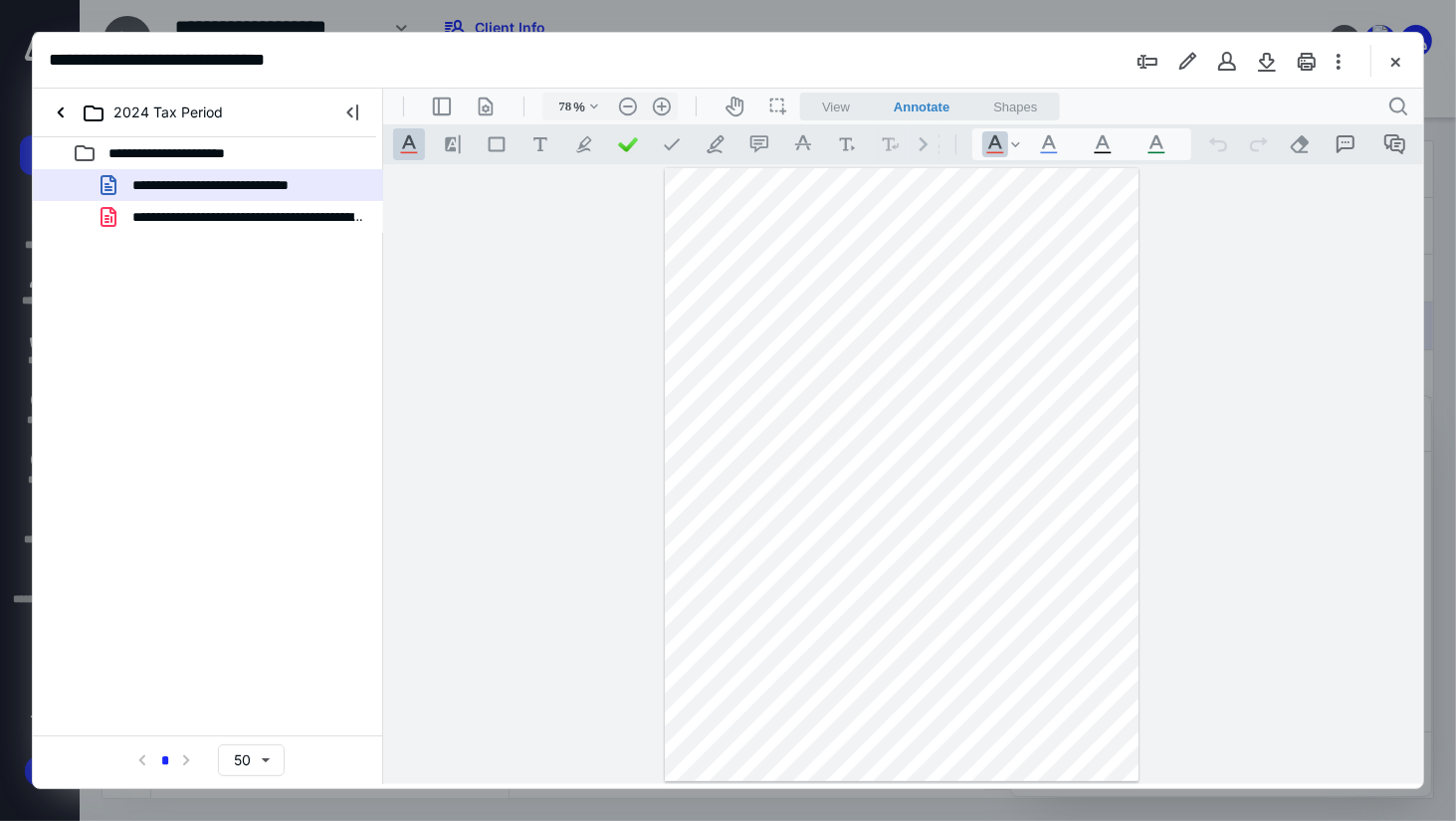 click at bounding box center [903, 473] 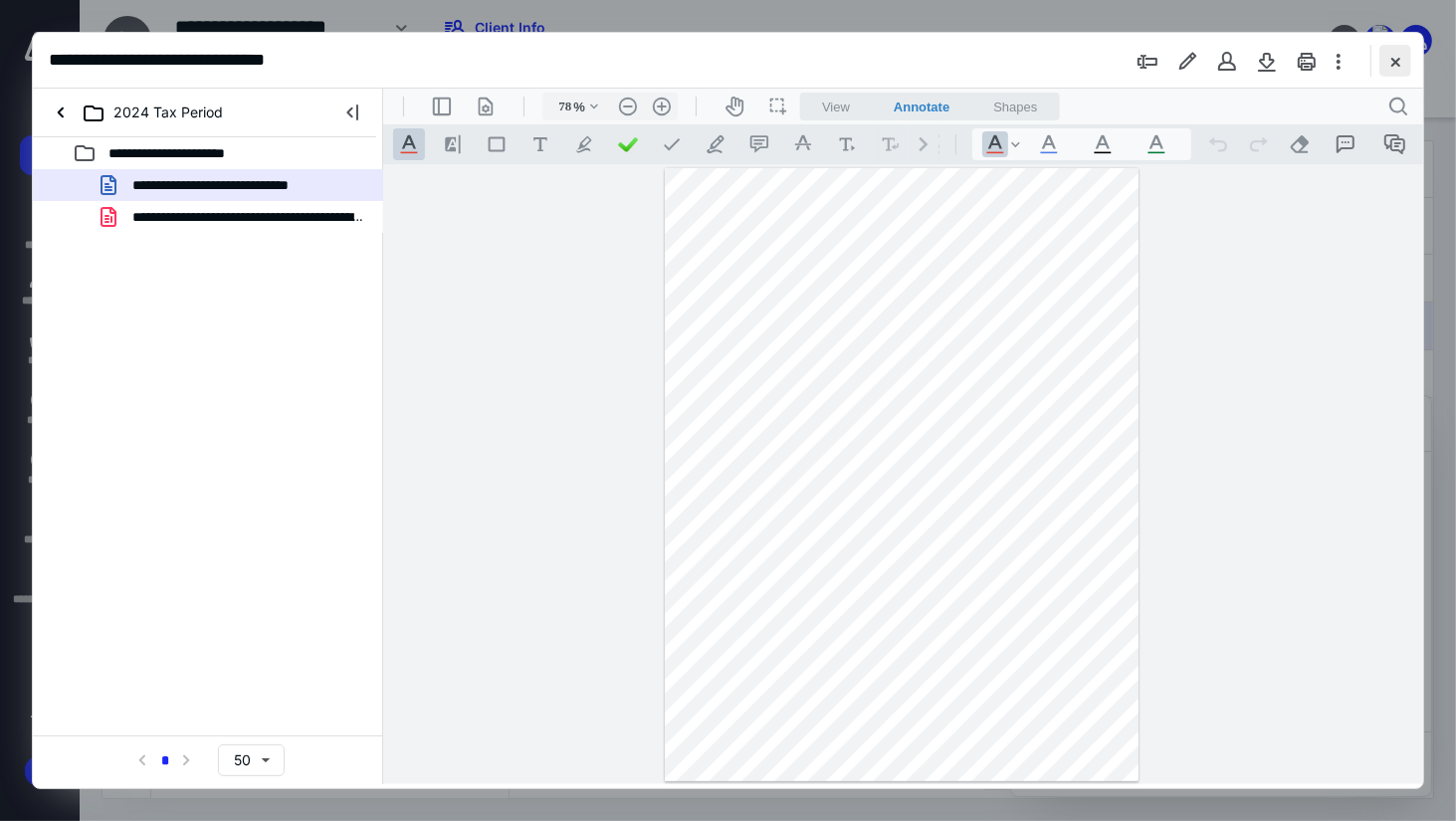 click at bounding box center (1395, 61) 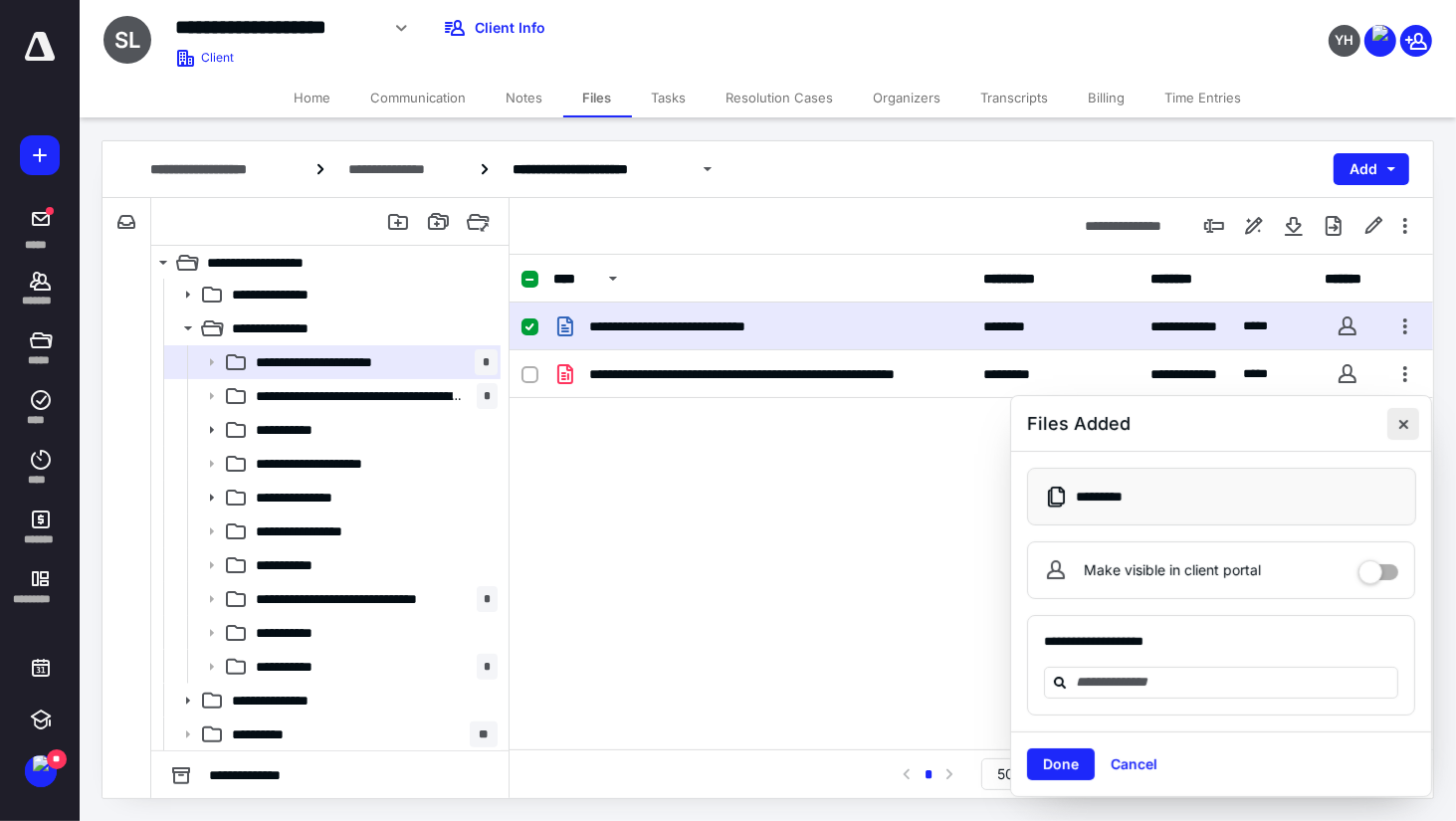 click at bounding box center [1403, 424] 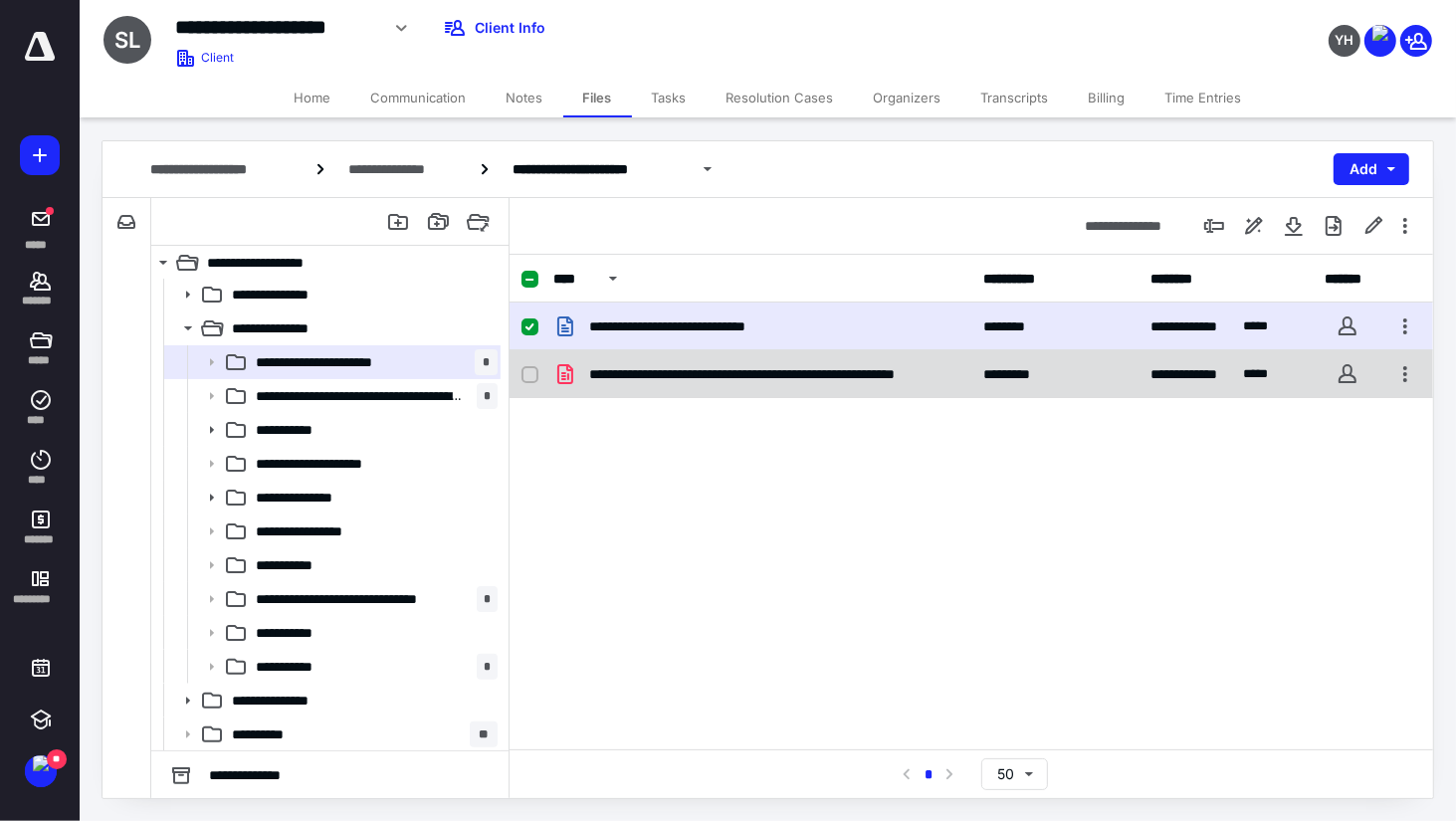click on "**********" at bounding box center [774, 374] 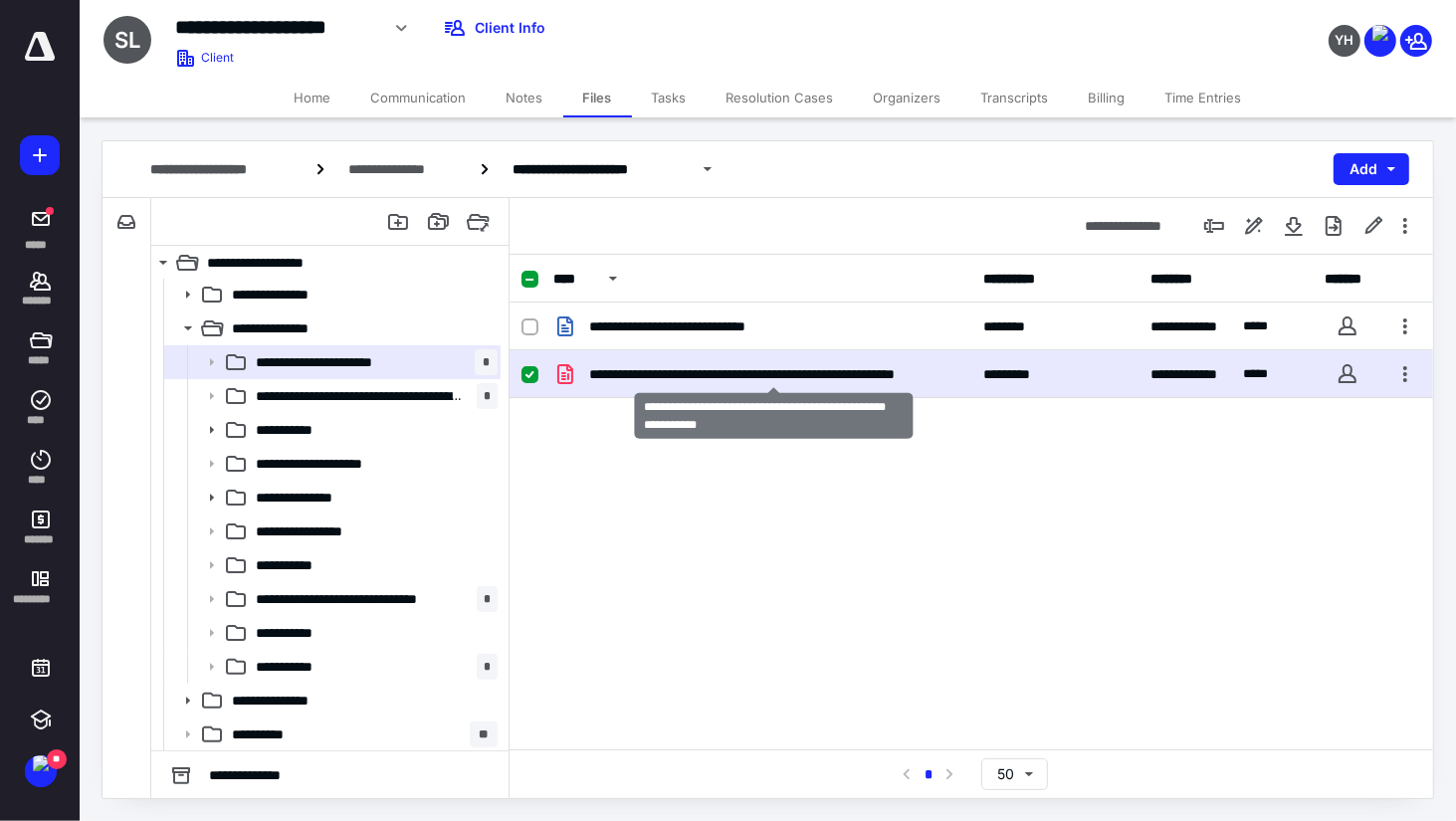 click on "**********" at bounding box center (774, 374) 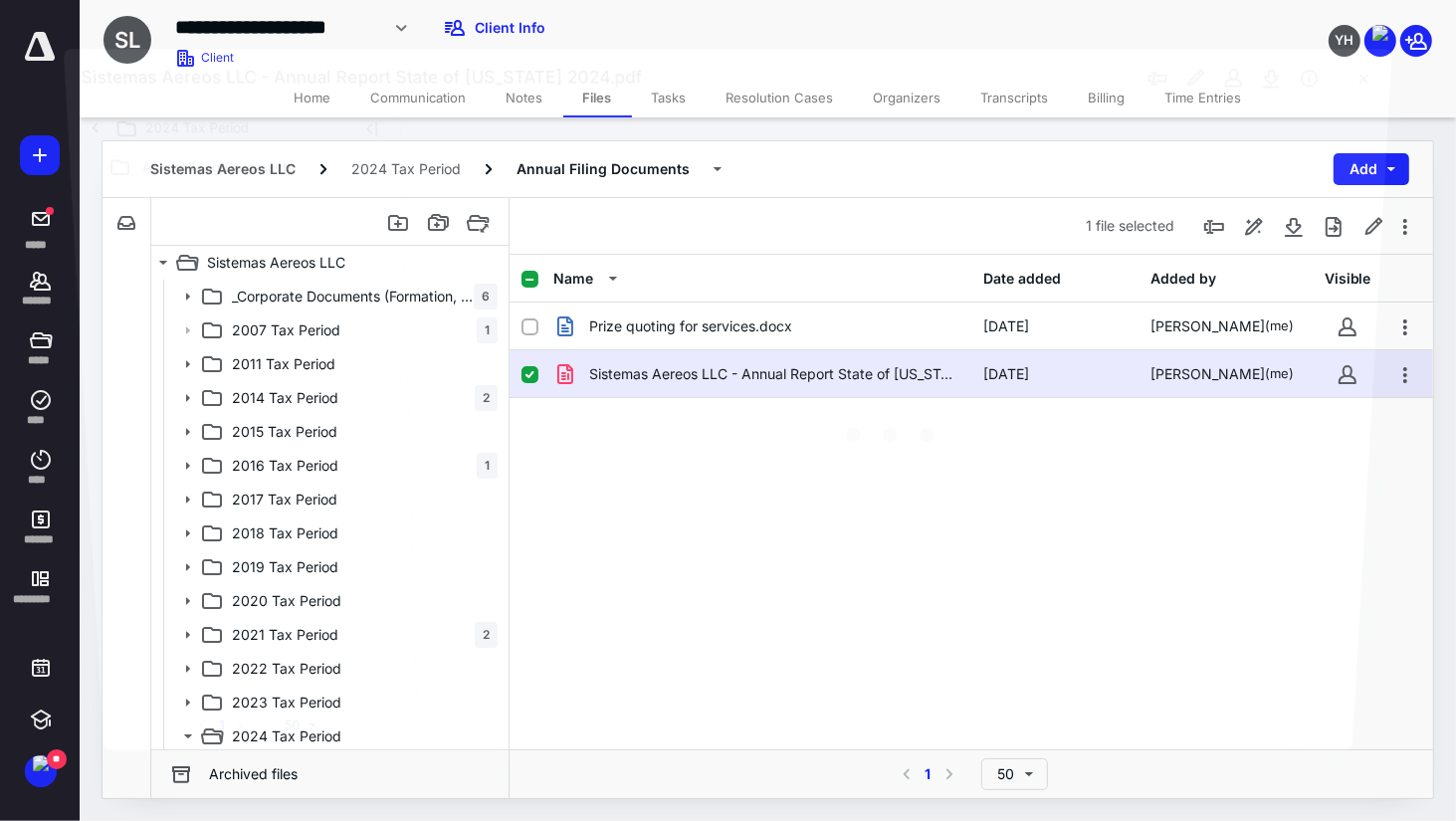 scroll, scrollTop: 408, scrollLeft: 0, axis: vertical 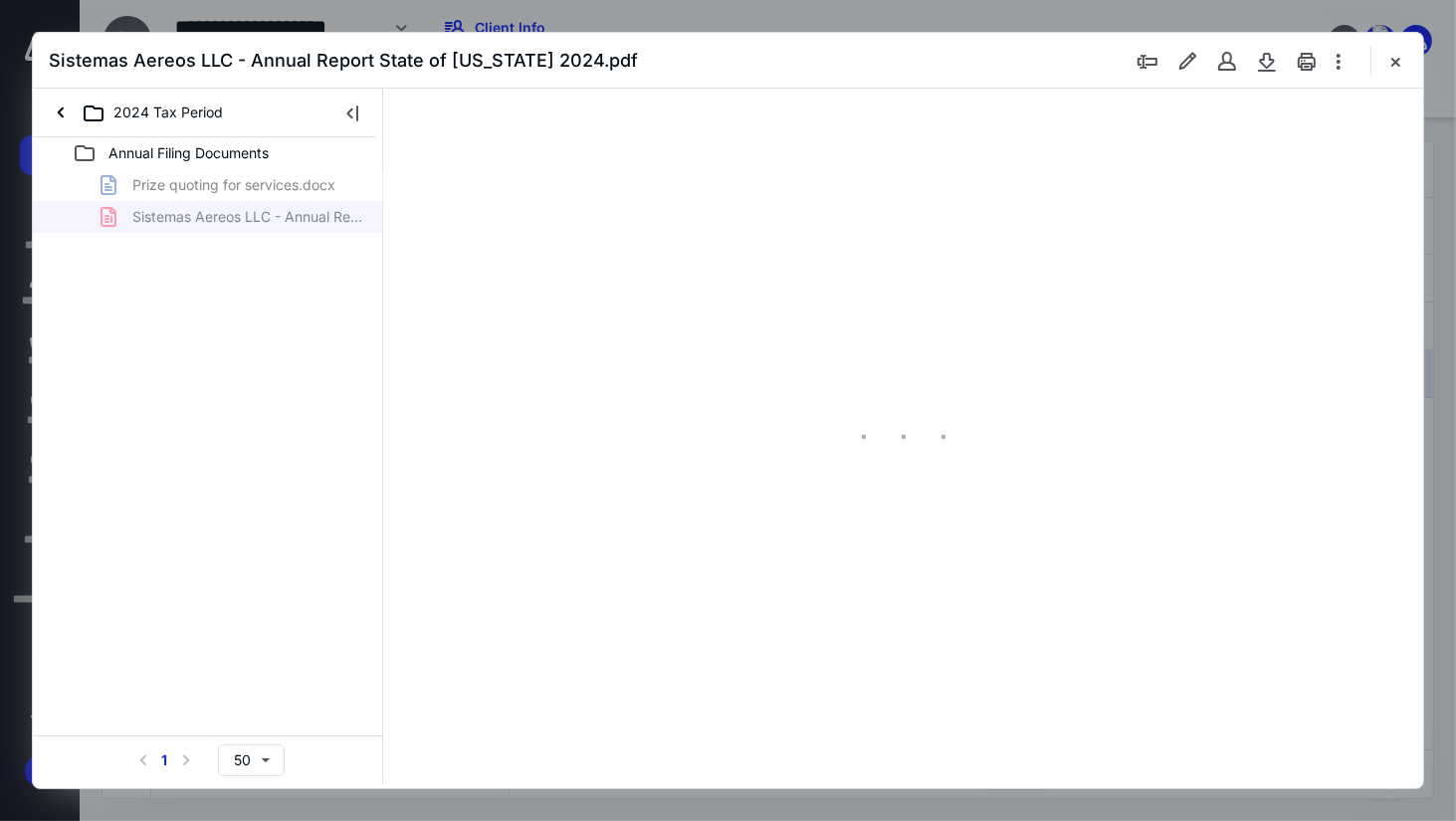 type on "78" 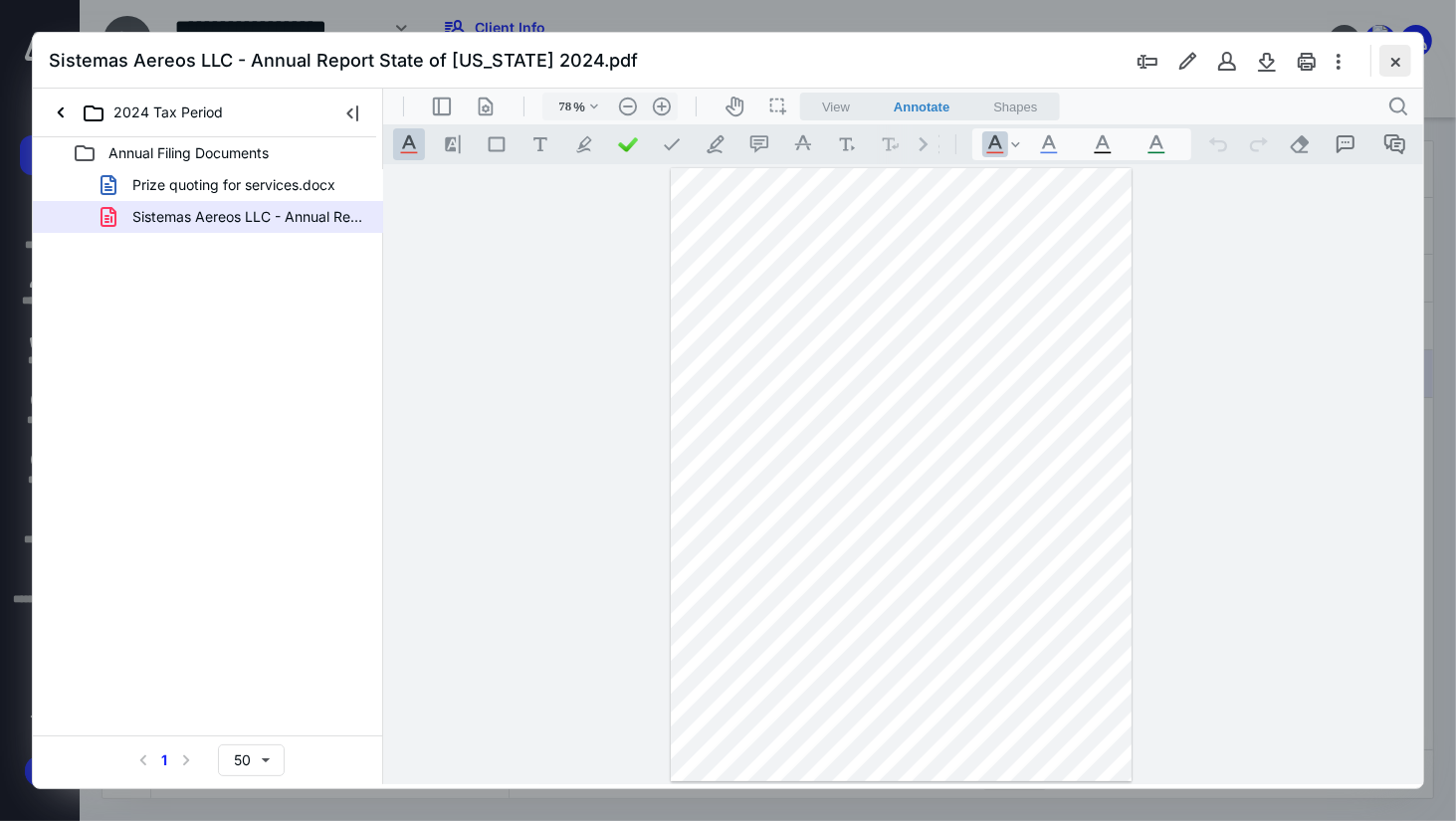 click at bounding box center [1395, 61] 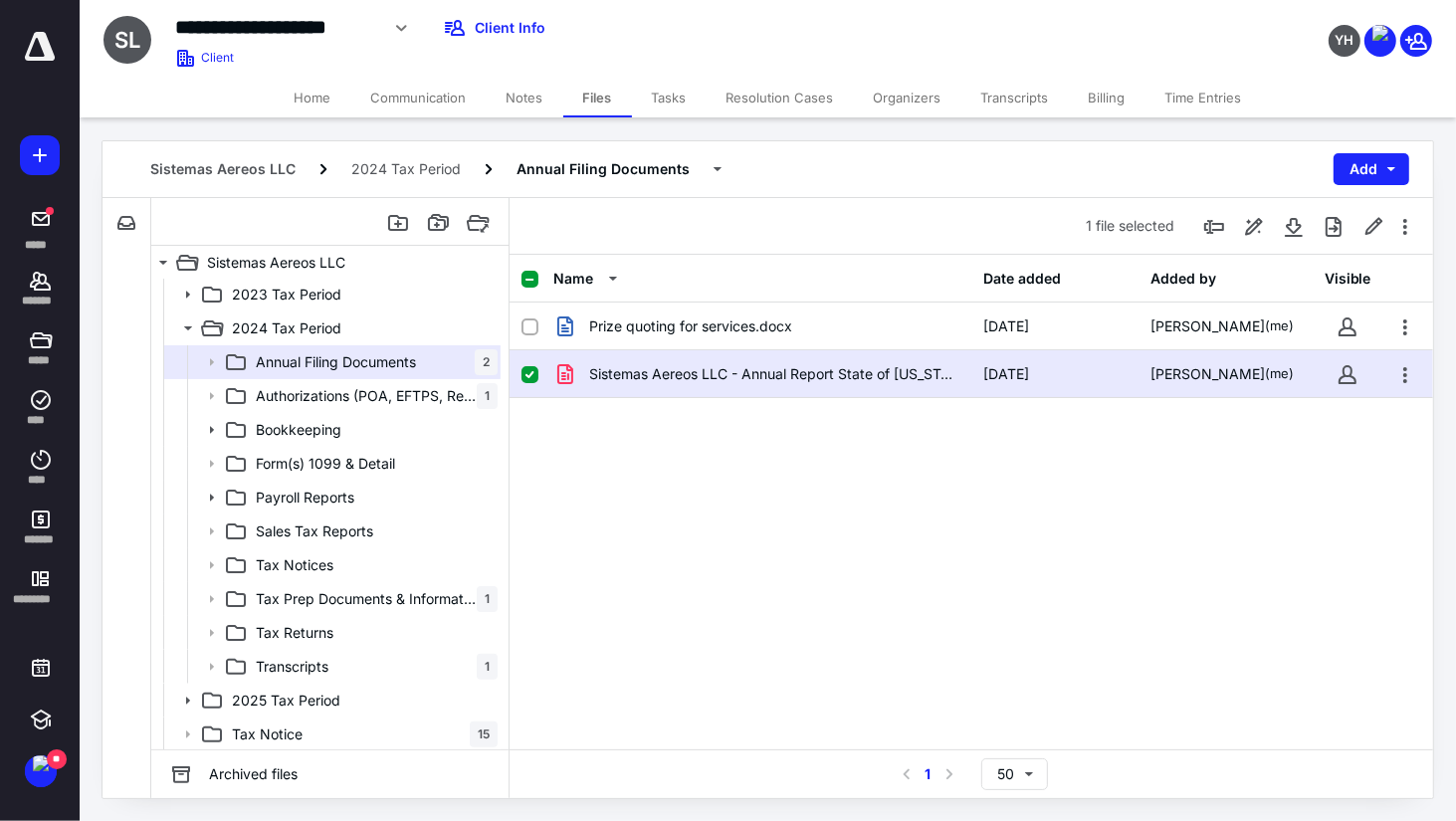 click on "Prize quoting for services.docx 8/2/2024 Yamila Nelson  (me) Sistemas Aereos LLC - Annual Report State of Florida 2024.pdf 7/10/2025 Yamila Nelson  (me)" at bounding box center (971, 452) 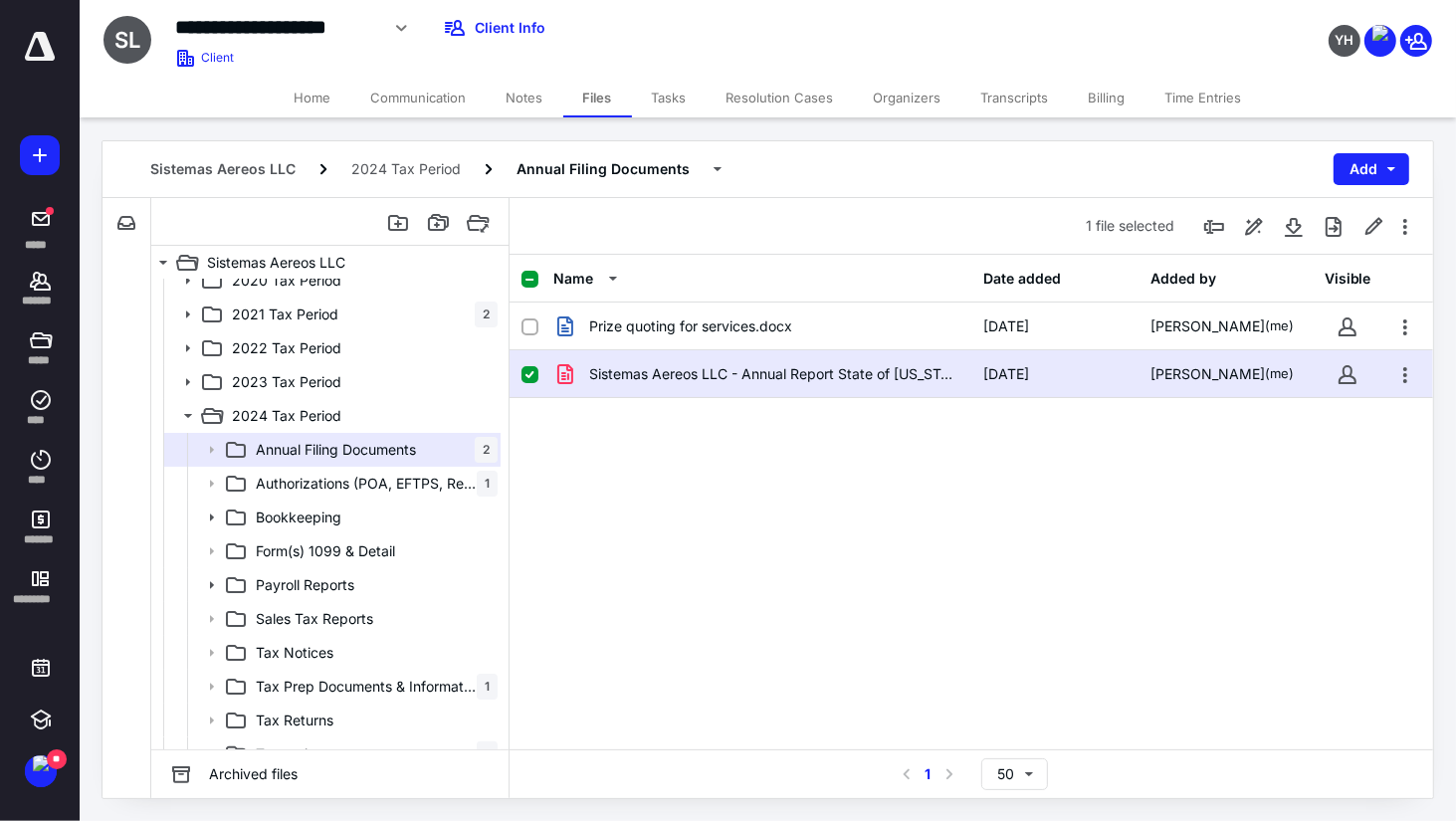 click 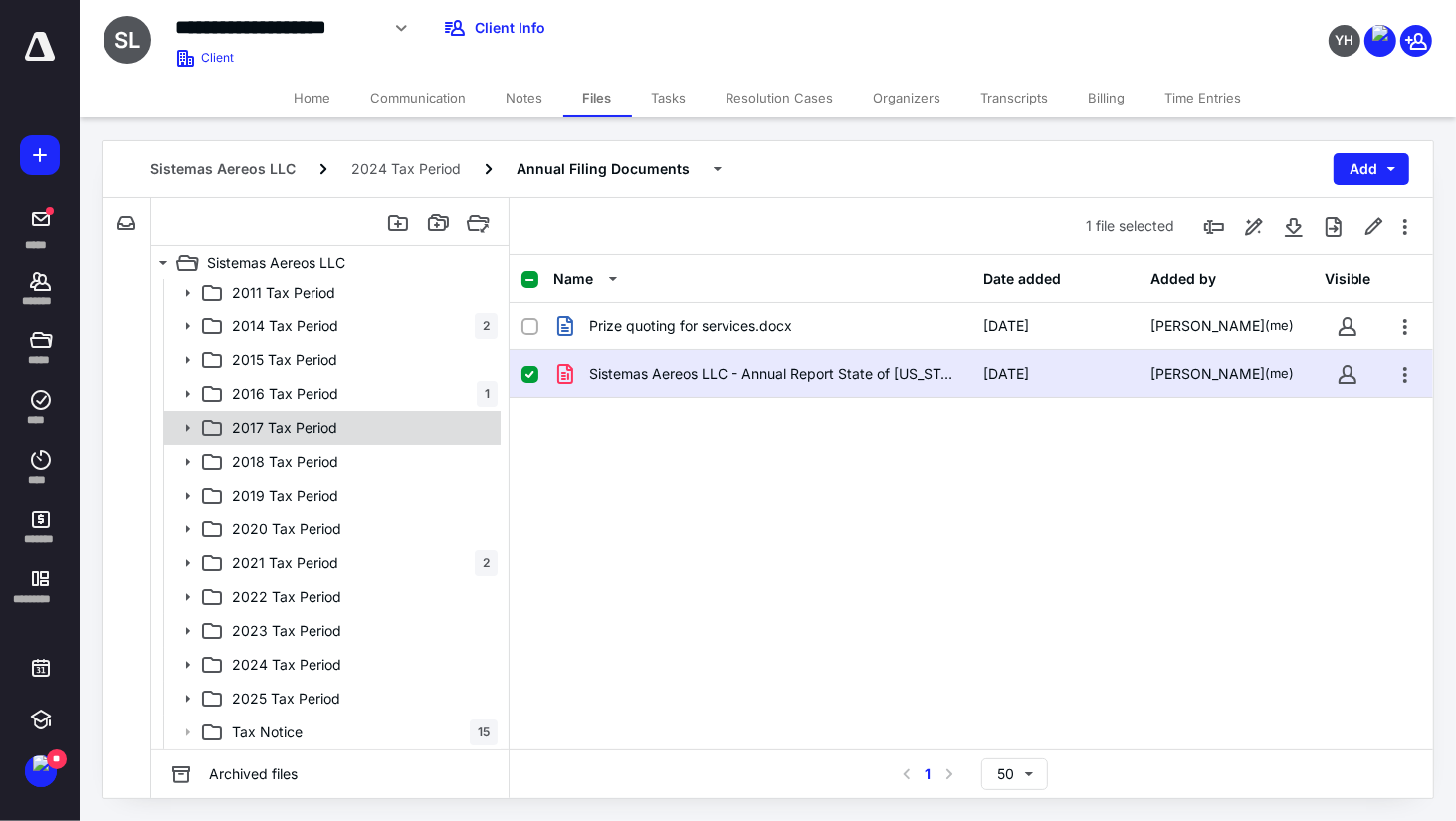 scroll, scrollTop: 71, scrollLeft: 0, axis: vertical 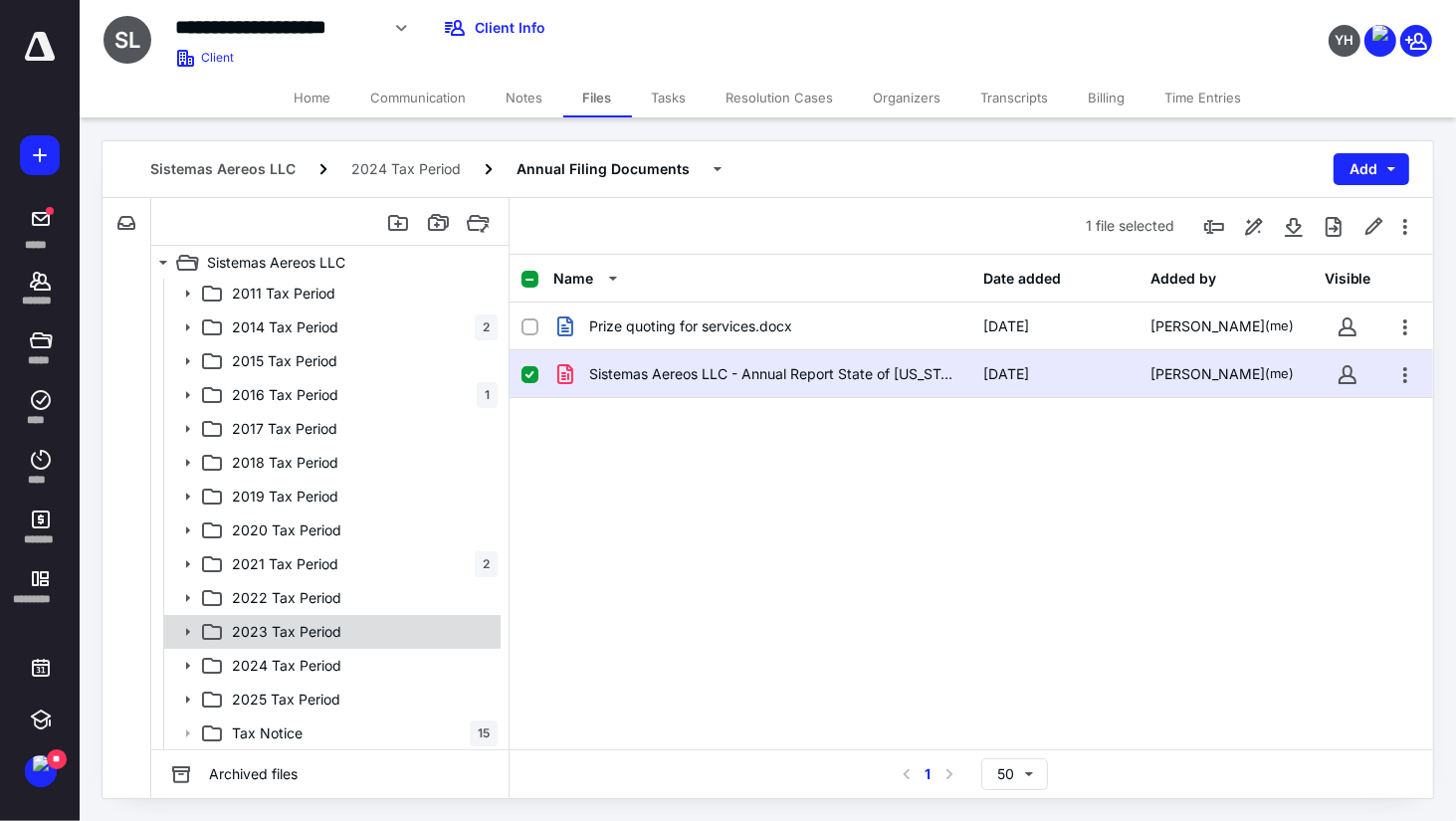 click 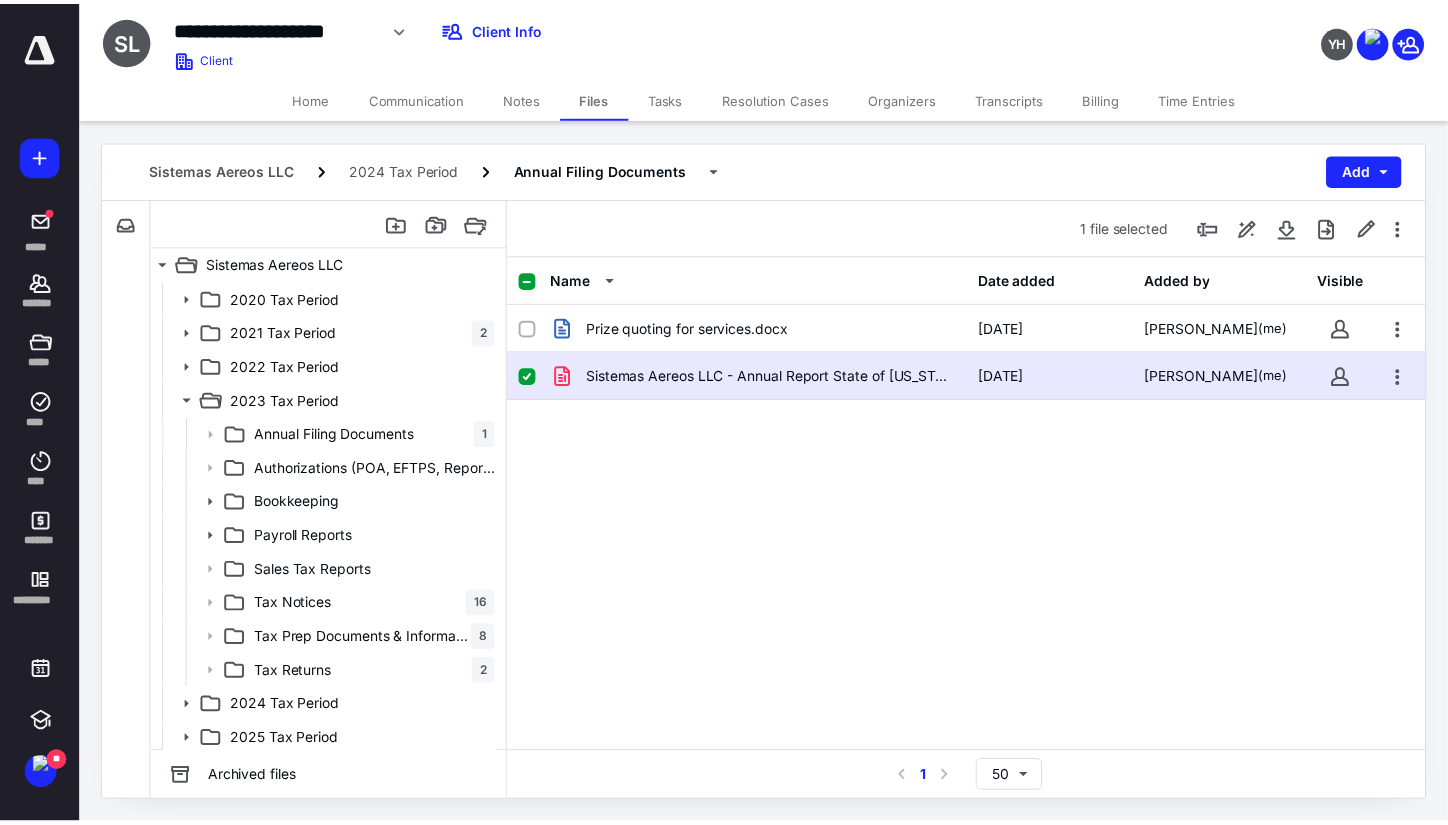 scroll, scrollTop: 342, scrollLeft: 0, axis: vertical 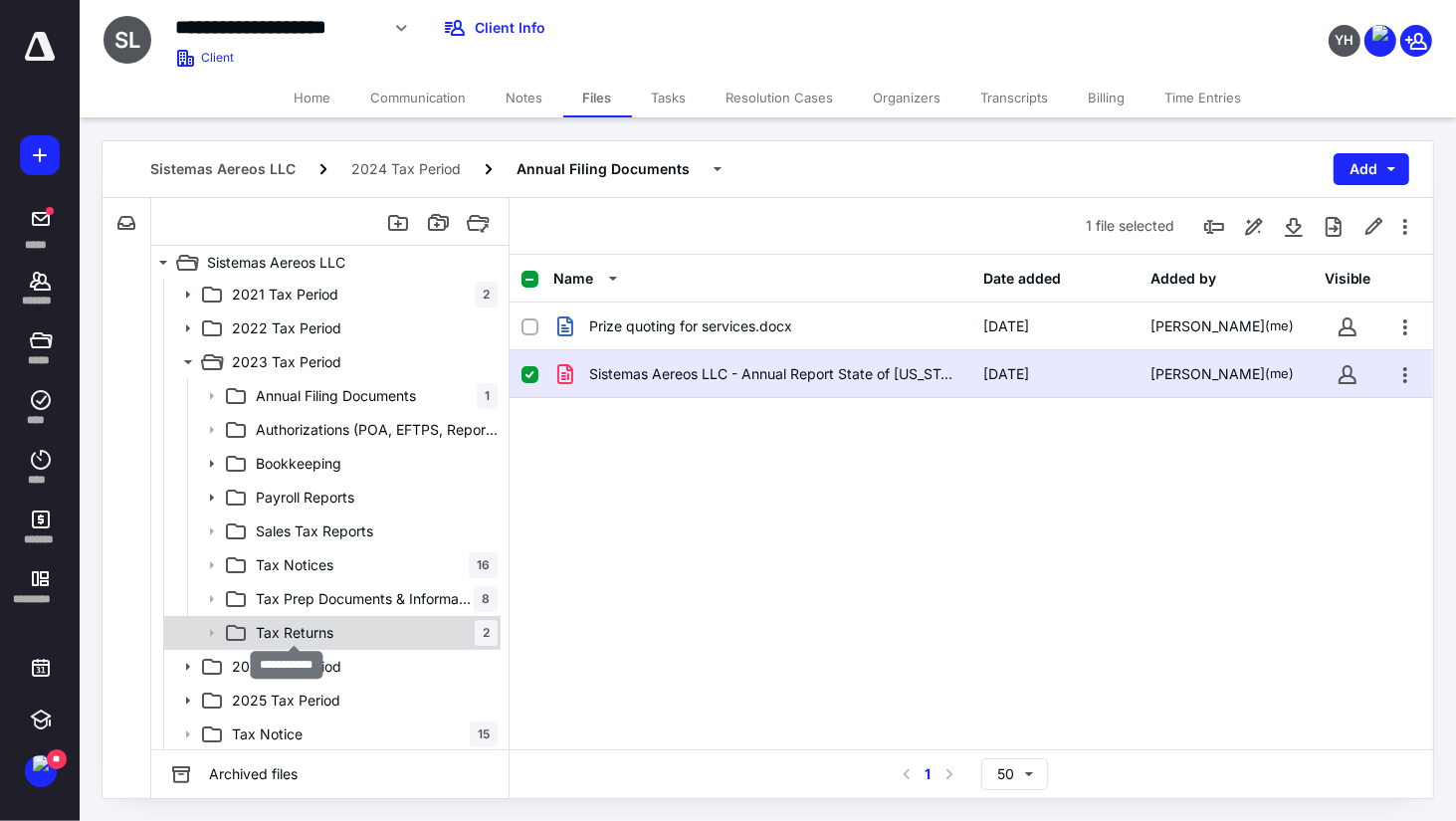 click on "Tax Returns" at bounding box center [295, 633] 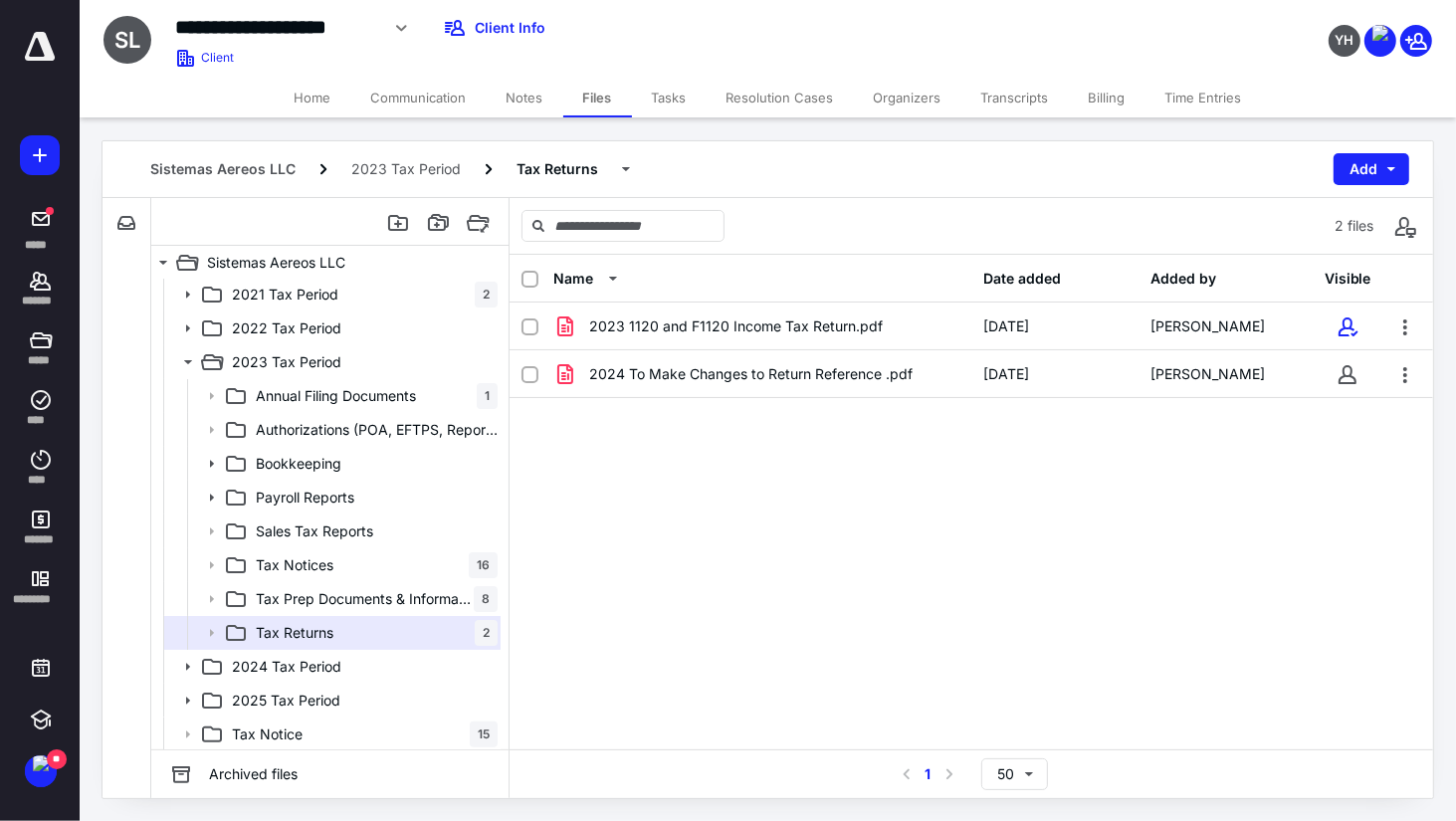 click on "Tasks" at bounding box center (669, 98) 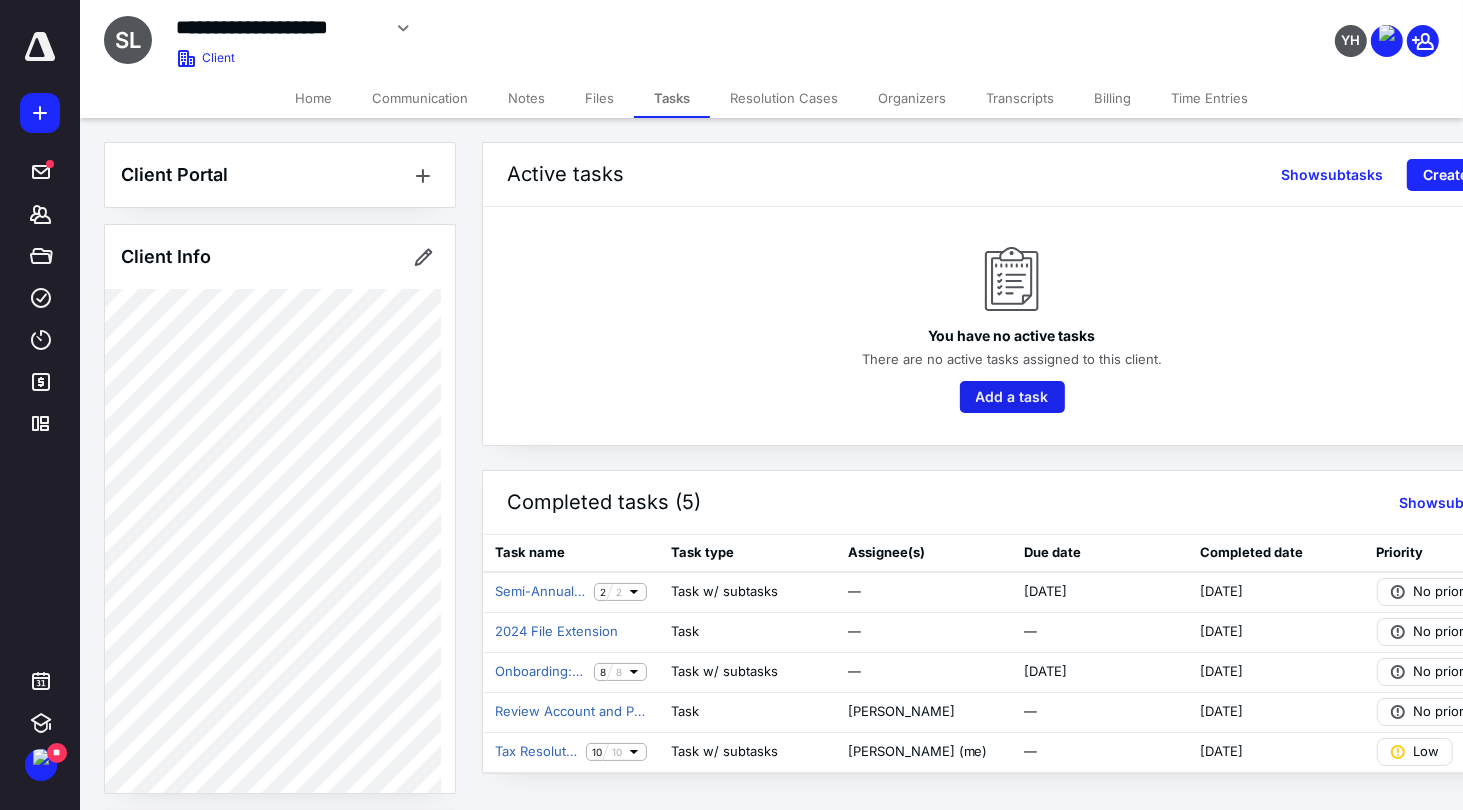 click on "Add a task" at bounding box center (1012, 397) 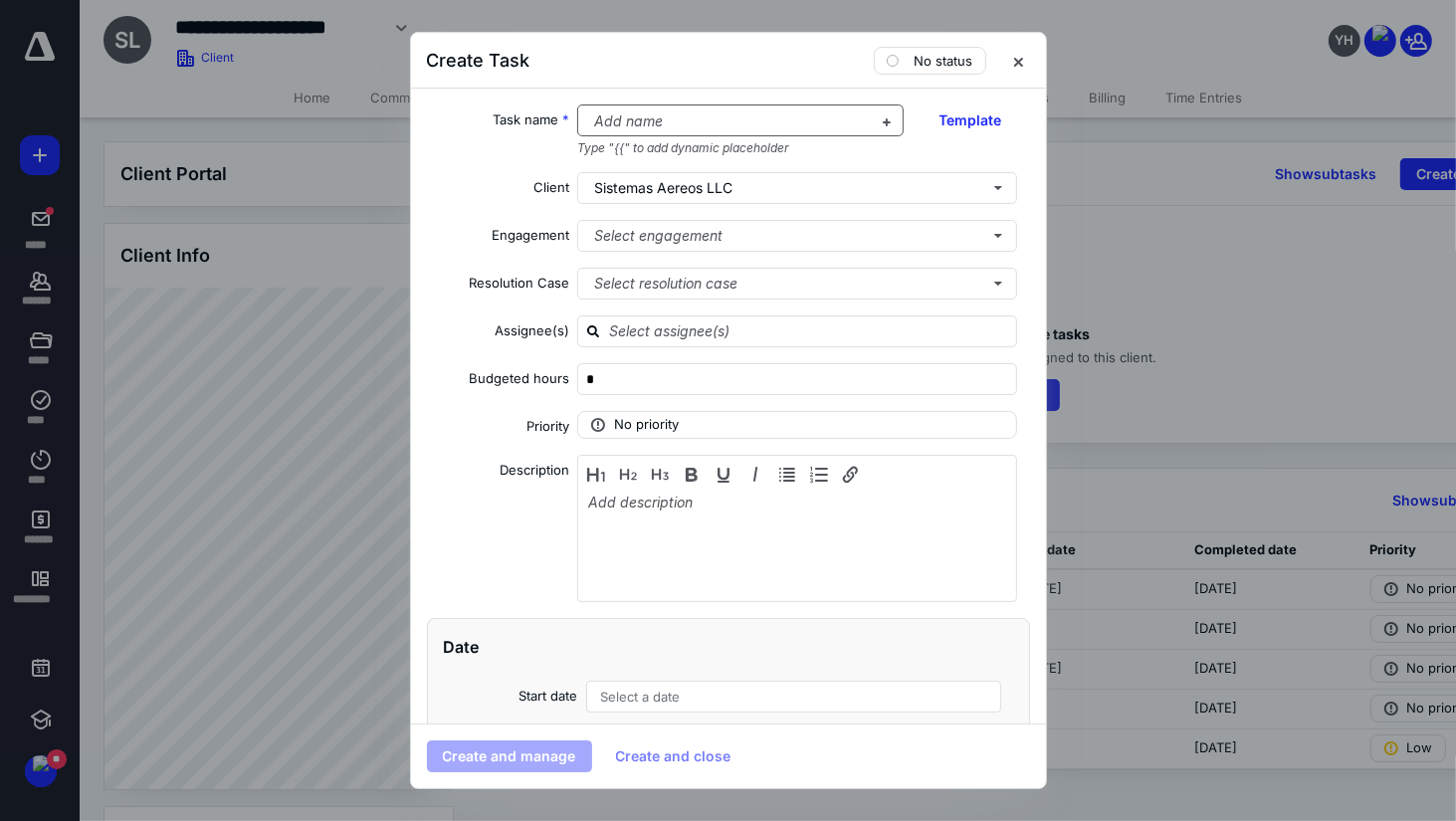 click at bounding box center (728, 121) 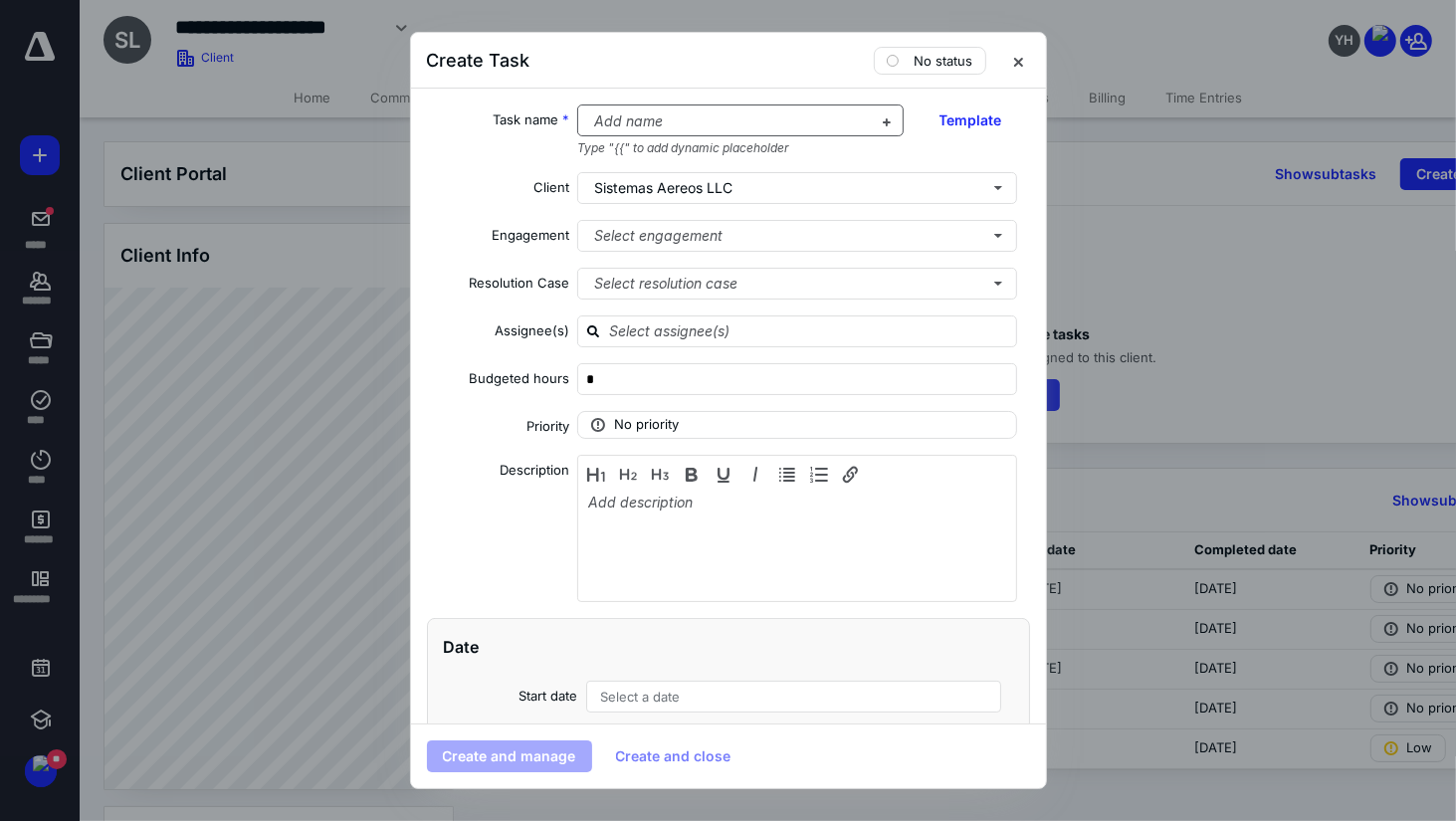 type 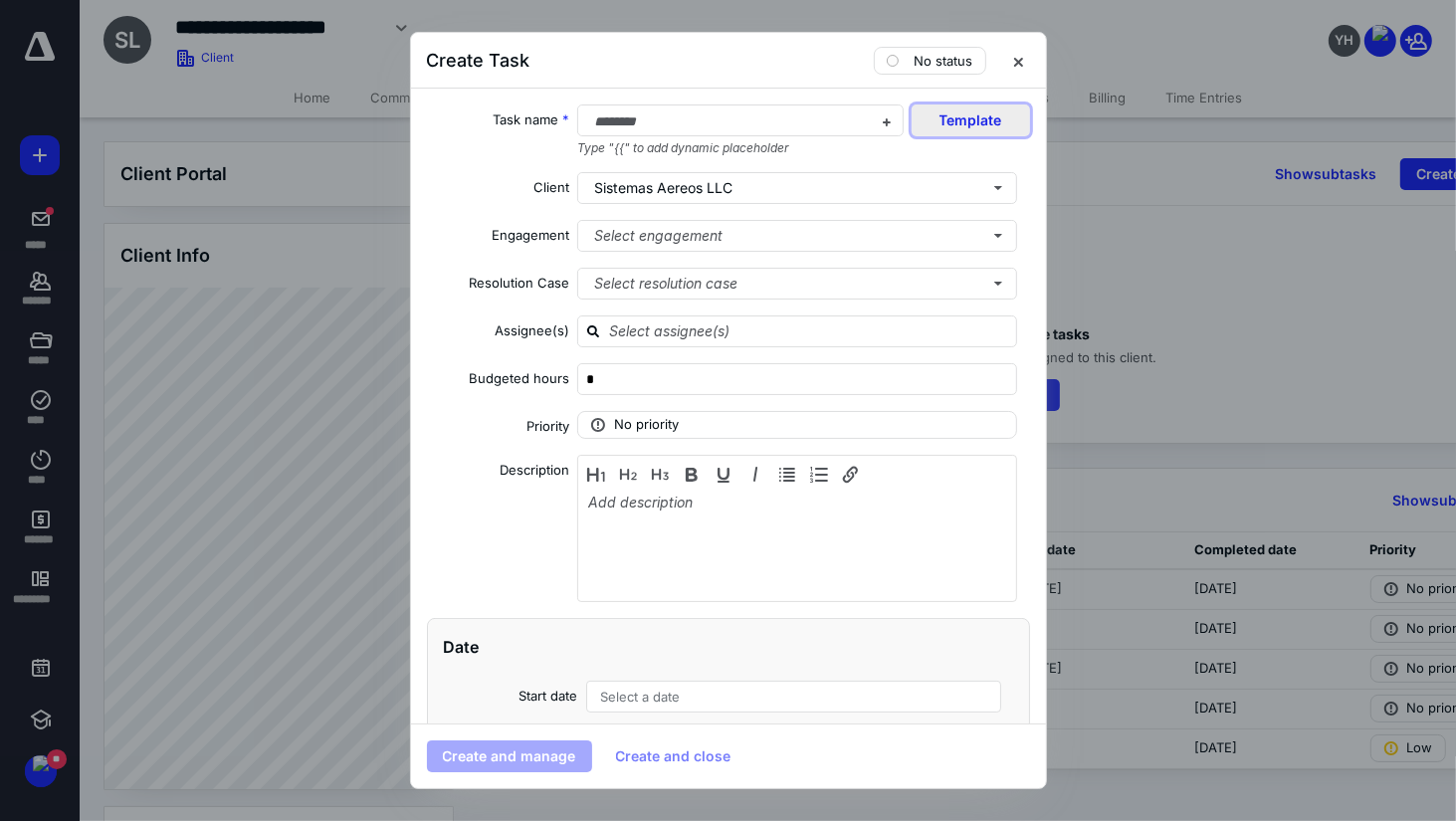 click on "Template" at bounding box center (970, 120) 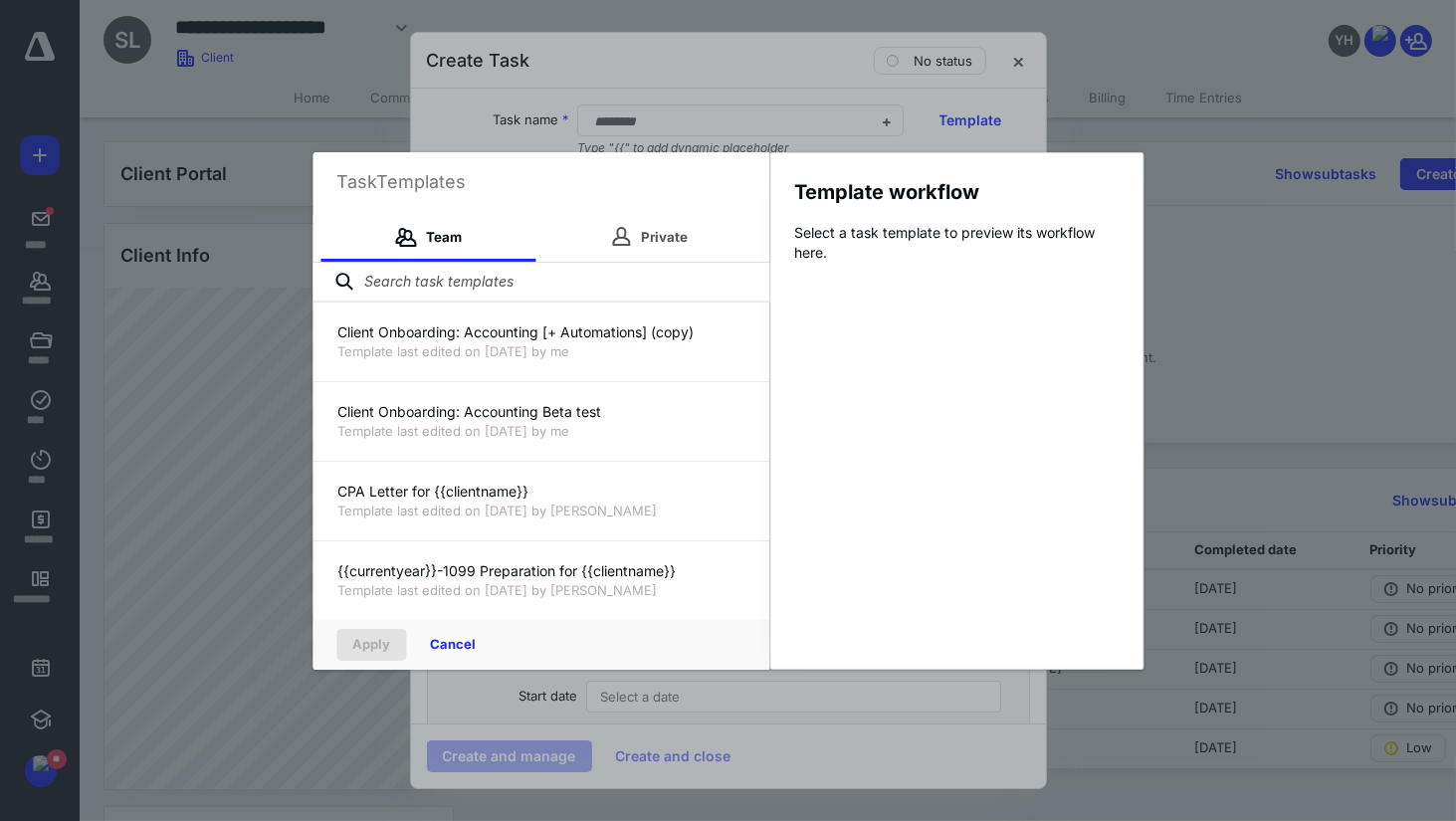 click at bounding box center [540, 283] 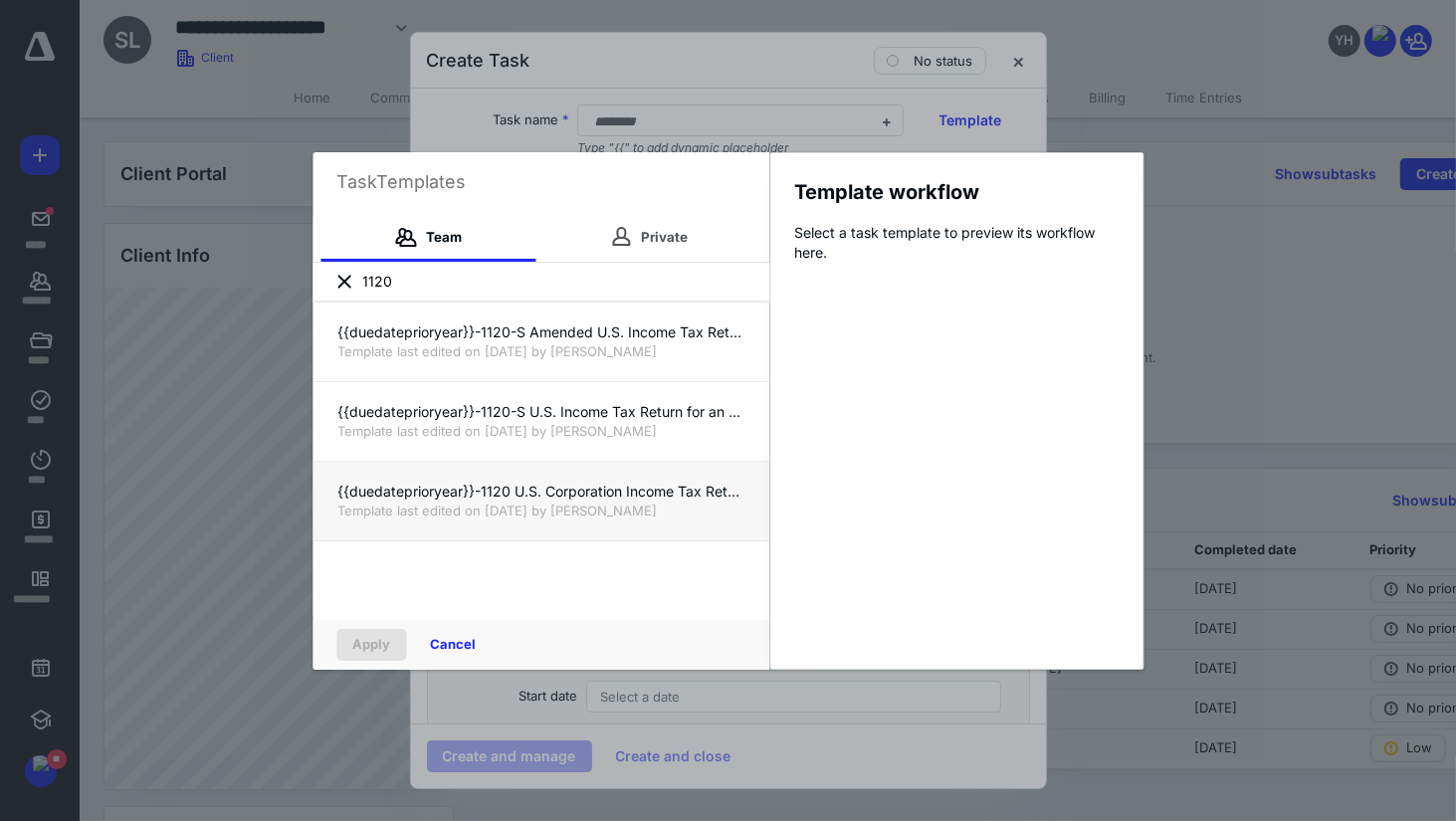 type on "1120" 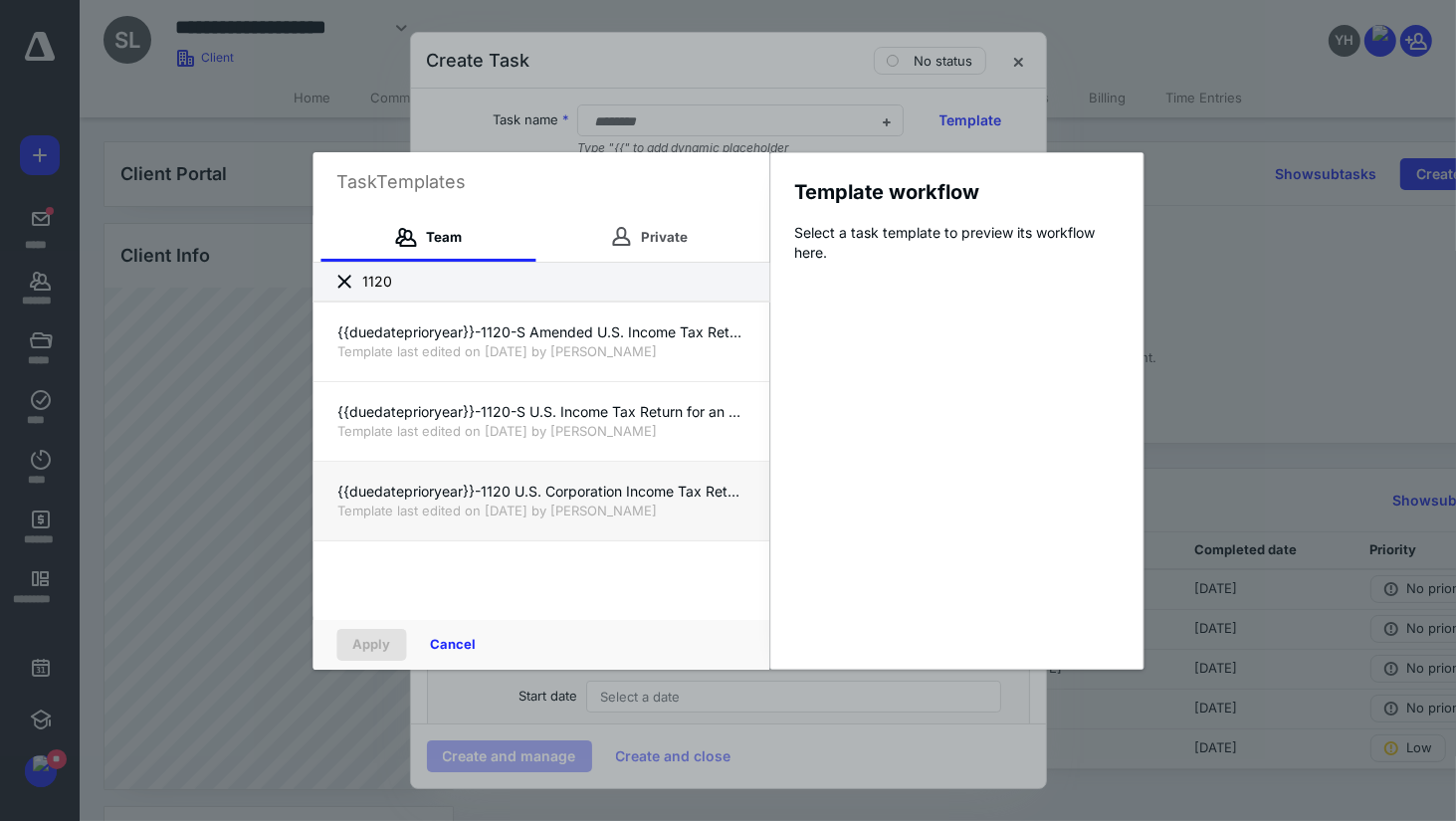 click on "Template last edited on 1/17/2025 by Domingo Rodriguez" at bounding box center (540, 511) 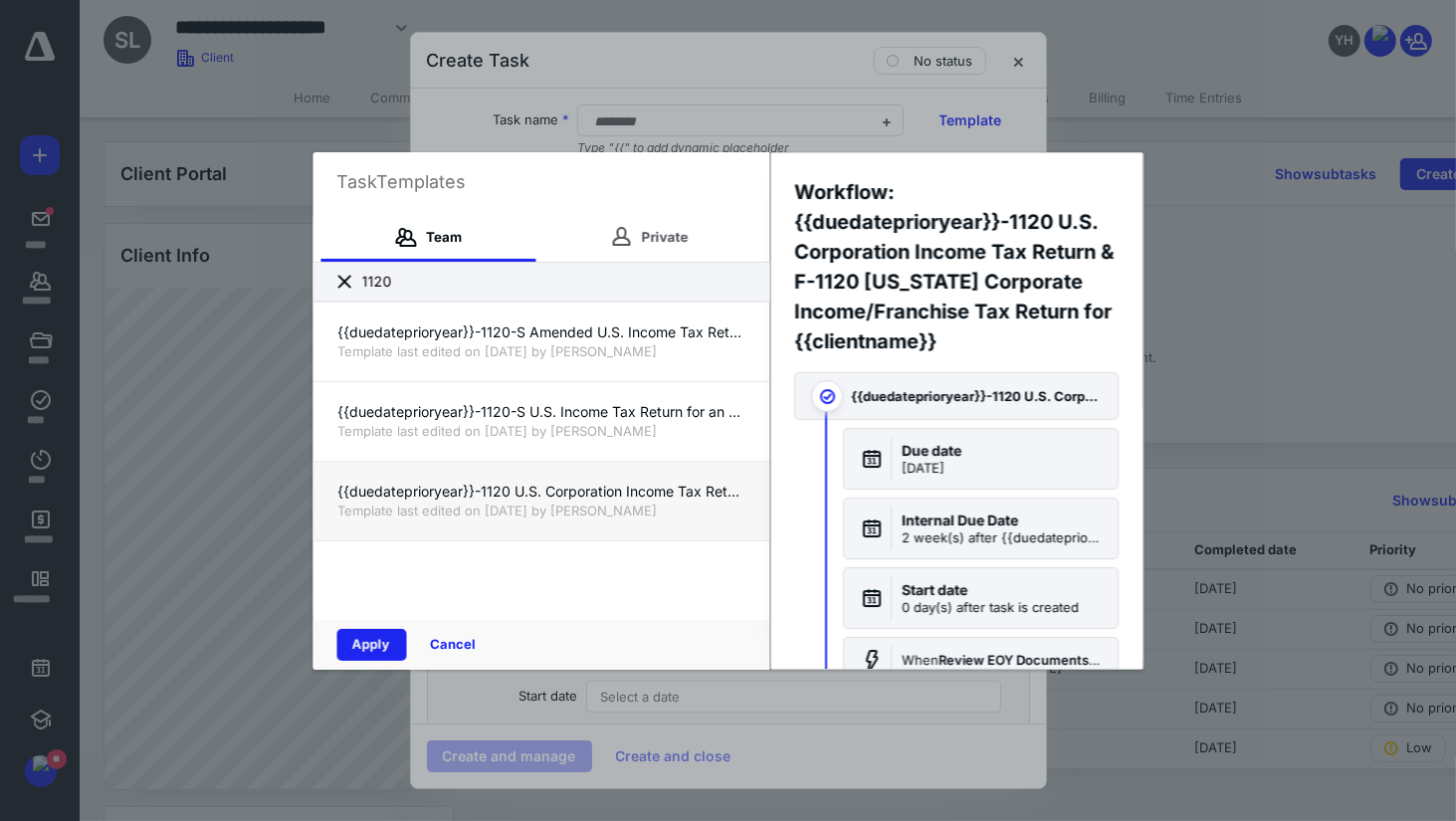 click on "Apply" at bounding box center (371, 645) 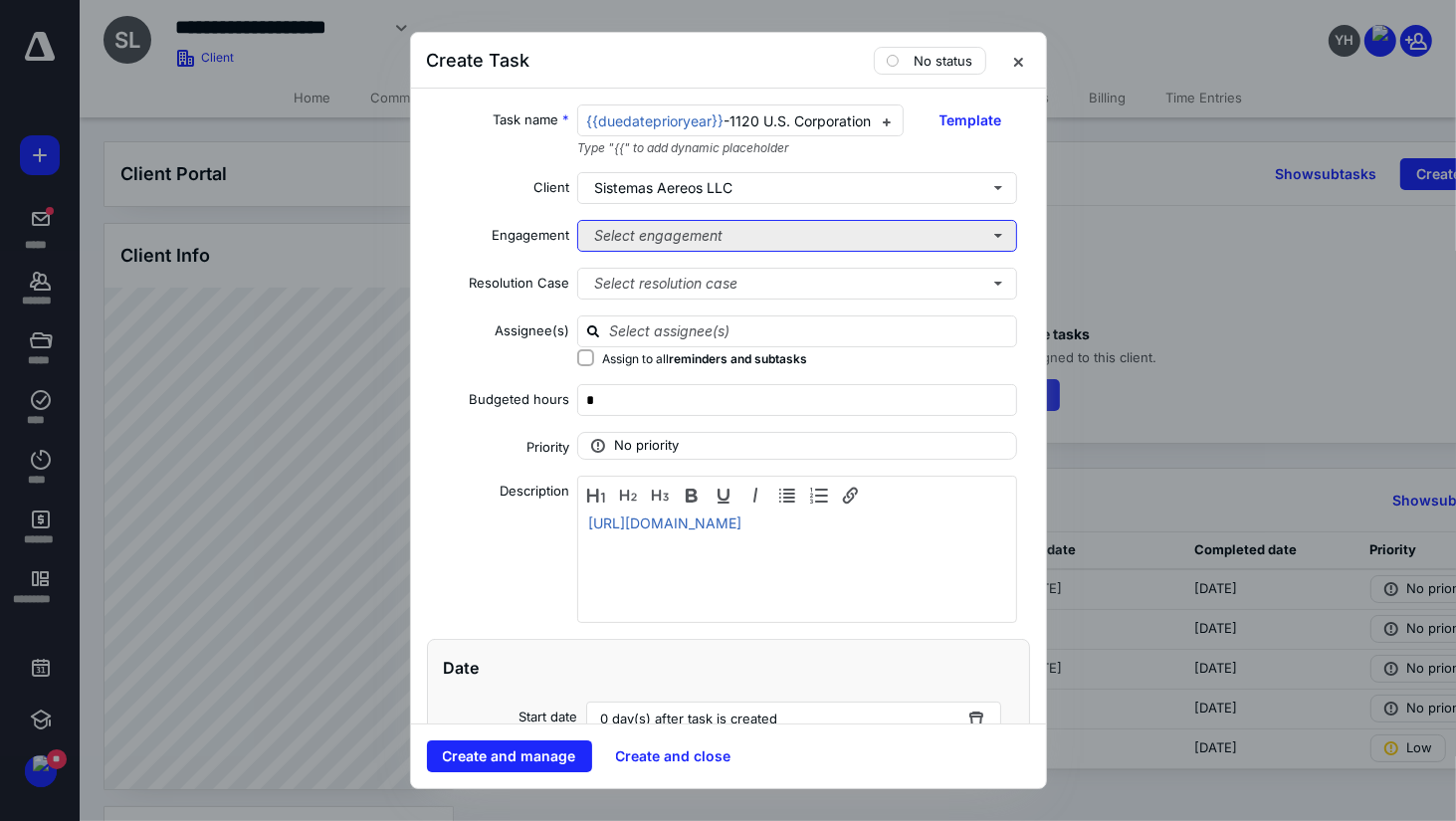 click on "Select engagement" at bounding box center [797, 236] 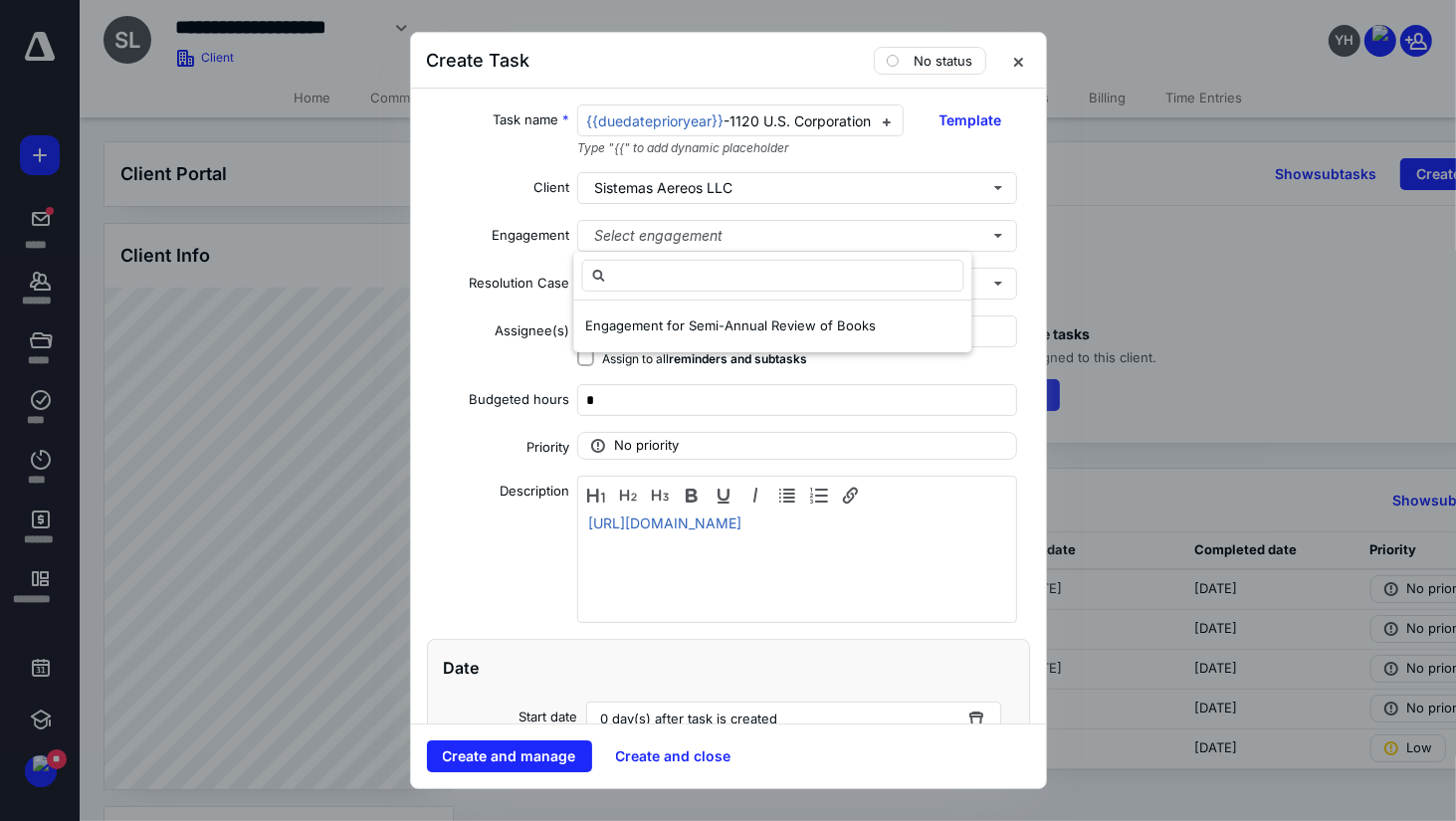 click on "Task name   * {{duedateprioryear}} -1120 U.S. Corporation Income Tax Return & F-1120 Florida Corporate Income/Franchise Tax Return for  {{clientname}} Type "{{" to add dynamic placeholder Template Client Sistemas Aereos LLC  Engagement Select engagement Resolution Case Select resolution case Assignee(s) Assign to all  reminders and subtasks Budgeted hours * Priority No priority Description https://www.irs.gov/forms-pubs/about-form-1120 Date Start date 0 day(s) after task is created Due date April 15, 2025 Date type Internal Due Date Date 2 week(s) after  {{duedateprioryear}}-1120 U.S. Corporation Income Tax Return & F-1120 Florida Corporate Income/Franchise Tax Return for {{clientname}} is set to In progress Add a date Recurring Tax preparation fields Tax year 2024 Return type 1120 Reminder Add reminder File Add file Automation When  Review EOY Documents & Bookkeeping 's  status is   Needs review   then  set status  to  Needs review . When  Prepare Return 's  status is   In progress   then  set status  to  ." at bounding box center (728, 406) 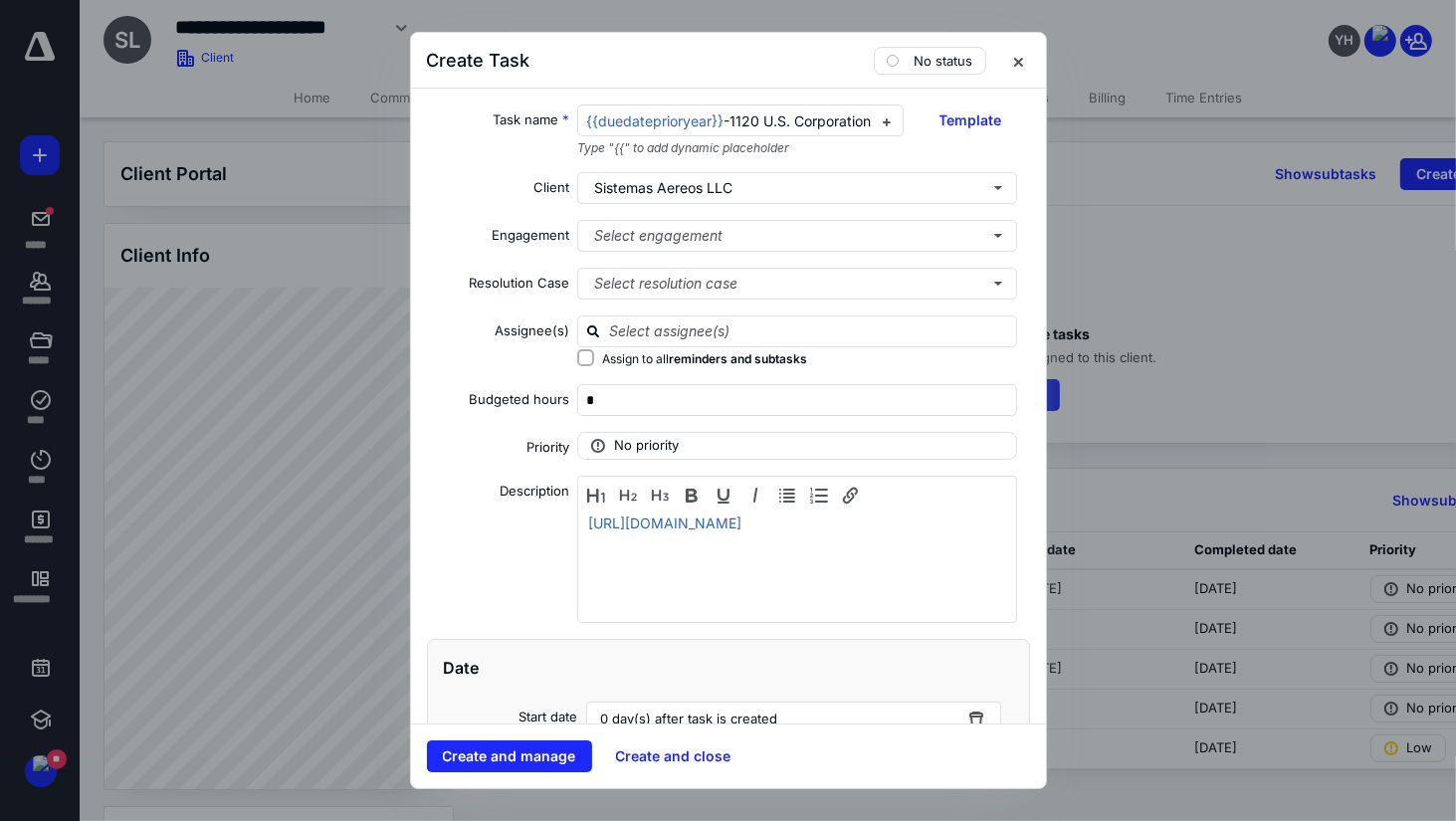 click on "Assign to all  reminders and subtasks" at bounding box center (705, 357) 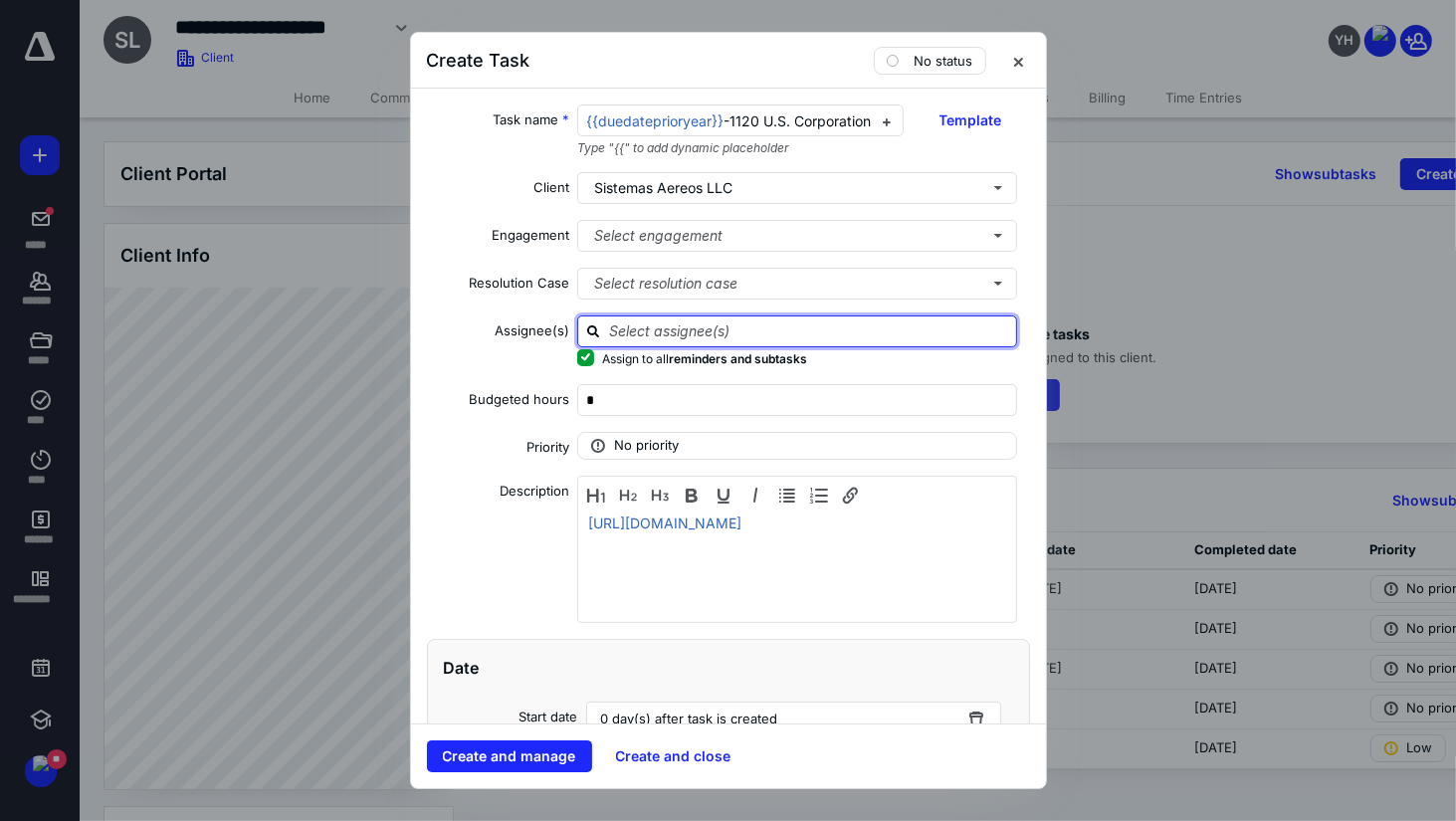 click at bounding box center [809, 330] 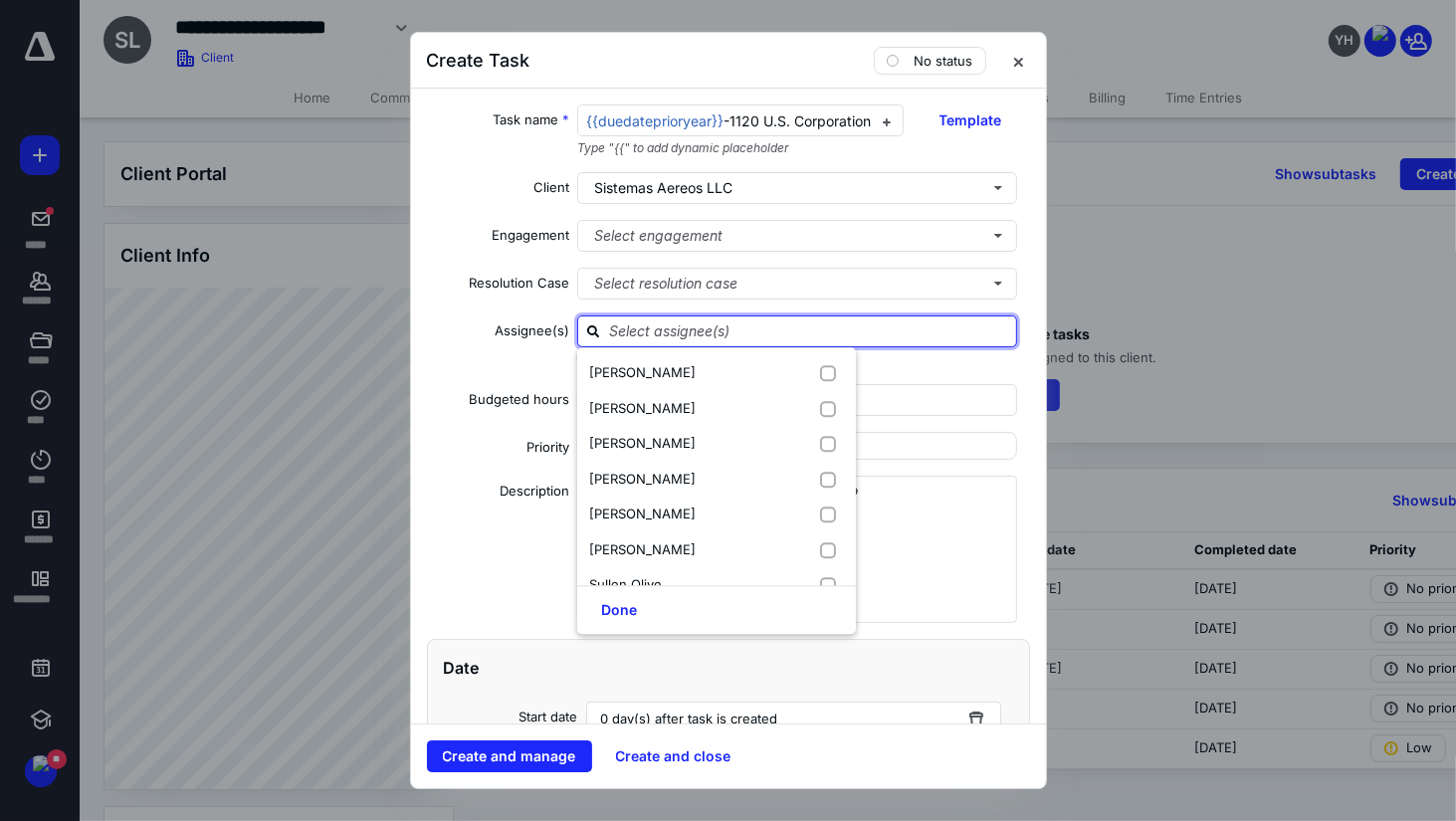 click on "Assignee(s)" at bounding box center [499, 344] 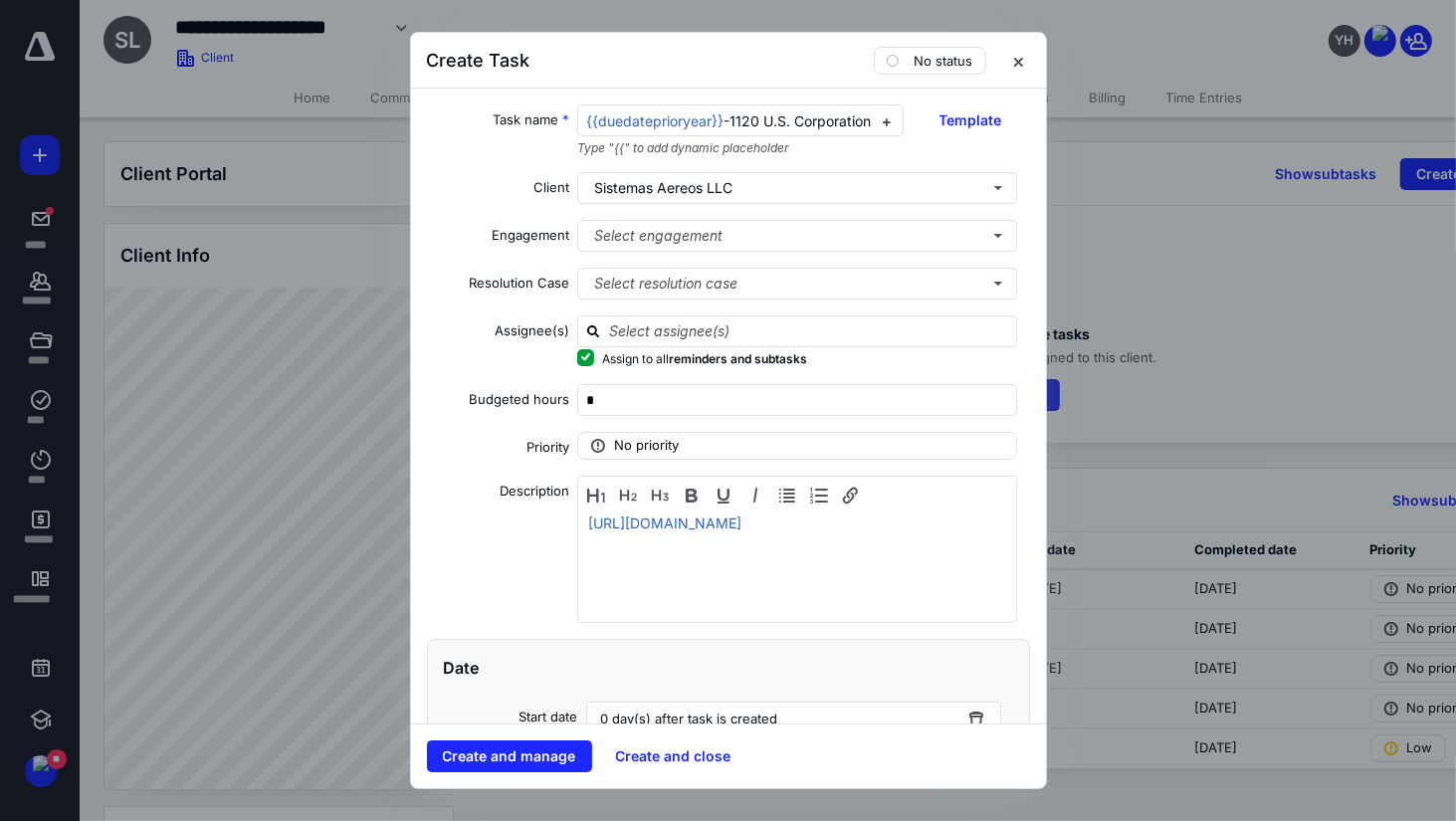 click on "Assign to all  reminders and subtasks" at bounding box center (585, 357) 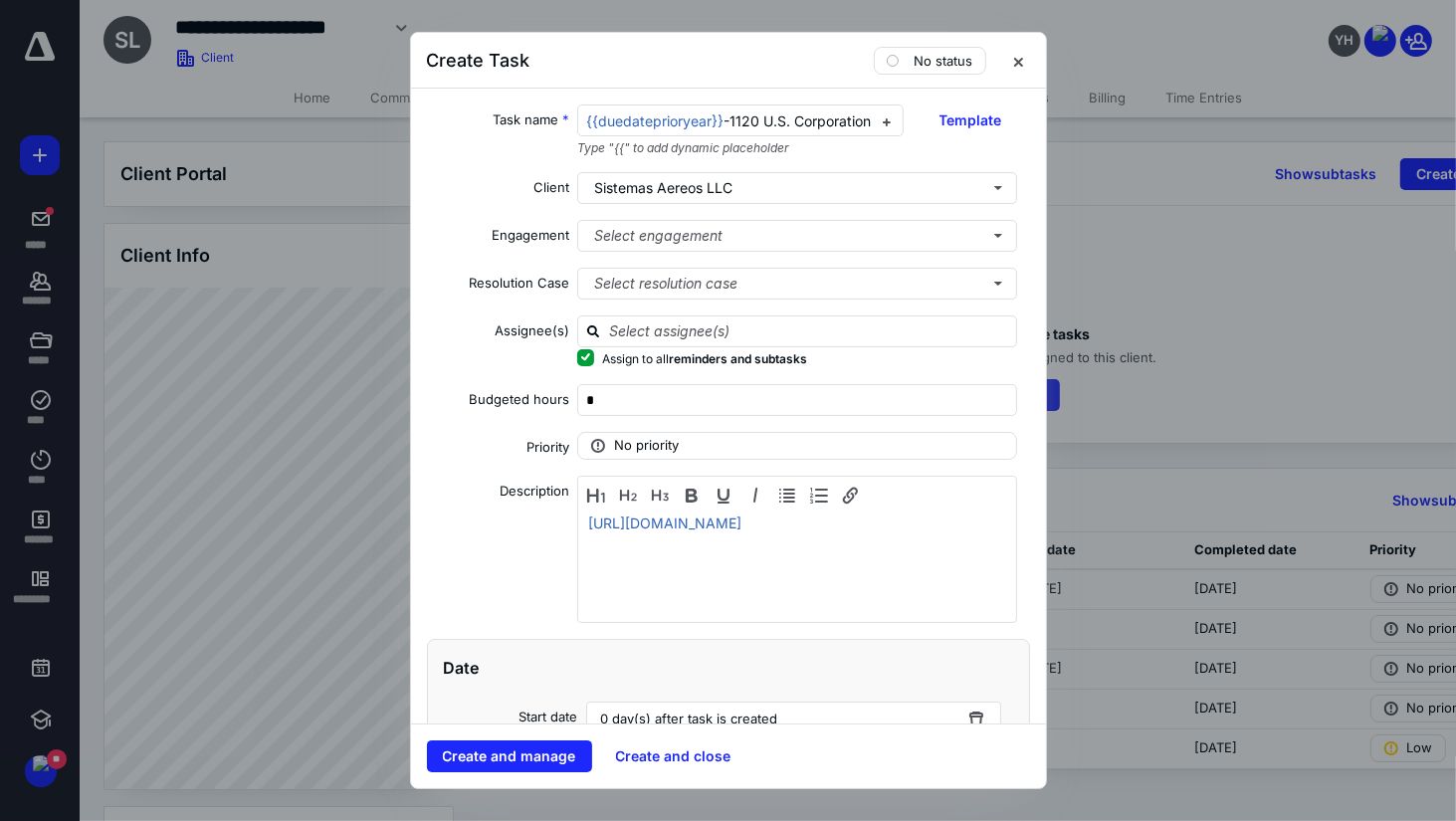 checkbox on "false" 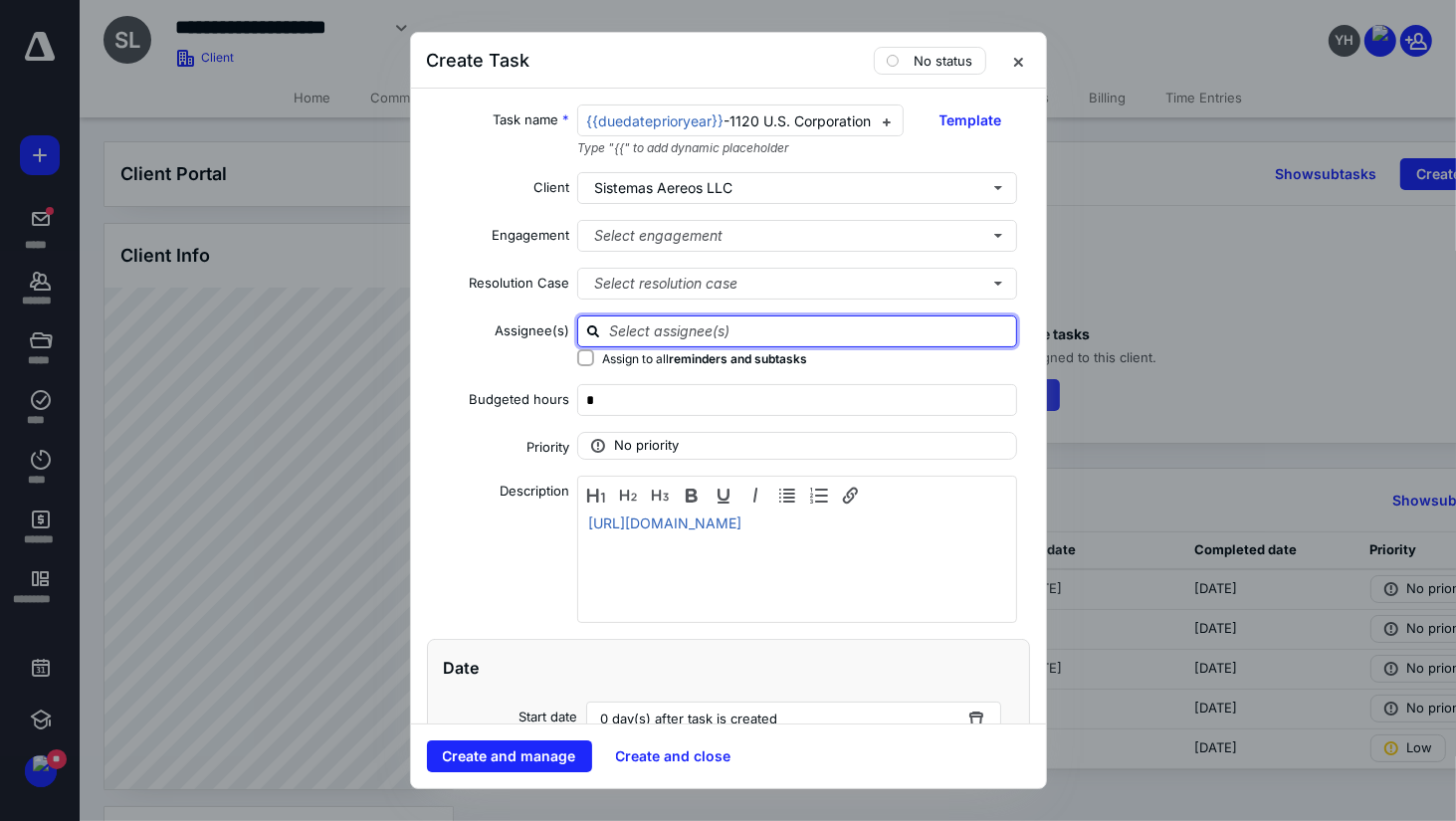 click at bounding box center (809, 330) 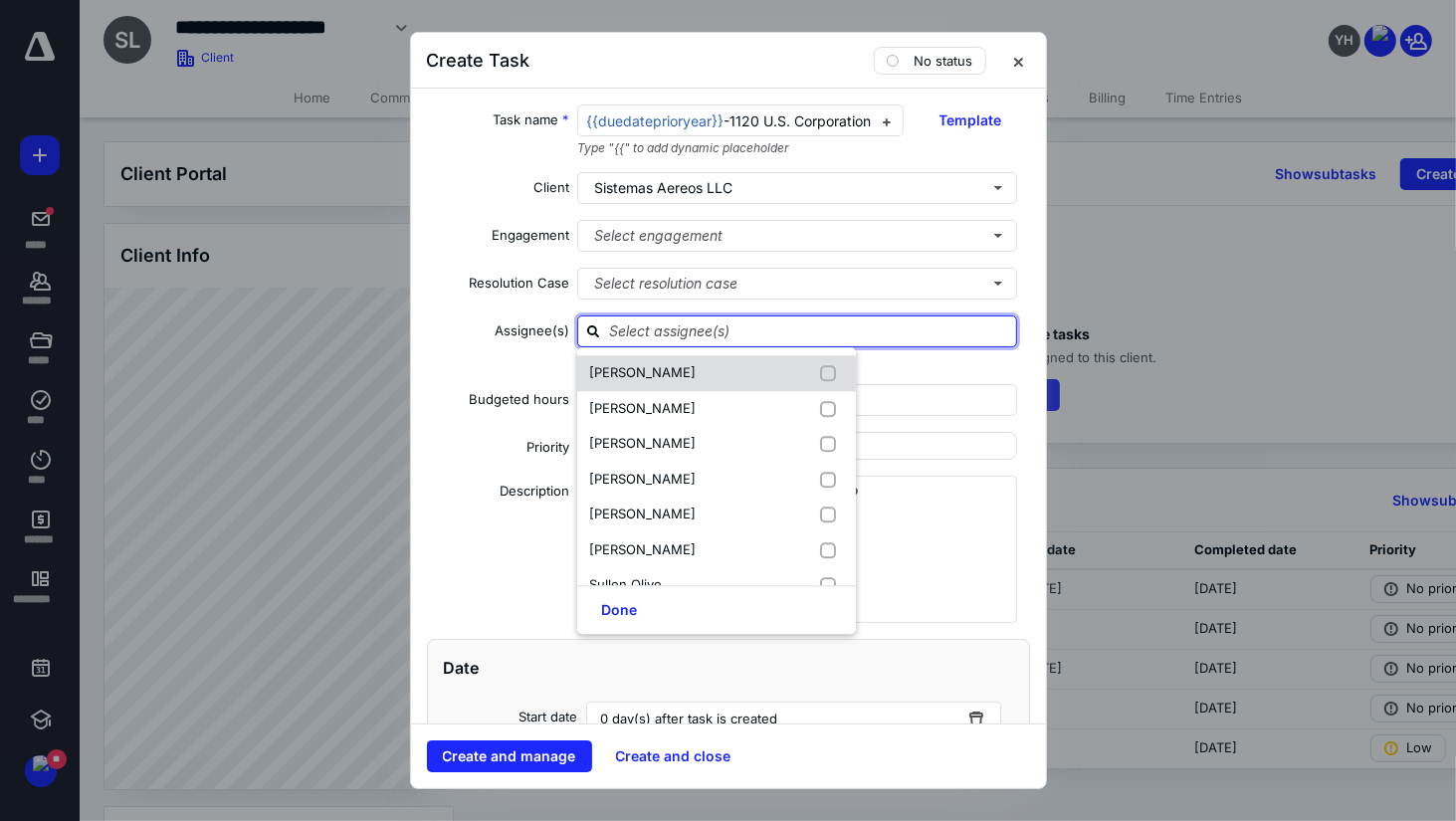 click at bounding box center [832, 373] 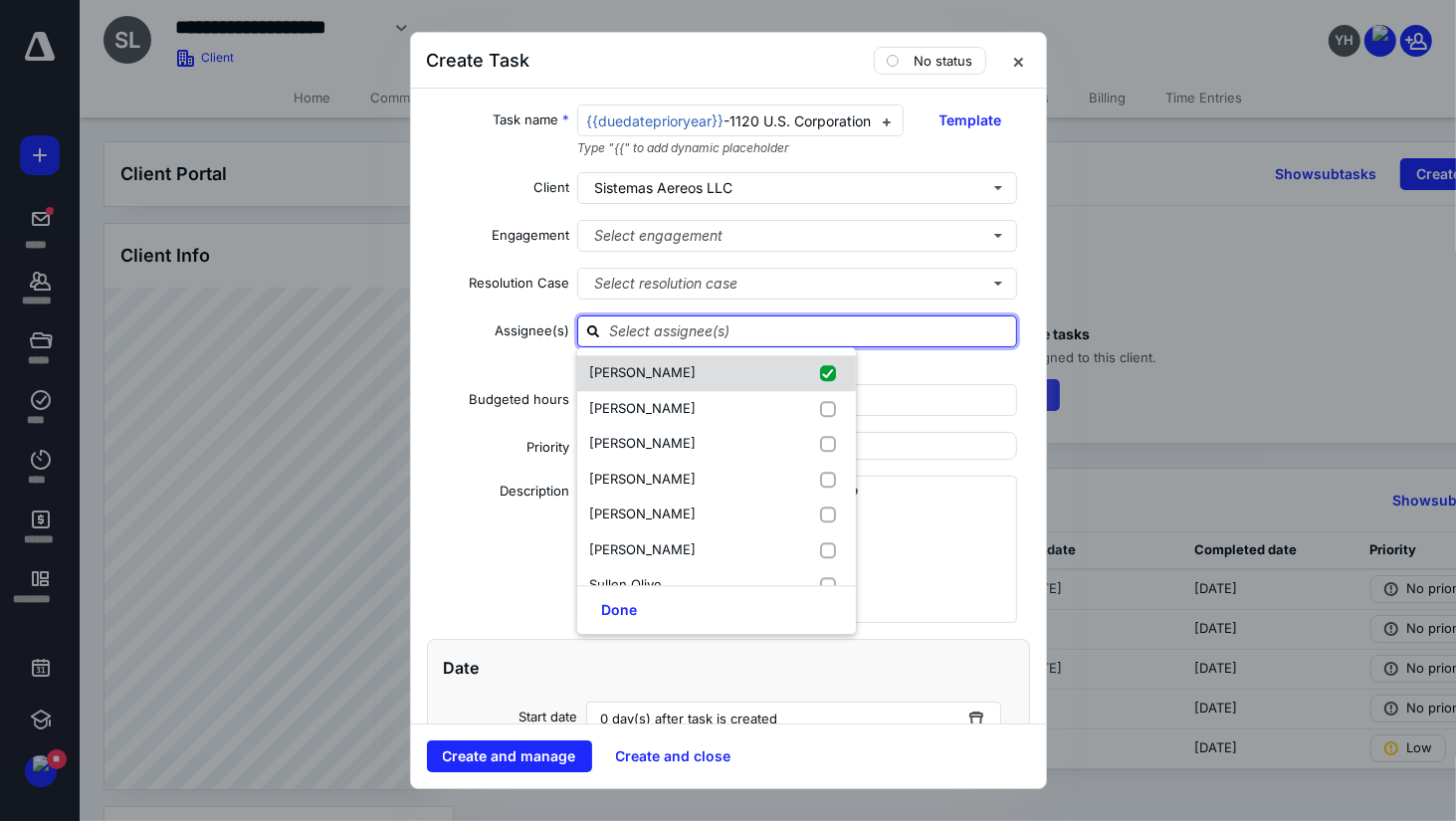 checkbox on "true" 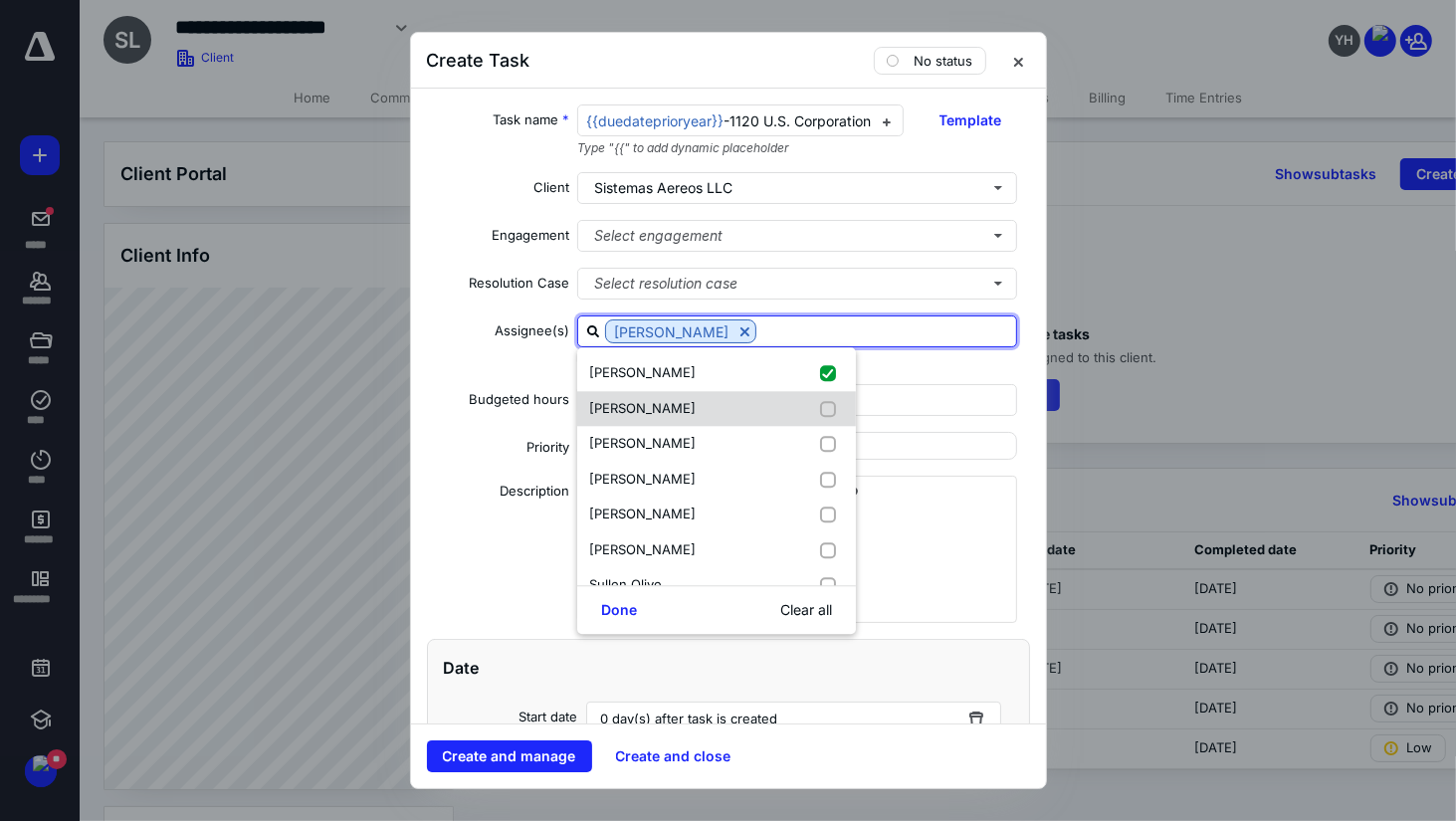 click at bounding box center (832, 409) 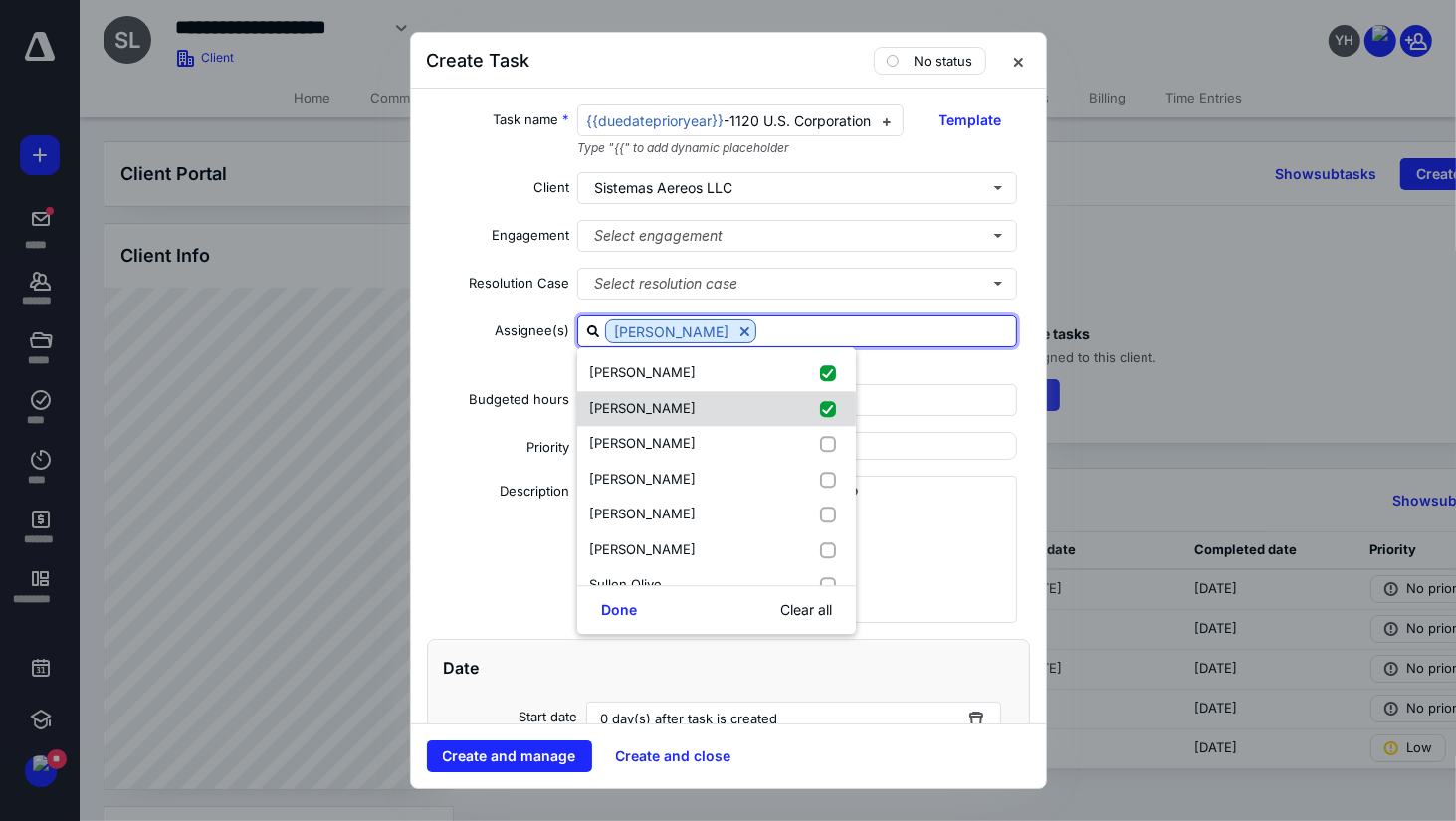 checkbox on "true" 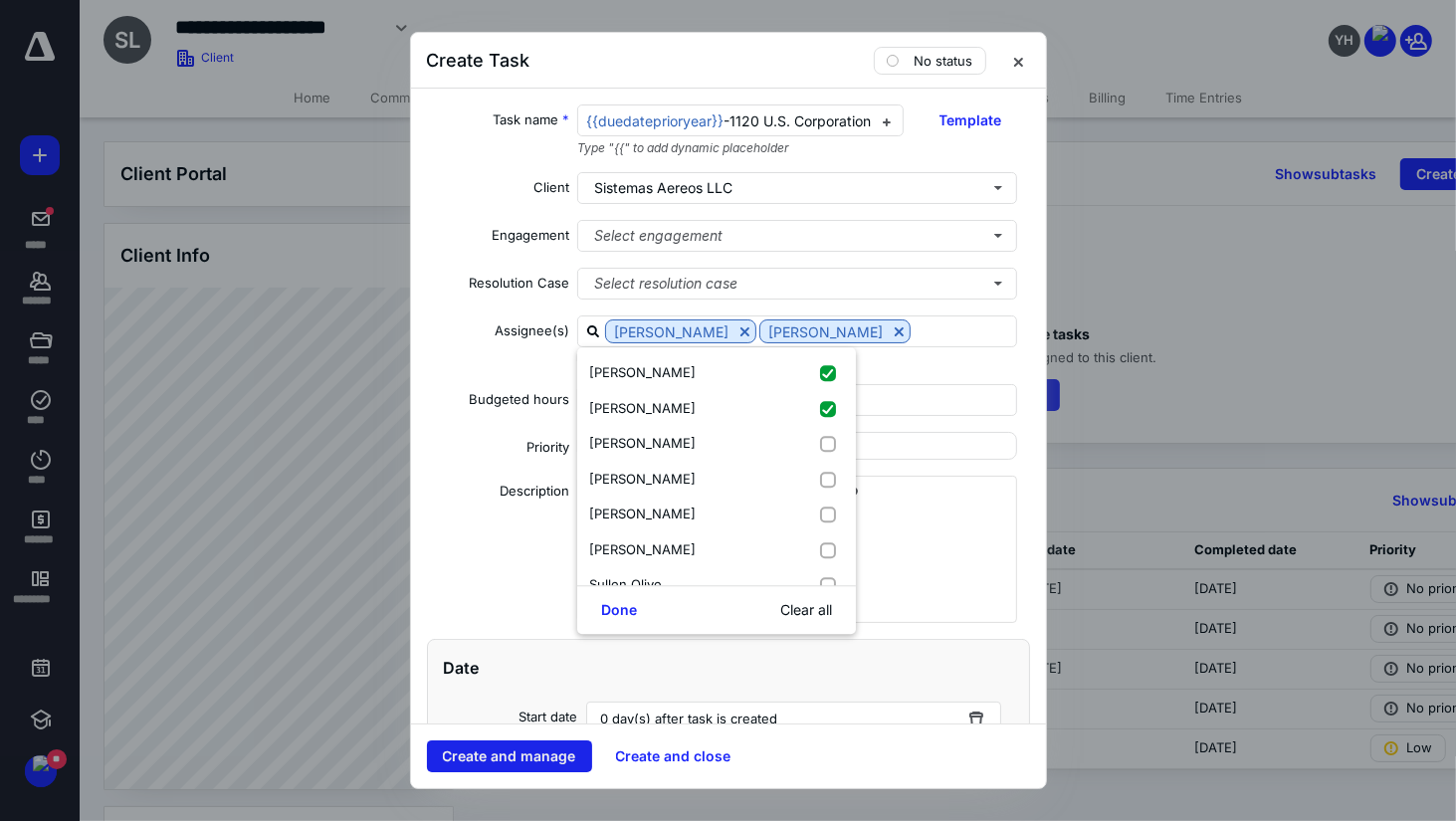 click on "Create and manage" at bounding box center (510, 756) 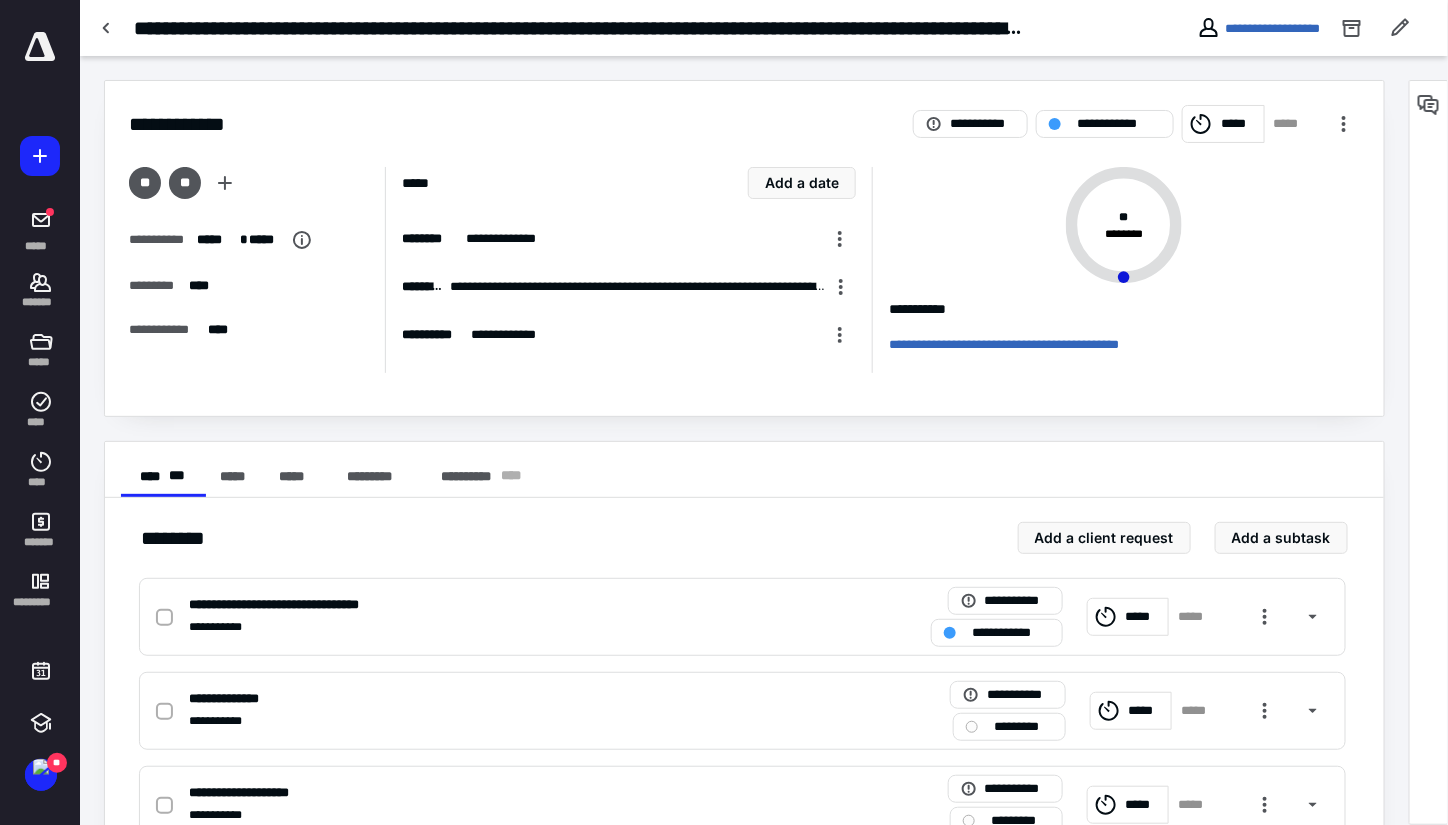 scroll, scrollTop: 300, scrollLeft: 0, axis: vertical 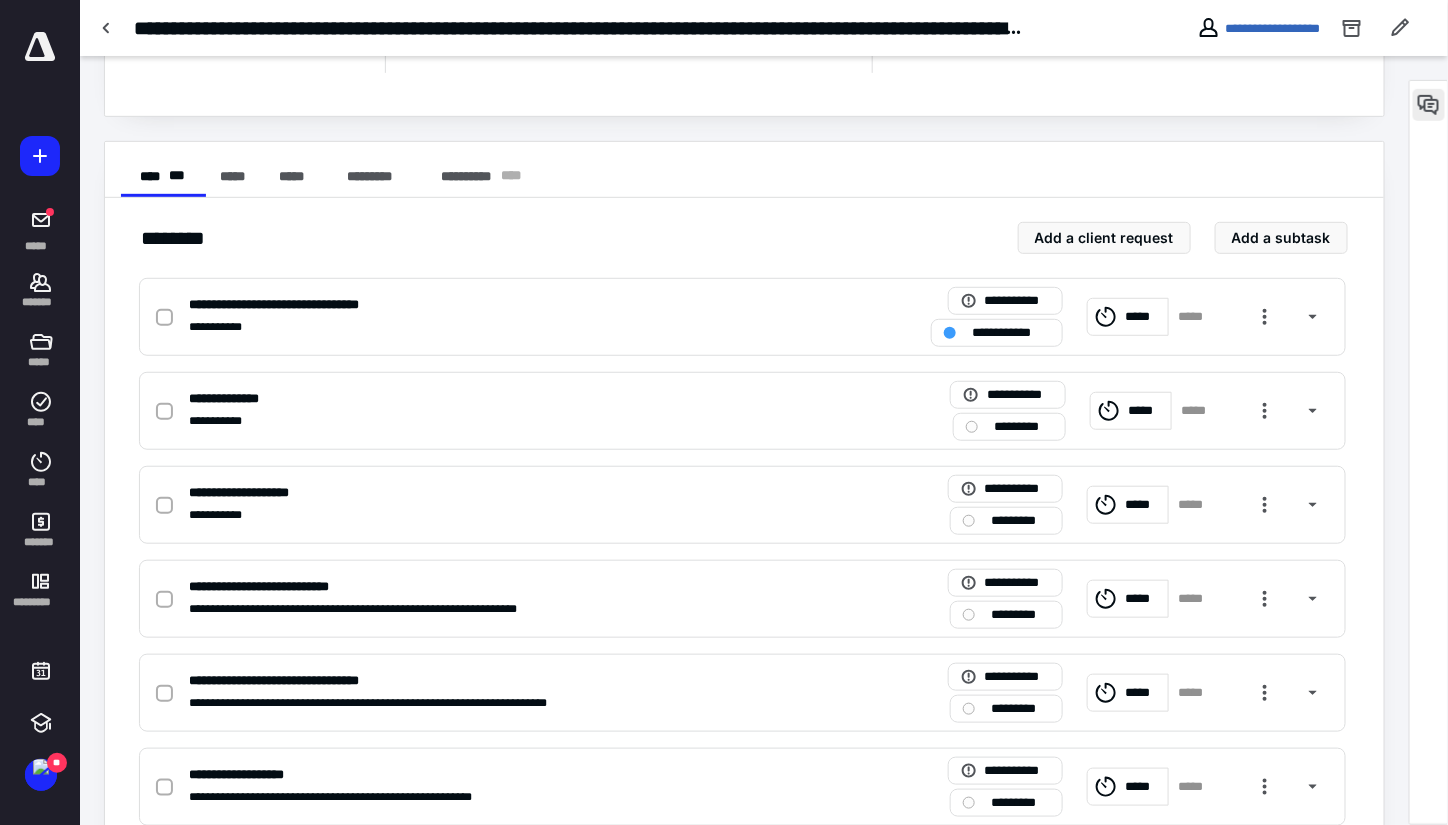 click at bounding box center [1429, 105] 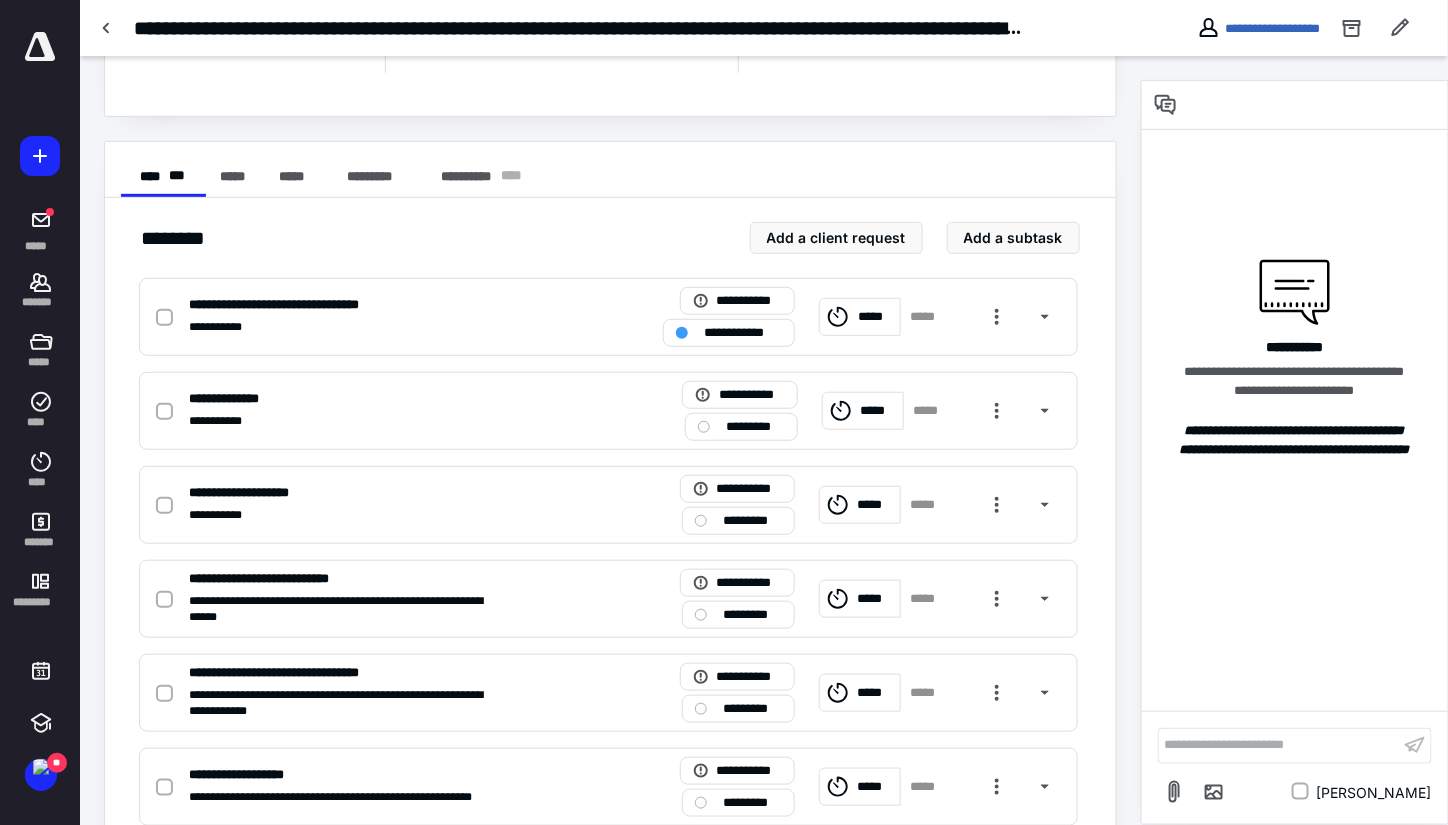 click on "**********" at bounding box center [1279, 745] 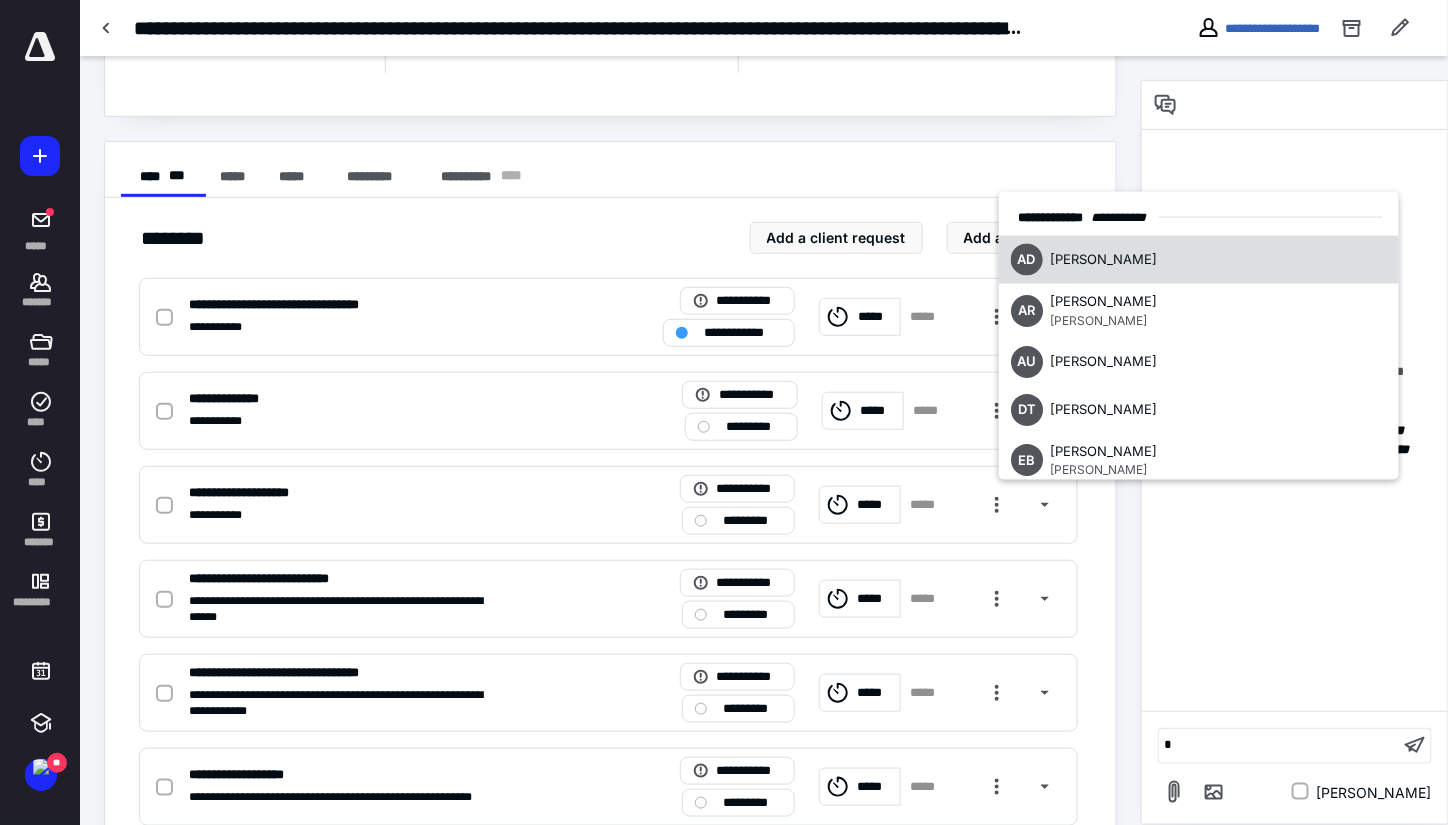 scroll, scrollTop: 44, scrollLeft: 0, axis: vertical 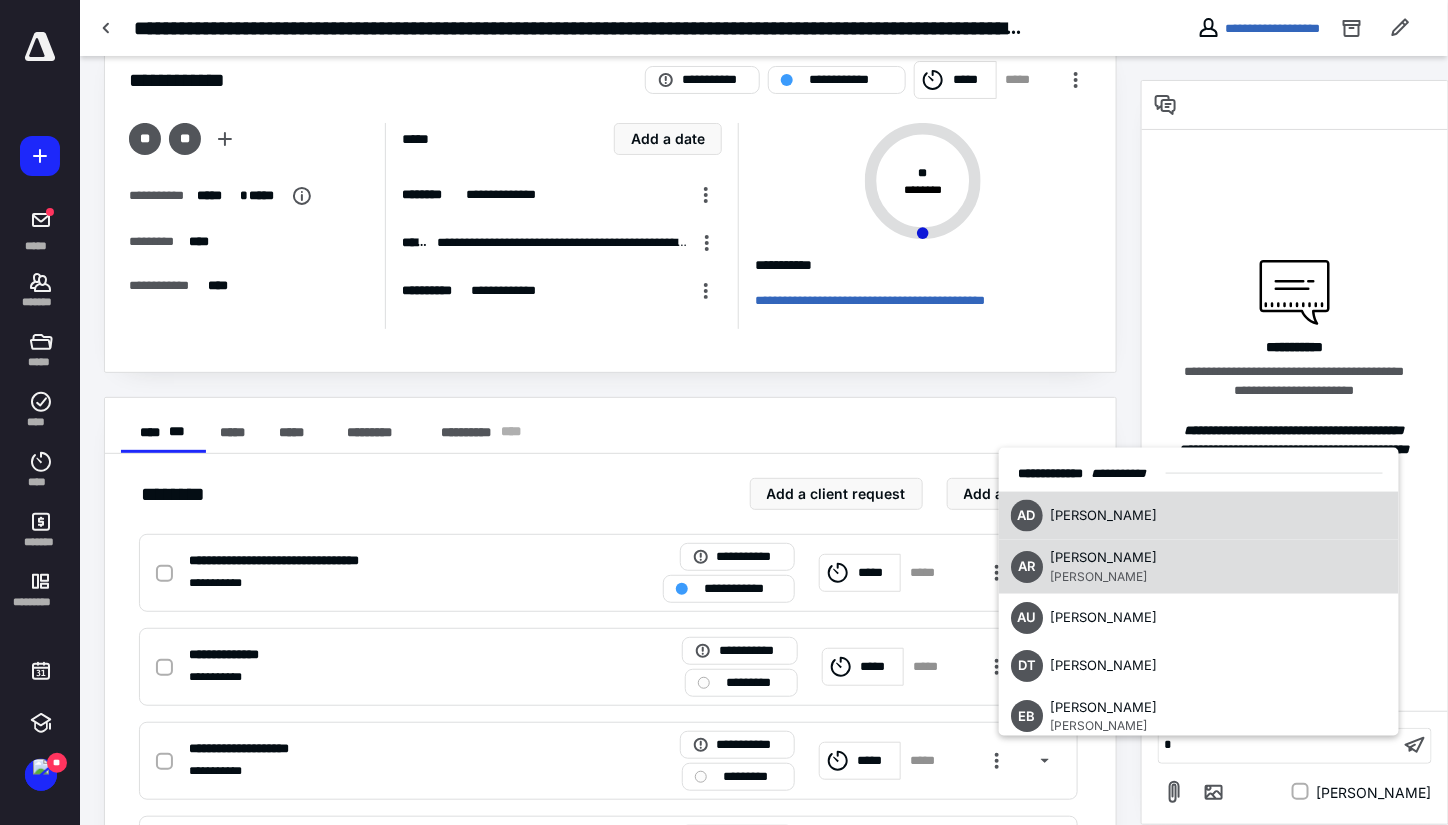 click on "Adriana Reyes" at bounding box center [1104, 557] 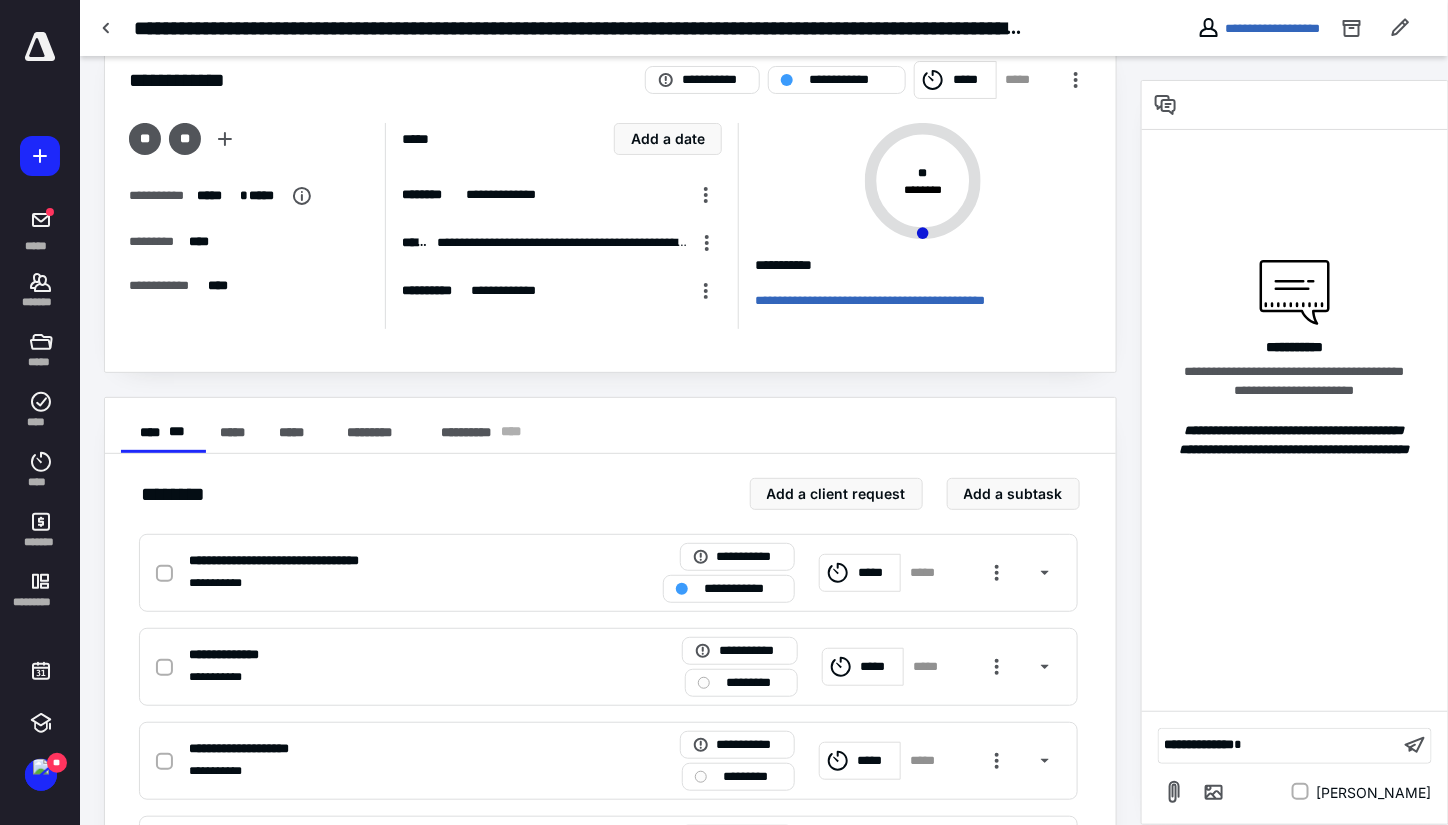 type 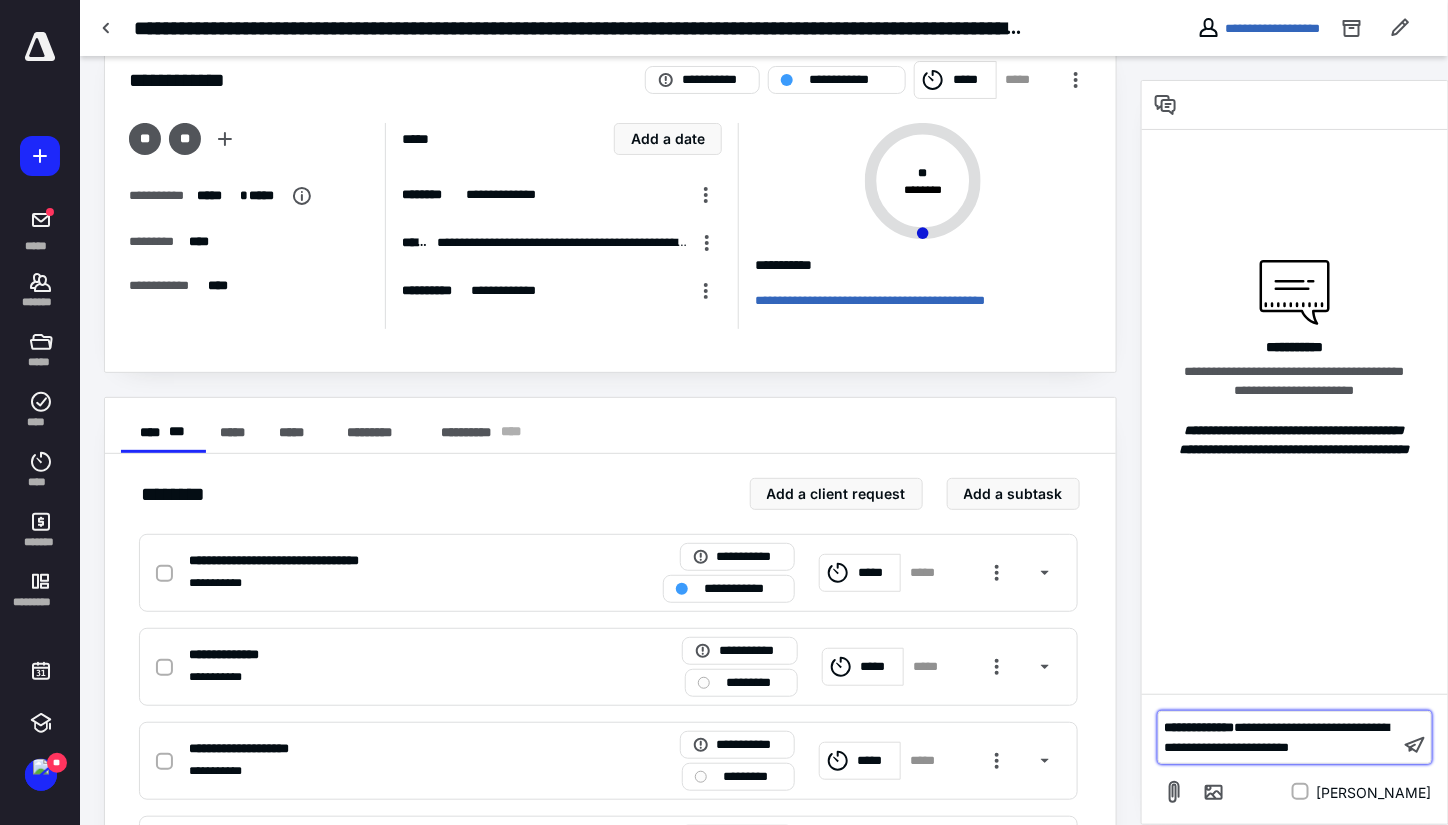click on "**********" at bounding box center (1279, 737) 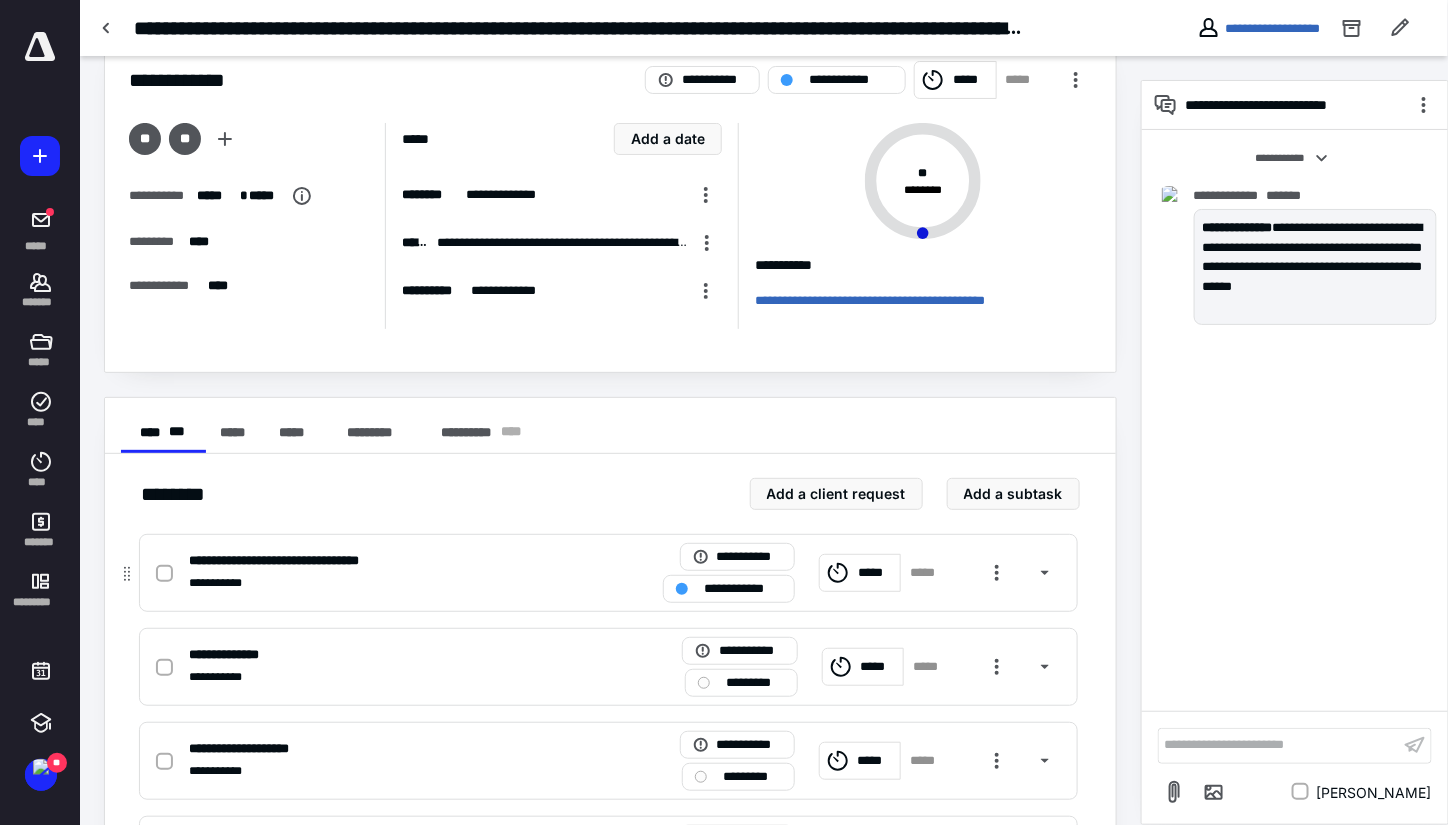 click on "**********" at bounding box center (608, 573) 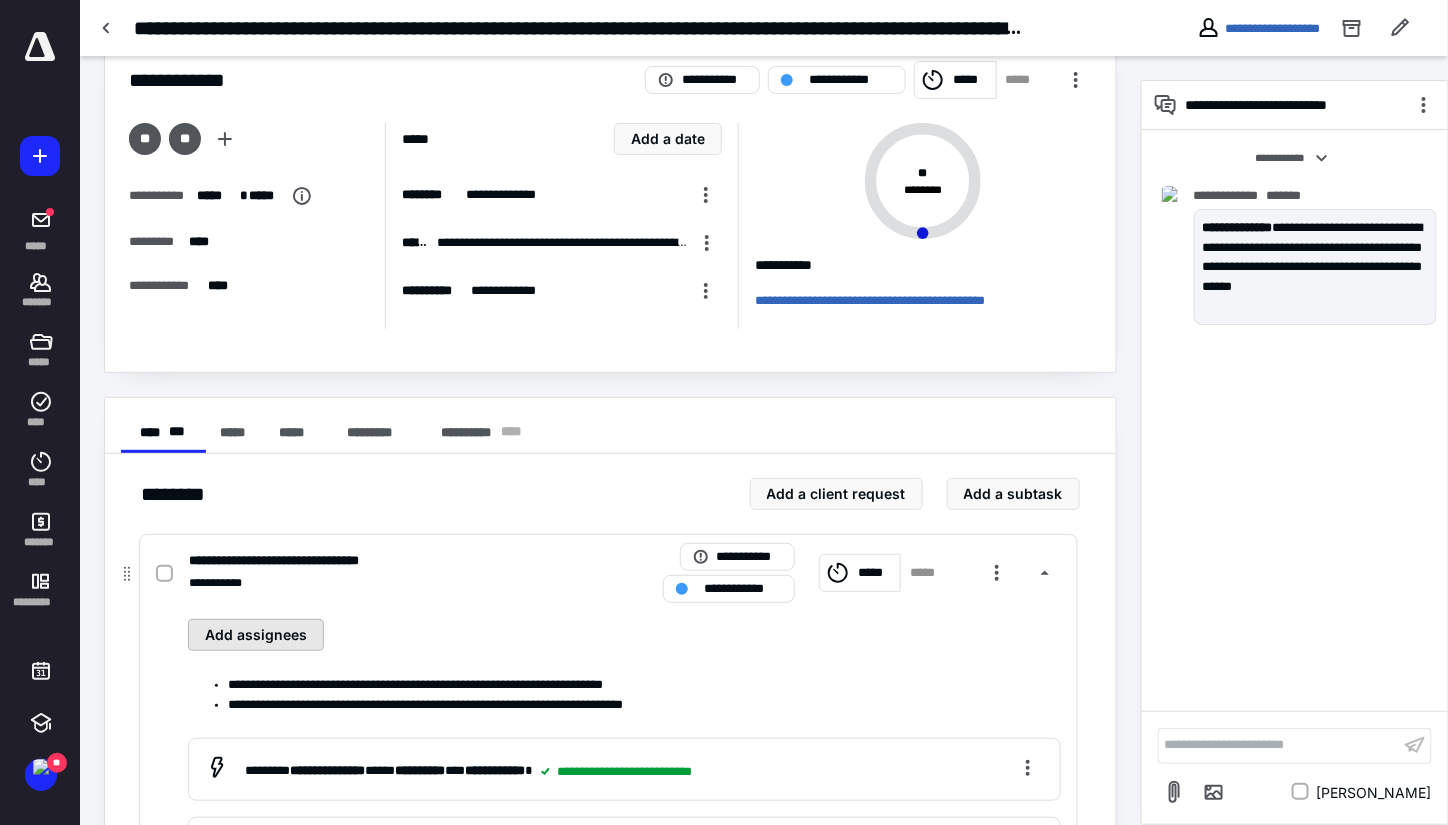 click on "Add assignees" at bounding box center (256, 635) 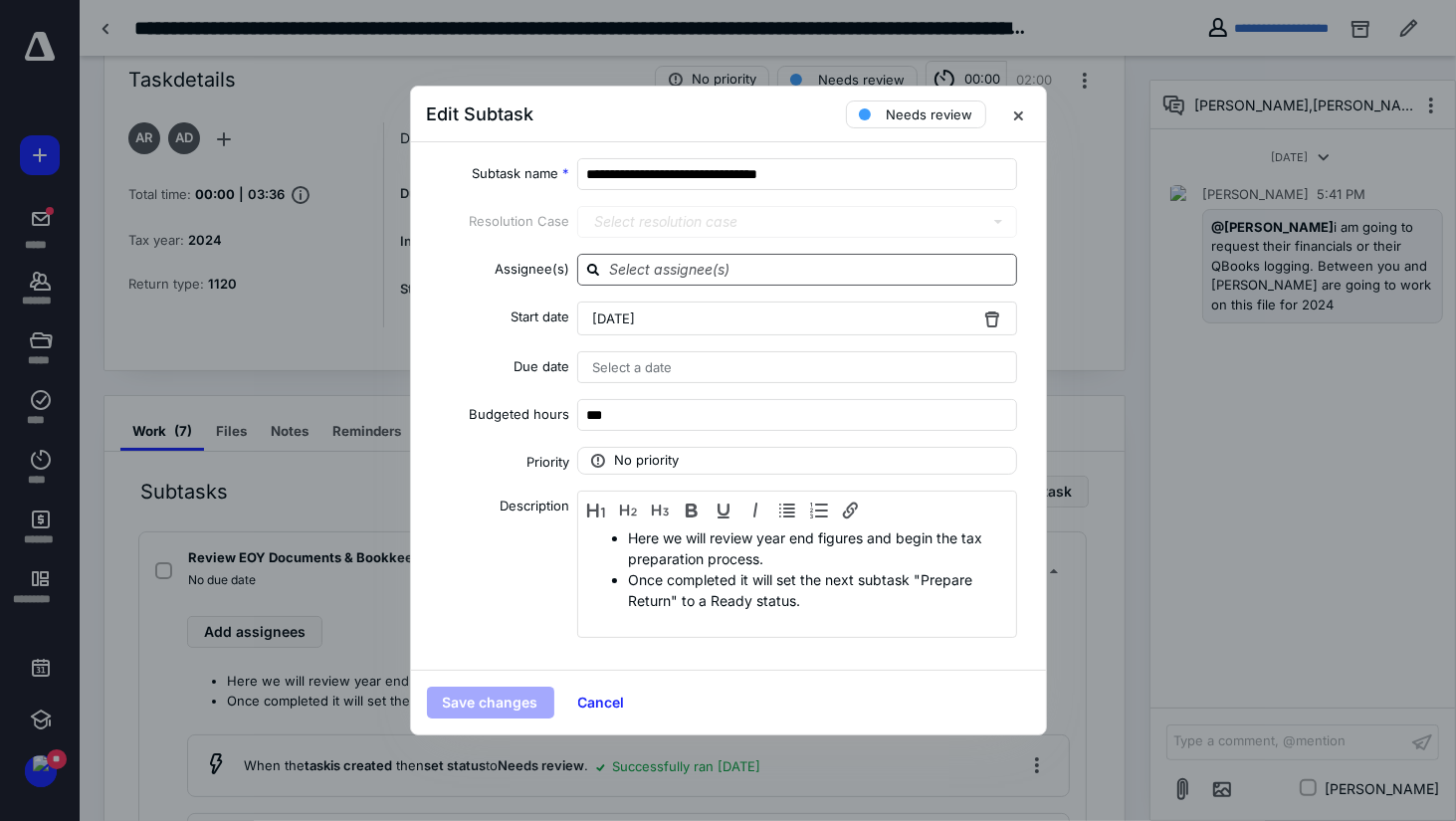 click at bounding box center [809, 269] 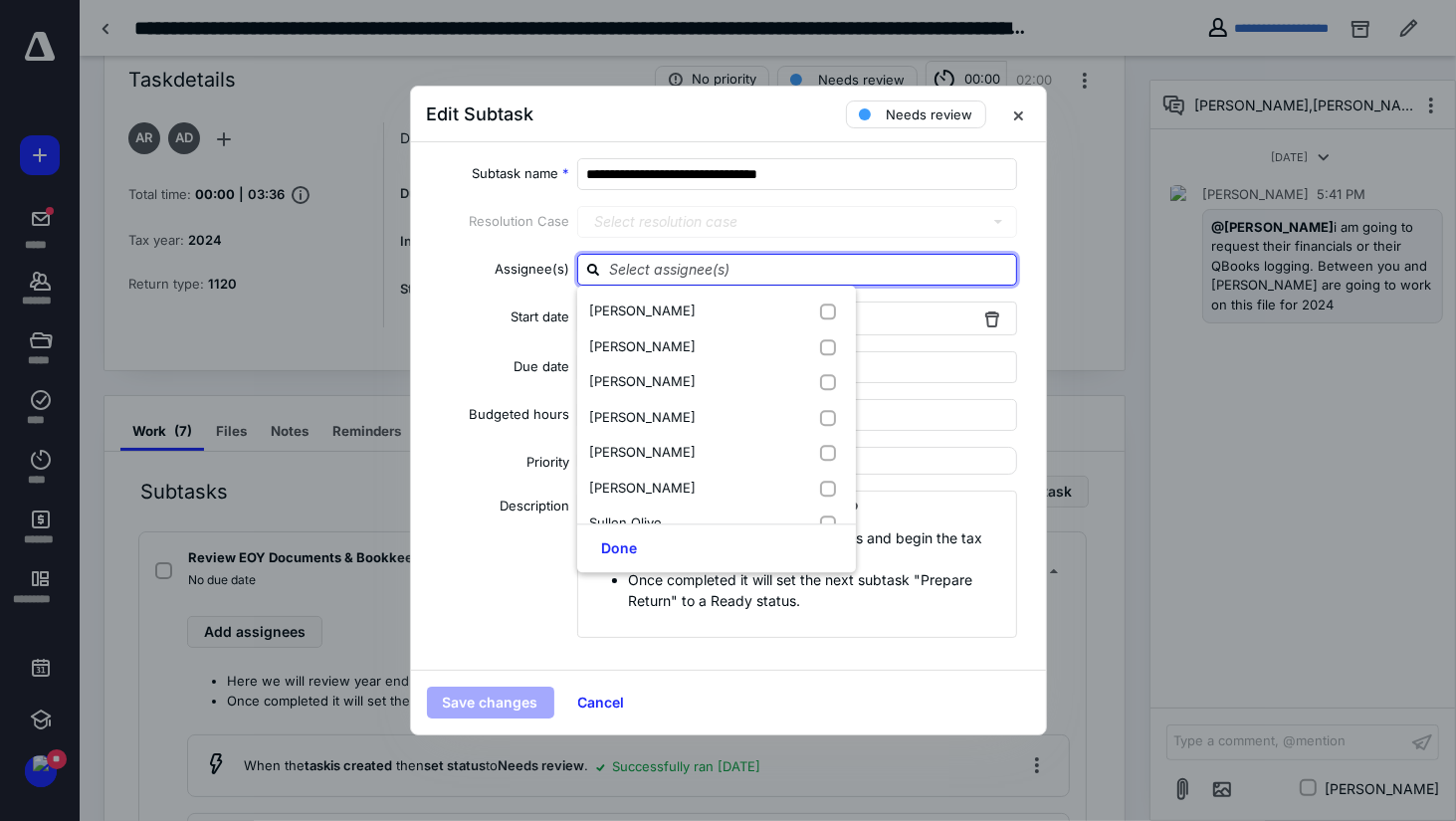 type on "a" 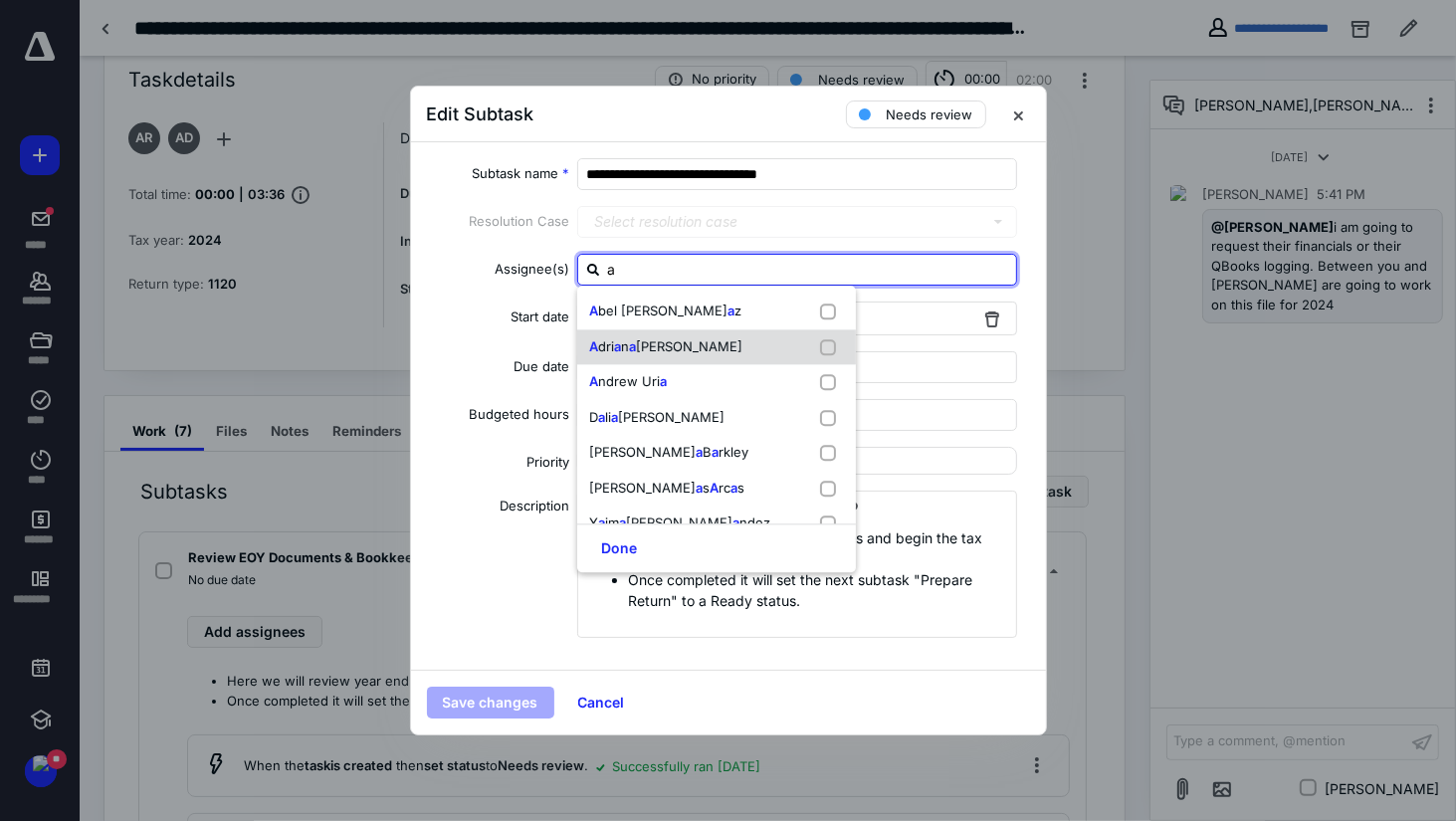 click on "A dri a n a  Reyes" at bounding box center [717, 347] 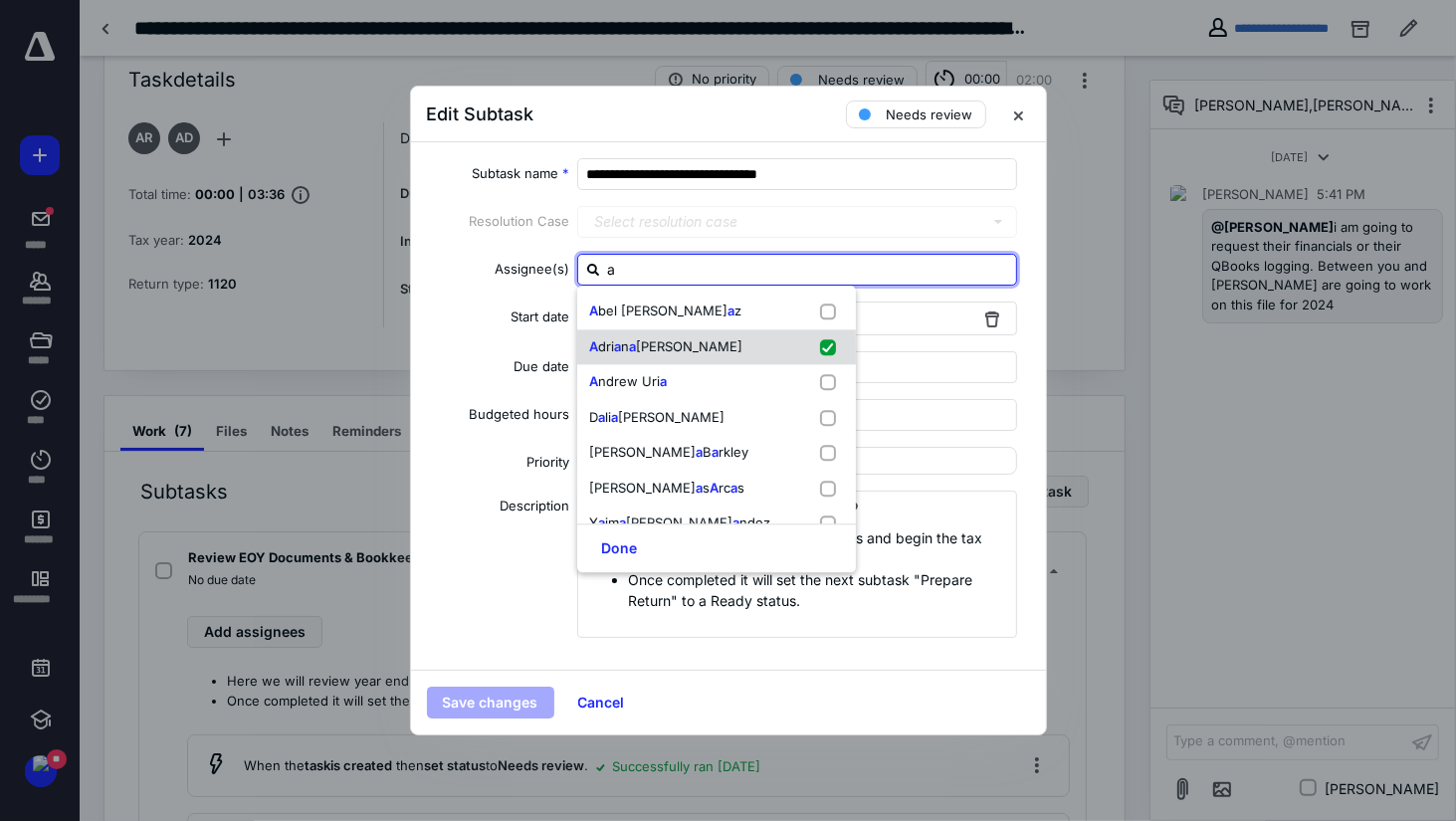 checkbox on "true" 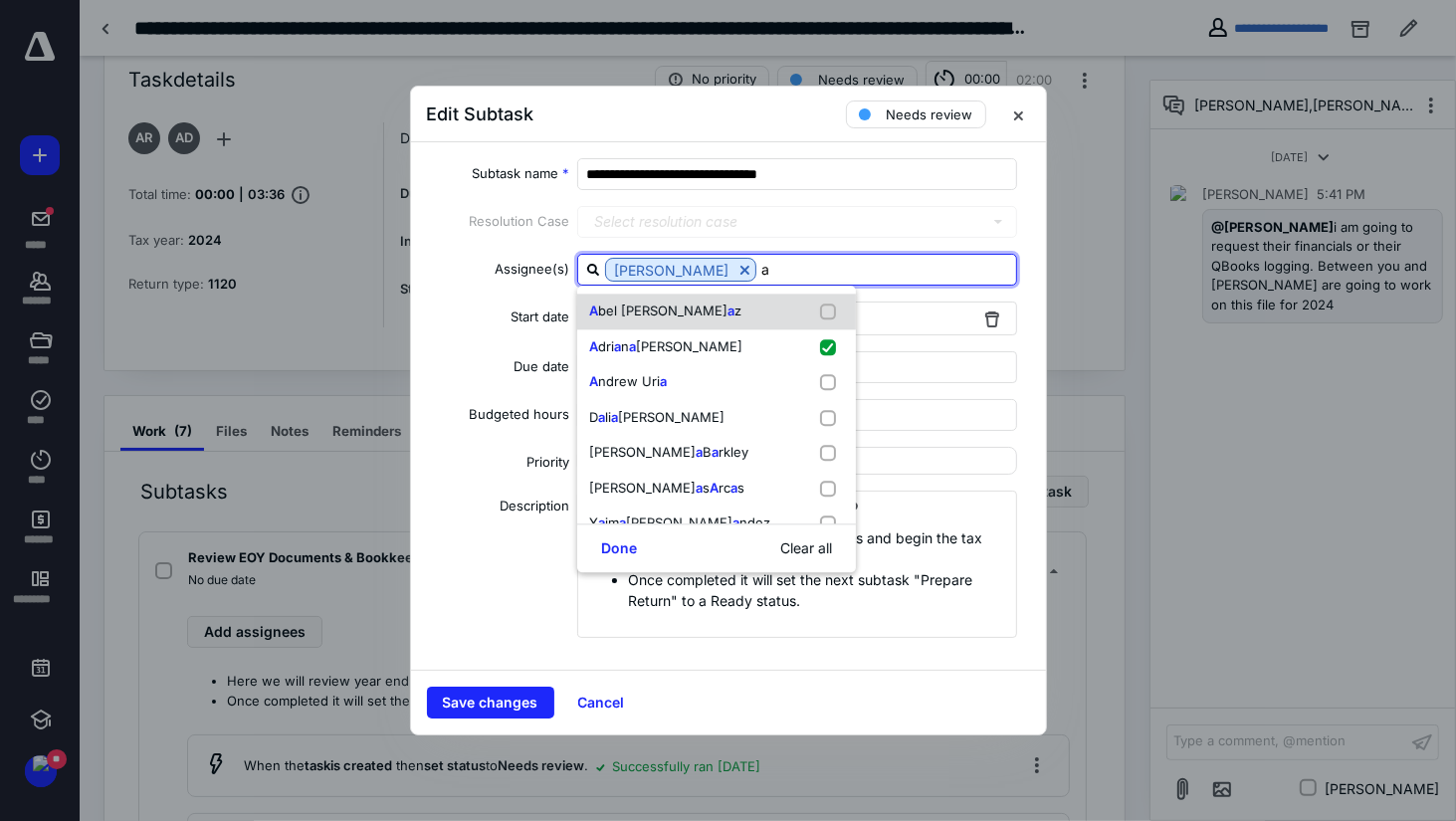 click on "A bel Gil Di a z" at bounding box center (717, 311) 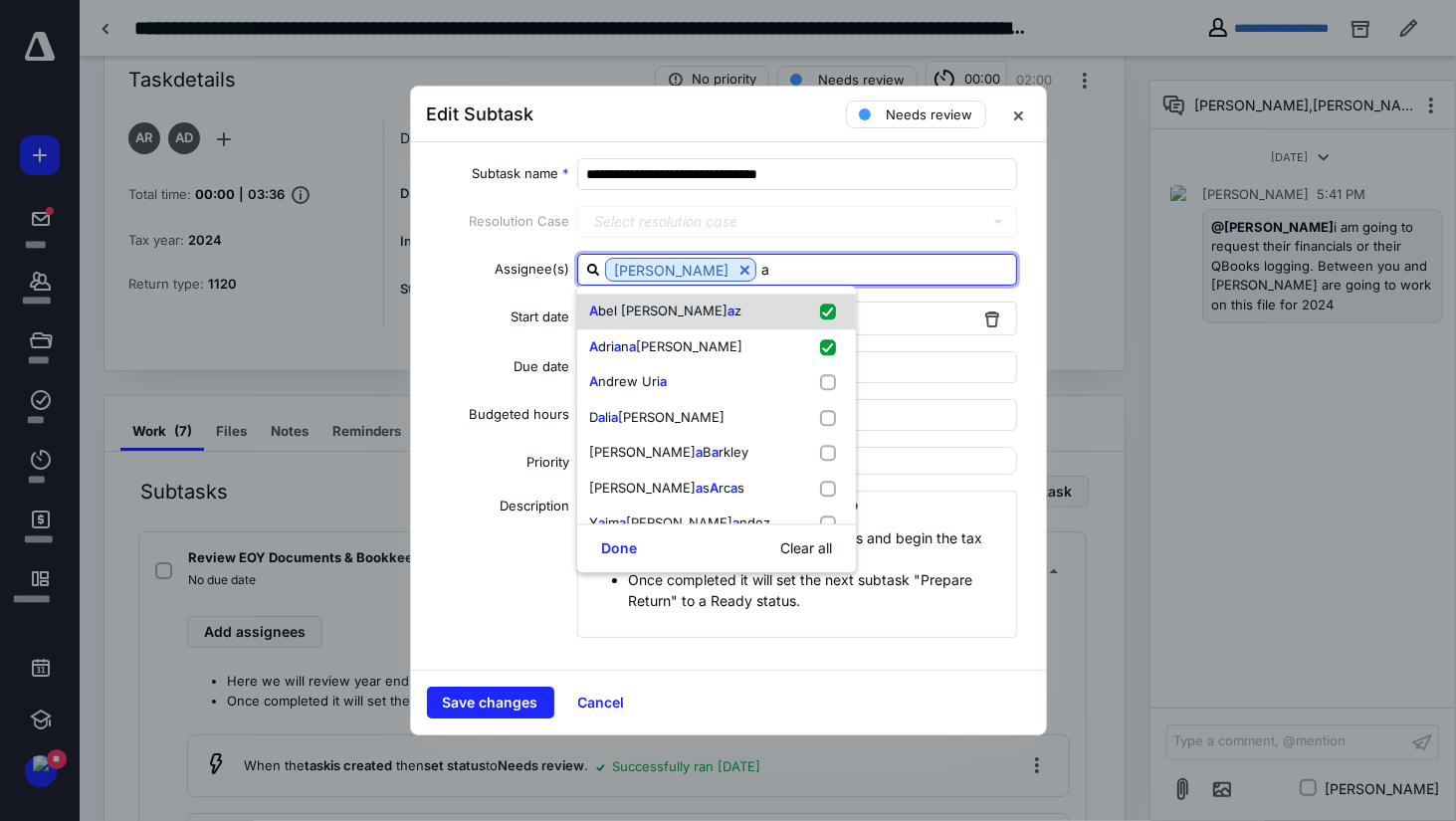 checkbox on "true" 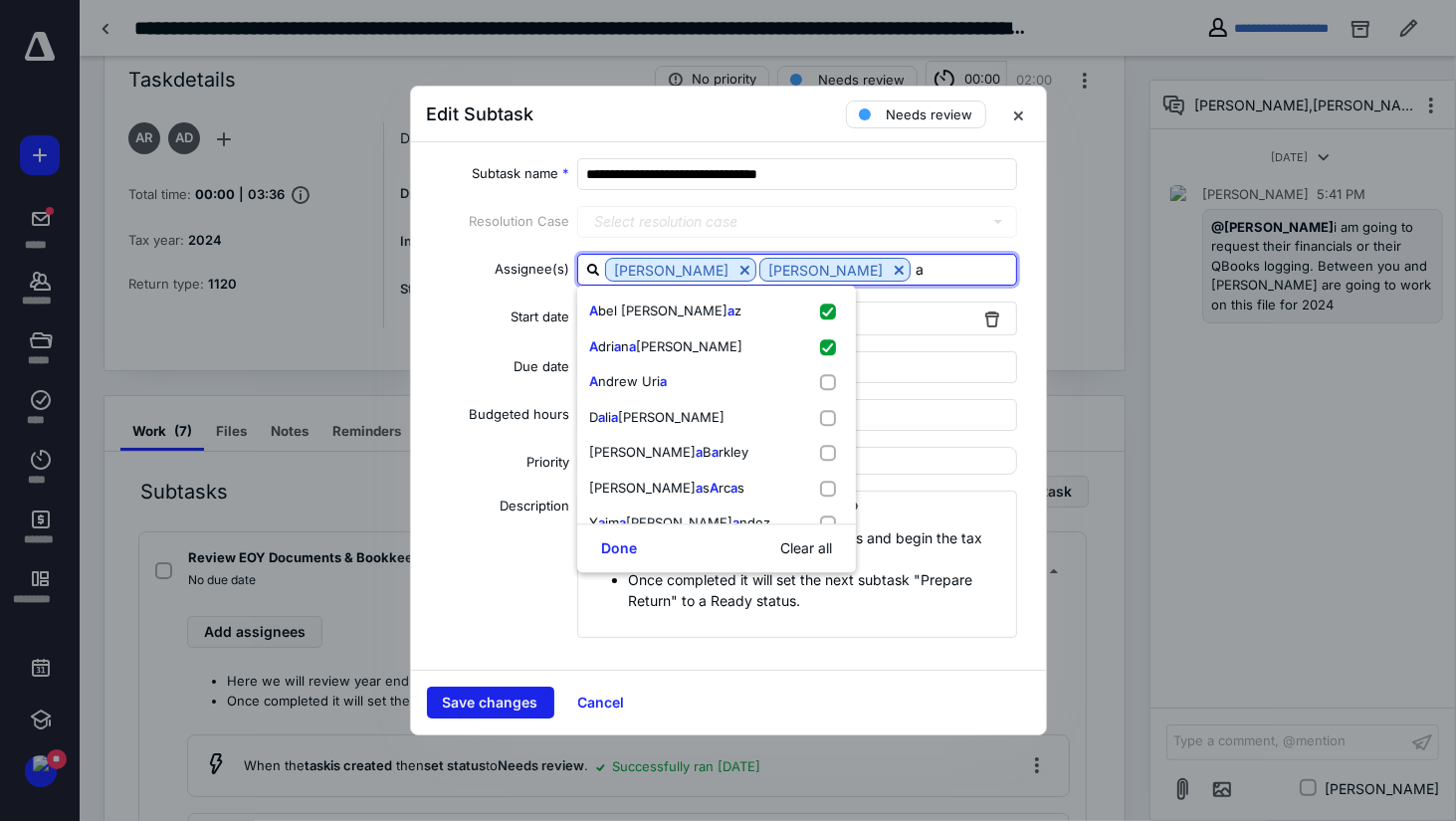 type on "a" 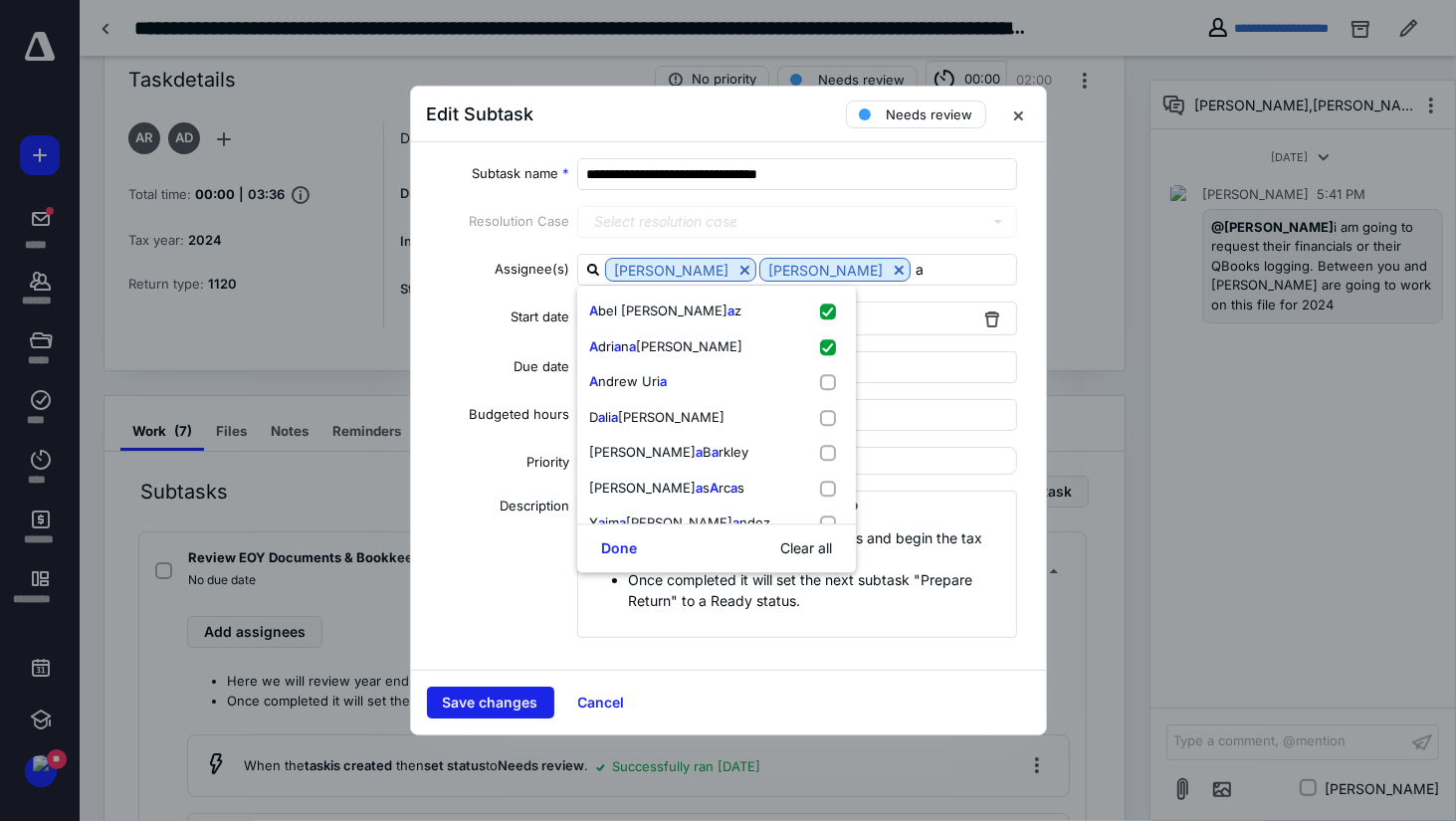 click on "Save changes" at bounding box center (491, 703) 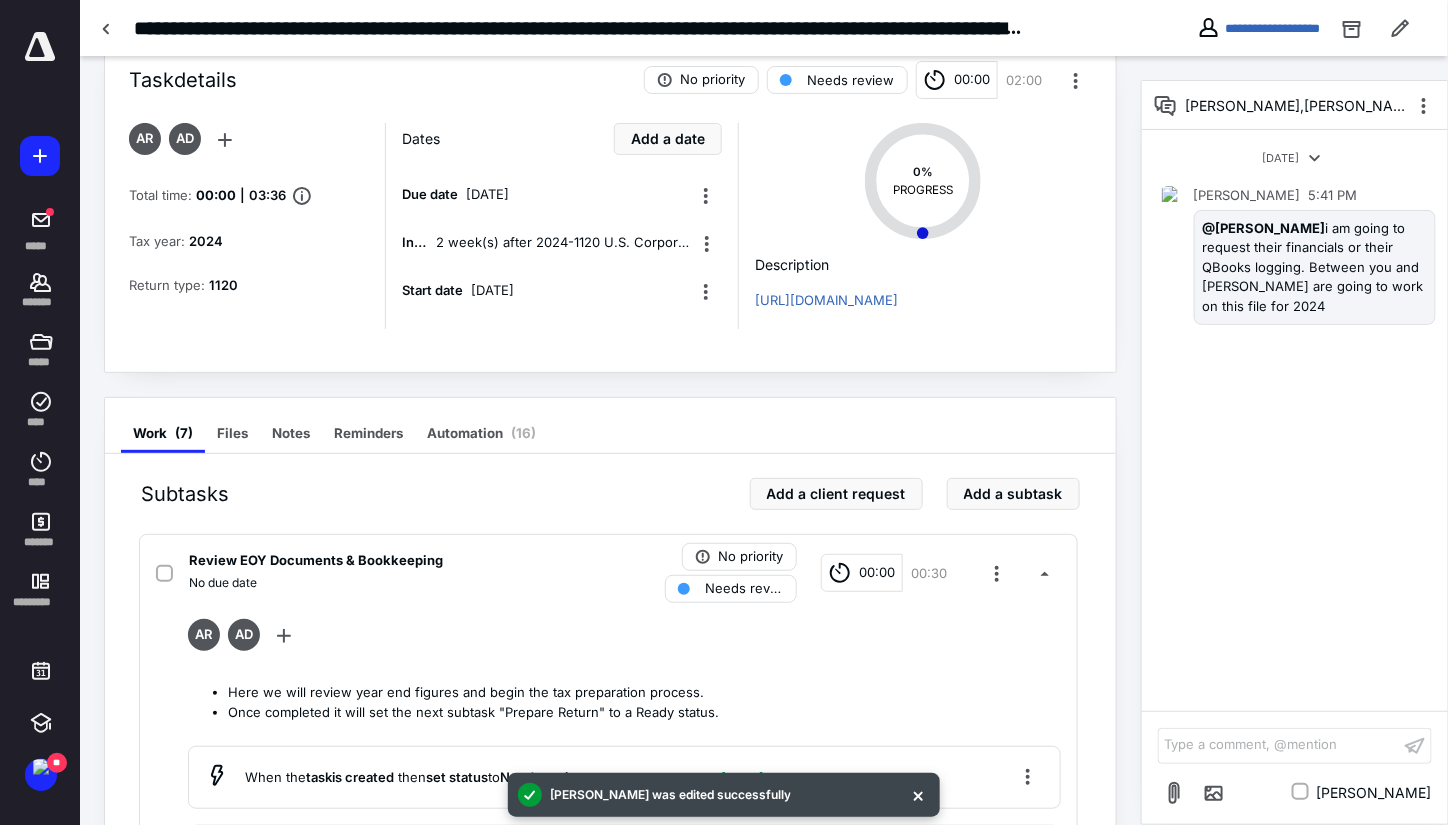 click on "Subtasks Add a client request Add a subtask" at bounding box center (610, 494) 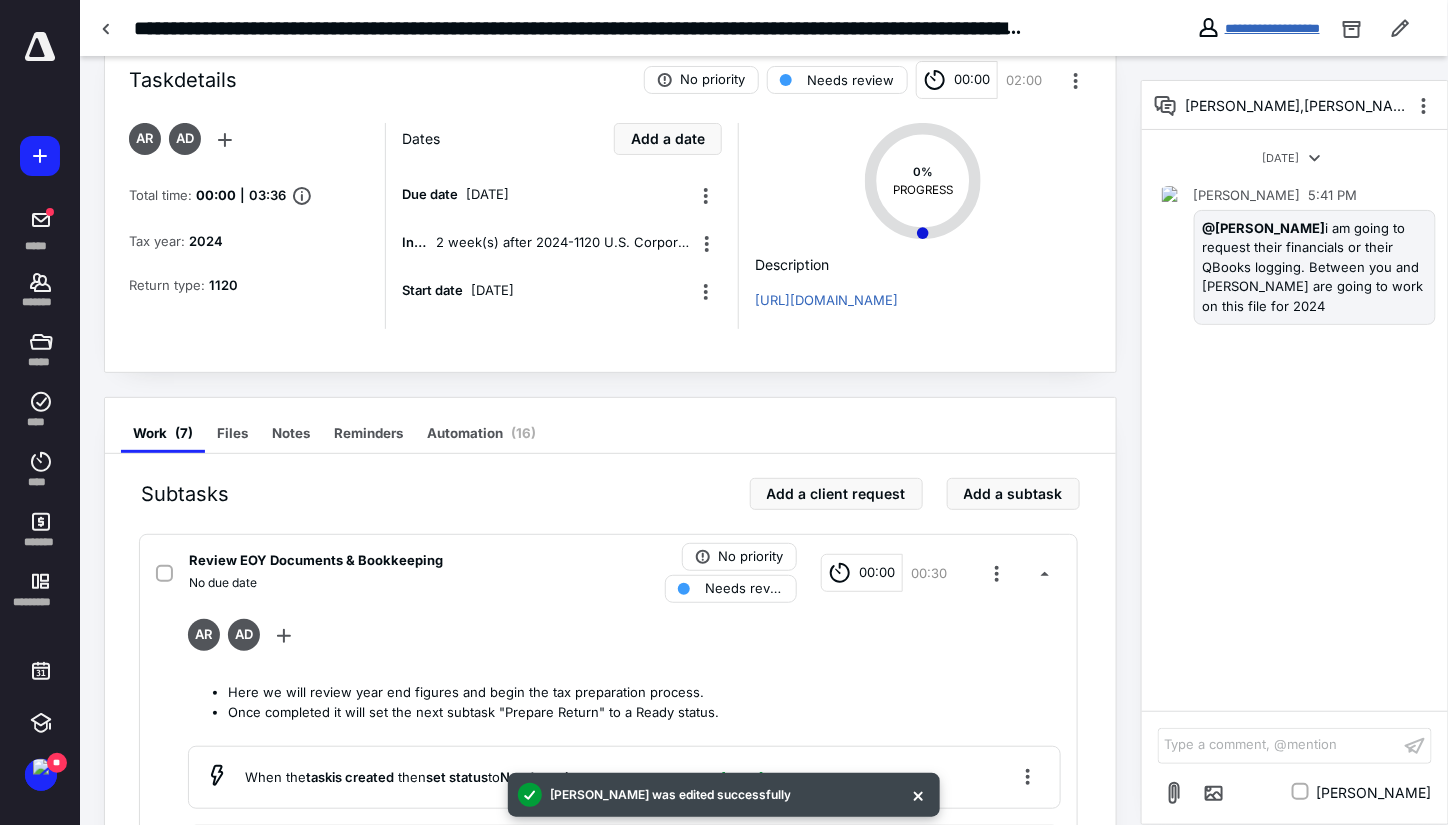 click on "**********" at bounding box center [1272, 28] 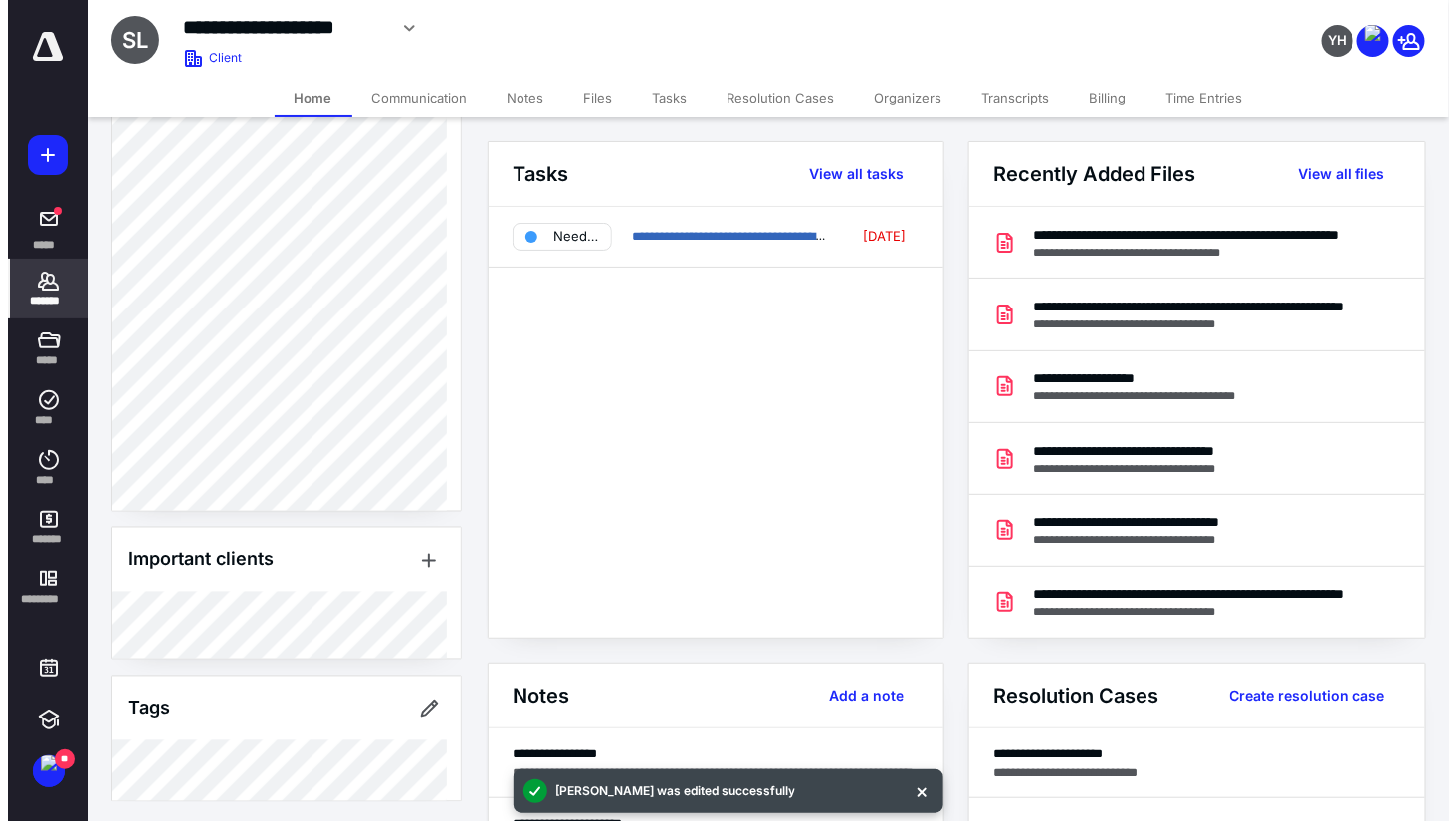scroll, scrollTop: 1075, scrollLeft: 0, axis: vertical 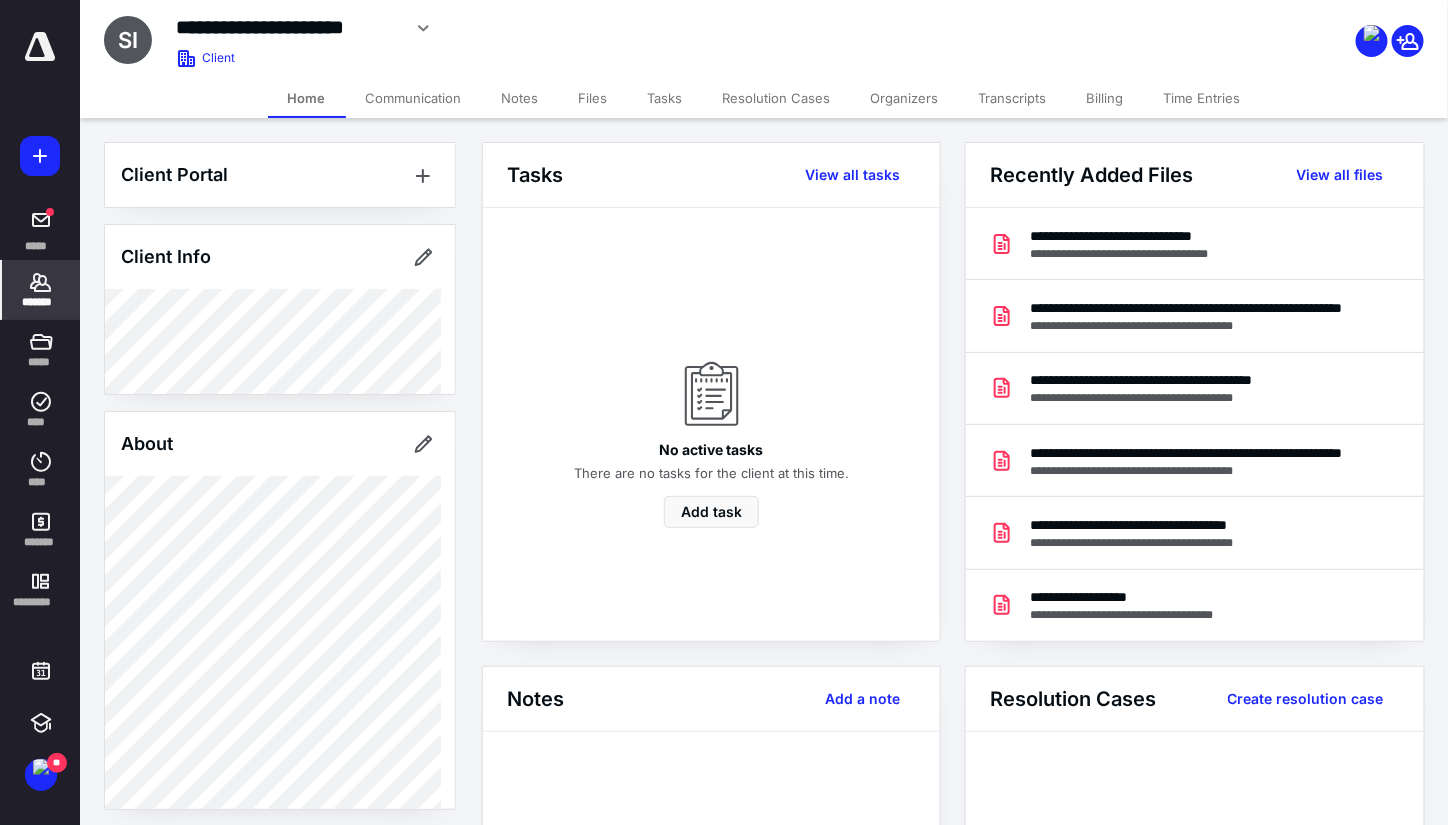 click on "Files" at bounding box center (593, 98) 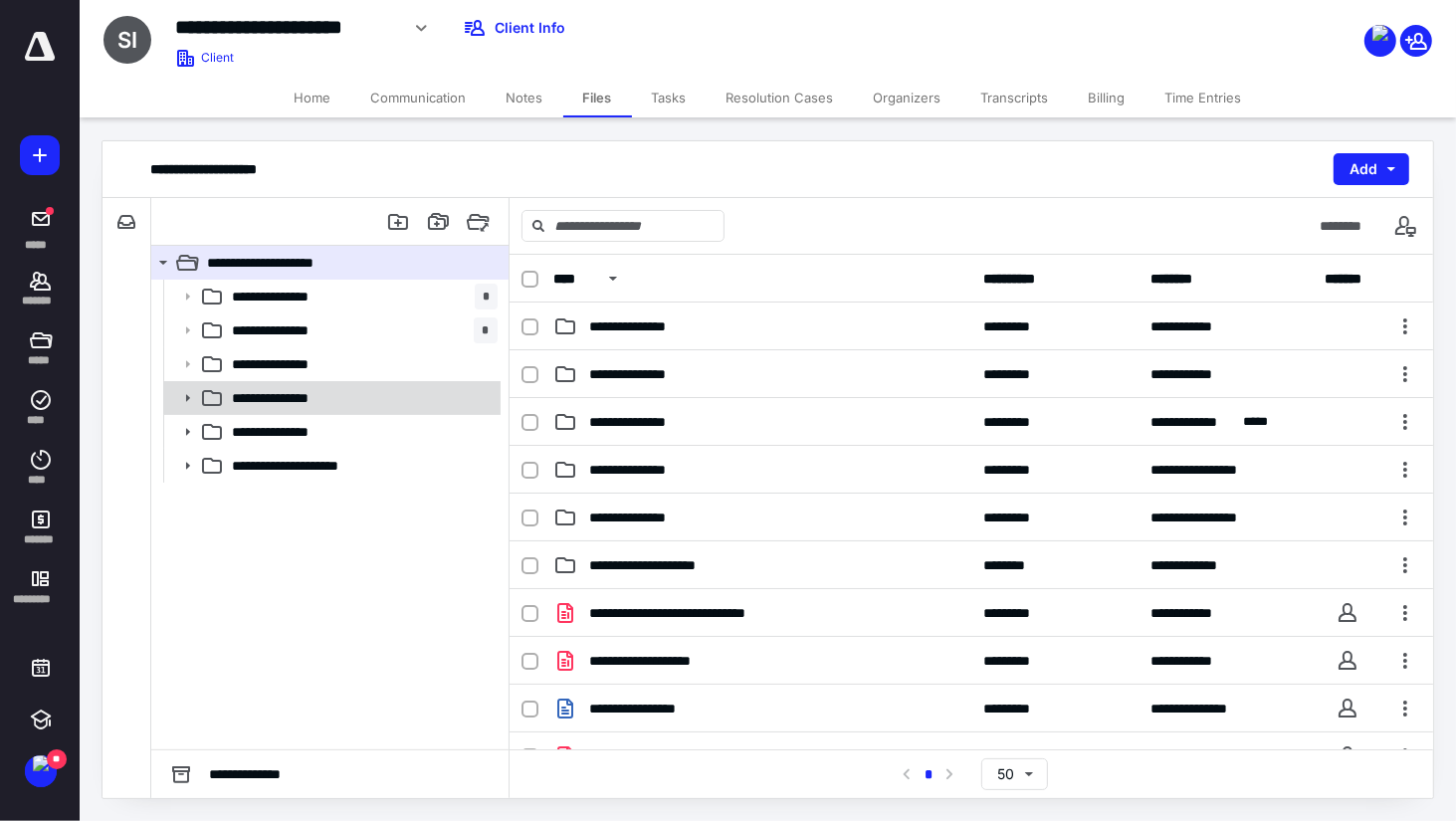 click 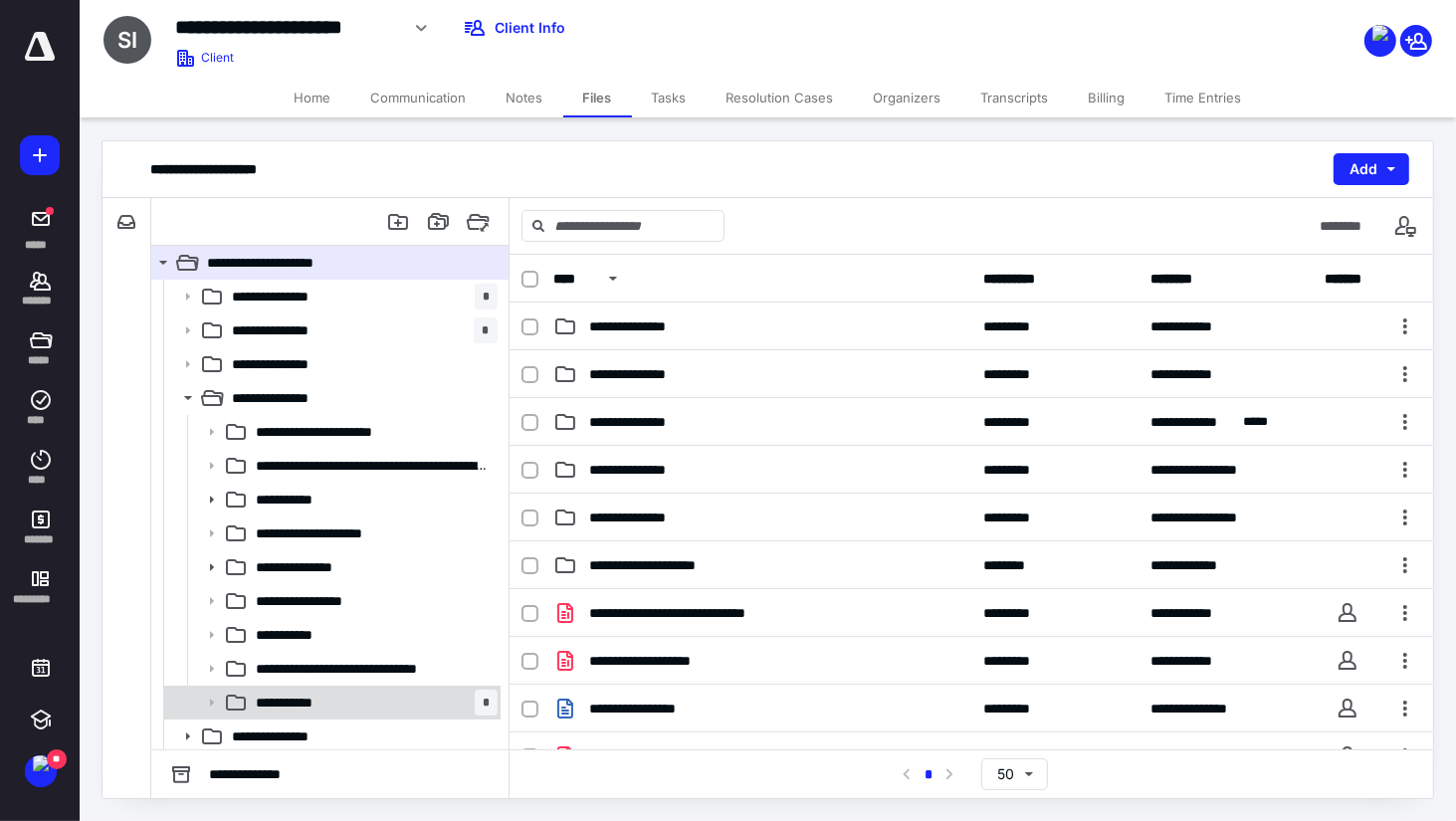 click on "**********" at bounding box center (295, 703) 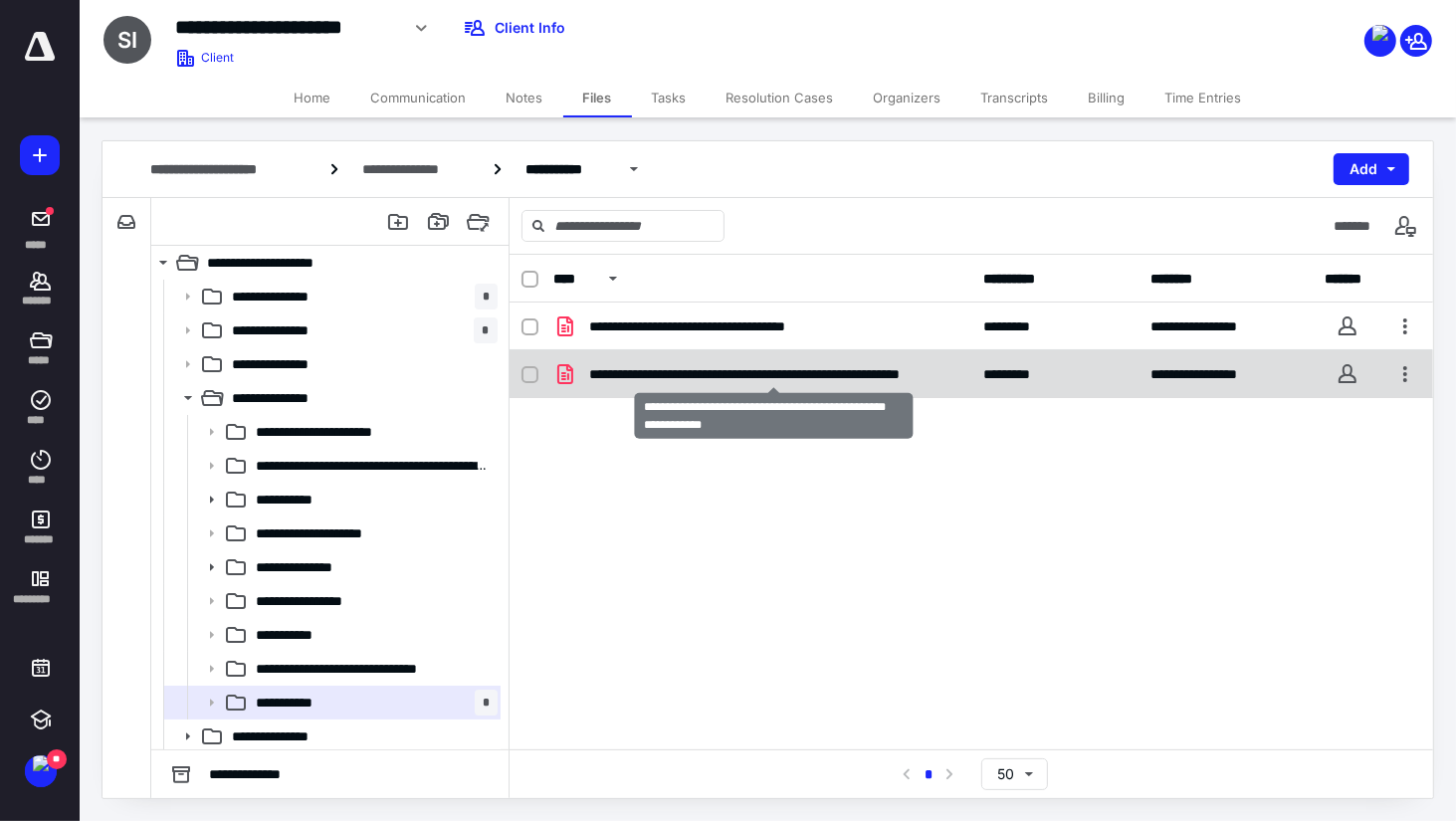 click on "**********" at bounding box center [774, 374] 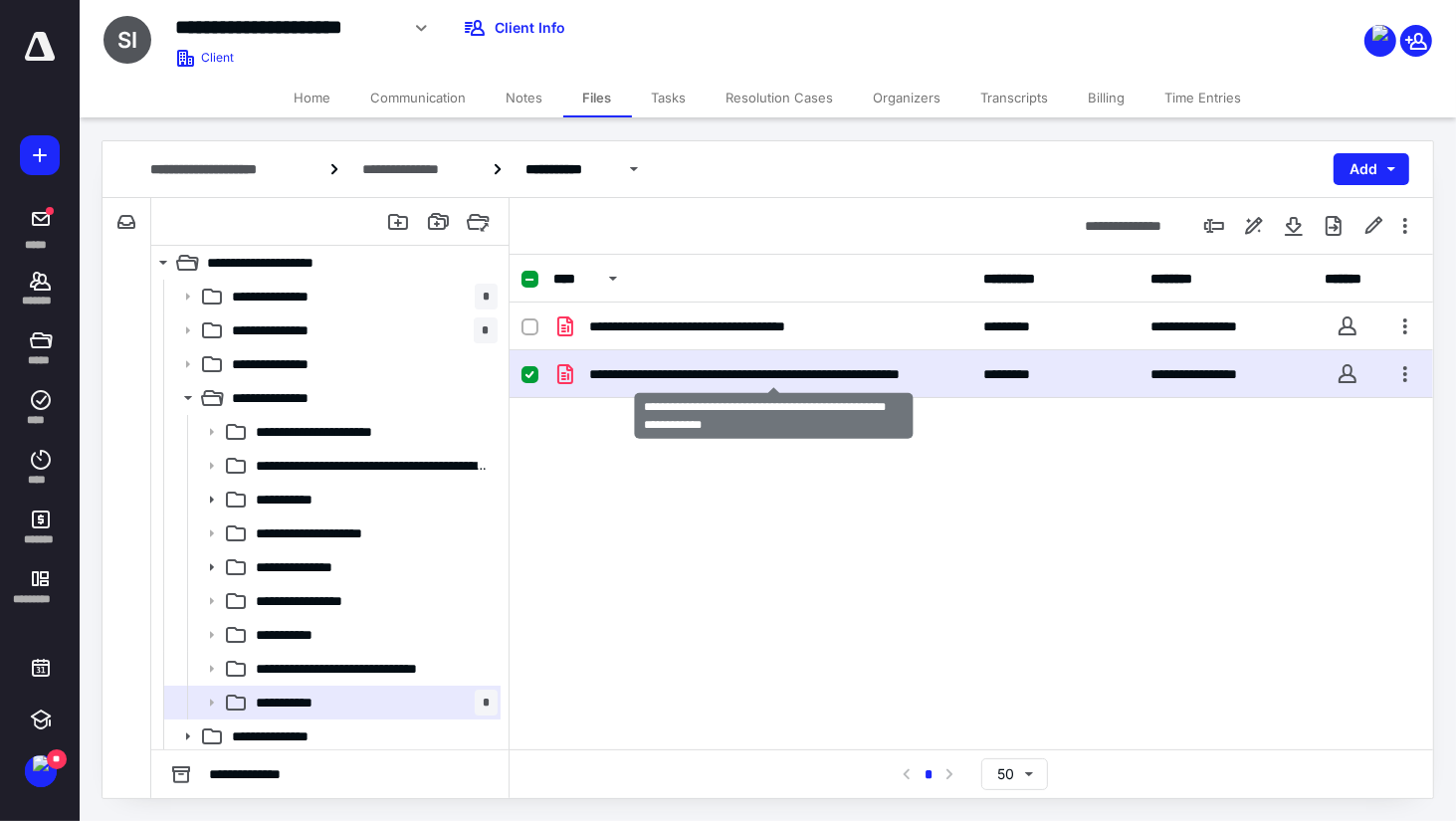 click on "**********" at bounding box center (774, 374) 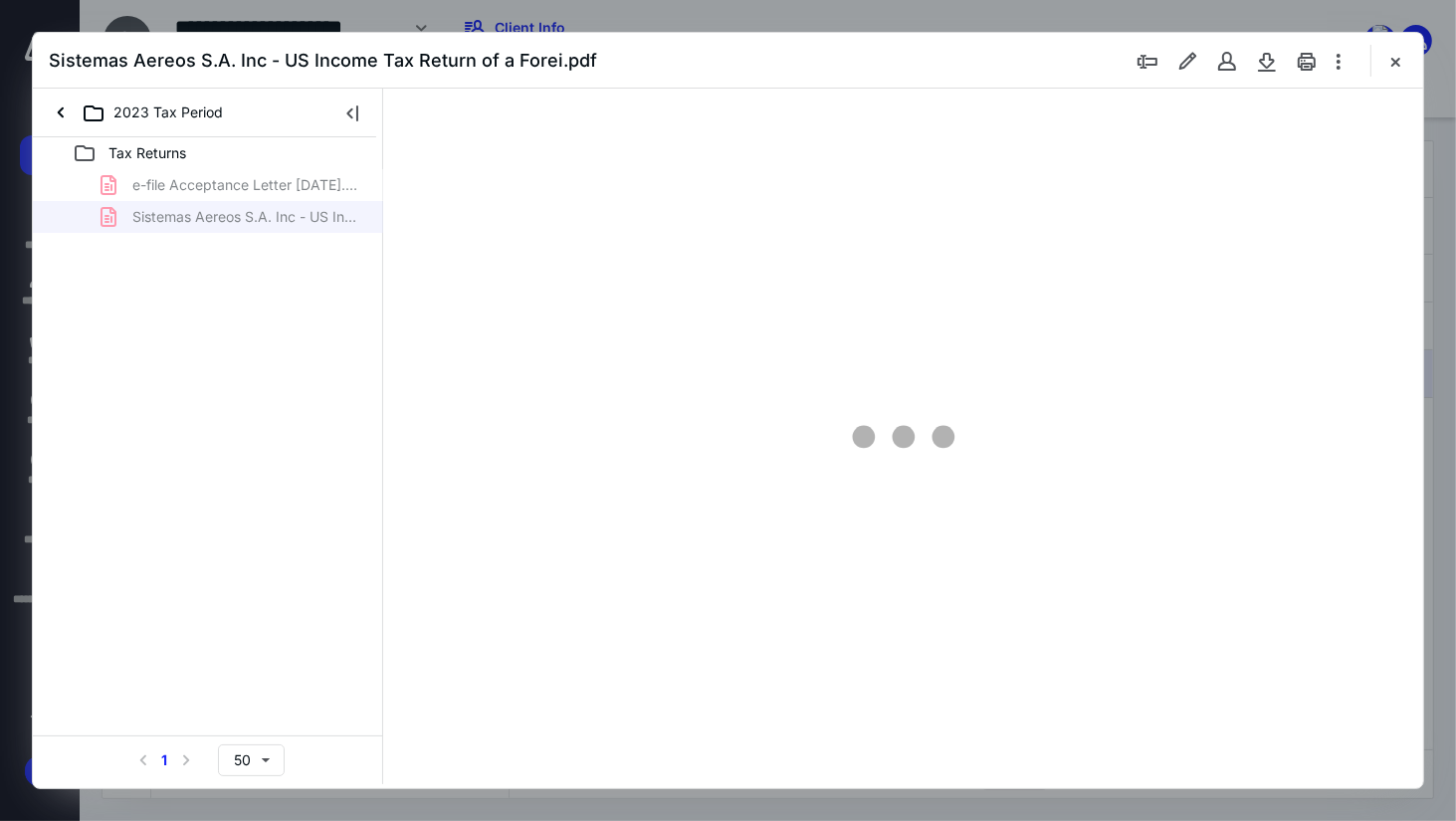 scroll, scrollTop: 0, scrollLeft: 0, axis: both 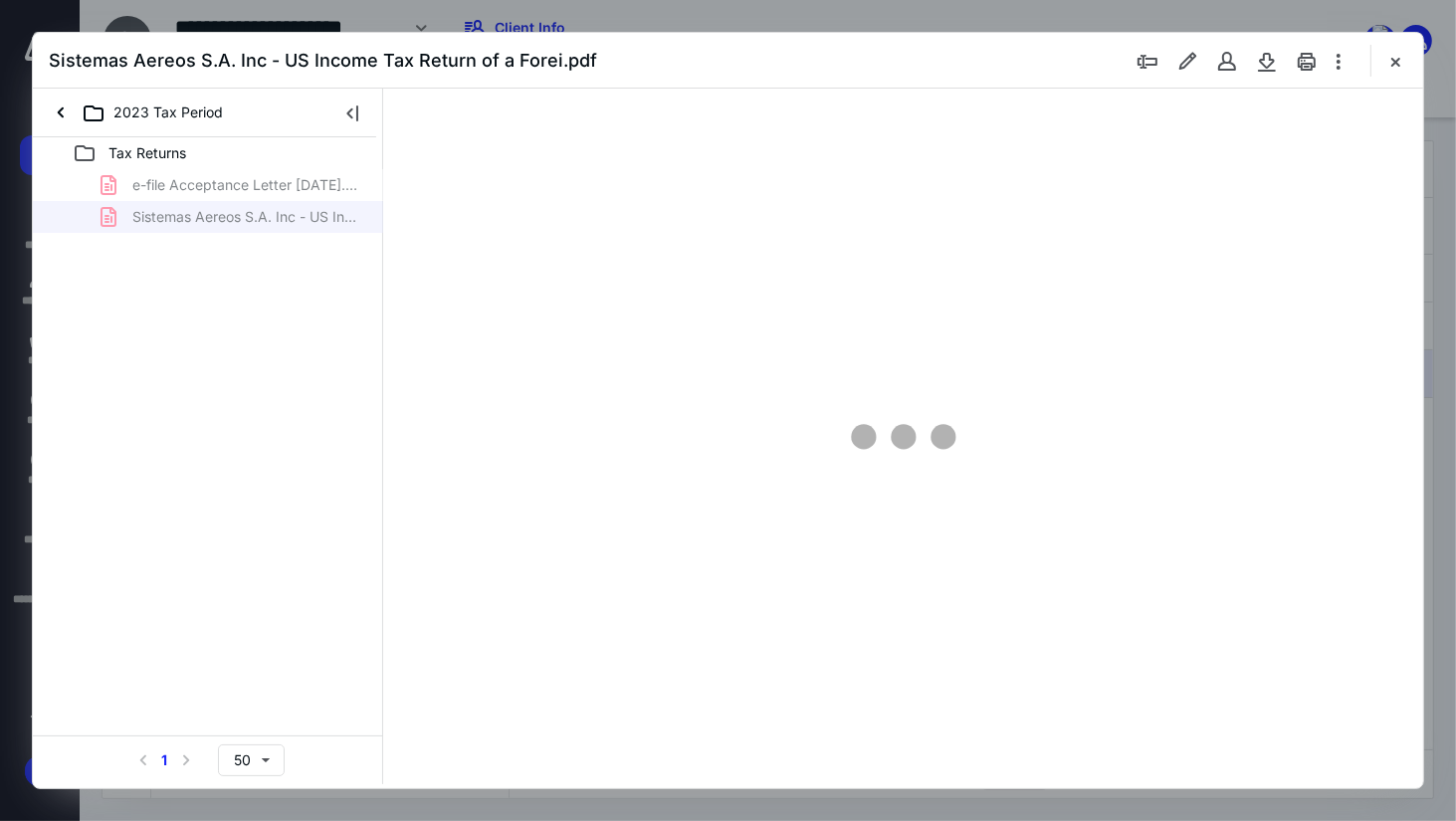 type on "78" 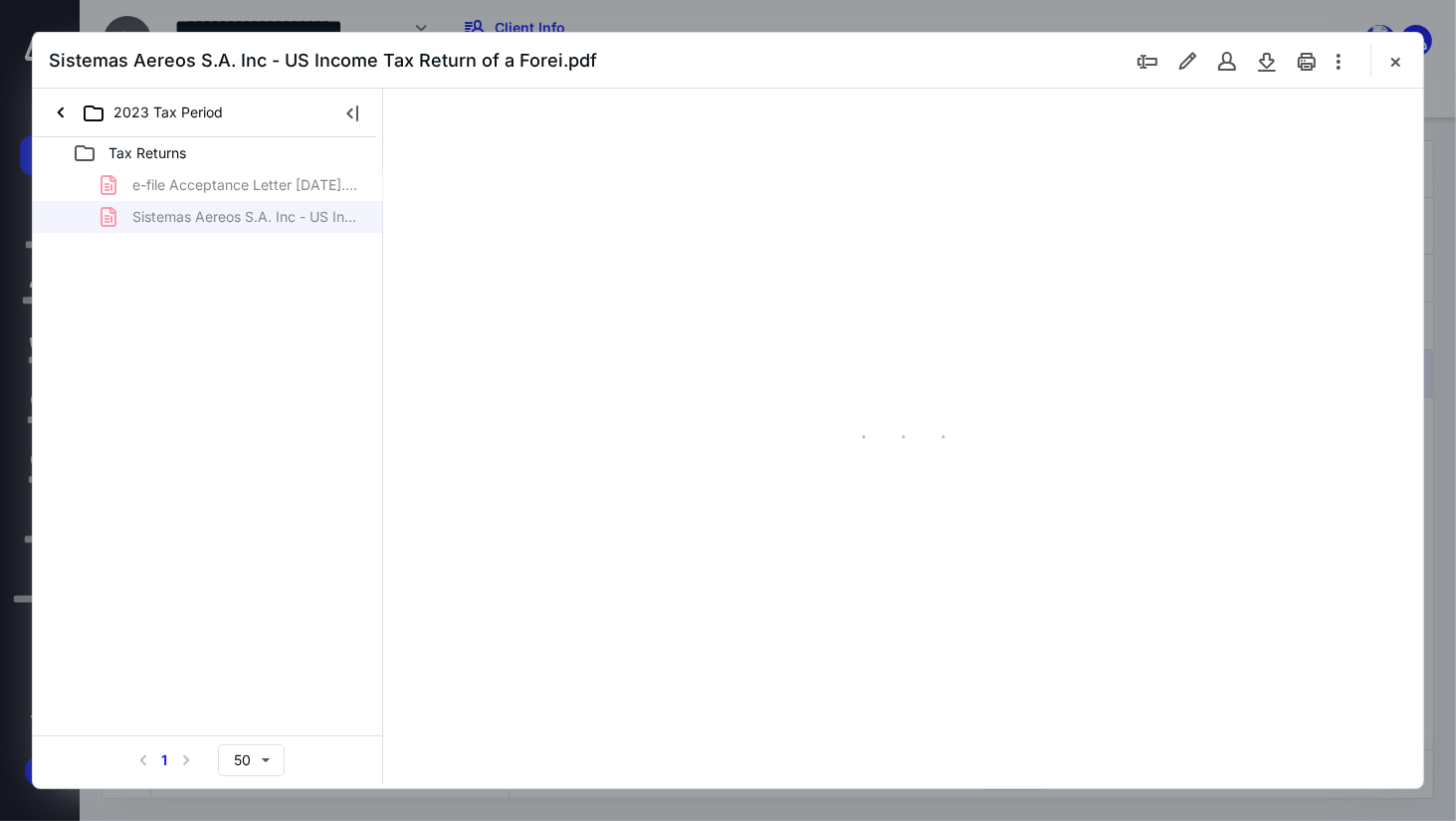 scroll, scrollTop: 78, scrollLeft: 0, axis: vertical 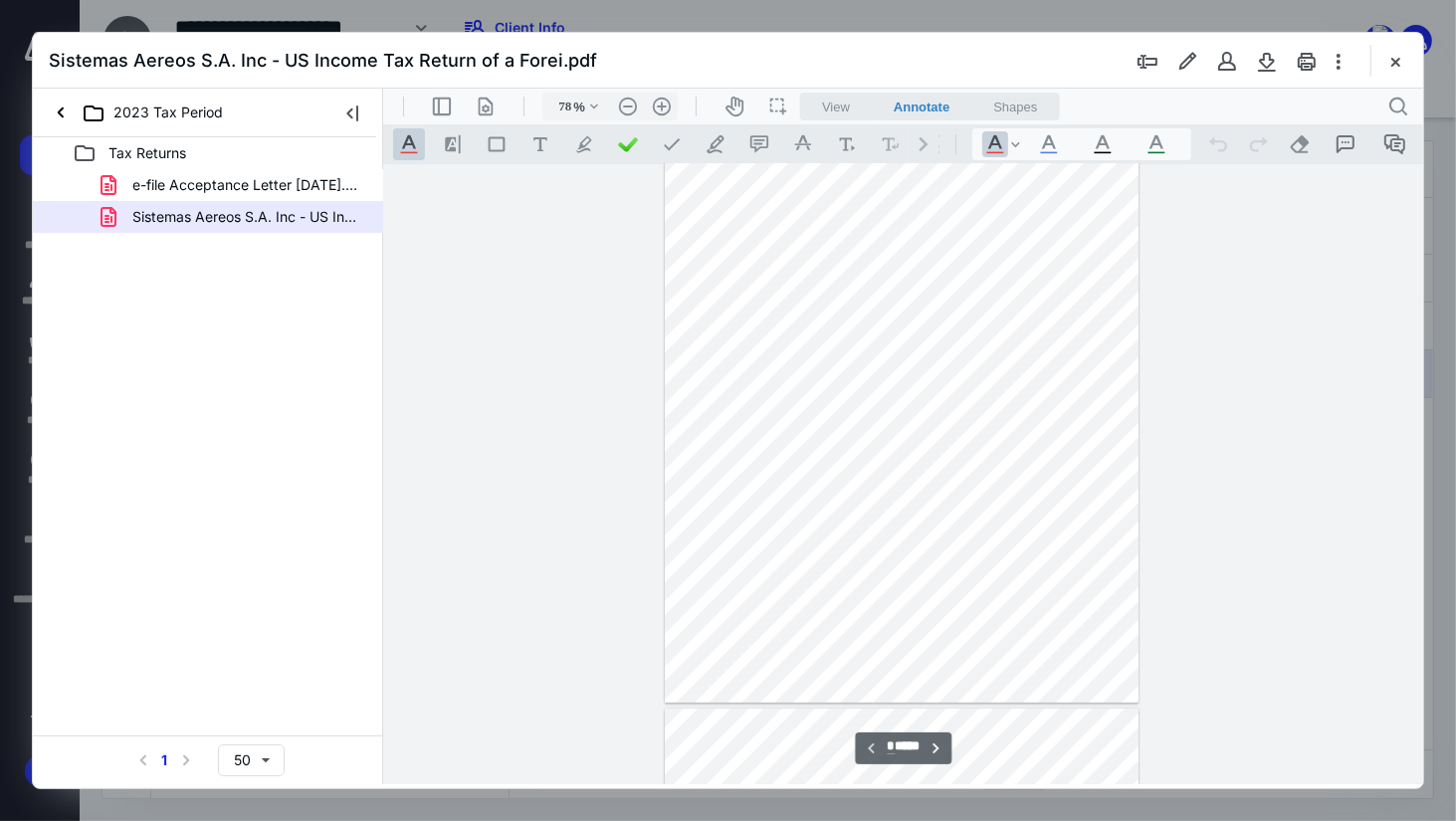 click on "**********" at bounding box center (903, 473) 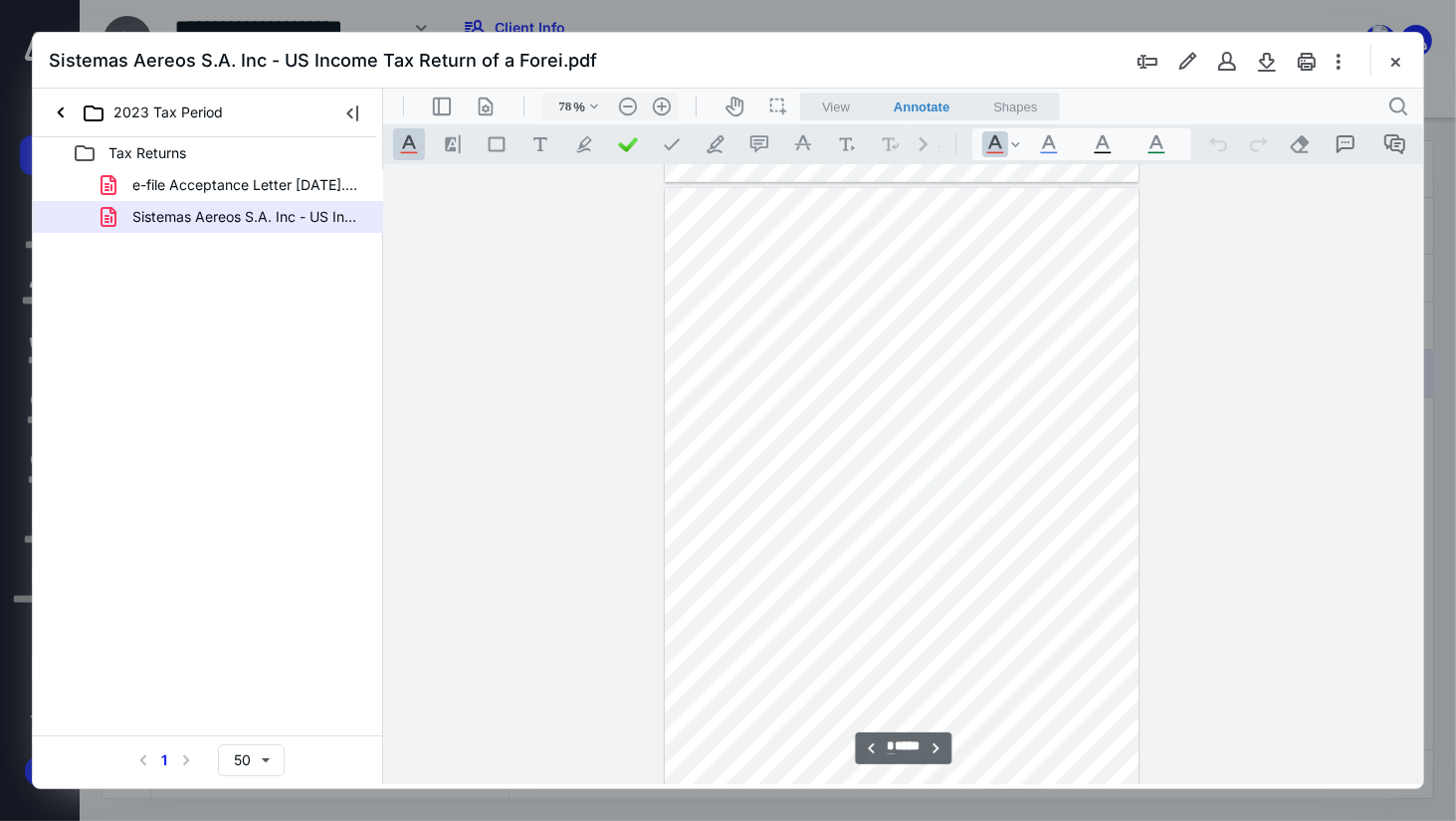 scroll, scrollTop: 1869, scrollLeft: 0, axis: vertical 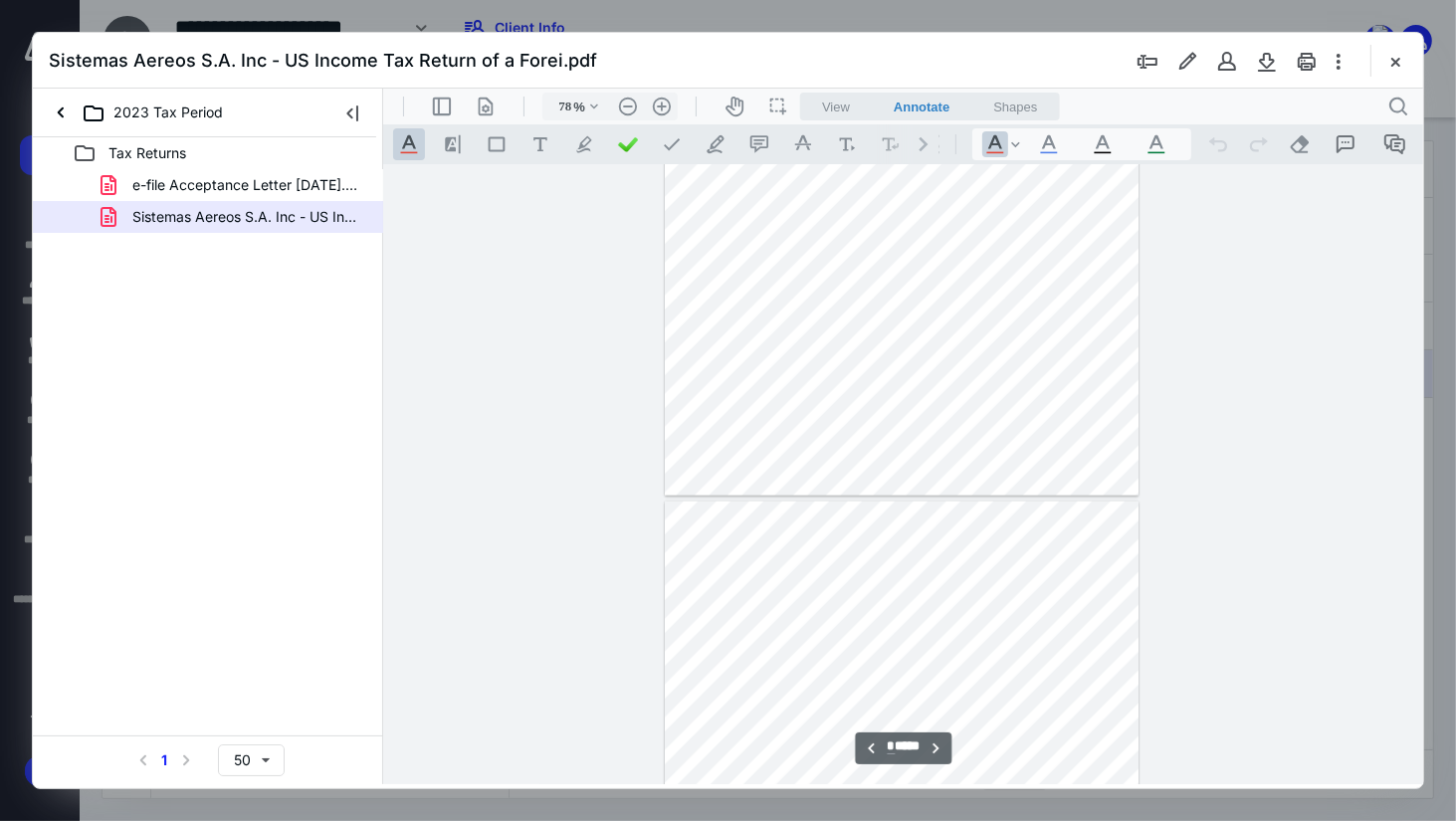 type on "*" 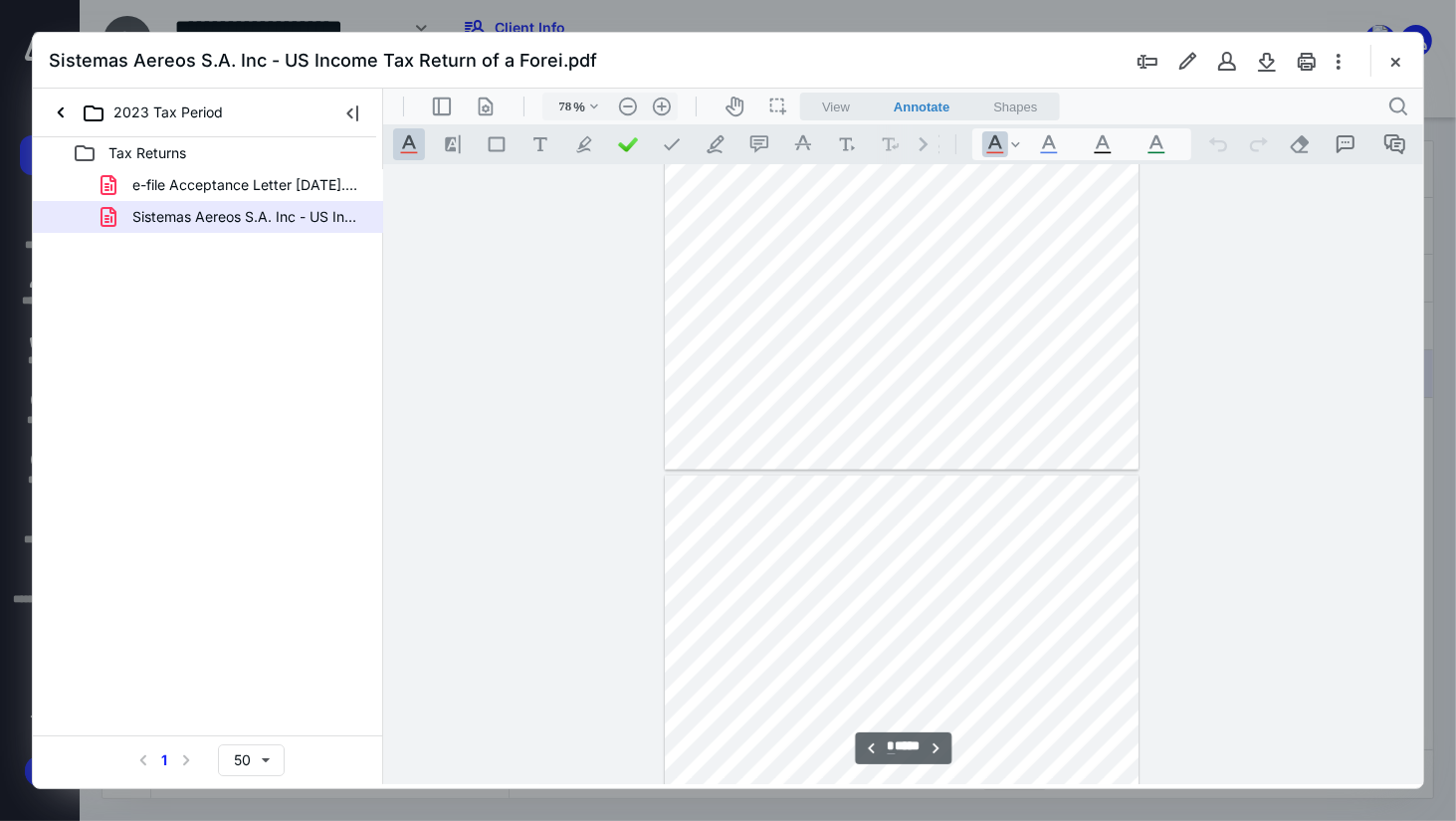 scroll, scrollTop: 2466, scrollLeft: 0, axis: vertical 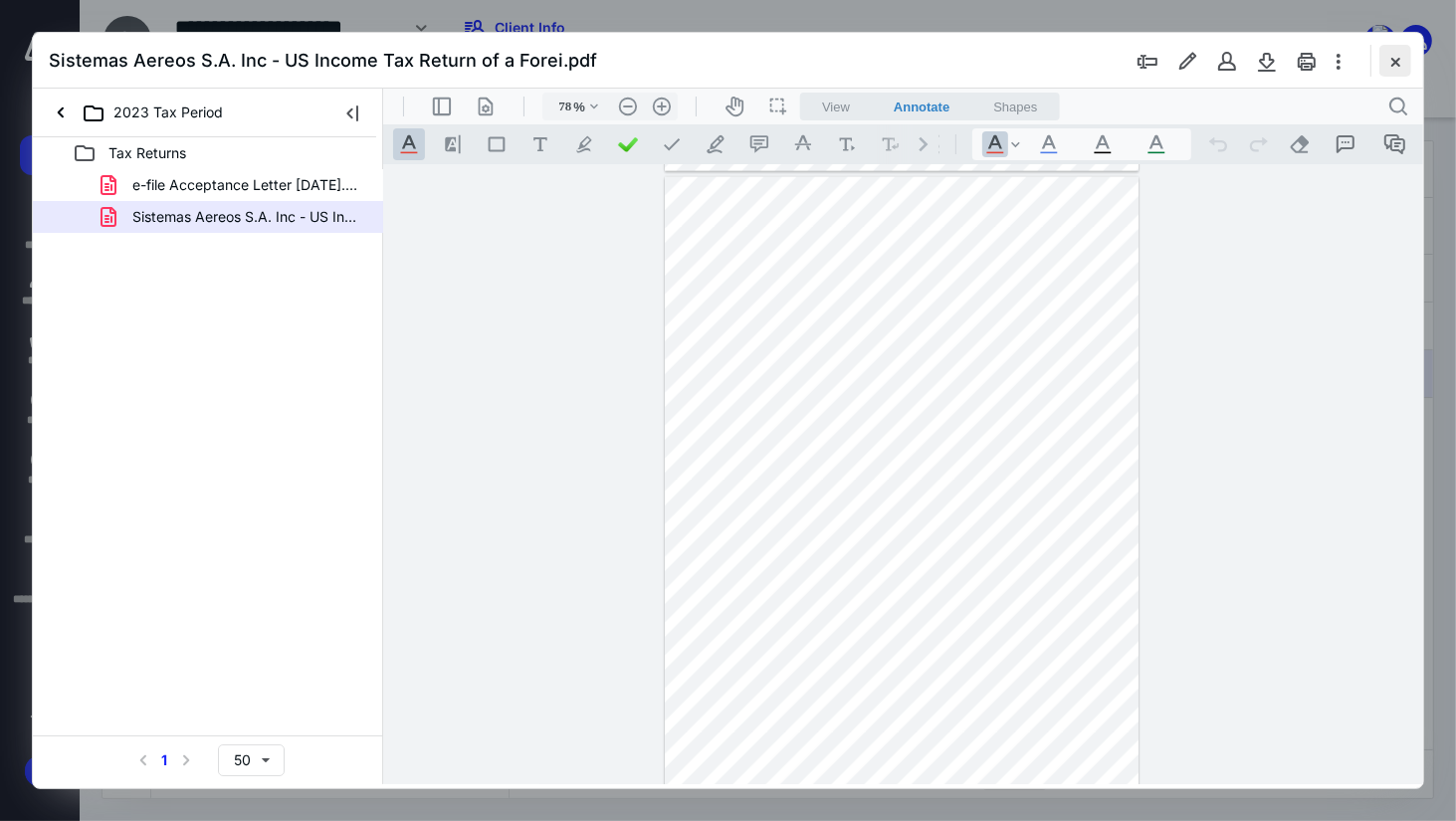 click at bounding box center [1395, 61] 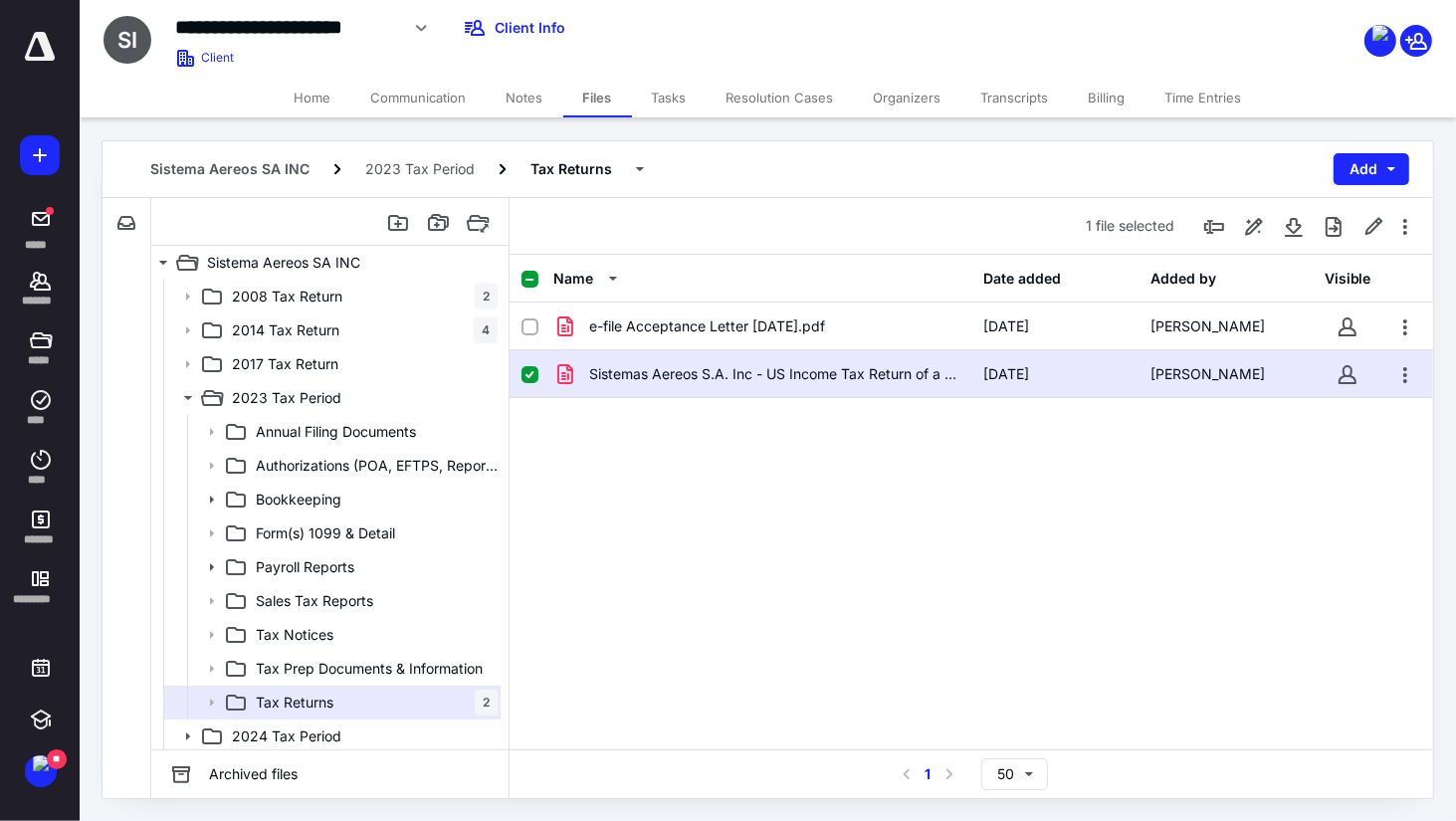 click on "Tasks" at bounding box center [669, 98] 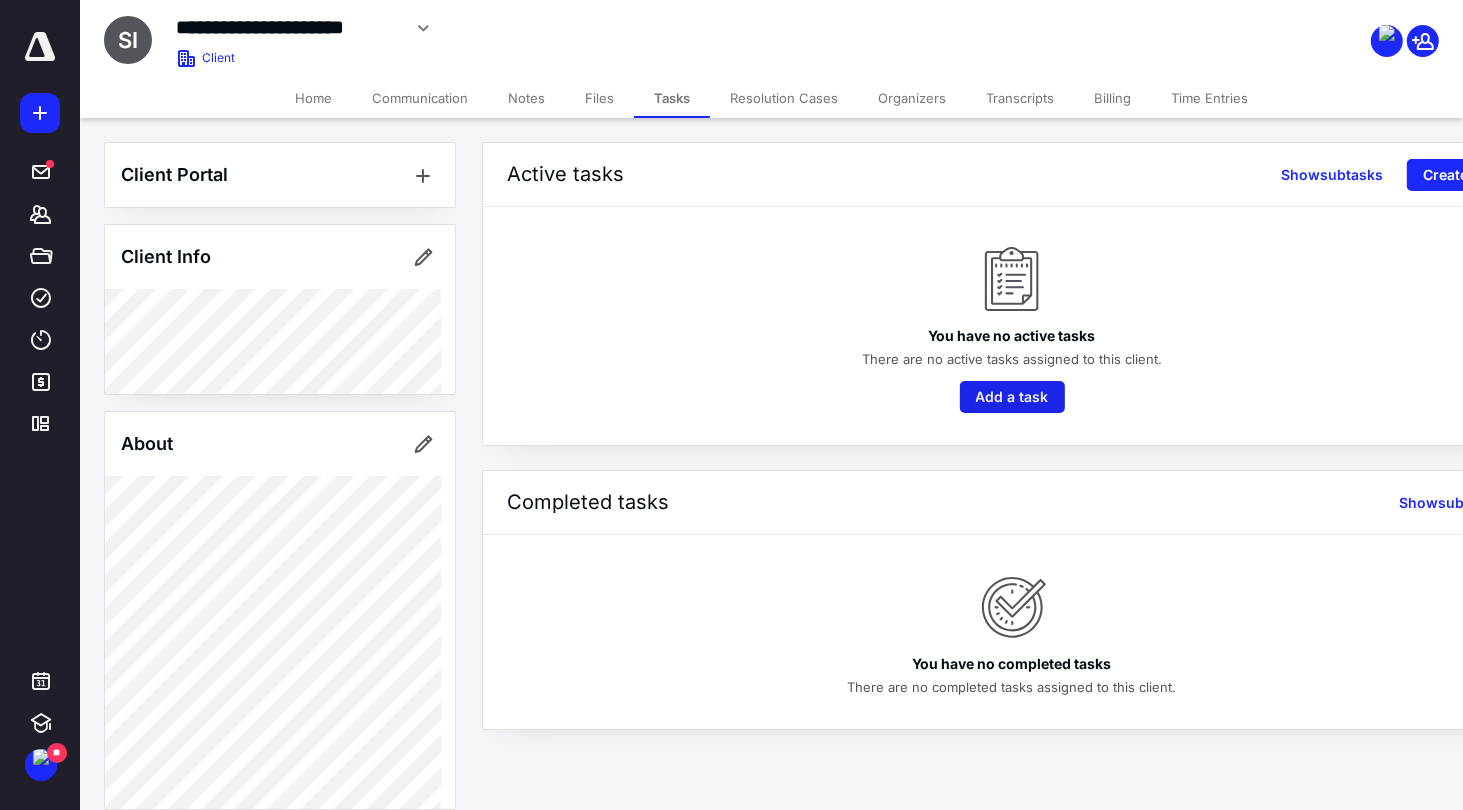 click on "Add a task" at bounding box center [1012, 397] 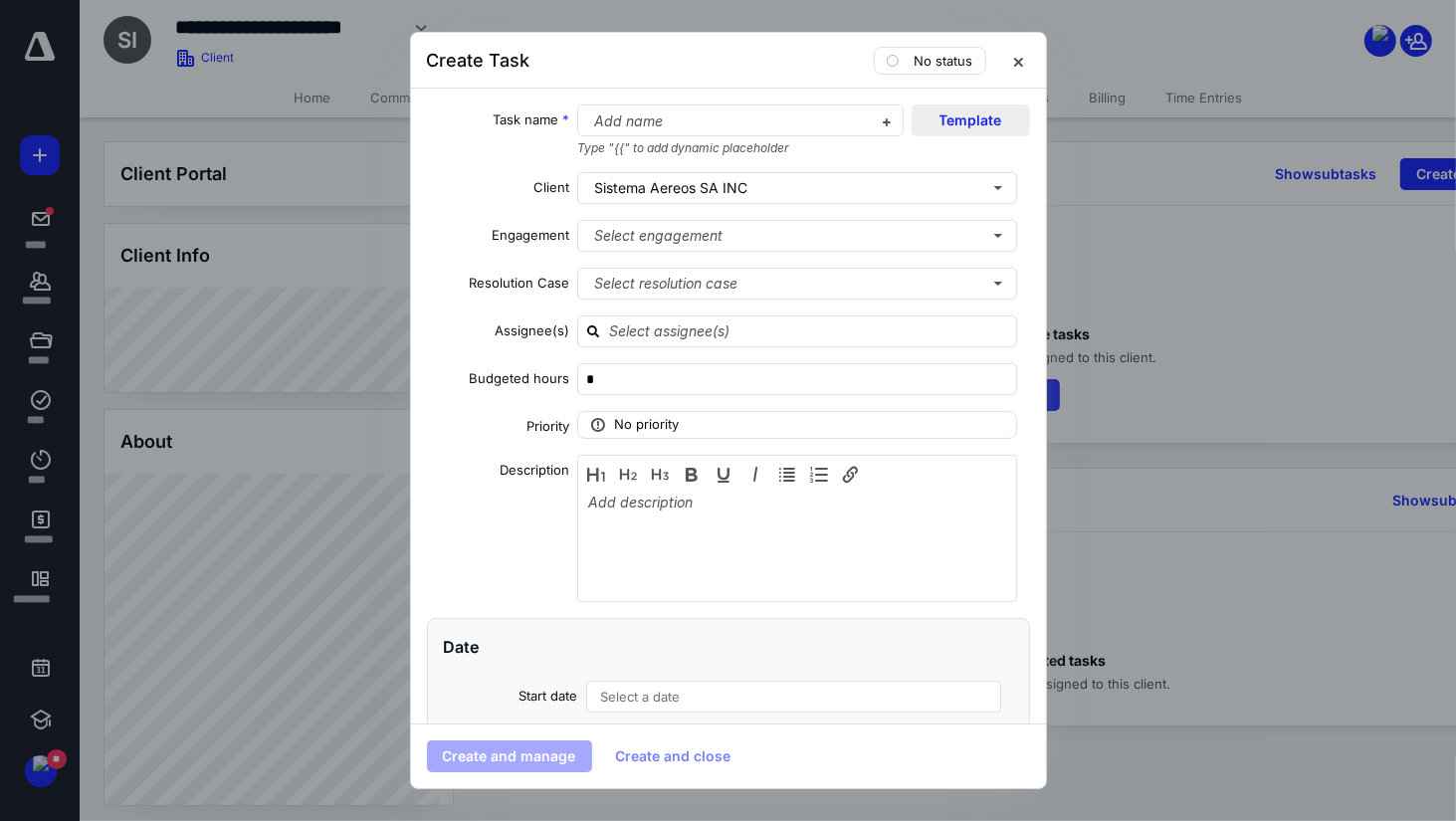 click on "Template" at bounding box center [970, 120] 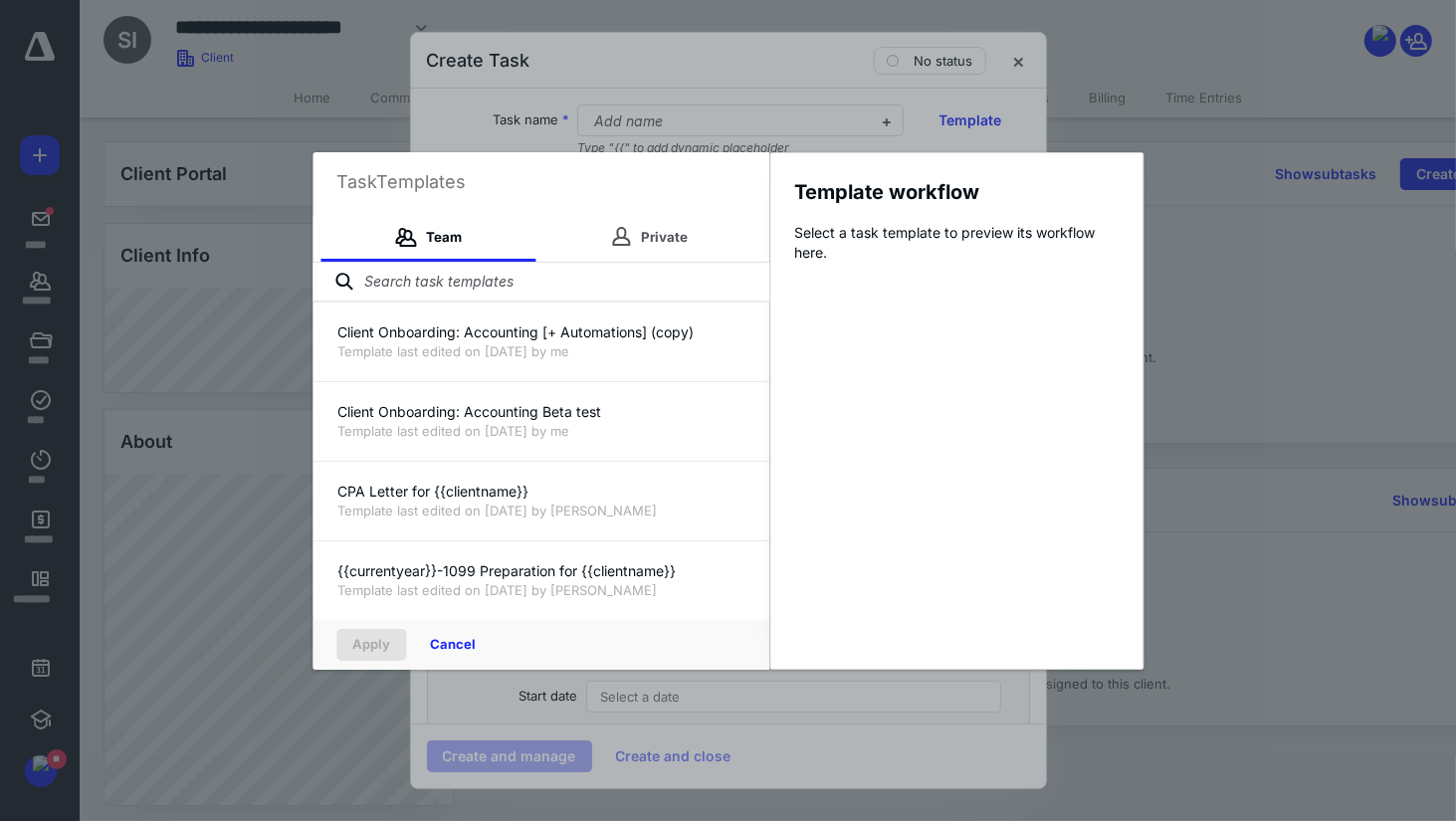 click at bounding box center [540, 283] 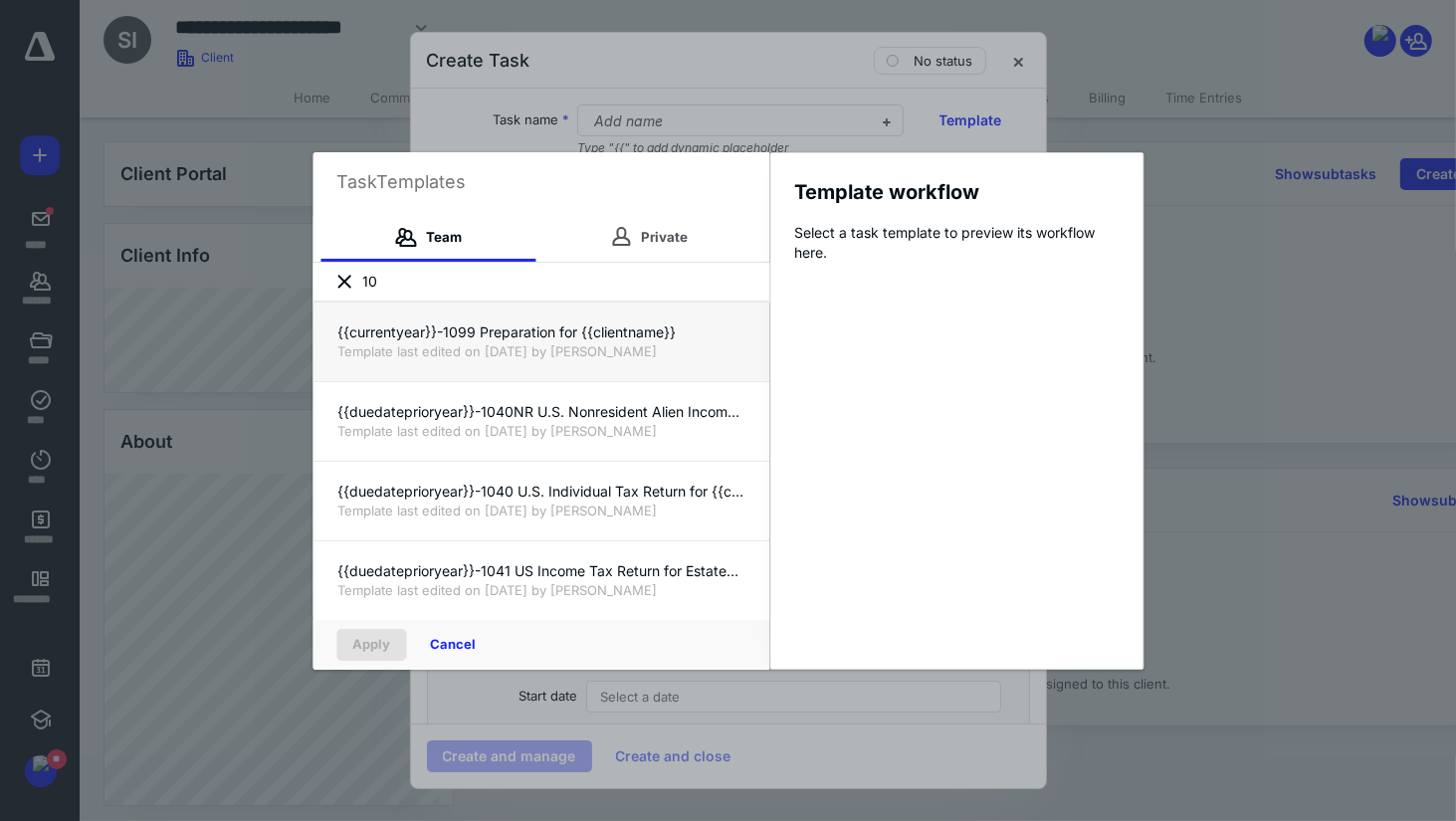 type on "1" 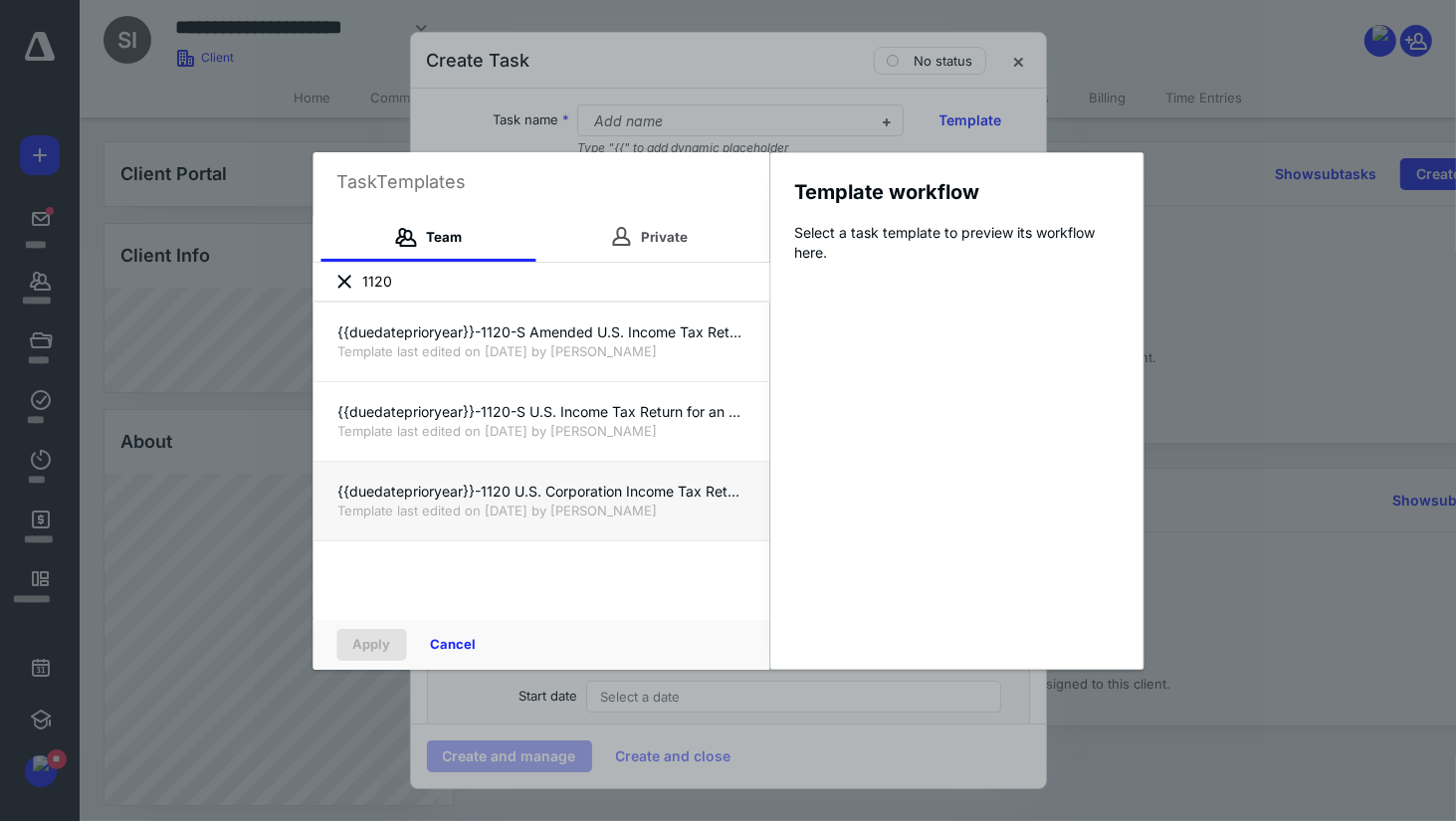 type on "1120" 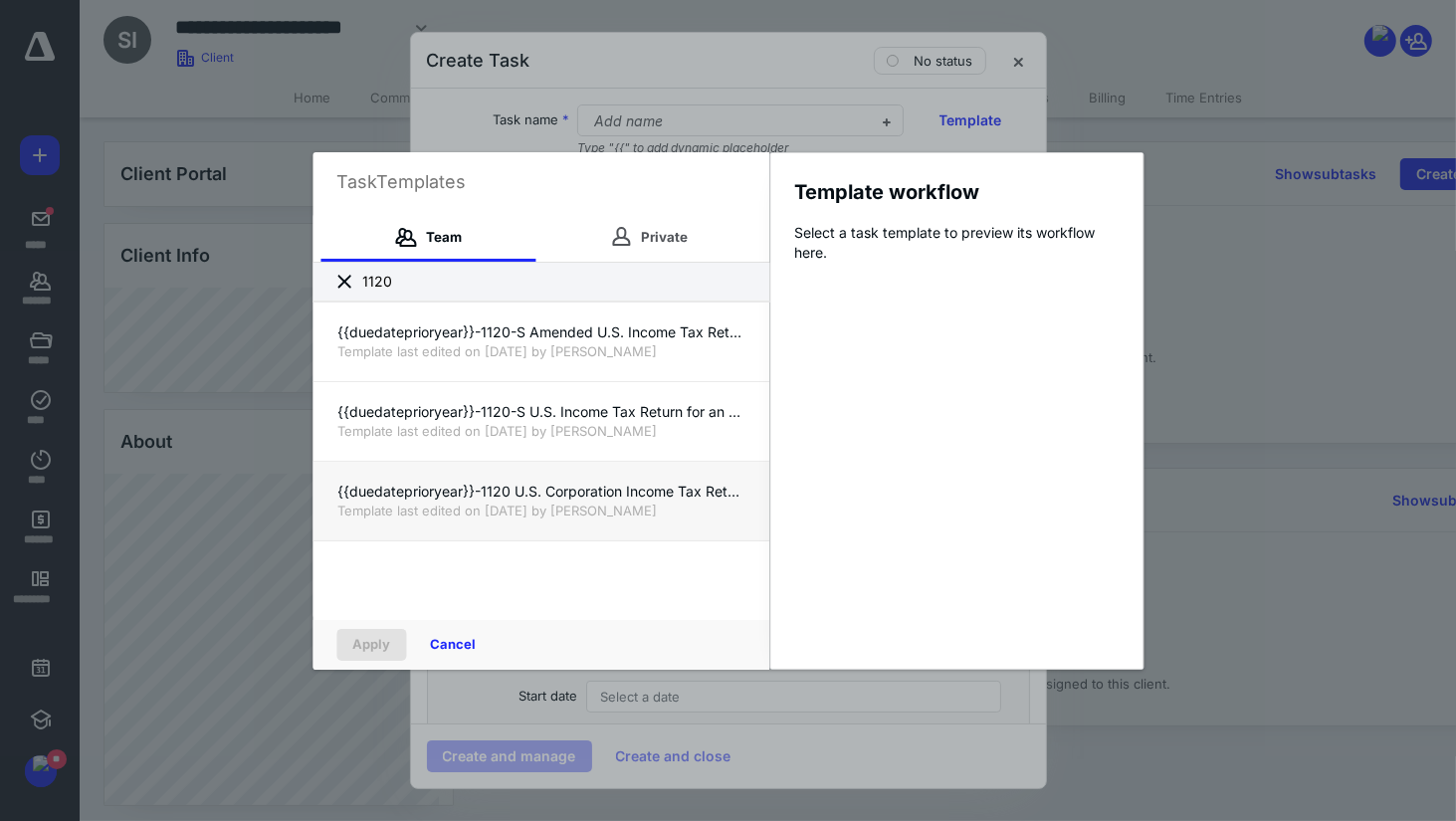 click on "{{duedateprioryear}}-1120 U.S. Corporation Income Tax Return & F-1120 Florida Corporate Income/Franchise Tax Return for {{clientname}}" at bounding box center (540, 492) 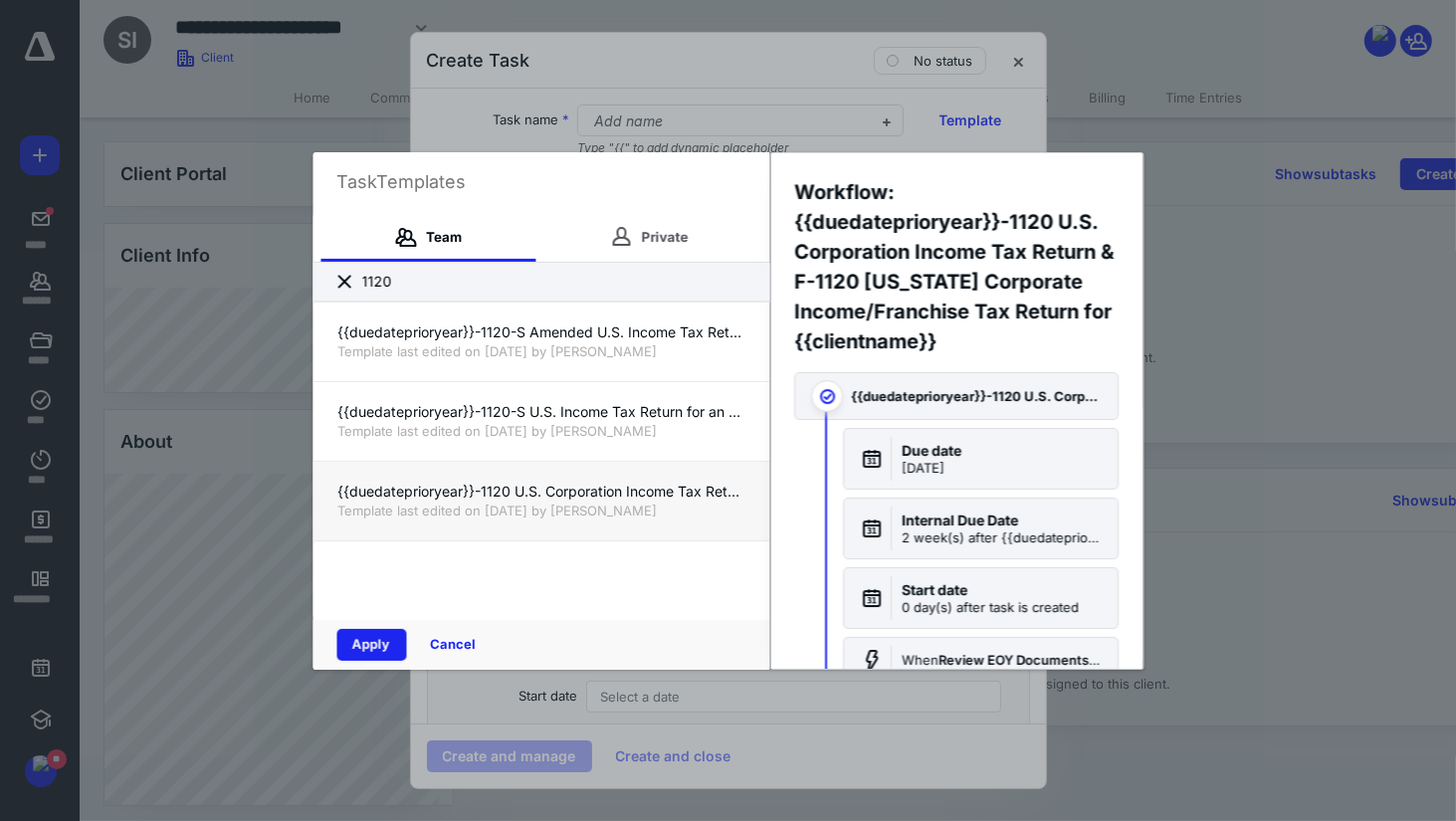 click on "Apply" at bounding box center (371, 645) 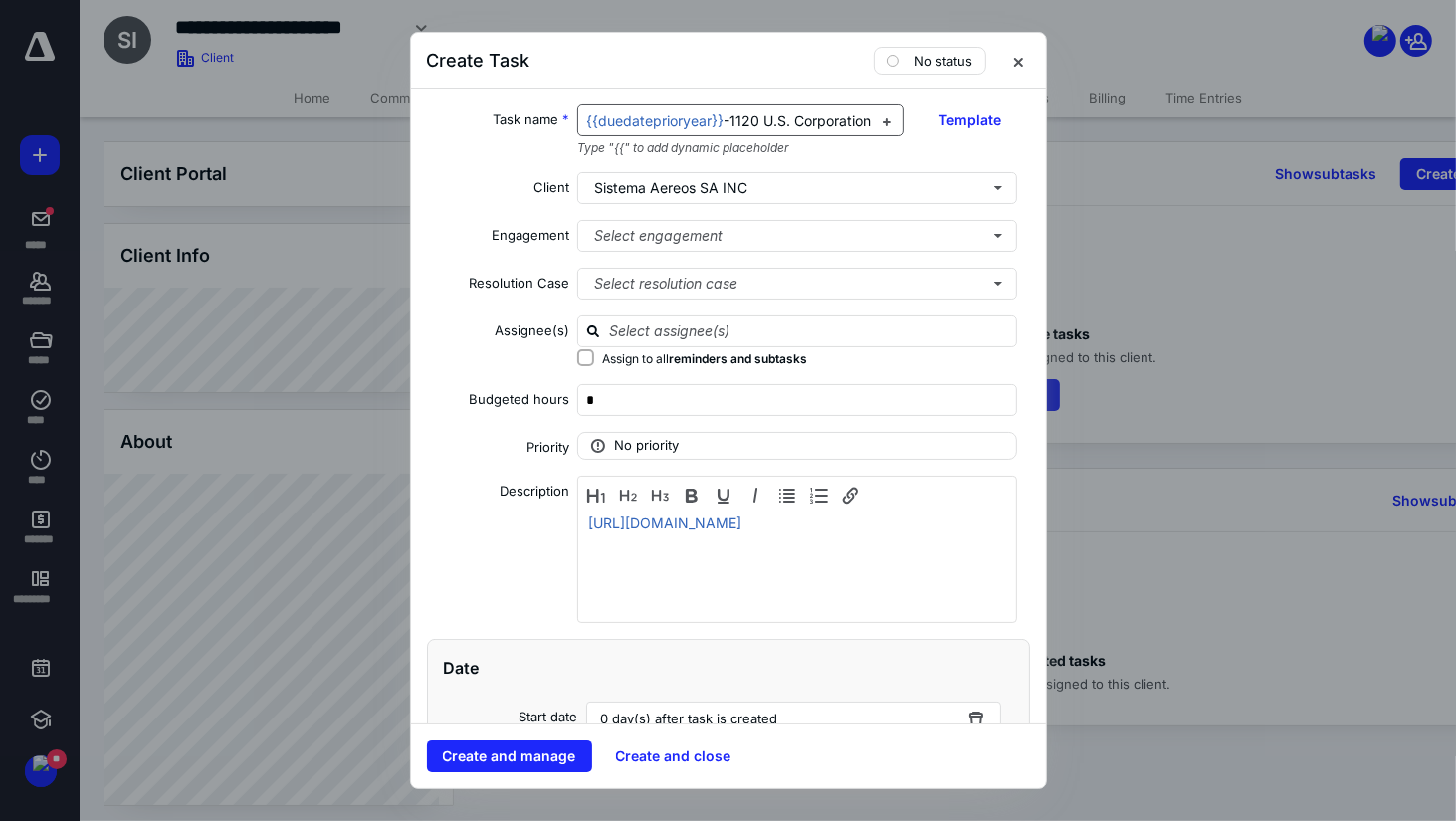 click on "-1120 U.S. Corporation Income Tax Return & F-1120 Florida Corporate Income/Franchise Tax Return for" at bounding box center [1074, 120] 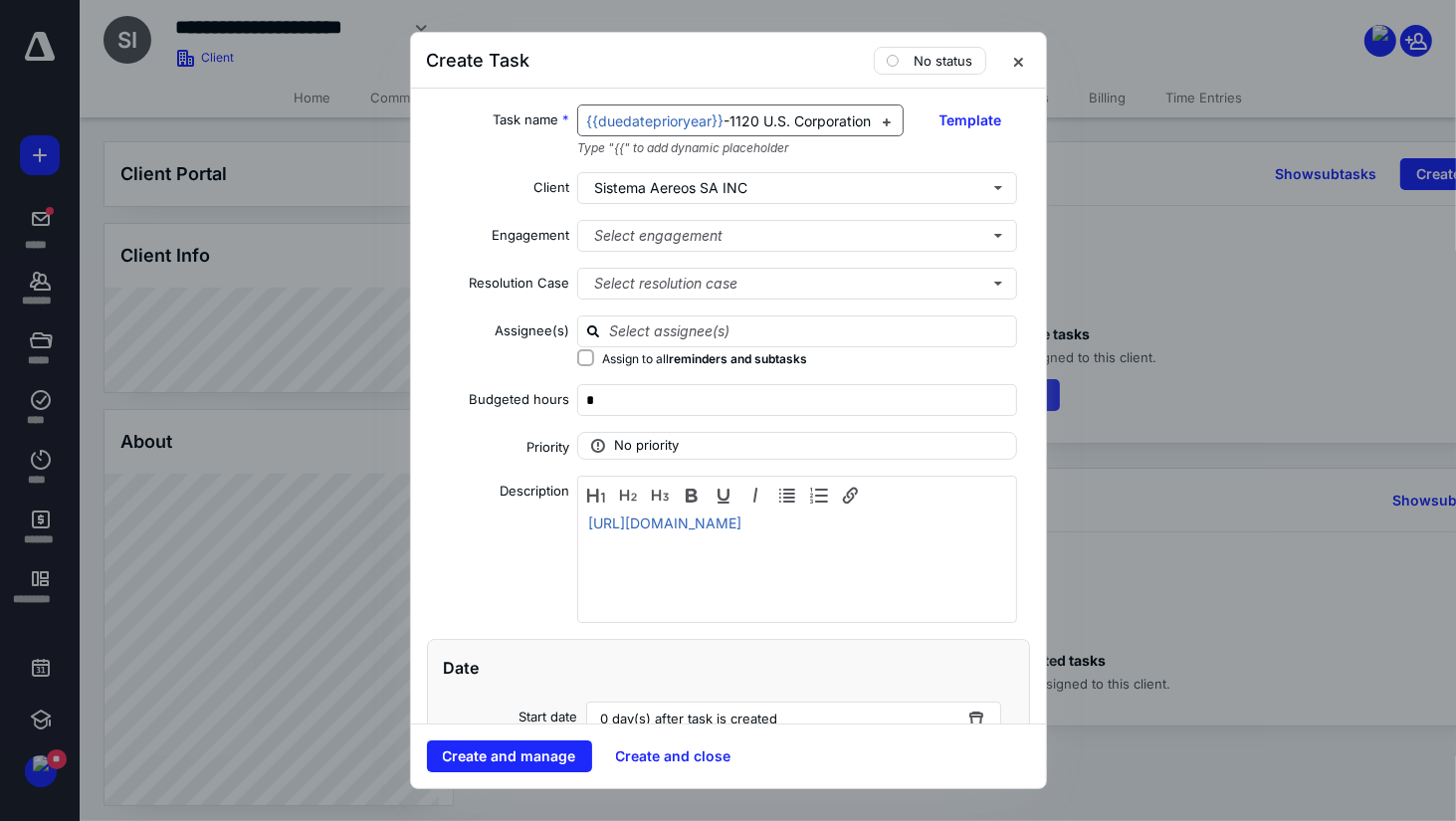 type 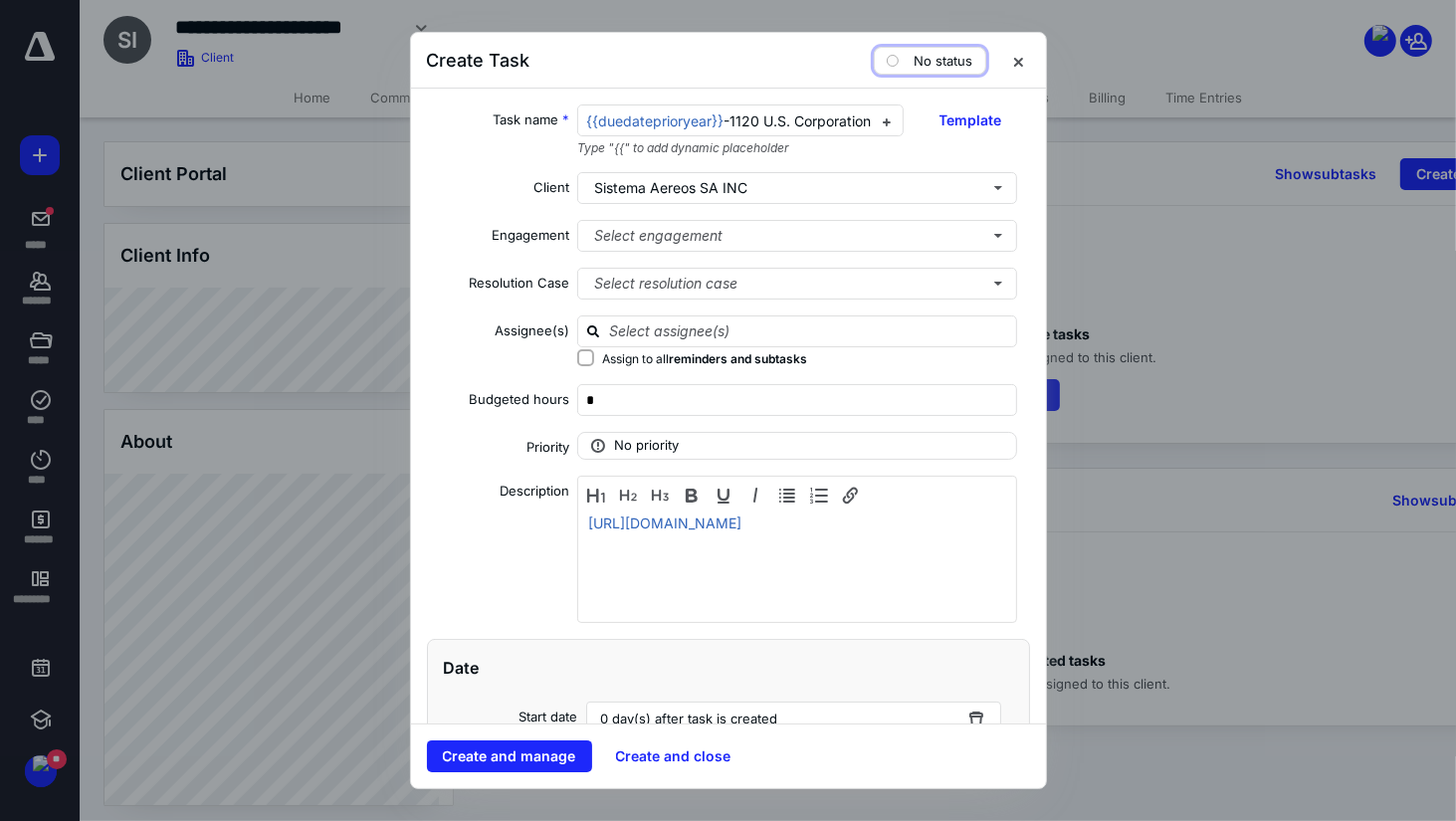 click on "No status" at bounding box center (943, 61) 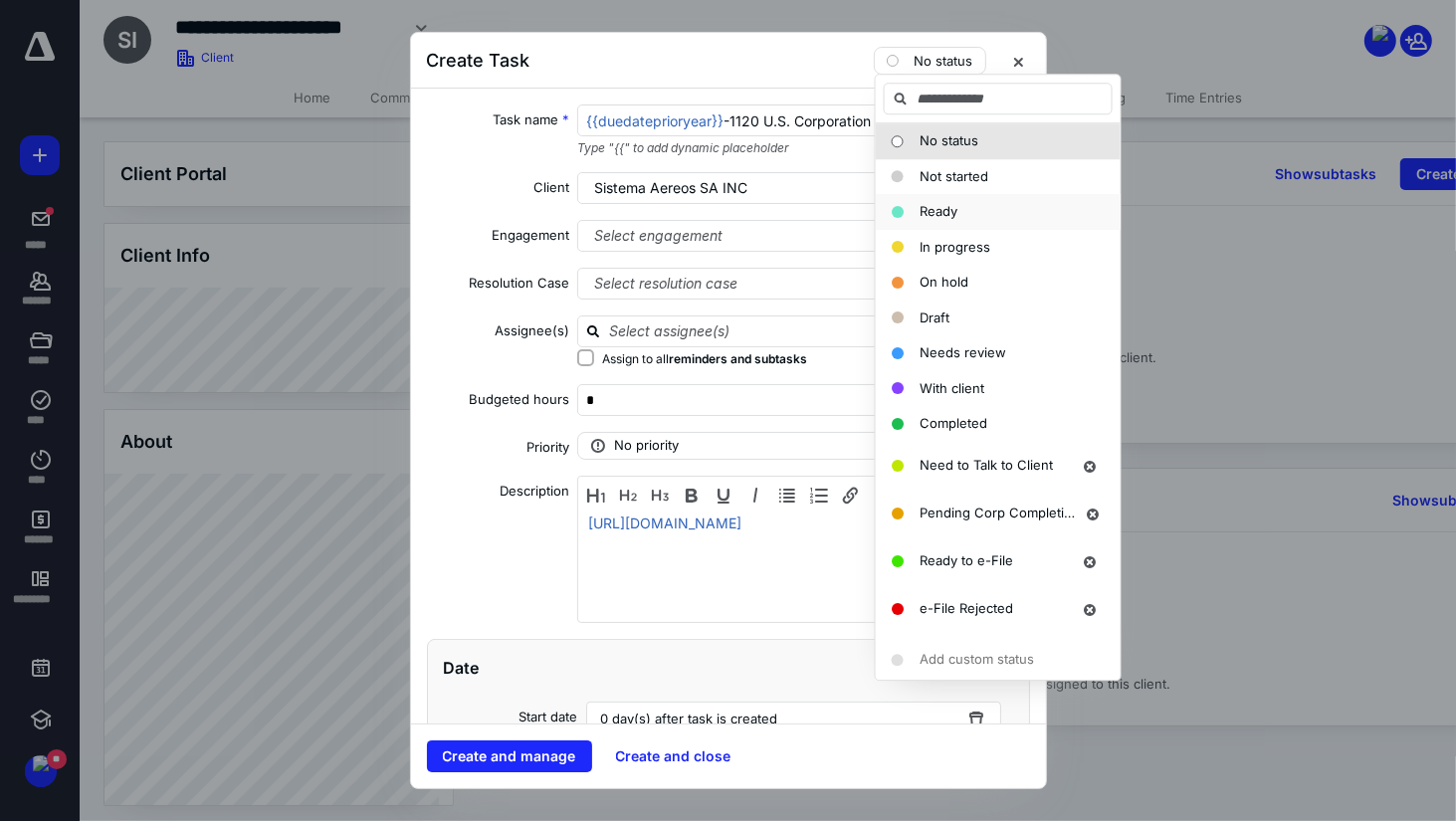 click on "Ready" at bounding box center (938, 211) 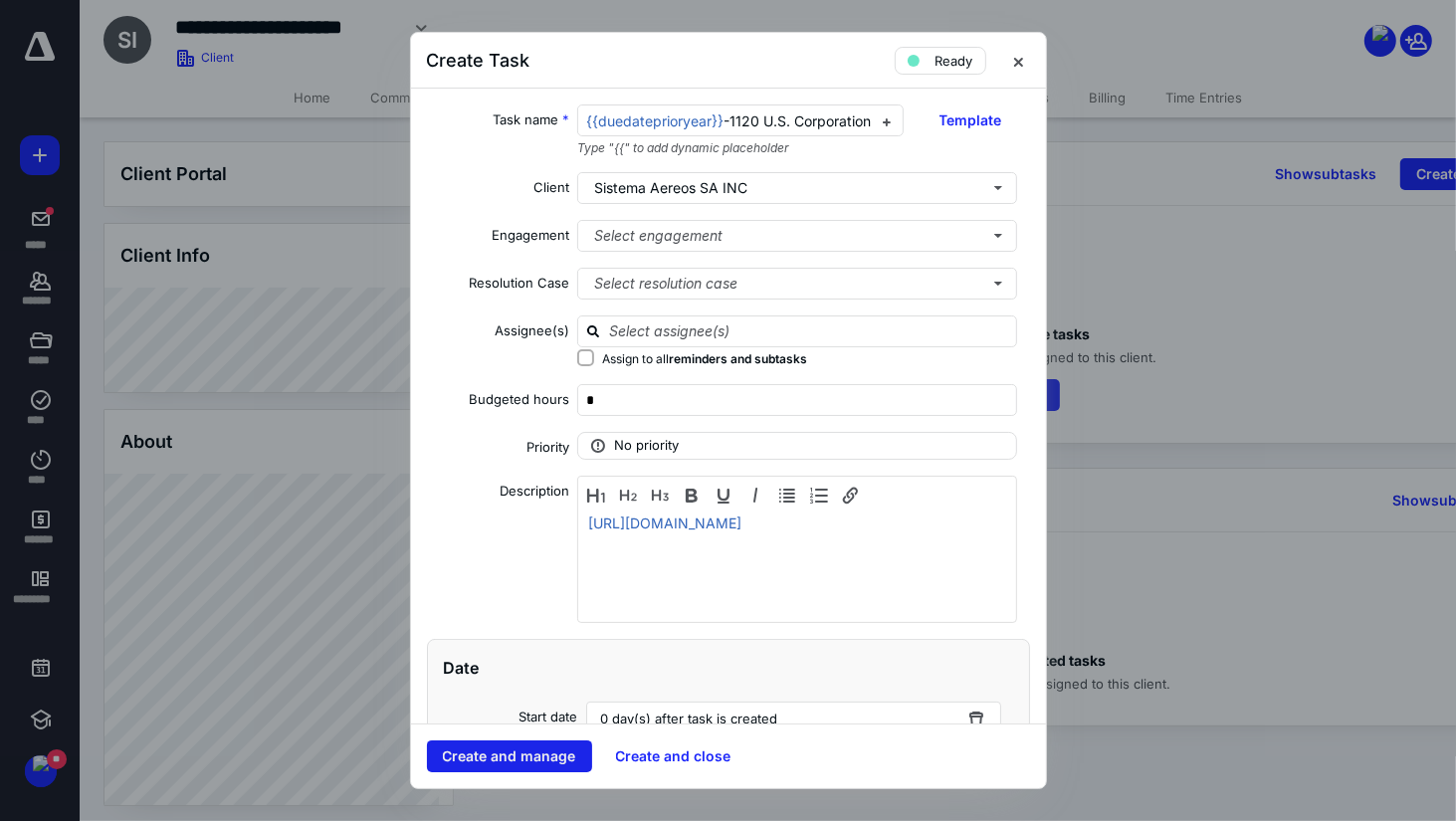 click on "Create and manage" at bounding box center [510, 756] 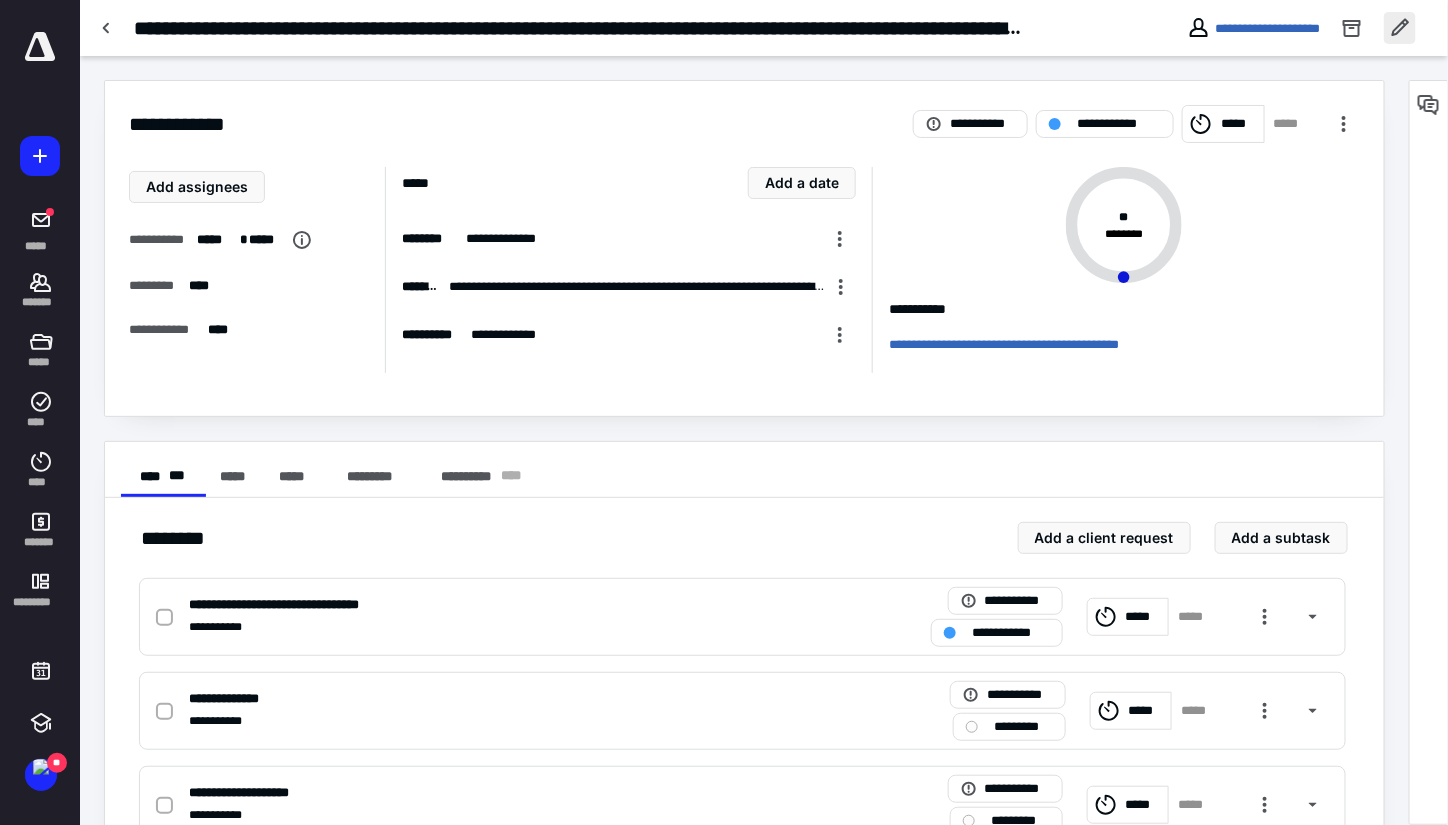 click at bounding box center (1400, 28) 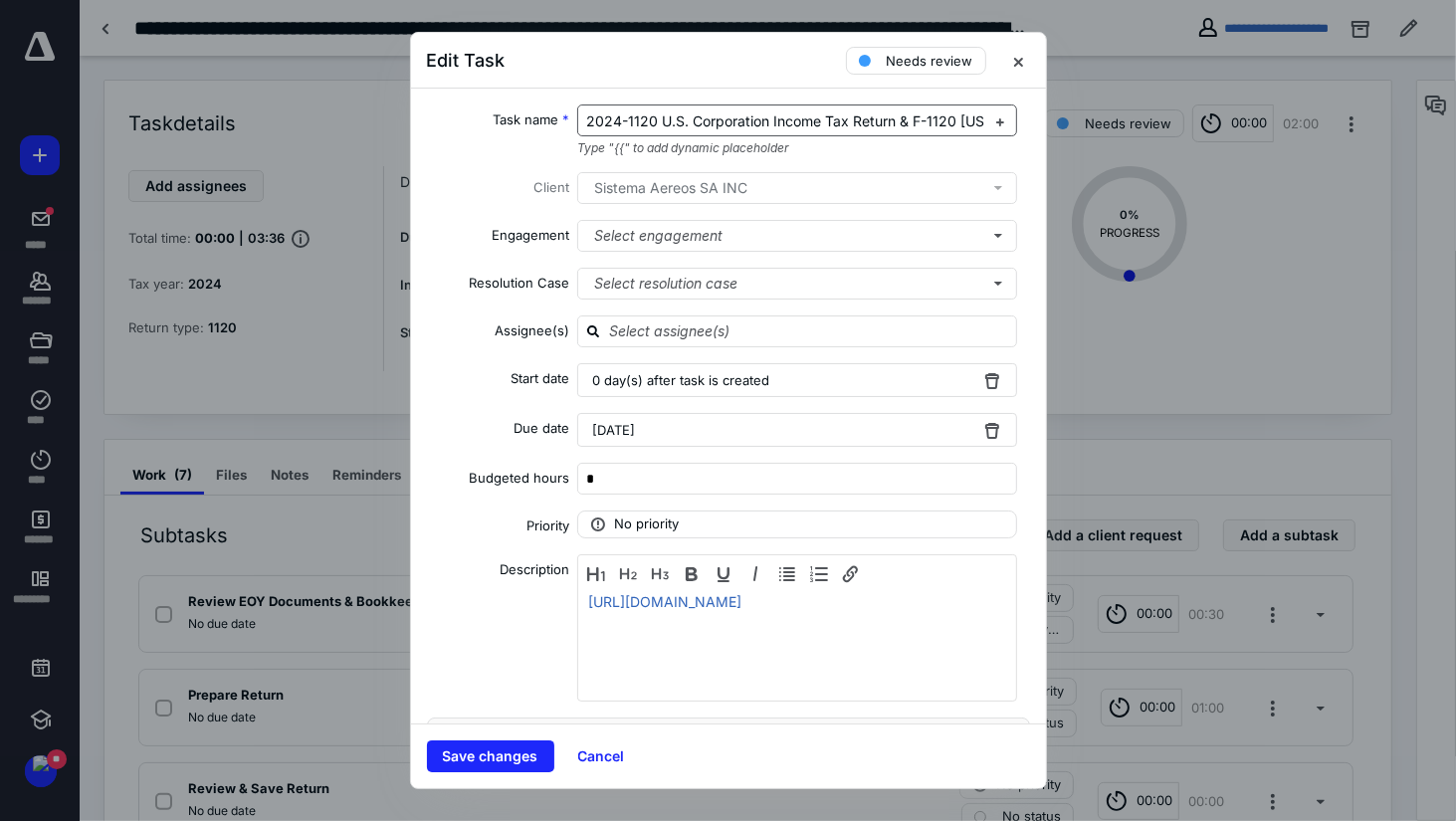click on "2024-1120 U.S. Corporation Income Tax Return & F-1120 Florida Corporate Income/Franchise Tax Return for Sistema Aereos SA INC" at bounding box center (1033, 120) 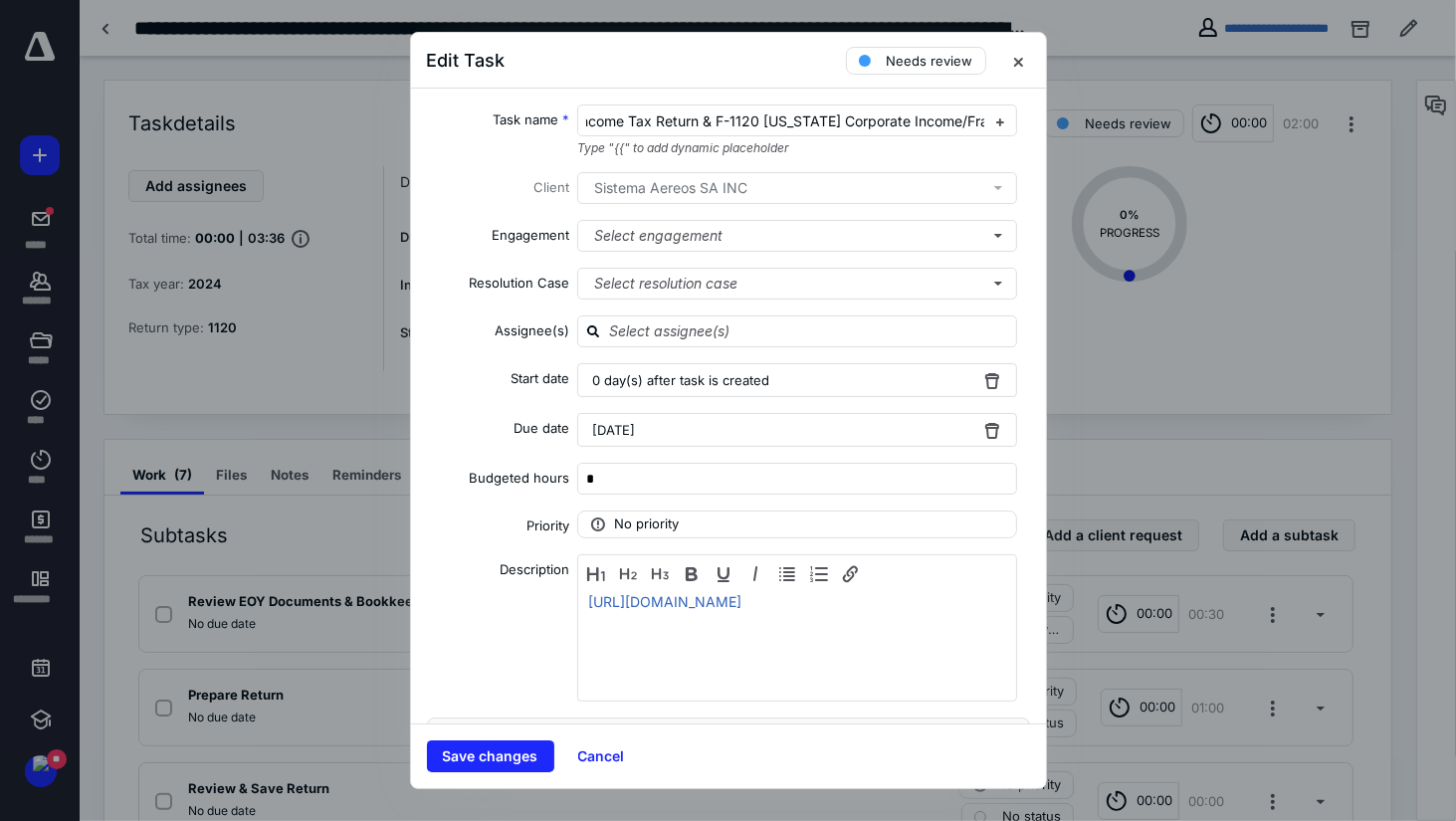 scroll, scrollTop: 0, scrollLeft: 0, axis: both 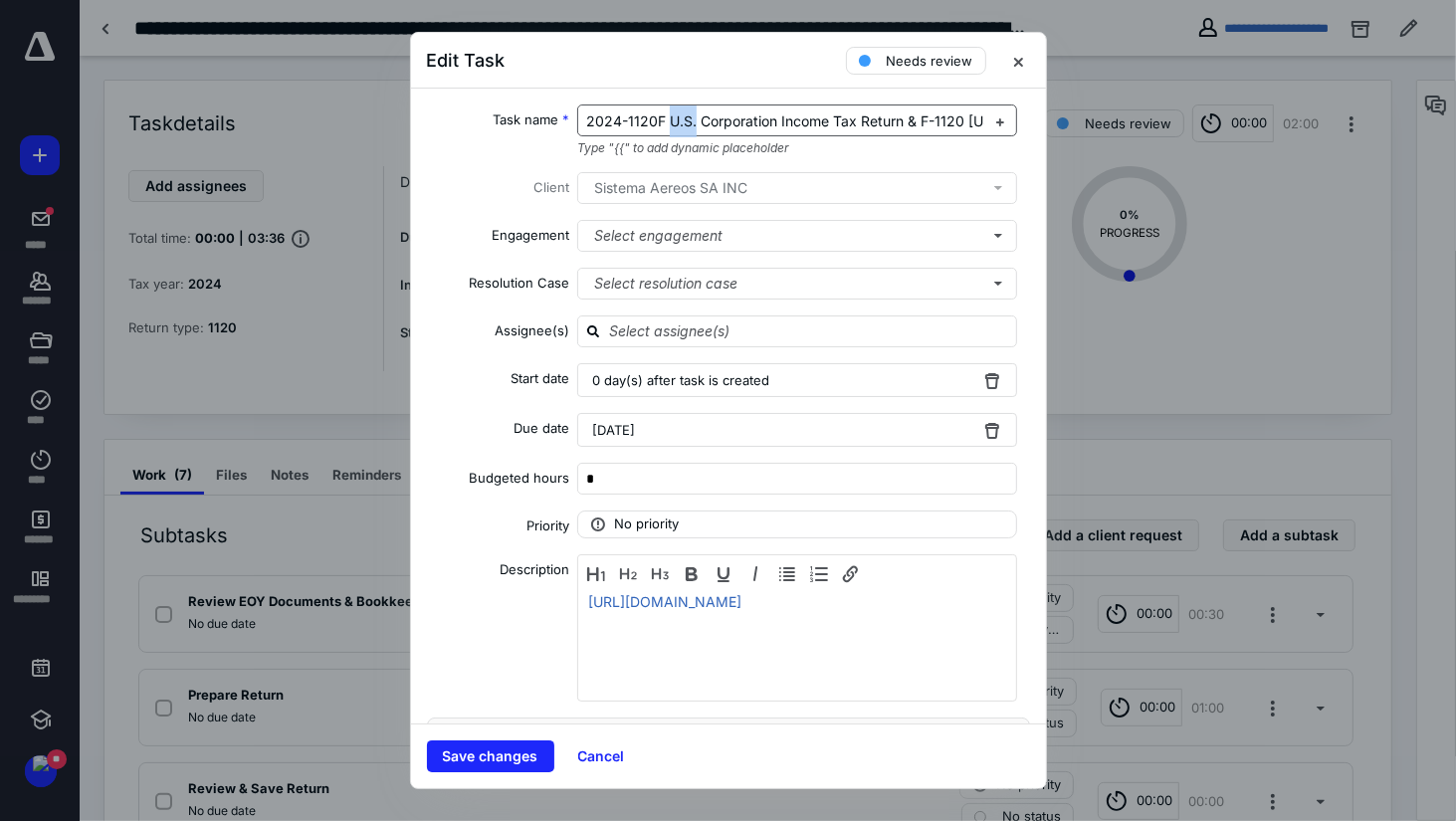 drag, startPoint x: 664, startPoint y: 116, endPoint x: 689, endPoint y: 111, distance: 25.495098 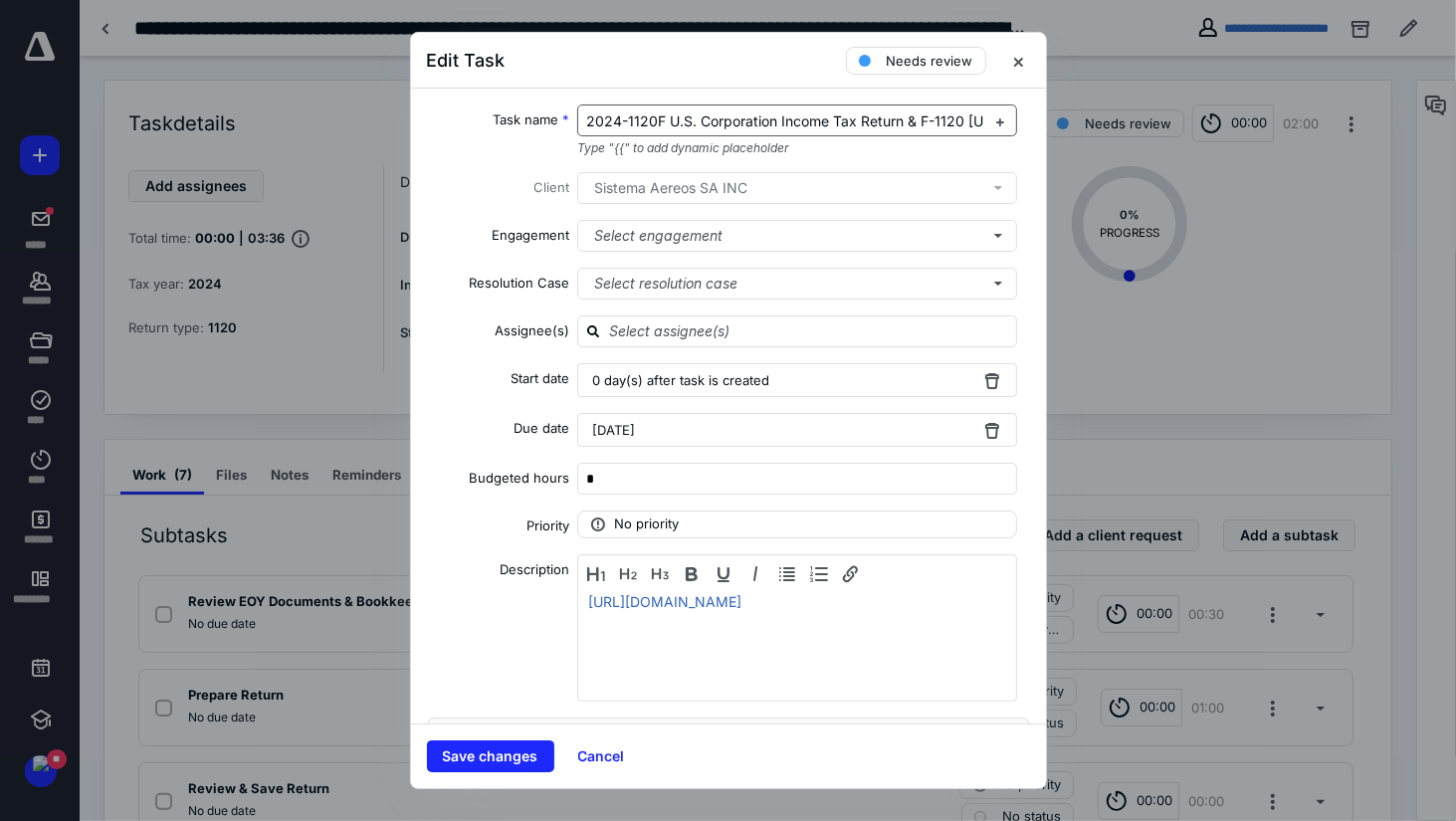 click on "2024-1120F U.S. Corporation Income Tax Return & F-1120 Florida Corporate Income/Franchise Tax Return for Sistema Aereos SA INC" at bounding box center (1037, 120) 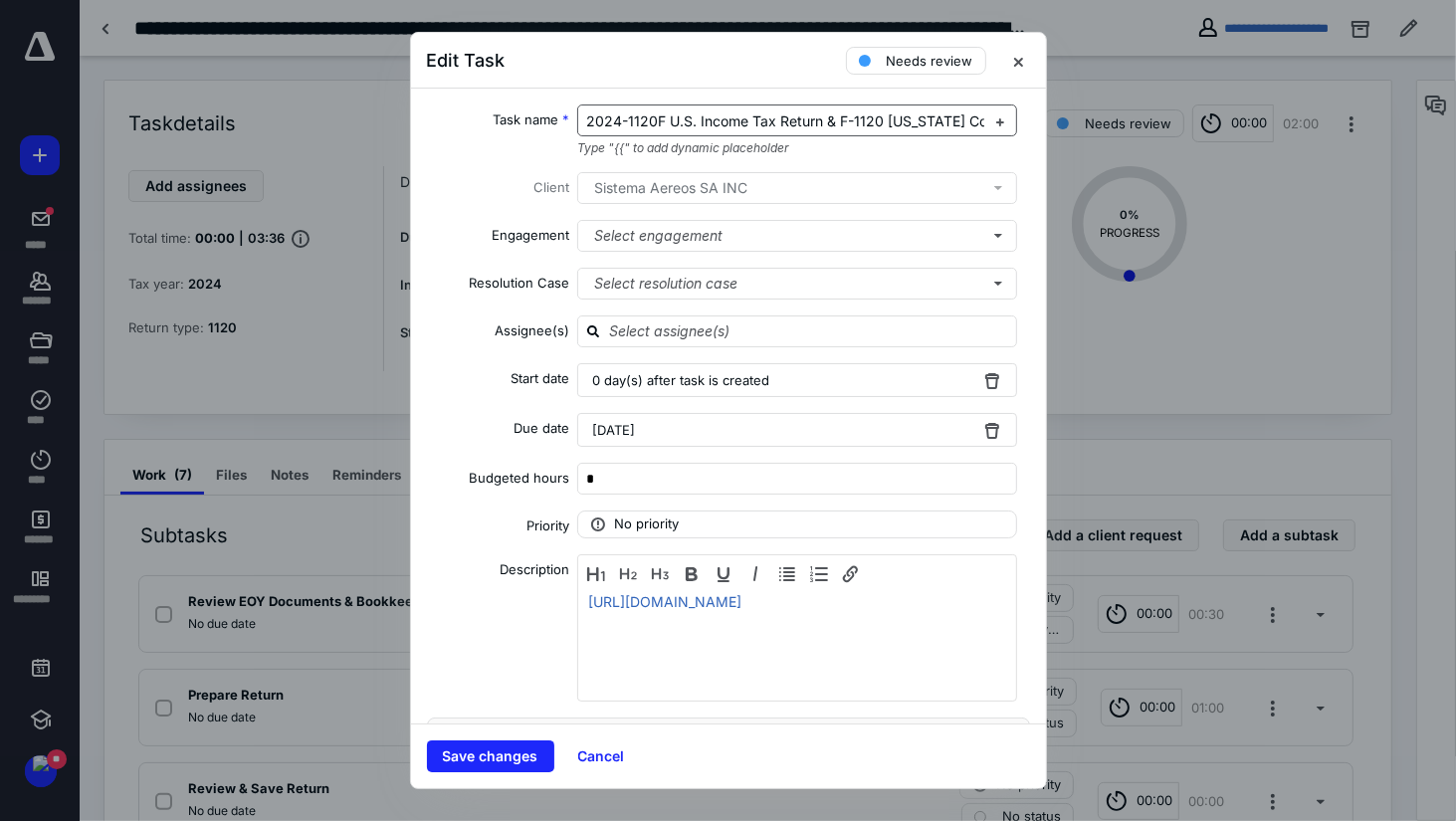 click on "2024-1120F U.S. Income Tax Return & F-1120 Florida Corporate Income/Franchise Tax Return for Sistema Aereos SA INC" at bounding box center [997, 120] 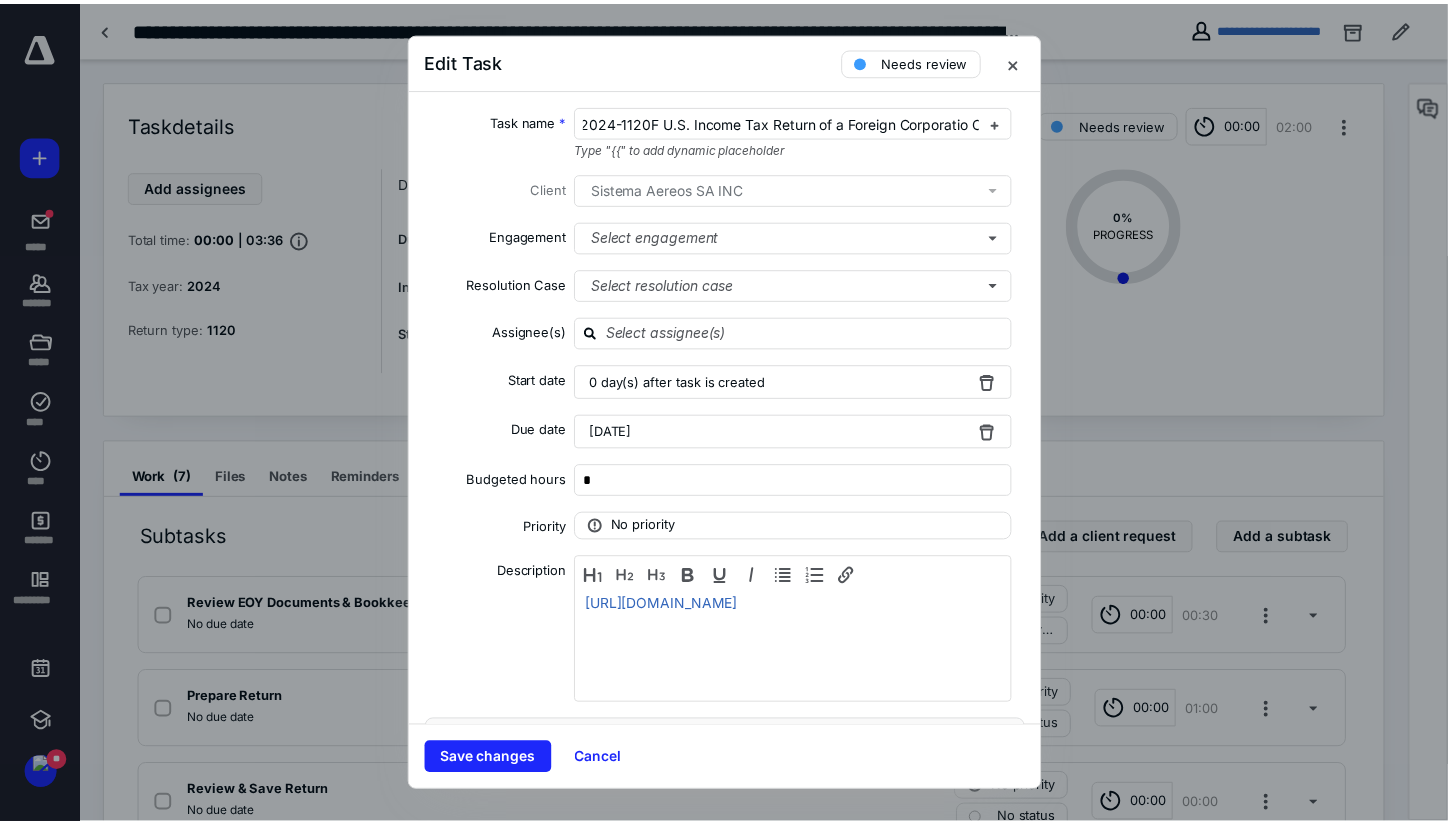 scroll, scrollTop: 0, scrollLeft: 12, axis: horizontal 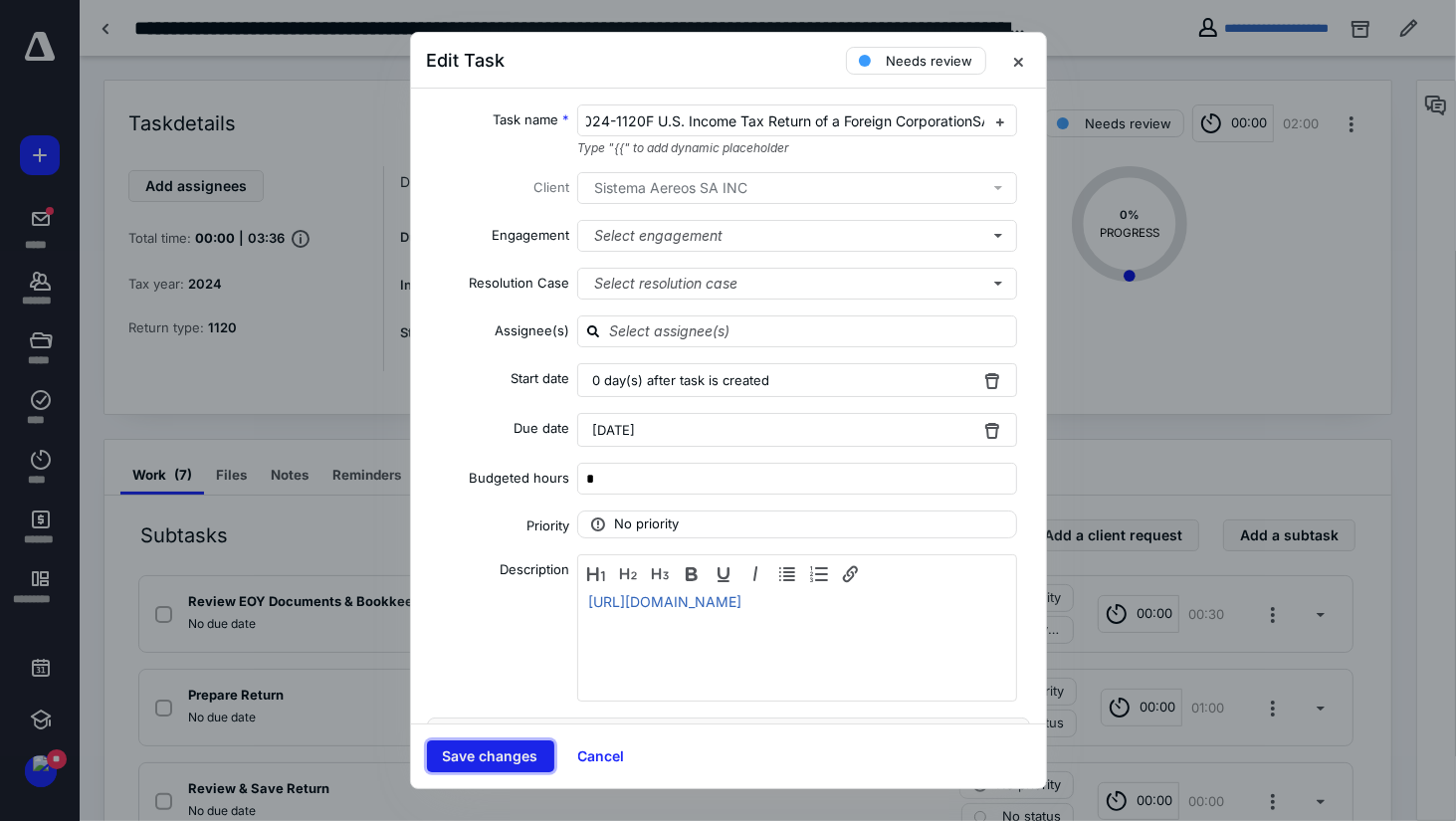 click on "Save changes" at bounding box center [491, 756] 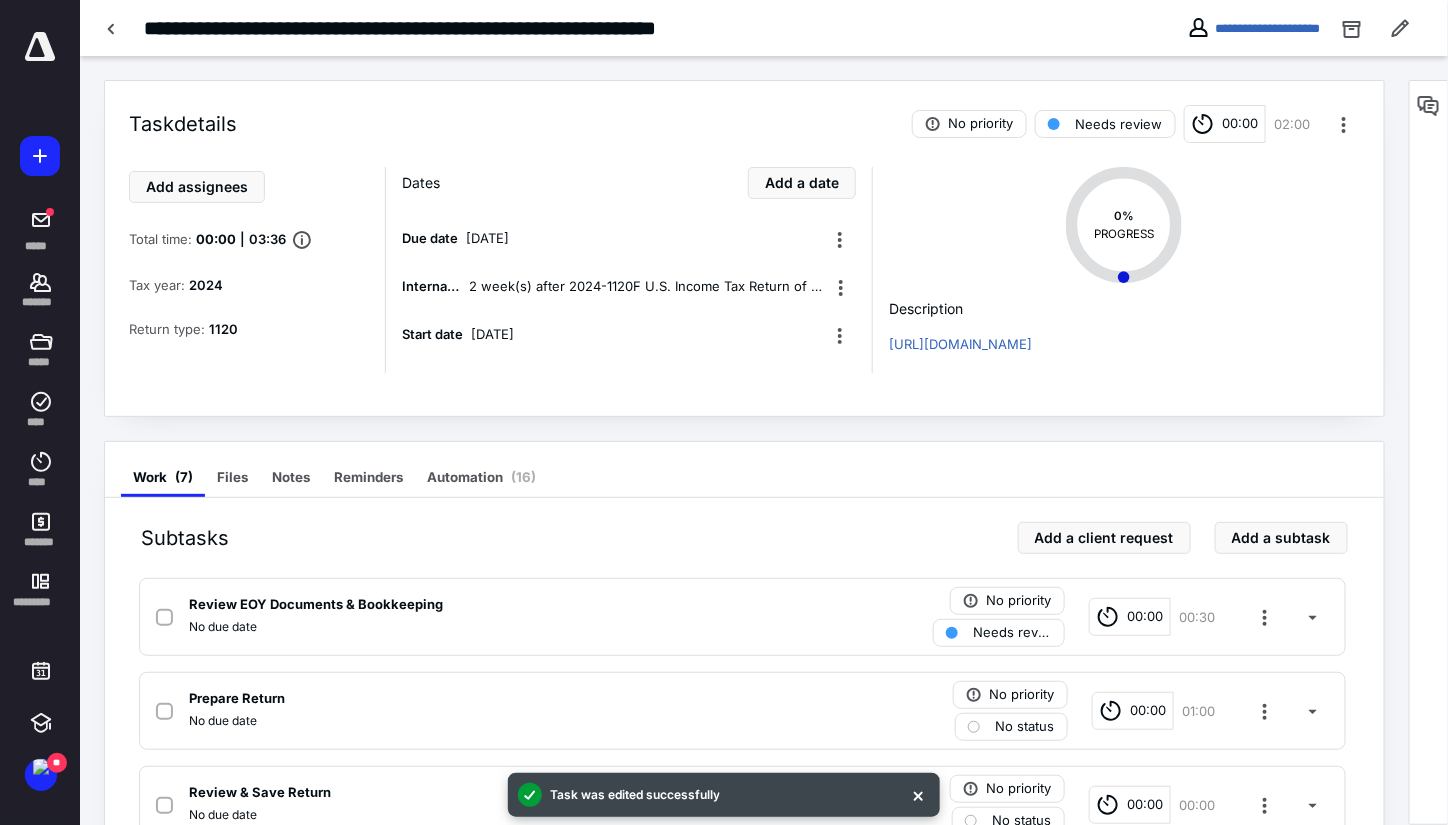 click on "Subtasks Add a client request Add a subtask Review EOY Documents & Bookkeeping No due date No priority Needs review 00:00 00:30 Prepare Return No due date No priority No status 00:00 01:00 Review & Save Return No due date No priority No status 00:00 00:00 Review WIP & Prepare Invoice 1 day(s) after  Review WIP & Prepare Invoice is set to In progress No priority No status 00:00 00:00 Submit 8879 for Client e-signature 1 day(s) after  Submit 8879 for Client e-signature is set to In progress No priority No status 00:00 00:00 Invoice Sent & Paid 1 day(s) after  Invoice Sent & Paid is set to In progress No priority No status 00:00 00:00 e-FIle Return 1 day(s) after  e-FIle Return is set to Ready to e-File No priority No status 00:00 00:06" at bounding box center (744, 871) 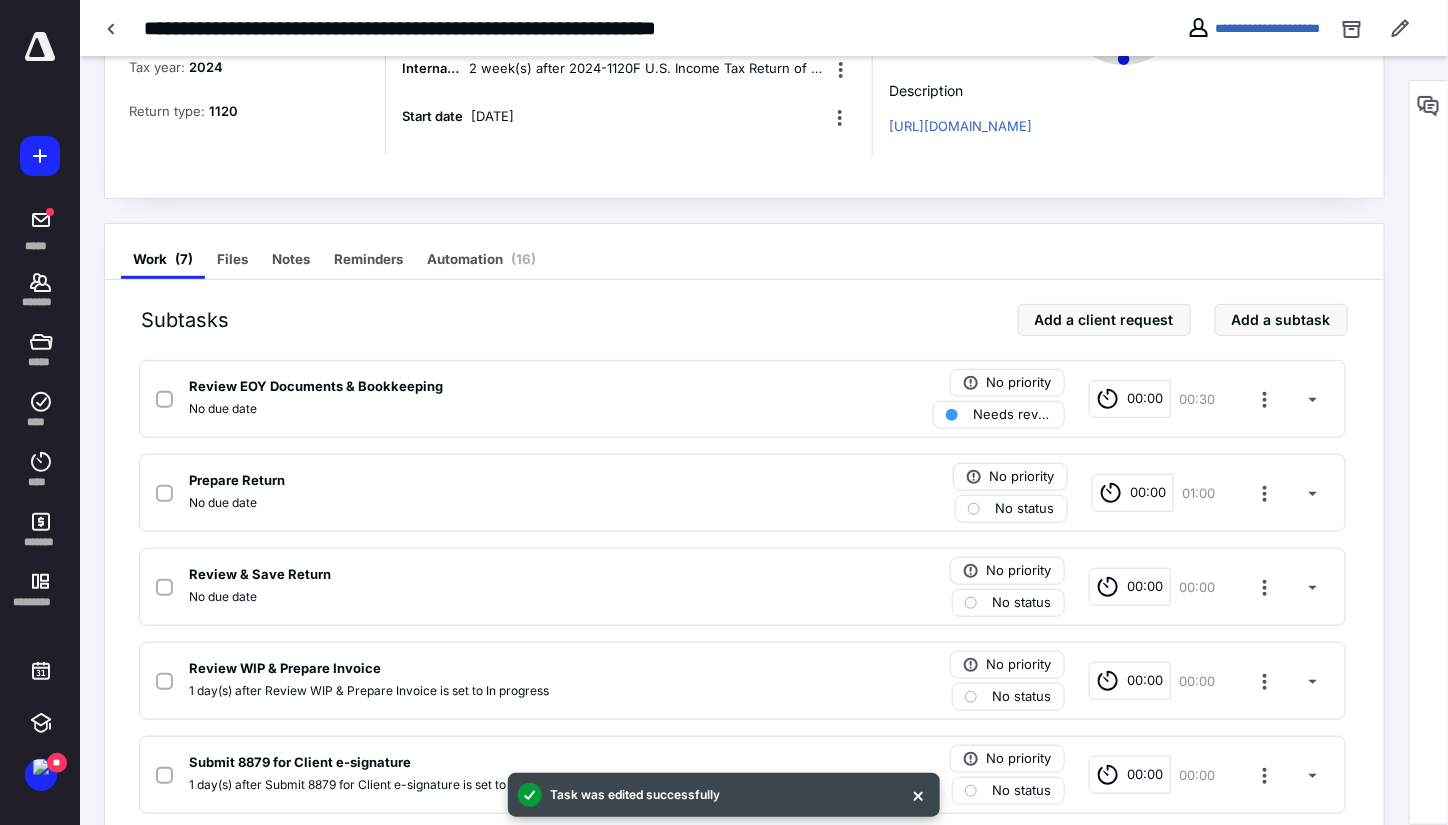 scroll, scrollTop: 300, scrollLeft: 0, axis: vertical 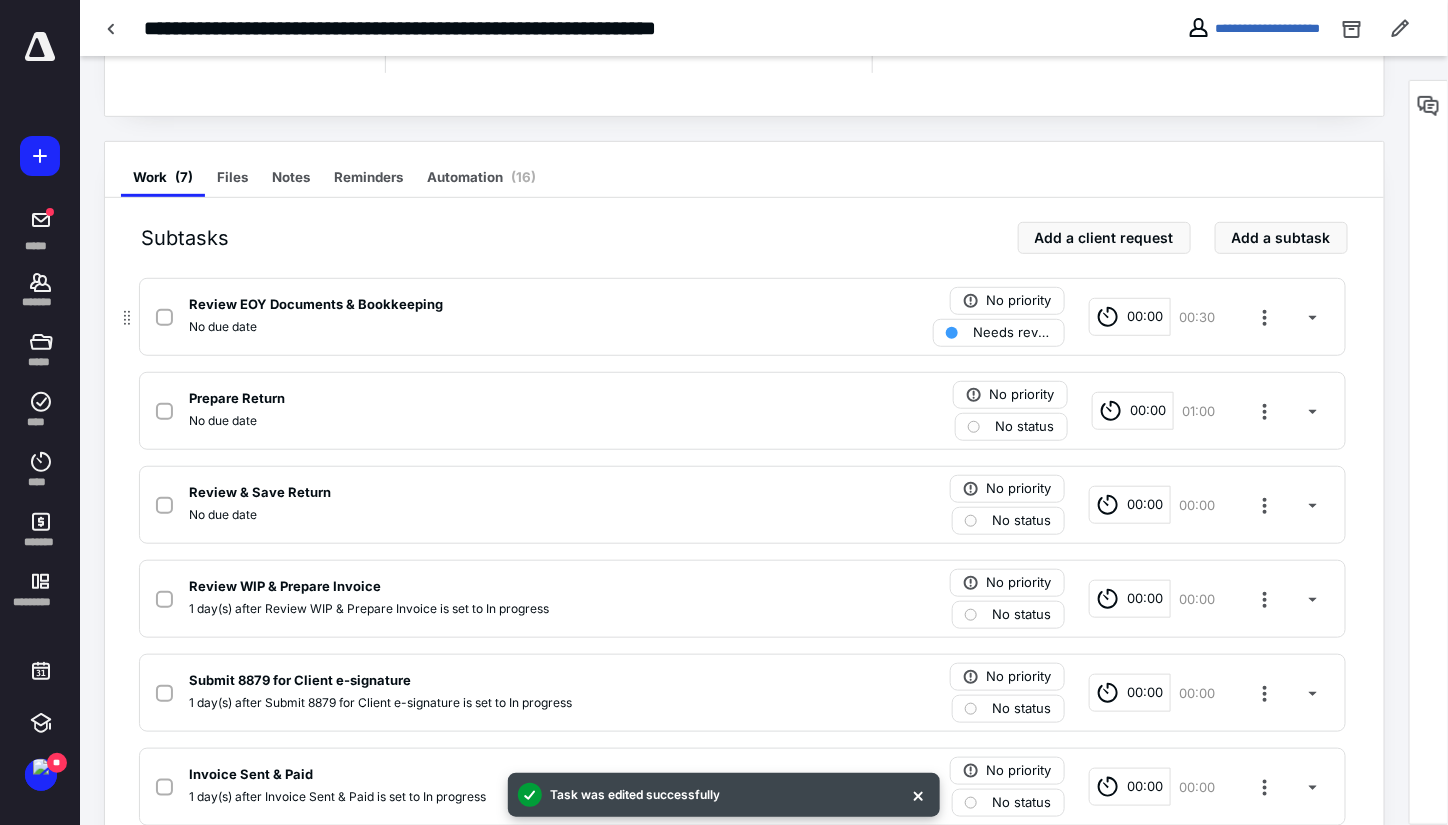 click on "No due date" at bounding box center [480, 327] 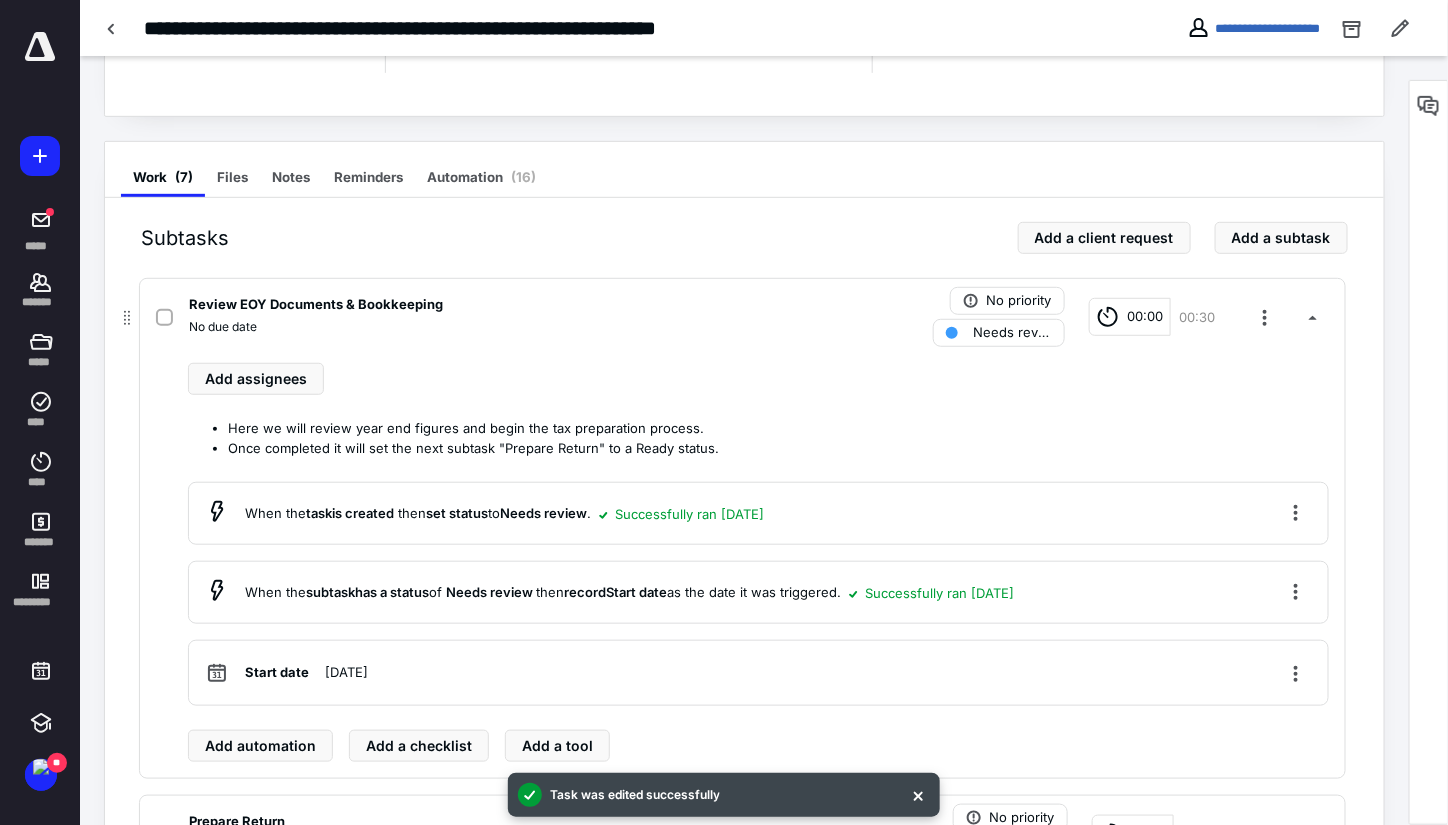 click on "No due date" at bounding box center (480, 327) 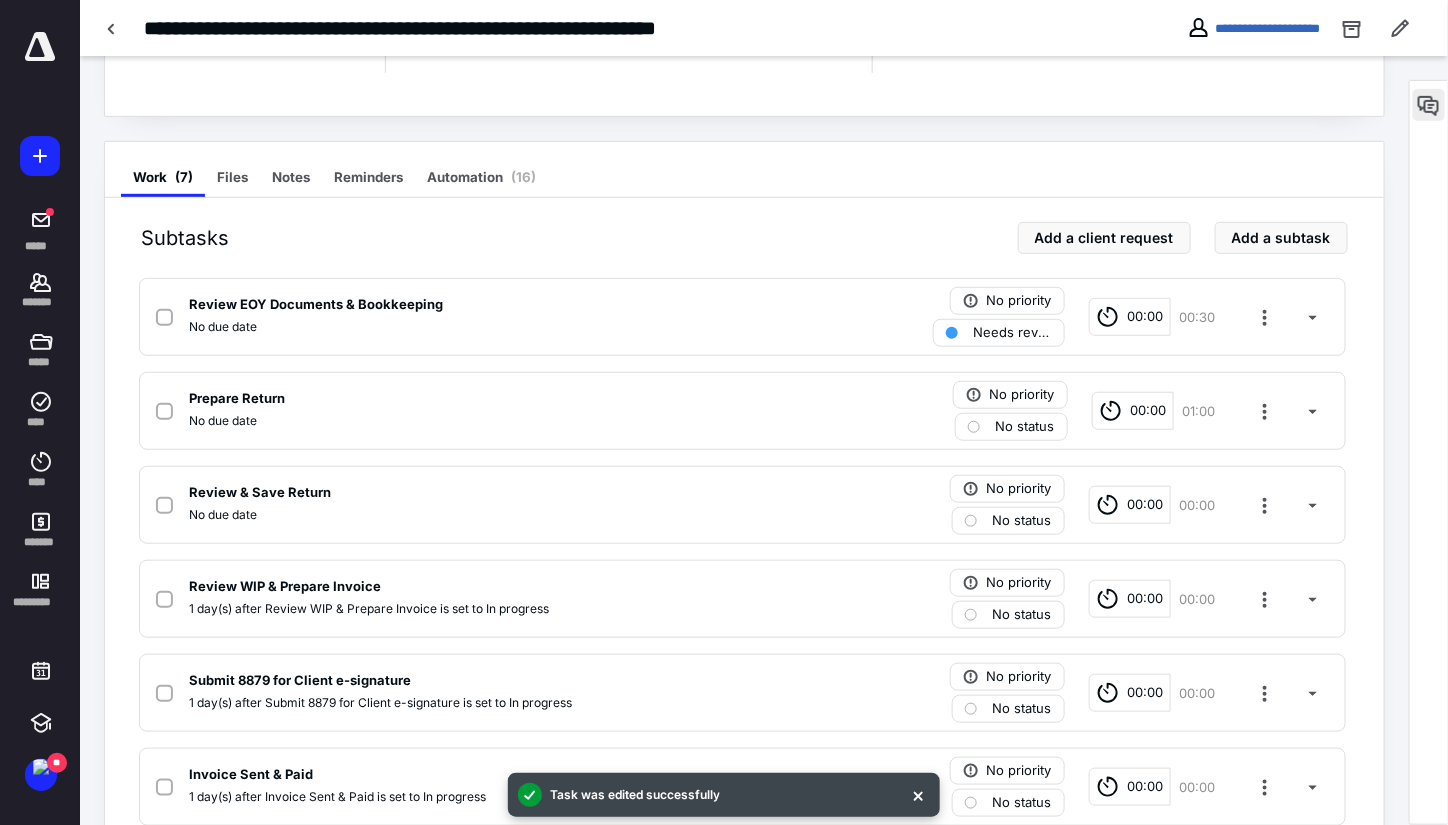 click at bounding box center (1429, 105) 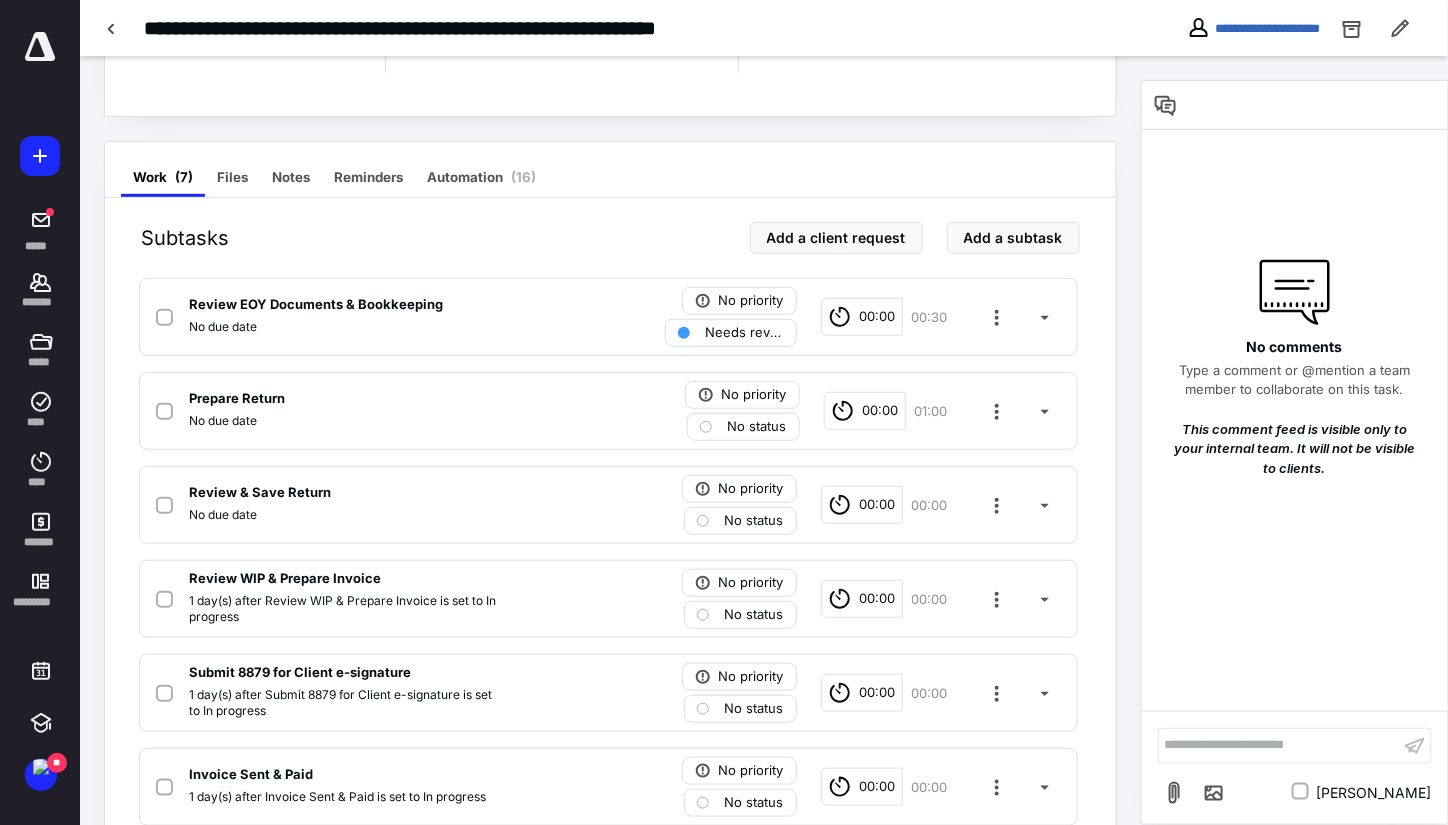 click on "**********" at bounding box center (1279, 745) 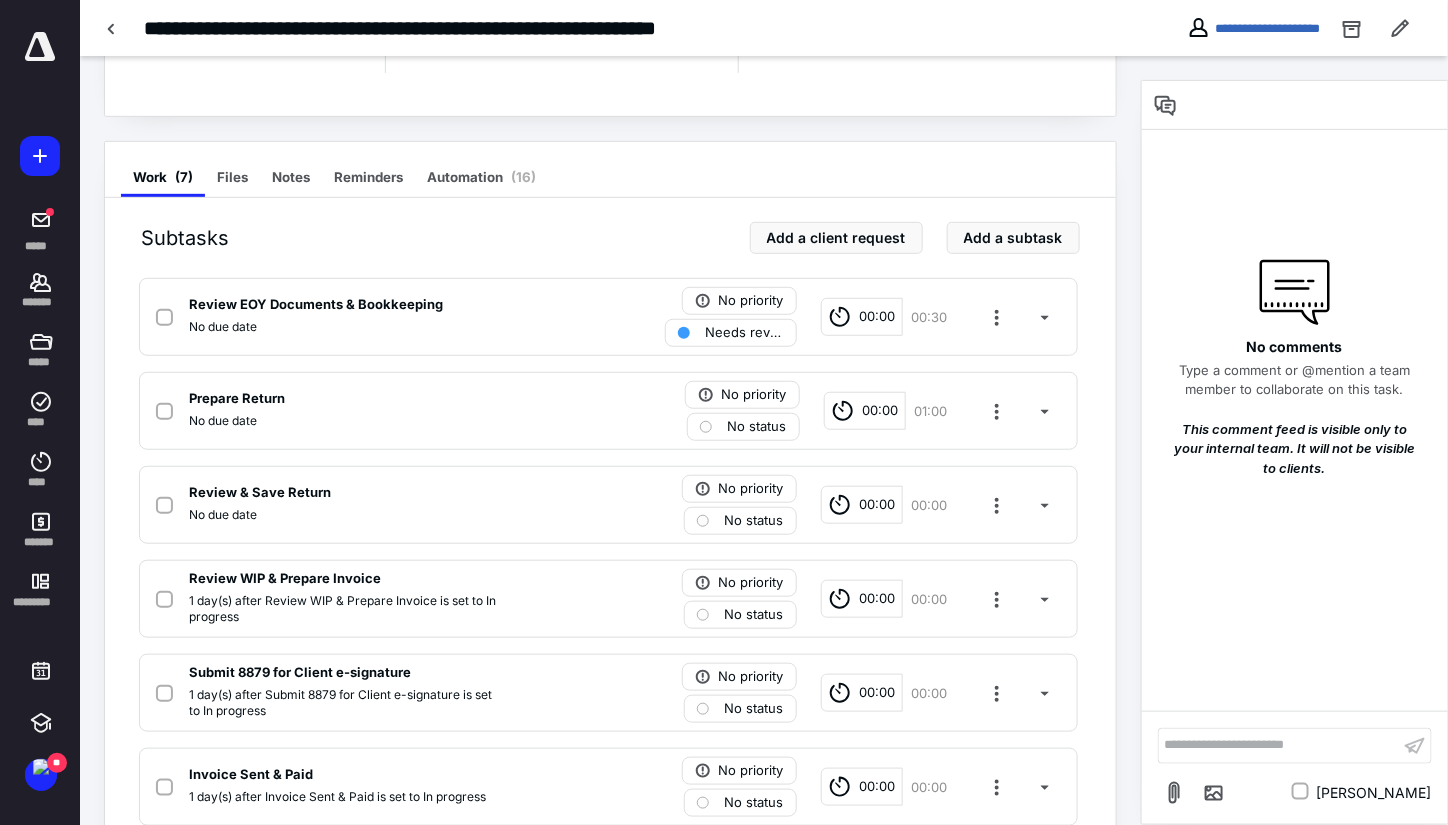scroll, scrollTop: 0, scrollLeft: 0, axis: both 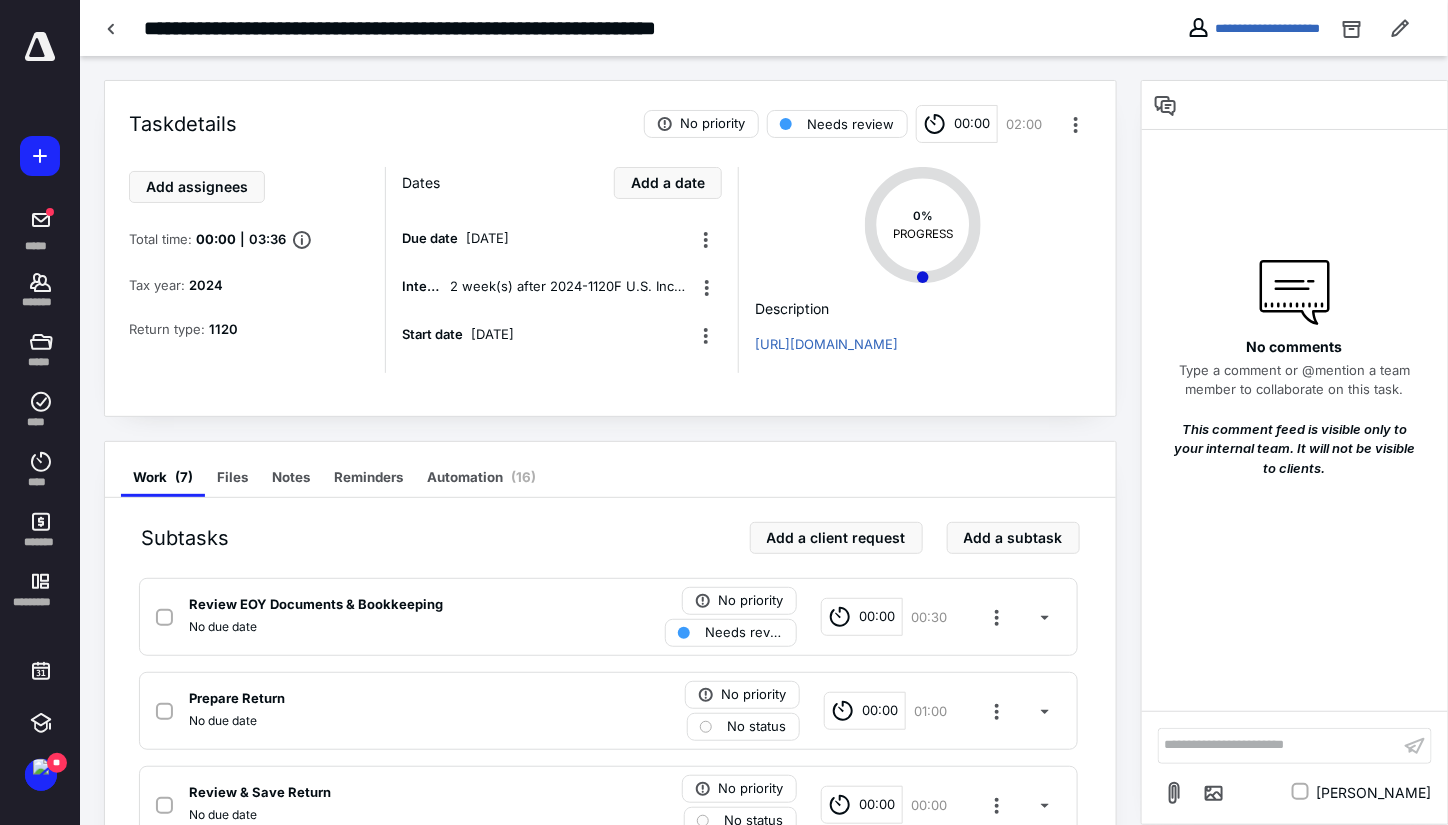 click on "Work ( 7 ) Files Notes Reminders Automation ( 16 )" at bounding box center [610, 470] 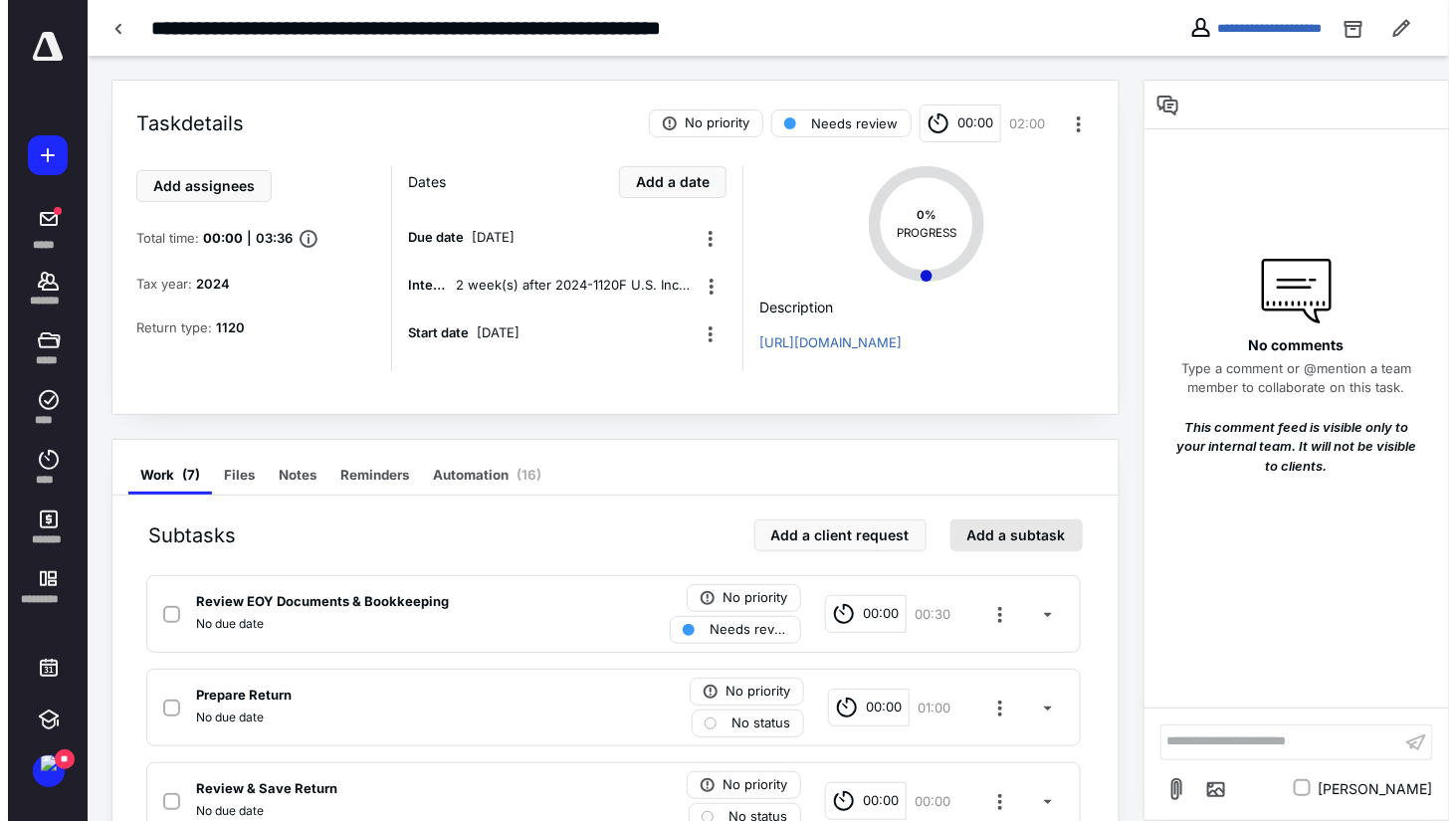 scroll, scrollTop: 299, scrollLeft: 0, axis: vertical 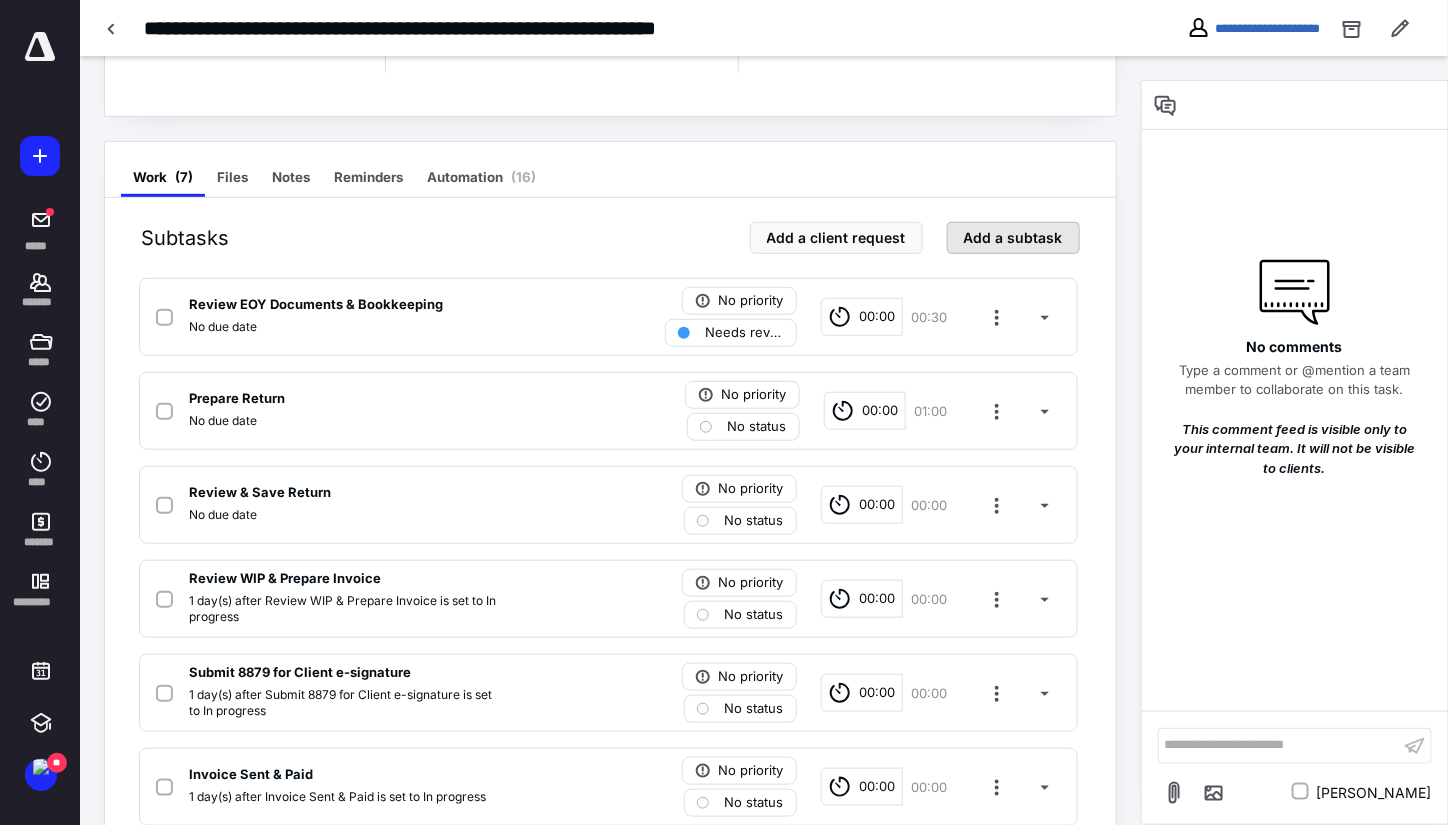 click on "Add a subtask" at bounding box center [1013, 238] 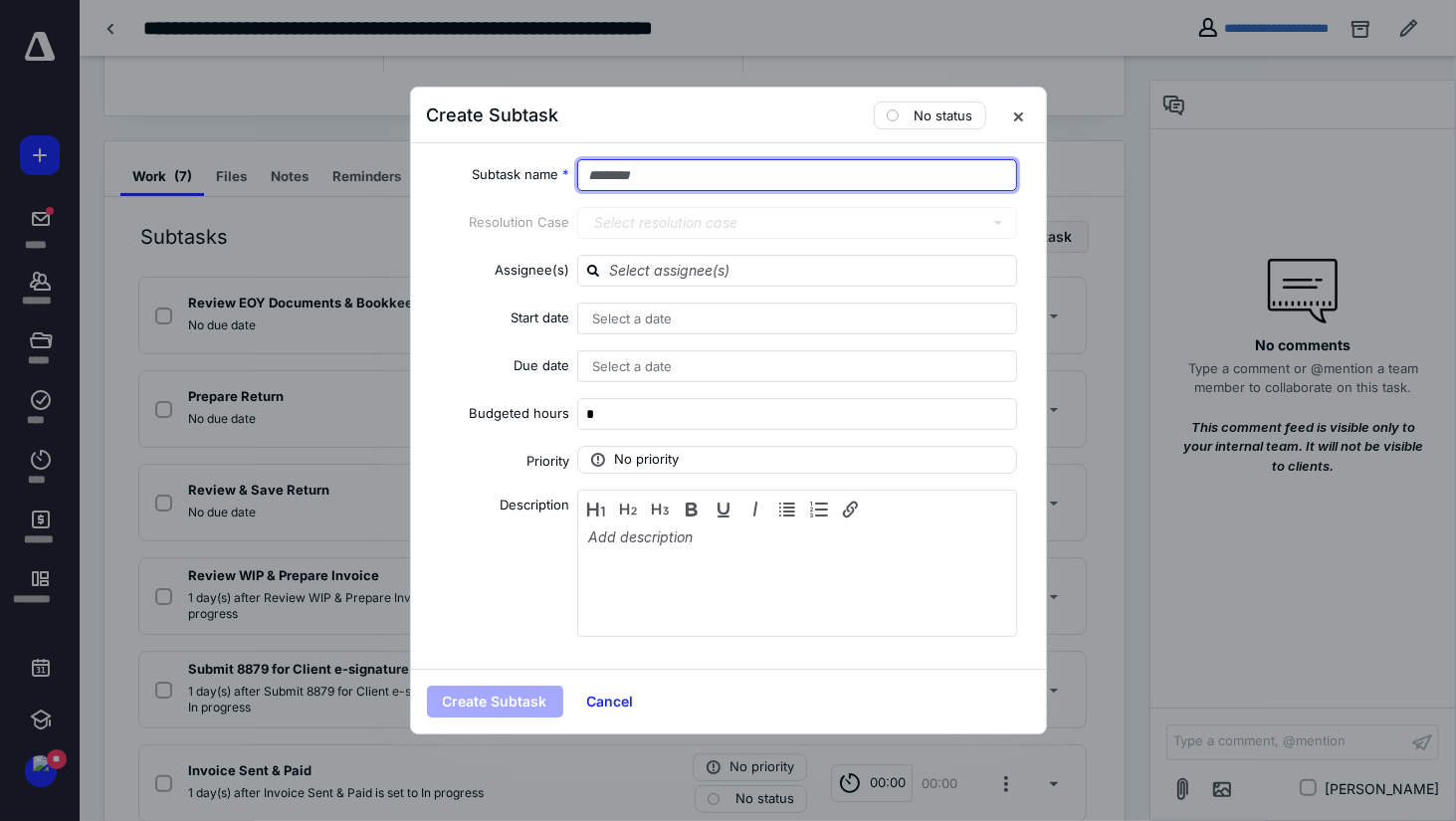 click at bounding box center [797, 175] 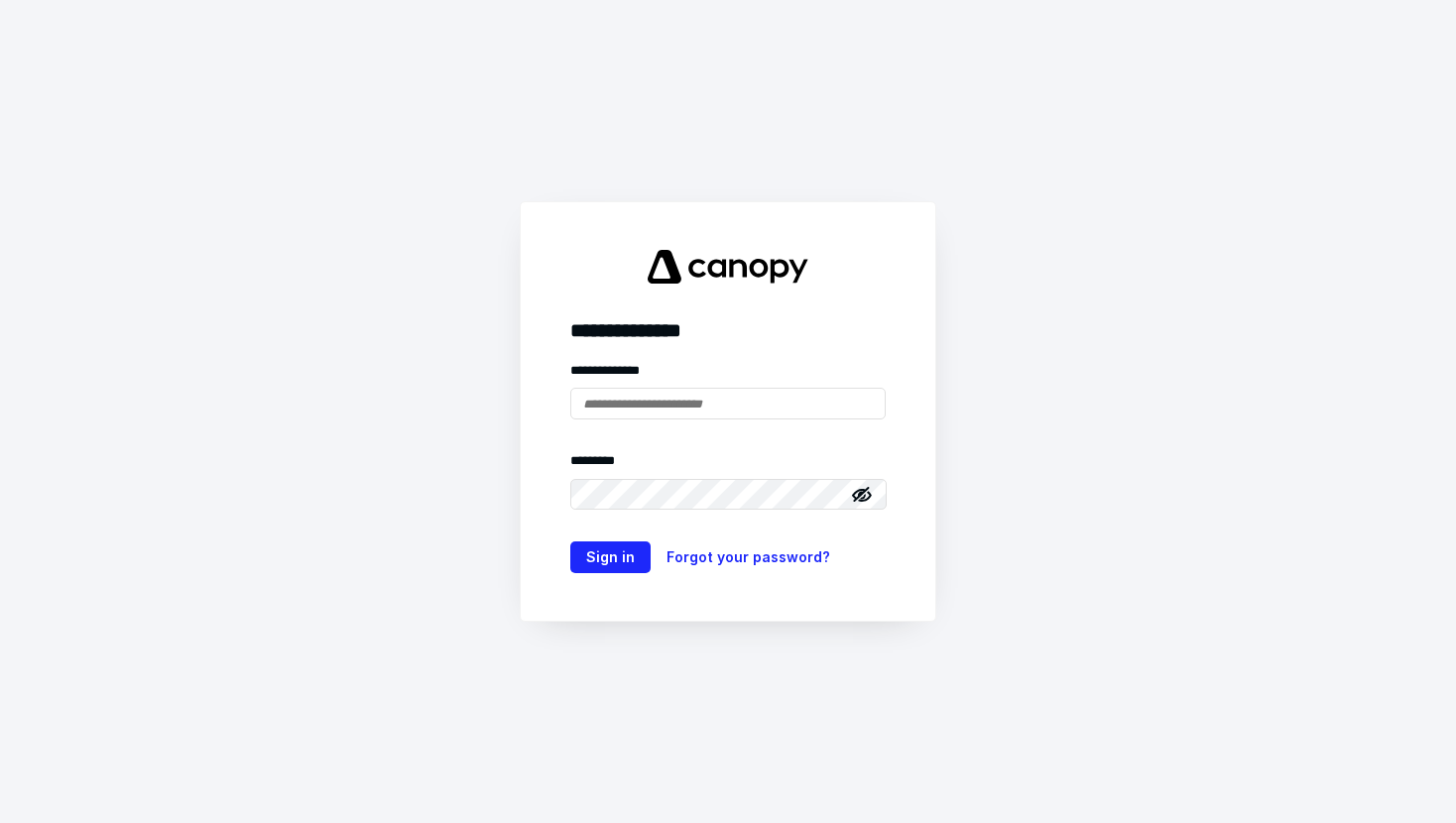 scroll, scrollTop: 0, scrollLeft: 0, axis: both 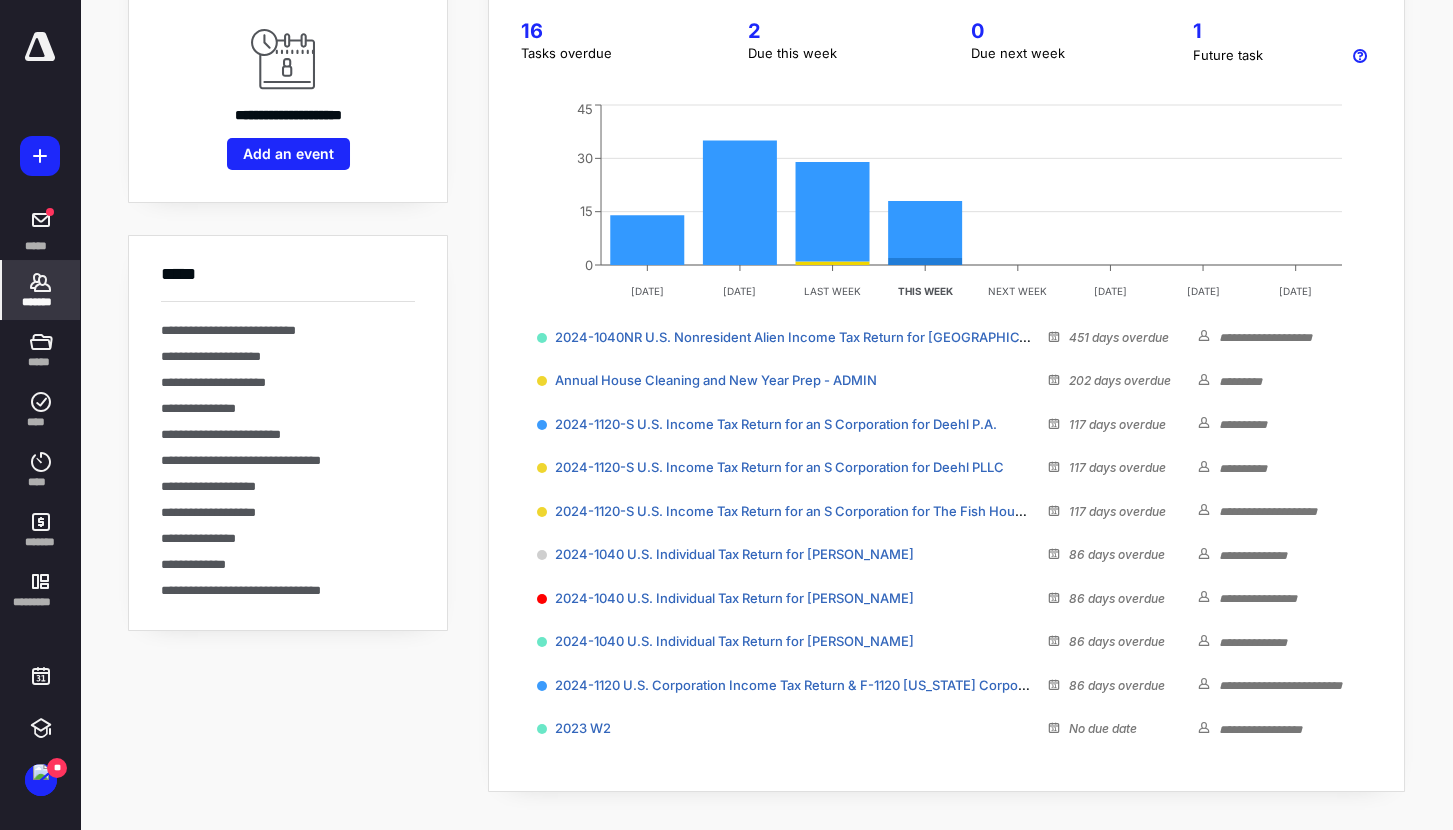 click on "*******" at bounding box center (41, 302) 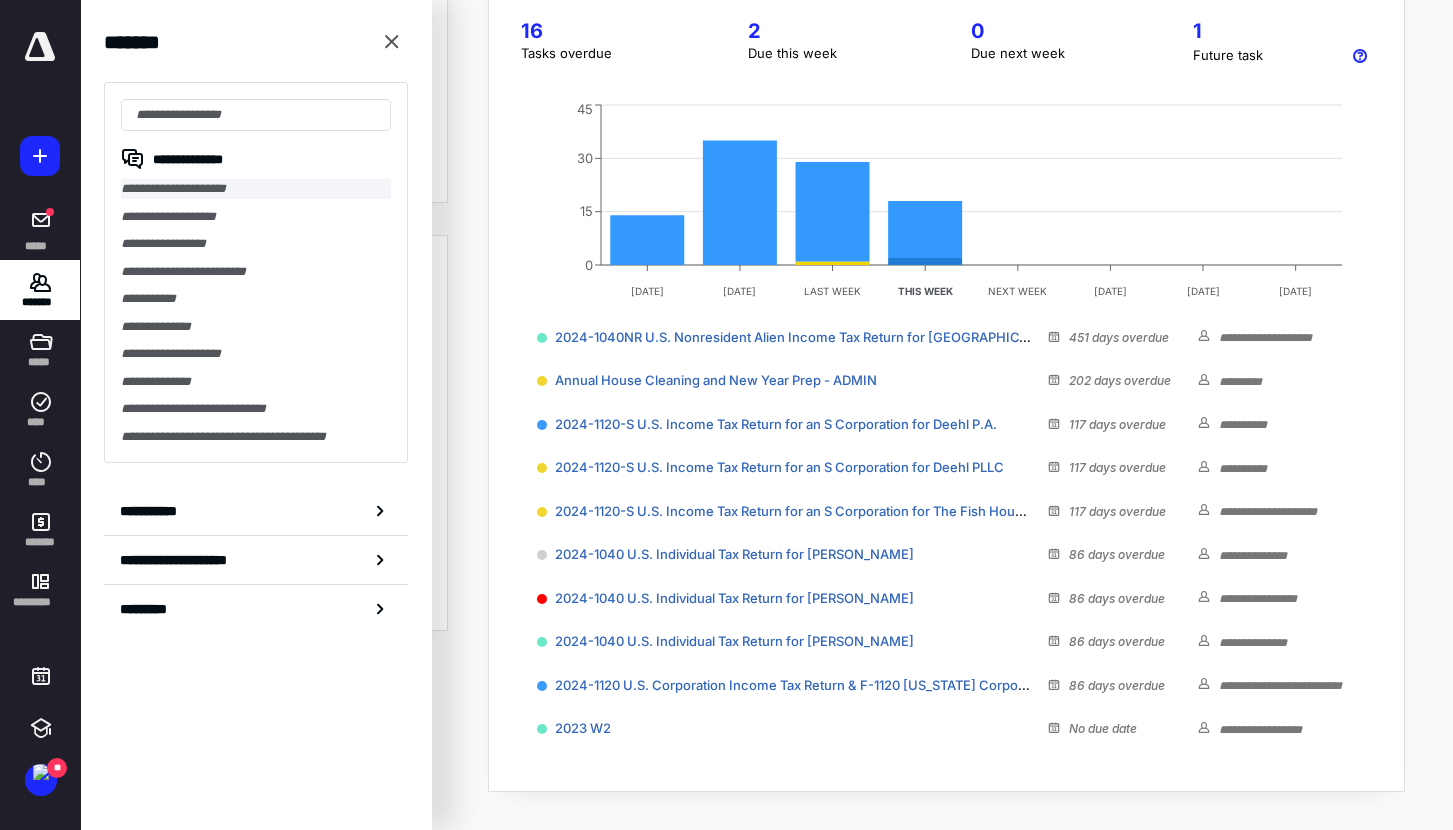 click on "**********" at bounding box center (256, 189) 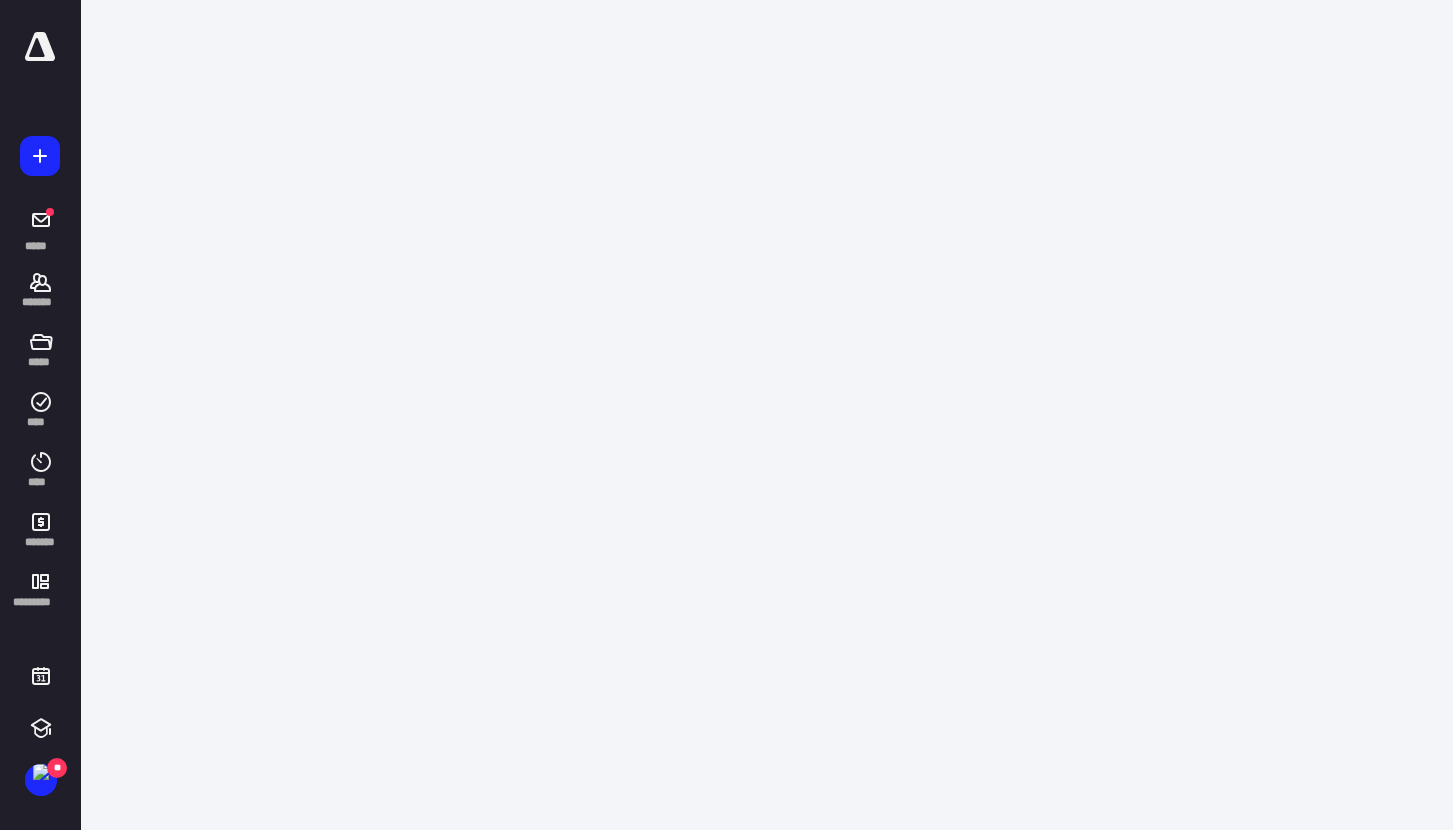 scroll, scrollTop: 0, scrollLeft: 0, axis: both 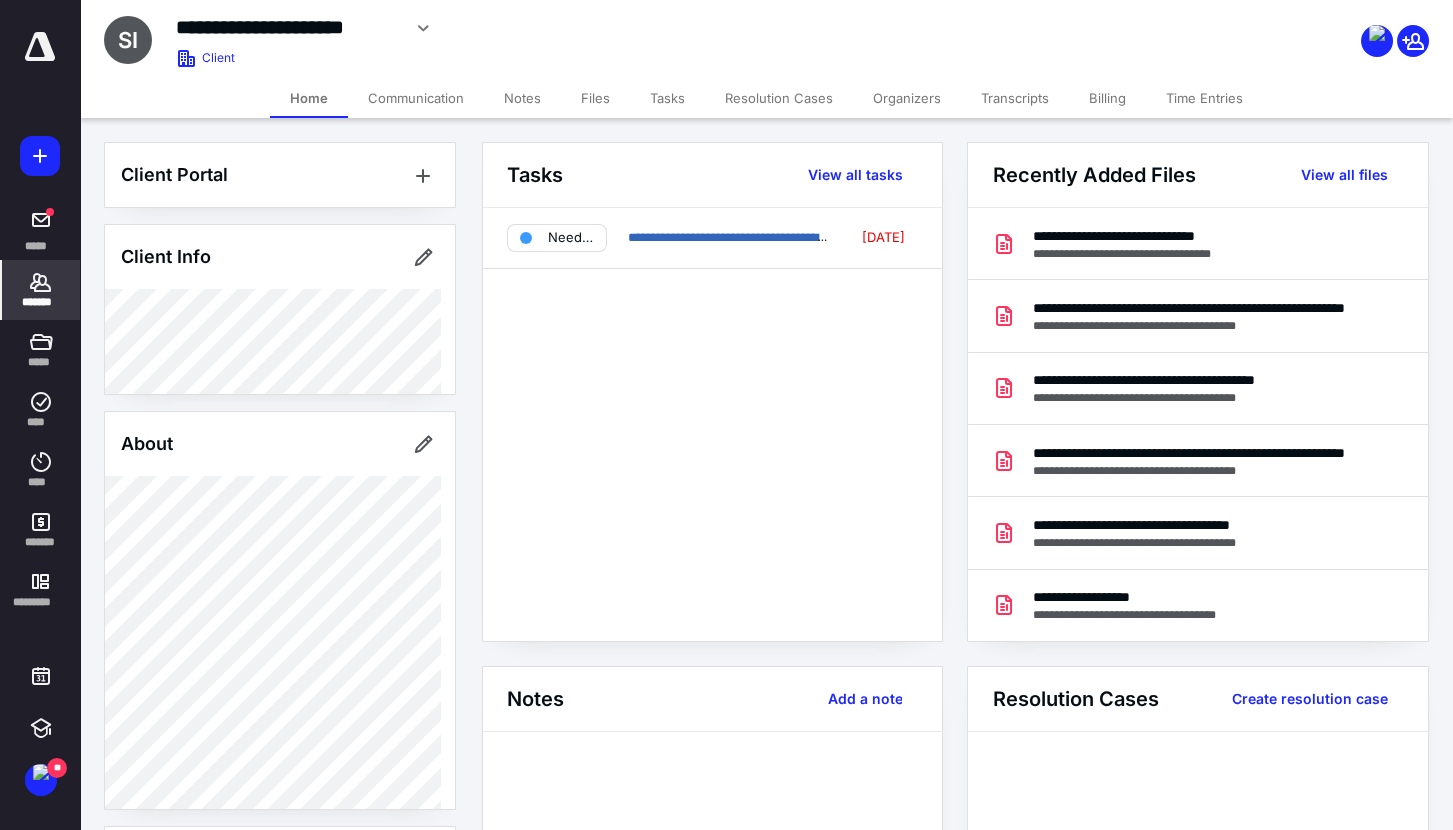 click on "About" at bounding box center (280, 444) 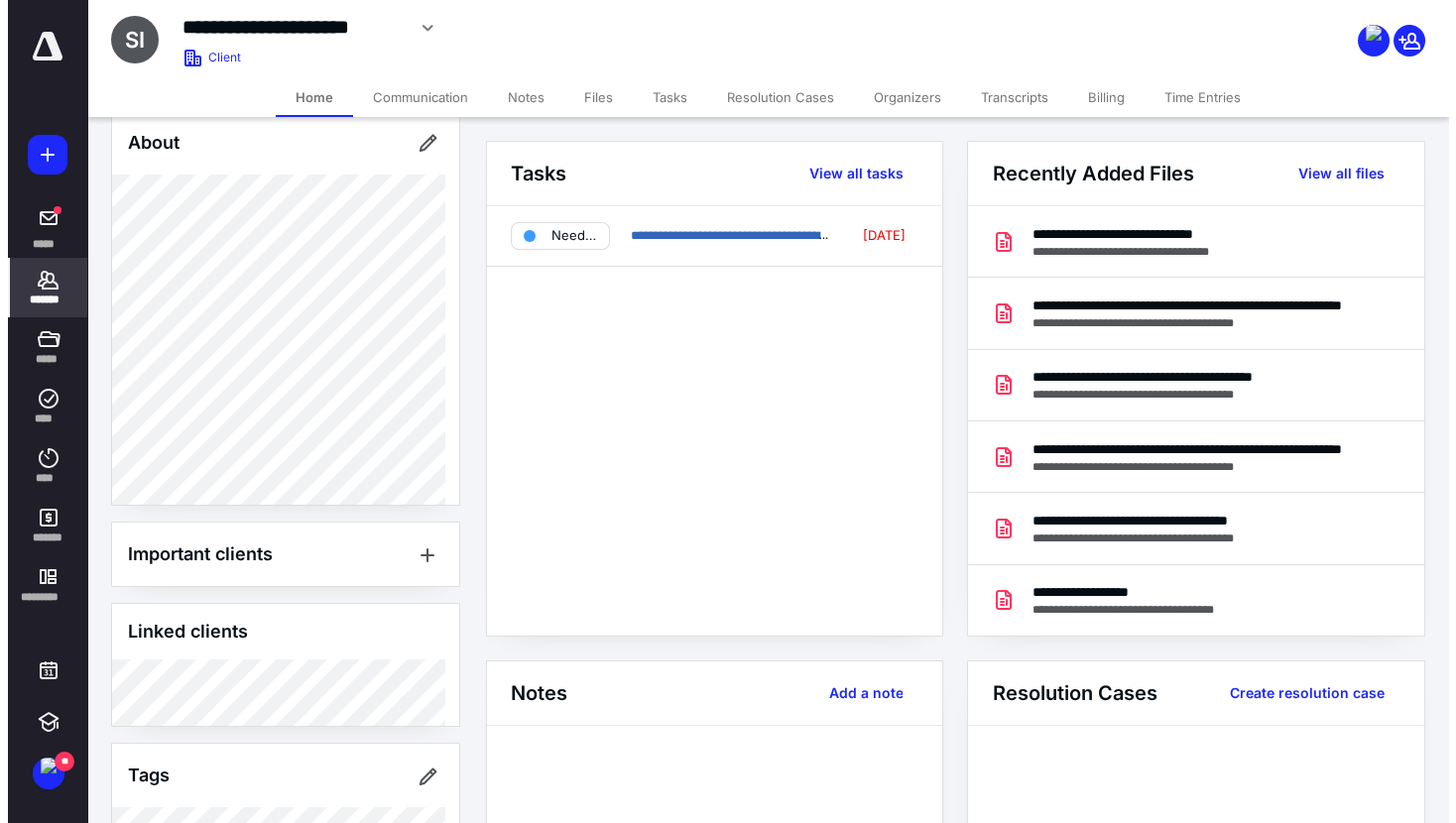 scroll, scrollTop: 0, scrollLeft: 0, axis: both 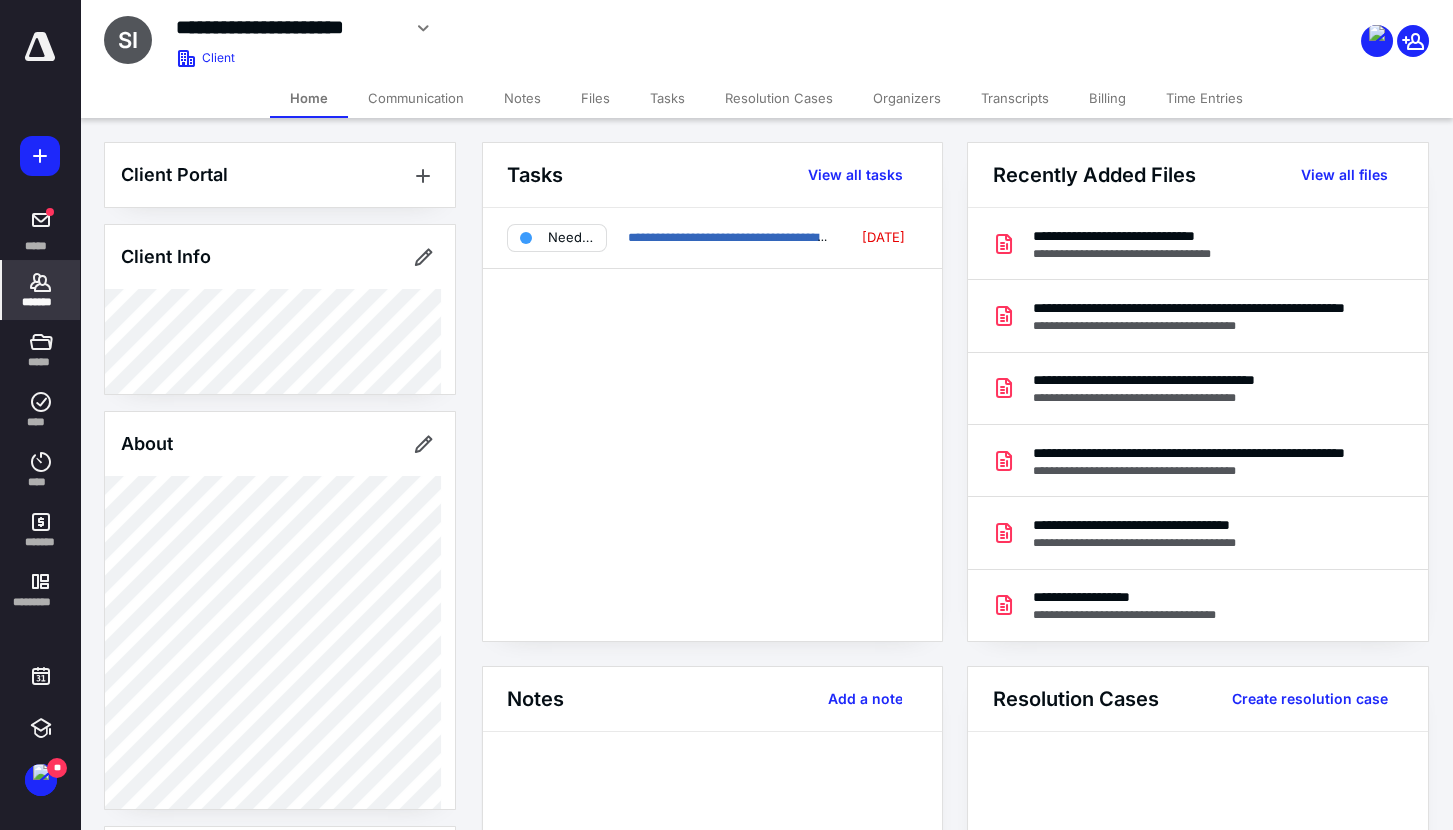 click on "Files" at bounding box center (595, 98) 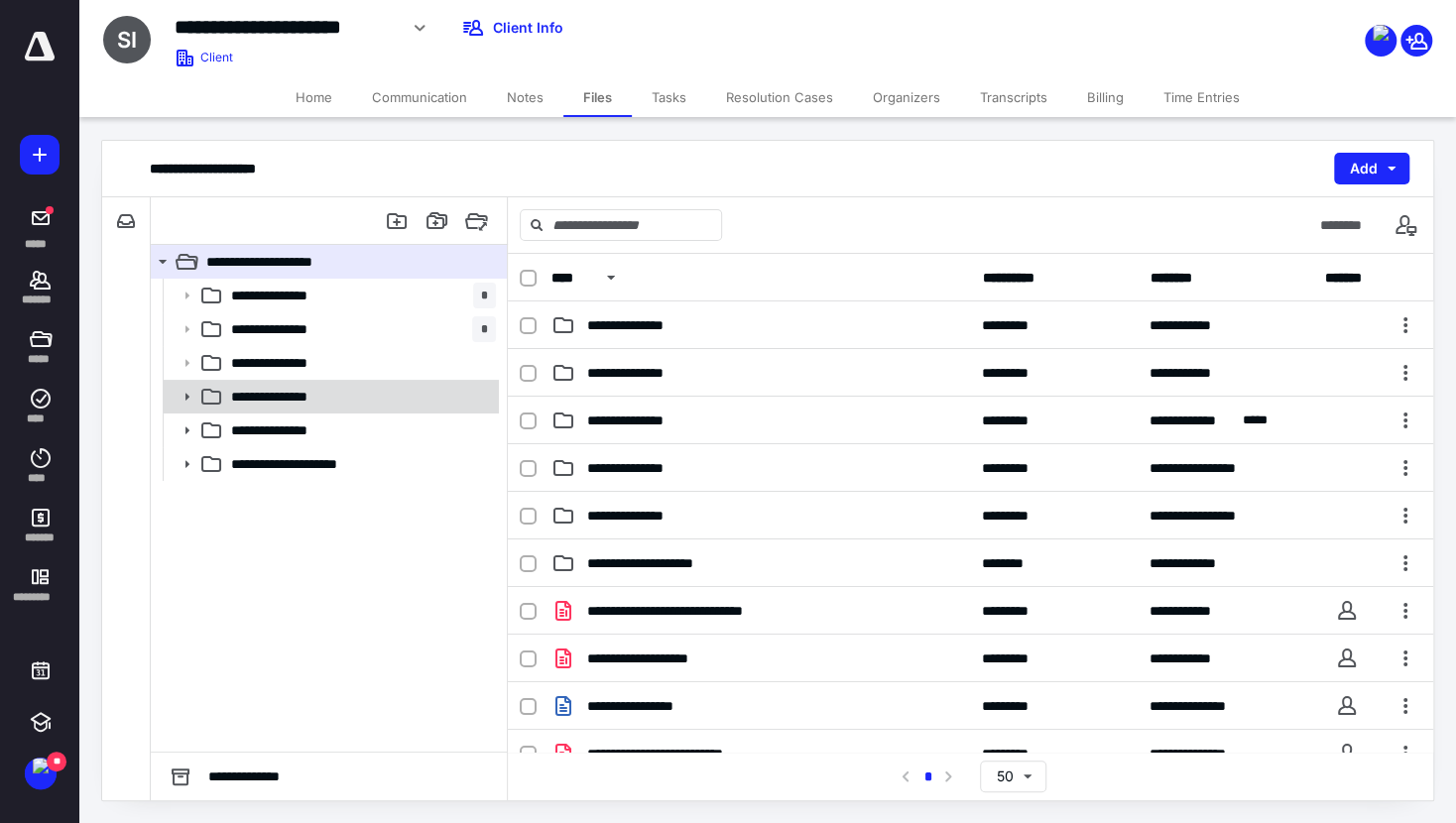 click 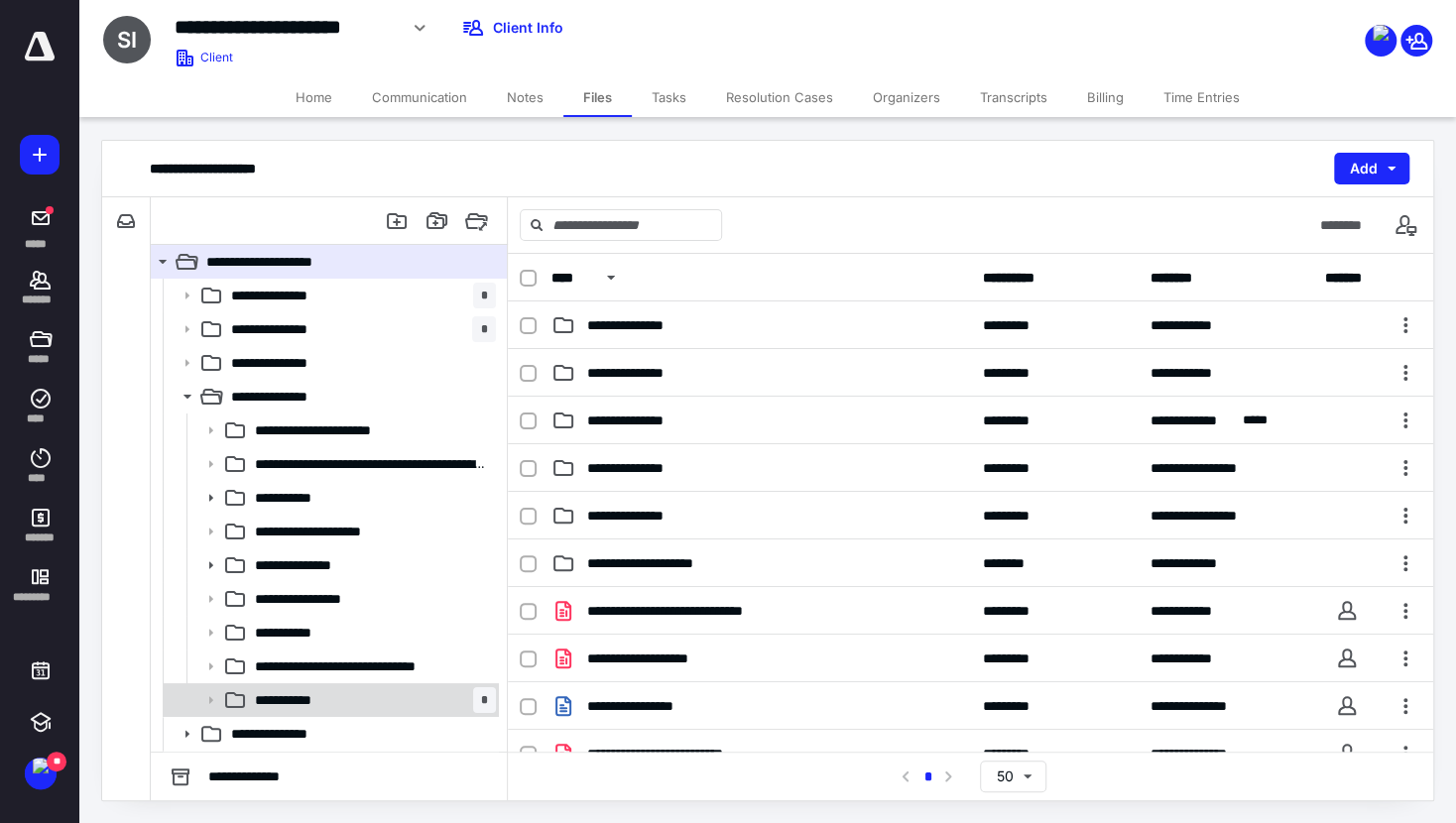 click on "**********" at bounding box center [371, 700] 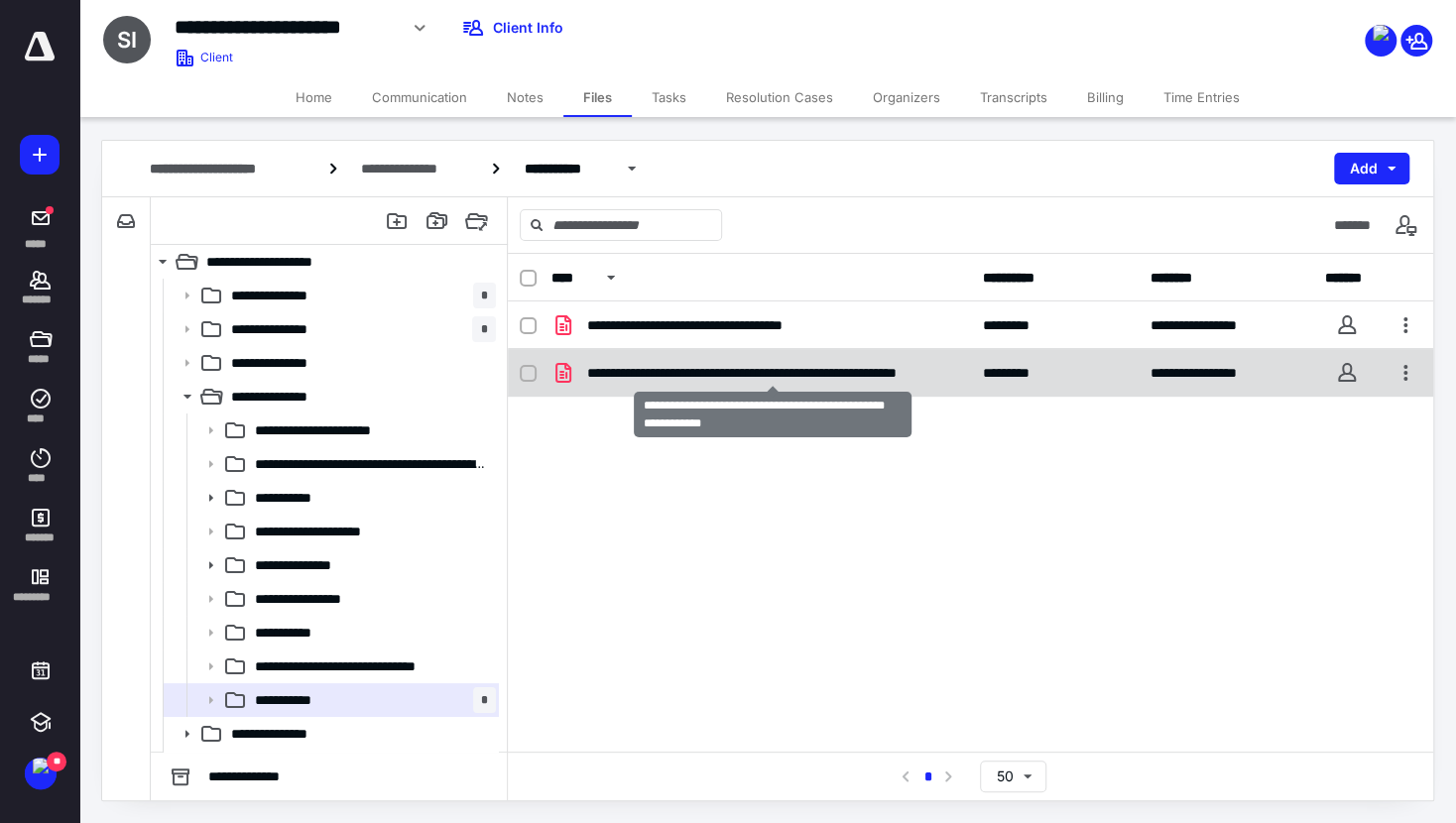 click on "**********" at bounding box center [773, 373] 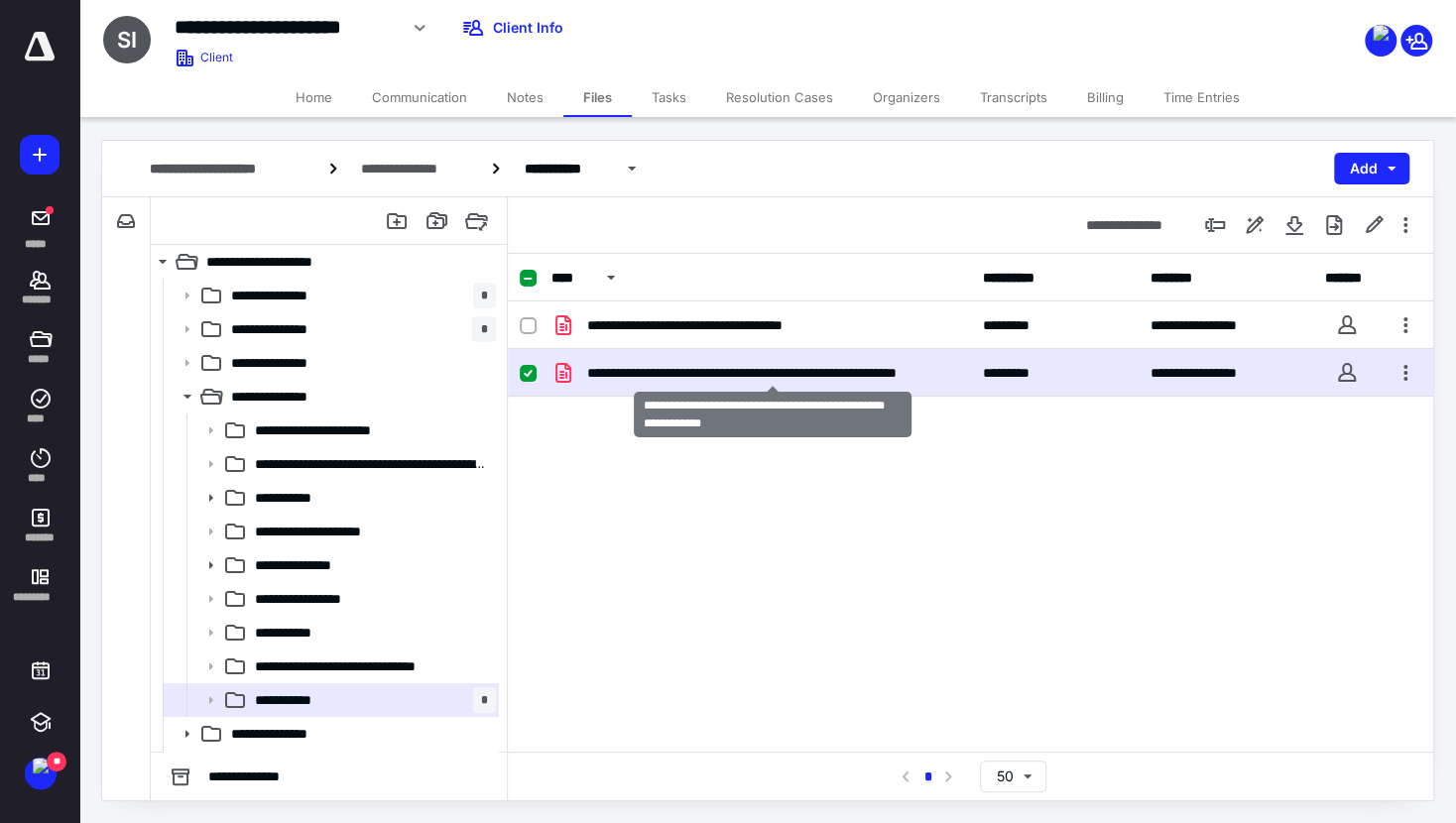 click on "**********" at bounding box center (773, 373) 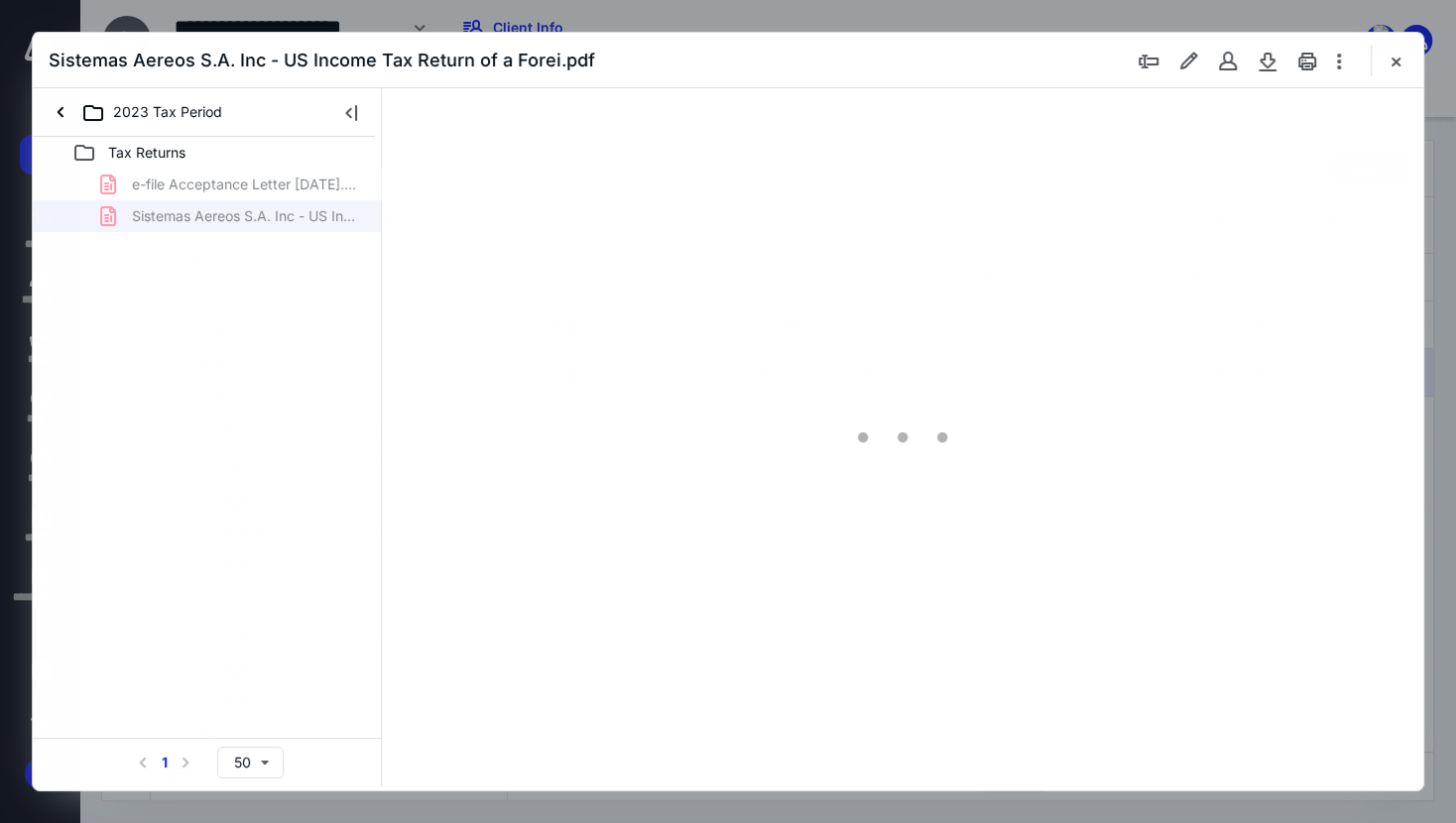 scroll, scrollTop: 0, scrollLeft: 0, axis: both 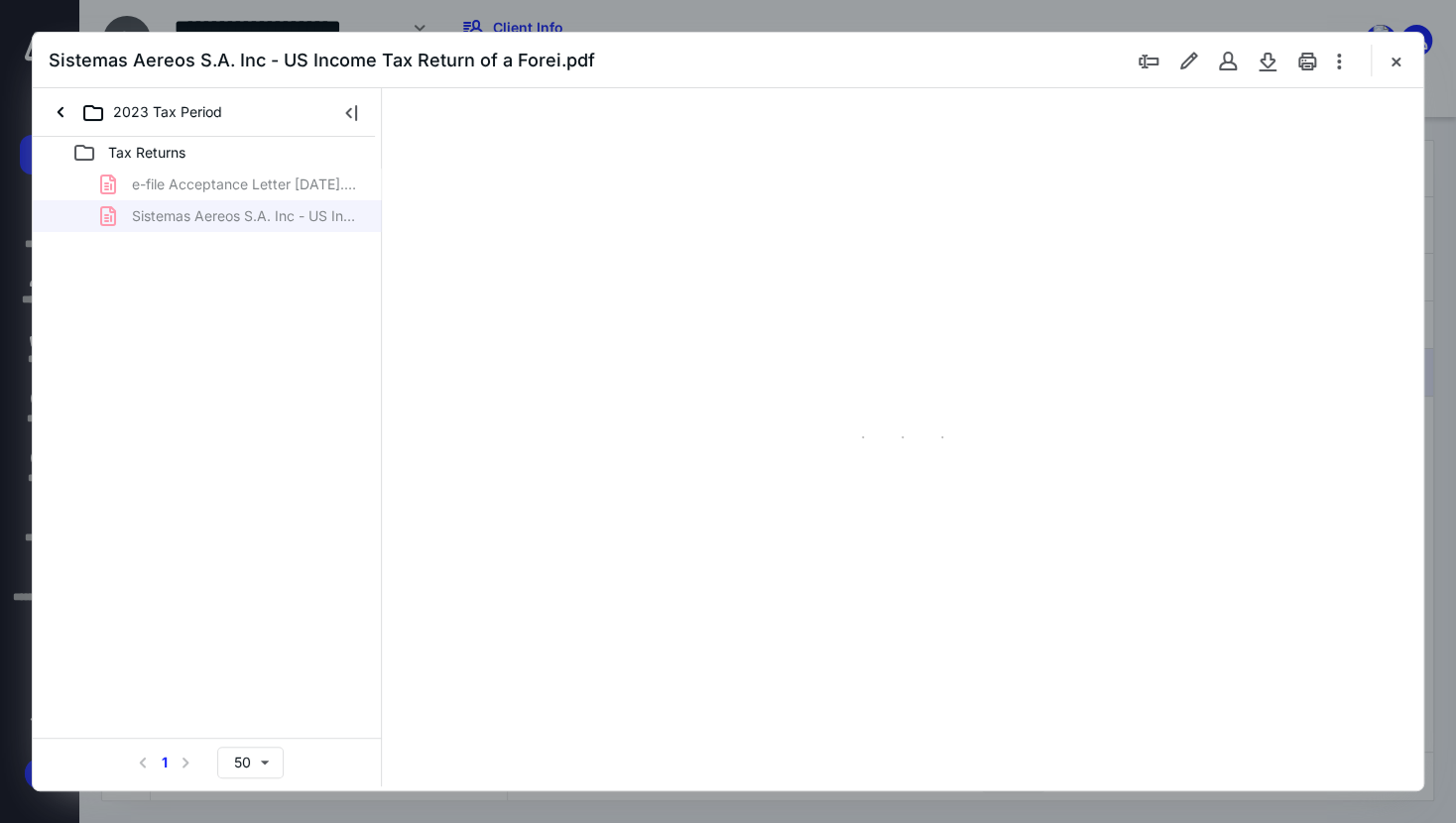 type on "79" 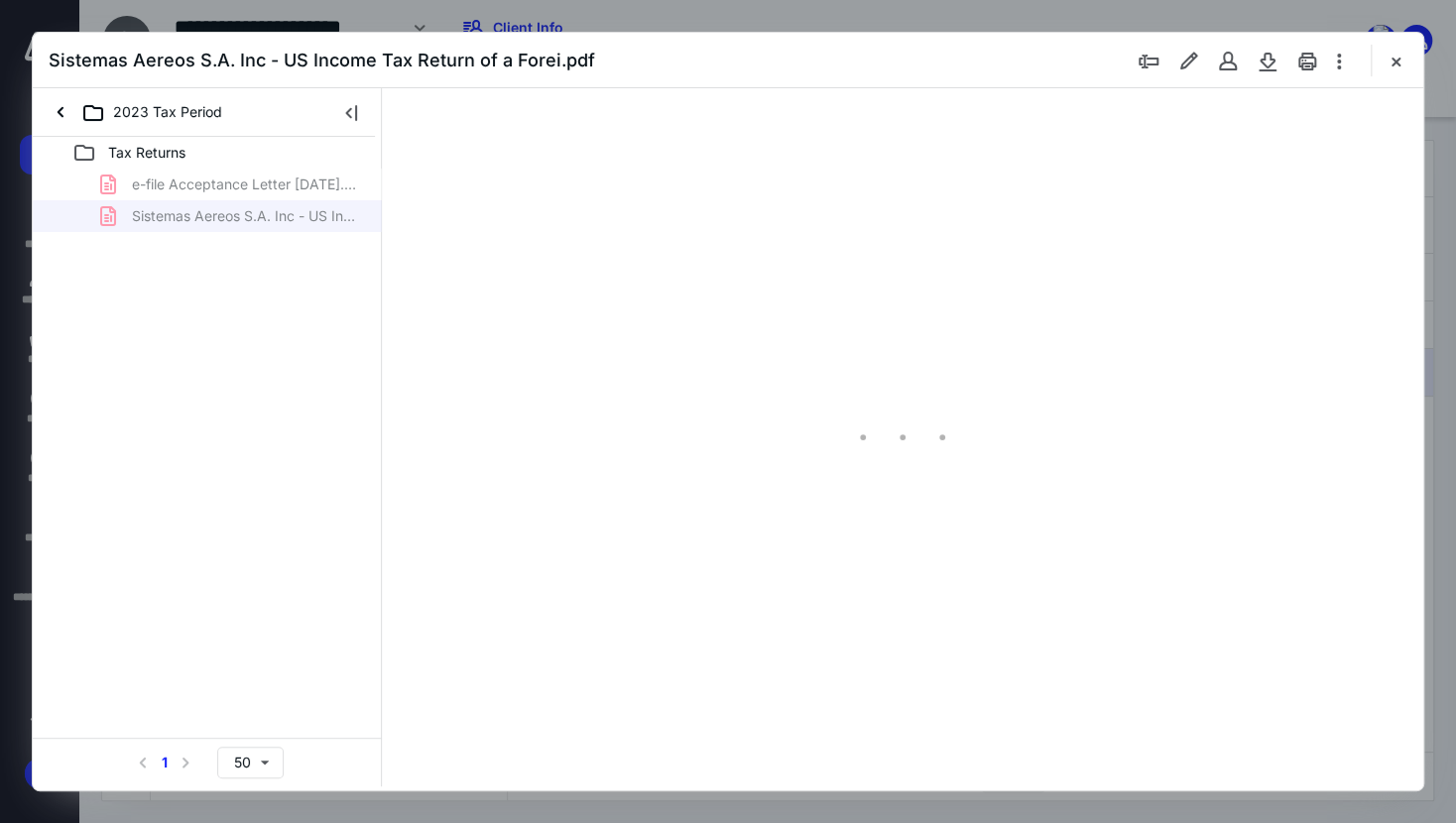 scroll, scrollTop: 77, scrollLeft: 0, axis: vertical 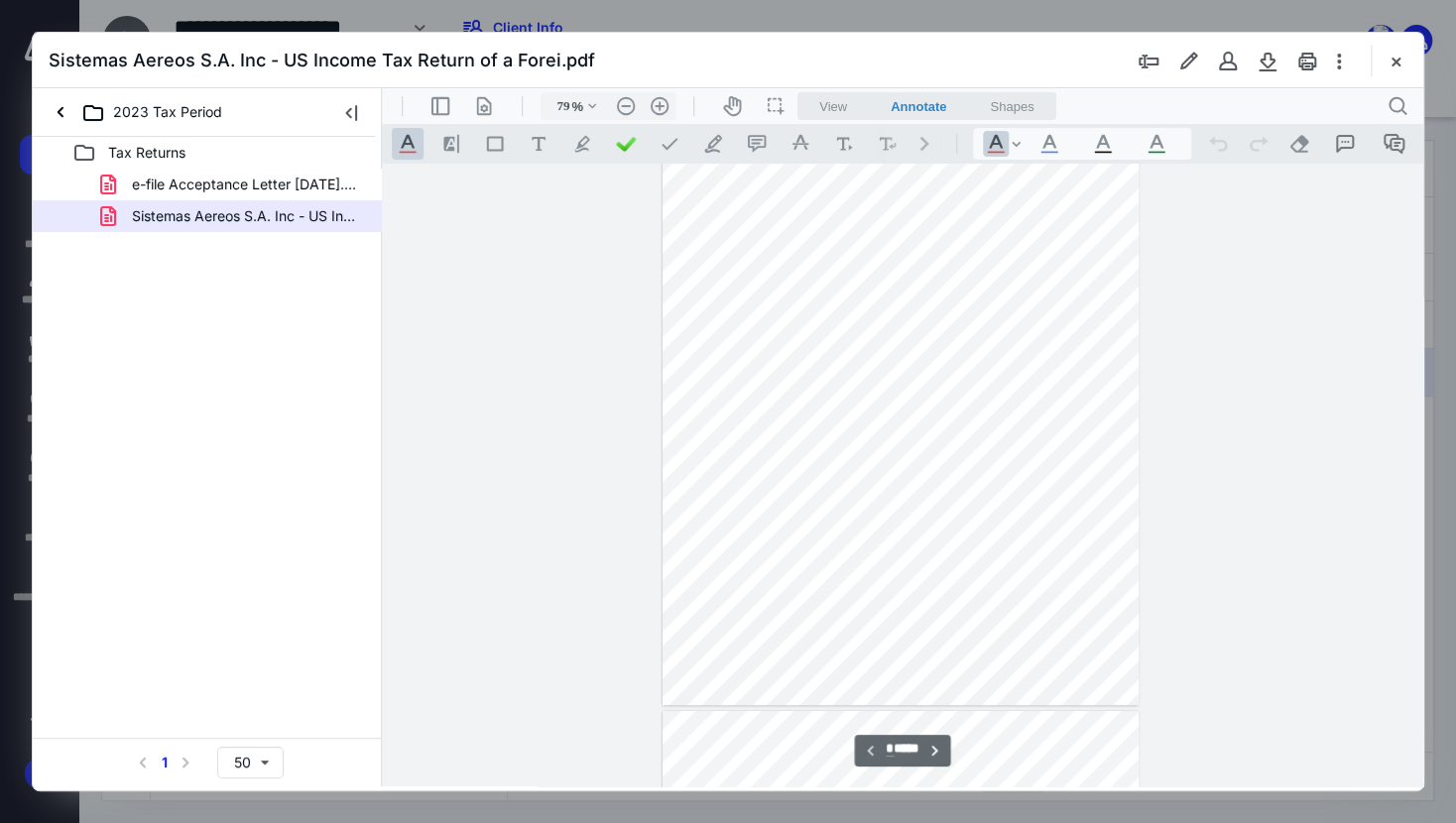 click on "**********" at bounding box center (903, 475) 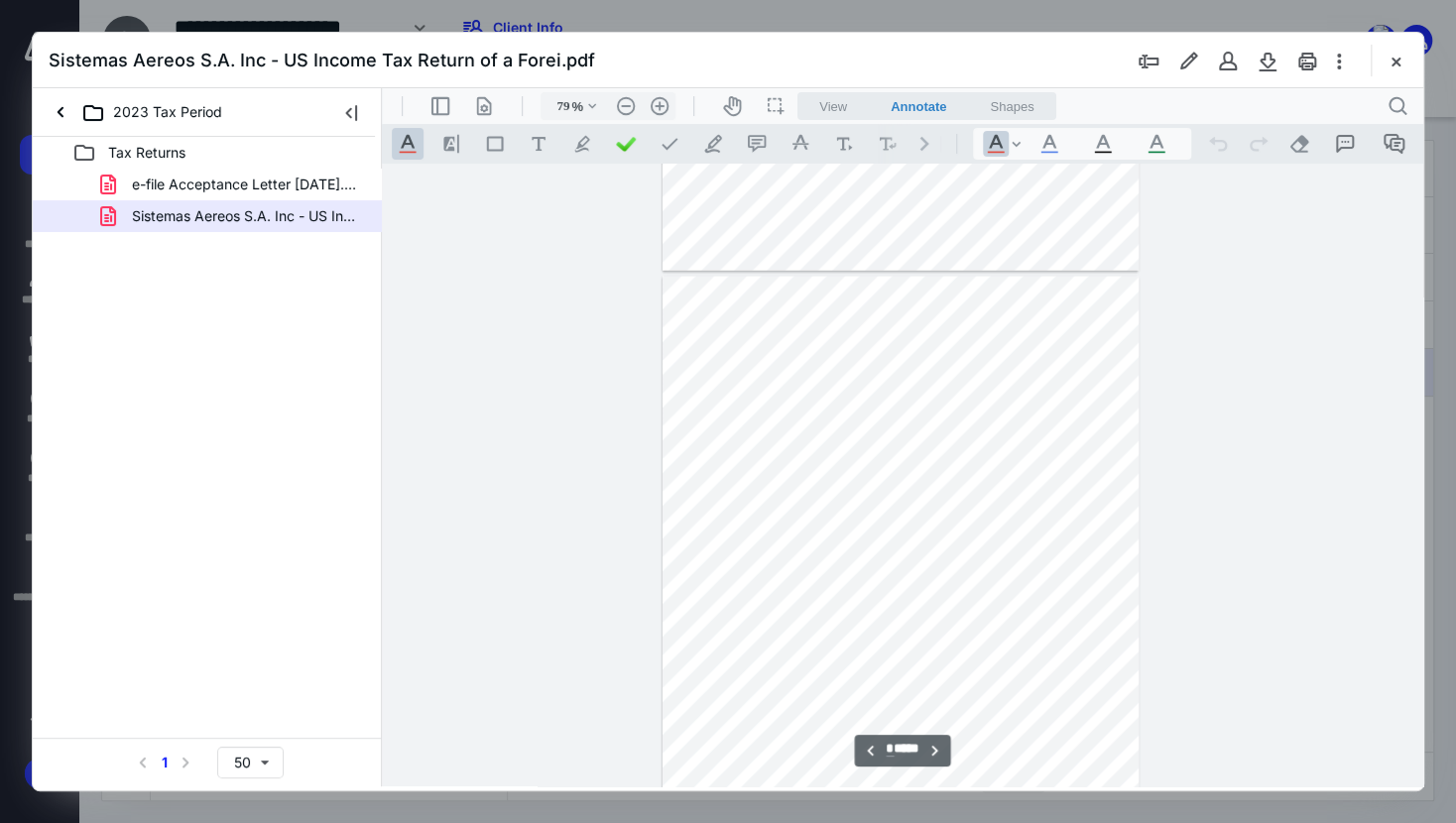 scroll, scrollTop: 2457, scrollLeft: 0, axis: vertical 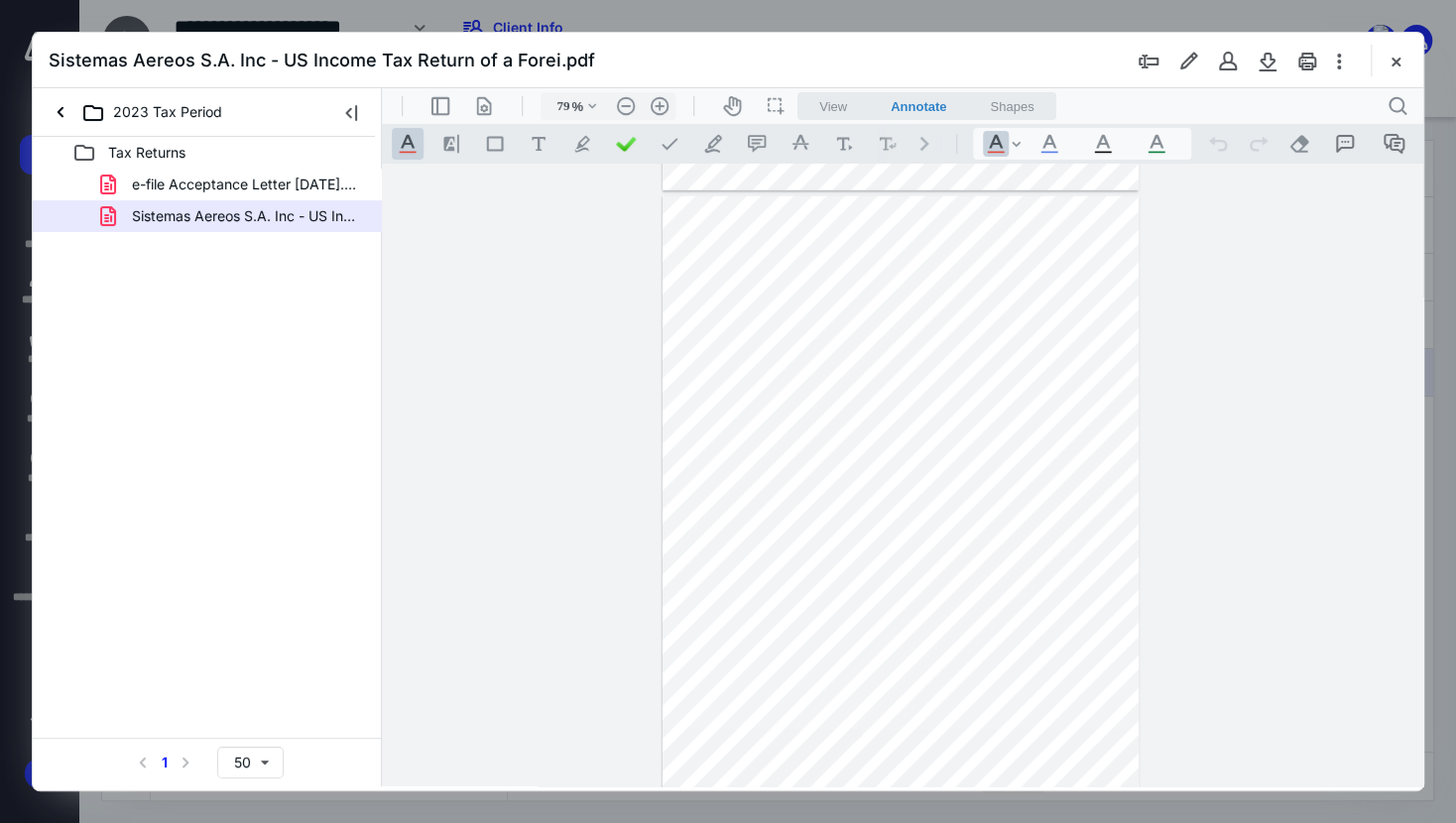 click on "**********" at bounding box center [903, 475] 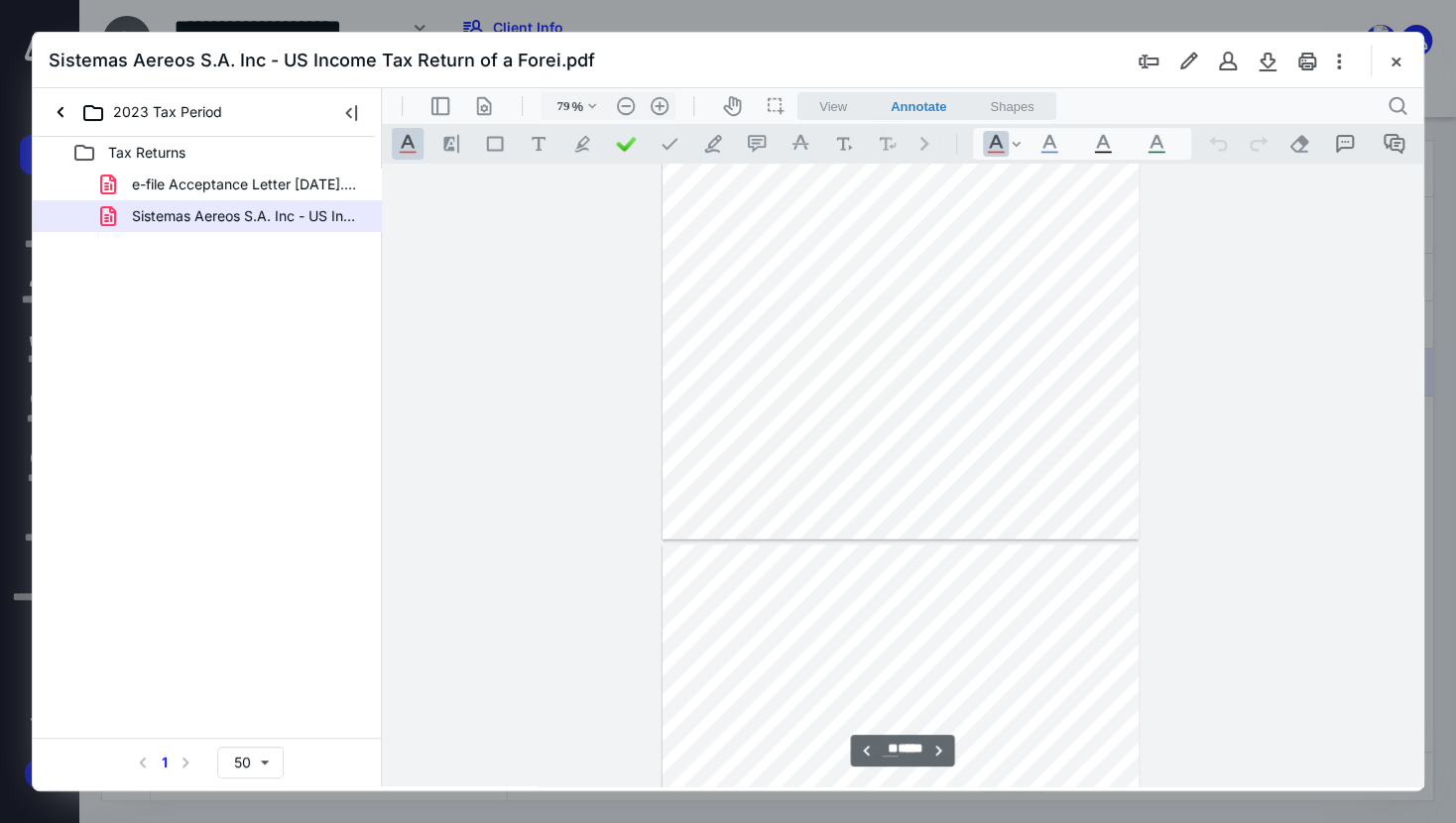 type on "**" 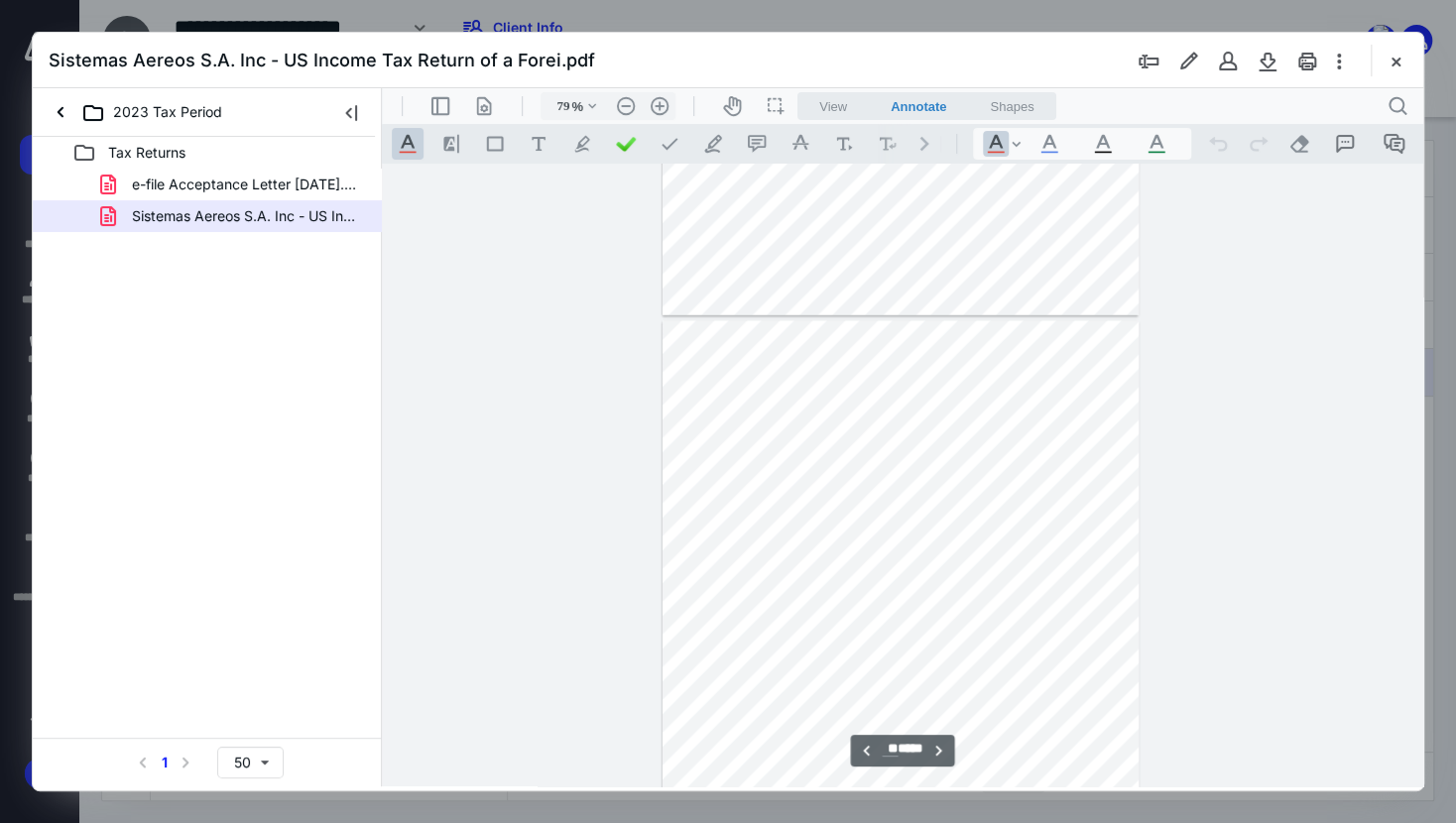 scroll, scrollTop: 10489, scrollLeft: 0, axis: vertical 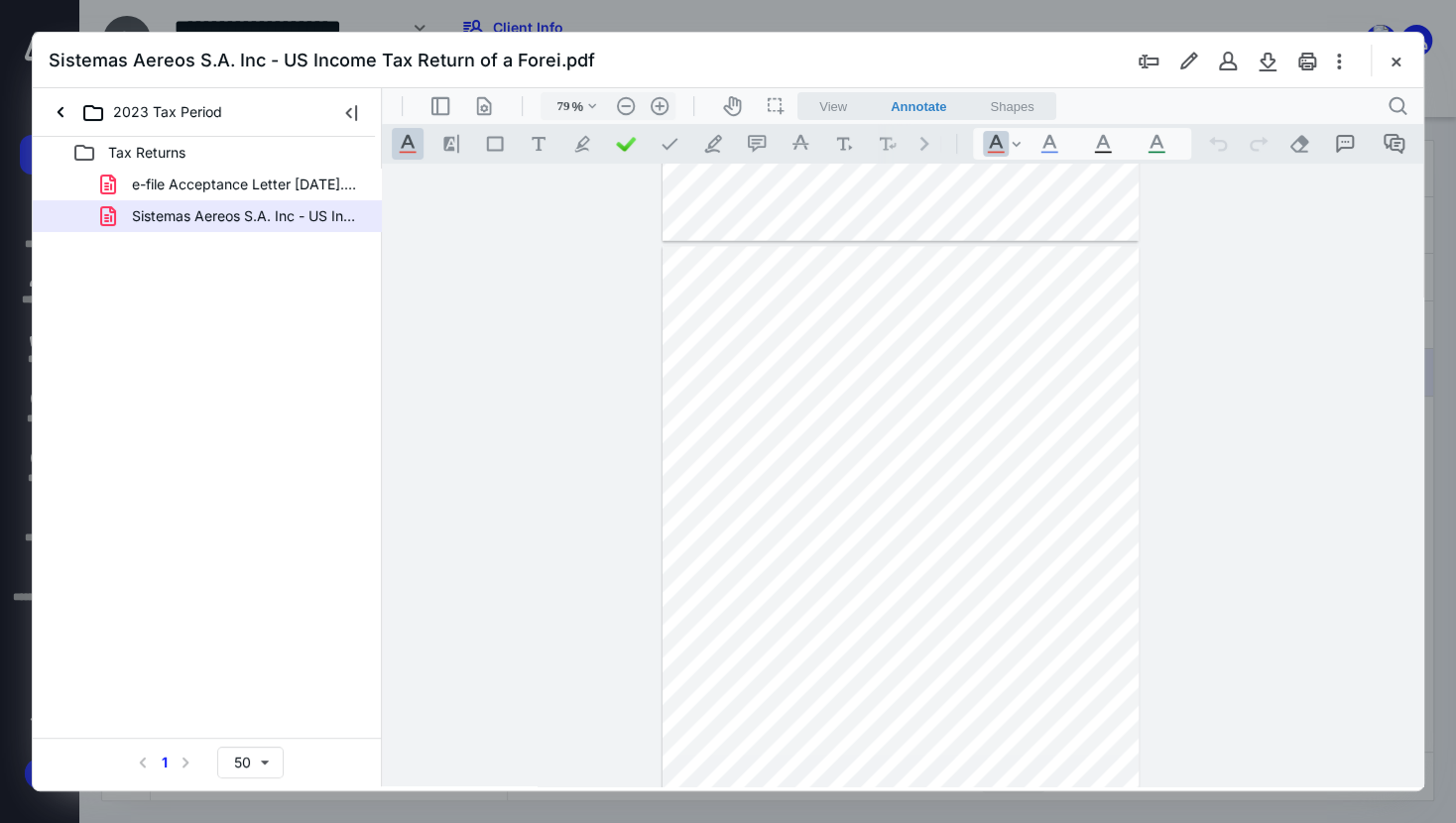 click on "Sistemas Aereos S.A. Inc - US Income Tax Return of a Forei.pdf" at bounding box center [728, 60] 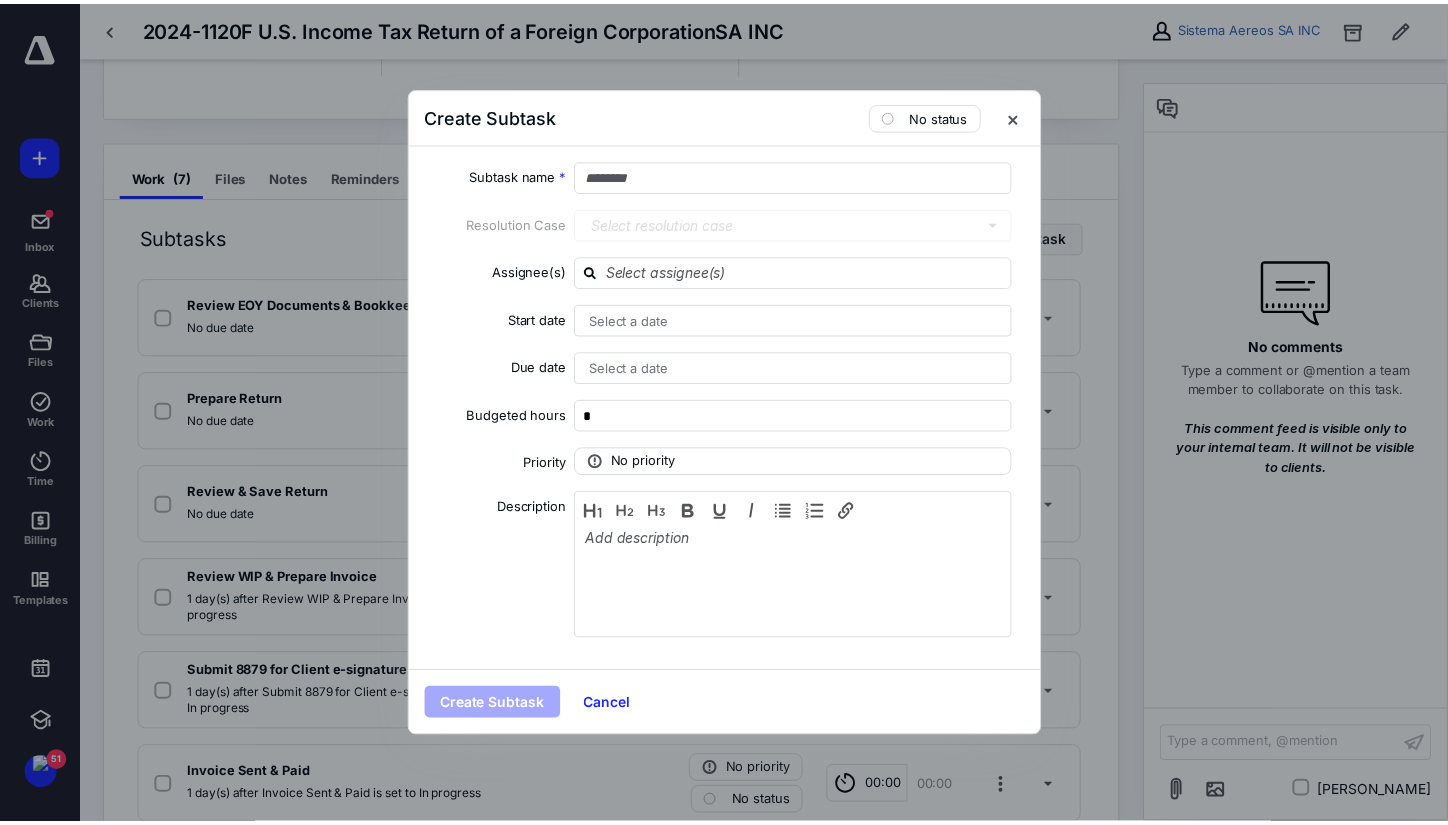 scroll, scrollTop: 0, scrollLeft: 0, axis: both 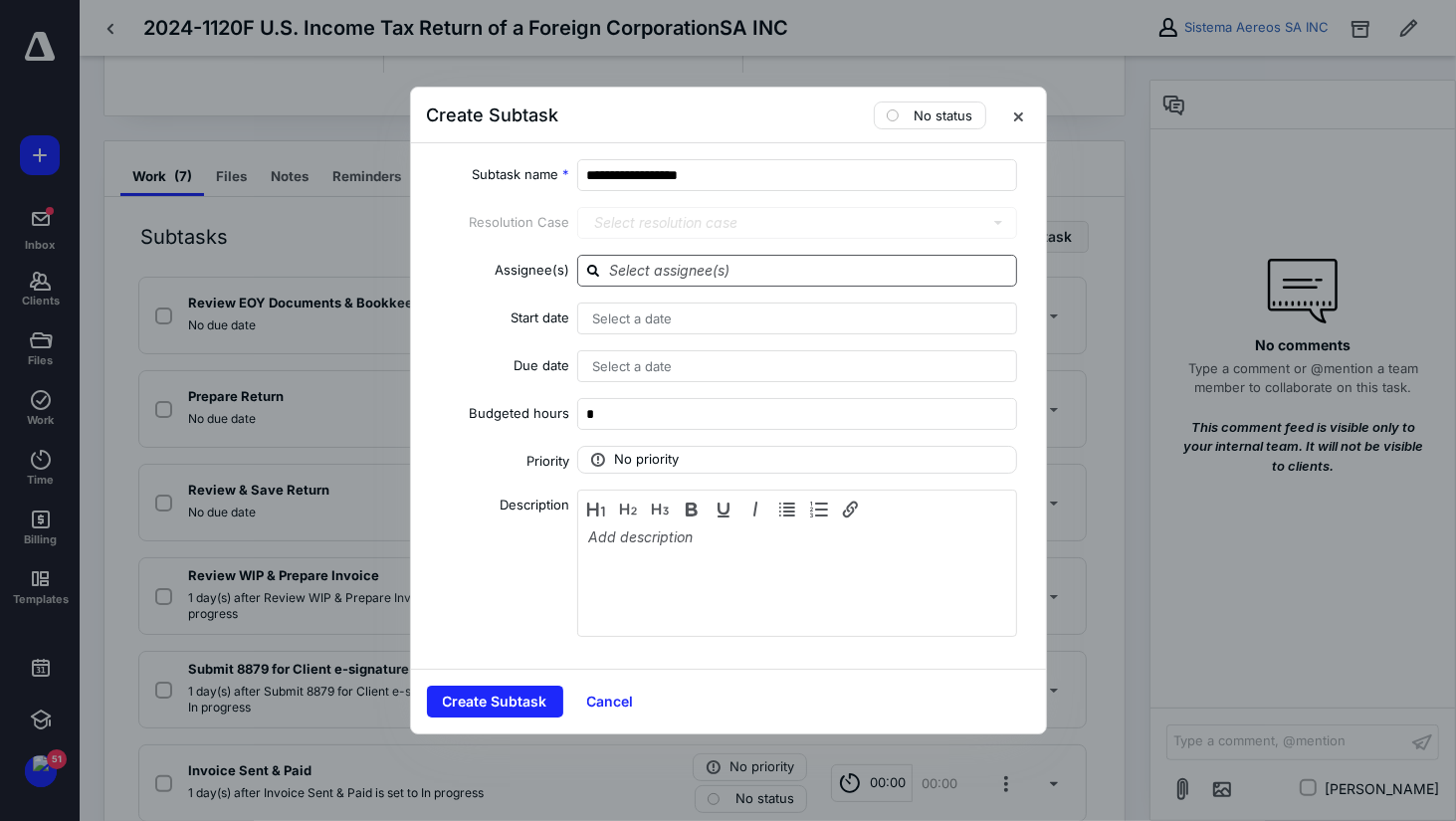 type on "**********" 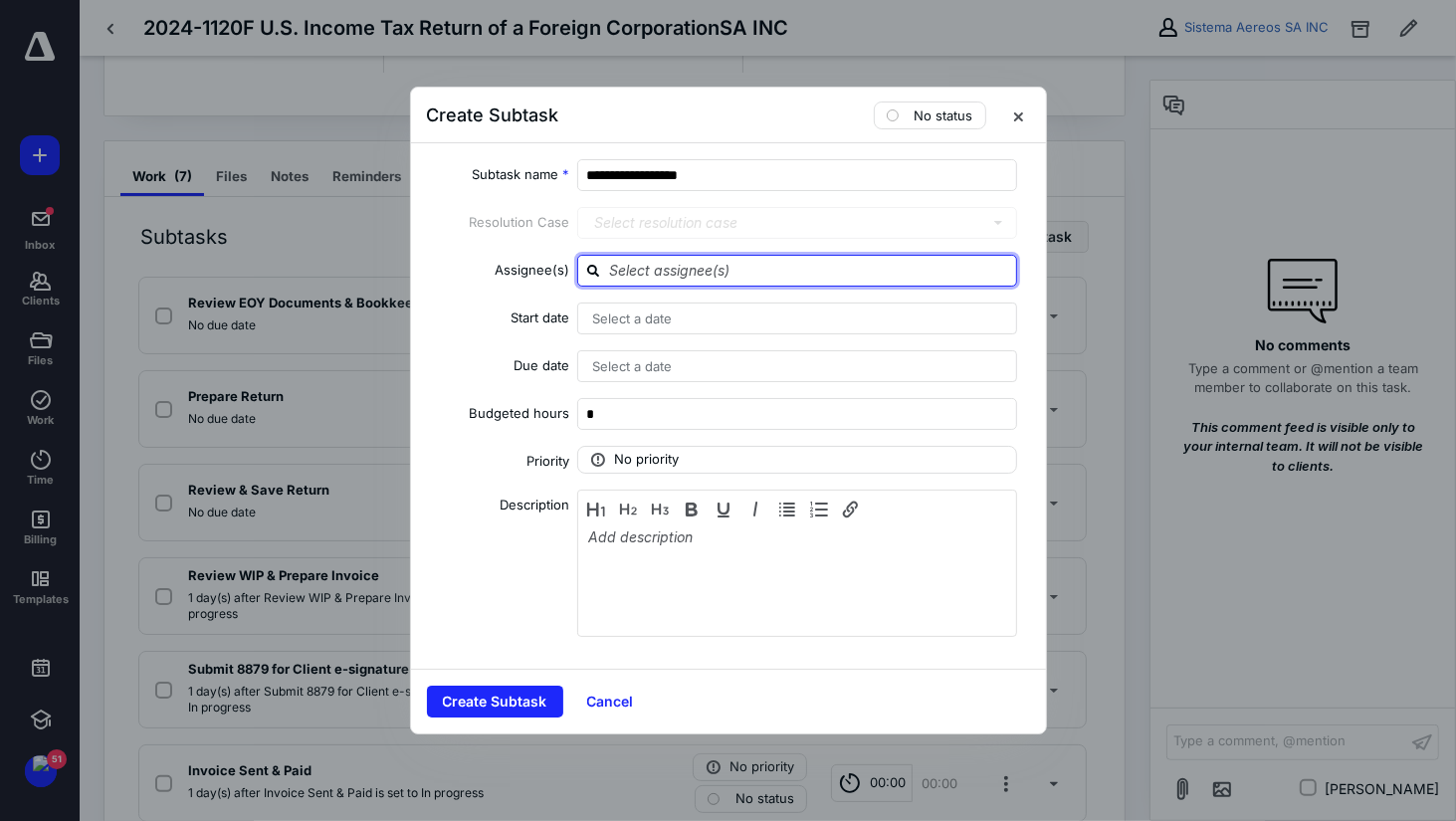 click at bounding box center (809, 270) 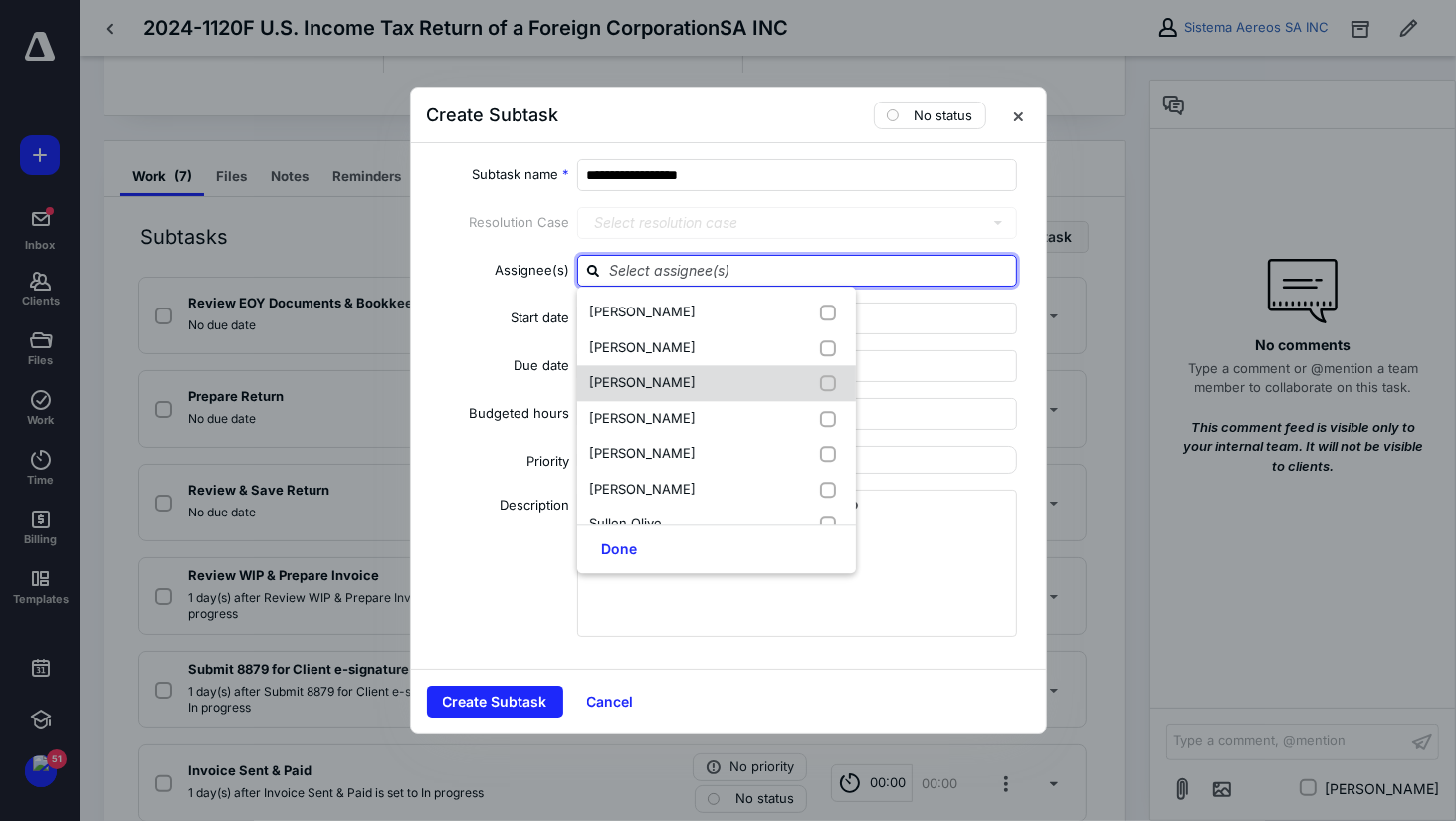 click at bounding box center (832, 383) 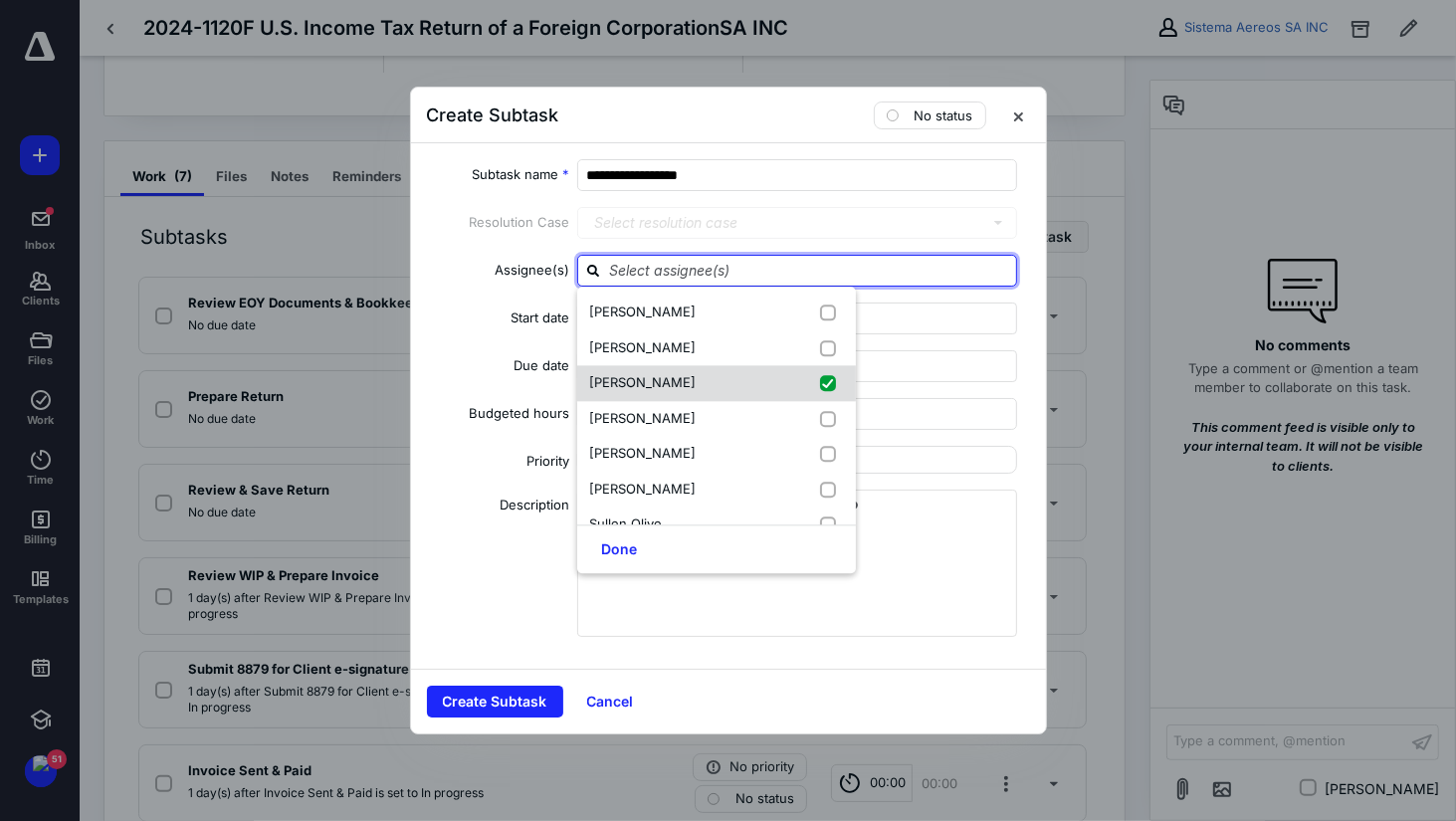 checkbox on "true" 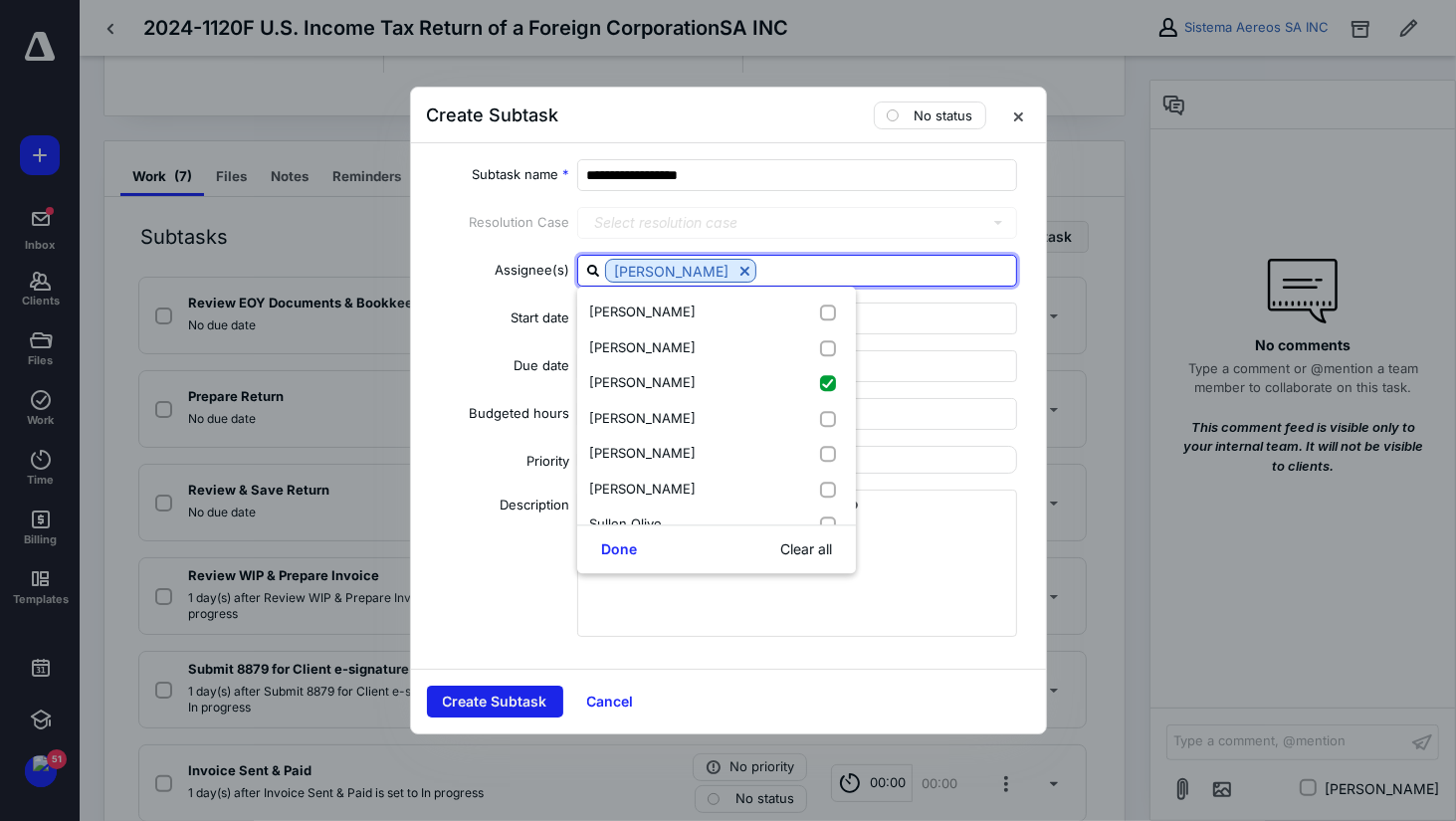 click on "Create Subtask" at bounding box center (495, 702) 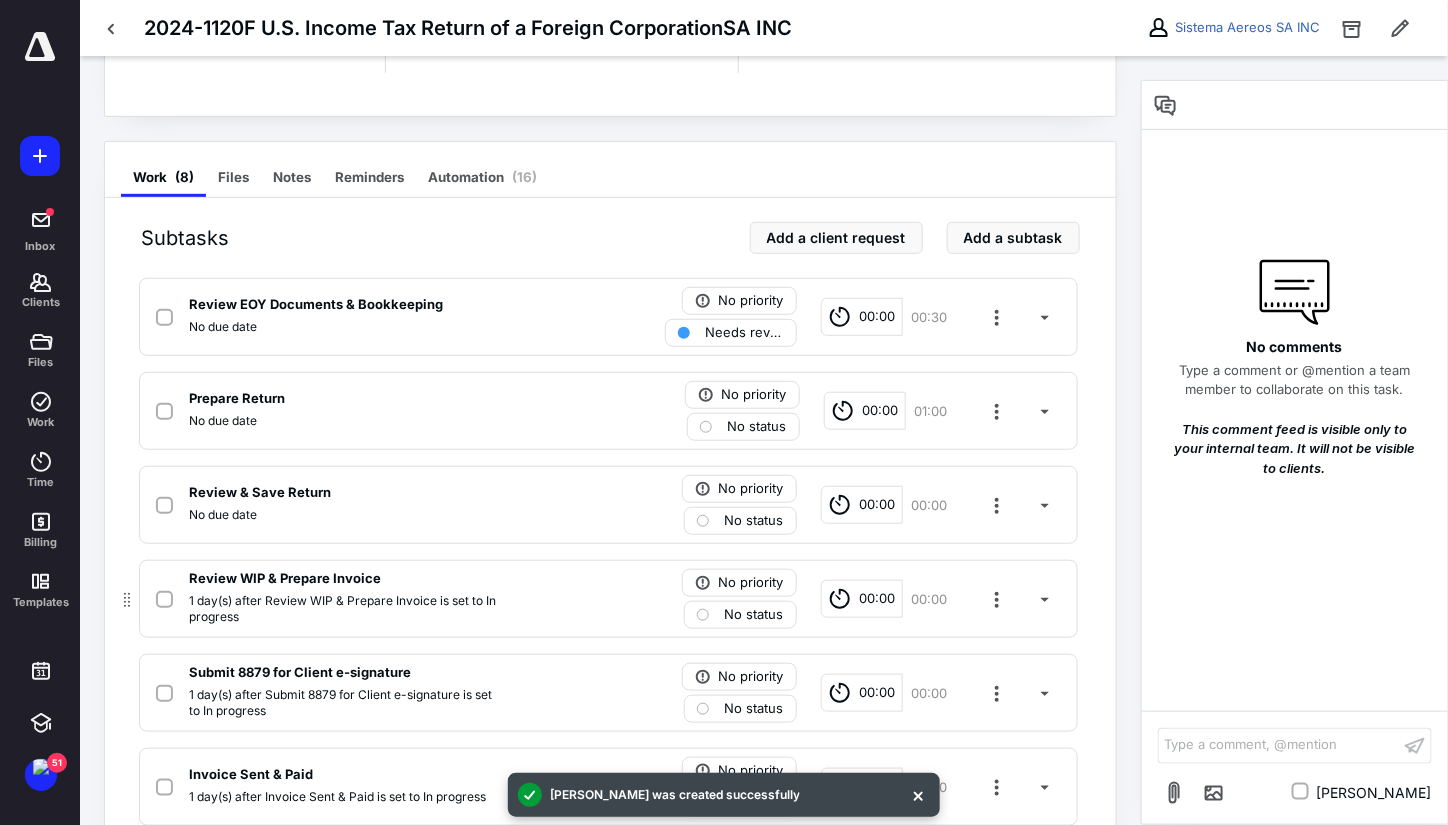 scroll, scrollTop: 537, scrollLeft: 0, axis: vertical 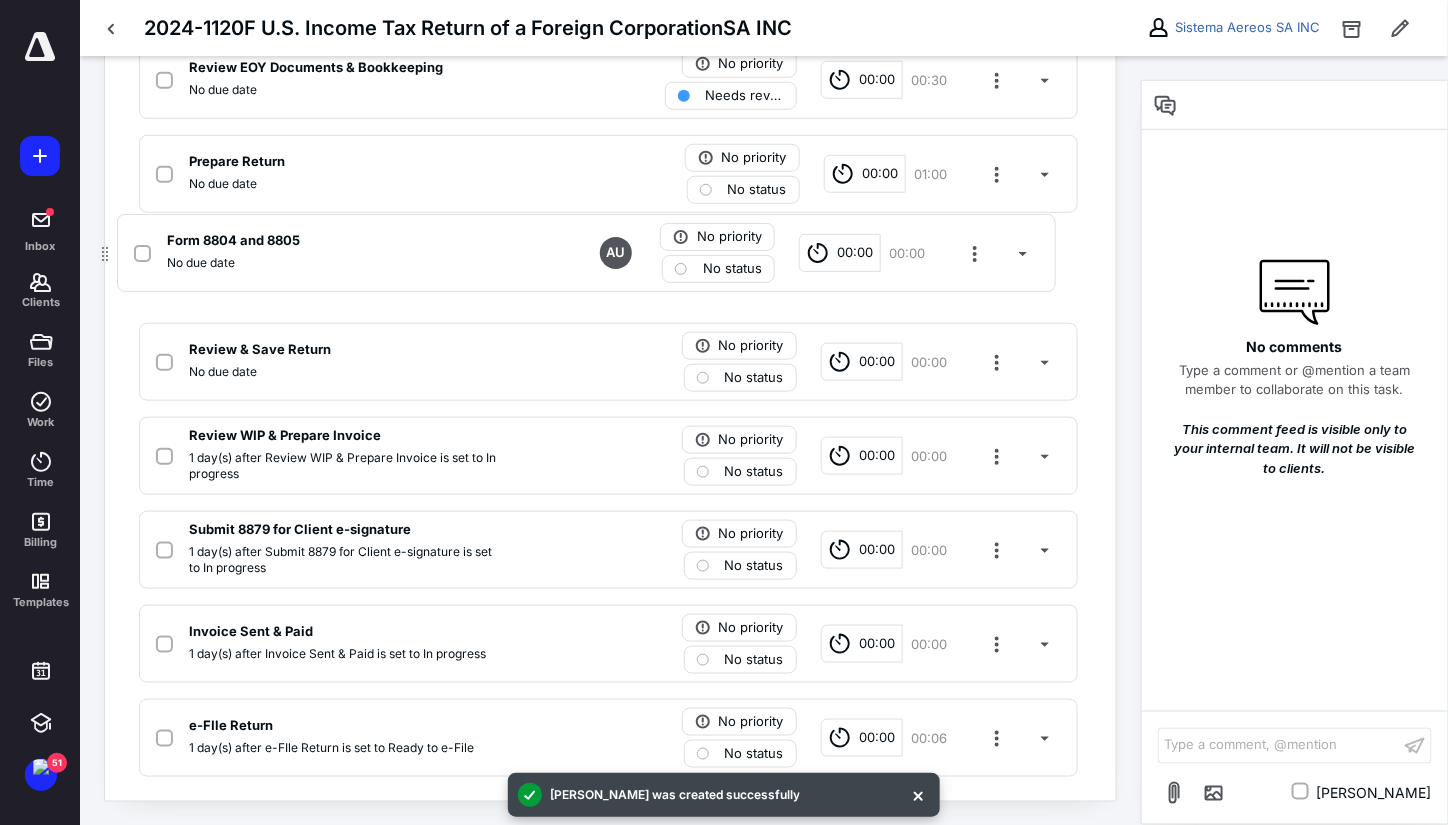 drag, startPoint x: 131, startPoint y: 740, endPoint x: 109, endPoint y: 250, distance: 490.49362 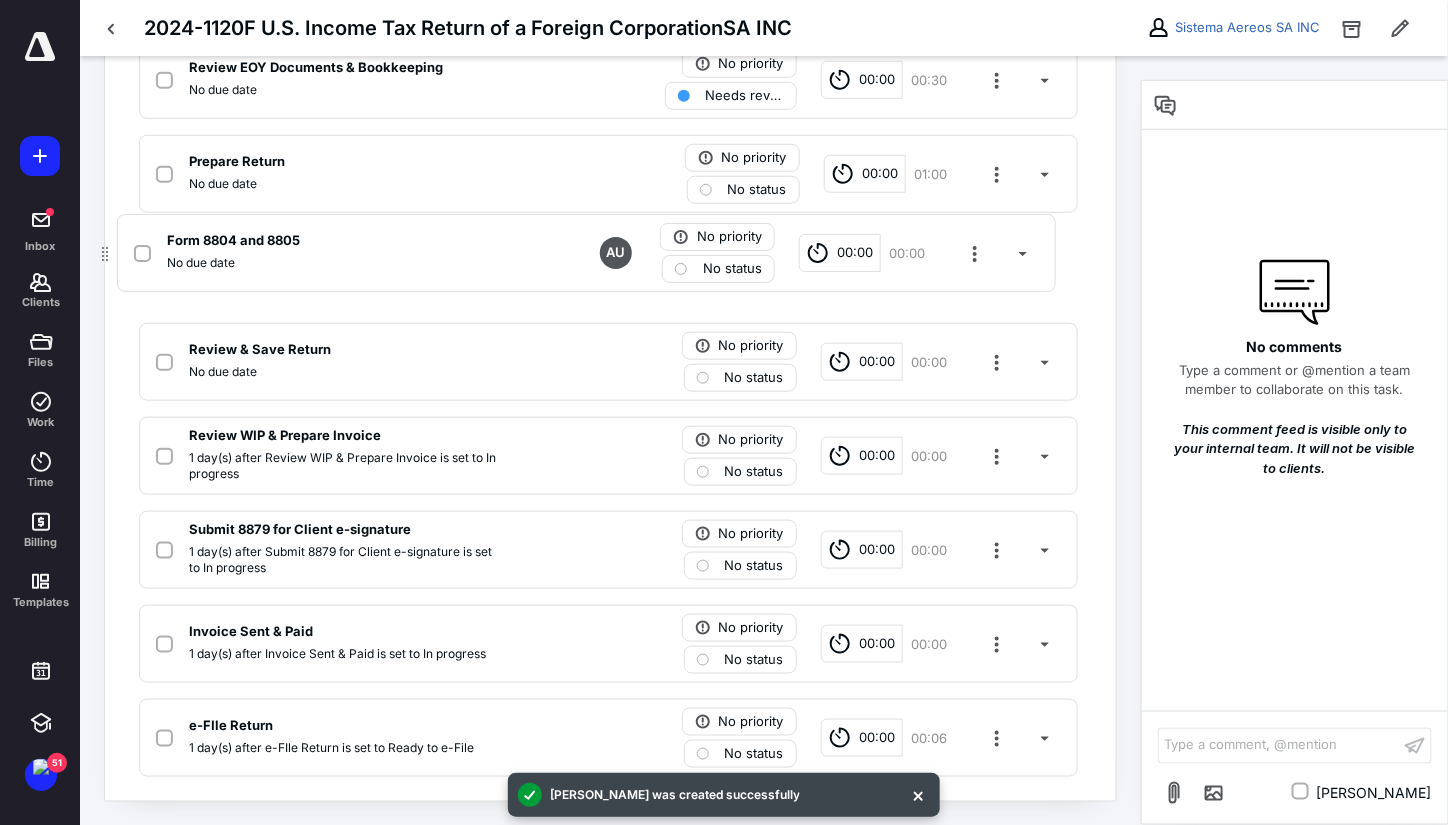 click 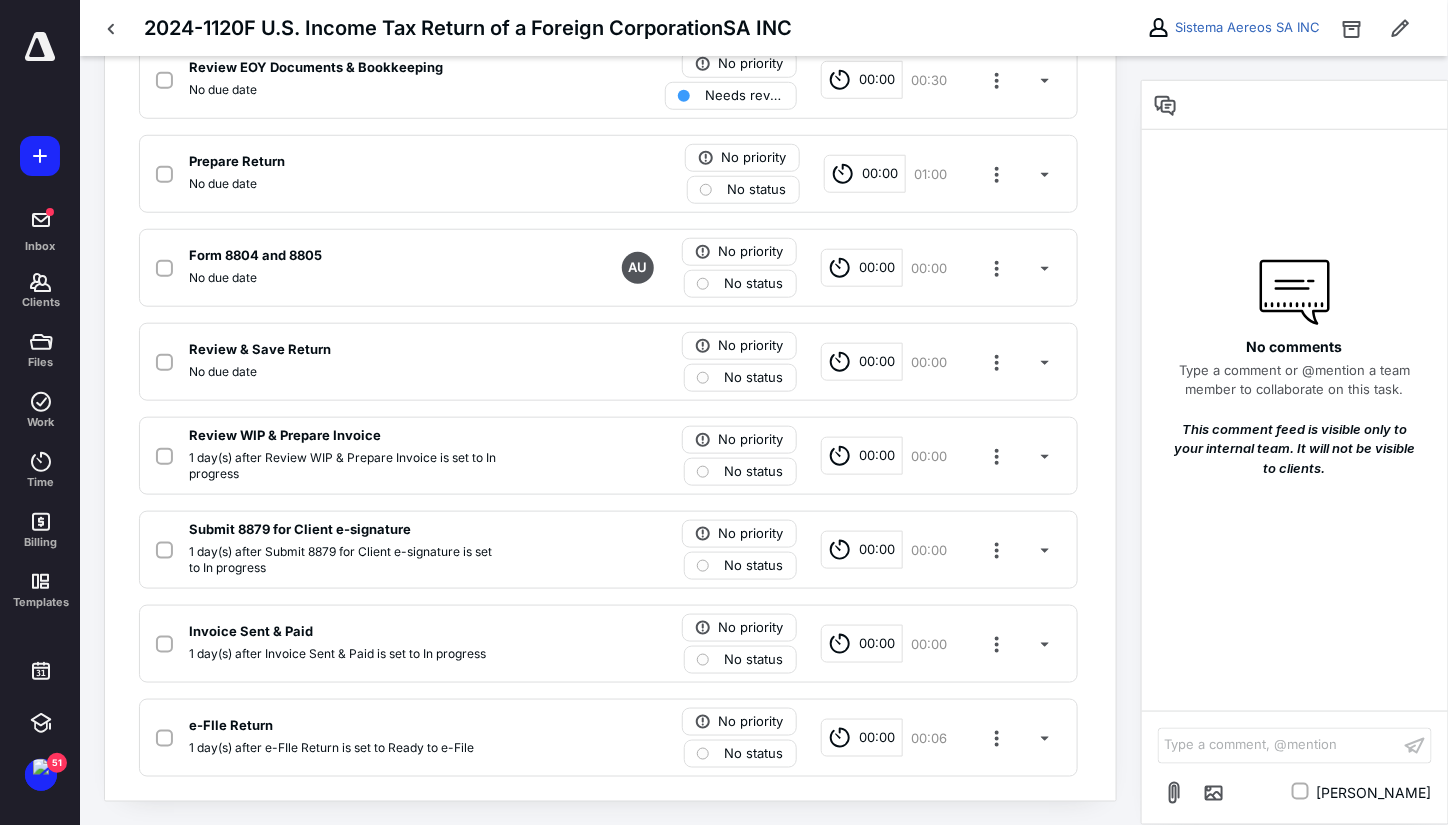 click on "Task  details No priority Needs review 00:00 02:00 Add assignees Total time: 00:00 | 03:36 Tax year: 2024 Return type: 1120 Dates Add a date Due date April 15, 2025 Internal Due Date 2 week(s) after  2024-1120F U.S. Income Tax Return of a Foreign CorporationSA INC is set to In progress Start date July 10, 2025 0 % PROGRESS Description https://www.irs.gov/forms-pubs/about-form-1120 Work ( 8 ) Files Notes Reminders Automation ( 16 ) Subtasks Add a client request Add a subtask Review EOY Documents & Bookkeeping No due date No priority Needs review 00:00 00:30 Prepare Return No due date No priority No status 00:00 01:00 Form 8804 and 8805 No due date AU No priority No status 00:00 00:00 Review & Save Return No due date No priority No status 00:00 00:00 Review WIP & Prepare Invoice 1 day(s) after  Review WIP & Prepare Invoice is set to In progress No priority No status 00:00 00:00 Submit 8879 for Client e-signature 1 day(s) after  Submit 8879 for Client e-signature is set to In progress No priority No status 00:00" at bounding box center (610, 172) 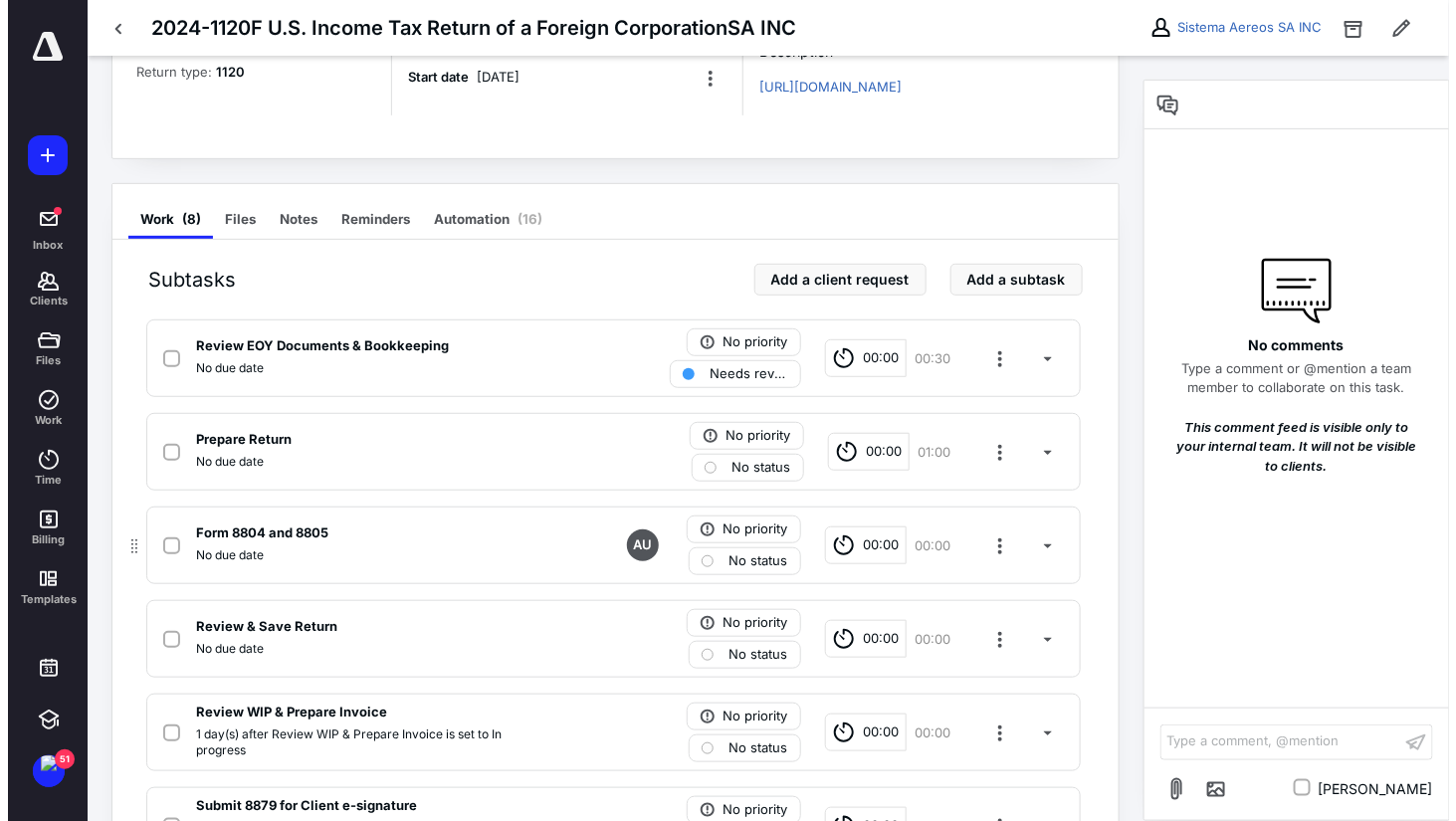 scroll, scrollTop: 0, scrollLeft: 0, axis: both 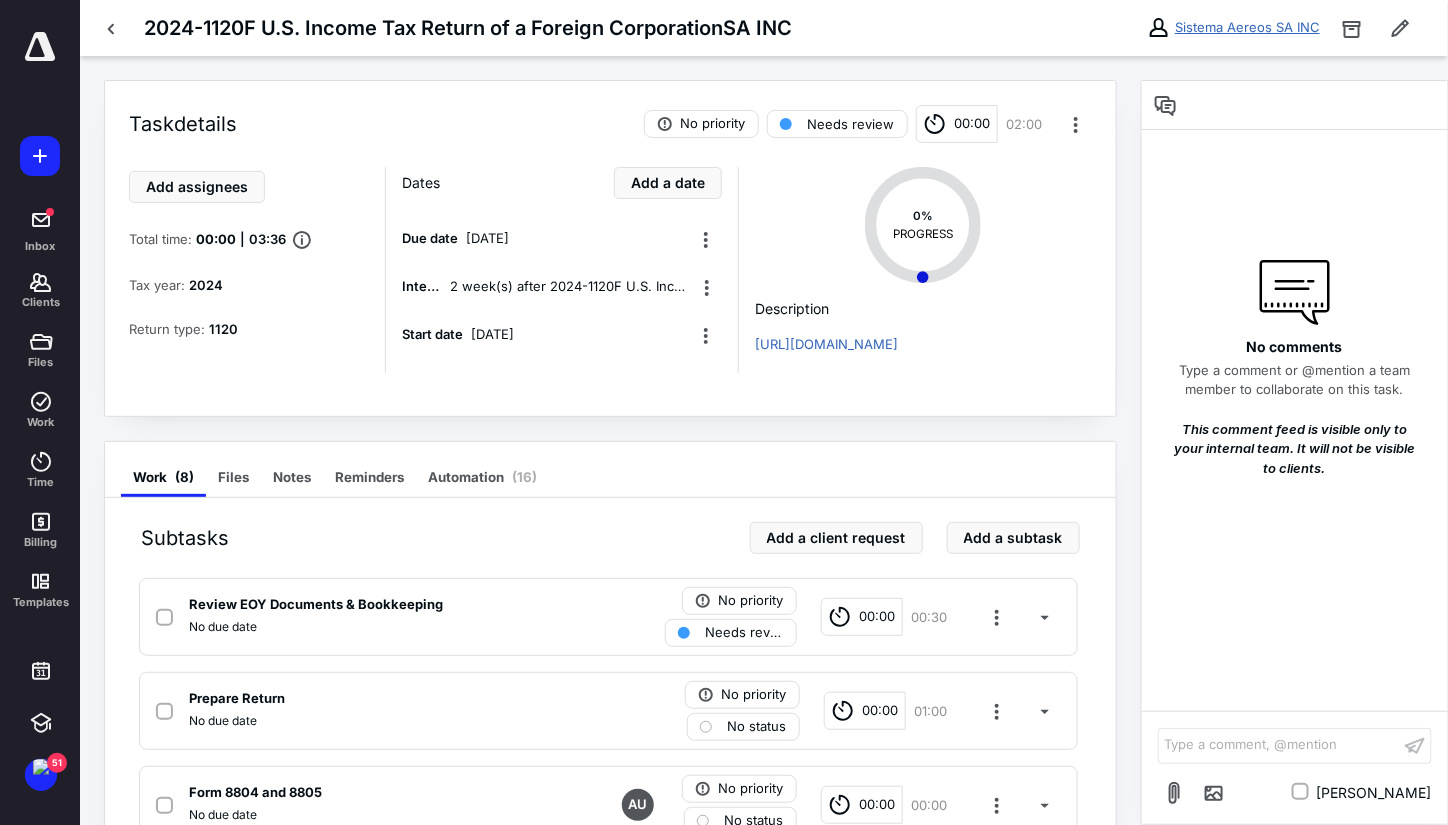 click on "Sistema Aereos SA INC" at bounding box center [1247, 27] 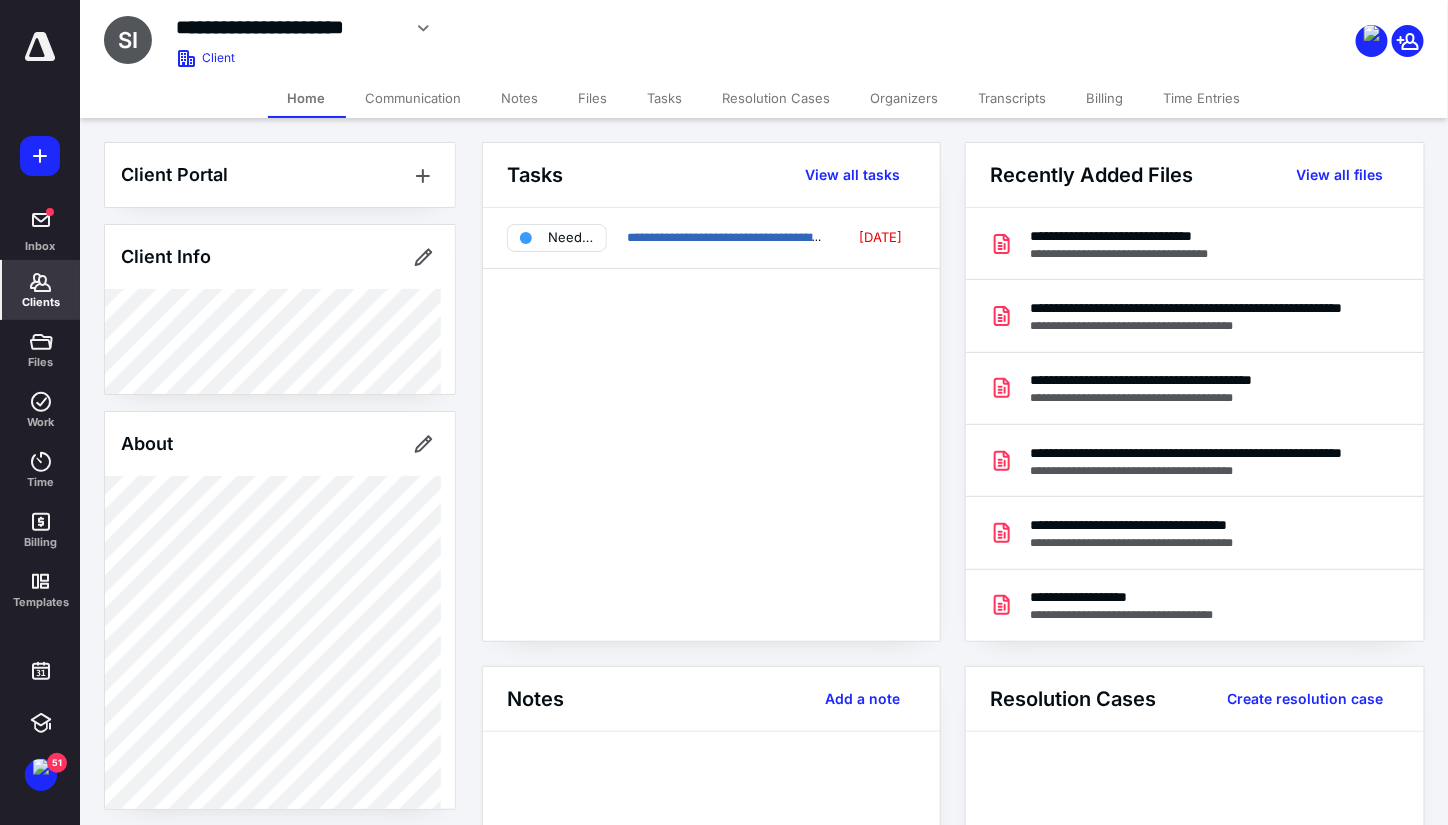 click on "Files" at bounding box center [593, 98] 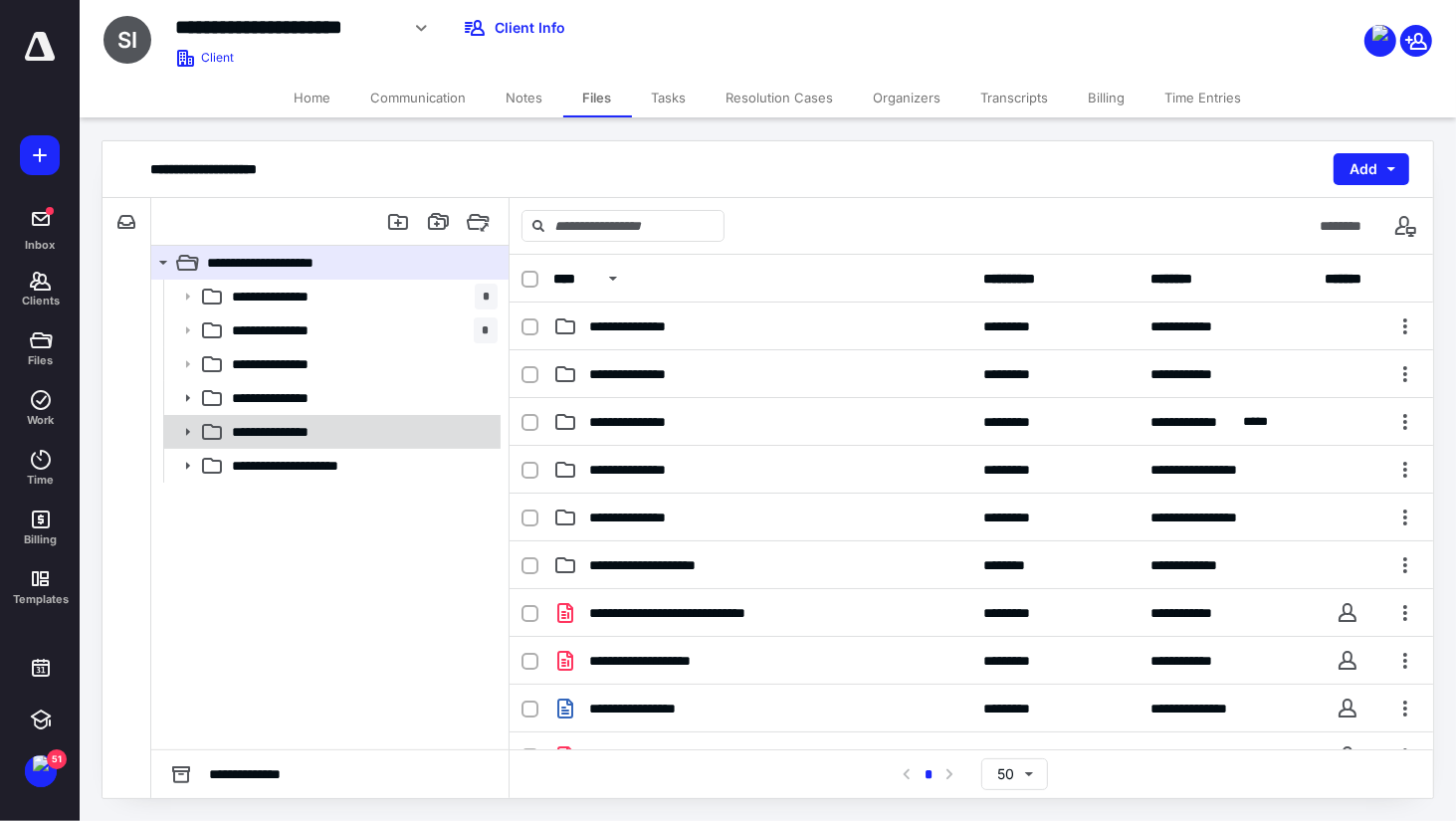 click 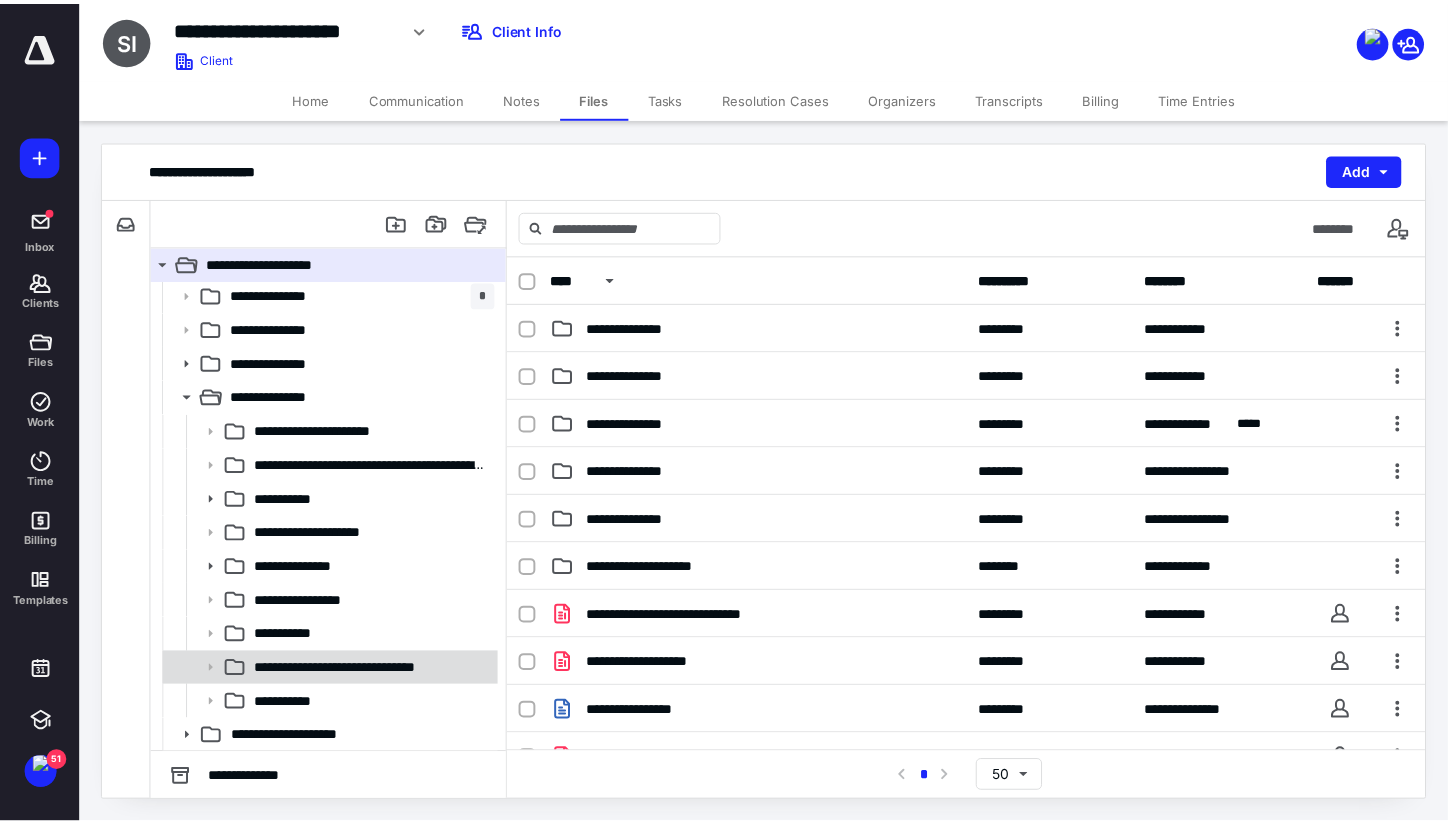 scroll, scrollTop: 36, scrollLeft: 0, axis: vertical 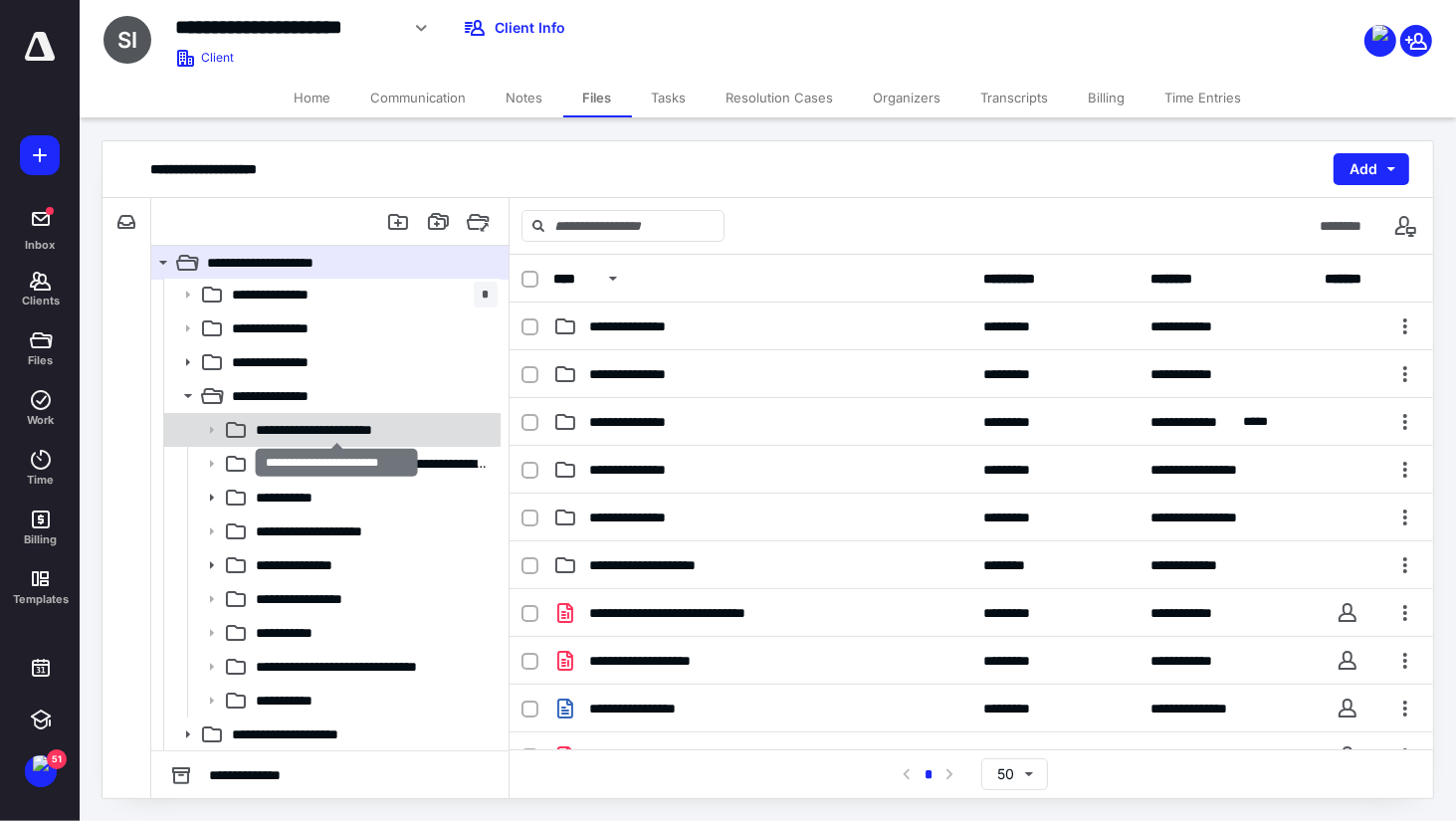 click on "**********" at bounding box center (337, 430) 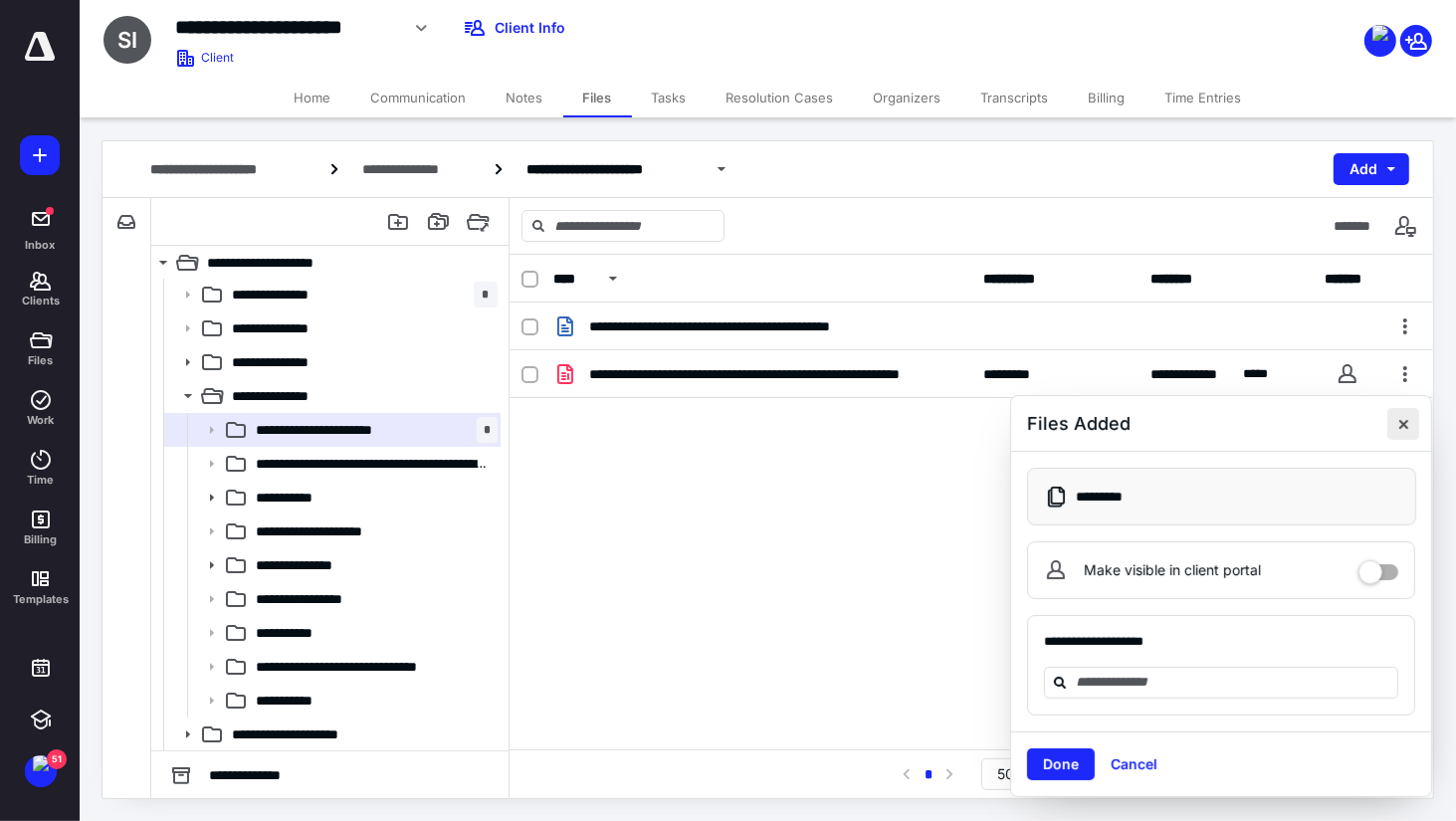 click at bounding box center (1403, 424) 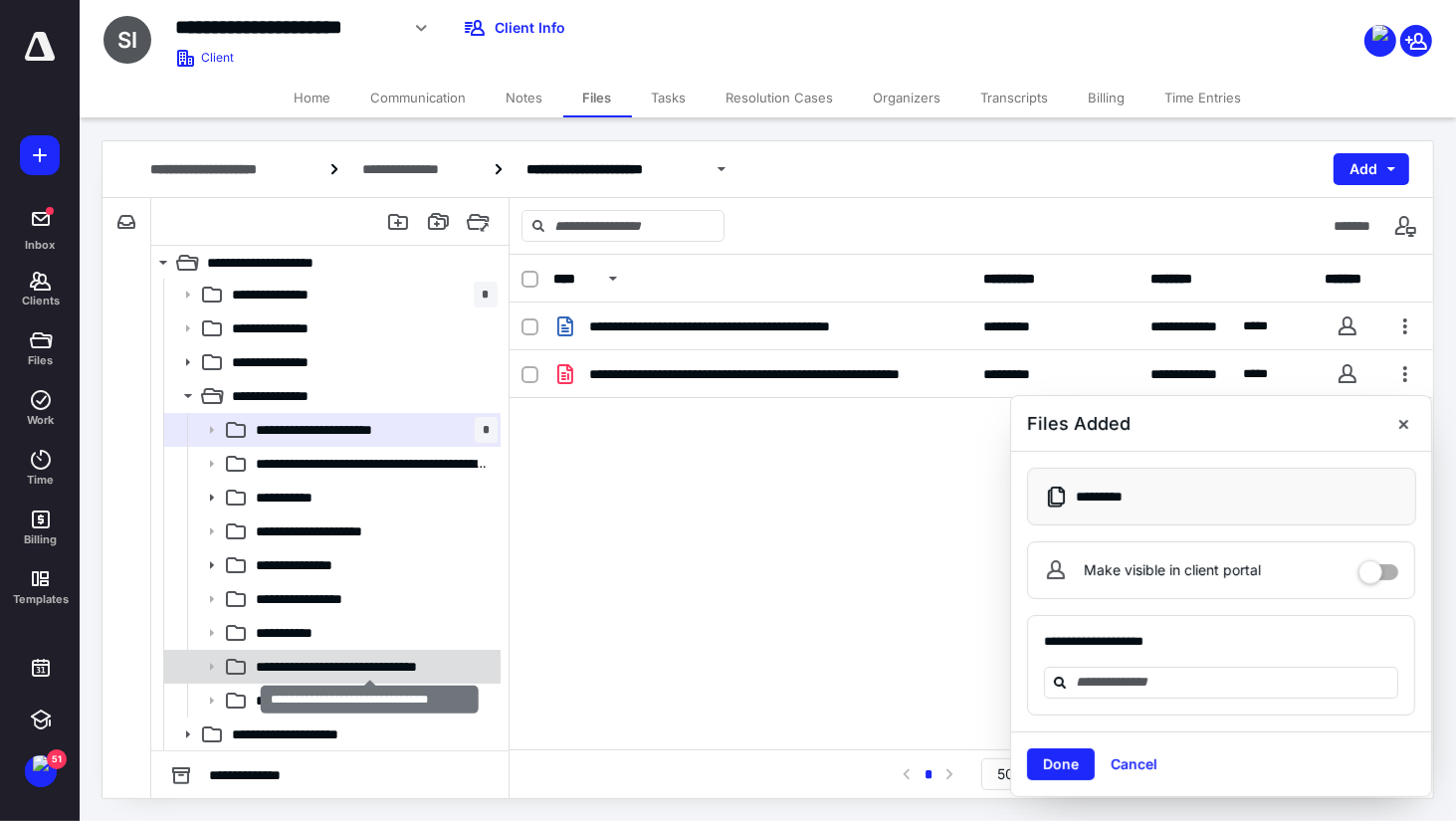 click on "**********" at bounding box center (370, 667) 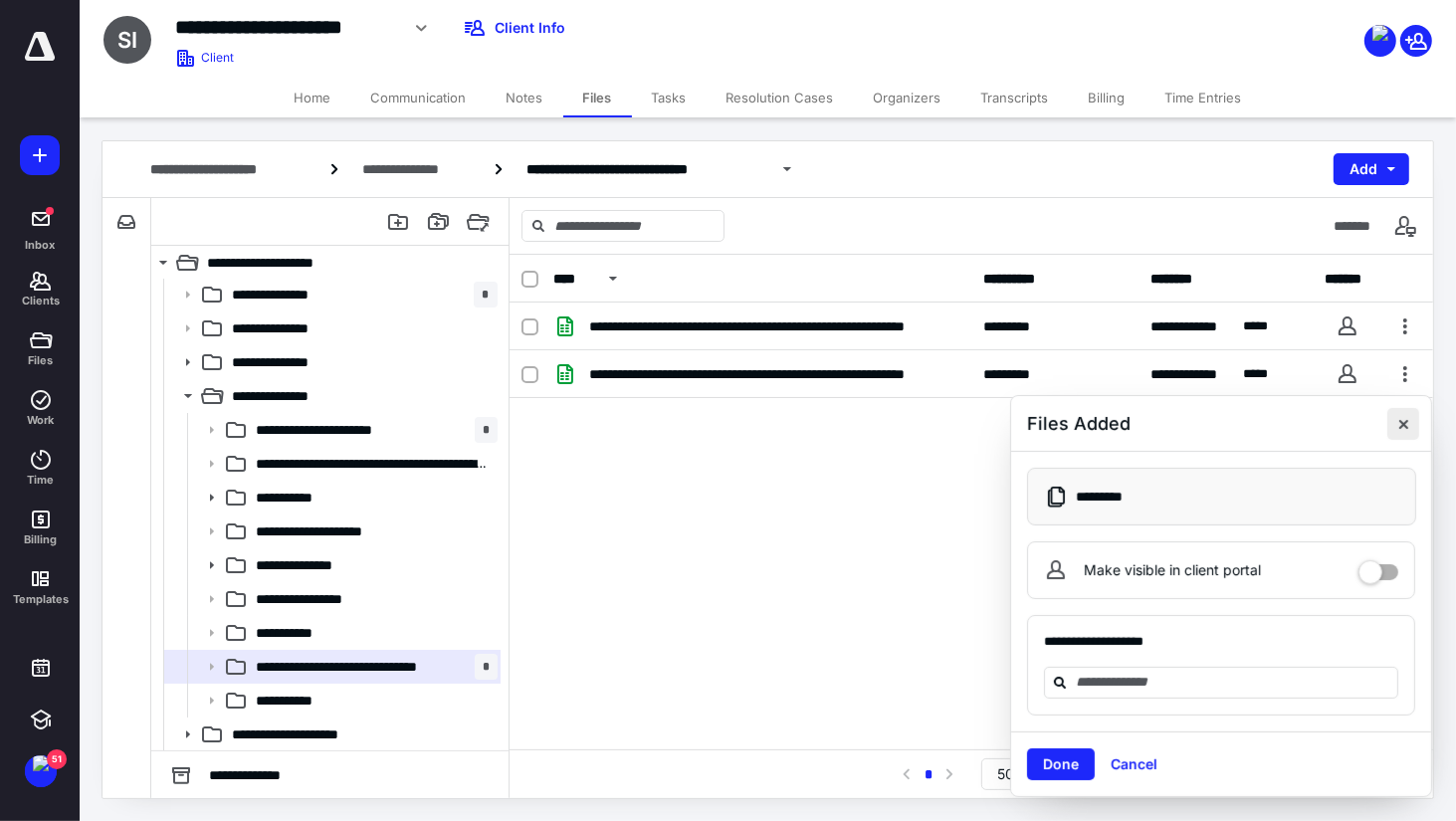 click at bounding box center (1403, 424) 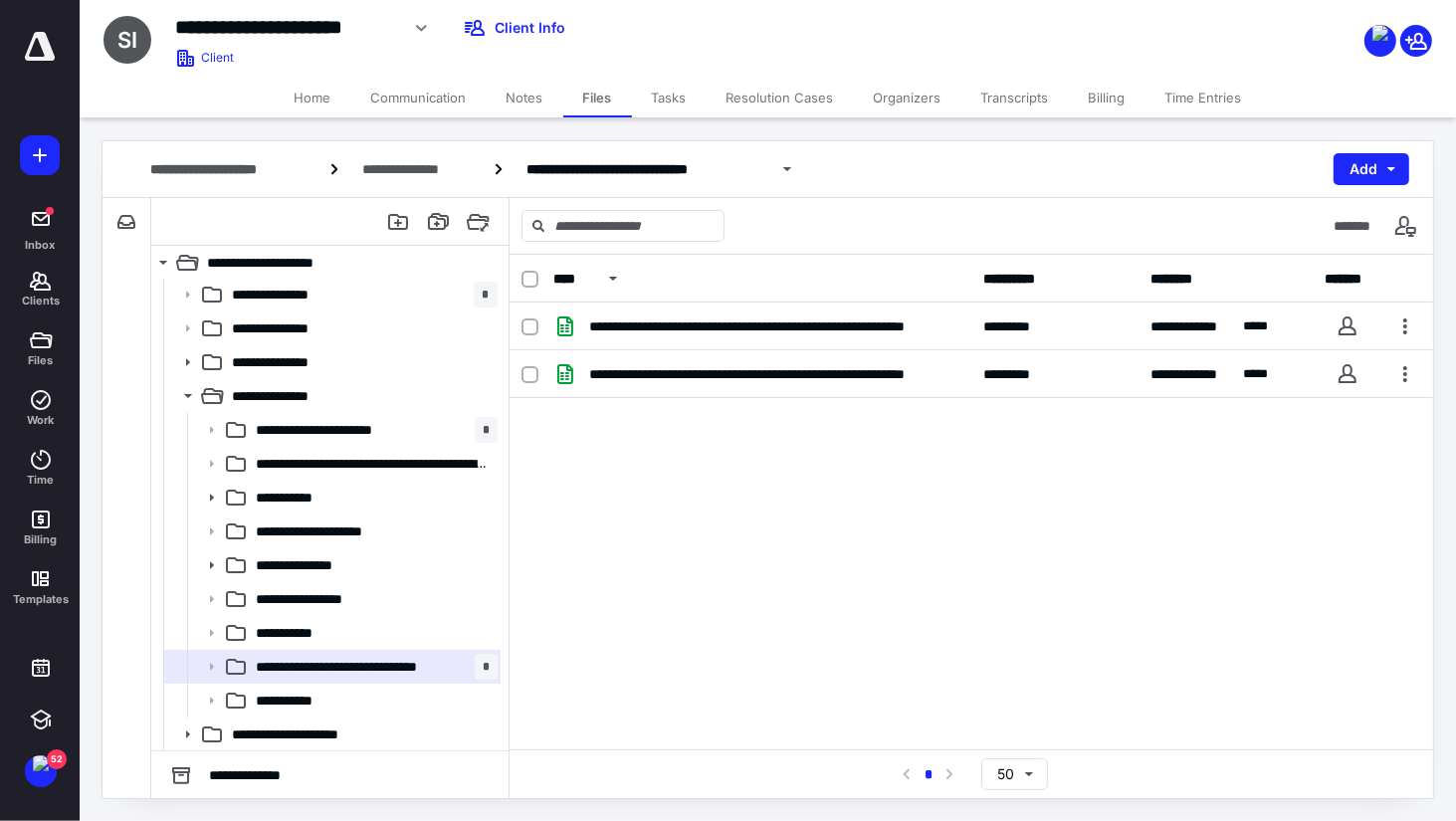 click on "Home" at bounding box center [312, 98] 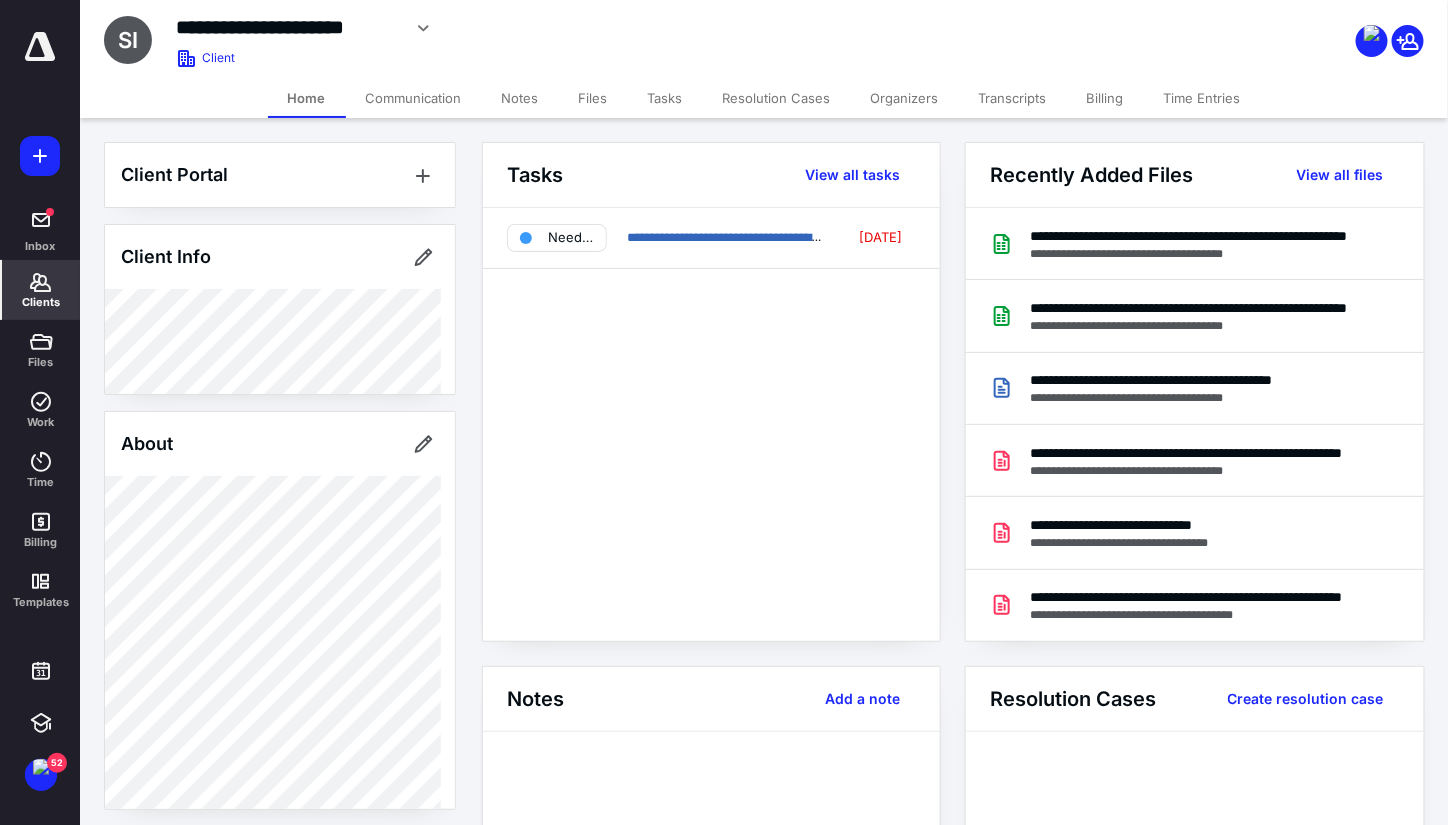 scroll, scrollTop: 0, scrollLeft: 0, axis: both 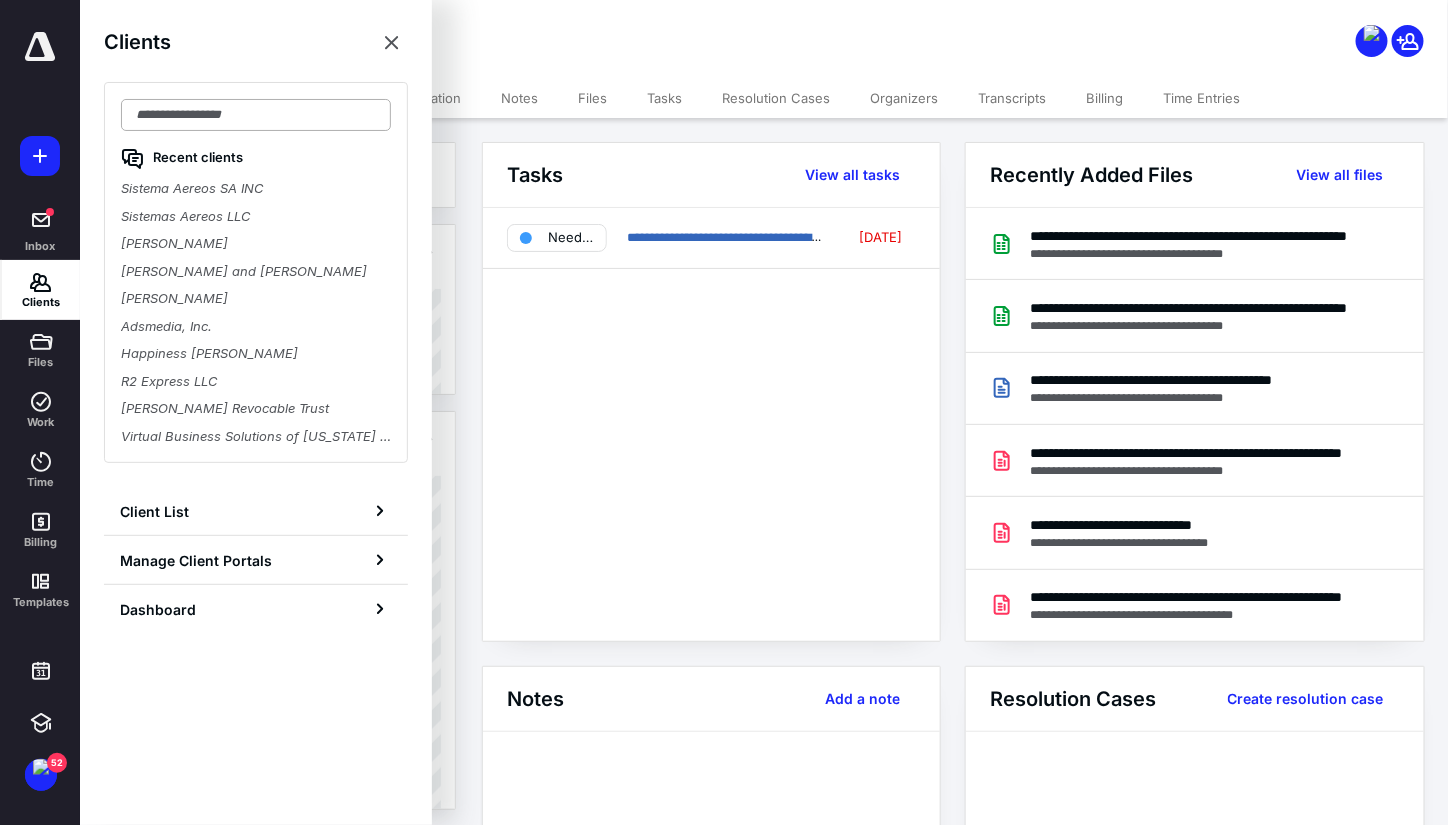 click at bounding box center [256, 115] 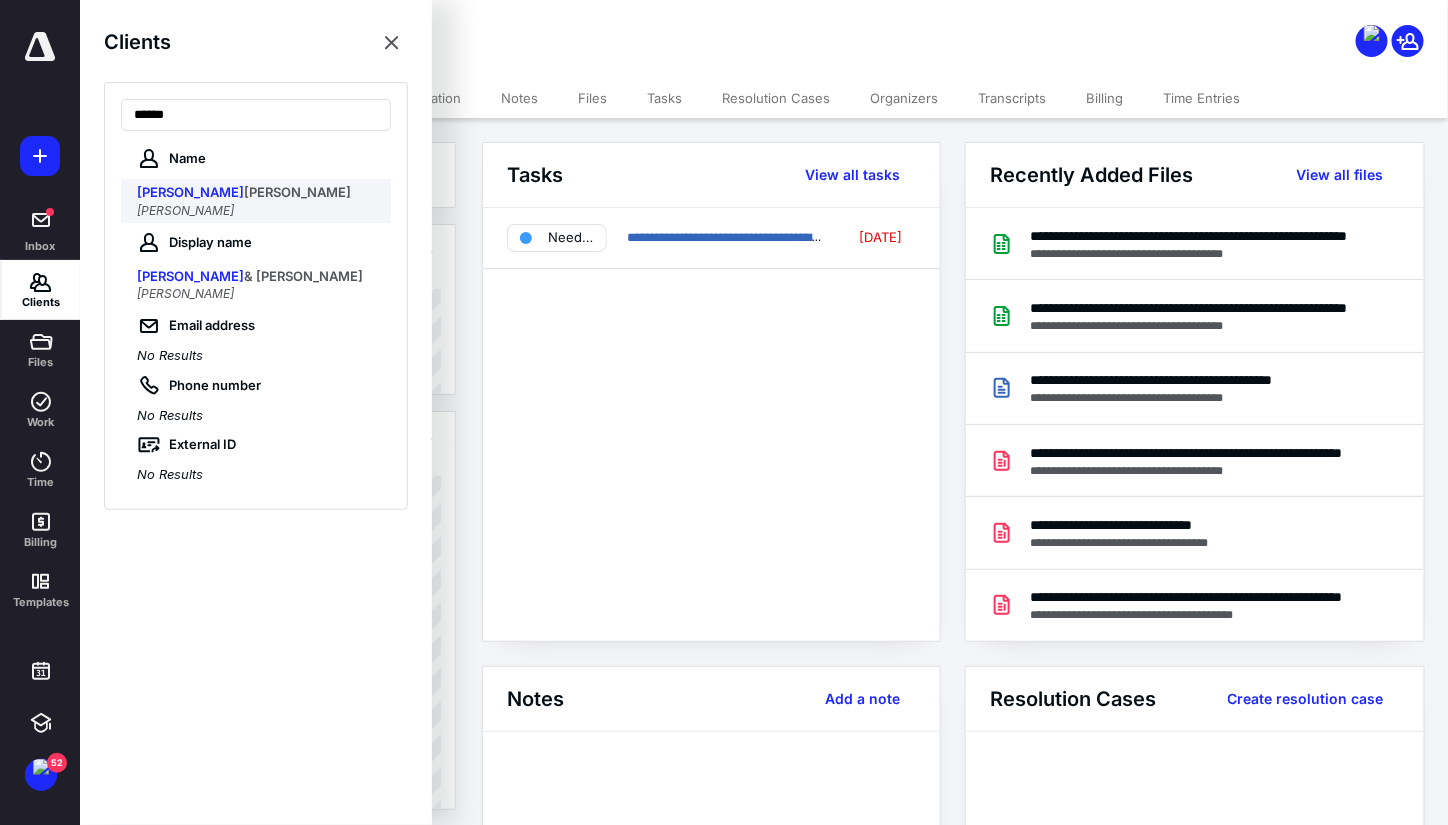 type on "******" 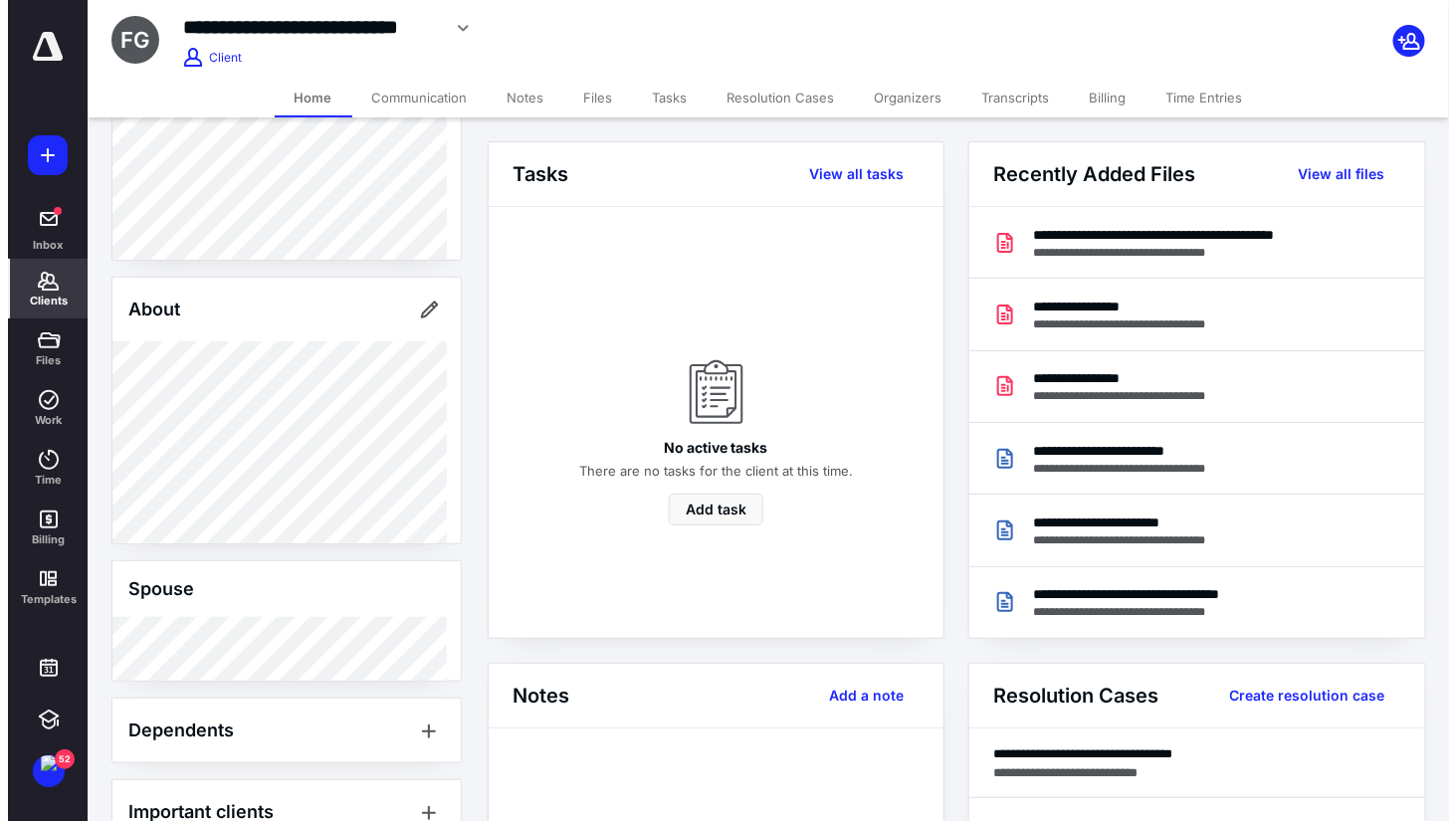 scroll, scrollTop: 0, scrollLeft: 0, axis: both 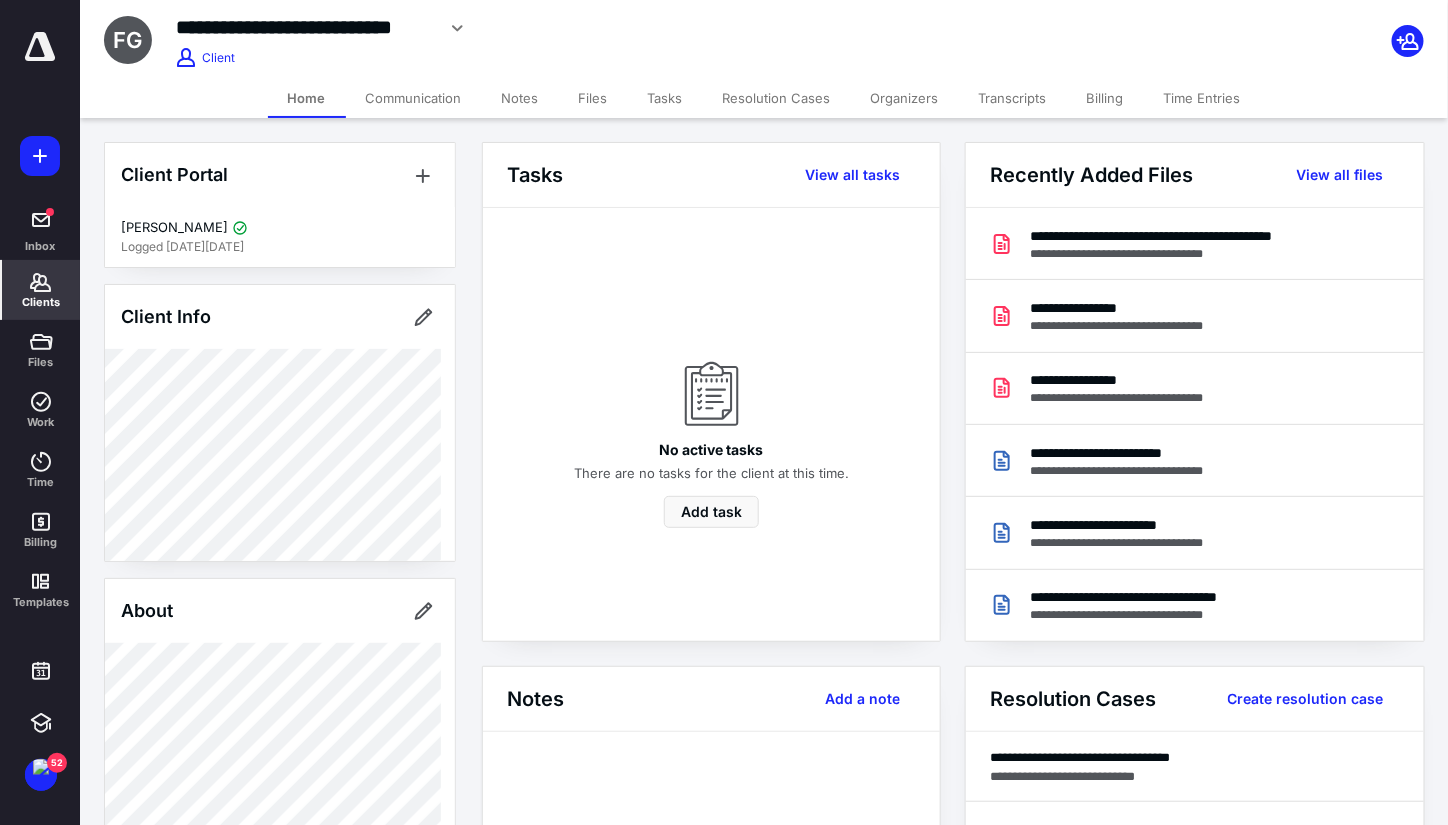 click on "No active tasks There are no tasks for the client at this time. Add task" at bounding box center (711, 441) 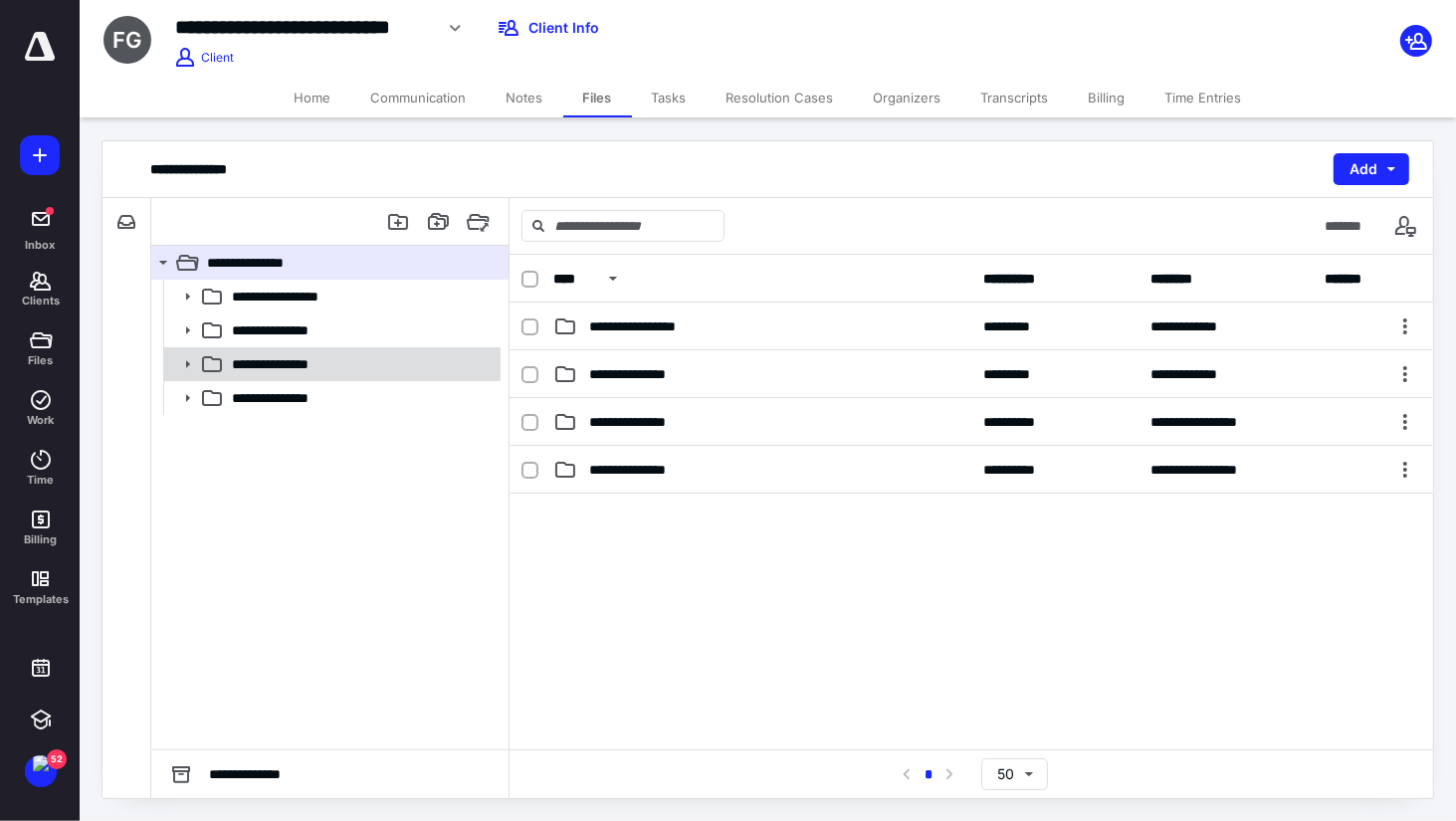 click 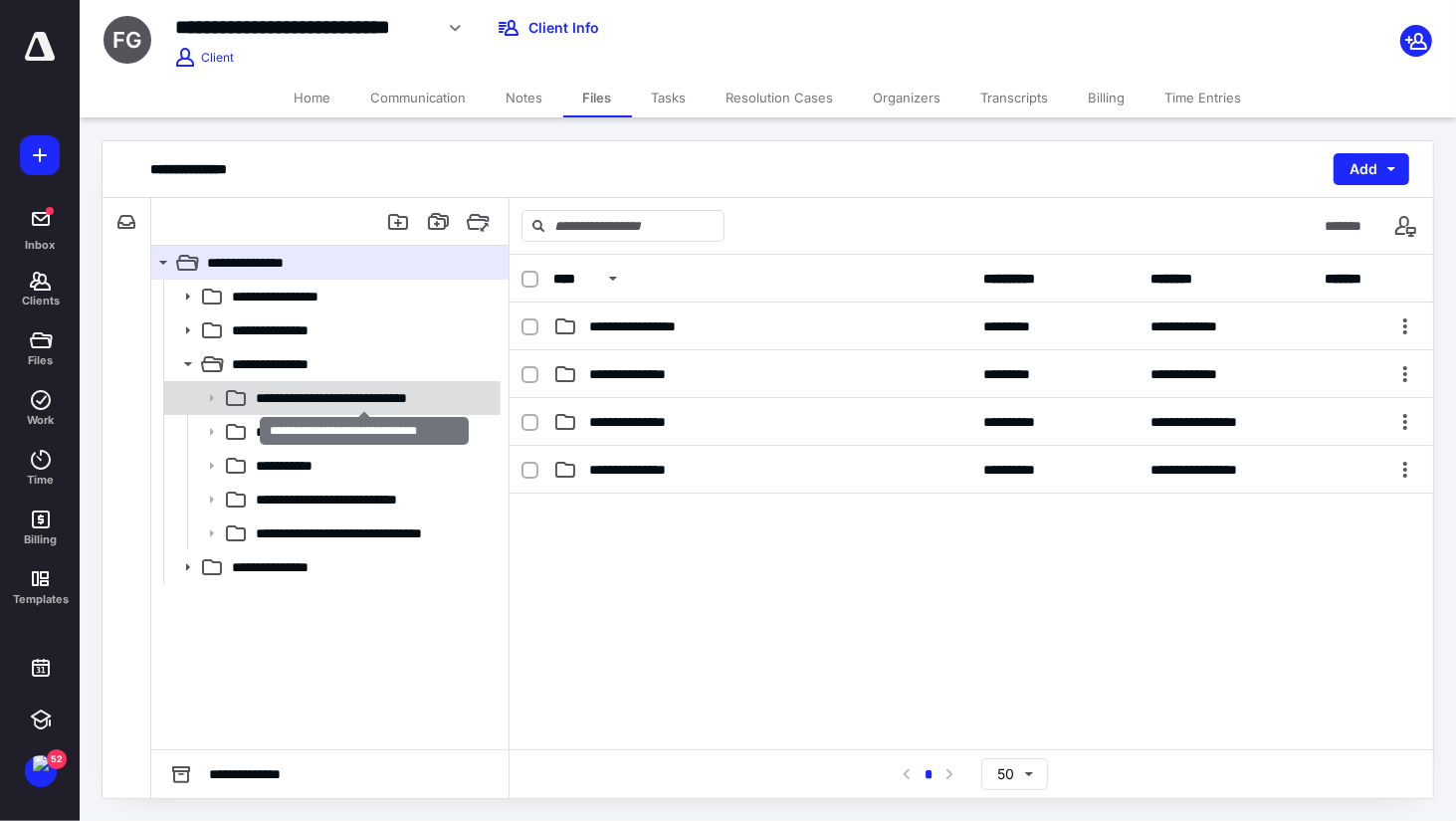 click on "**********" at bounding box center [365, 398] 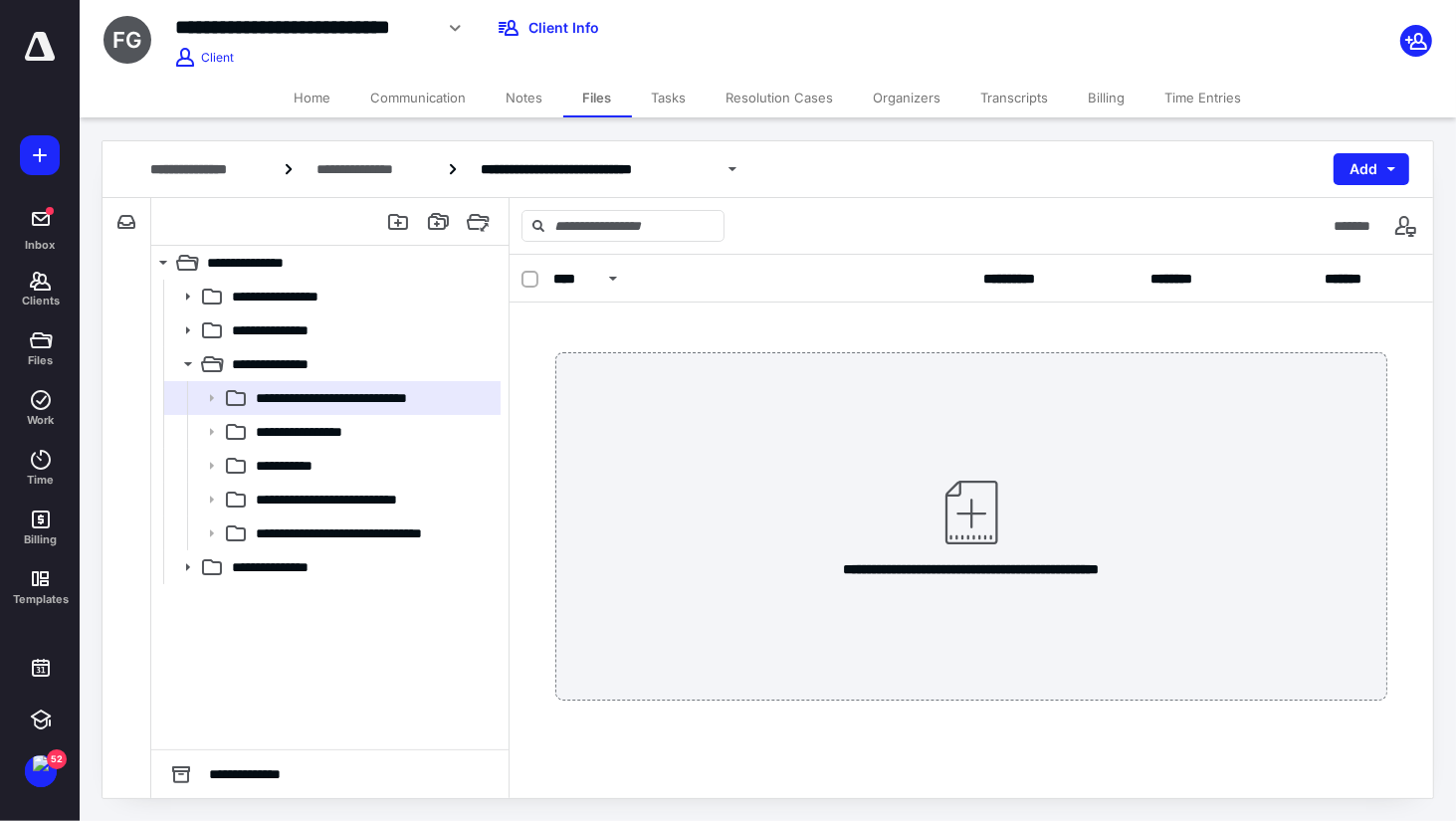 click on "Communication" at bounding box center (419, 98) 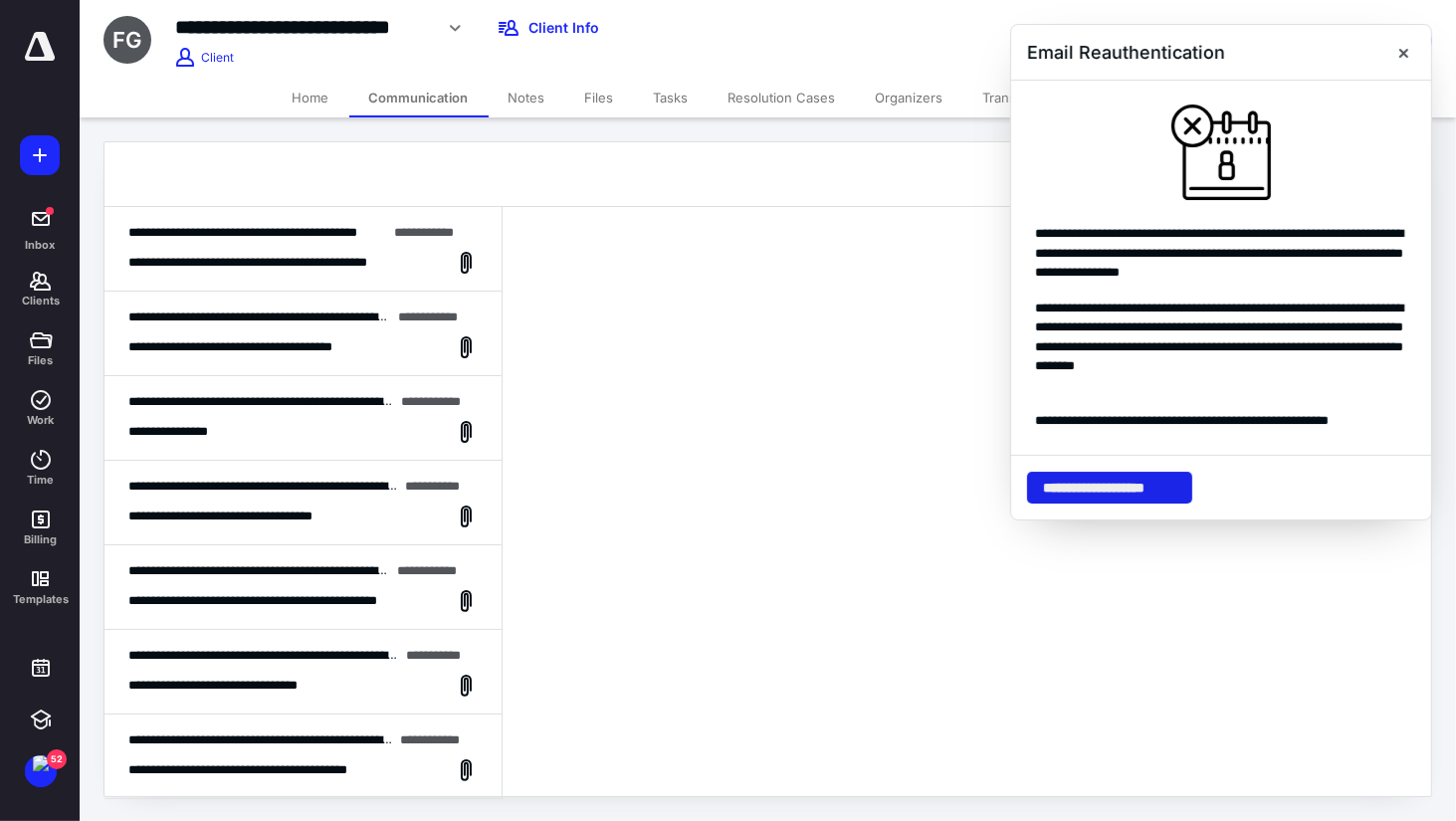 click on "**********" at bounding box center (1110, 488) 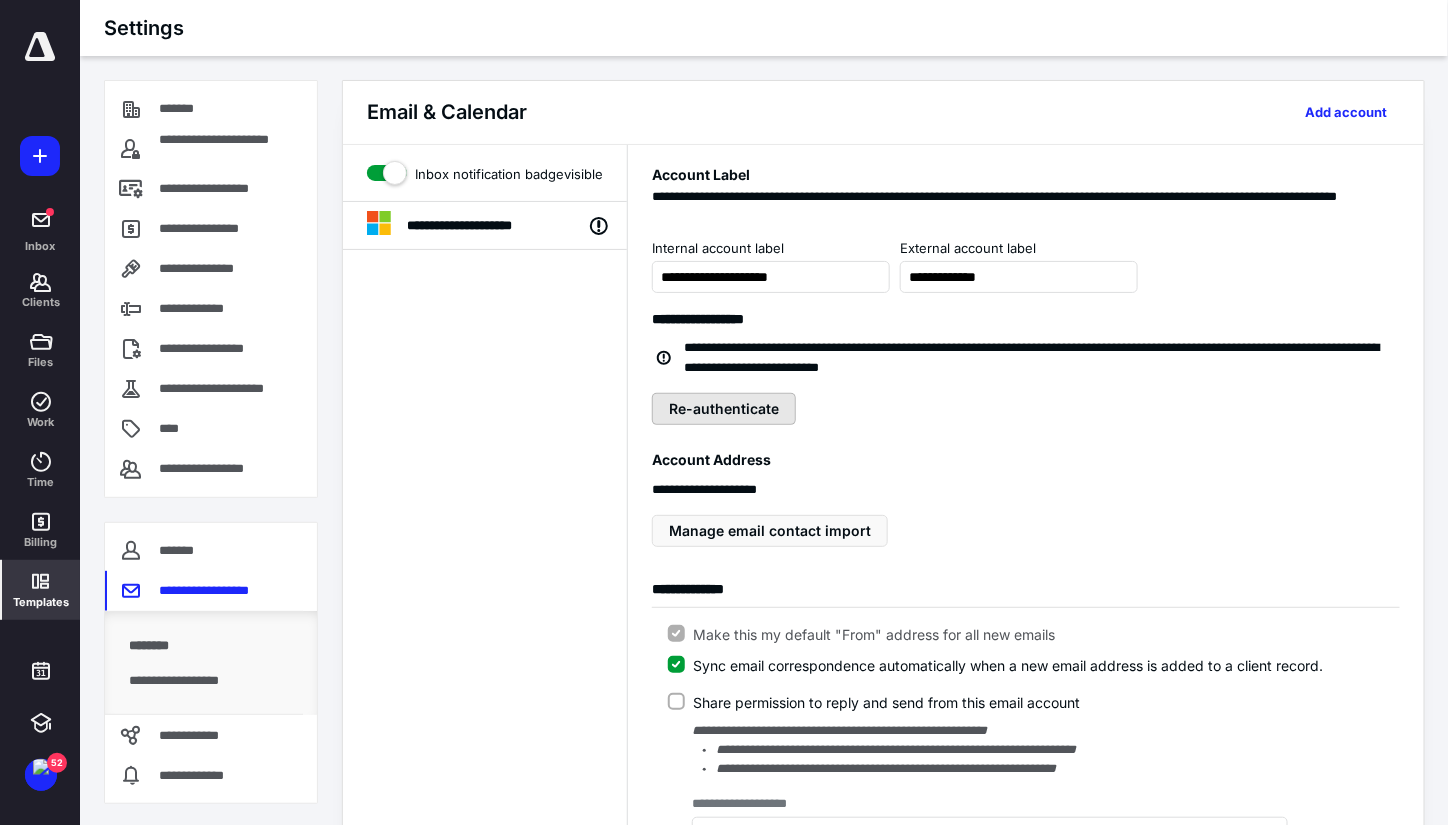 click on "Re-authenticate" at bounding box center (724, 409) 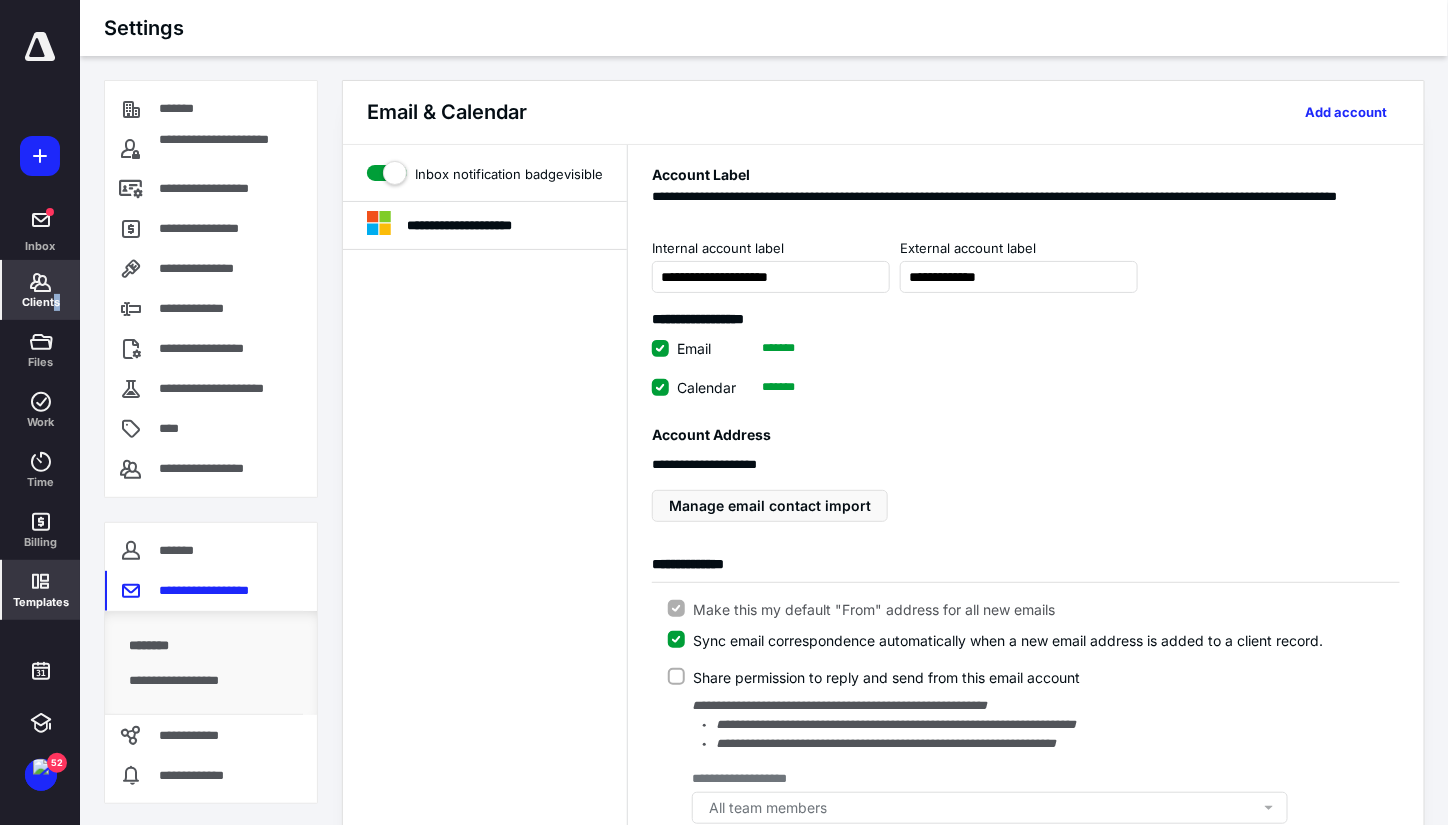 click on "Clients" at bounding box center [41, 302] 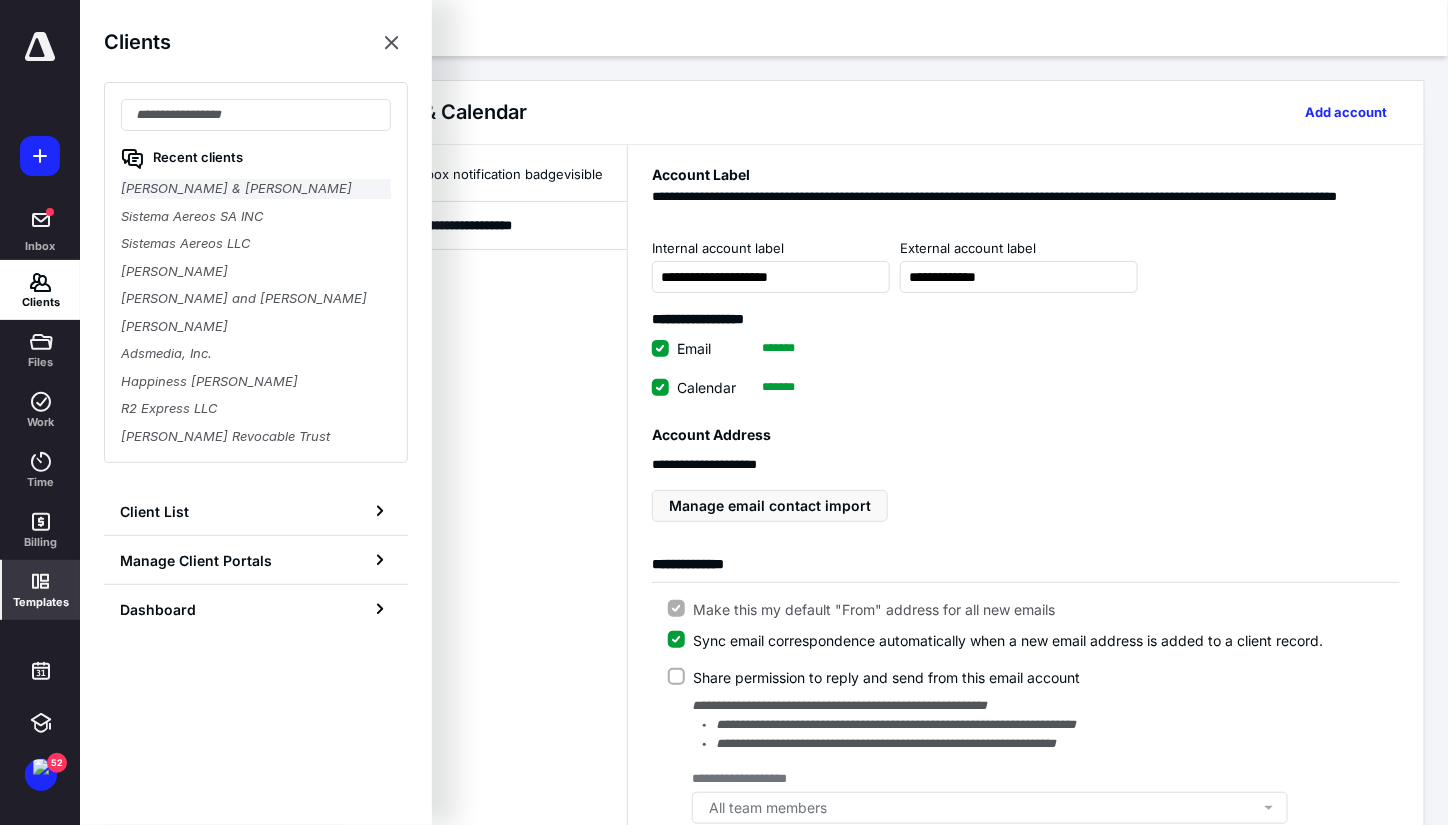 click on "Freddy & Priscilla Guerrero" at bounding box center (256, 189) 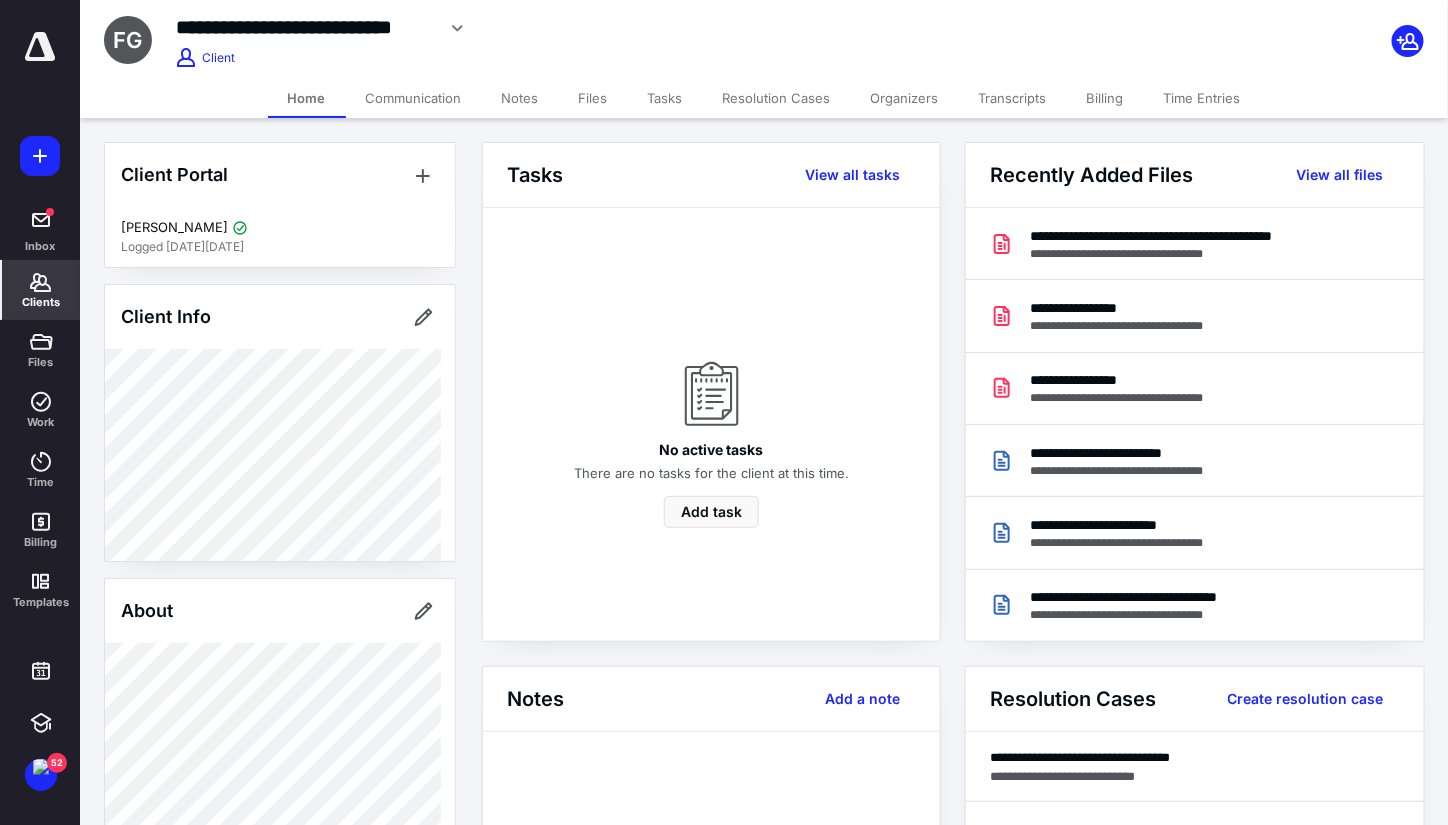 click on "Communication" at bounding box center [414, 98] 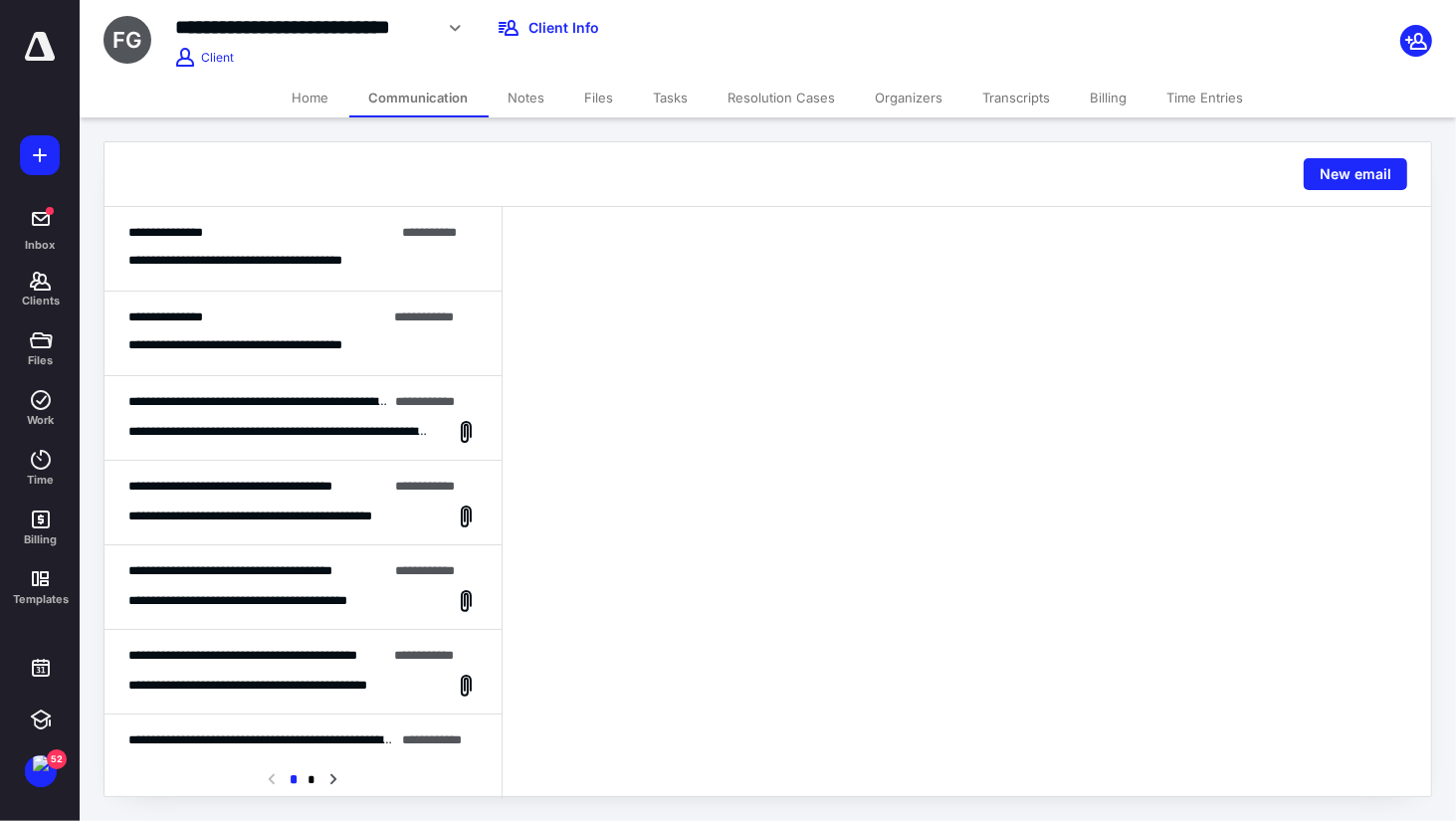 click on "**********" at bounding box center (267, 261) 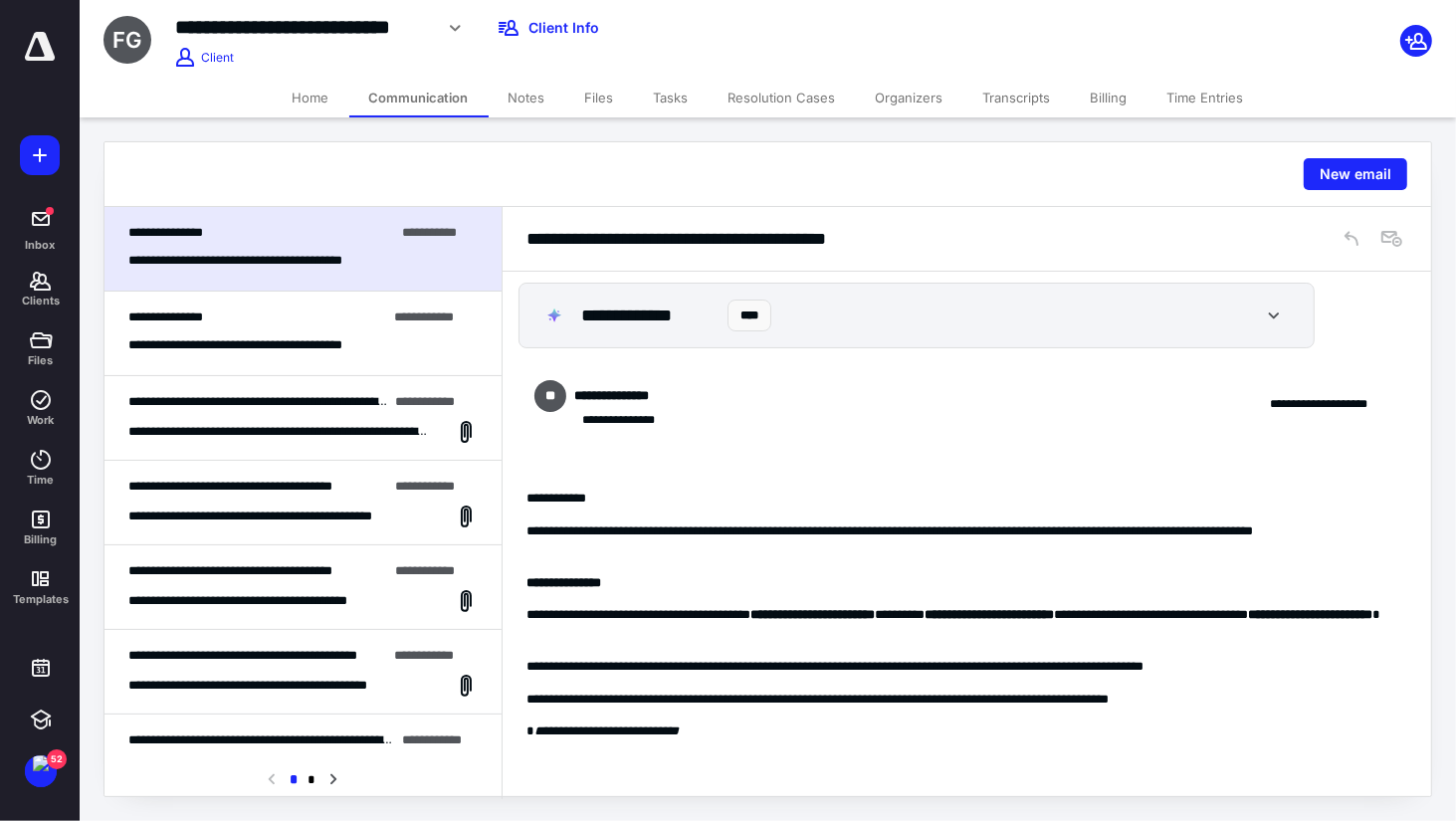 scroll, scrollTop: 0, scrollLeft: 0, axis: both 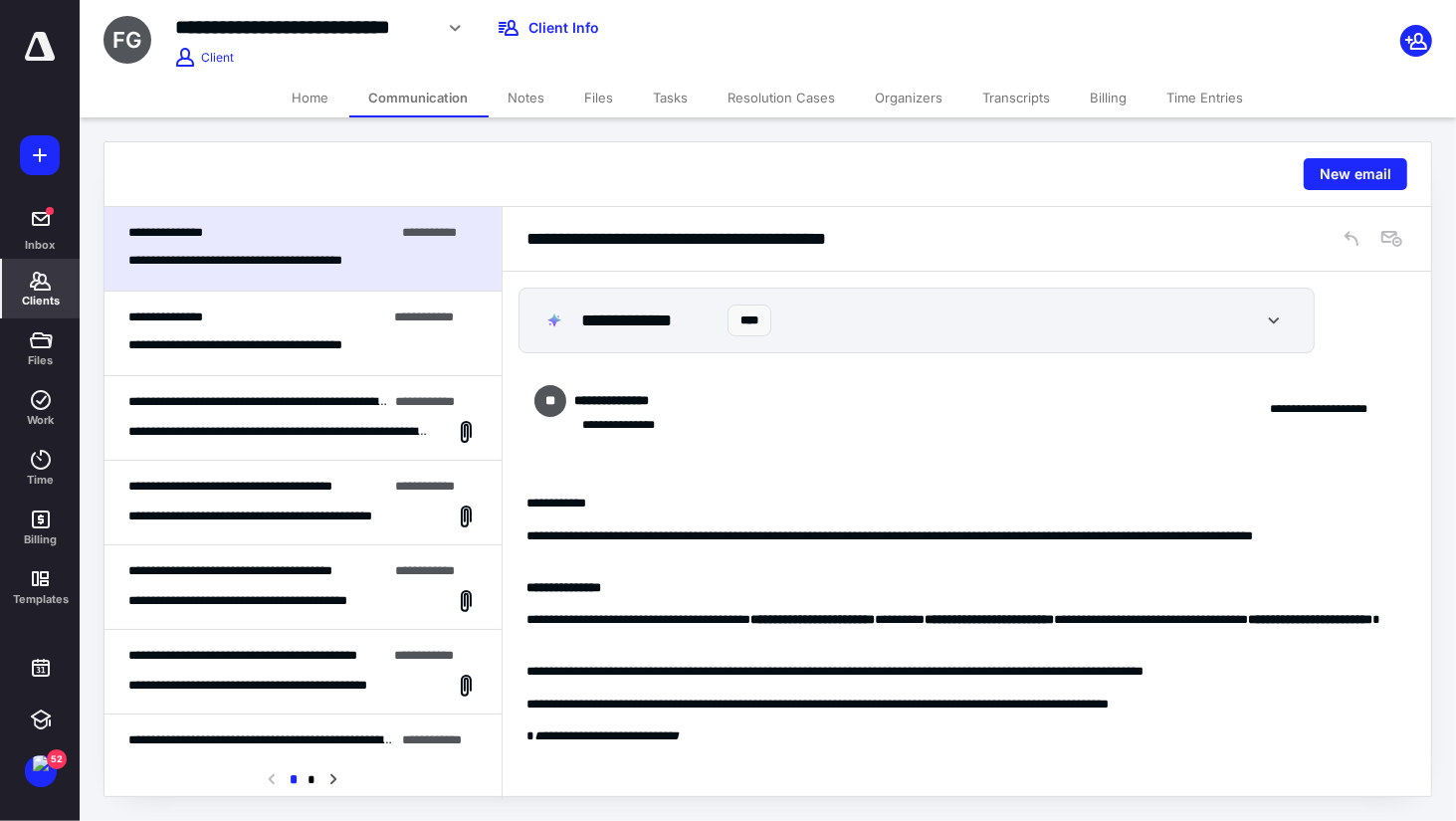 click 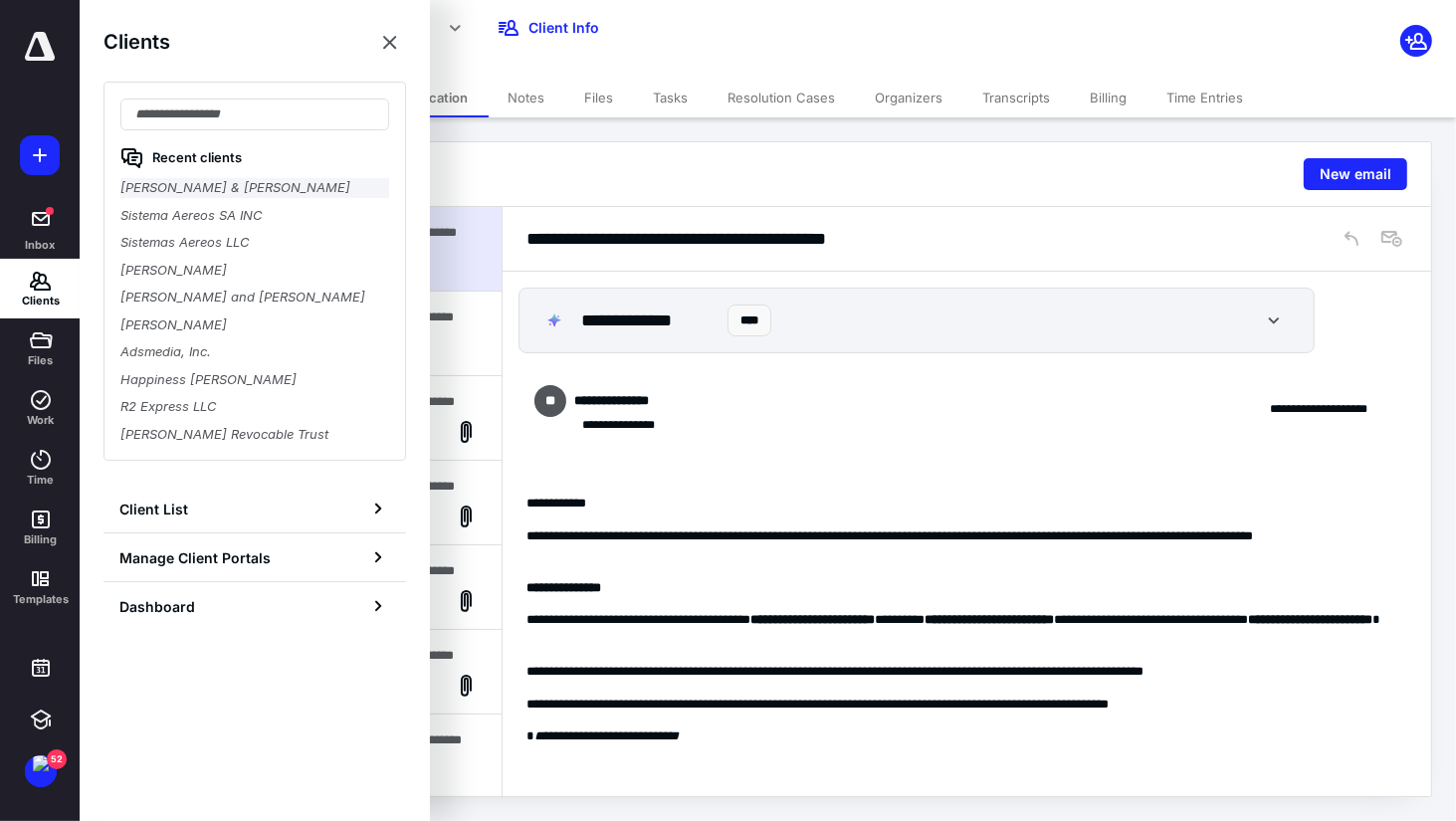 click on "Freddy & Priscilla Guerrero" at bounding box center [255, 188] 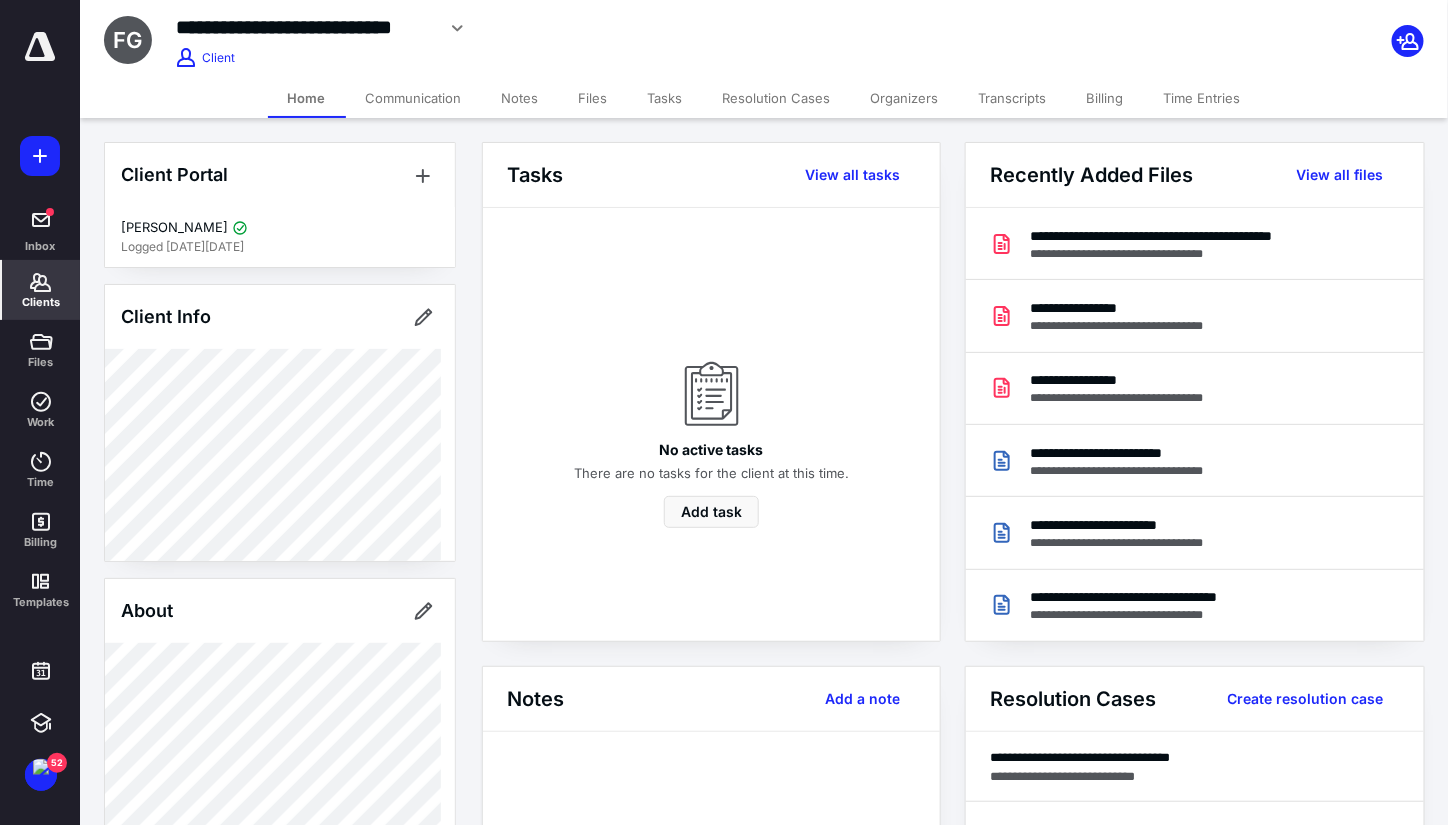 click on "Files" at bounding box center [593, 98] 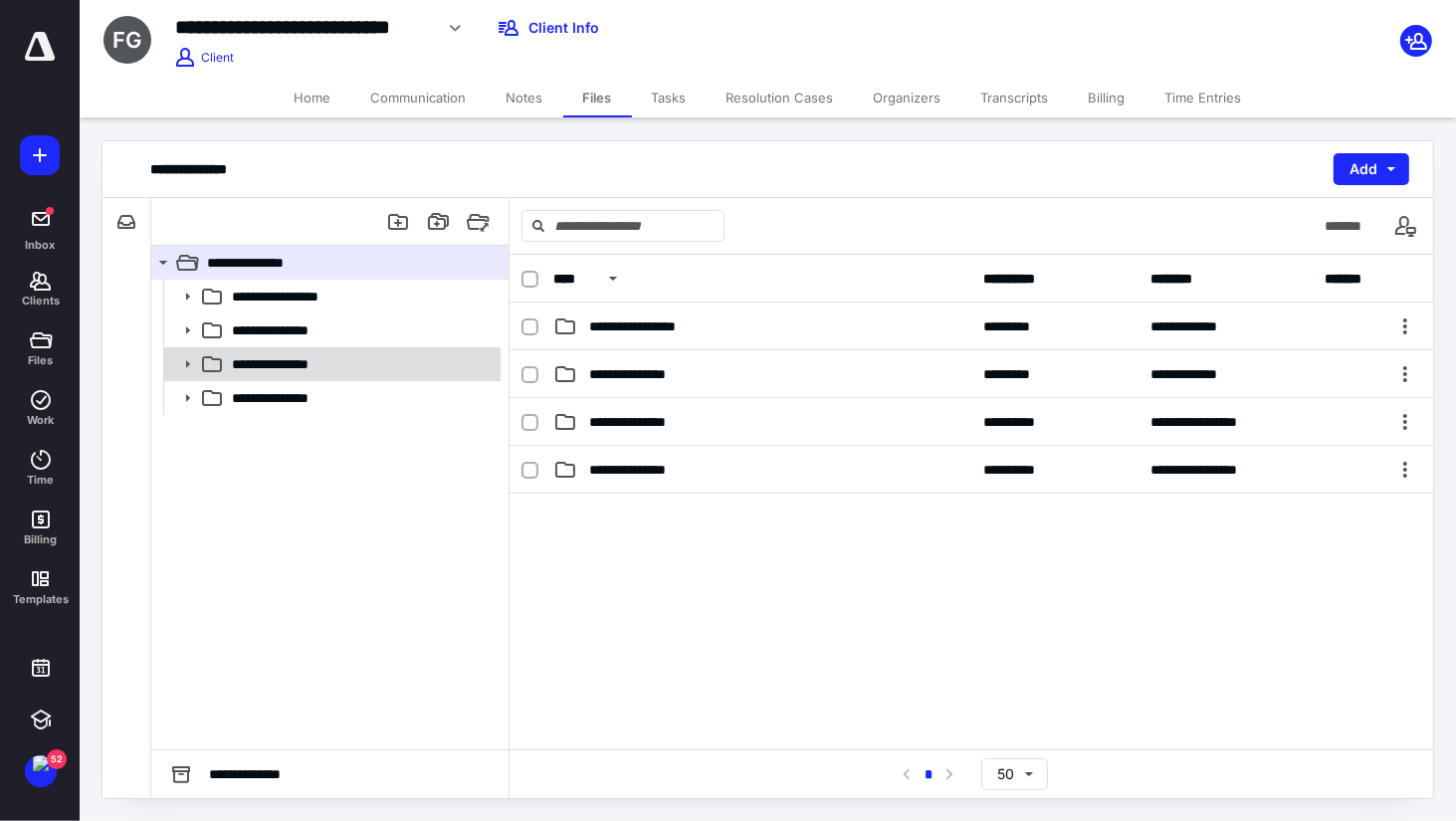 click 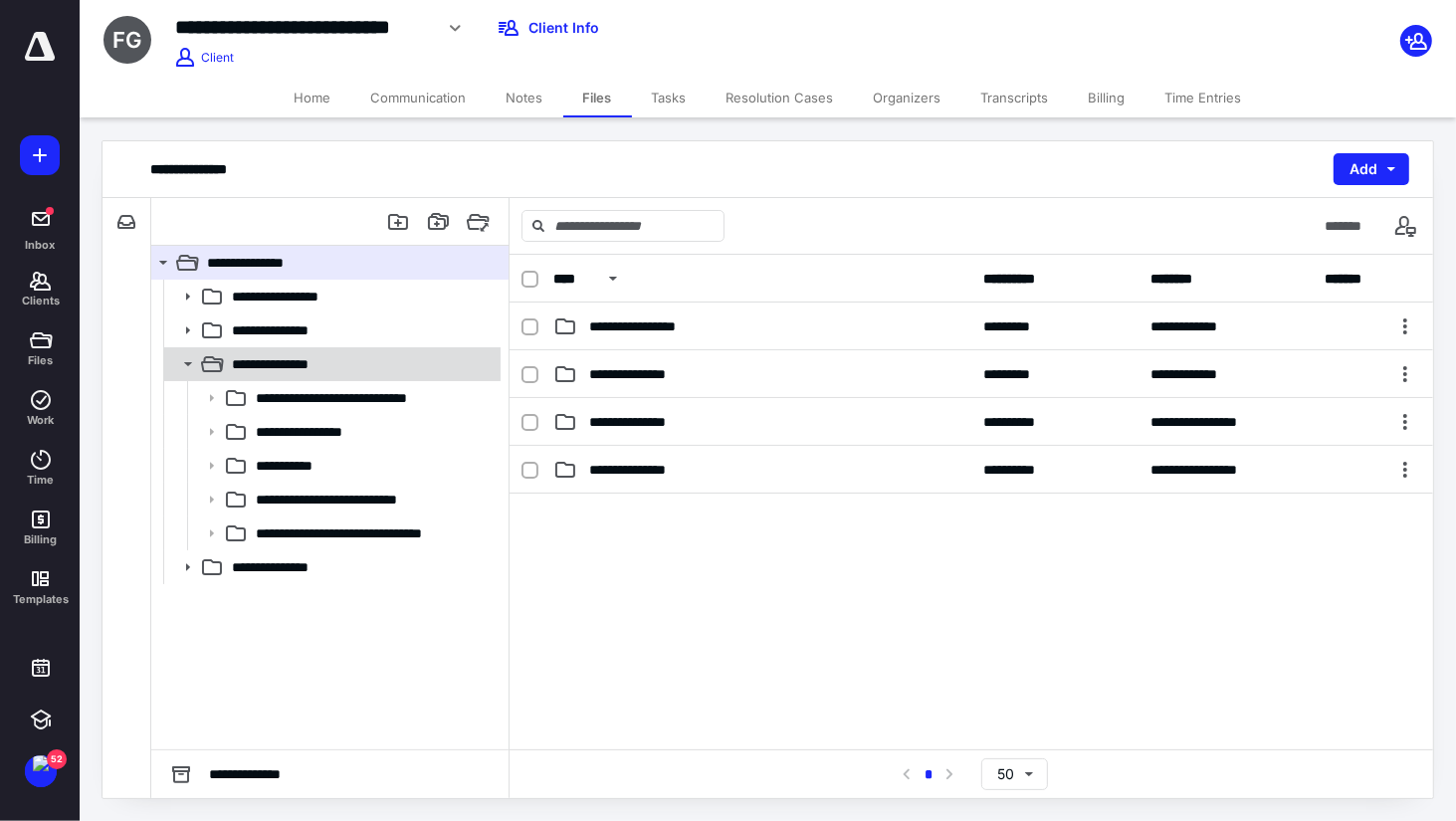 click 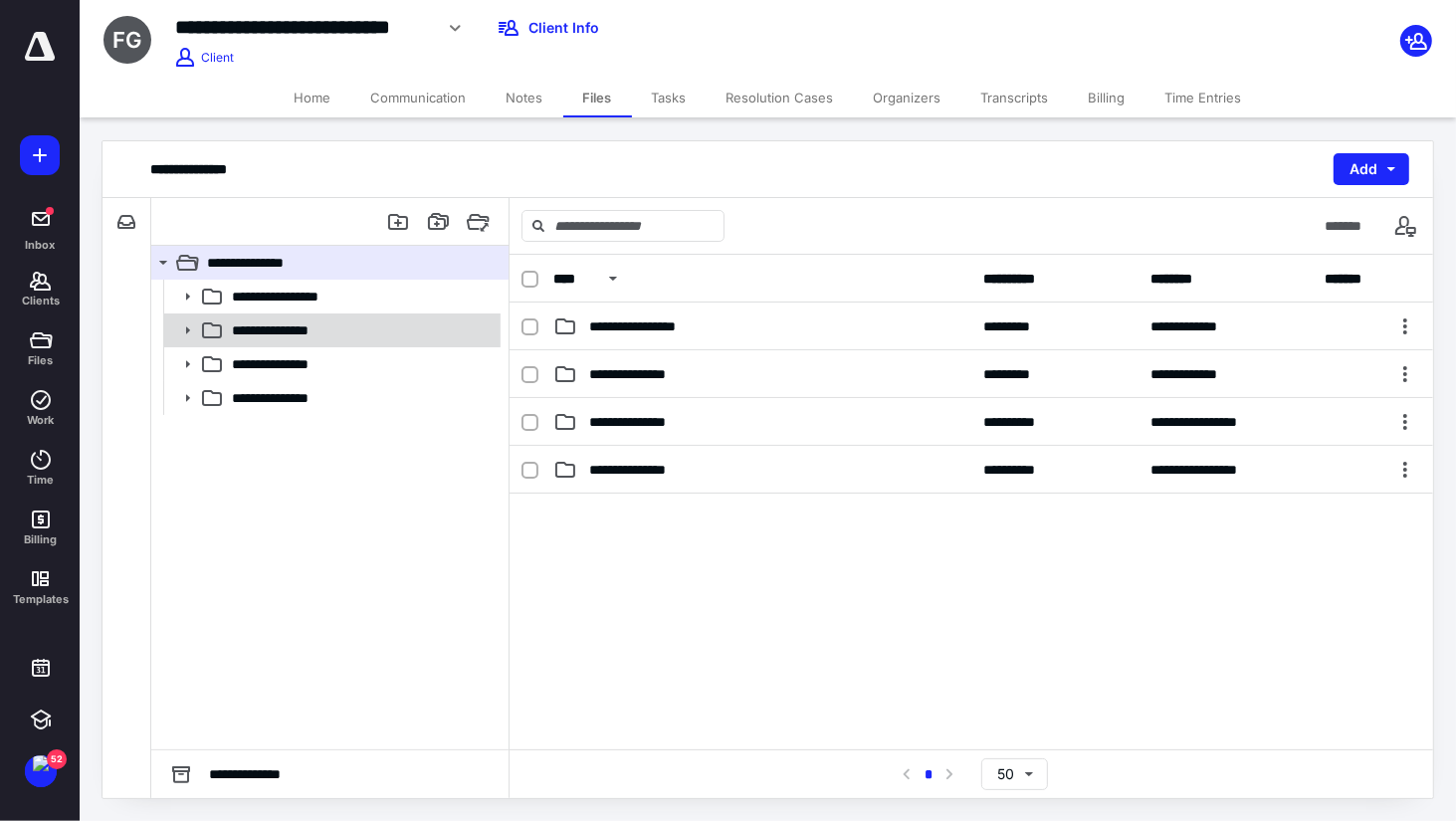 click 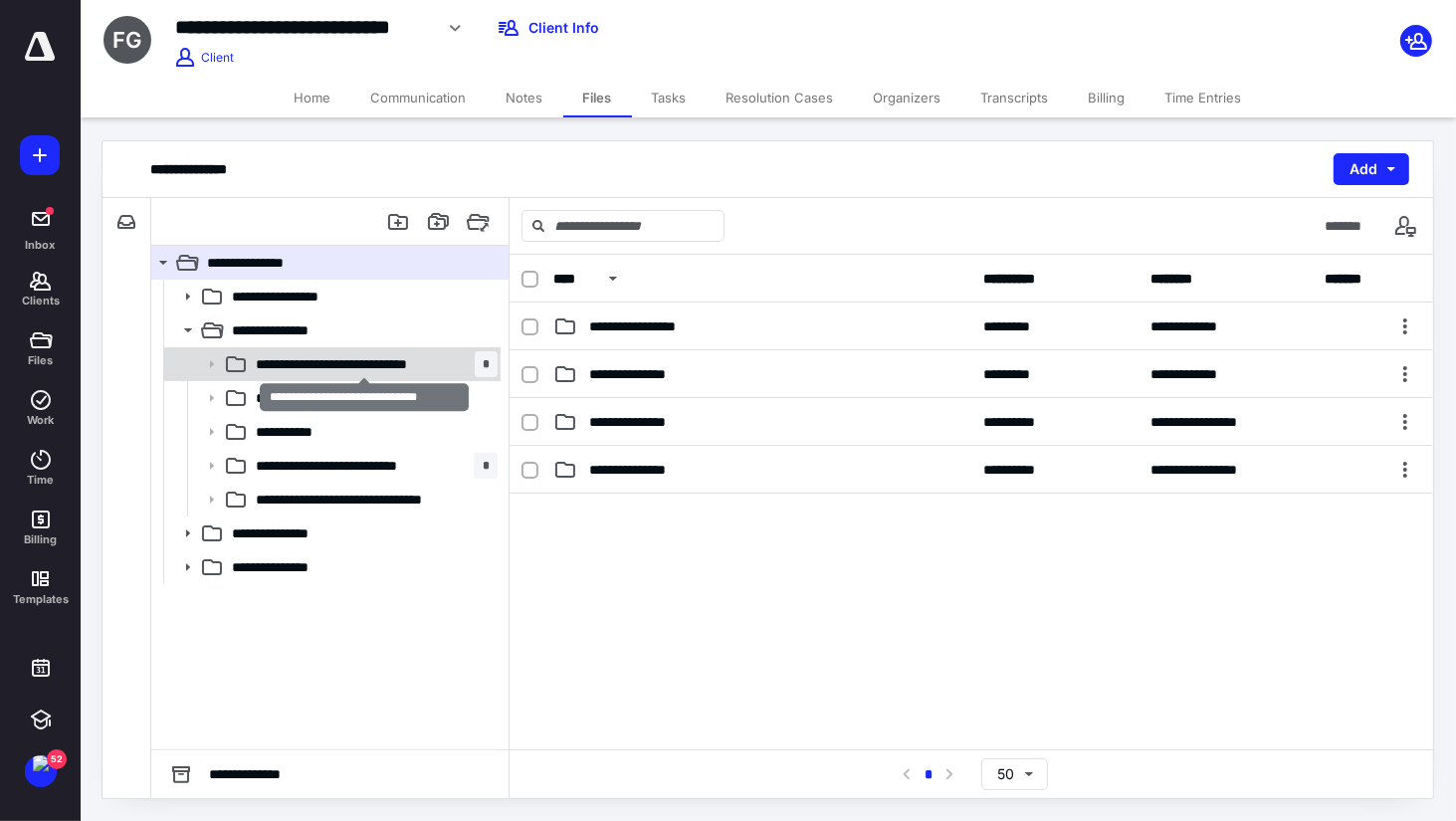 click on "**********" at bounding box center (365, 364) 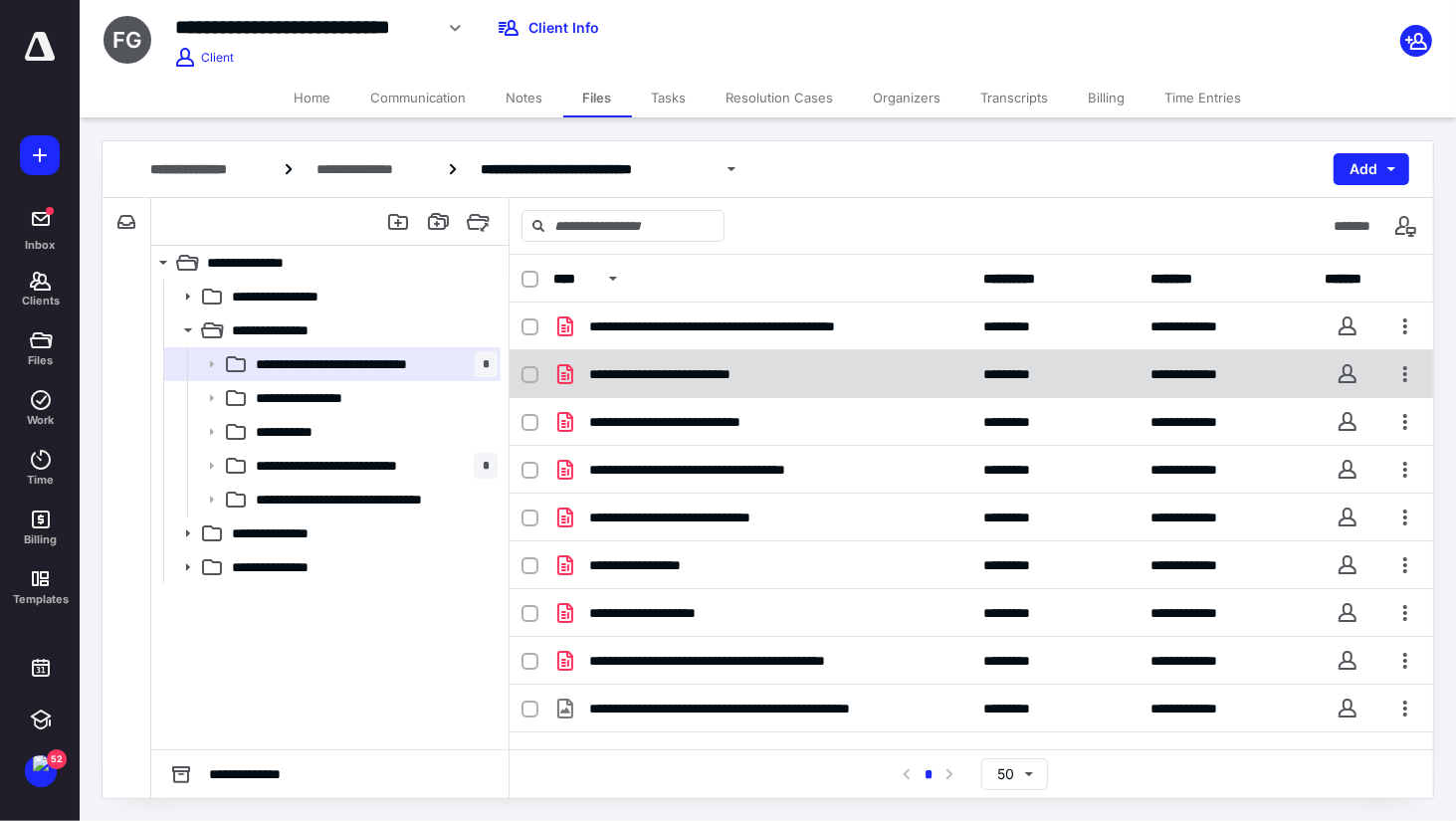 click on "**********" at bounding box center [692, 374] 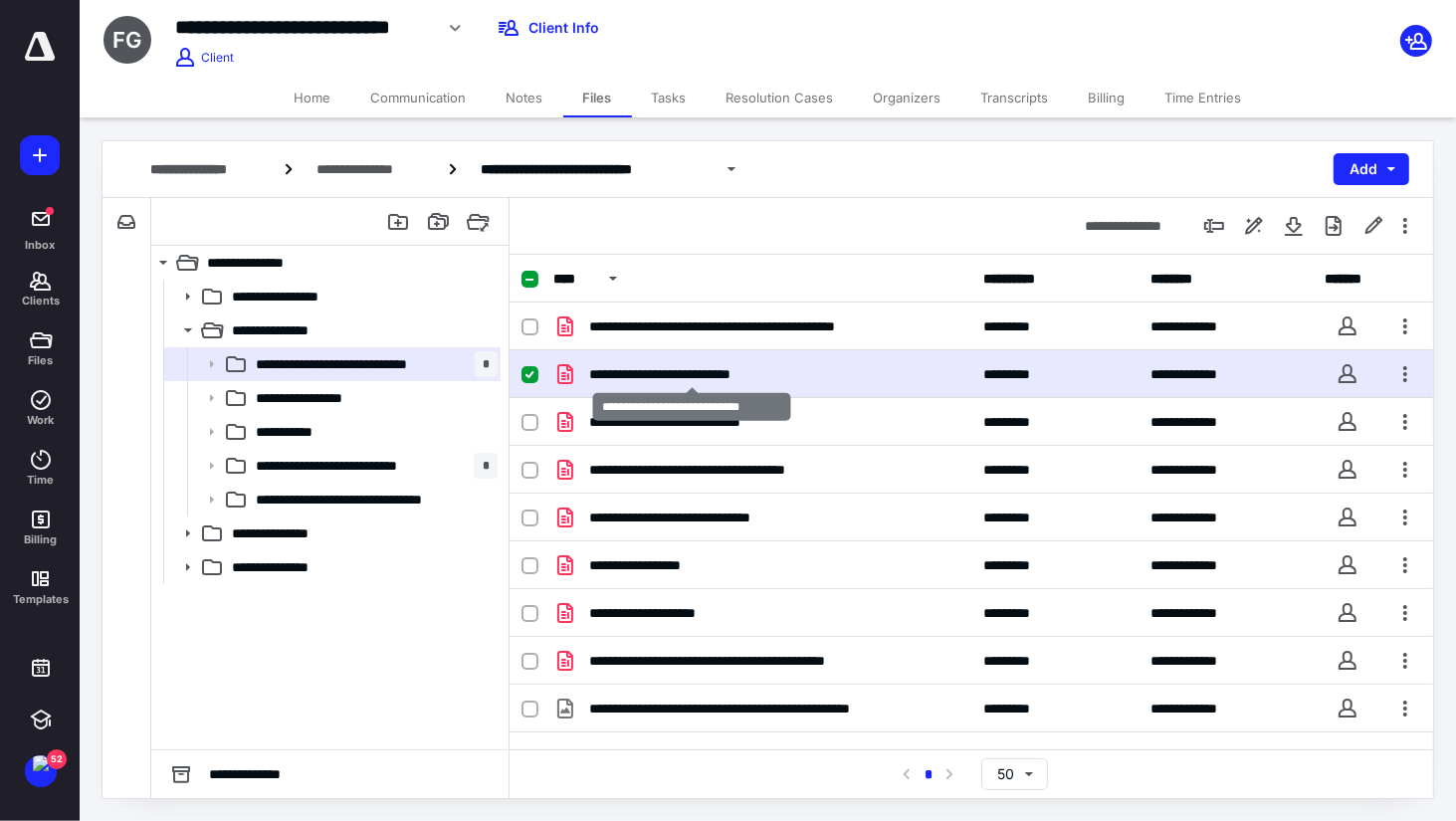 click on "**********" at bounding box center (692, 374) 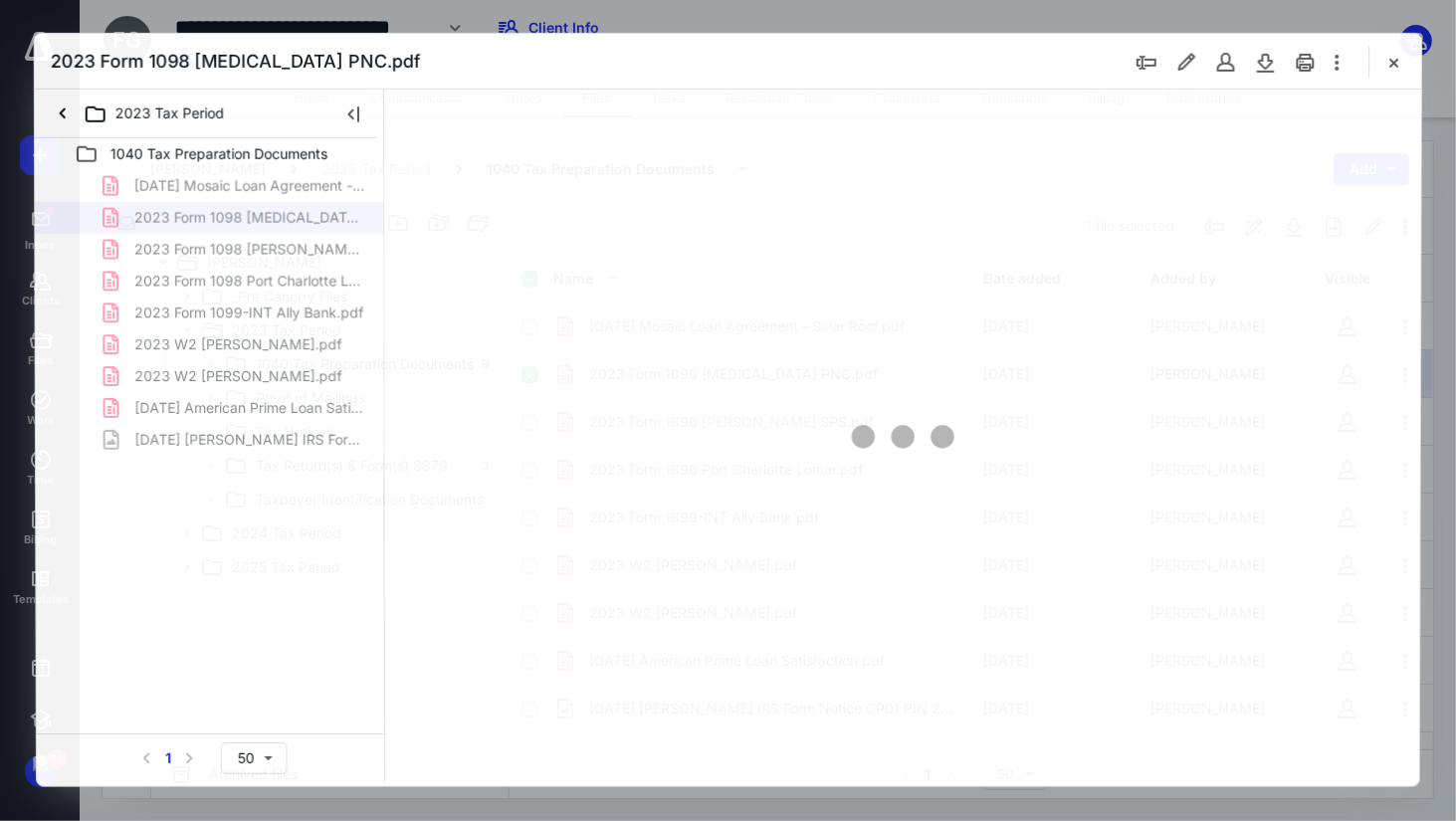 scroll, scrollTop: 0, scrollLeft: 0, axis: both 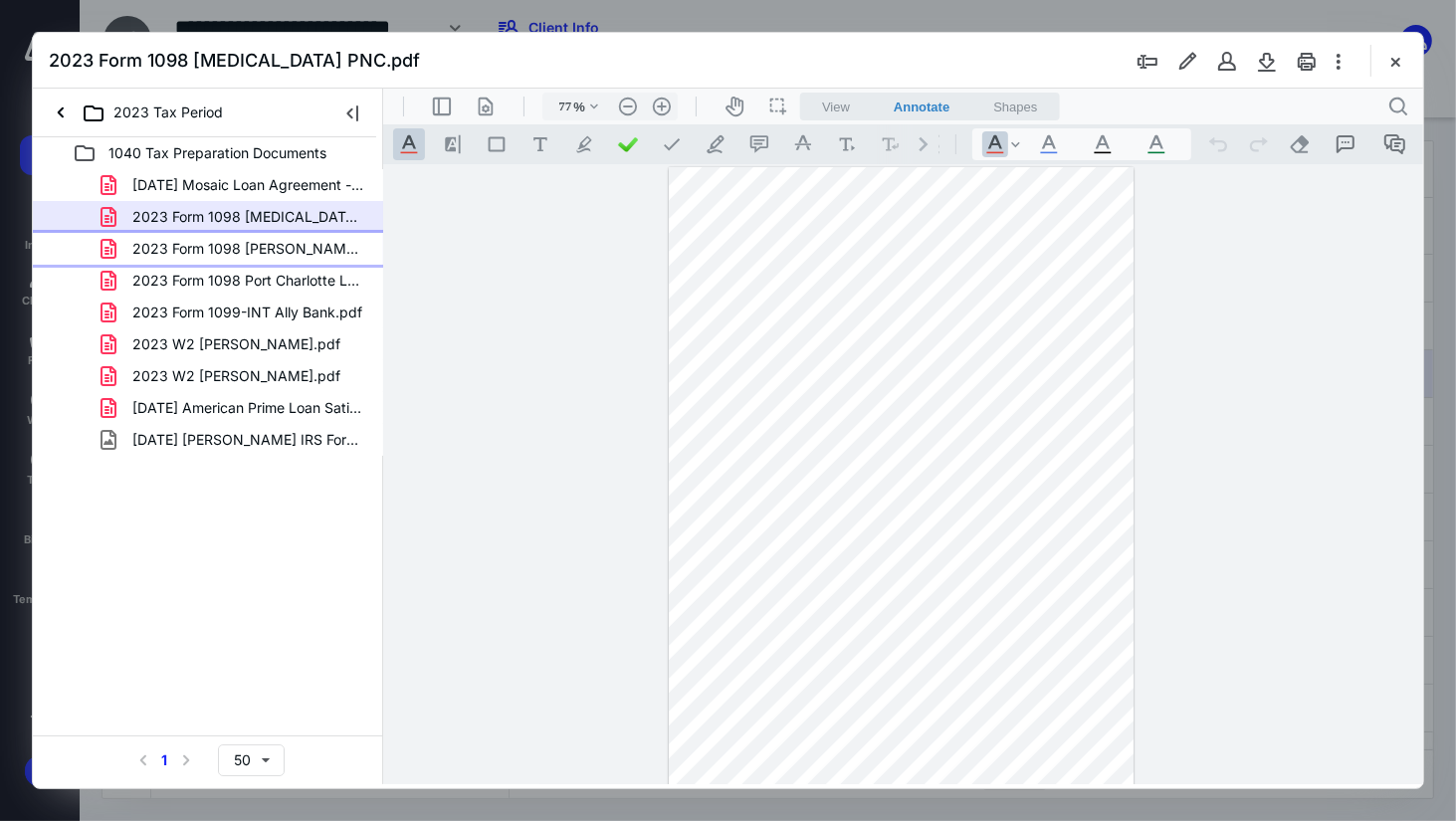 click on "2023 Form 1098 Kendall SPS.pdf" at bounding box center [248, 249] 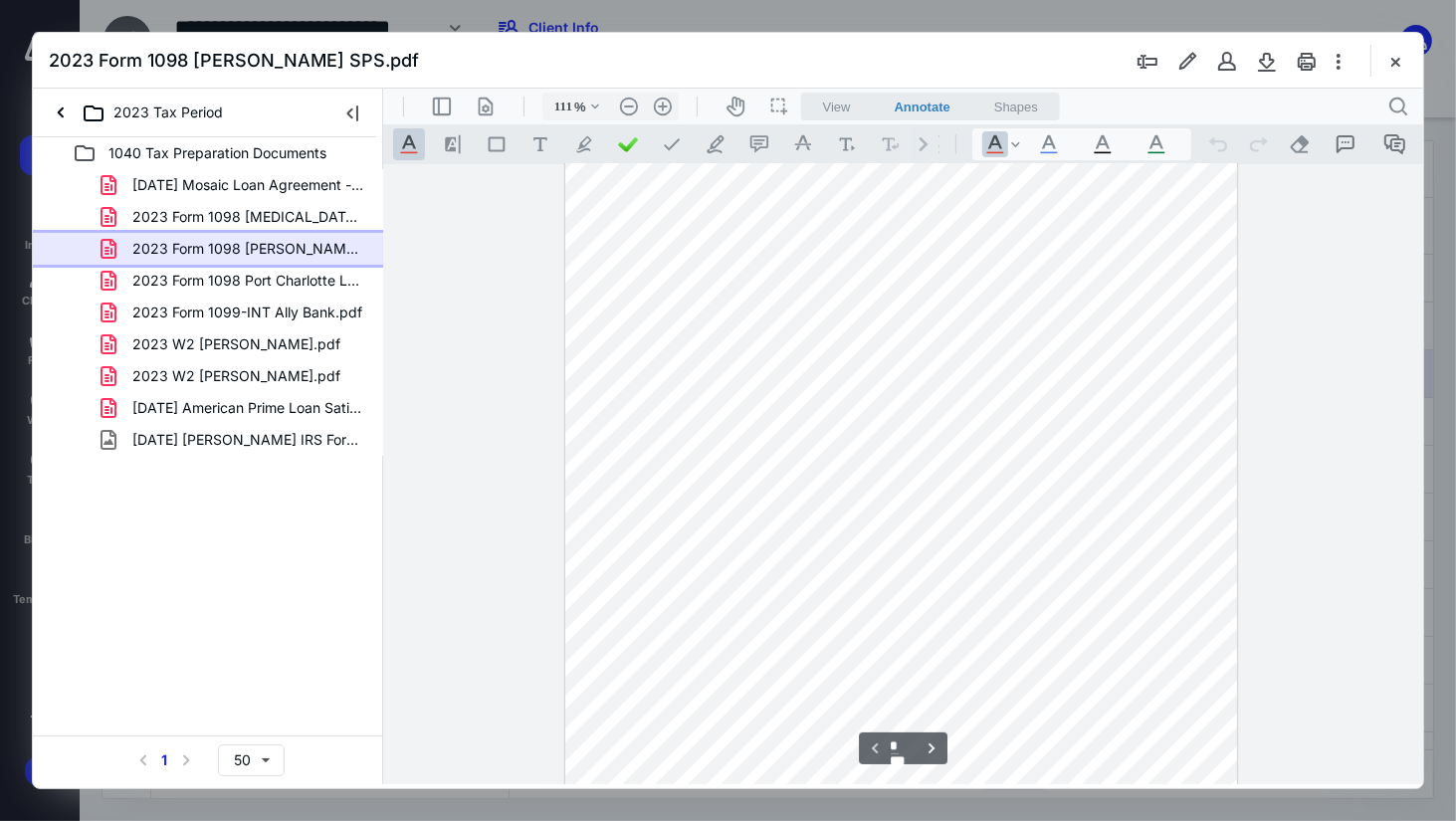 scroll, scrollTop: 0, scrollLeft: 0, axis: both 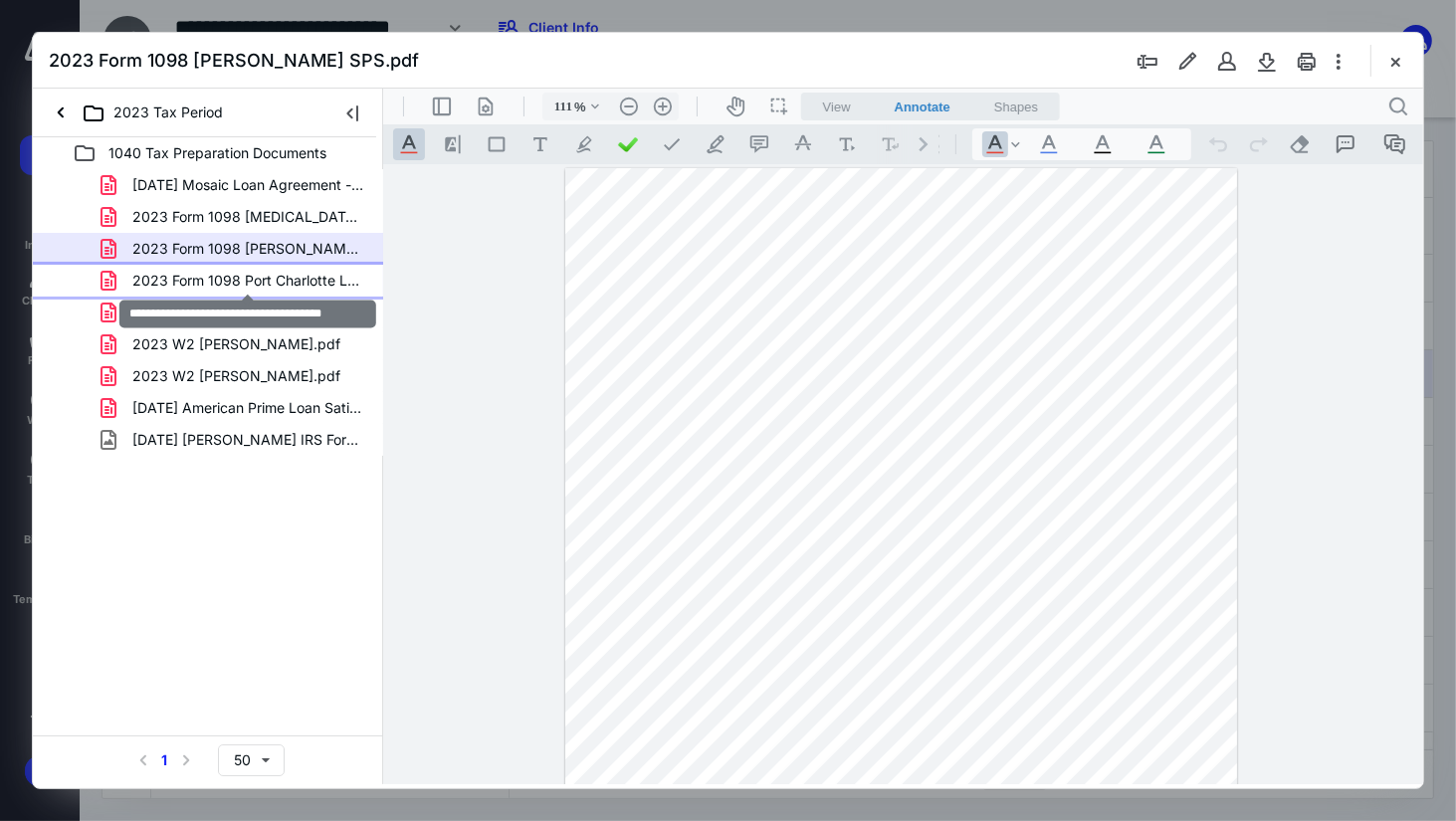 click on "2023 Form 1098 Port Charlotte Lomar.pdf" at bounding box center [248, 281] 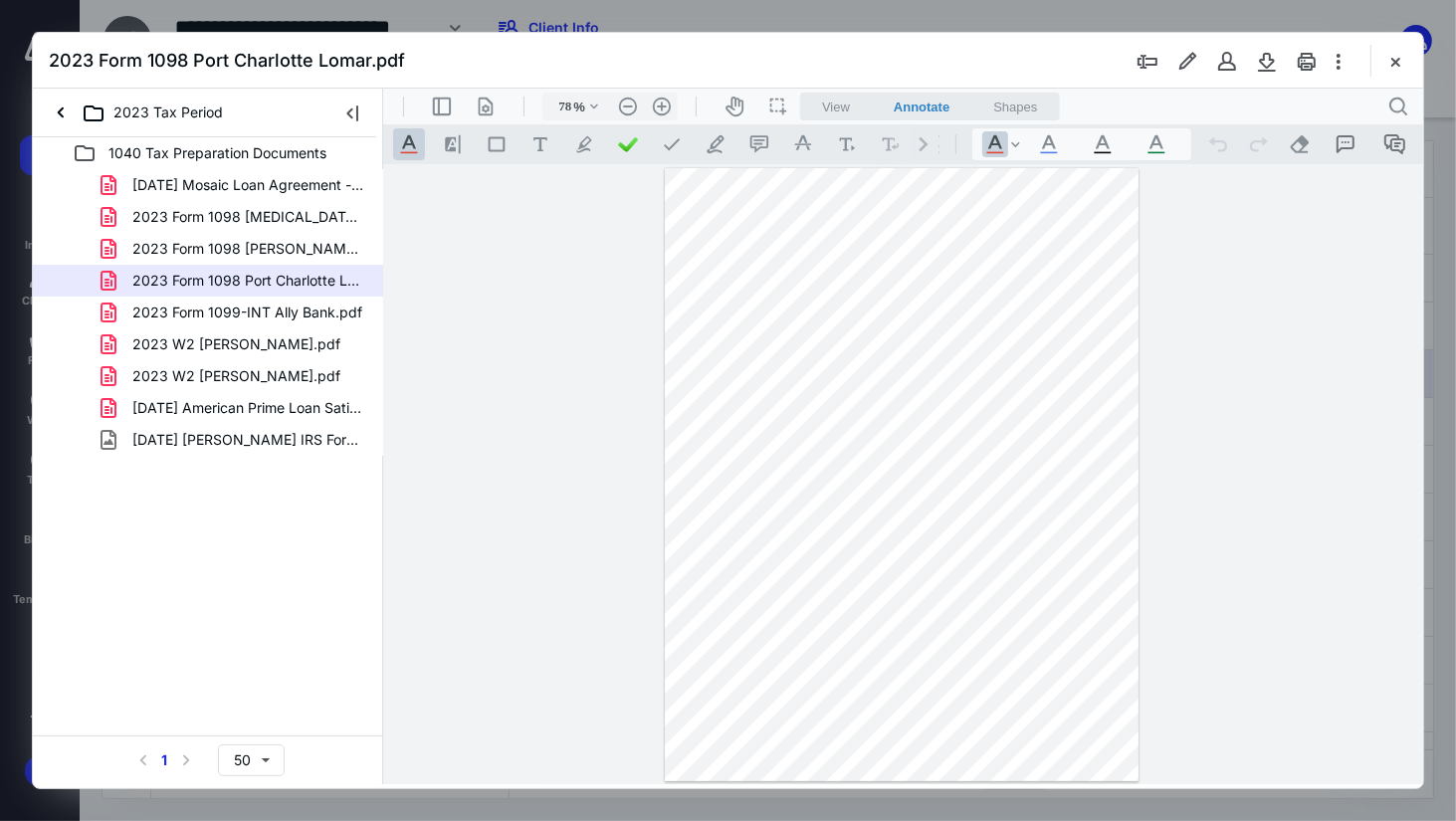 click on "**********" at bounding box center [903, 473] 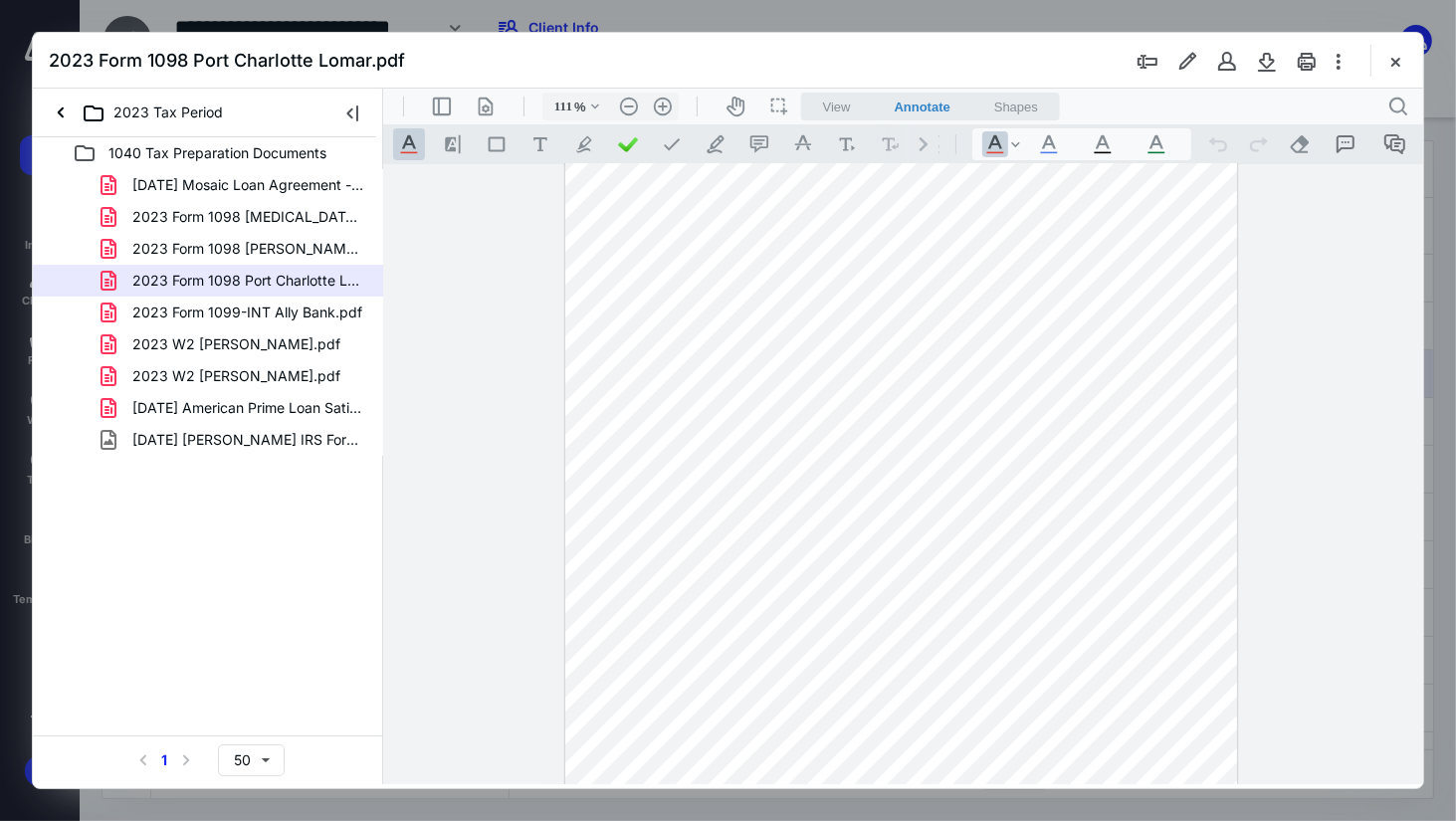 scroll, scrollTop: 0, scrollLeft: 0, axis: both 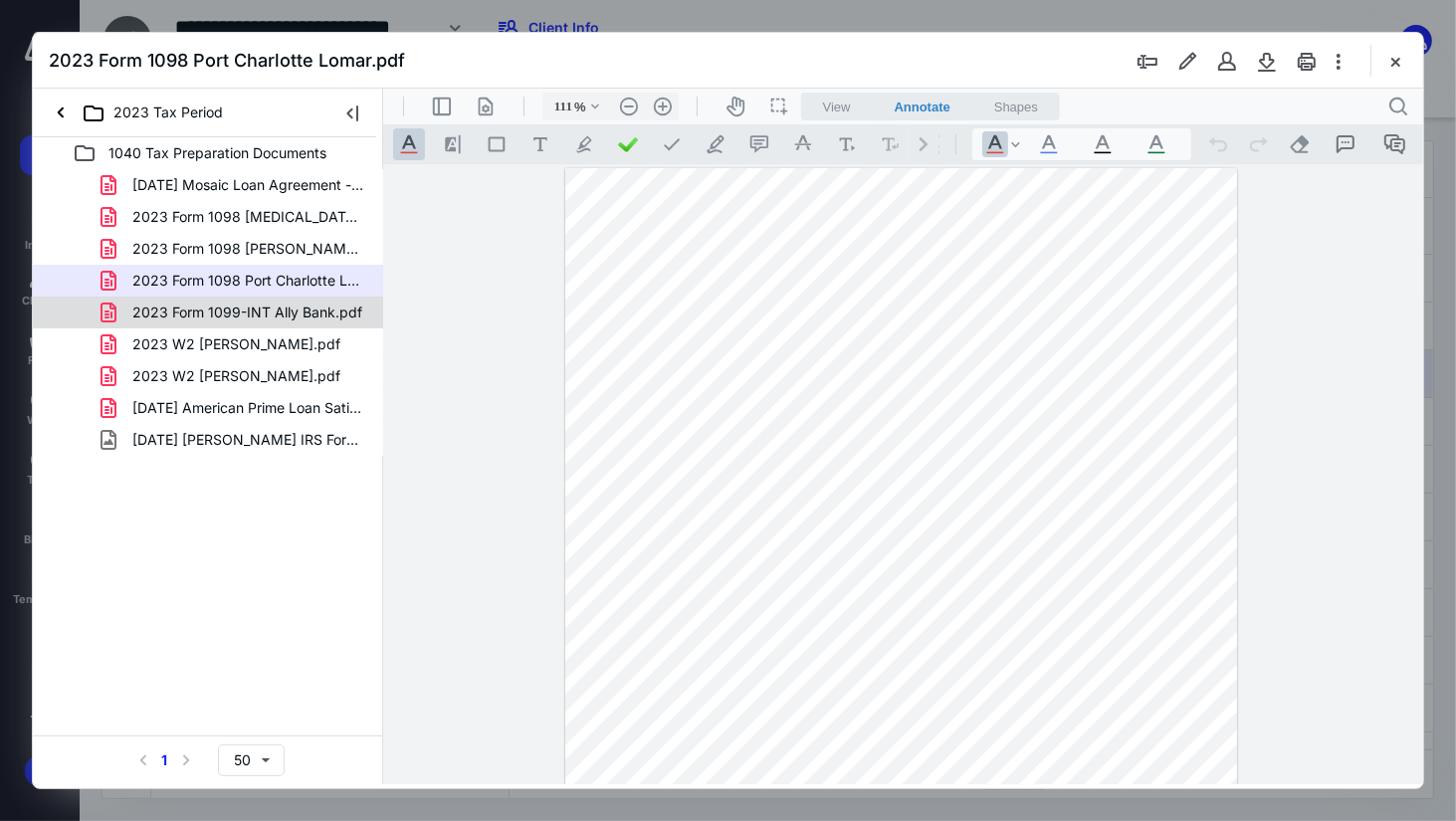 click on "2023 Form 1099-INT Ally Bank.pdf" at bounding box center (247, 312) 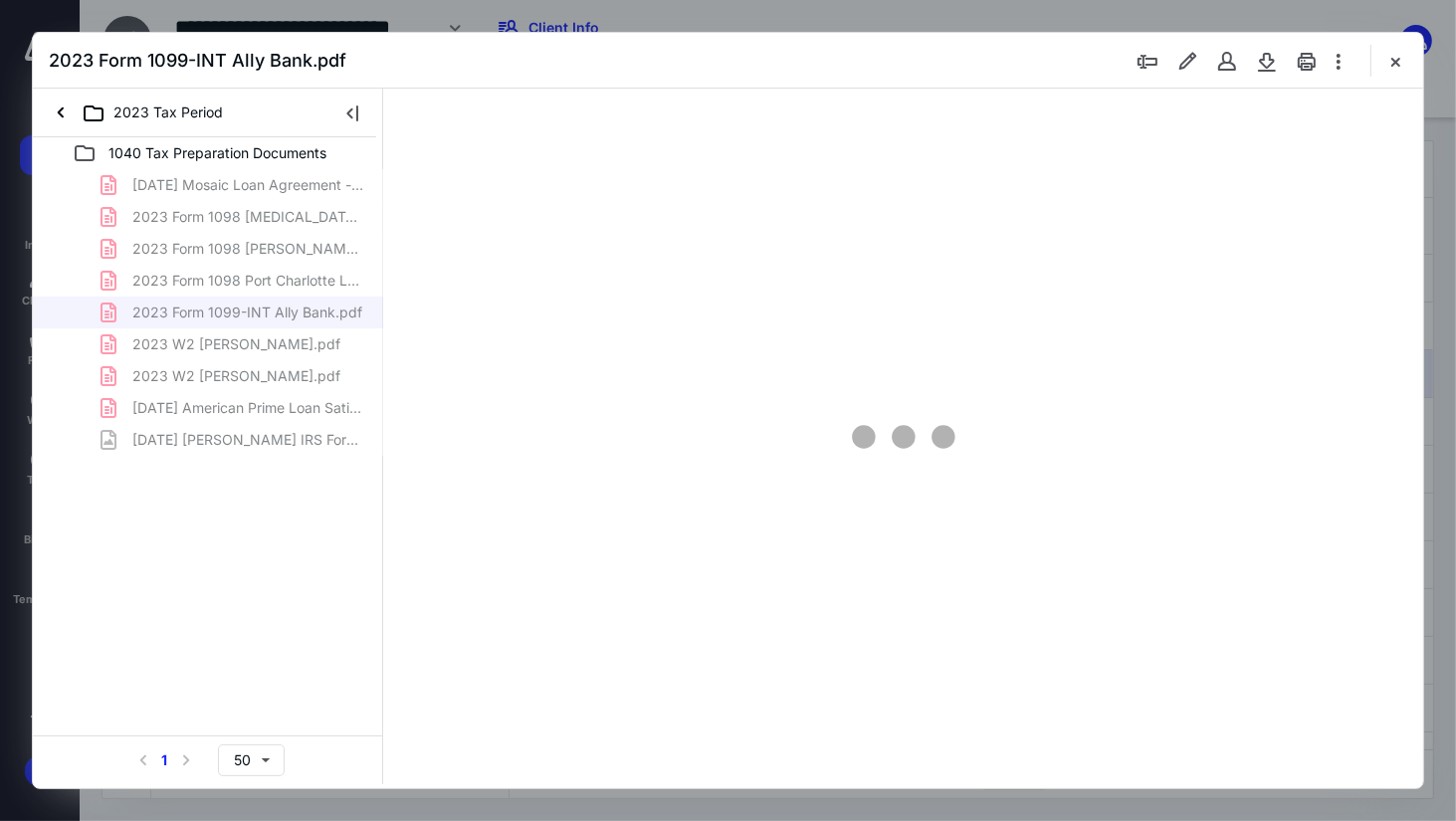 scroll, scrollTop: 78, scrollLeft: 0, axis: vertical 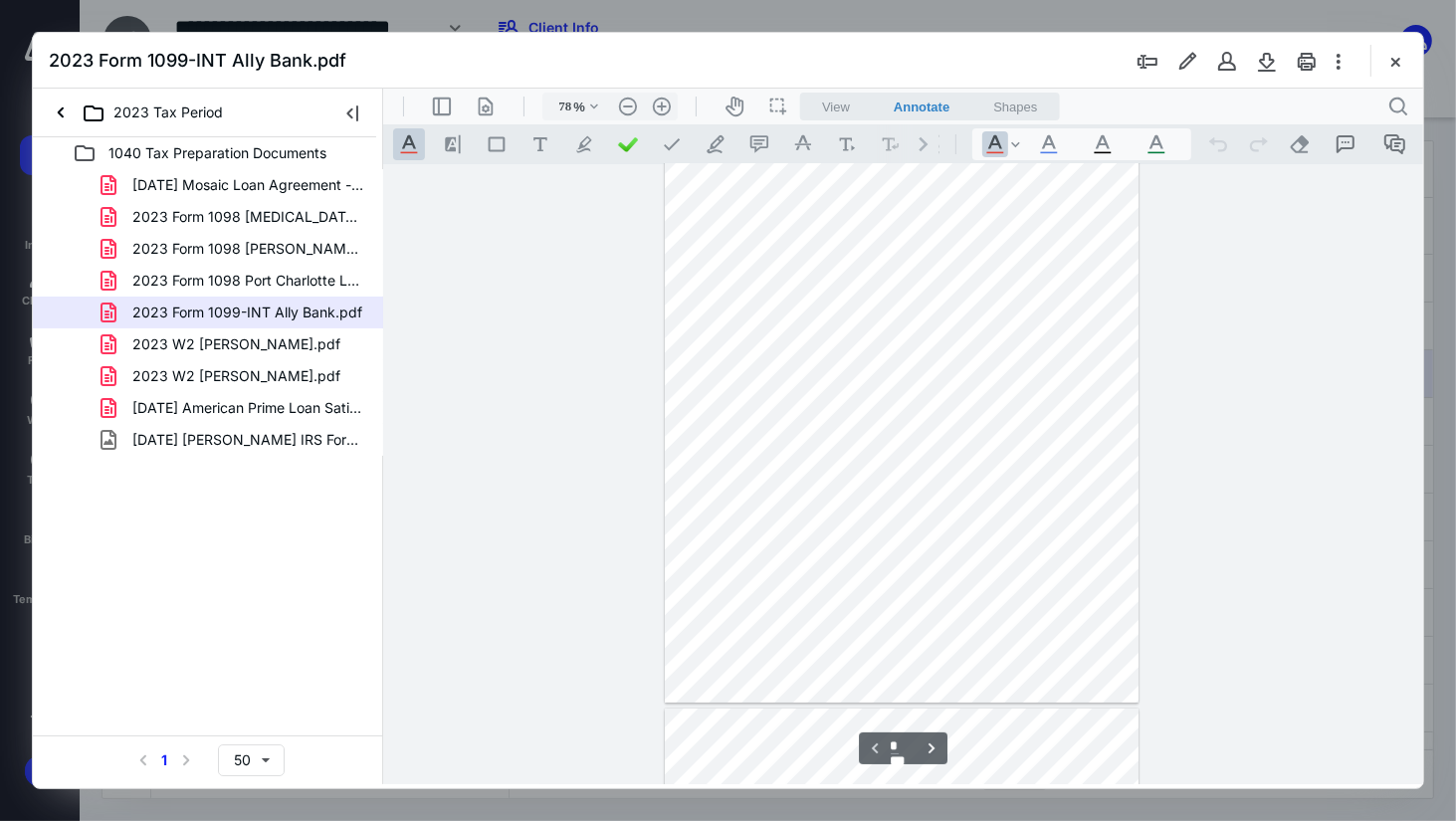 click at bounding box center [903, 473] 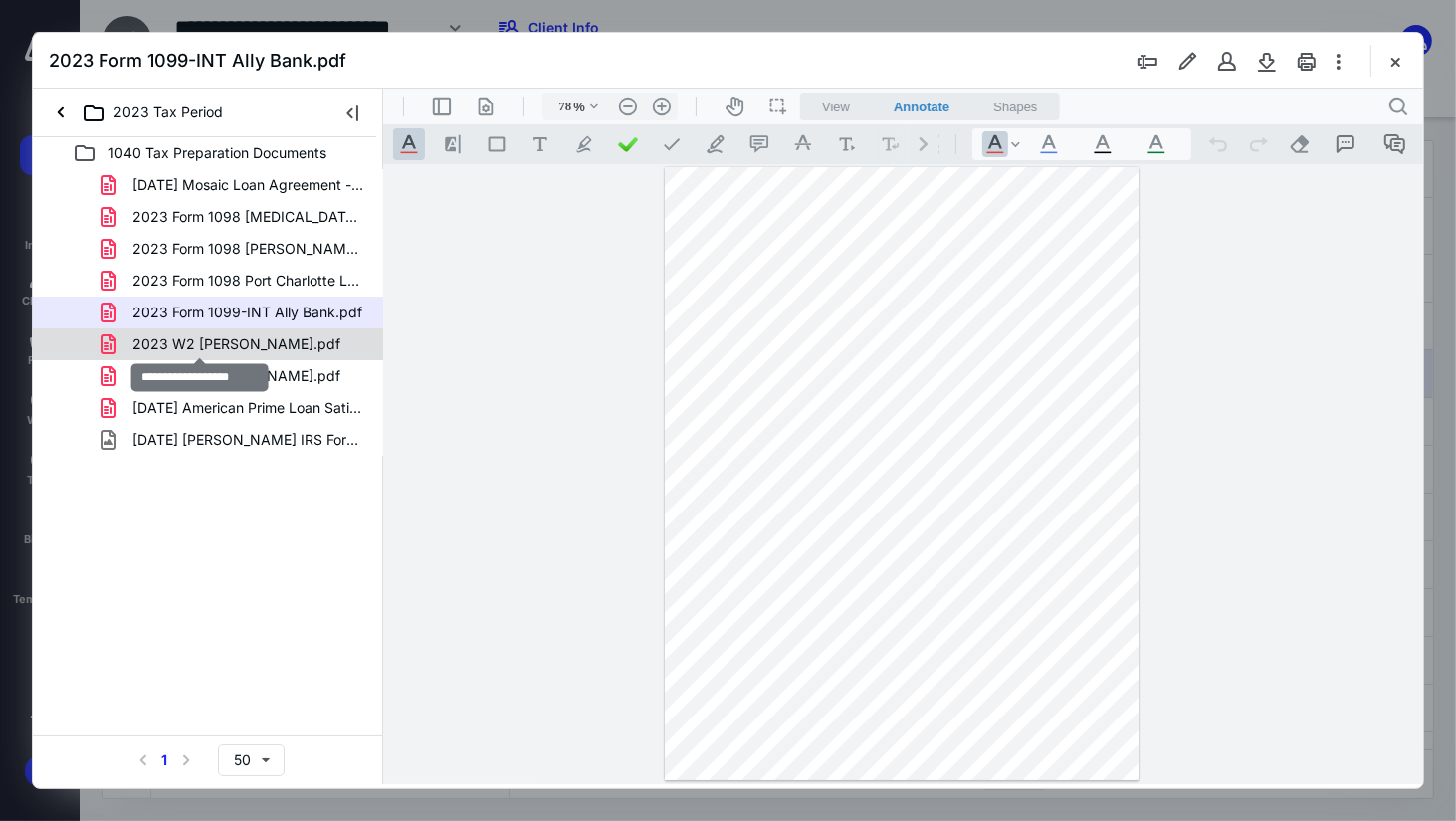 click on "2023 W2 Freddy.pdf" at bounding box center [236, 344] 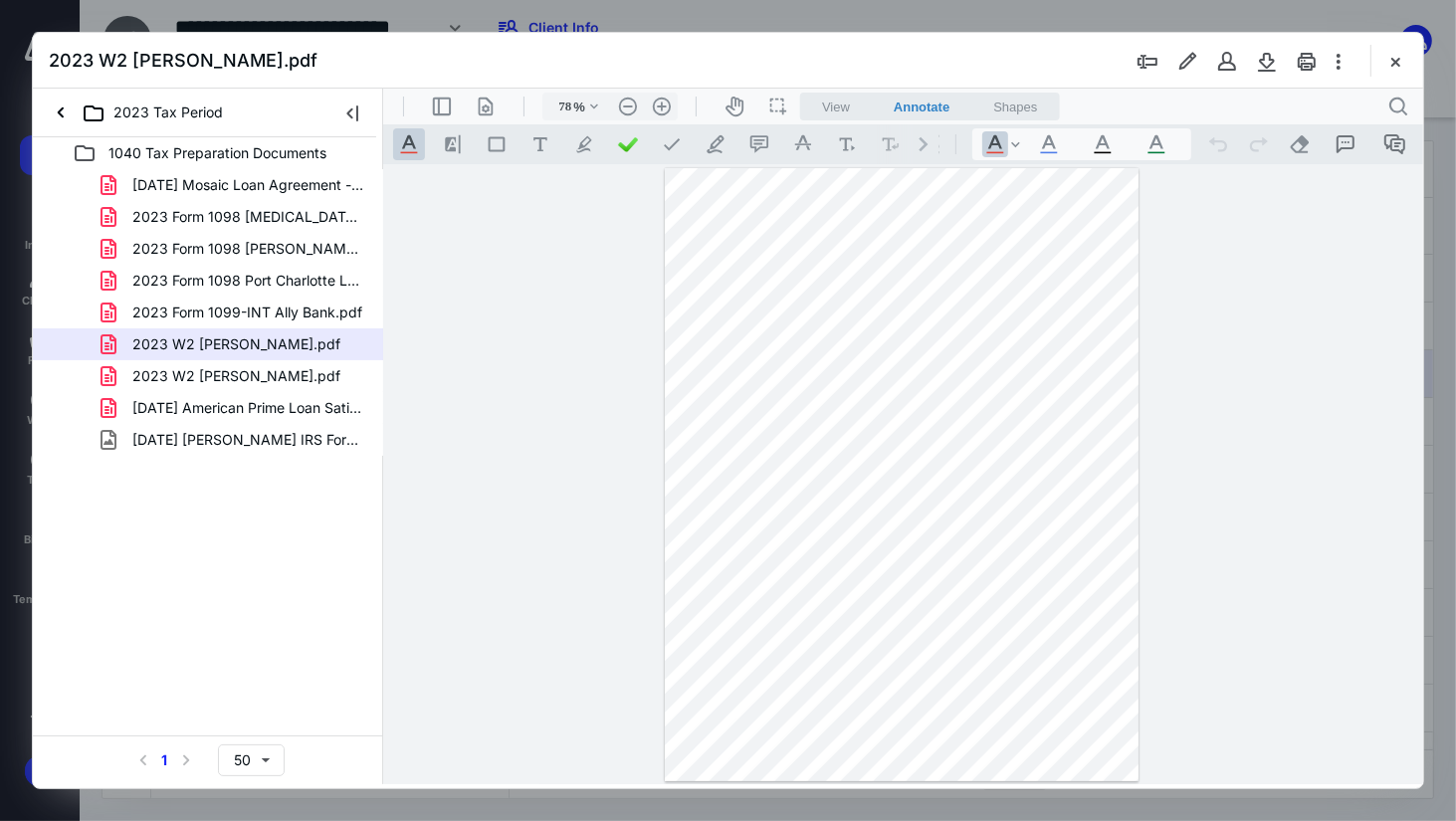click at bounding box center [903, 473] 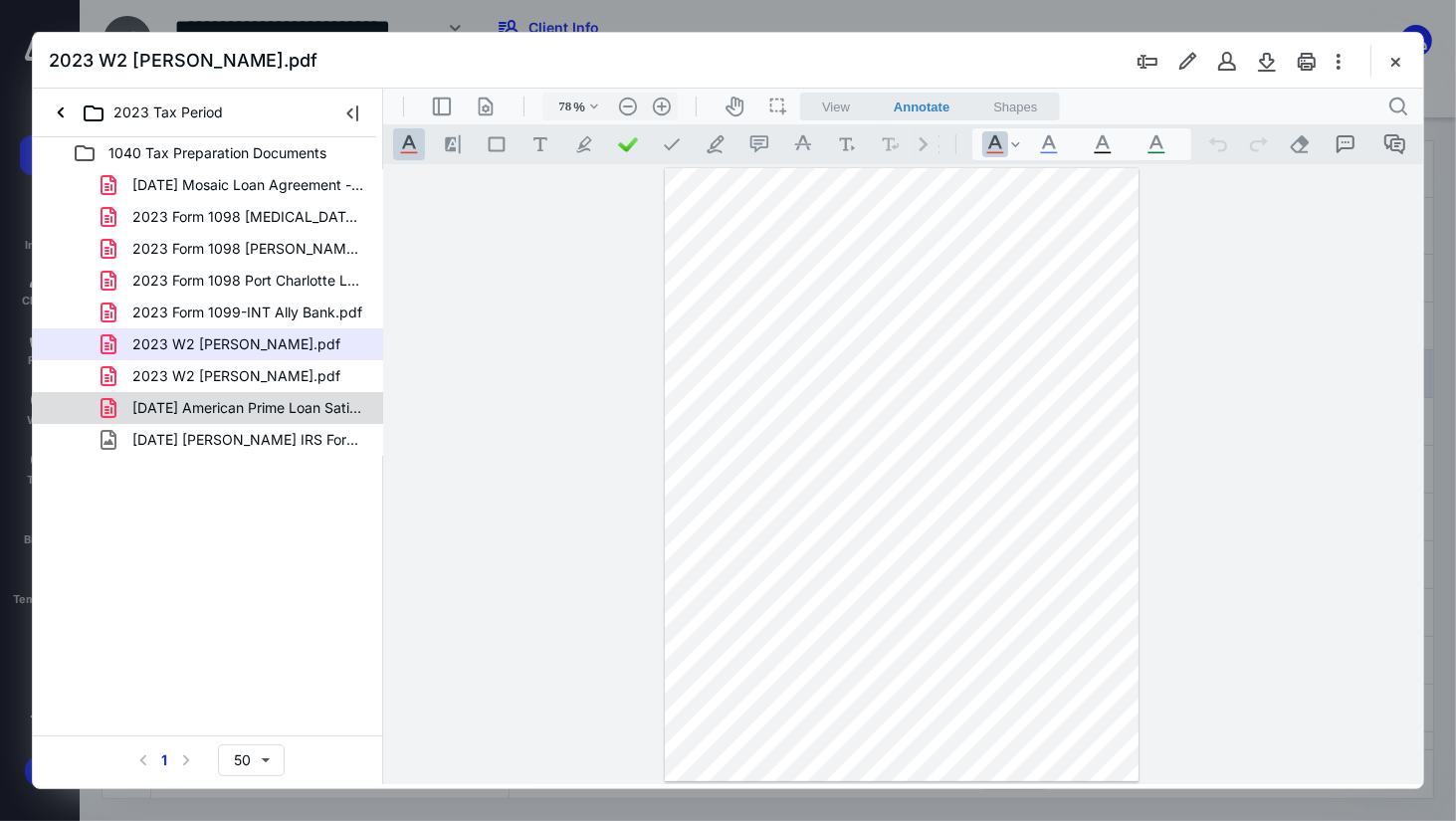 click on "2023-10-23 American Prime Loan Satisfaction.pdf" at bounding box center [248, 408] 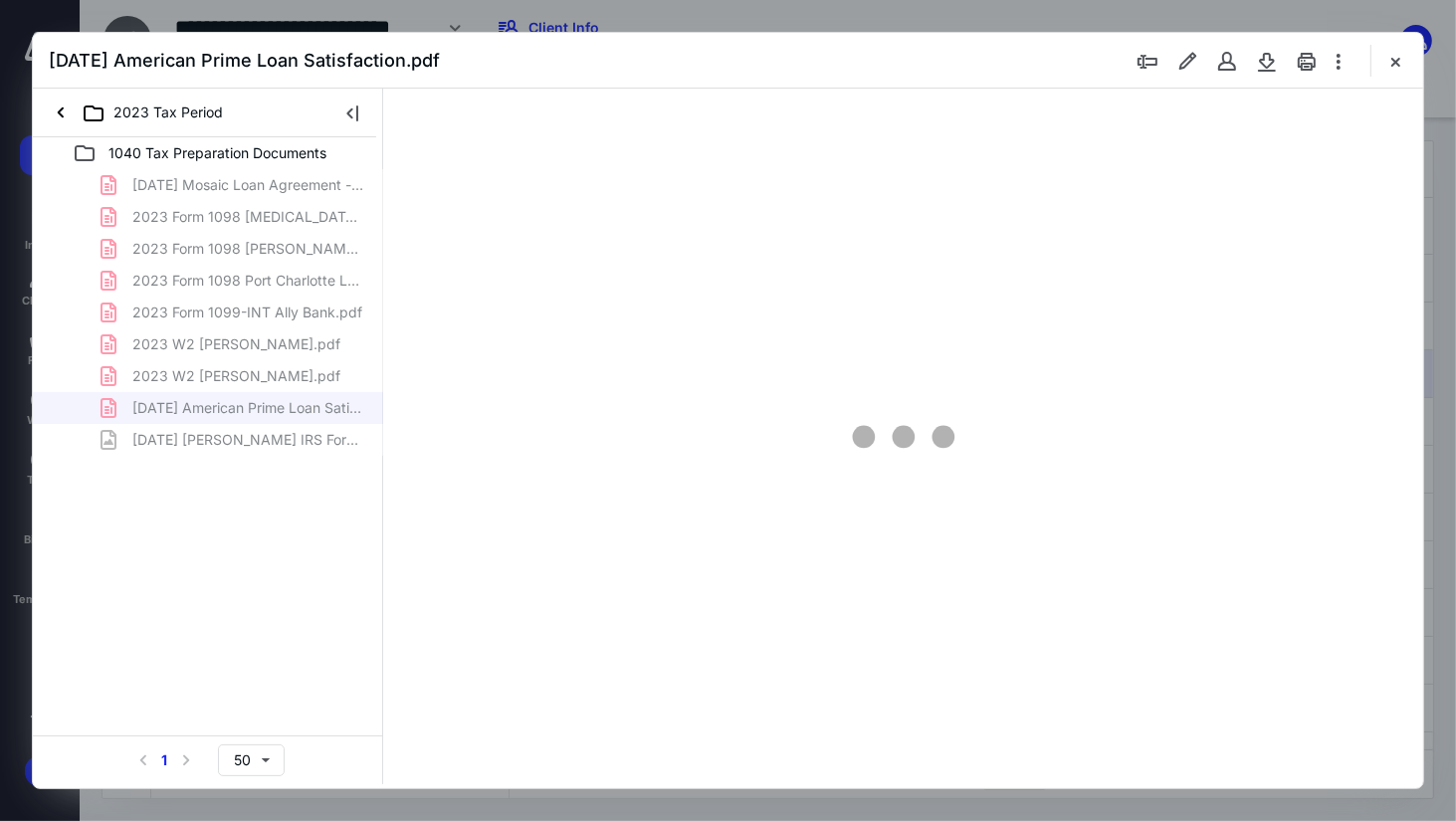 type on "78" 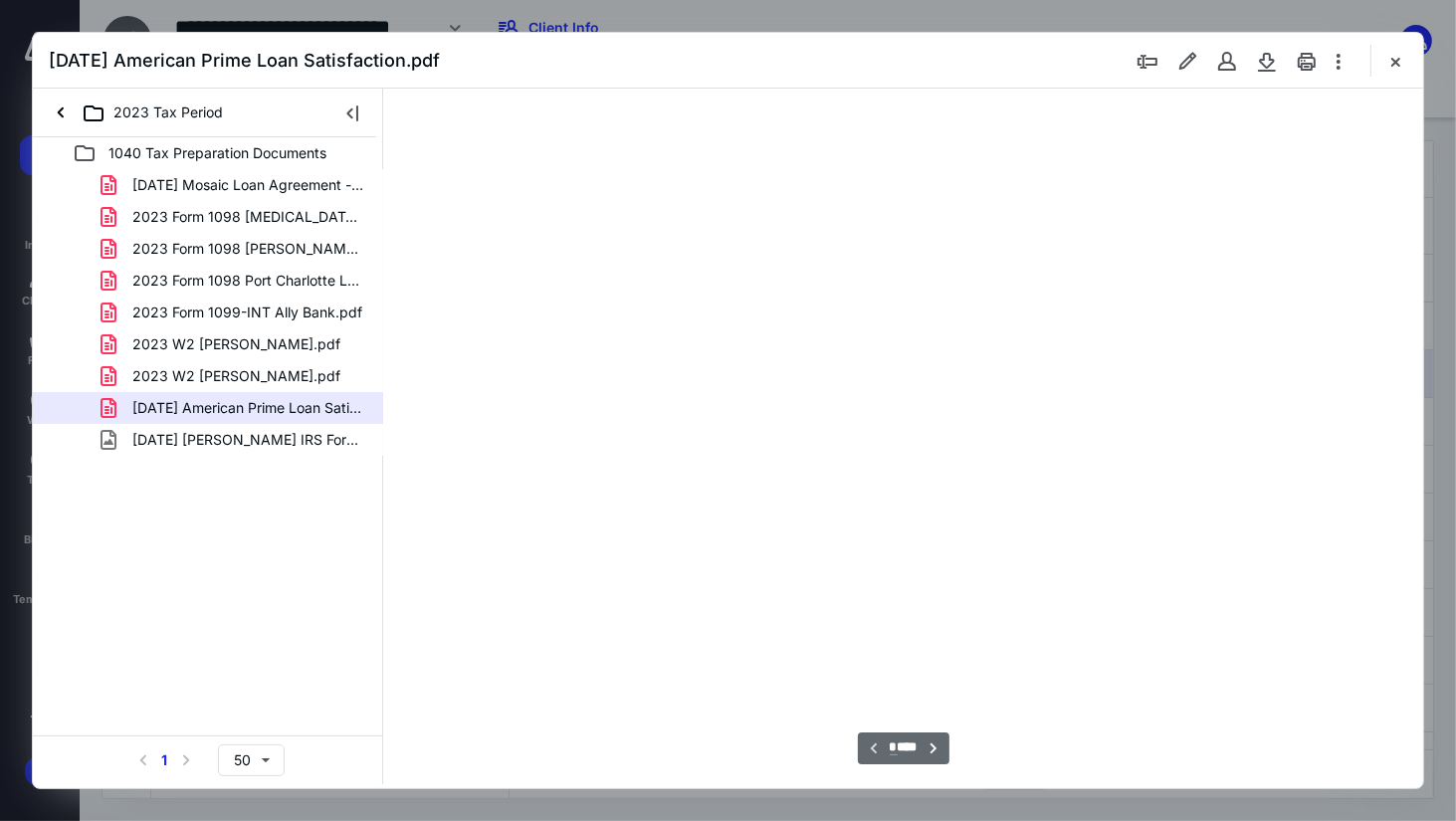 scroll, scrollTop: 78, scrollLeft: 0, axis: vertical 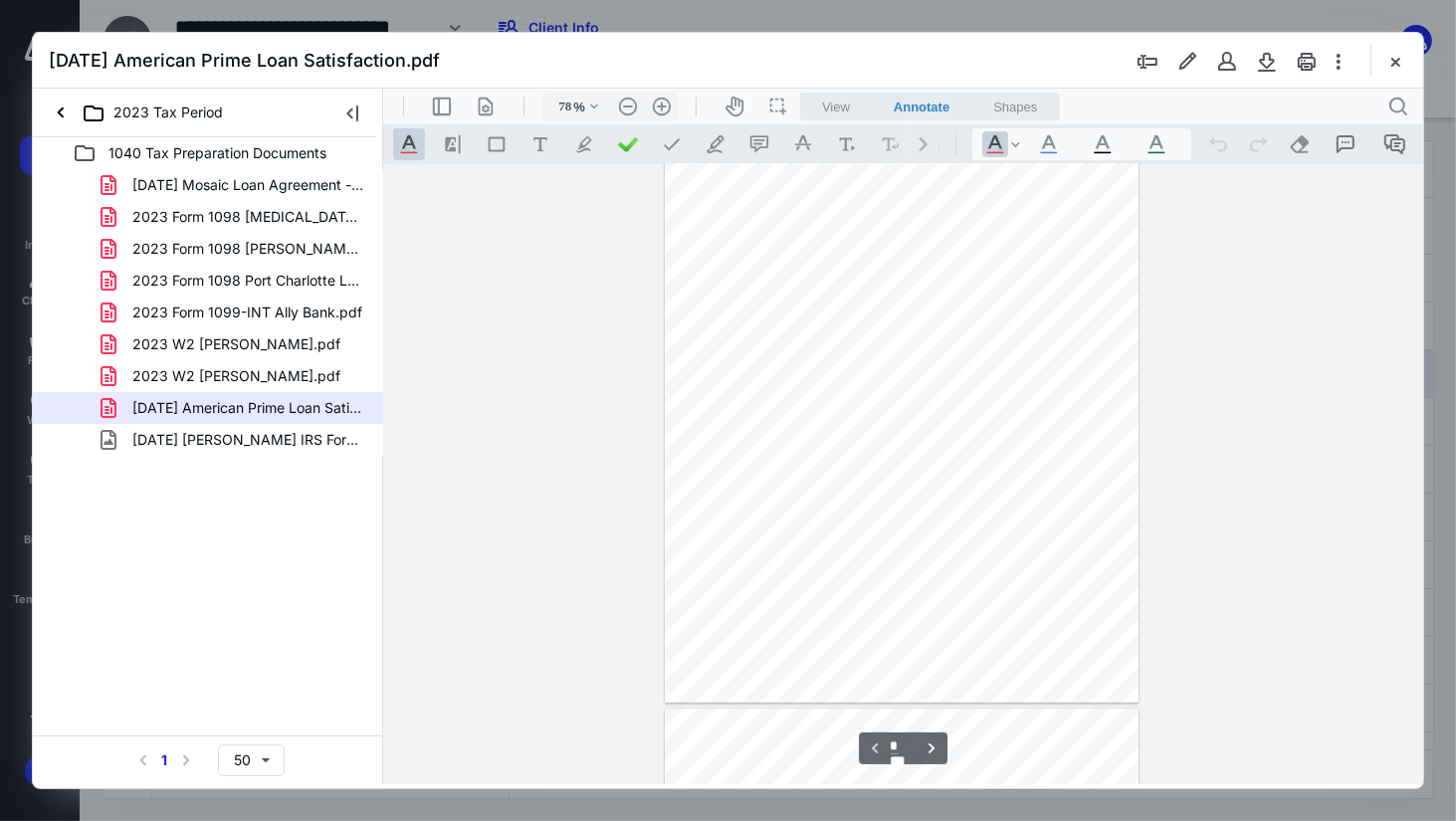 click on "2023-10-23 American Prime Loan Satisfaction.pdf" at bounding box center (248, 408) 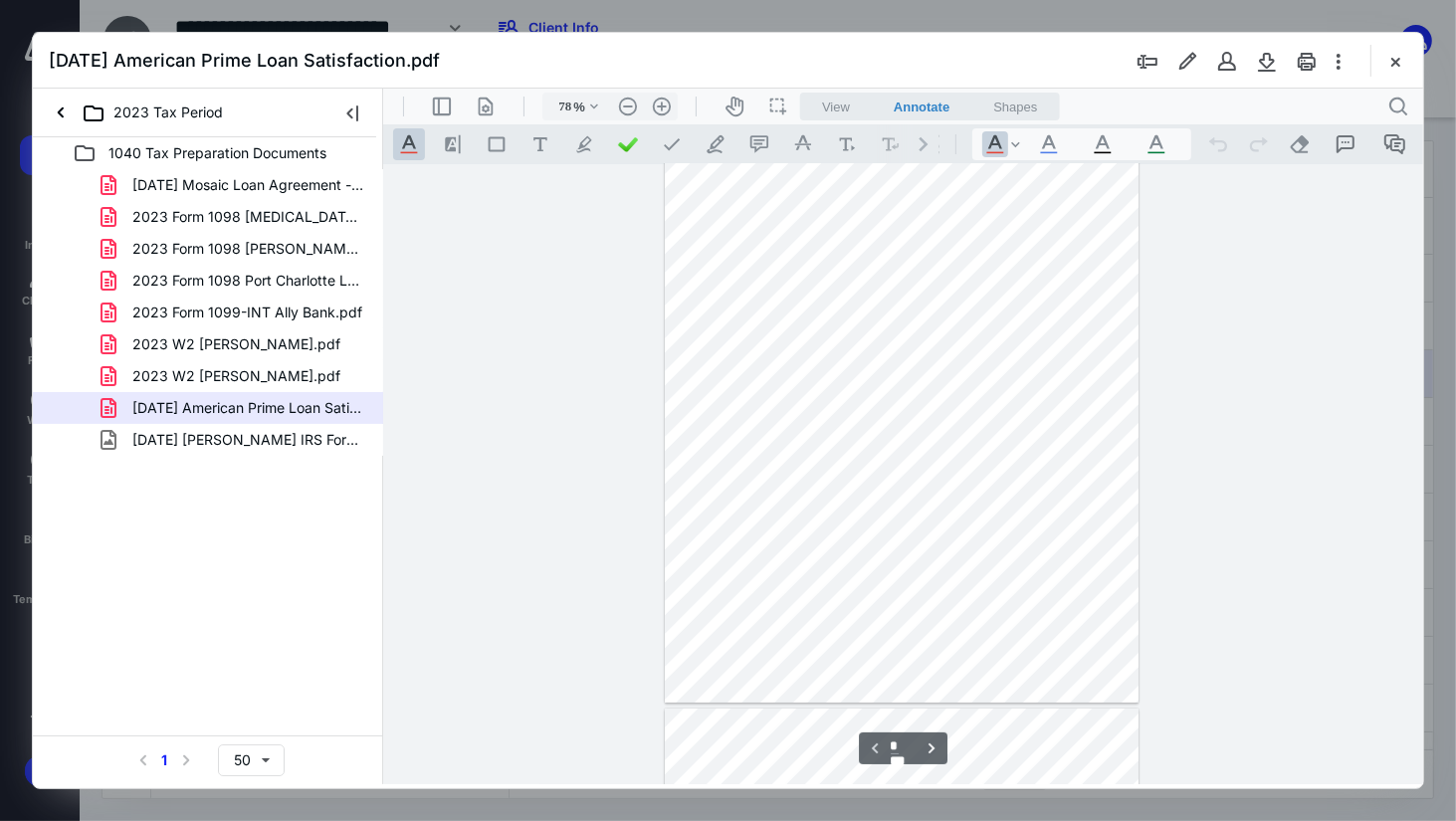 click on "**********" at bounding box center [903, 473] 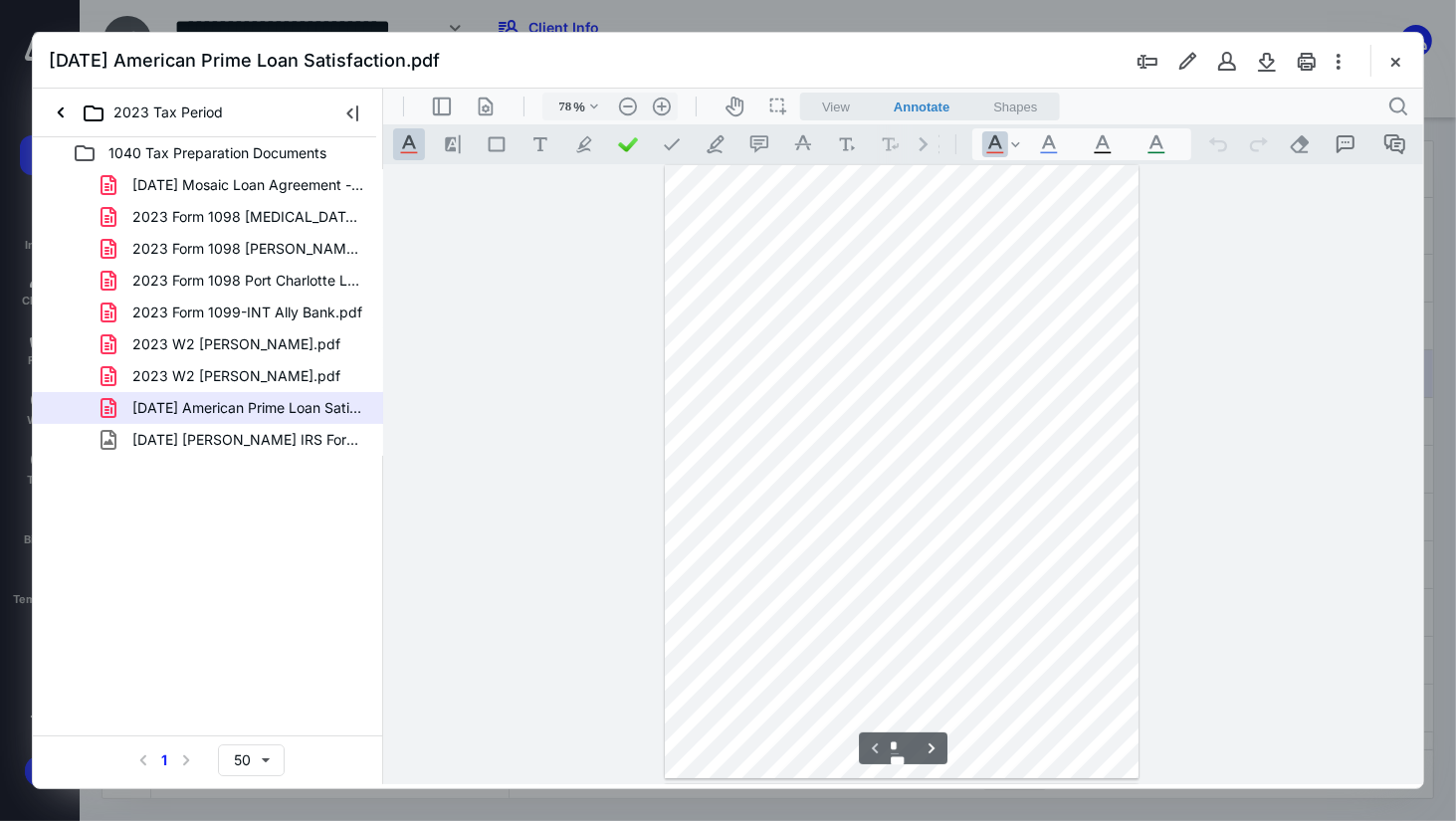 scroll, scrollTop: 0, scrollLeft: 0, axis: both 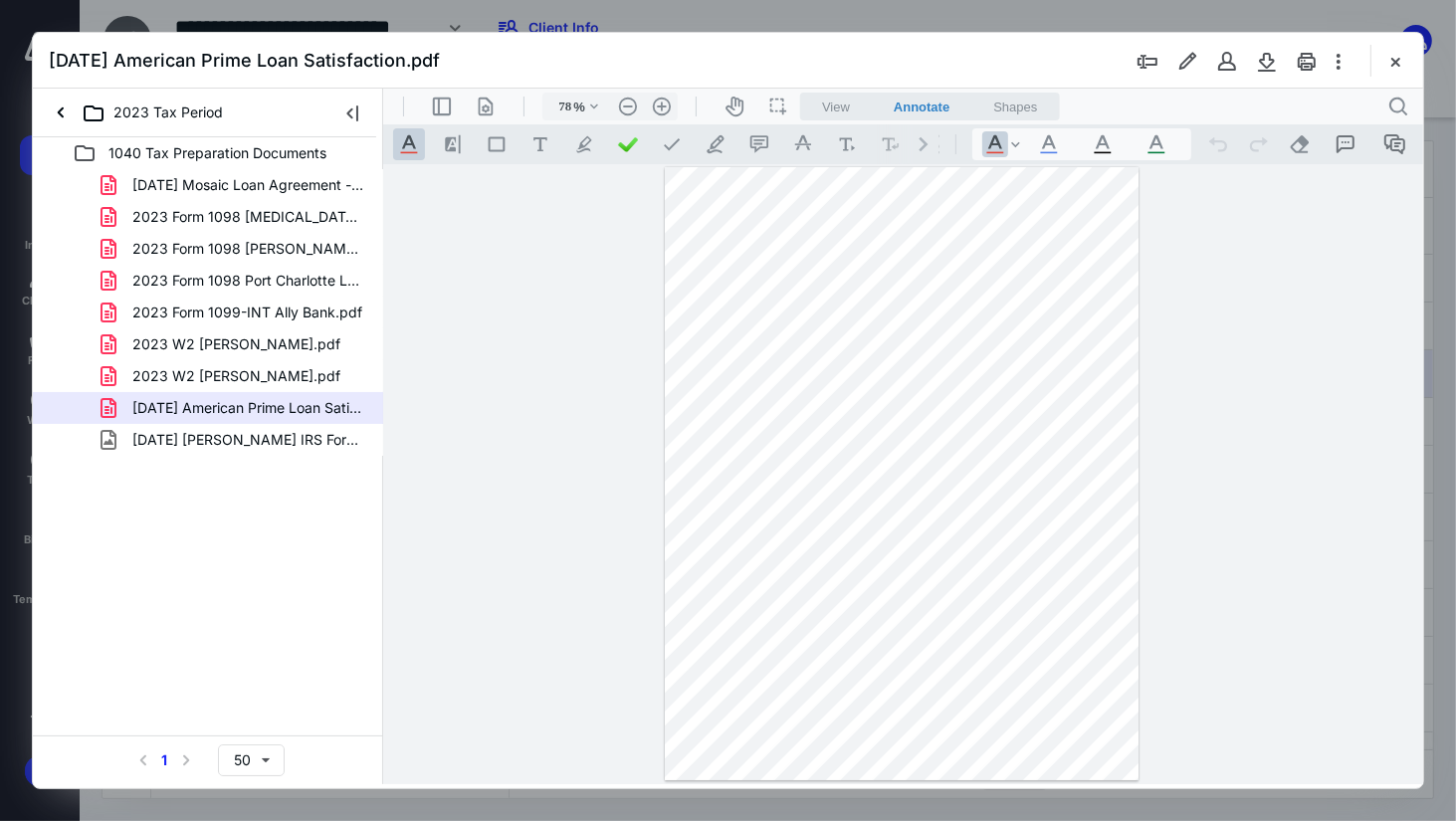 click on "**********" at bounding box center (903, 473) 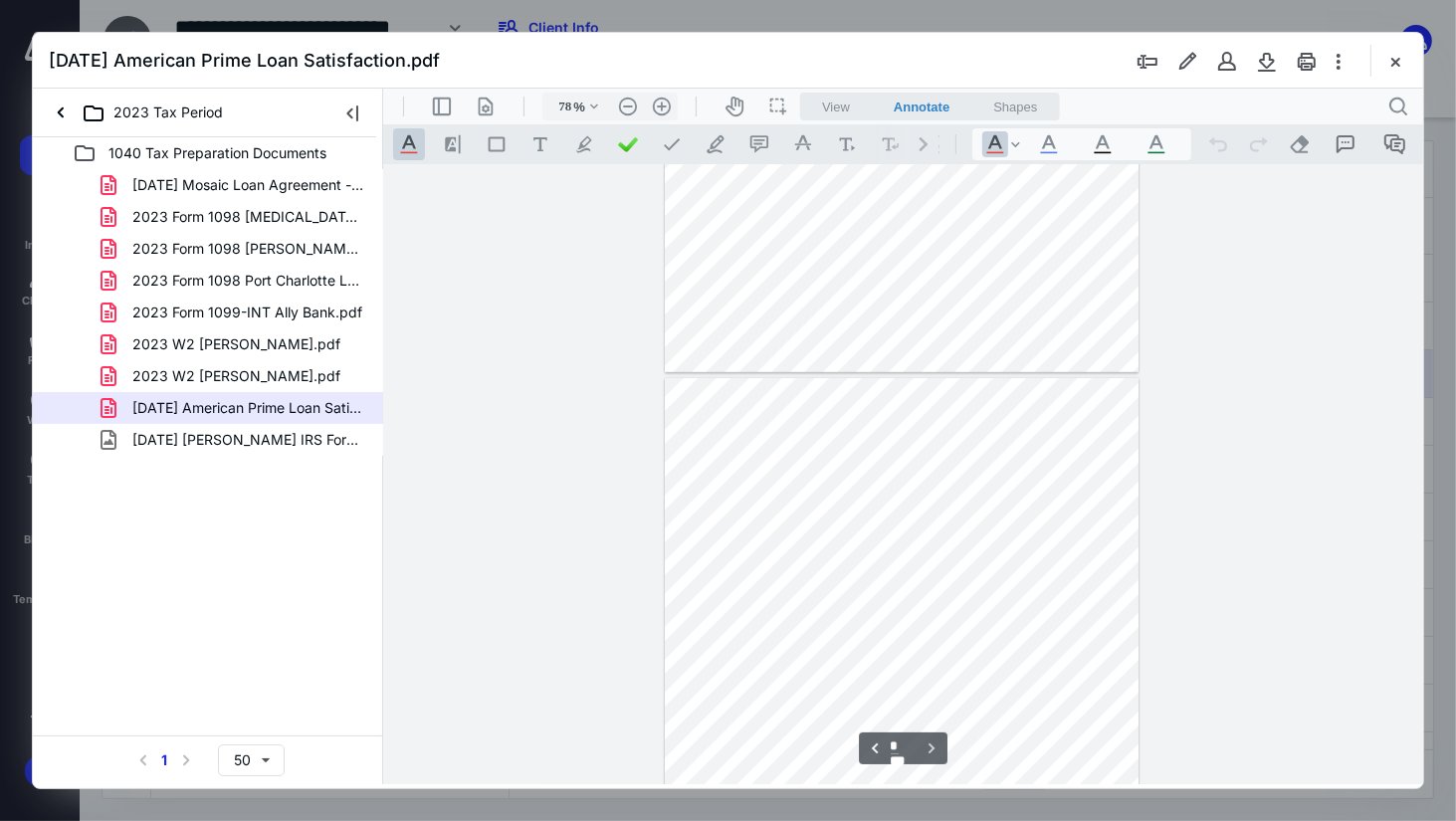 scroll, scrollTop: 1403, scrollLeft: 0, axis: vertical 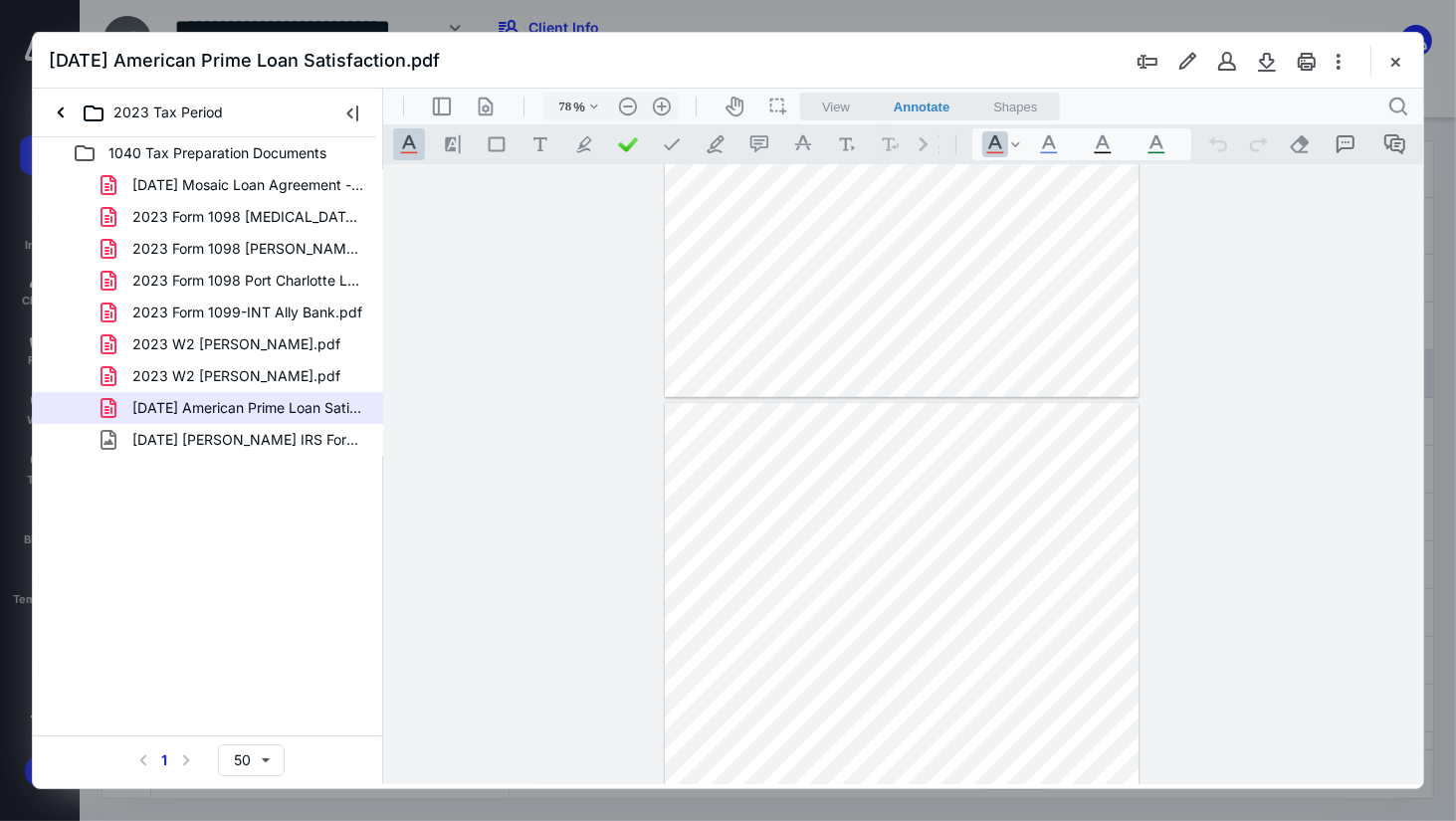 type on "*" 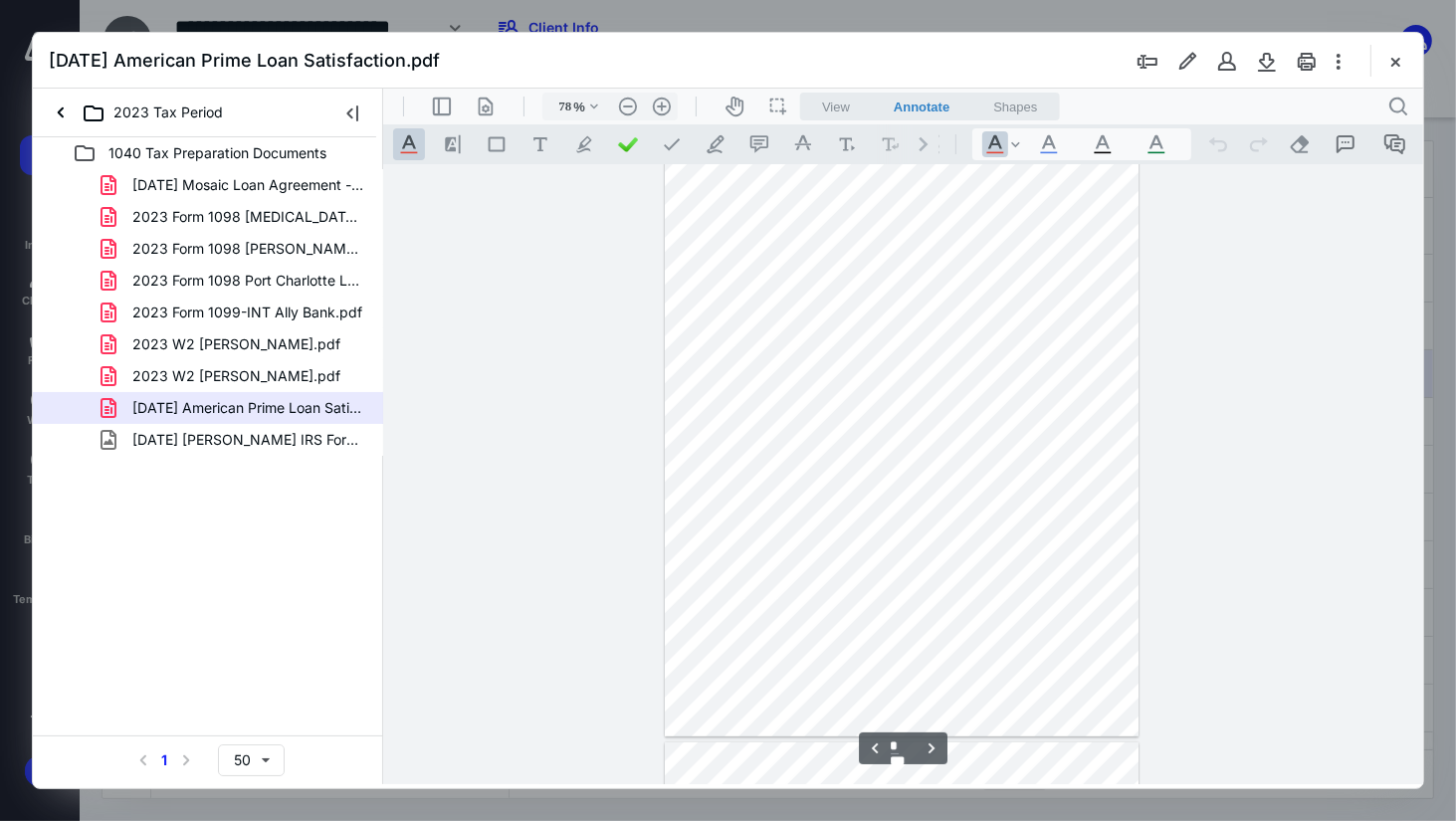 scroll, scrollTop: 806, scrollLeft: 0, axis: vertical 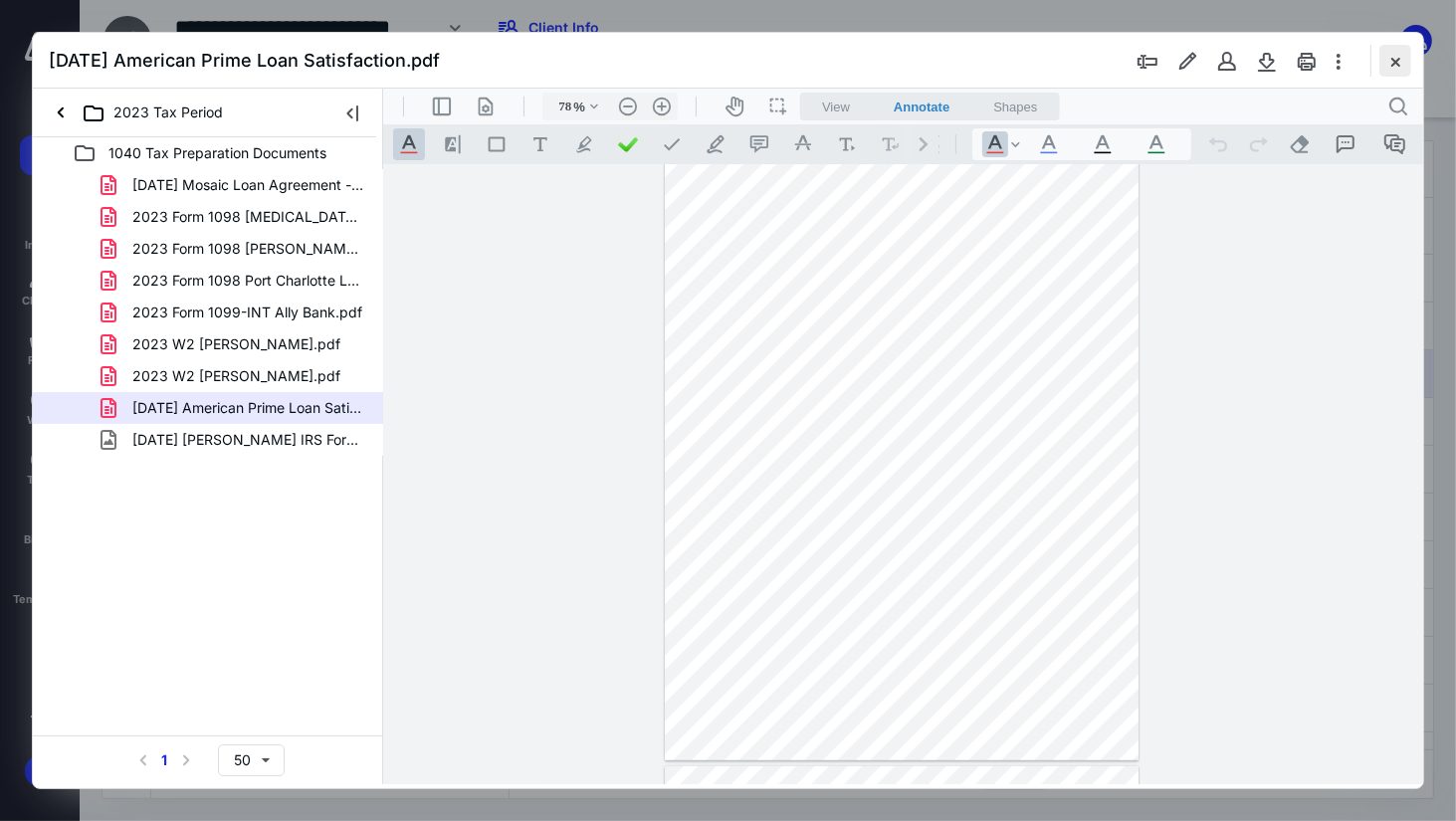 click at bounding box center [1395, 61] 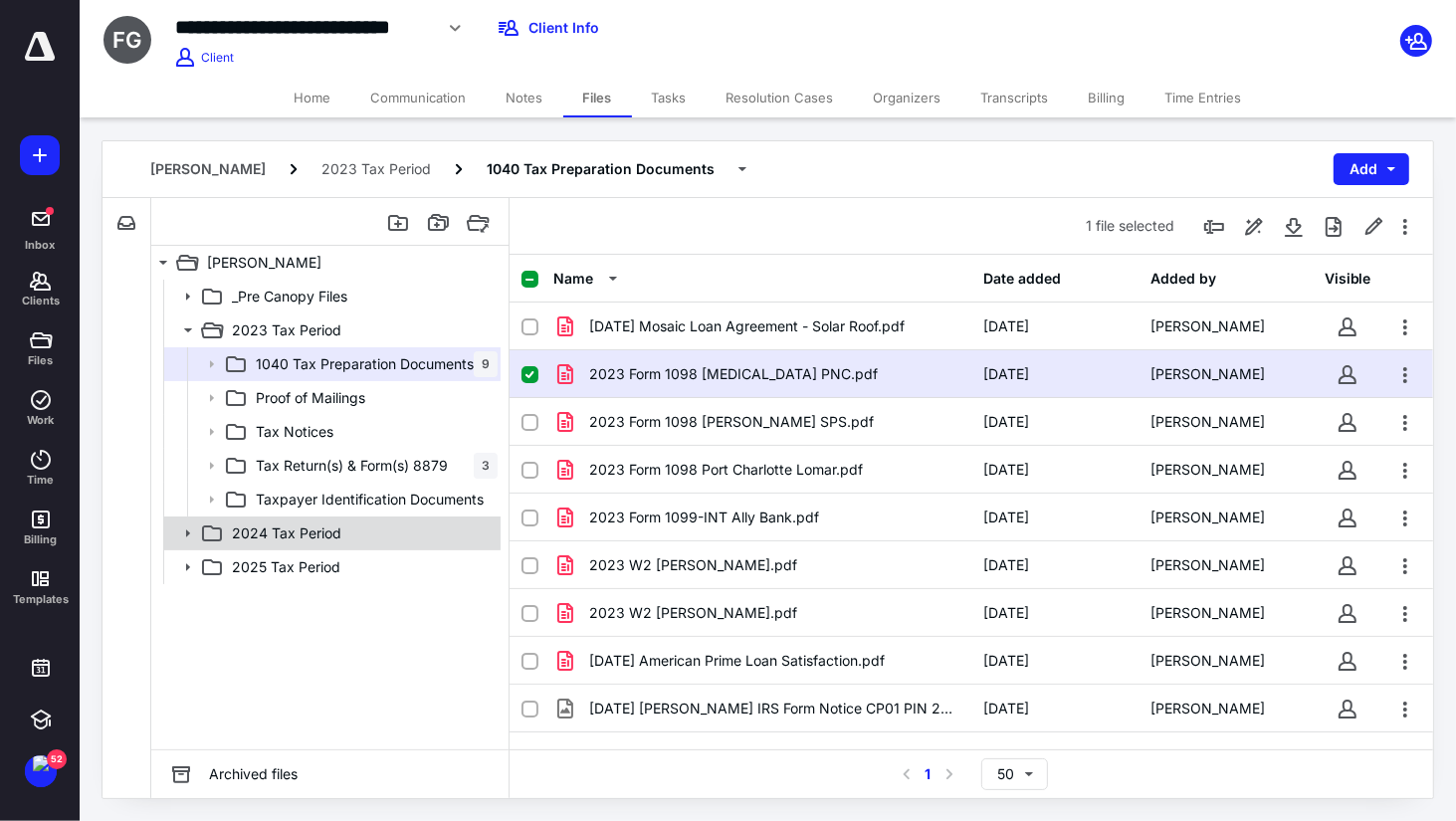 click 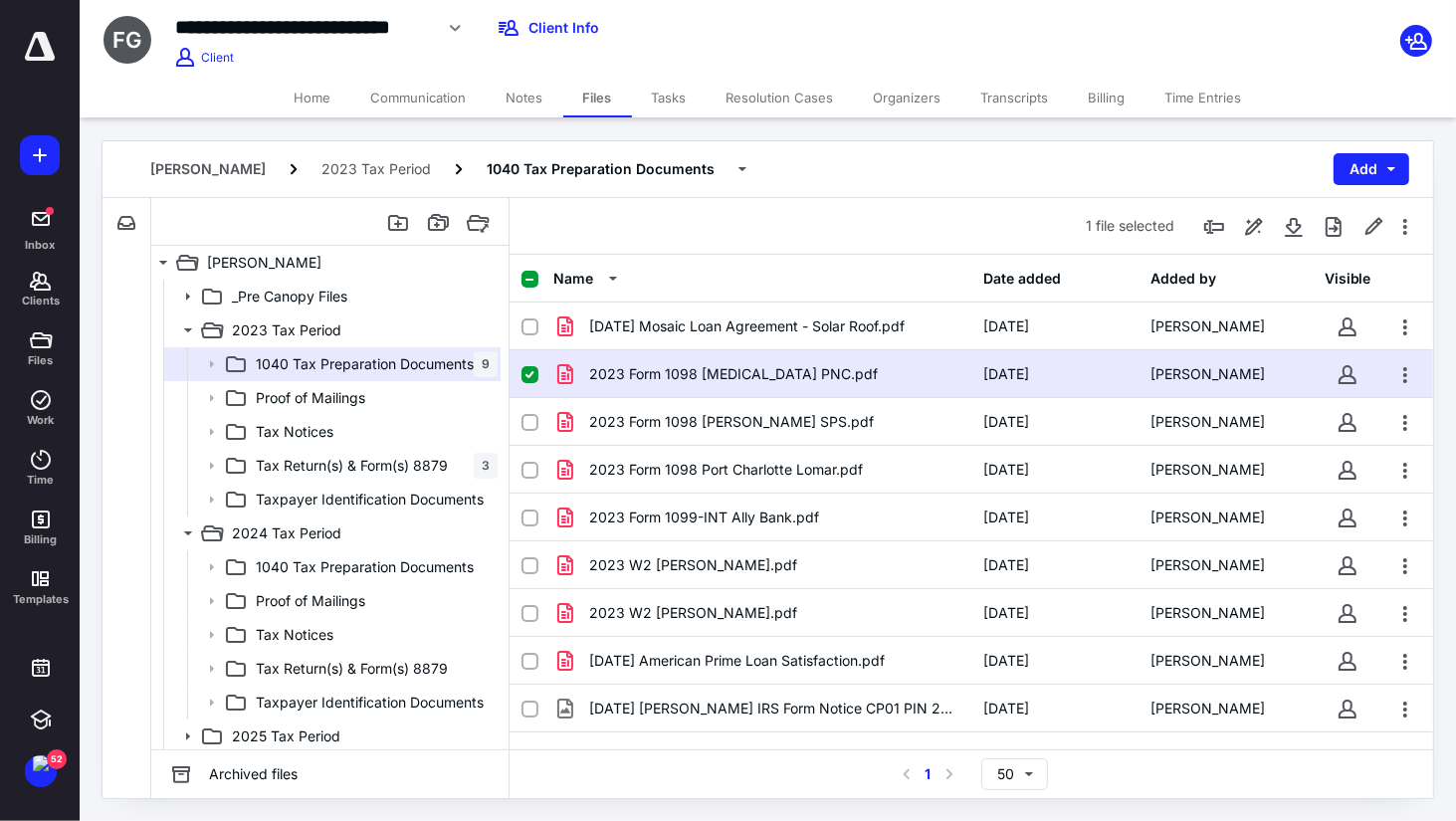 click on "1040 Tax Preparation Documents" at bounding box center (364, 567) 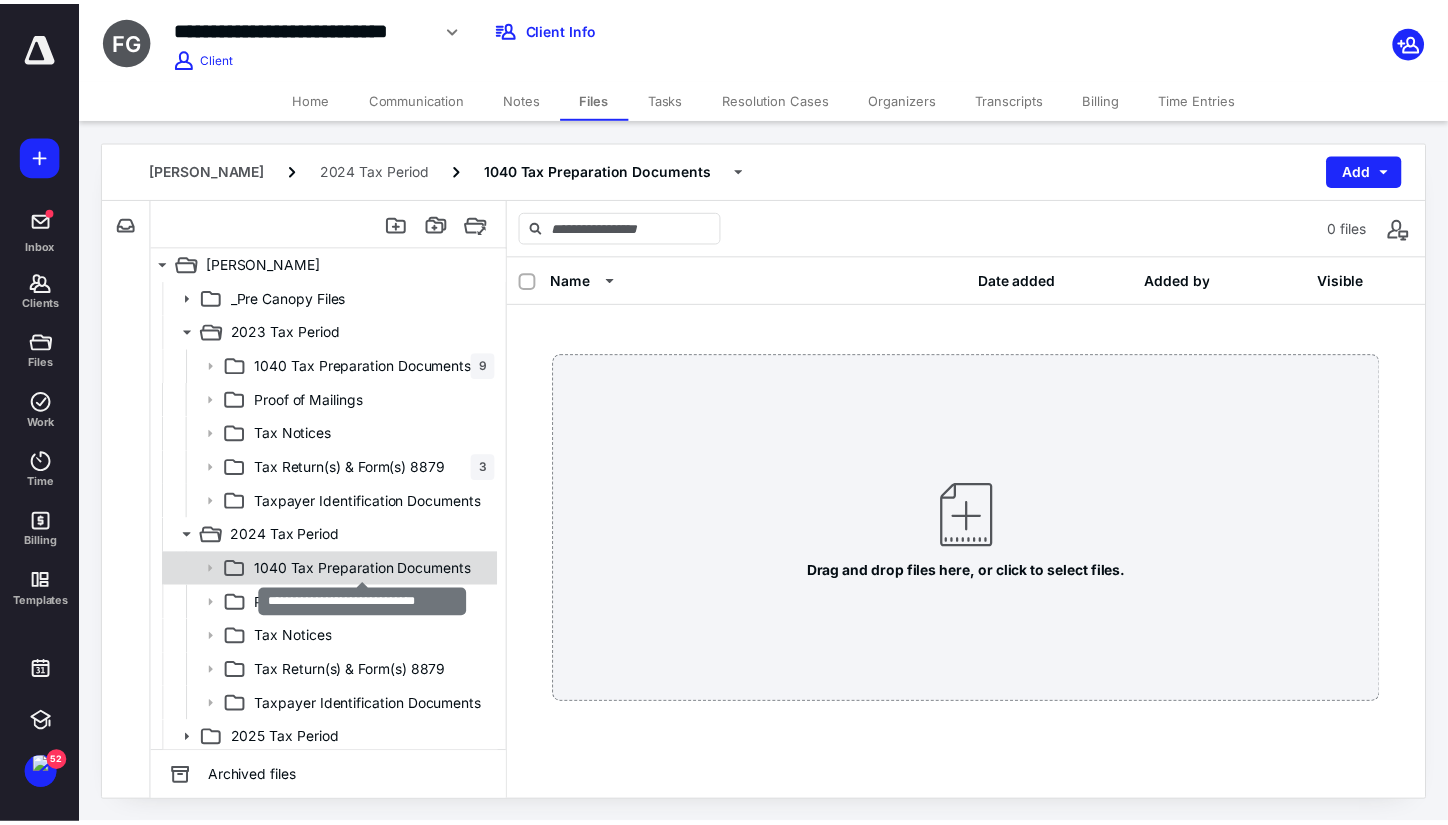 scroll, scrollTop: 0, scrollLeft: 0, axis: both 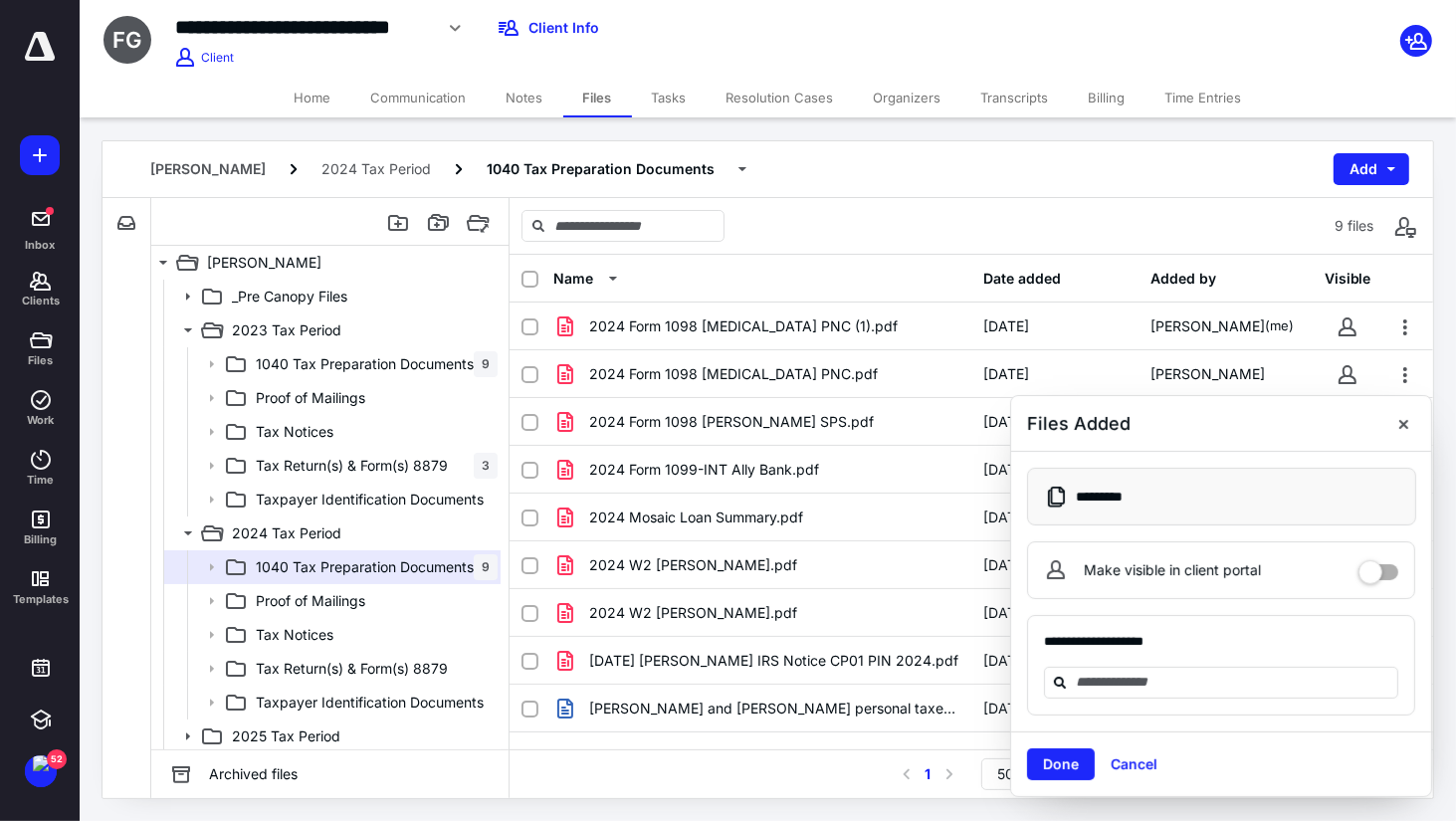 click on "Name" at bounding box center [762, 279] 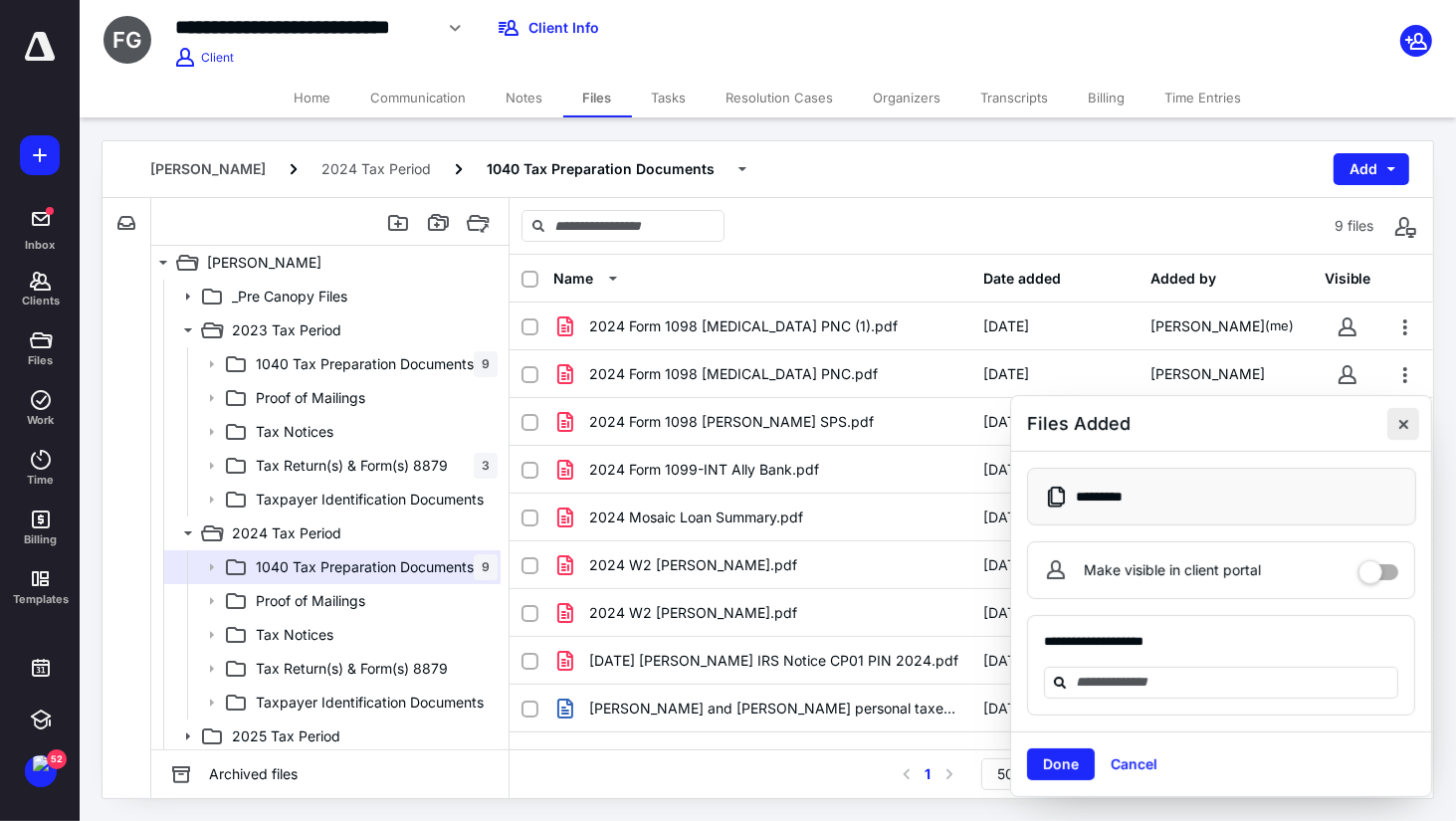 click at bounding box center [1403, 424] 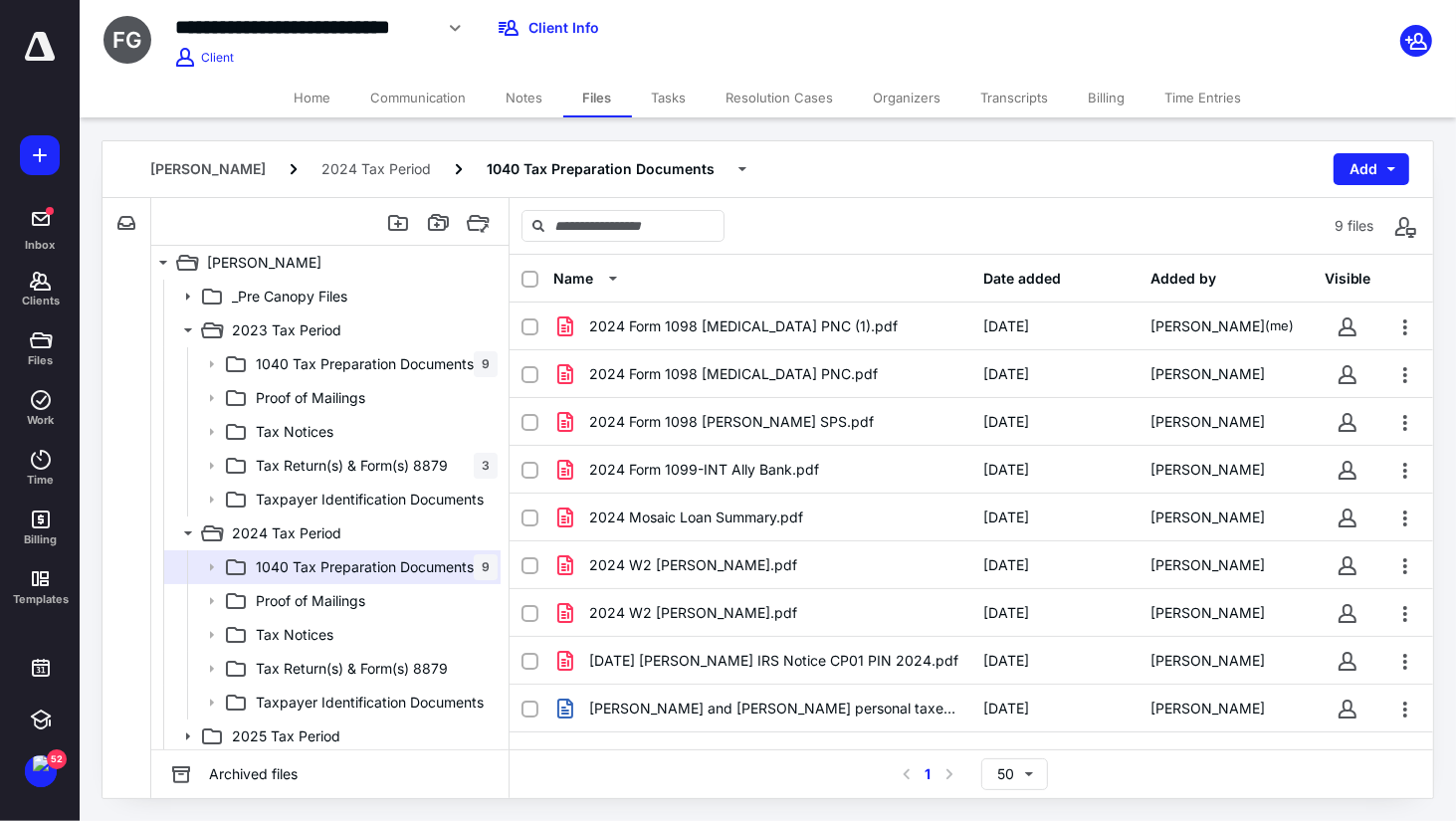 click on "Communication" at bounding box center [419, 98] 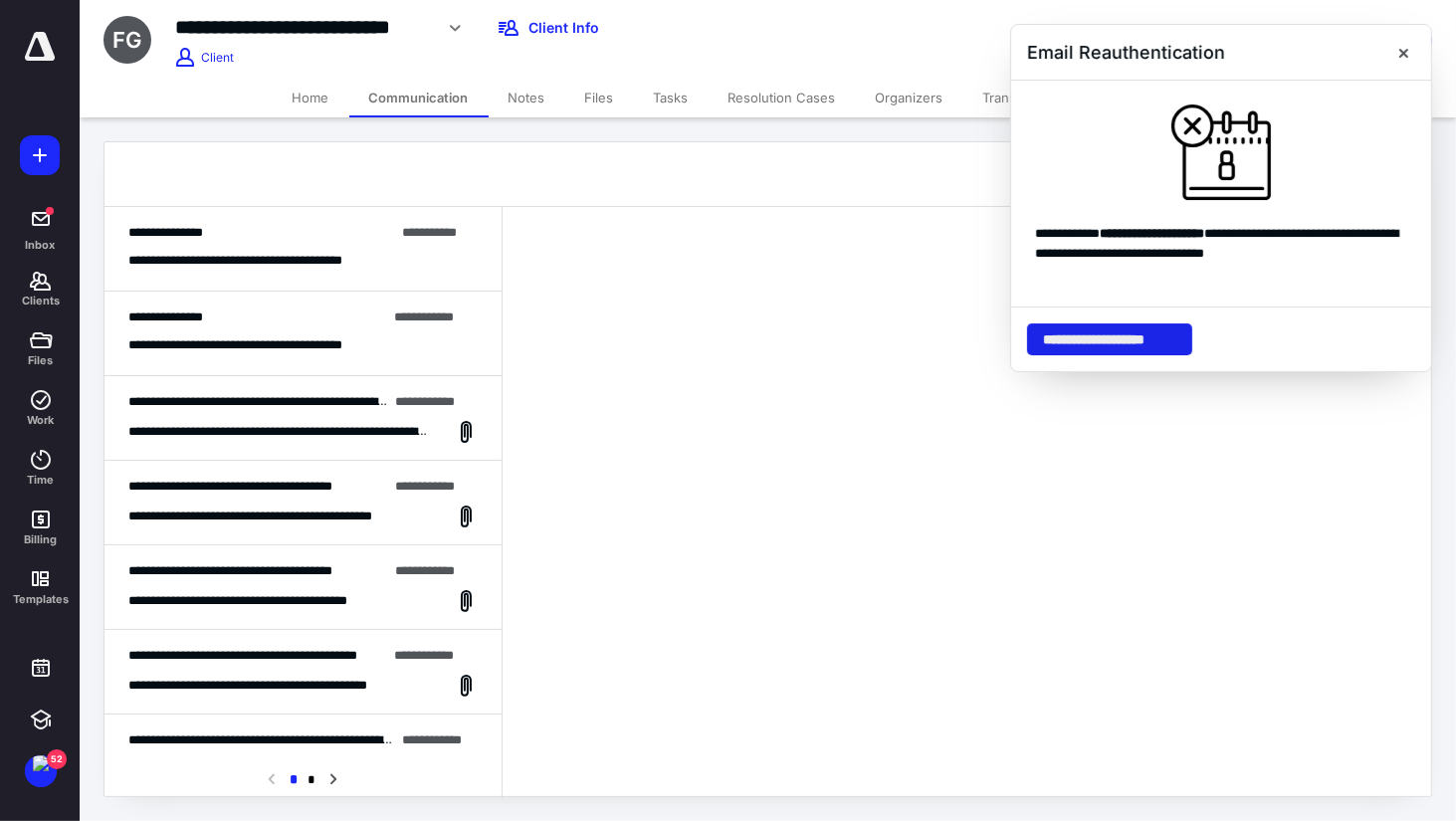 click on "**********" at bounding box center [1110, 339] 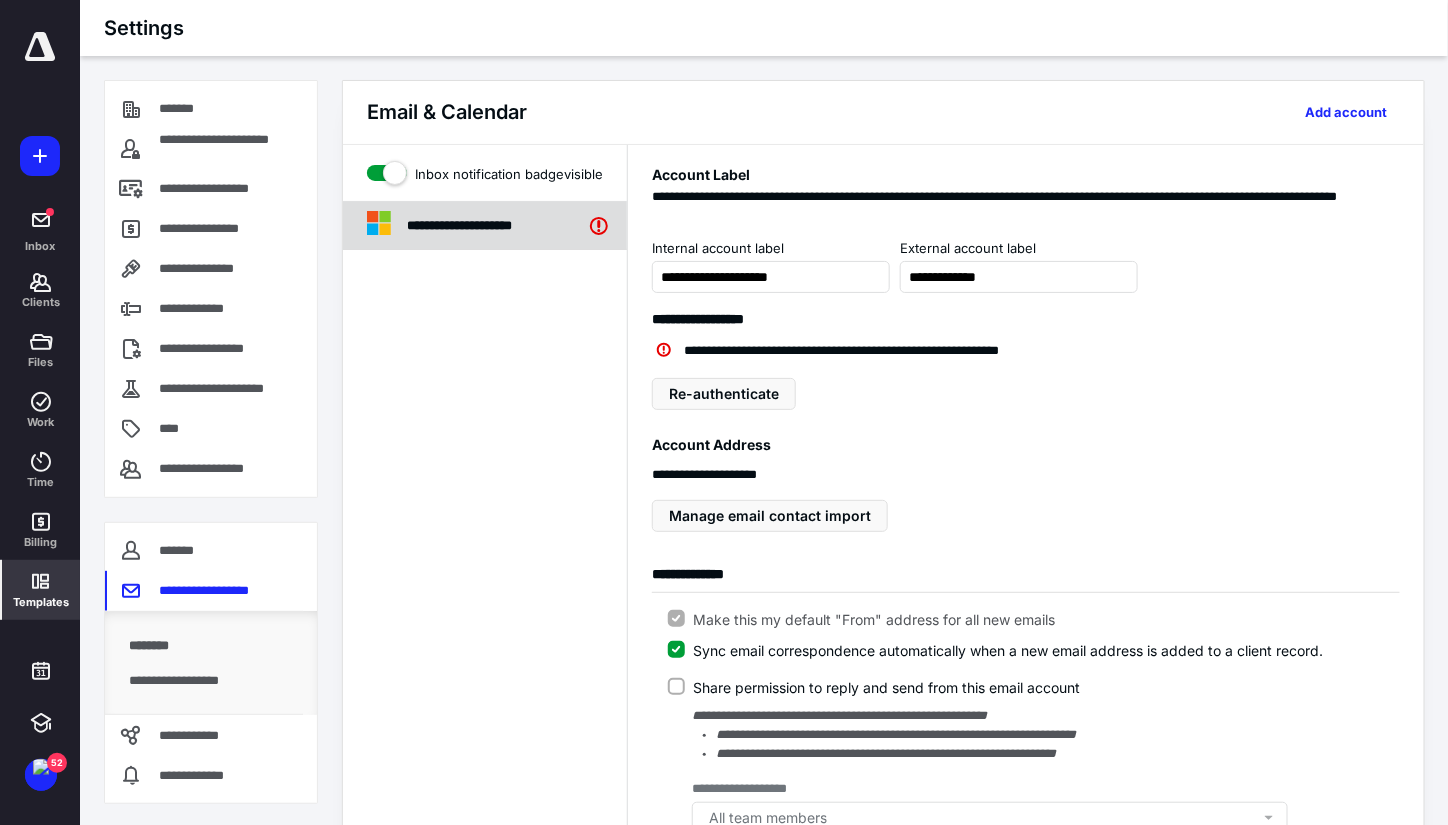 click on "**********" at bounding box center (486, 226) 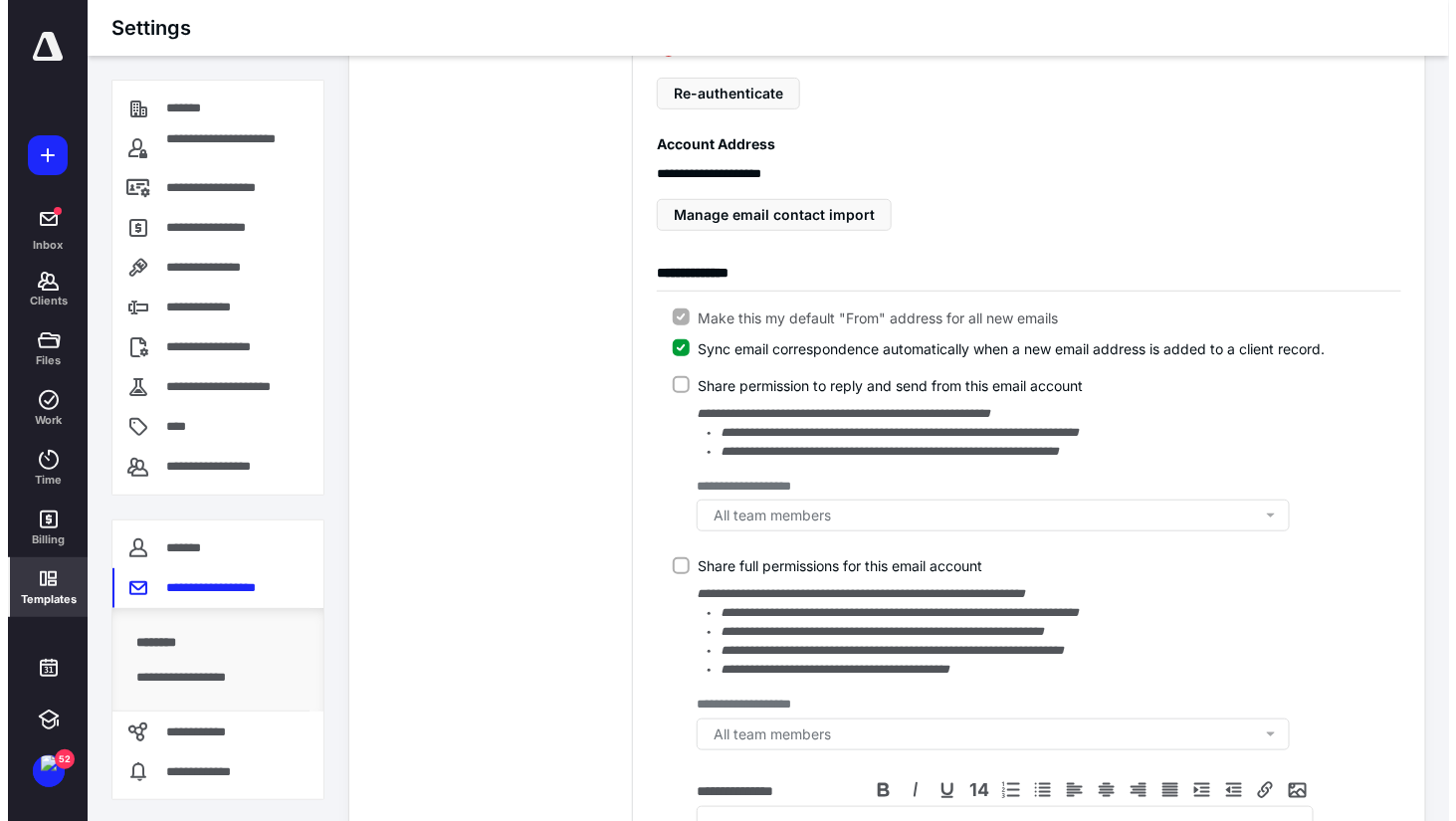 scroll, scrollTop: 0, scrollLeft: 0, axis: both 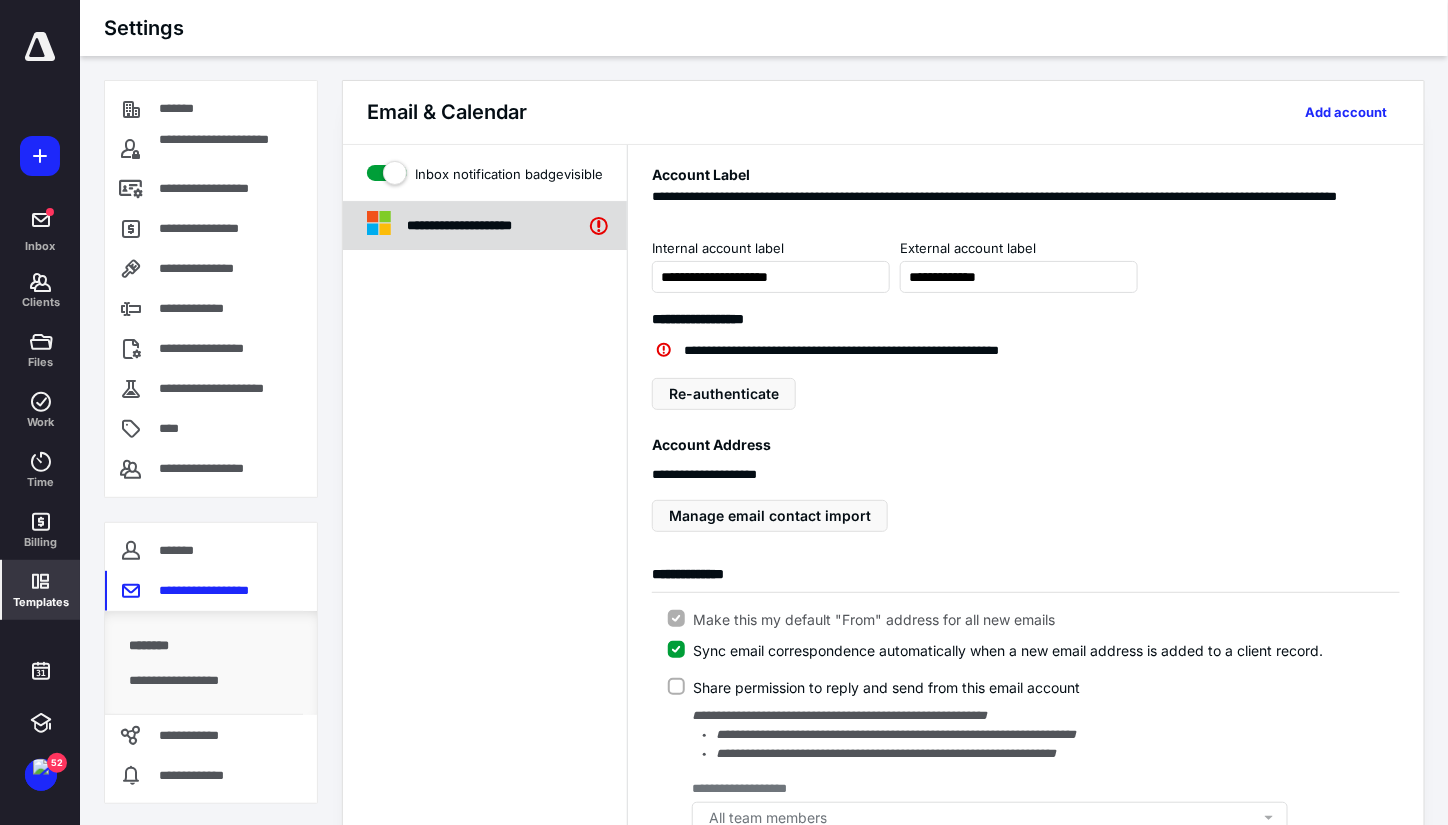 click on "**********" at bounding box center (486, 226) 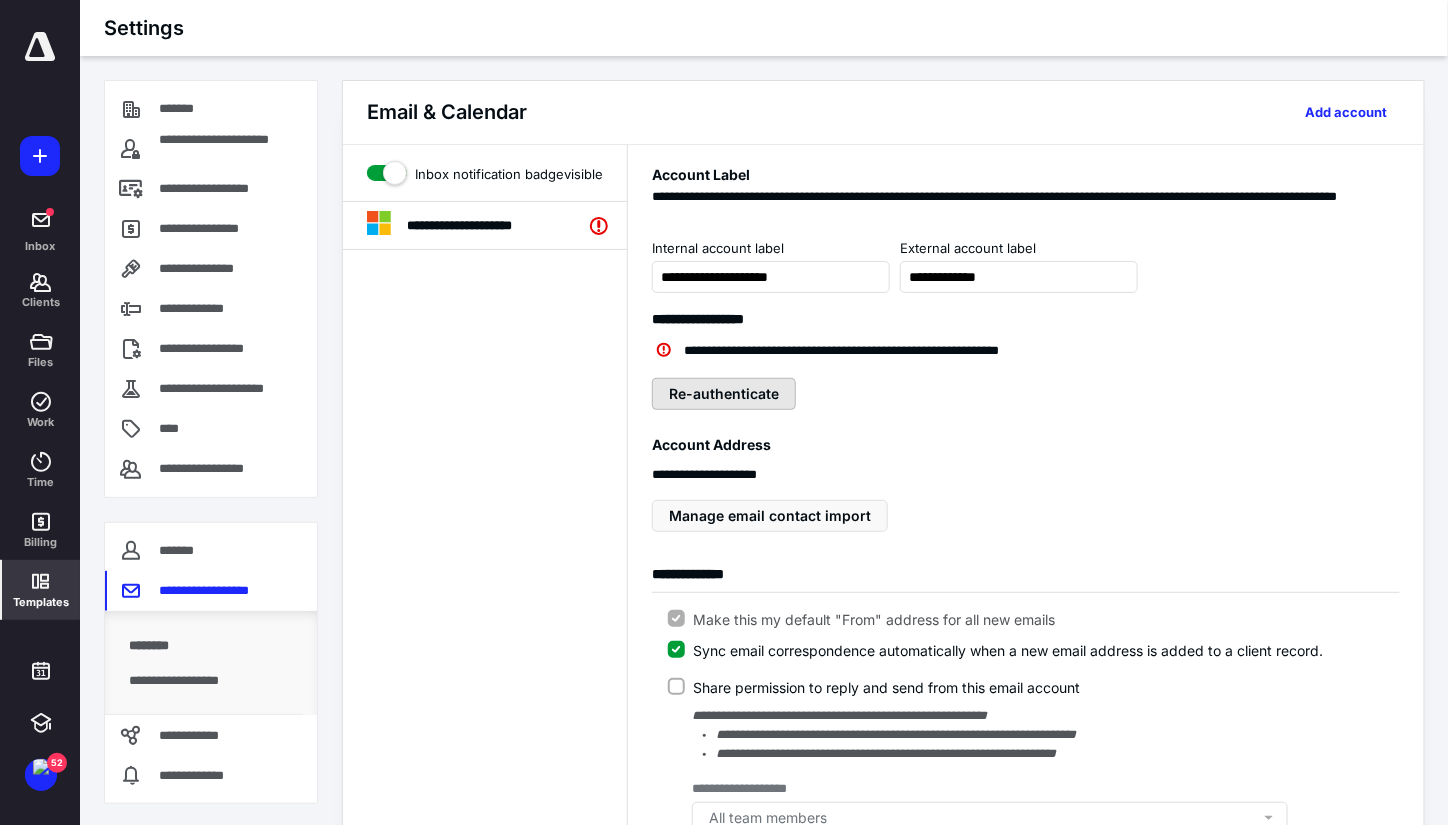 click on "Re-authenticate" at bounding box center [724, 394] 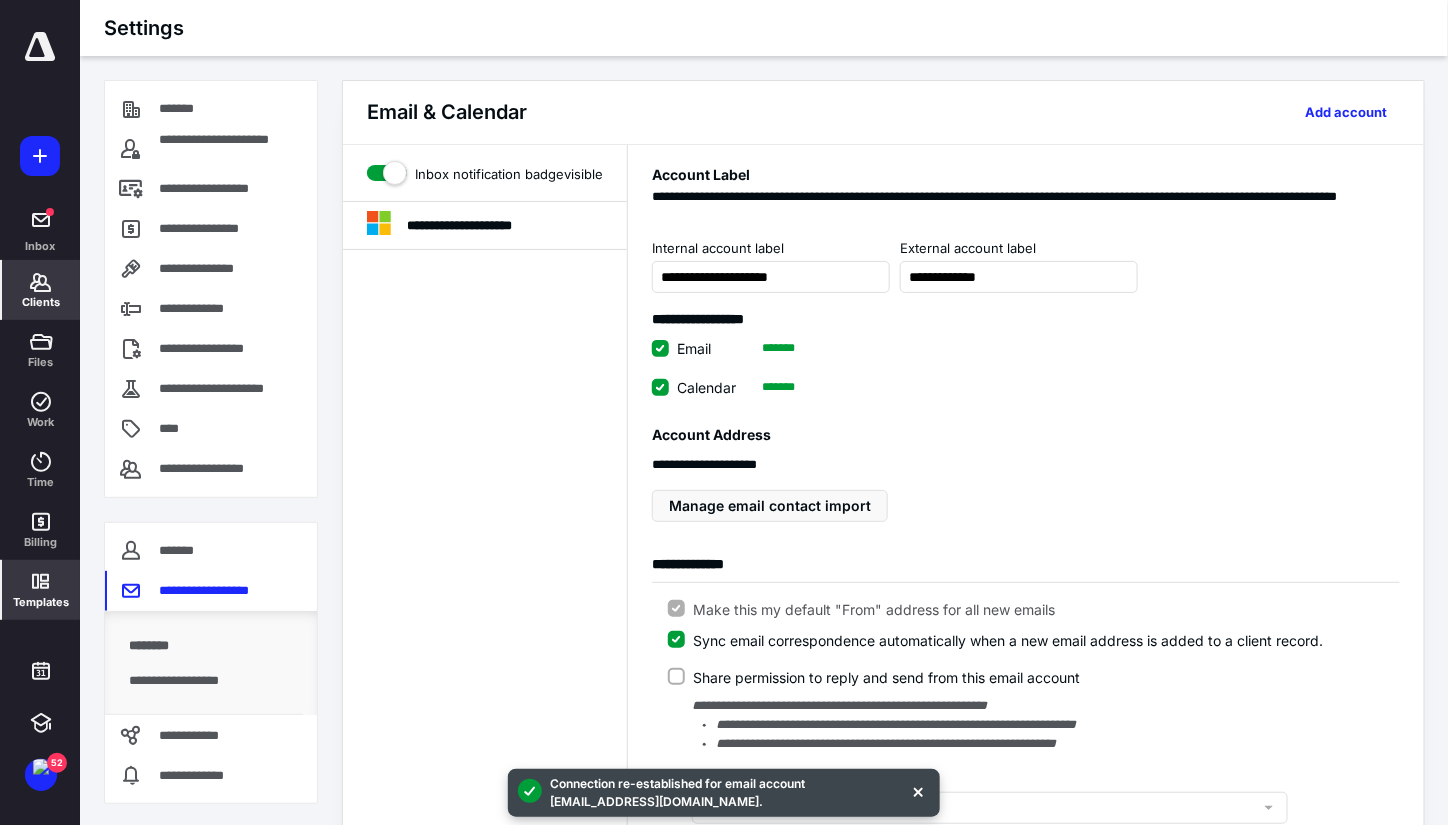 click 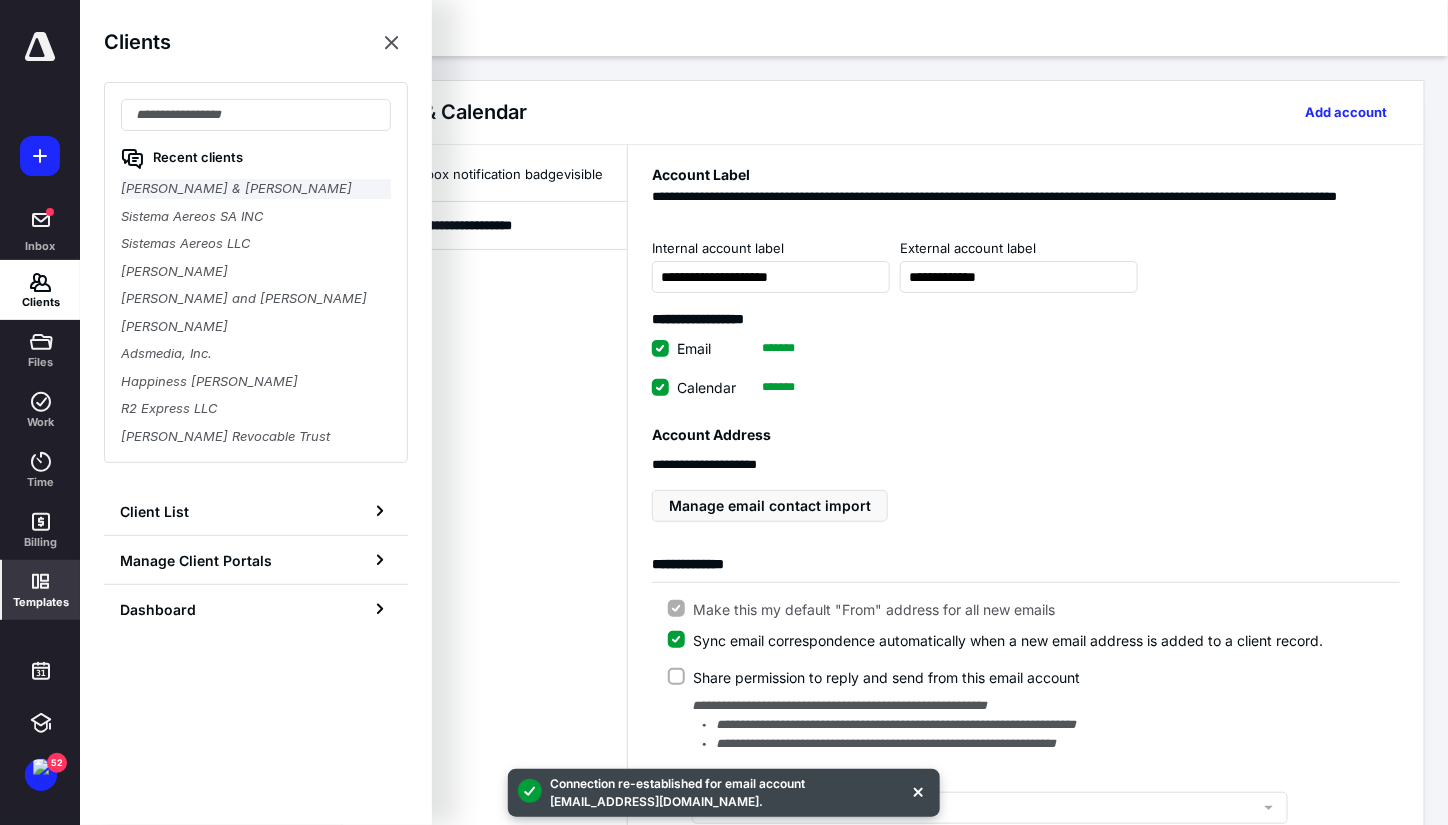 click on "Freddy & Priscilla Guerrero" at bounding box center (256, 189) 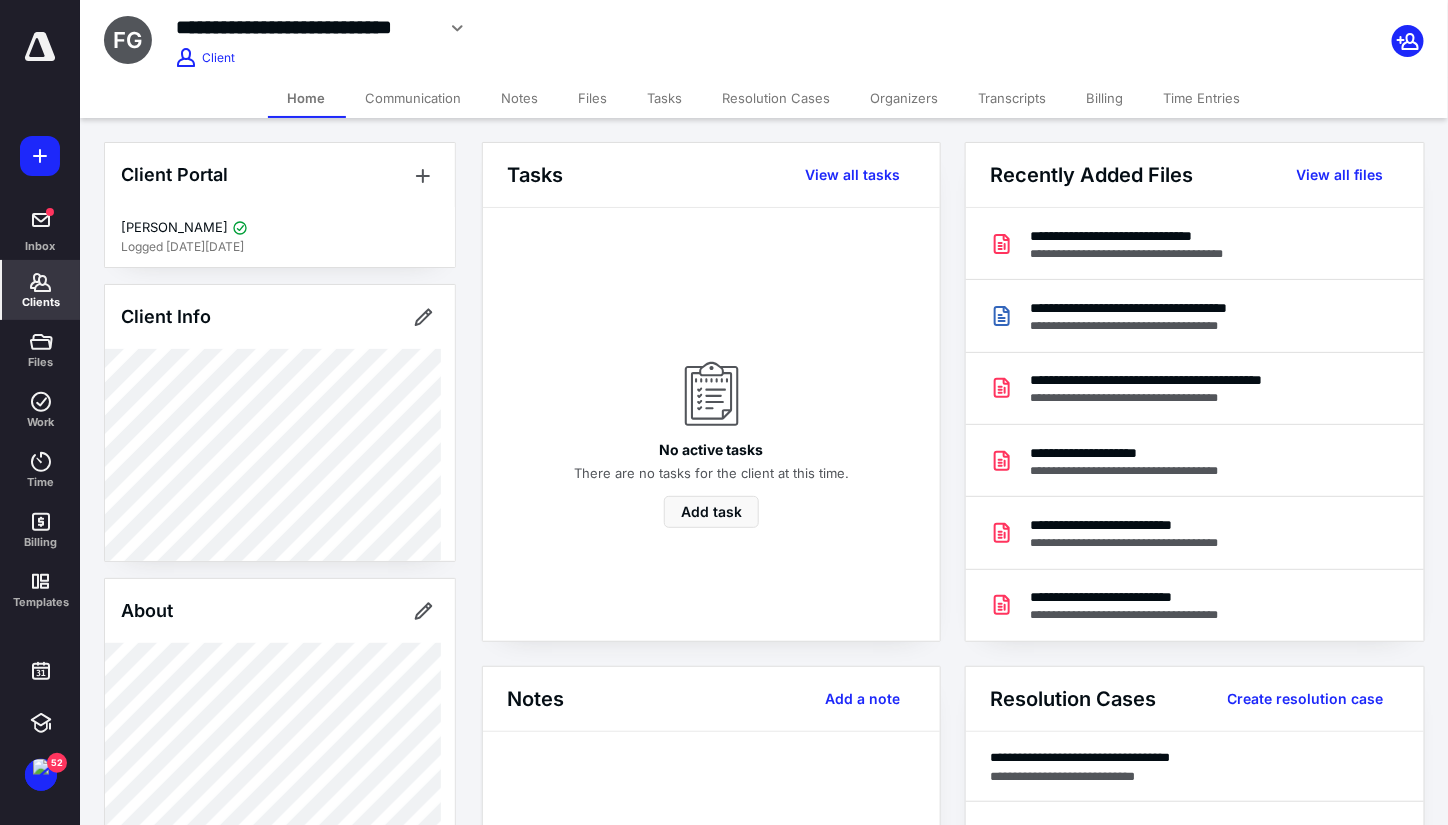 click on "Communication" at bounding box center (414, 98) 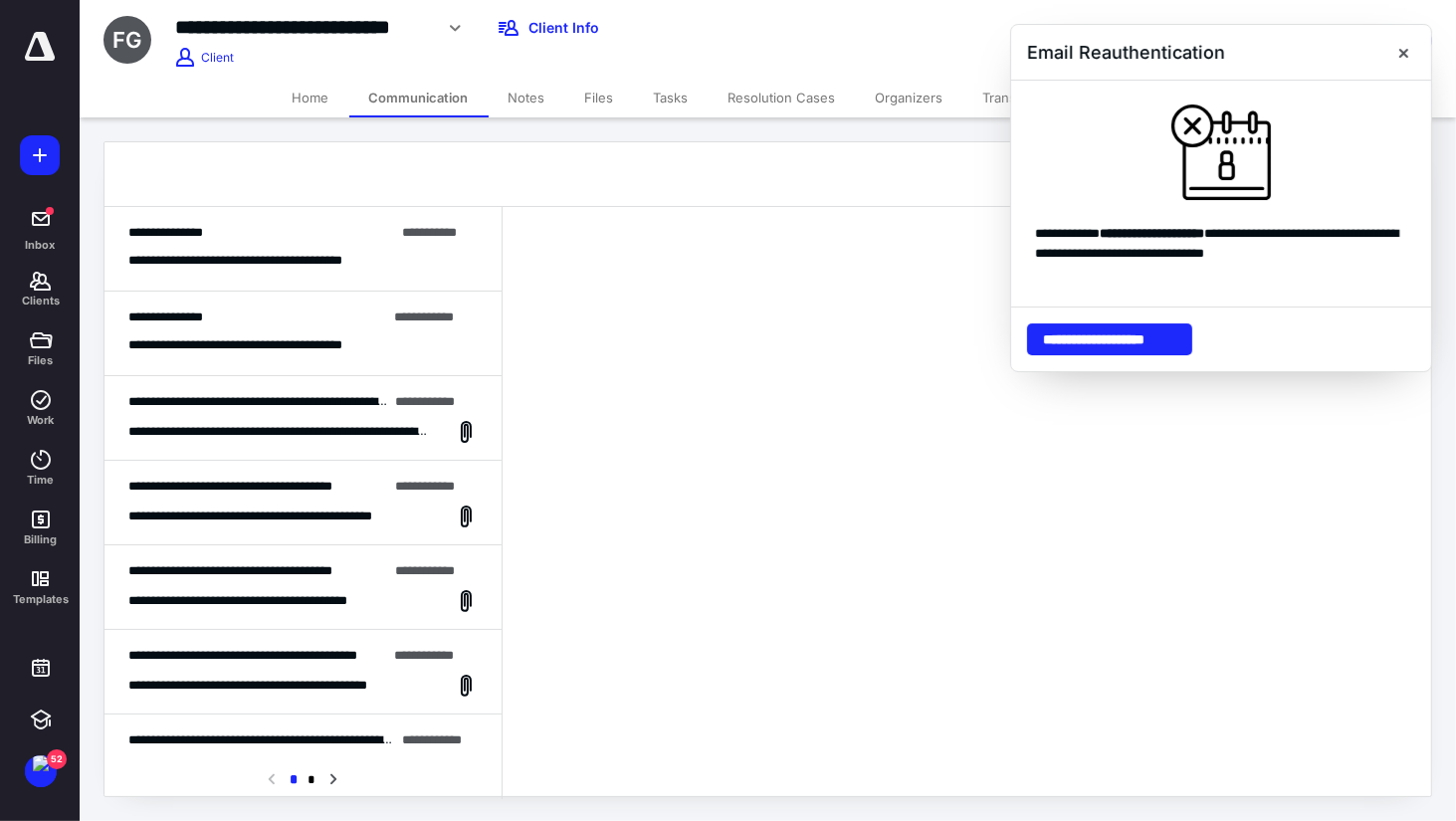 click on "**********" at bounding box center [261, 233] 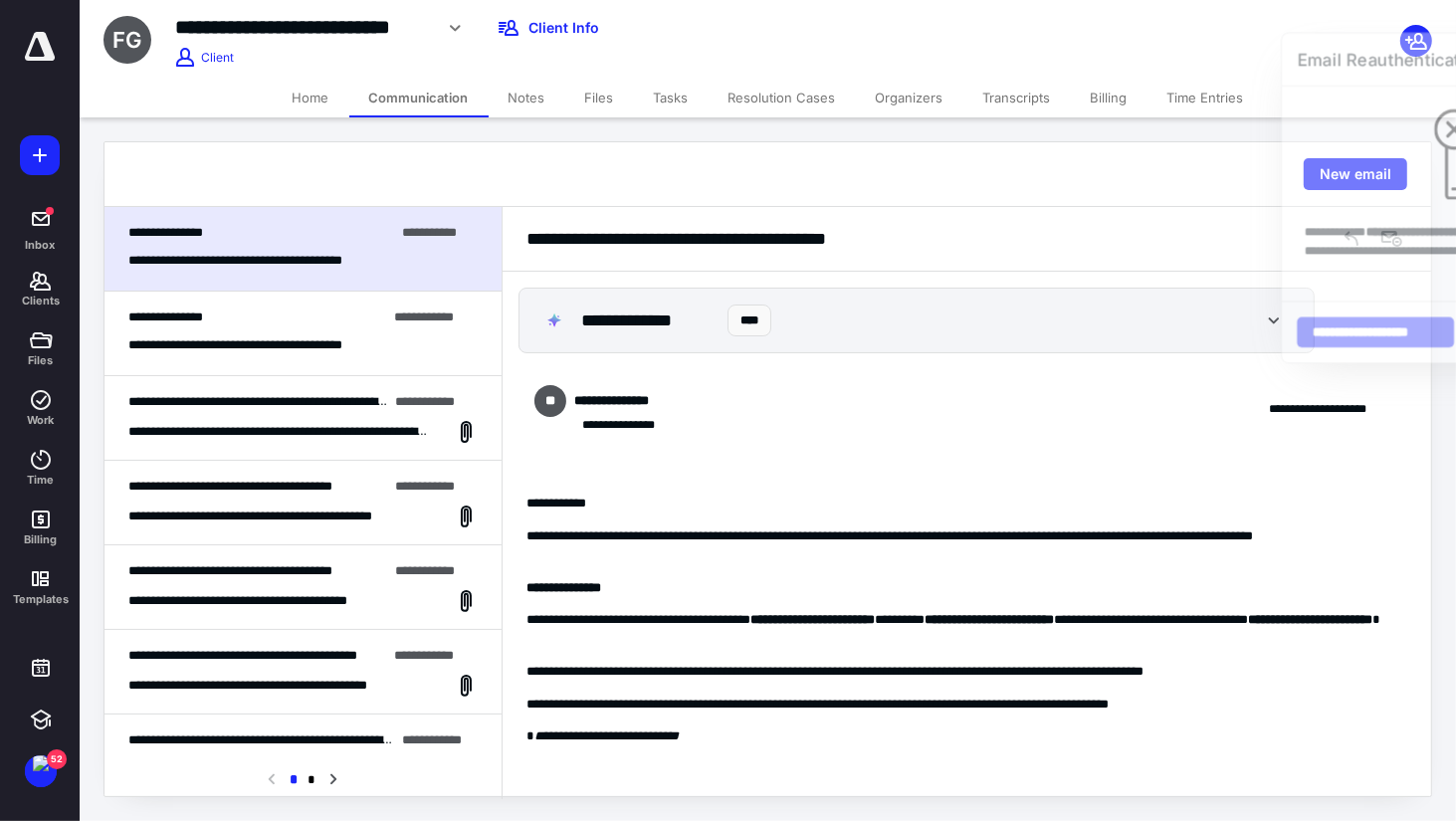 scroll, scrollTop: 11, scrollLeft: 0, axis: vertical 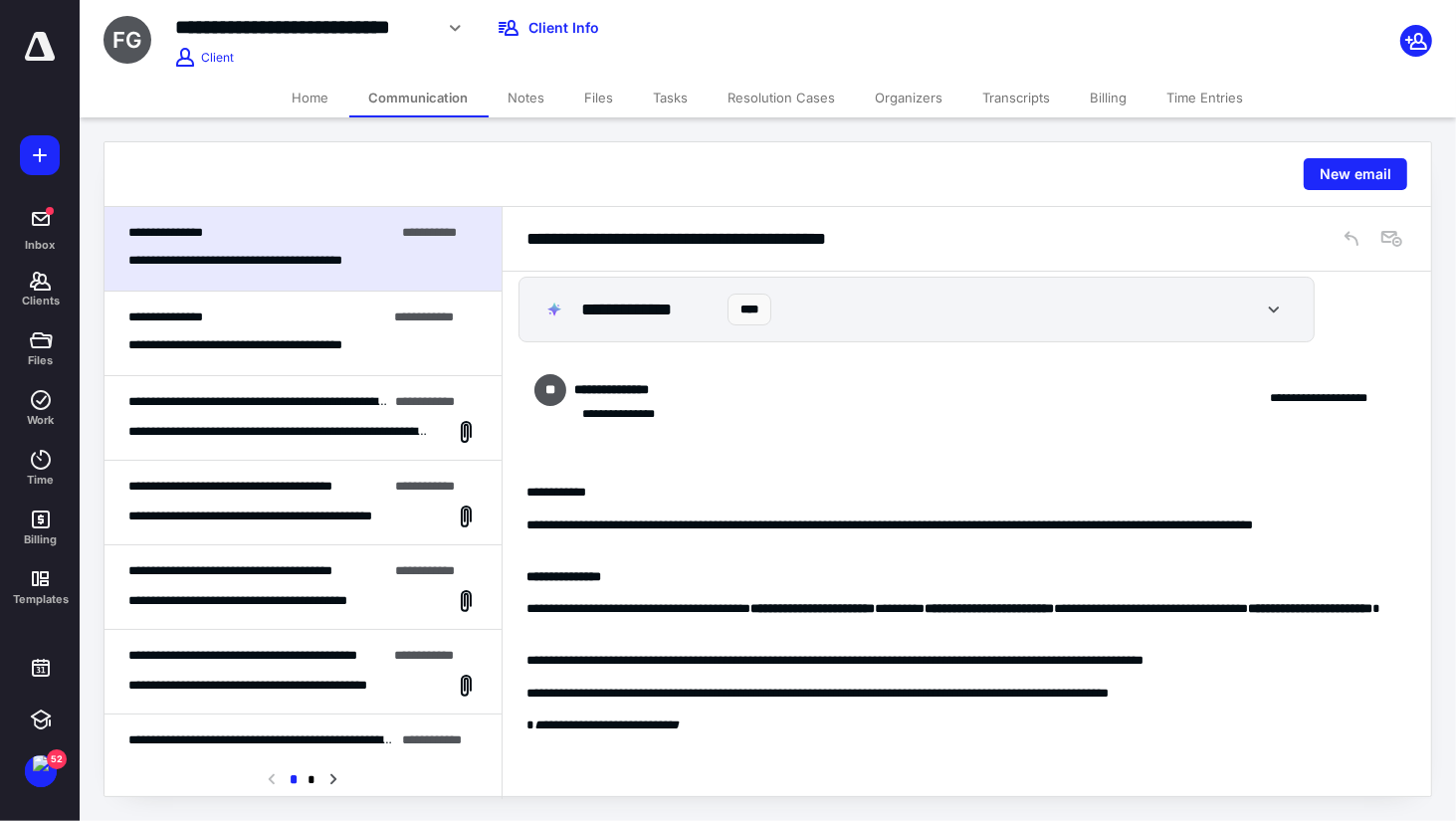 click on "**********" at bounding box center (303, 249) 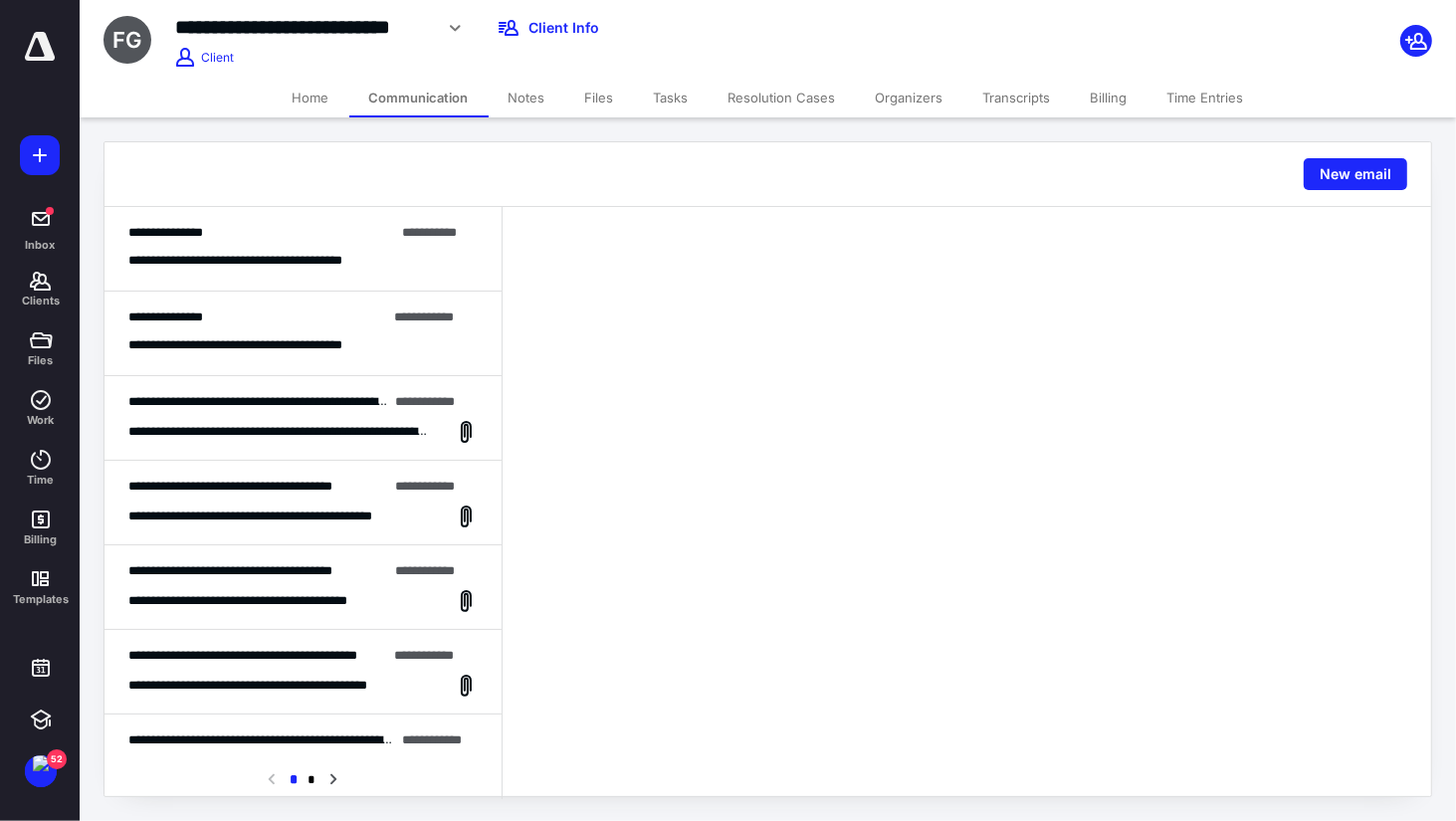 click on "**********" at bounding box center [303, 249] 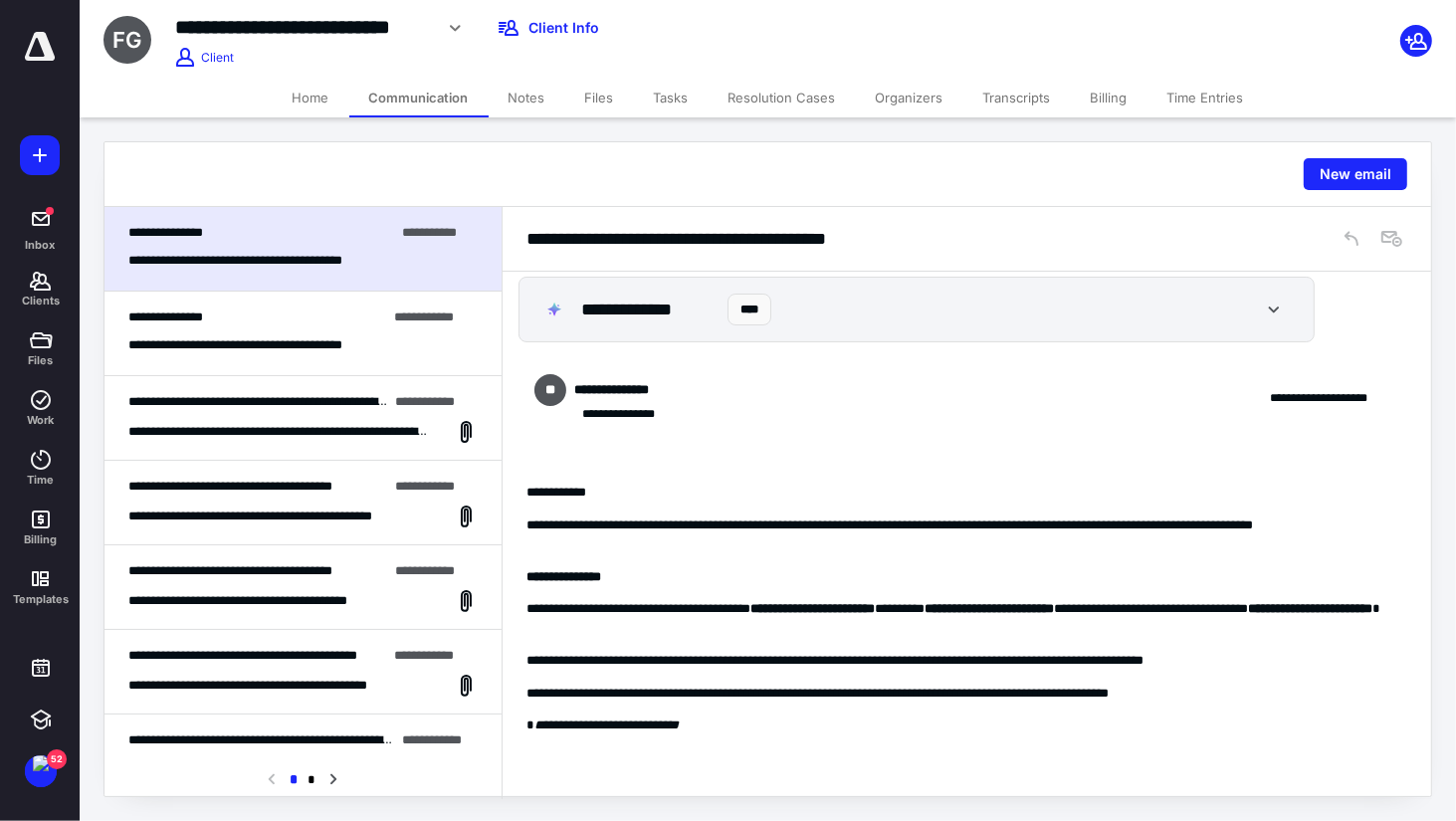 scroll, scrollTop: 0, scrollLeft: 0, axis: both 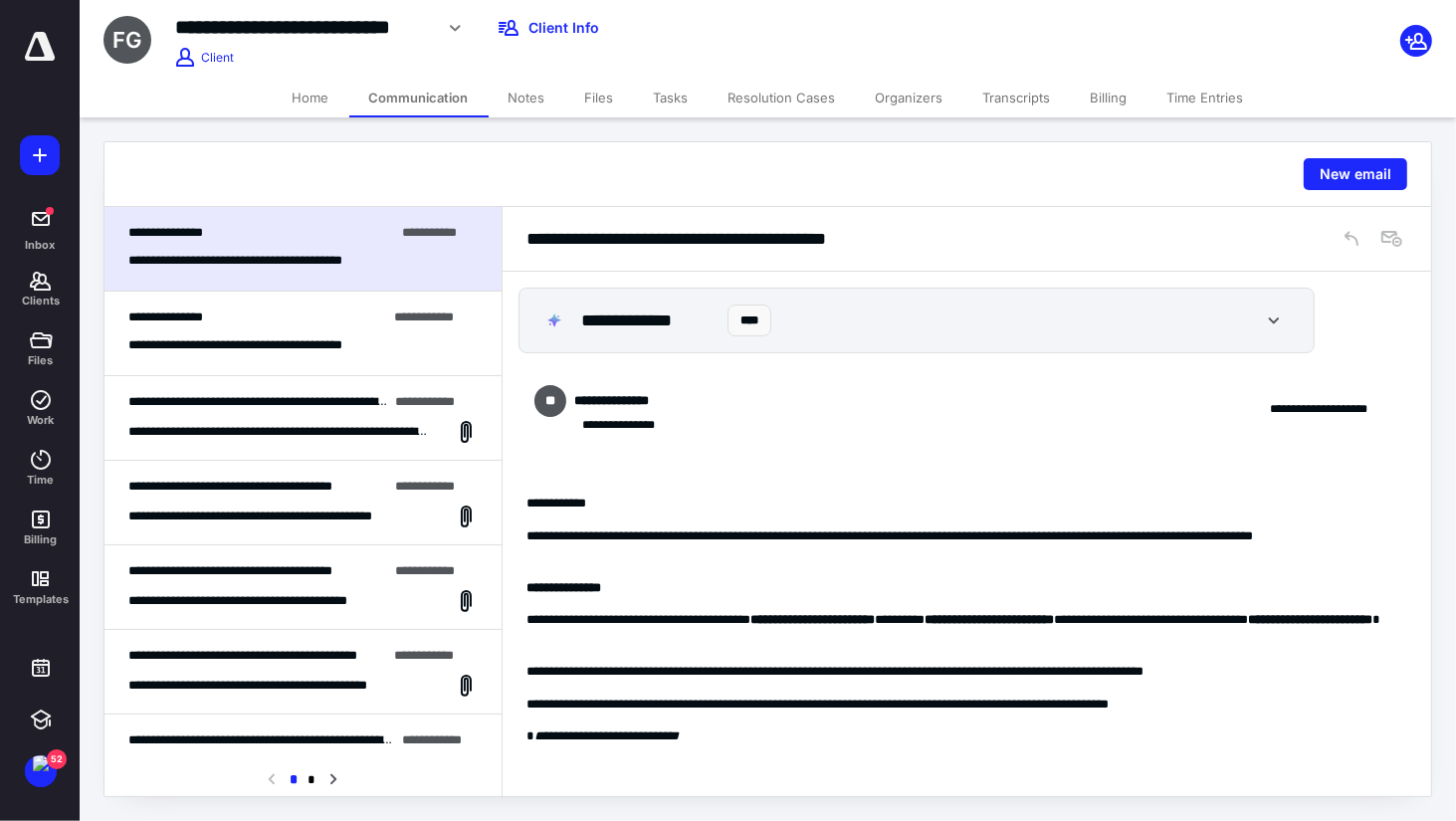 click on "Communication" at bounding box center (419, 98) 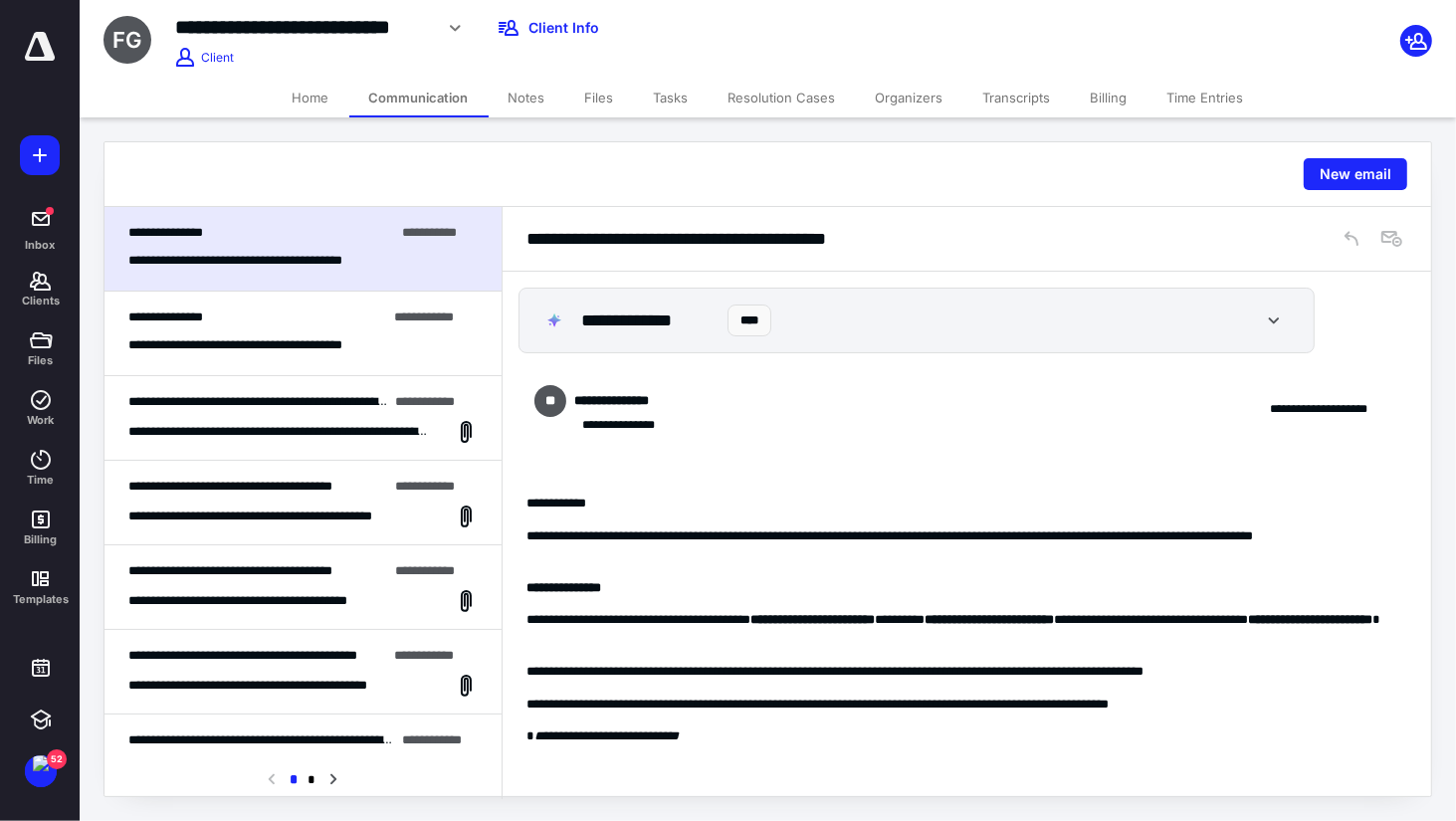click on "Home" at bounding box center [311, 98] 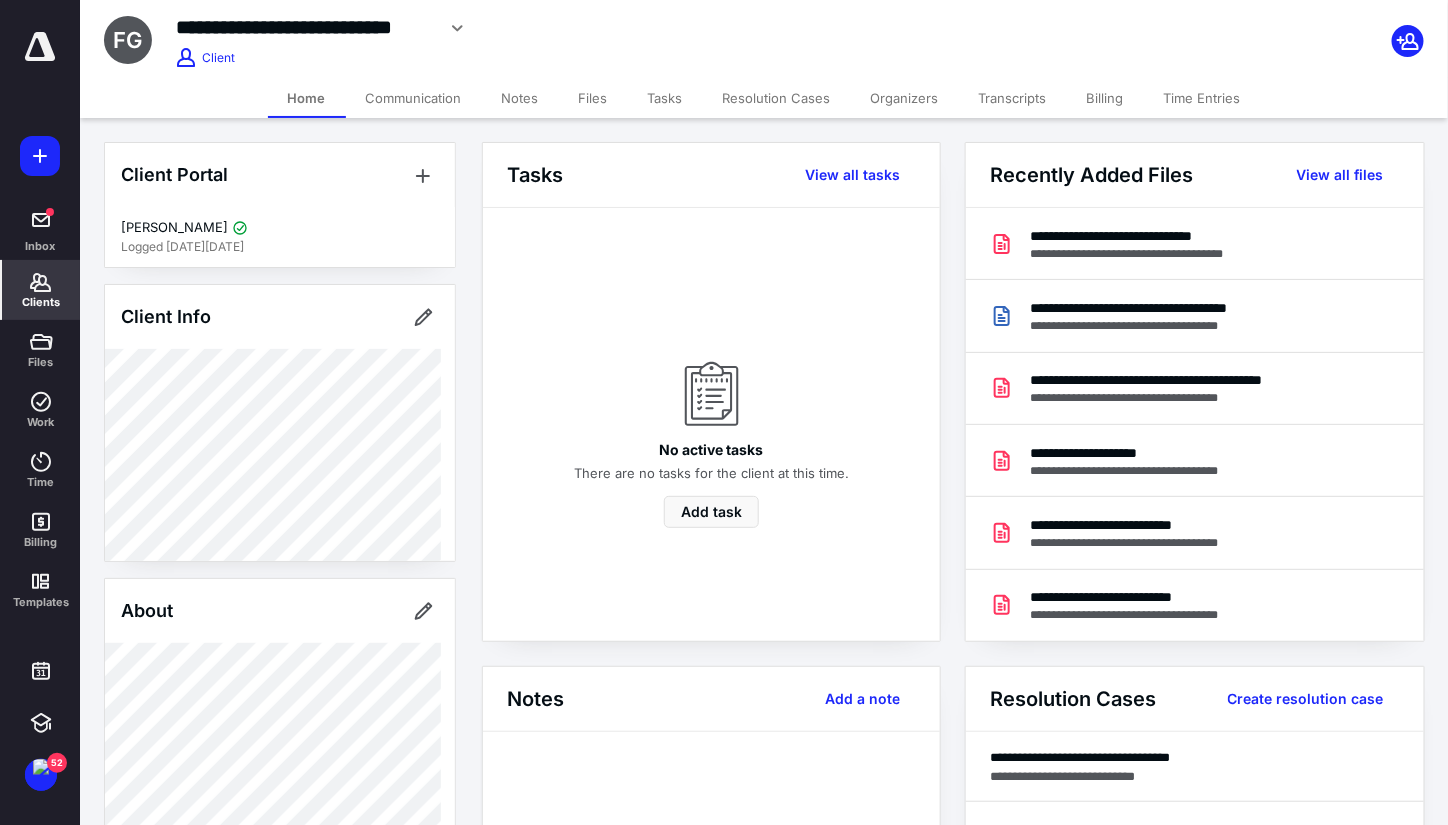 click on "Communication" at bounding box center [414, 98] 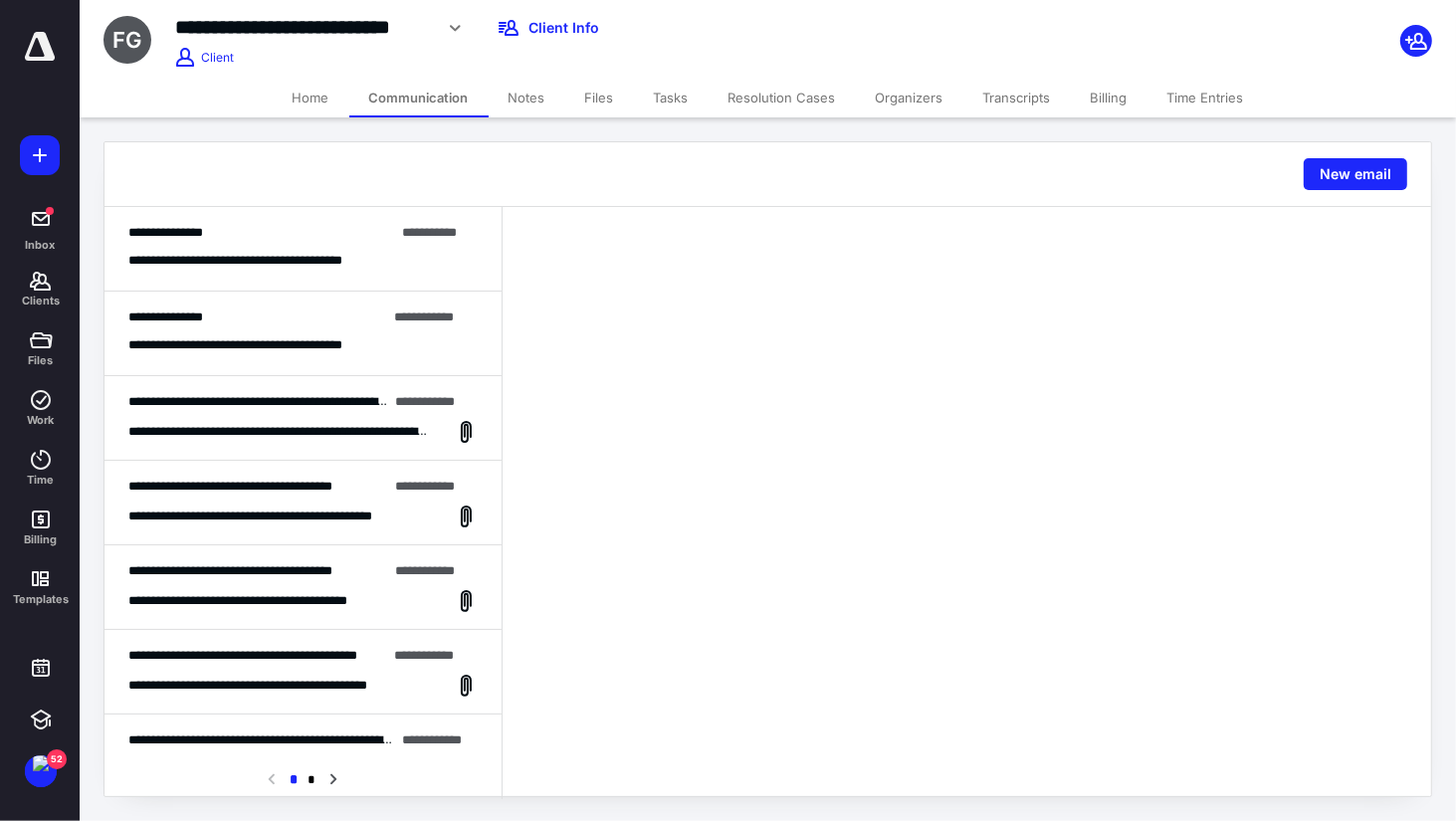 click on "**********" at bounding box center [303, 249] 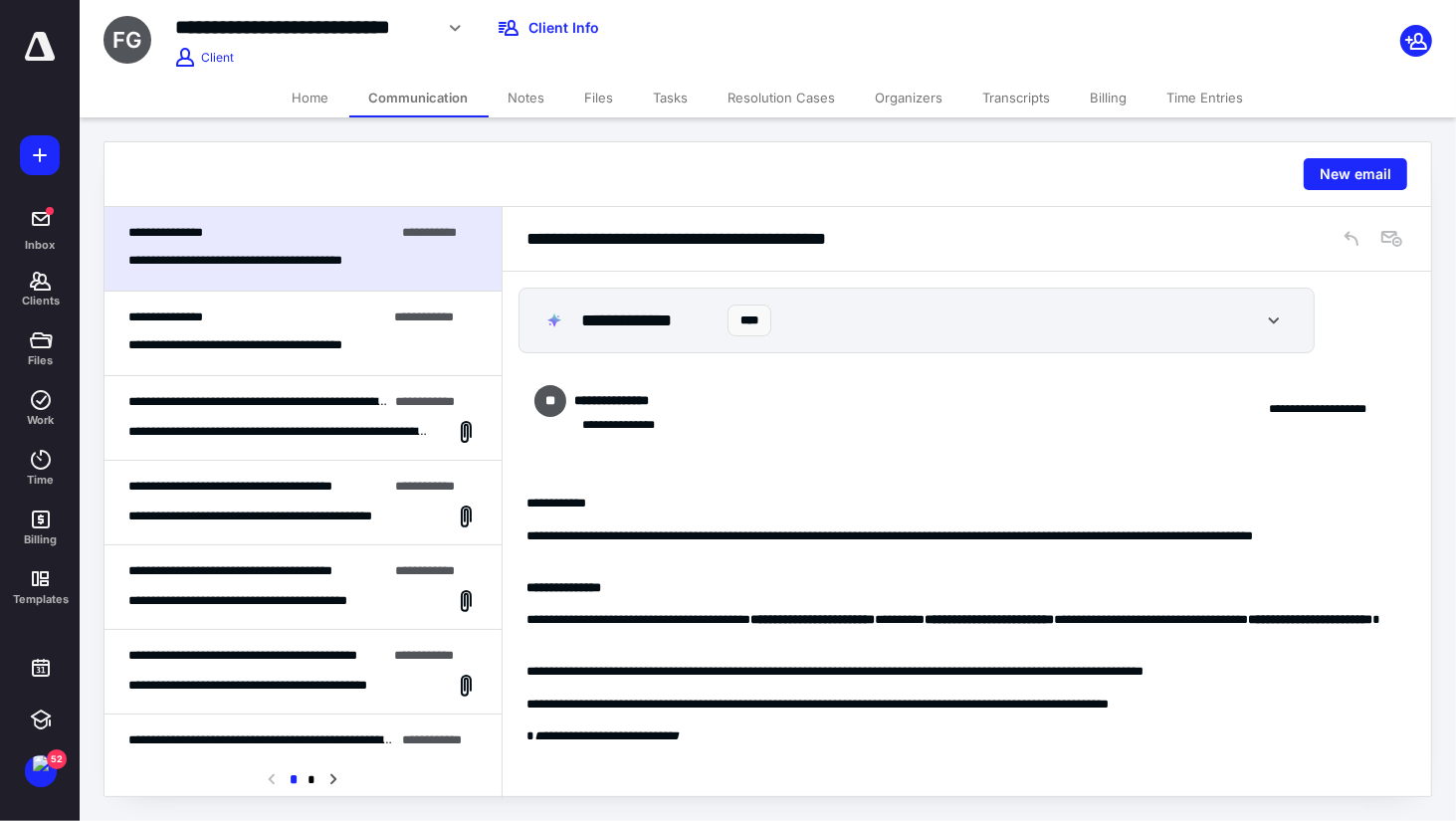 scroll, scrollTop: 11, scrollLeft: 0, axis: vertical 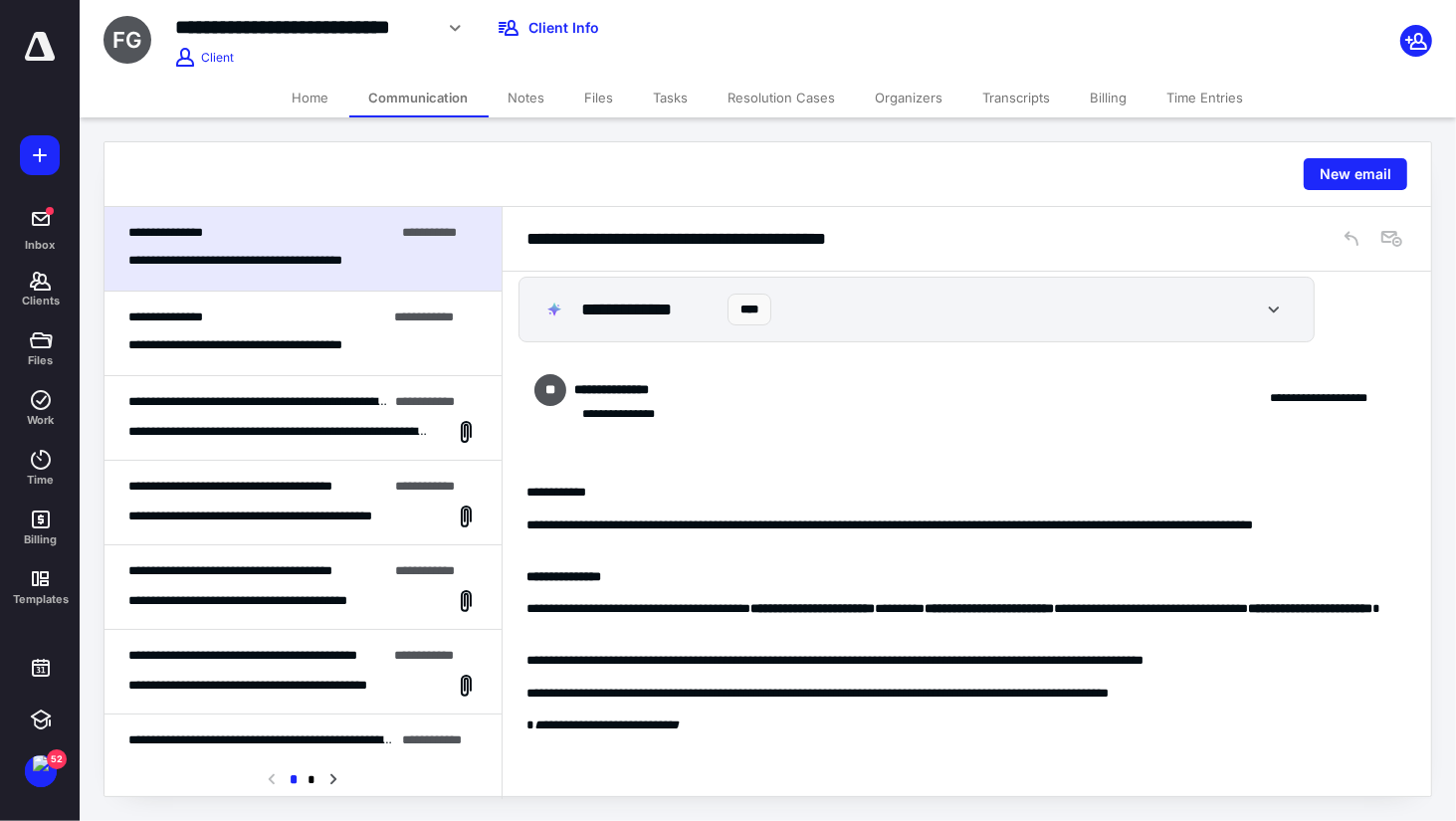 click on "**********" at bounding box center [261, 233] 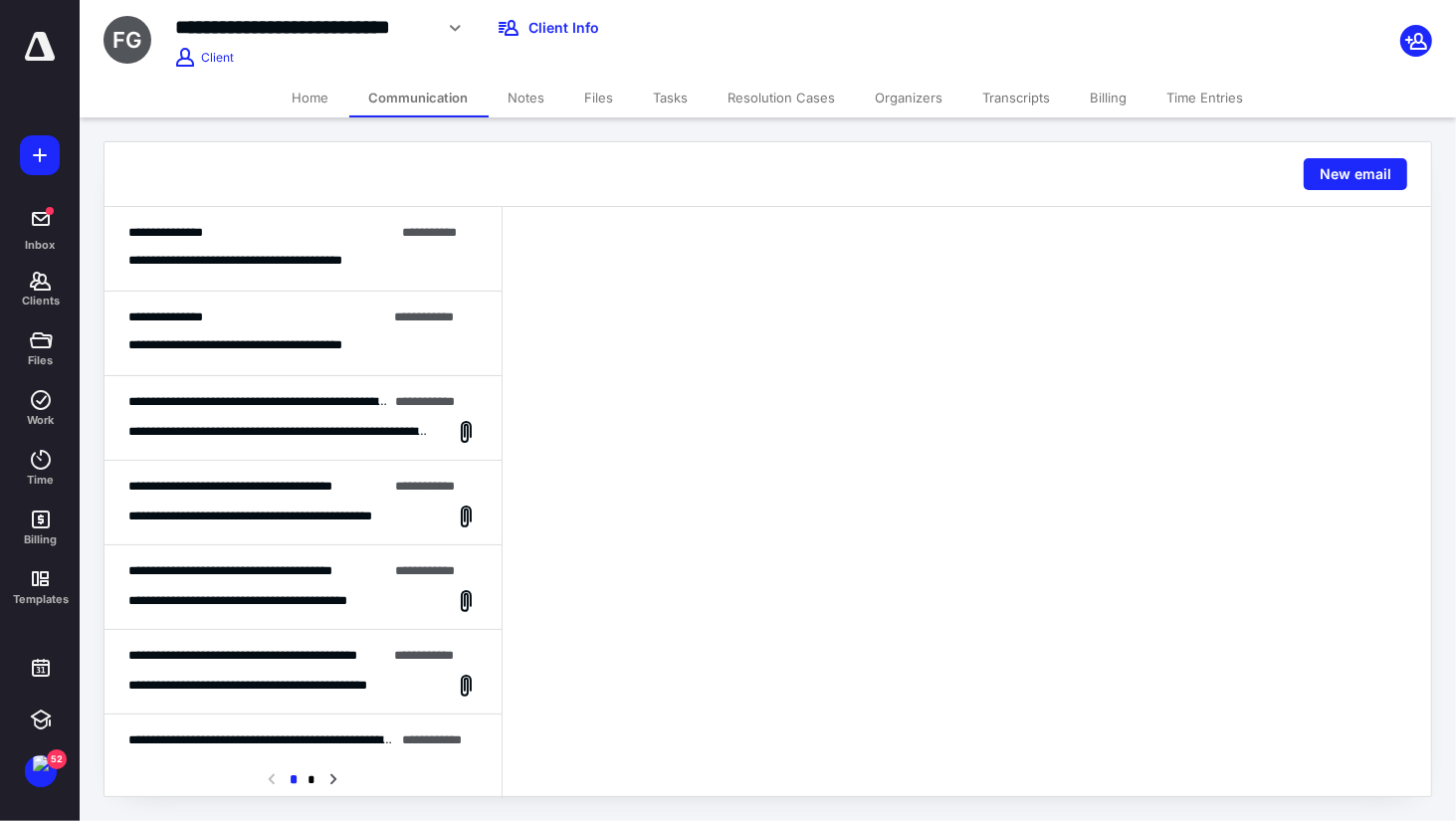 click on "**********" at bounding box center [267, 261] 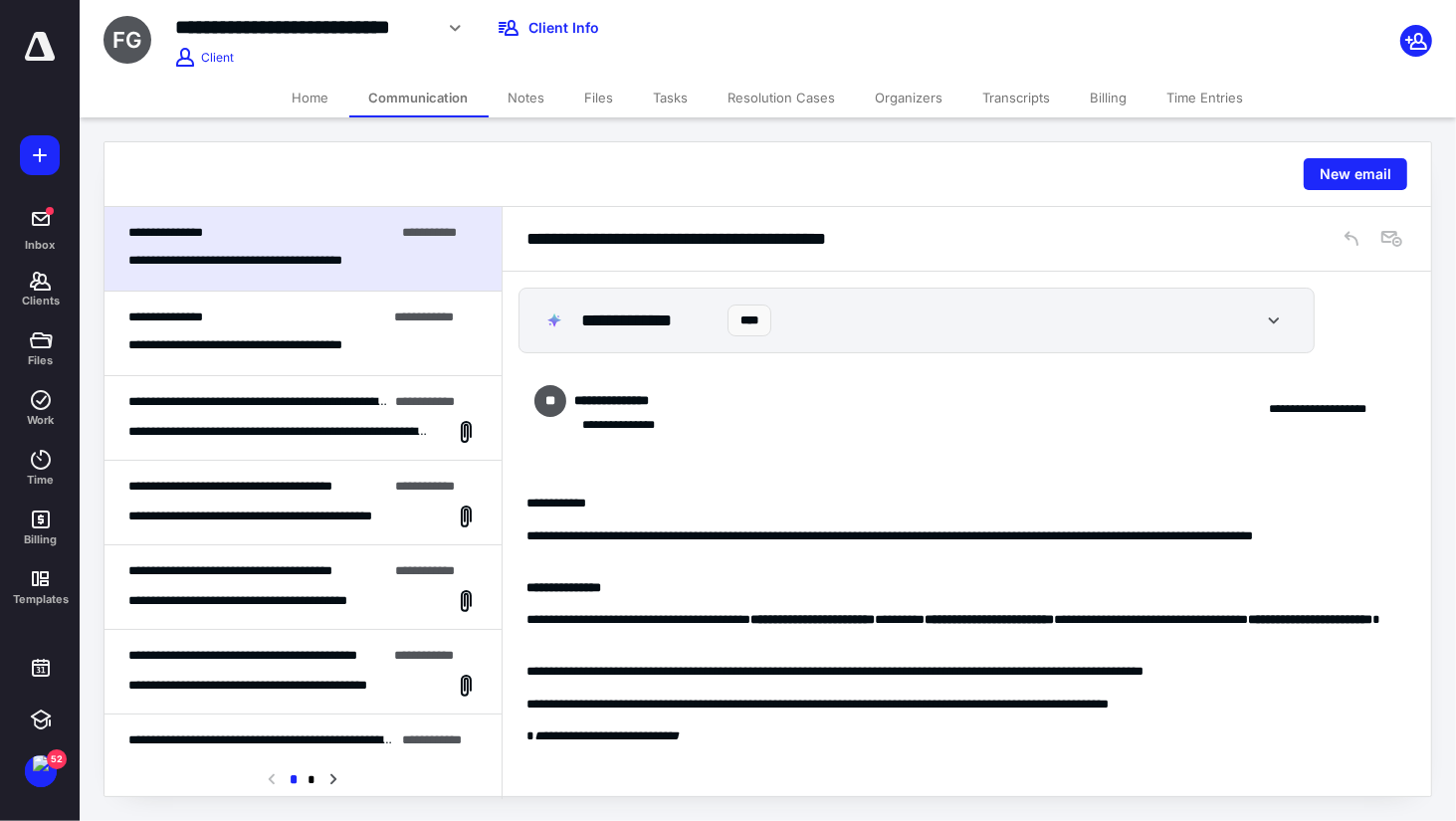 scroll, scrollTop: 11, scrollLeft: 0, axis: vertical 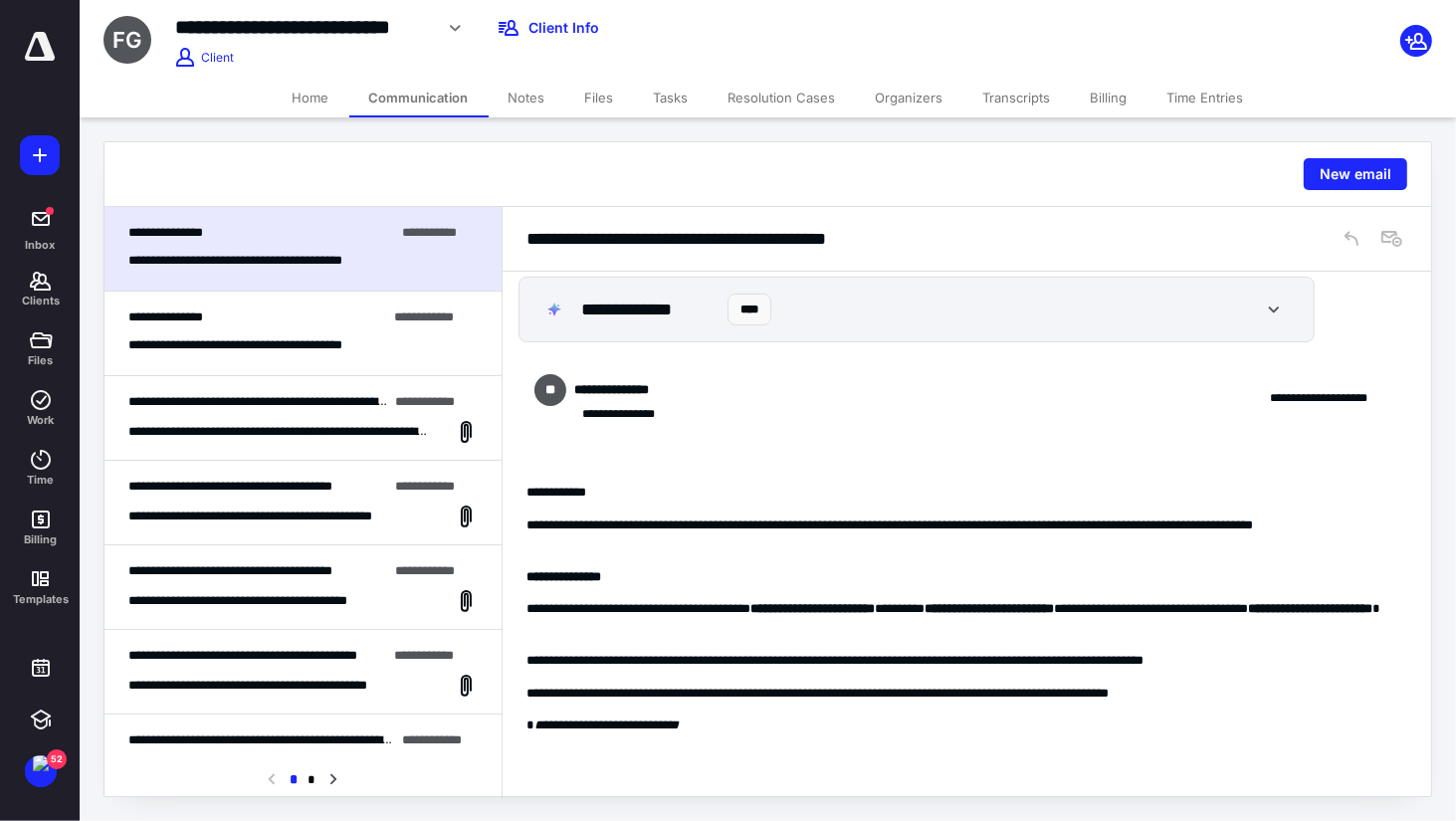 click on "**********" at bounding box center (267, 261) 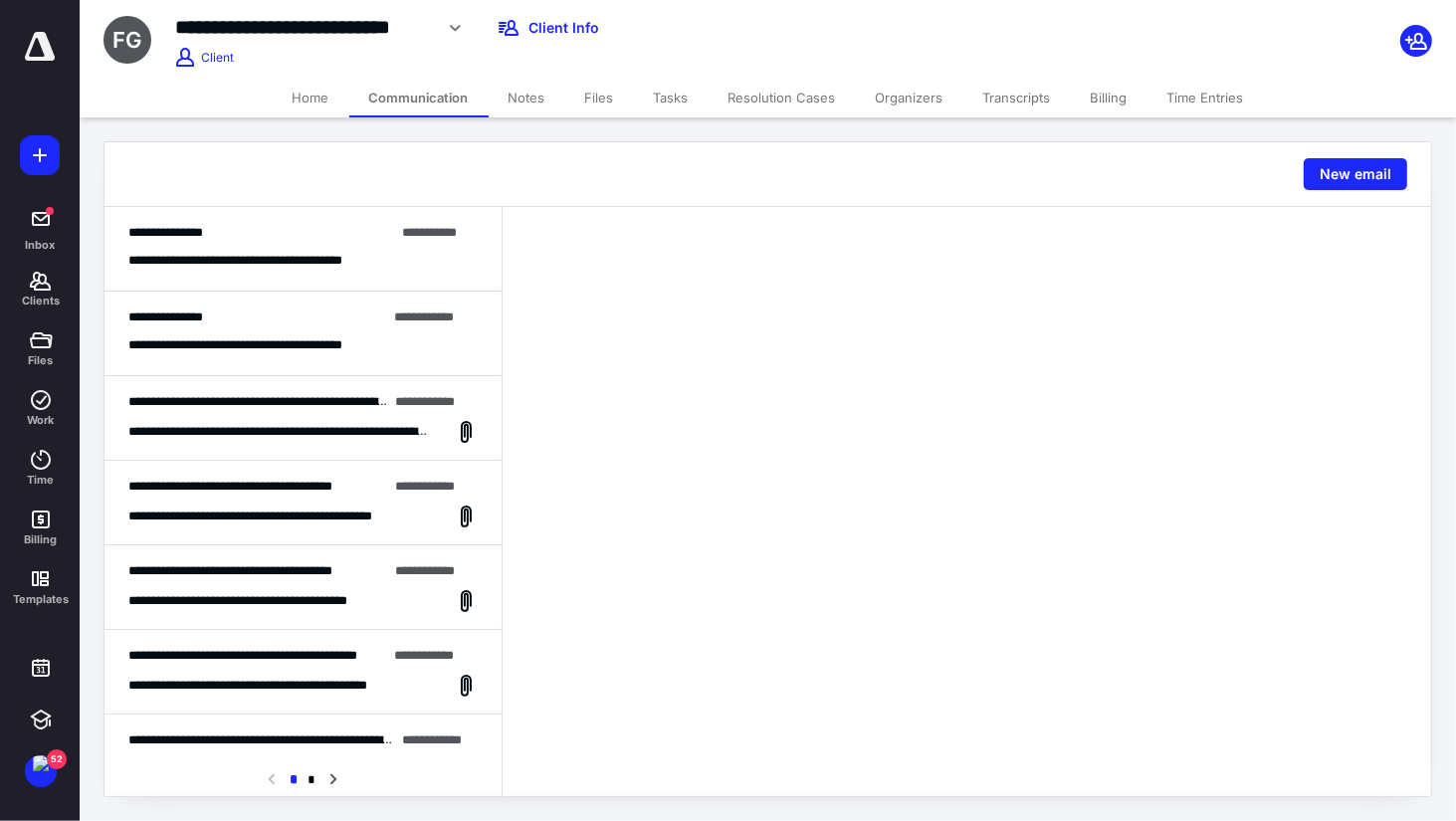 click on "**********" at bounding box center (303, 249) 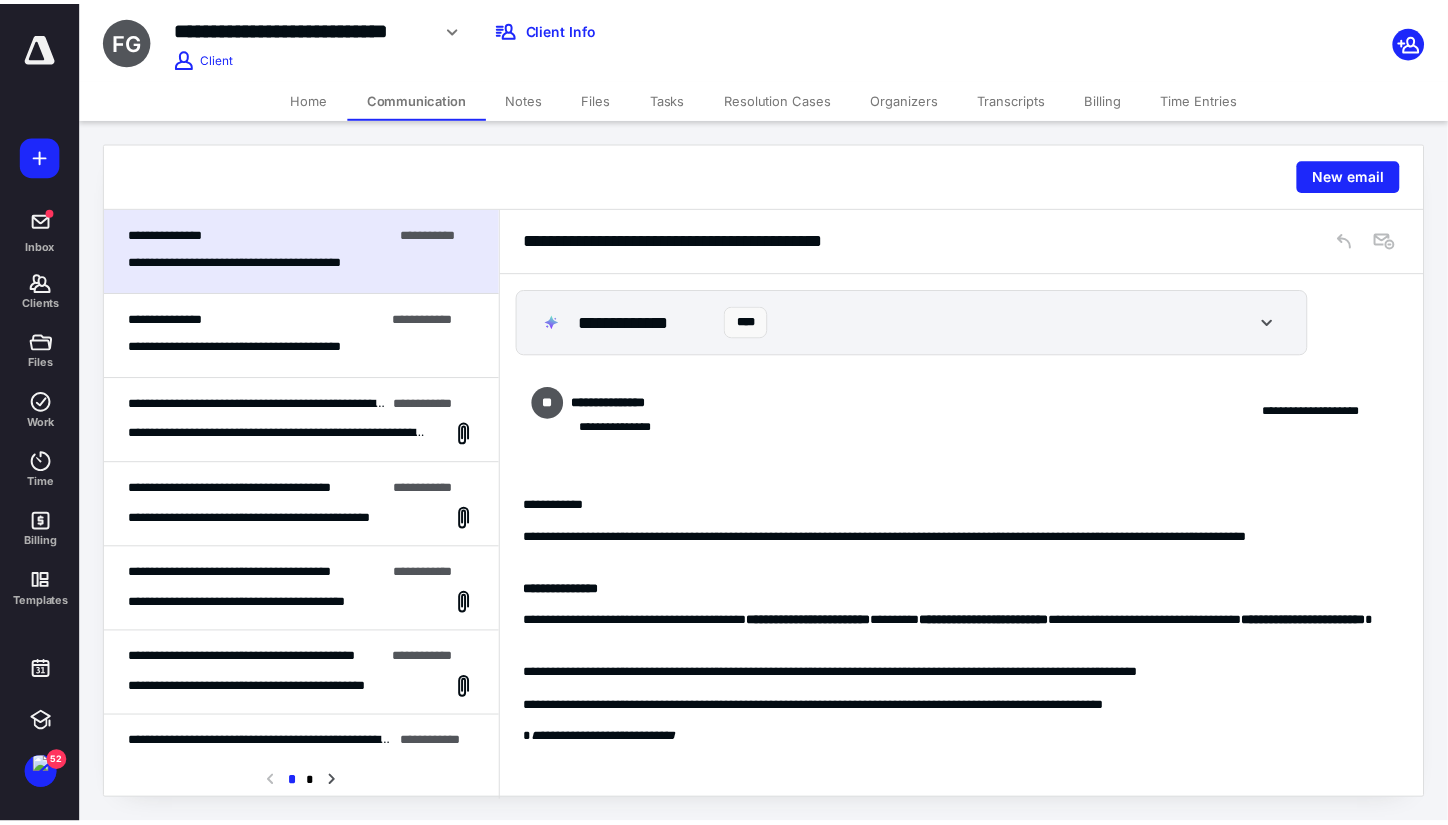 scroll, scrollTop: 11, scrollLeft: 0, axis: vertical 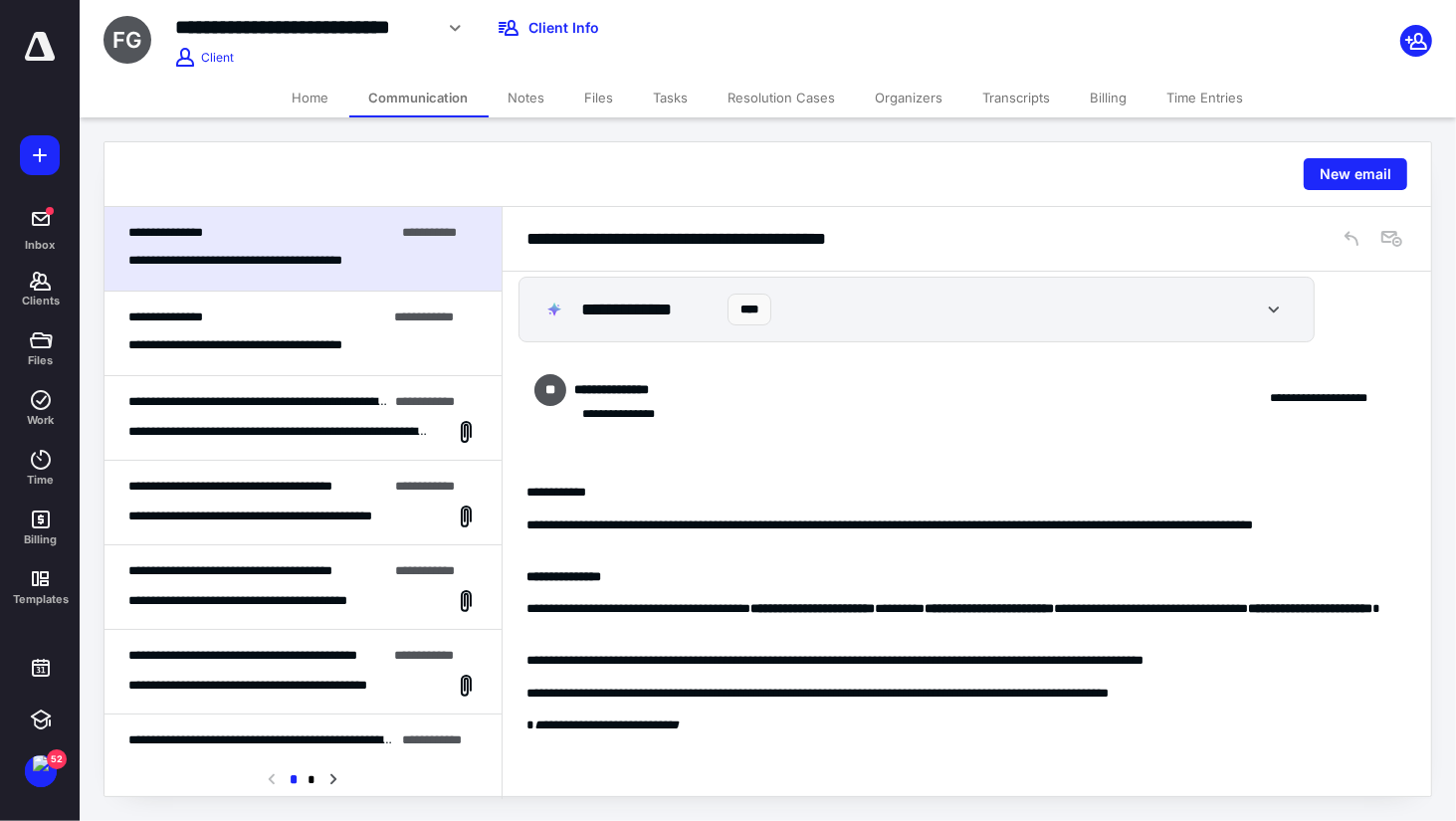 click on "**********" at bounding box center [303, 249] 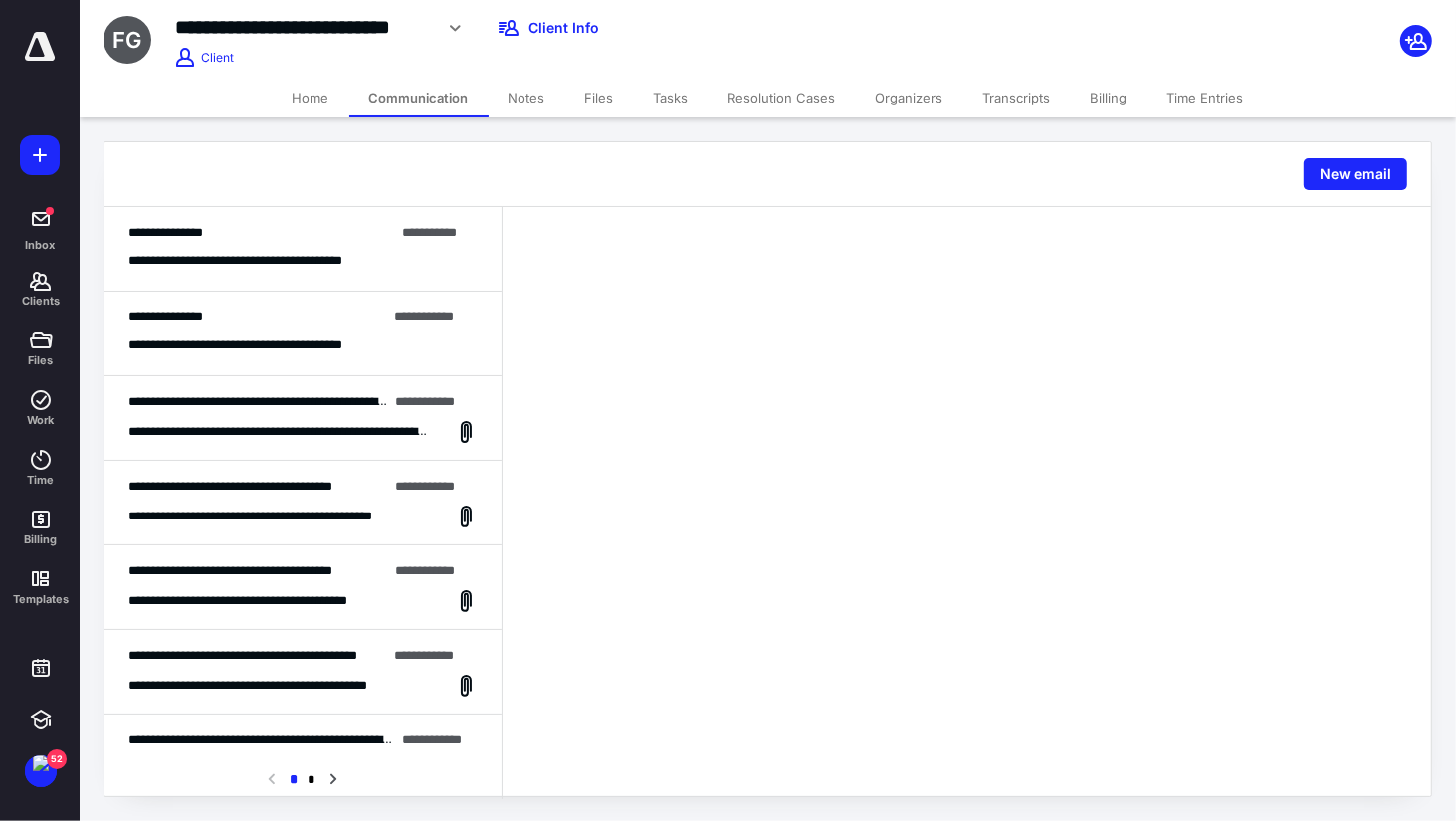 click on "Home" at bounding box center (311, 98) 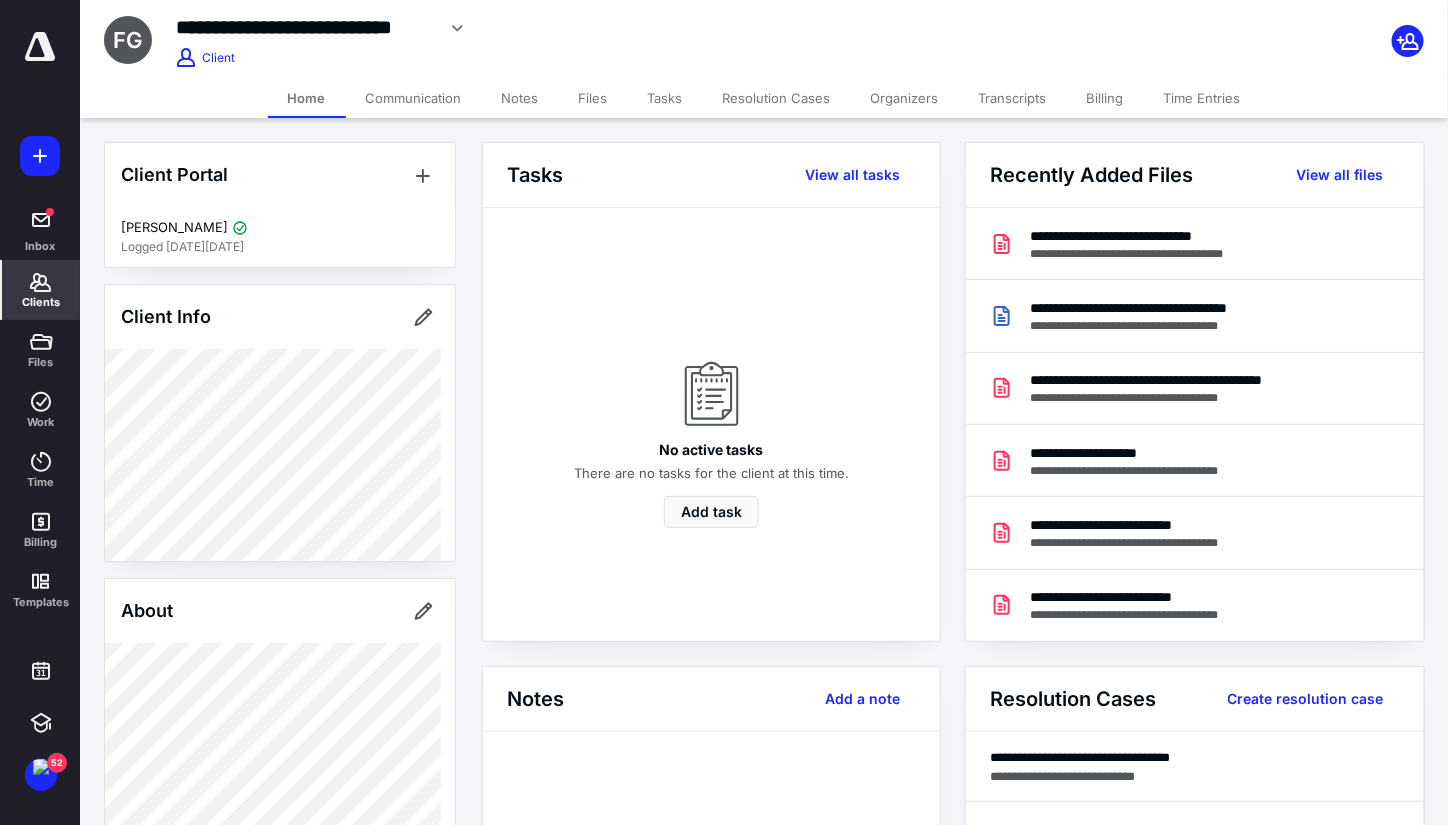 click 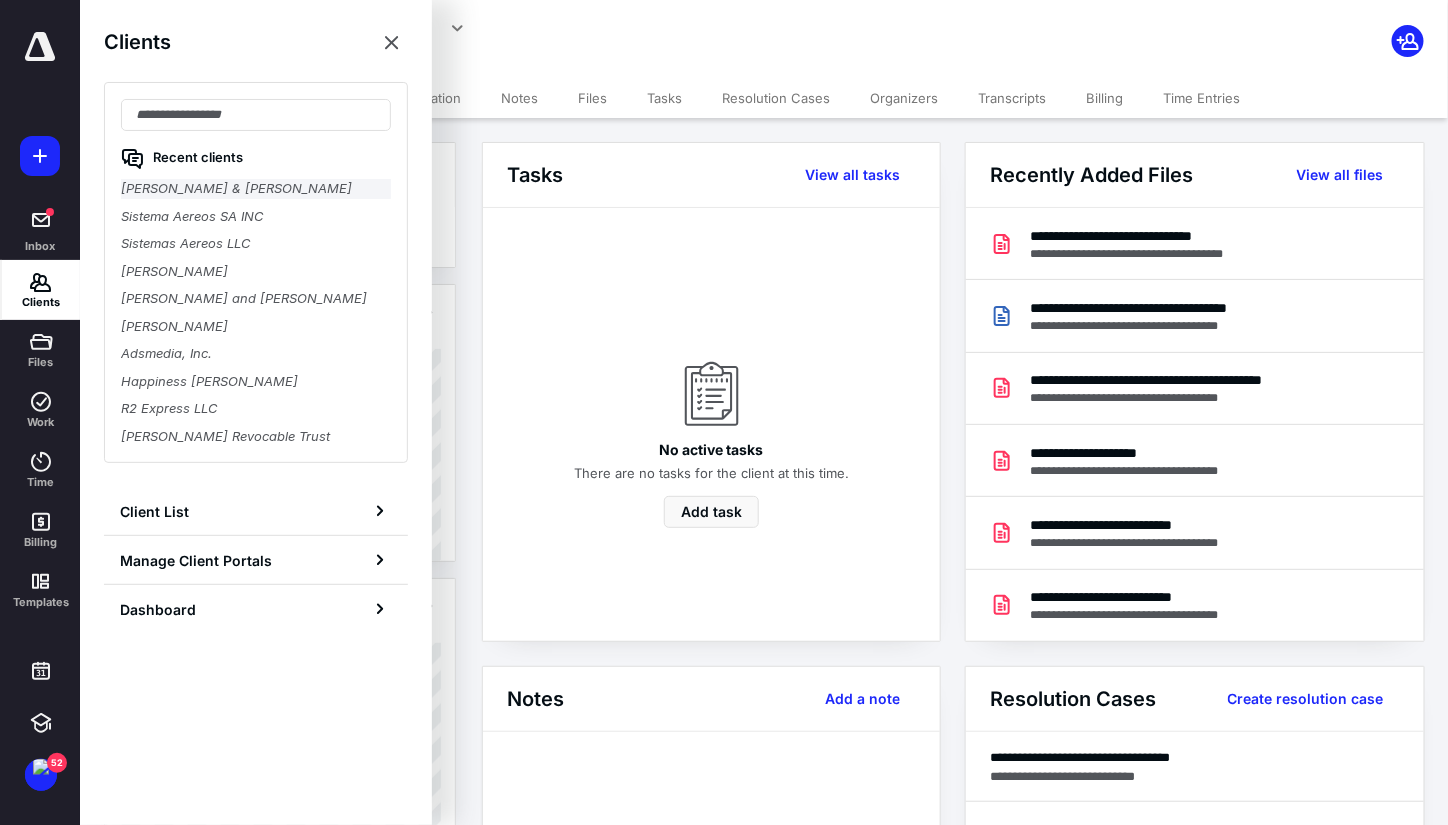 click on "Freddy & Priscilla Guerrero" at bounding box center (256, 189) 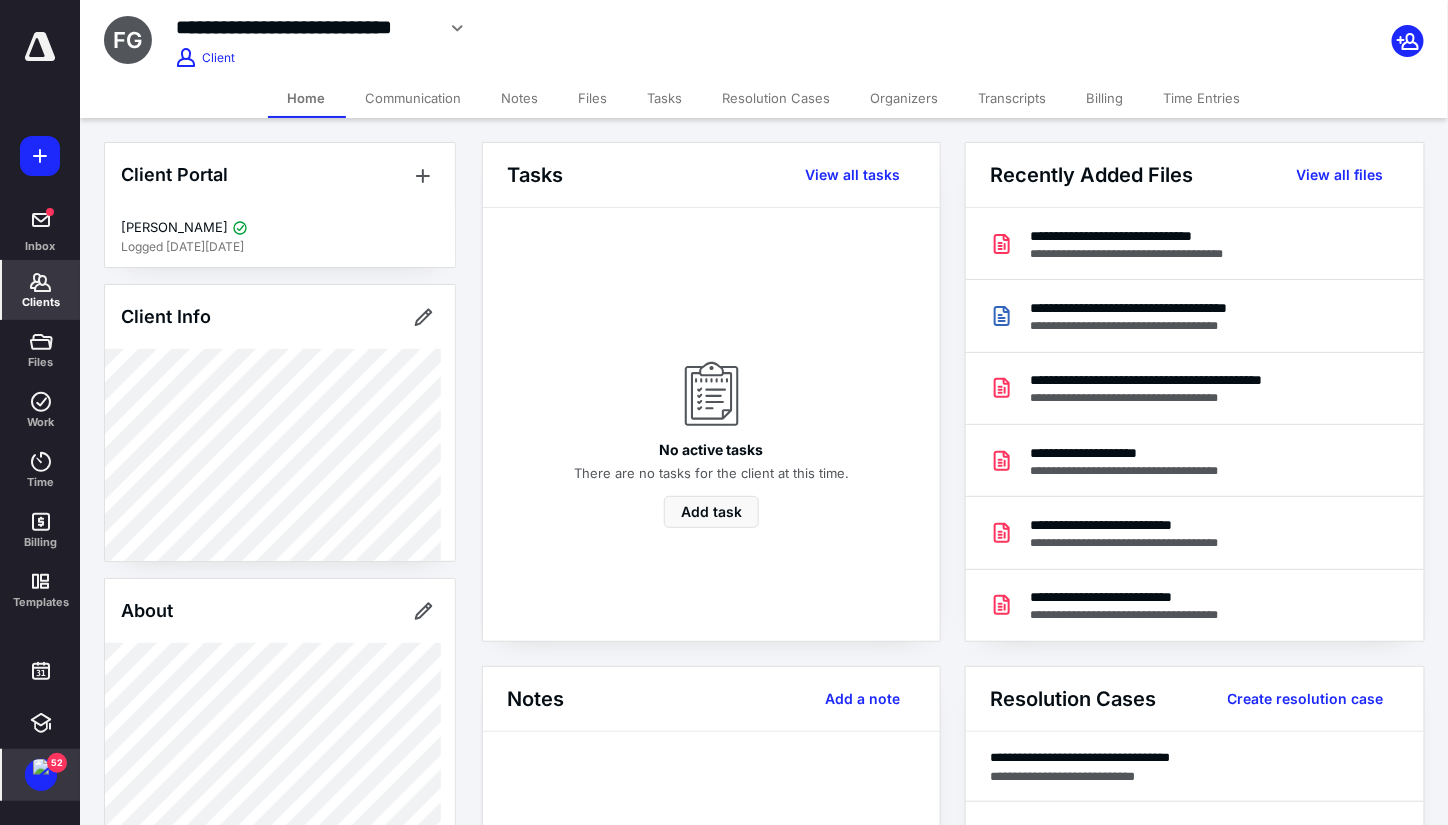 click at bounding box center (41, 767) 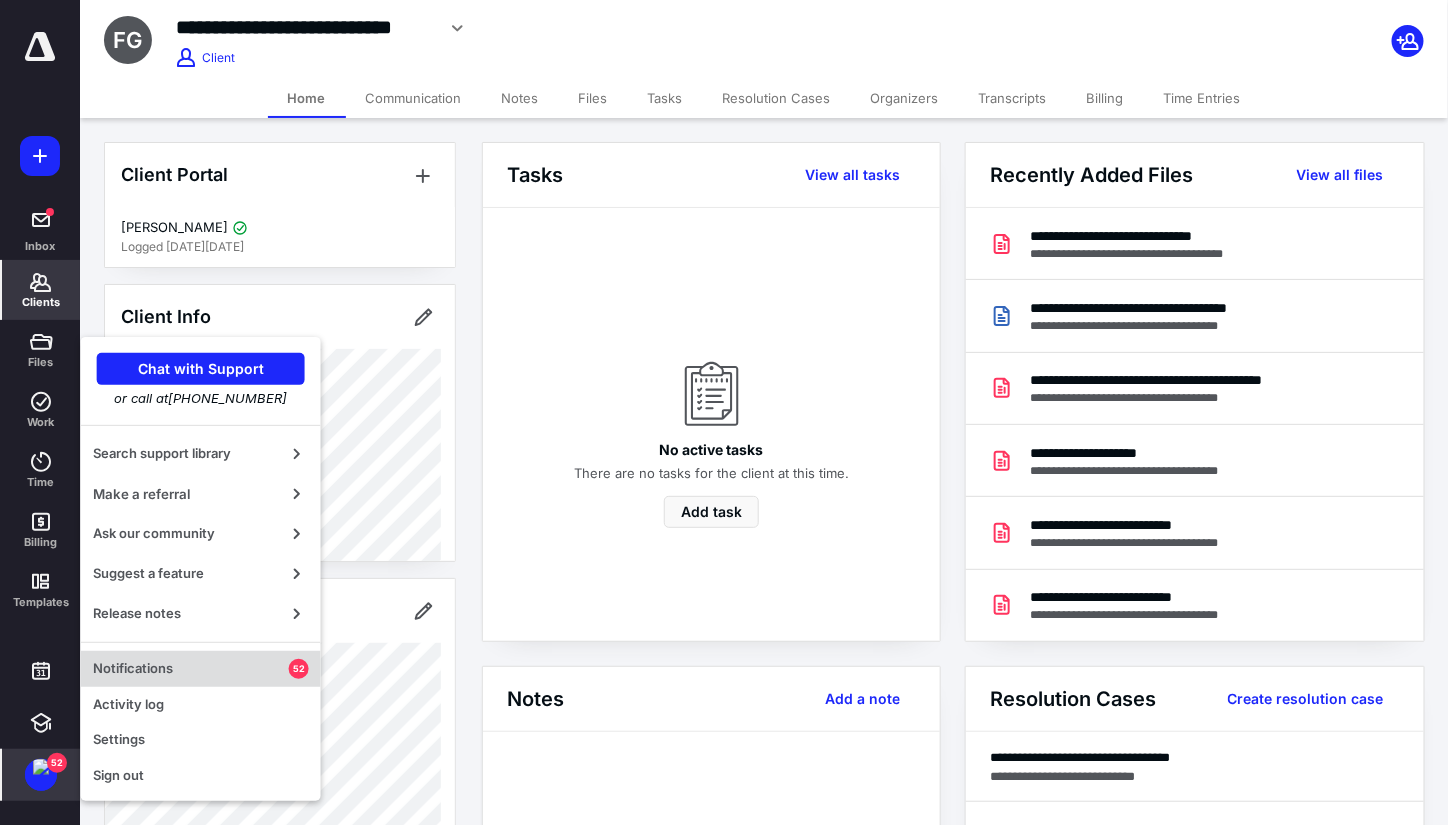 click on "Notifications" at bounding box center [191, 669] 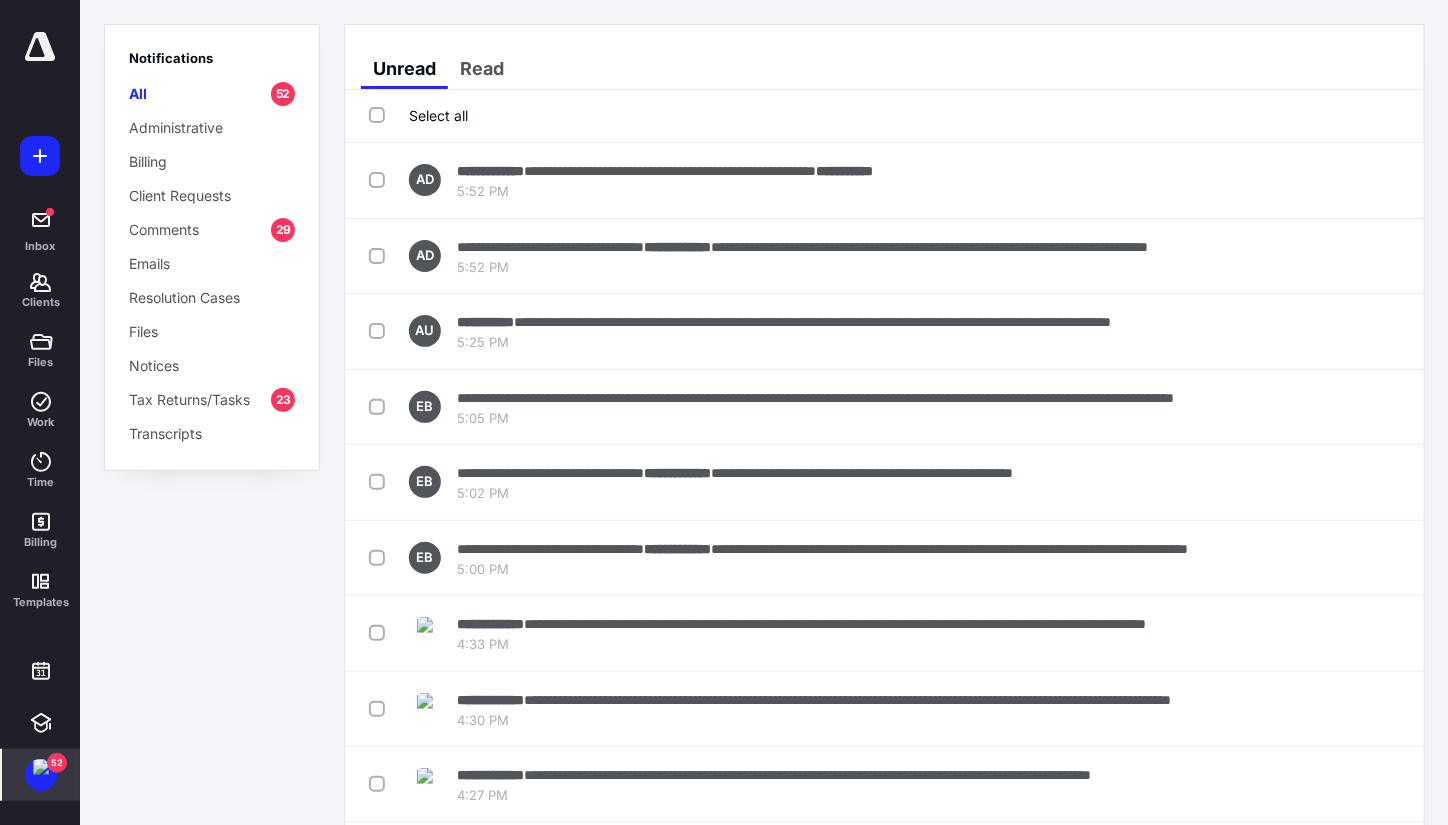 click on "Tax Returns/Tasks" at bounding box center (189, 399) 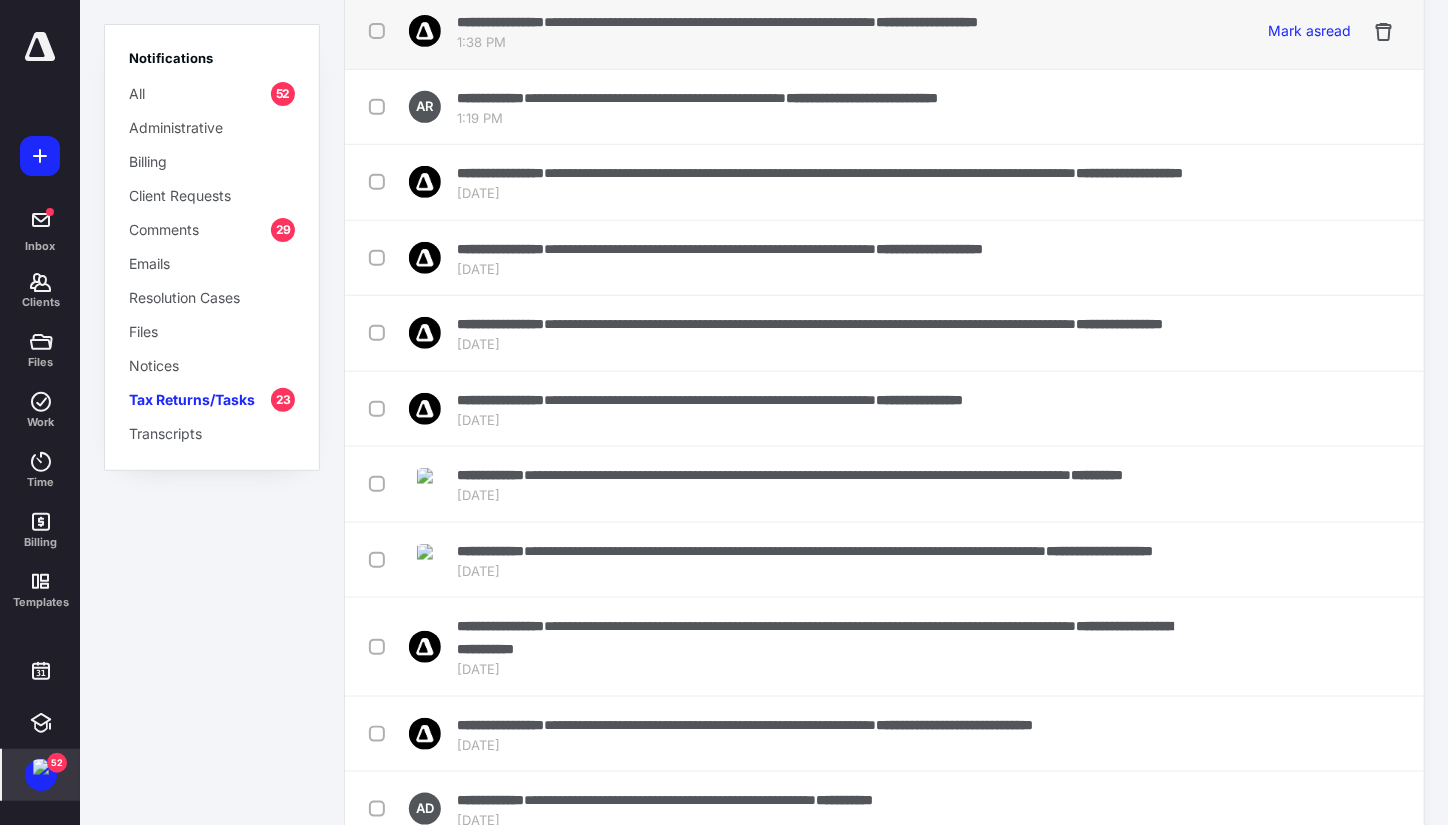 scroll, scrollTop: 0, scrollLeft: 0, axis: both 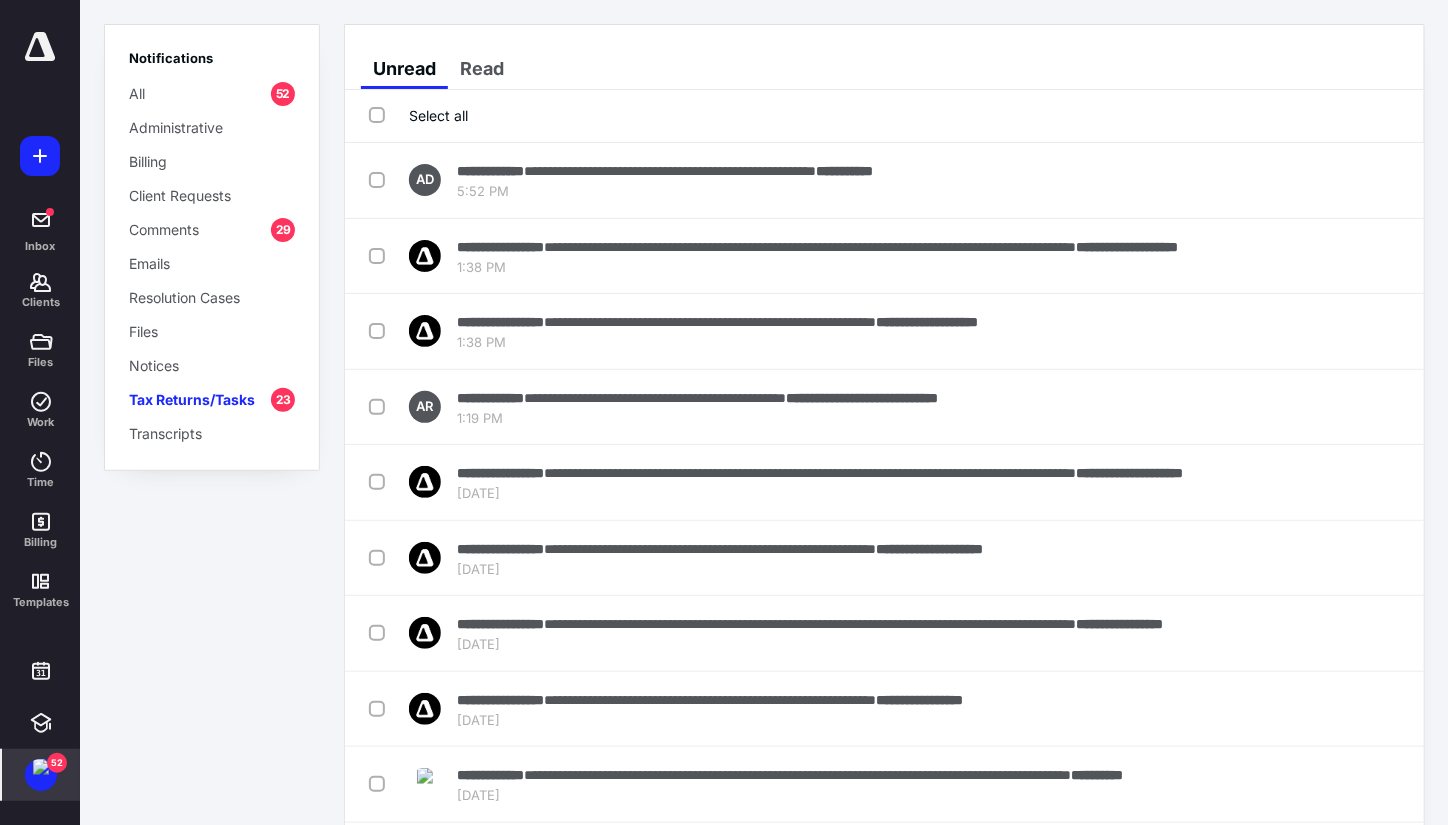 click on "Comments" at bounding box center [164, 229] 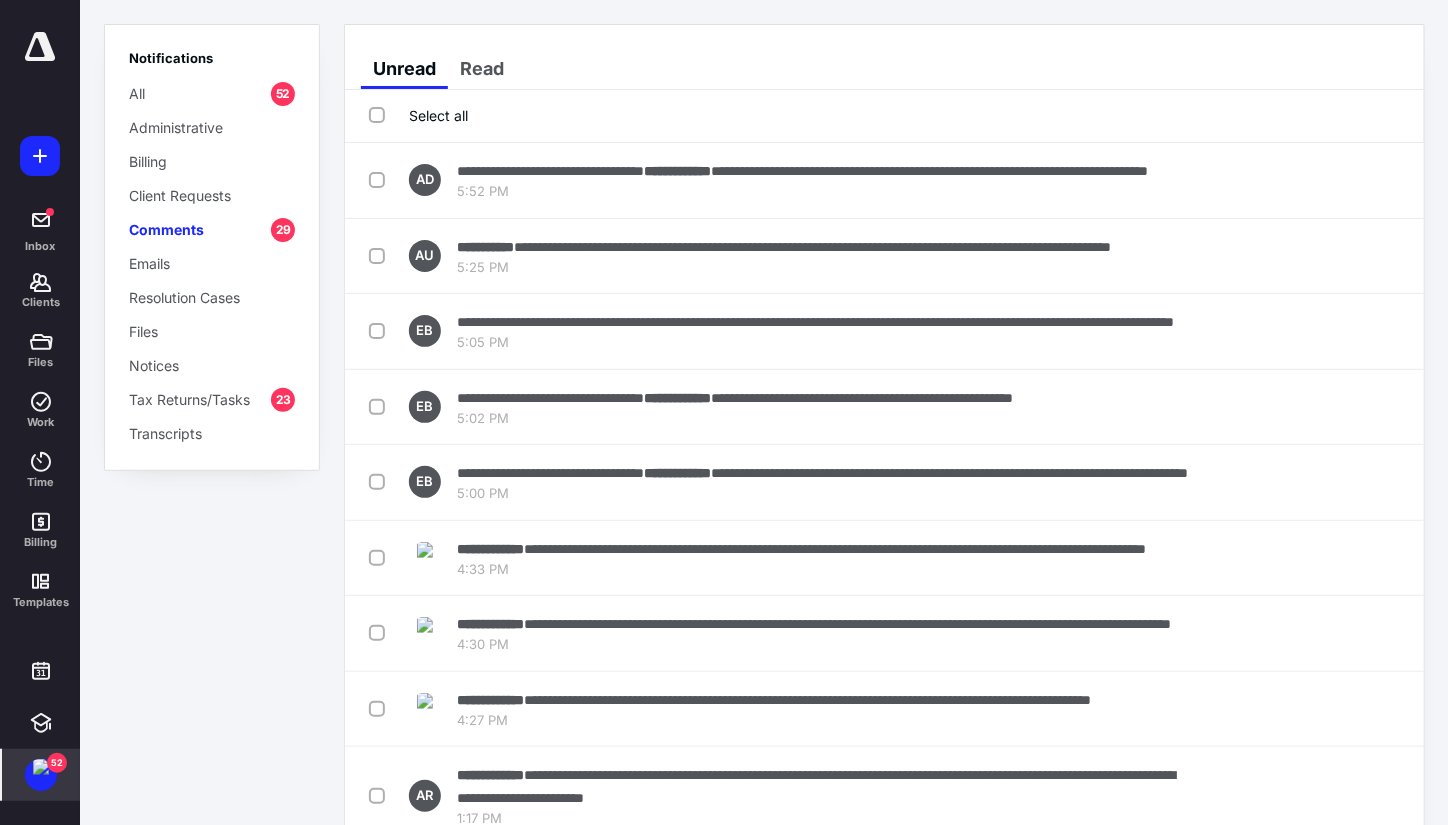 click on "Comments" at bounding box center (166, 229) 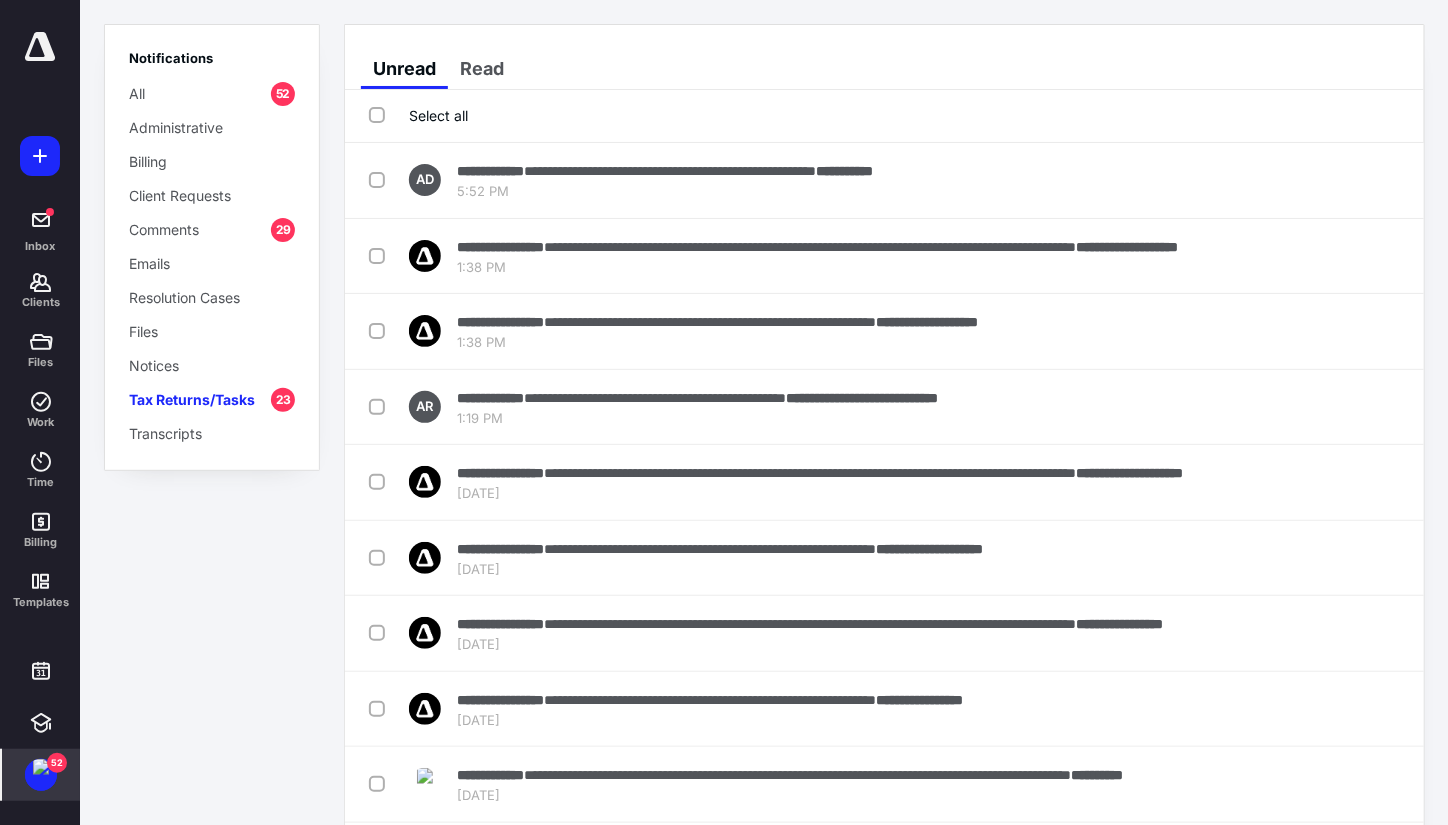 click on "Comments" at bounding box center (164, 229) 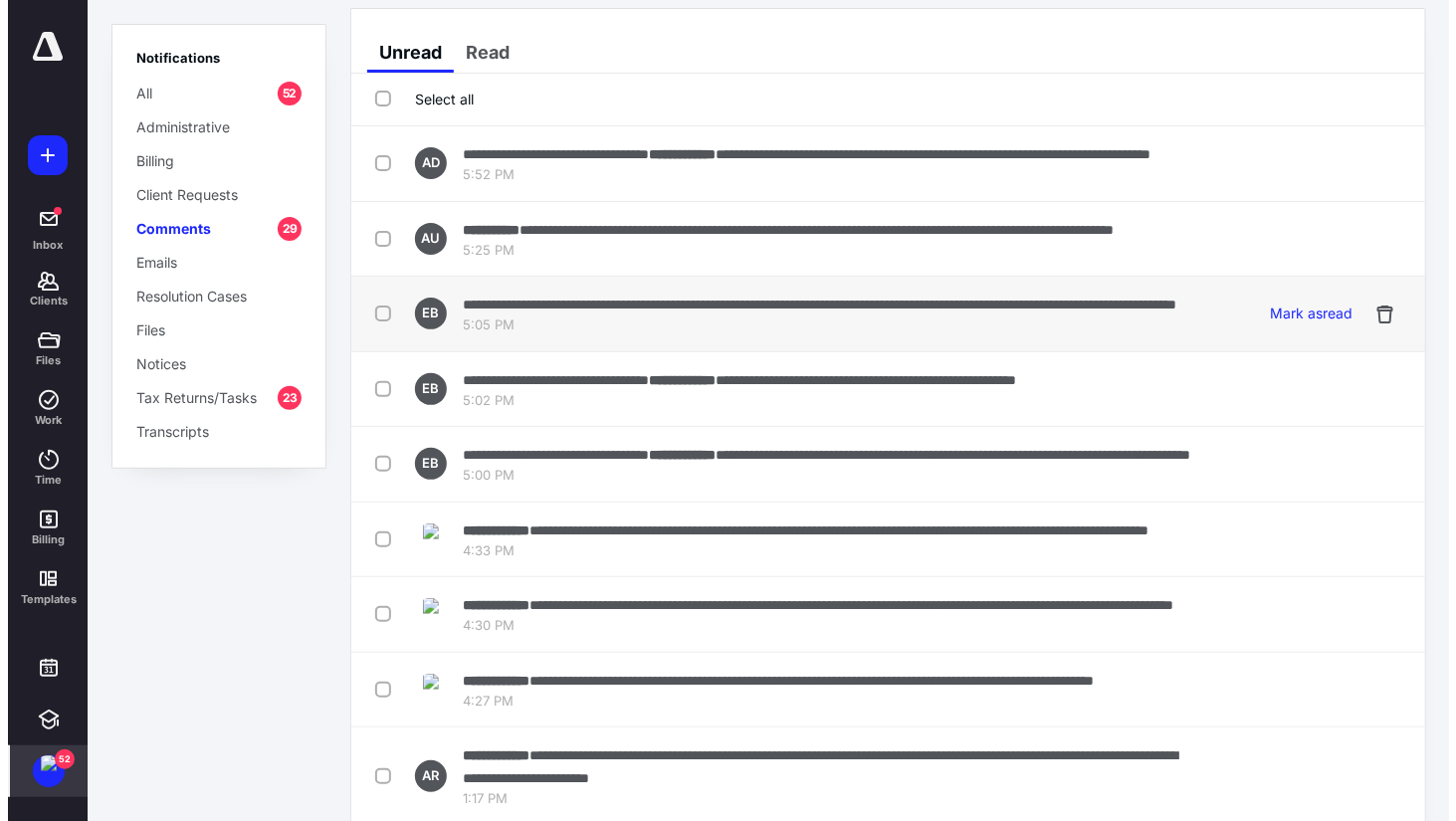 scroll, scrollTop: 0, scrollLeft: 0, axis: both 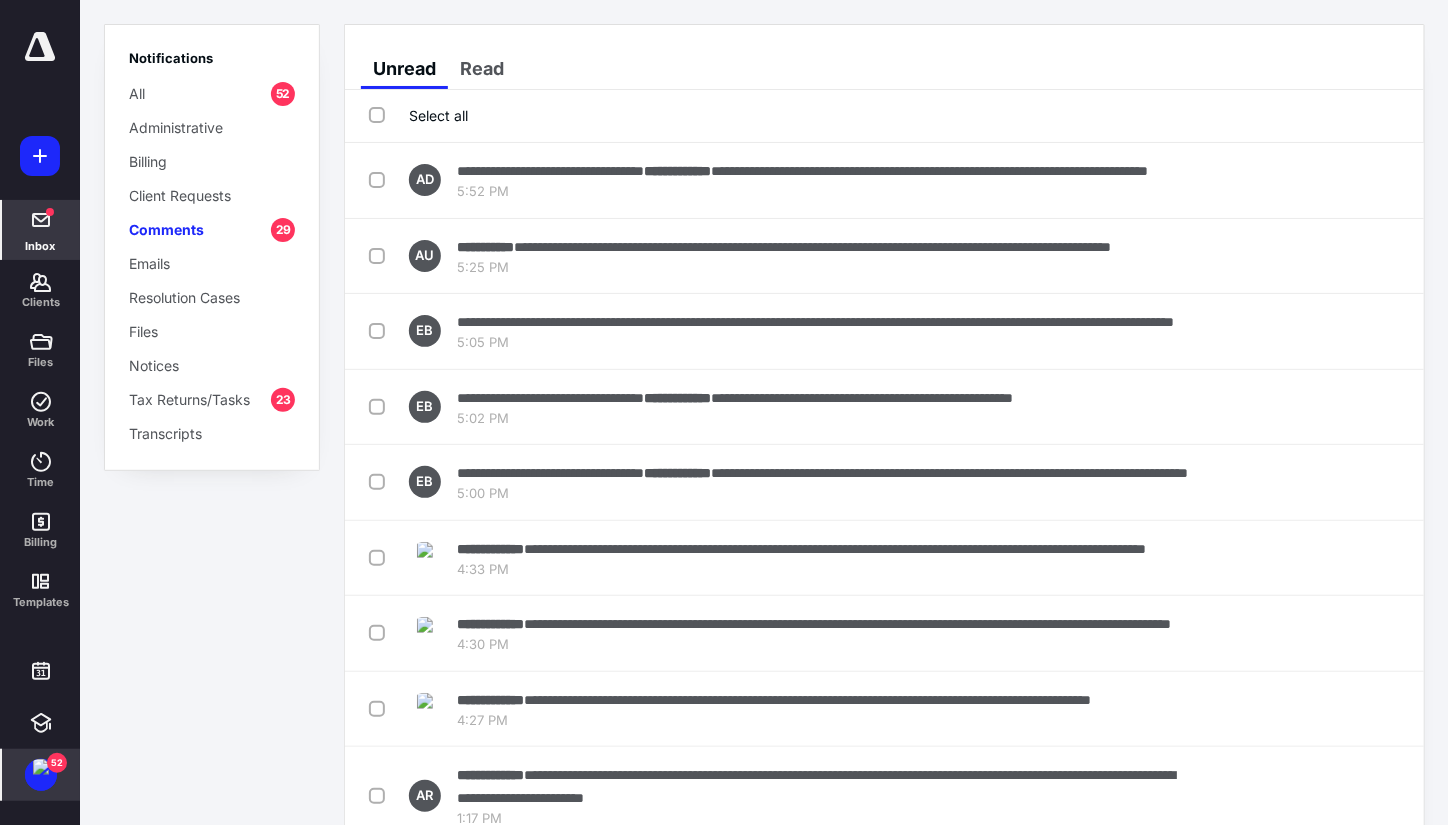 click 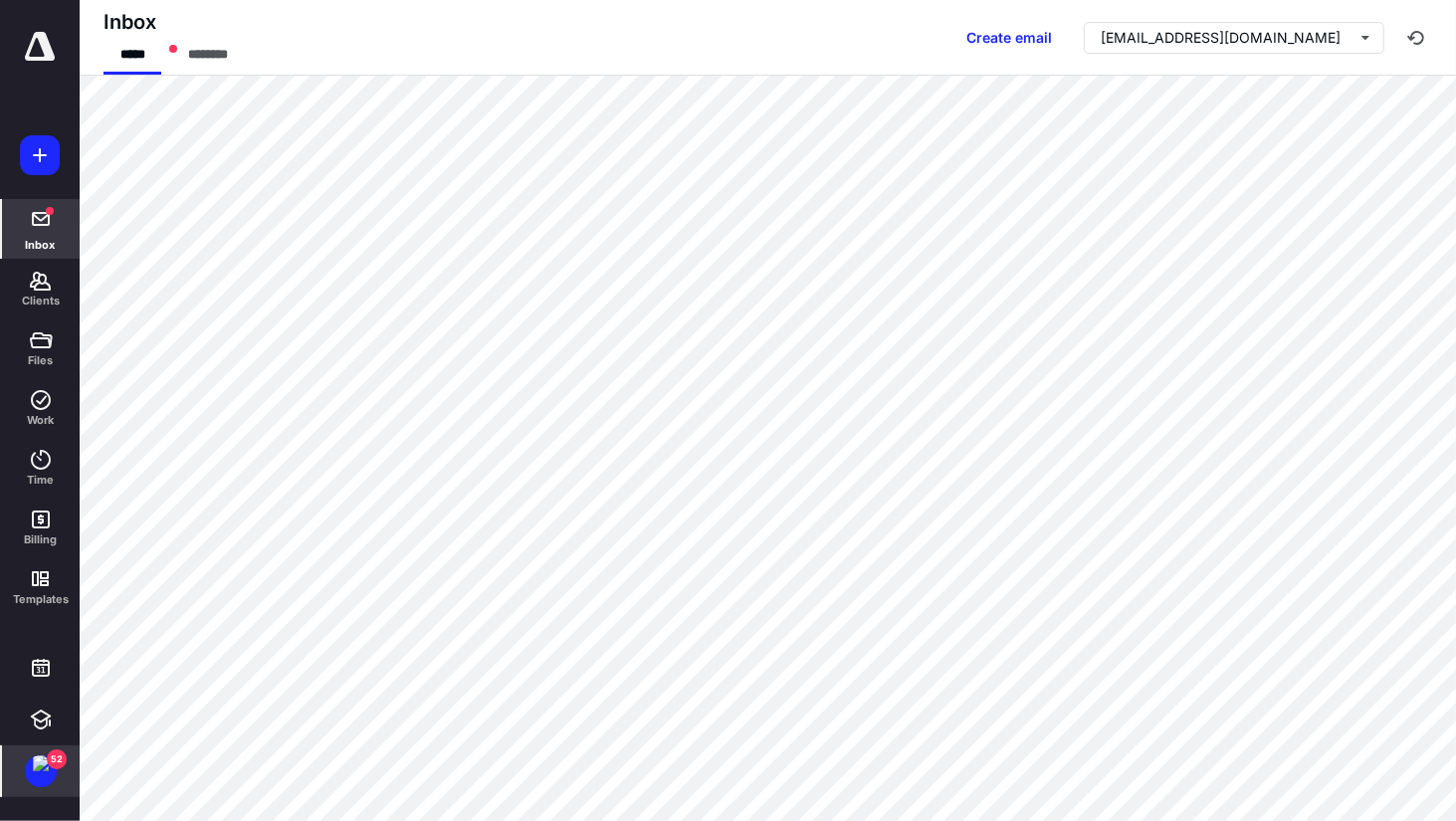 click 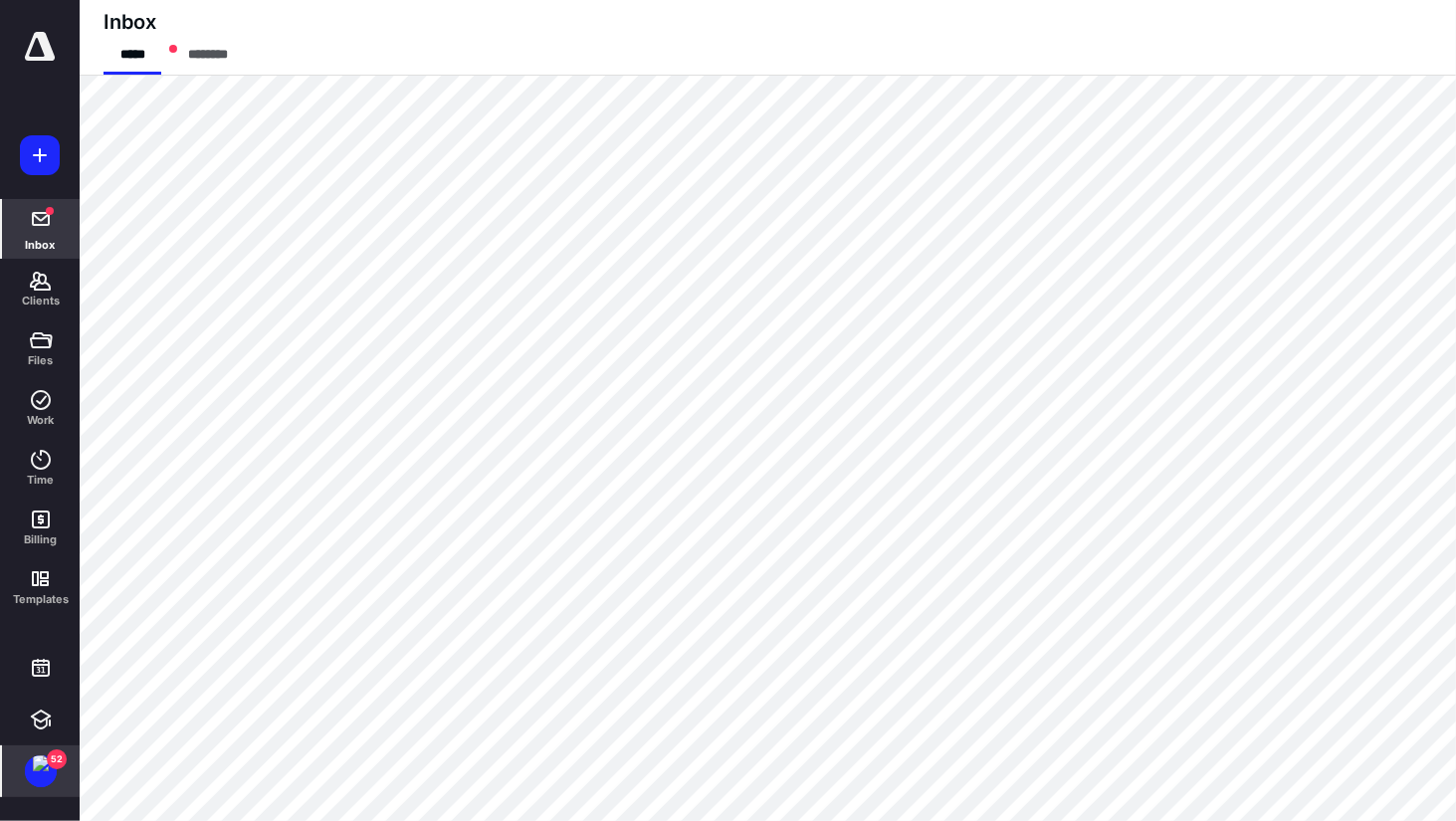 click 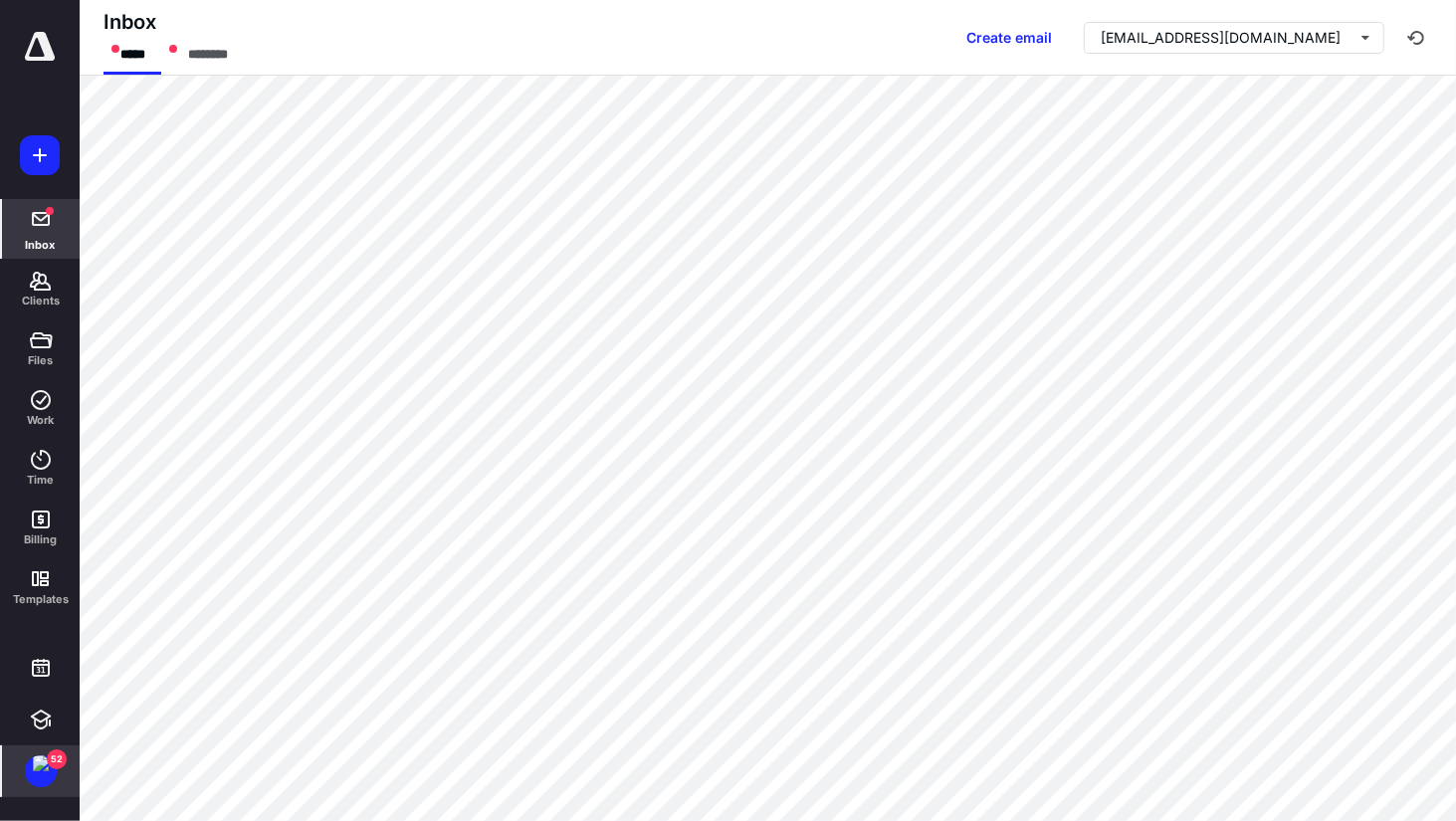 click on "Inbox" at bounding box center (40, 245) 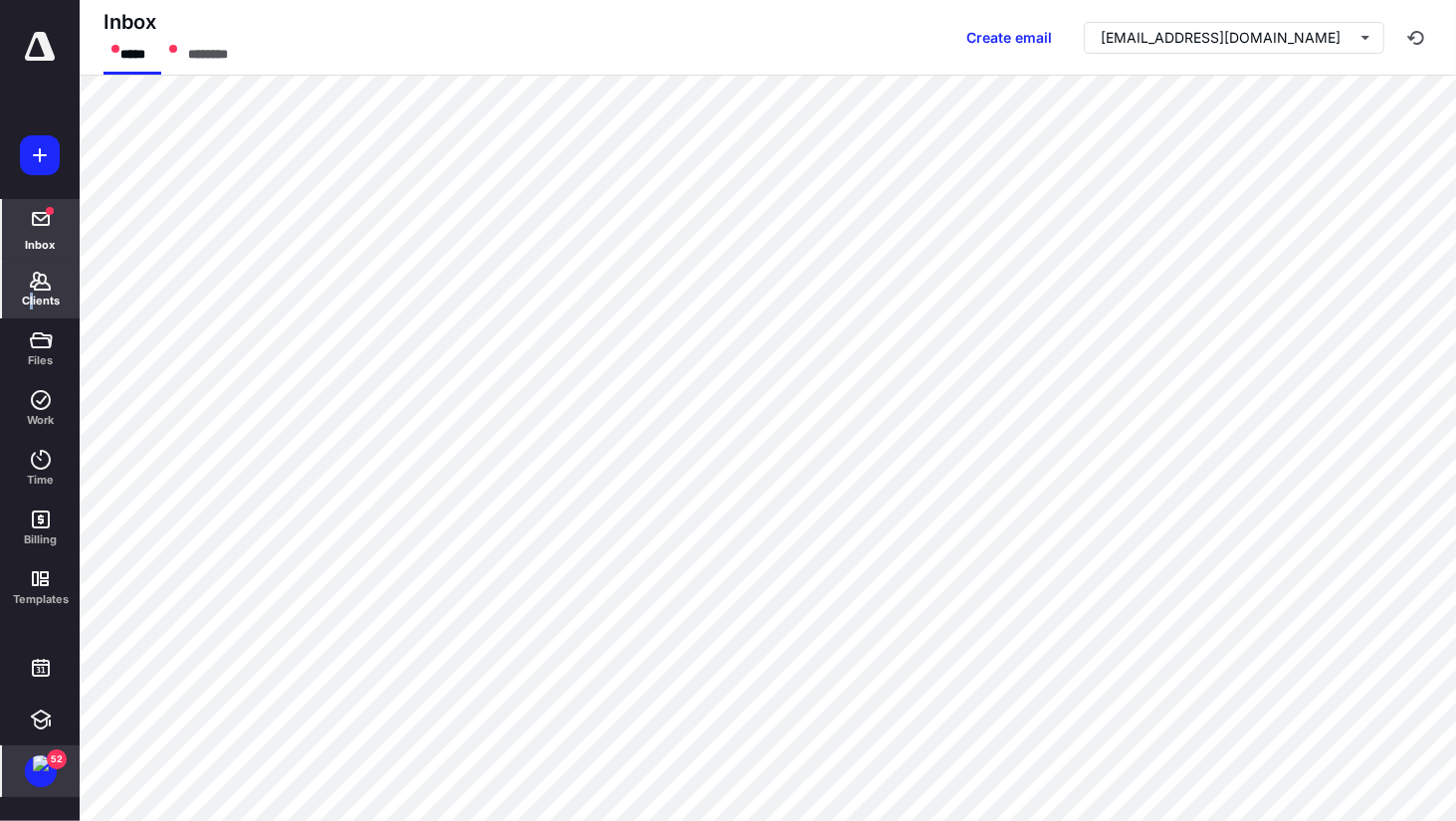 click on "Clients" at bounding box center (41, 301) 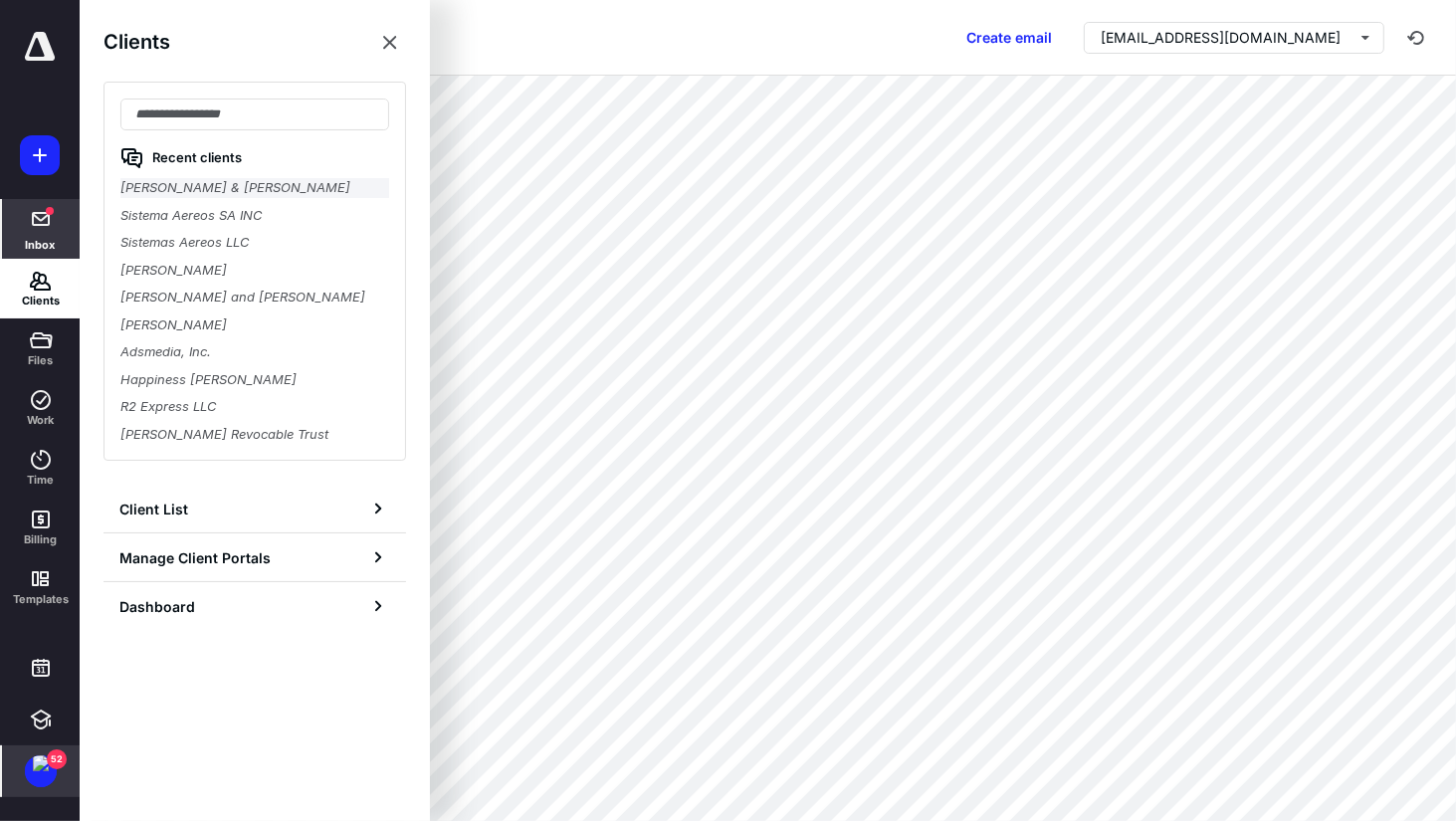 click on "Freddy & Priscilla Guerrero" at bounding box center (255, 188) 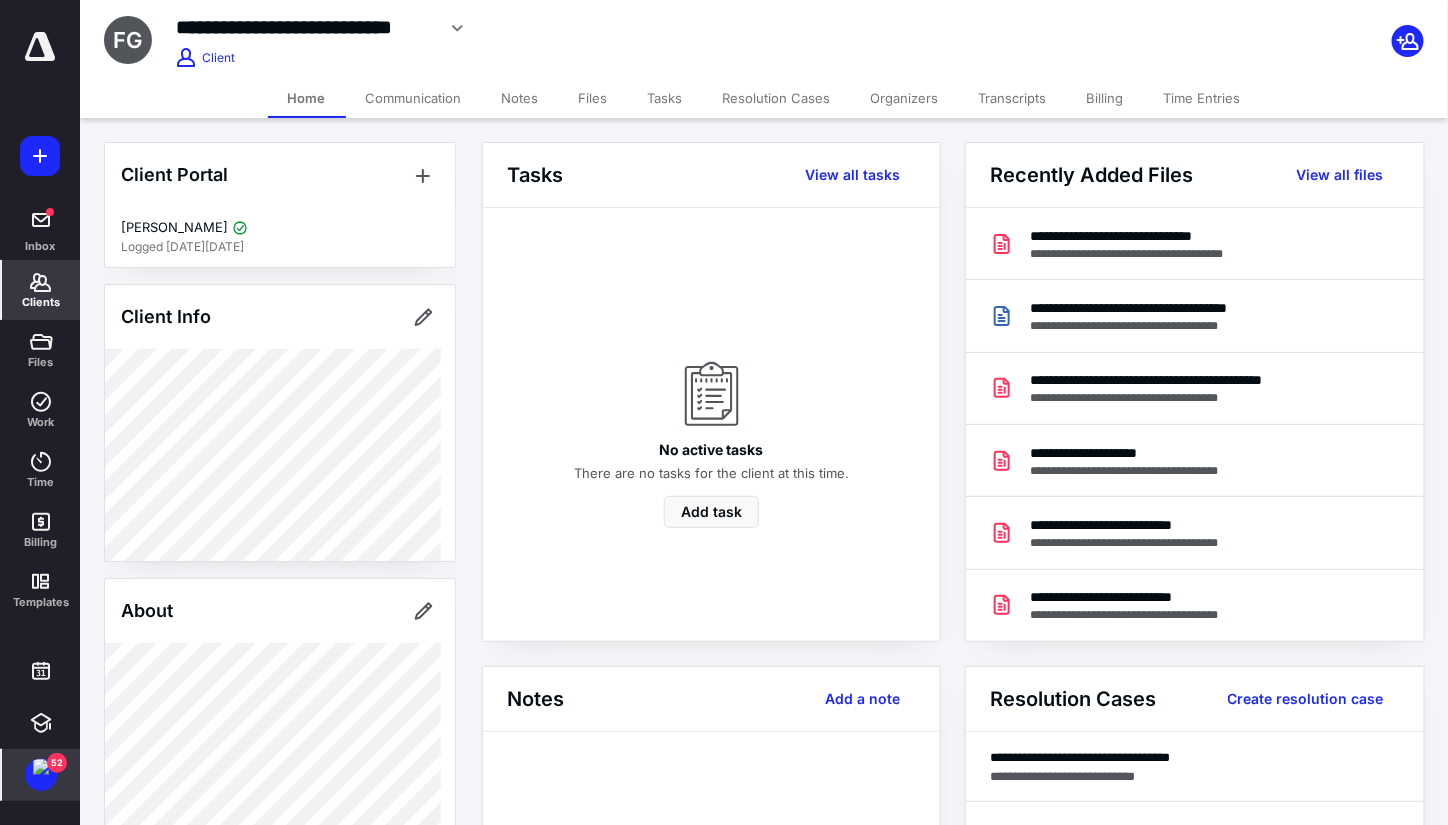 click on "Communication" at bounding box center (414, 98) 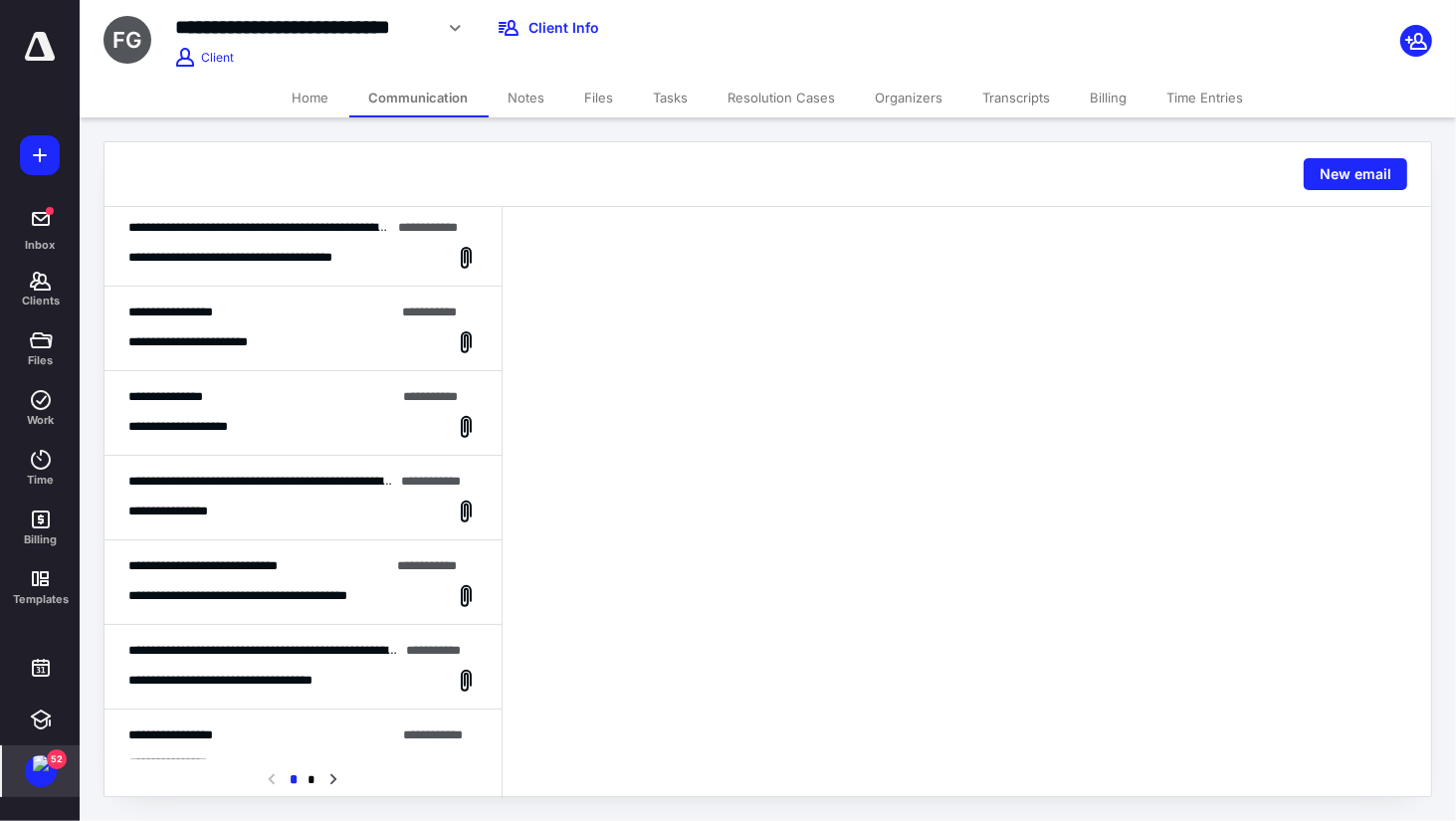 scroll, scrollTop: 0, scrollLeft: 0, axis: both 